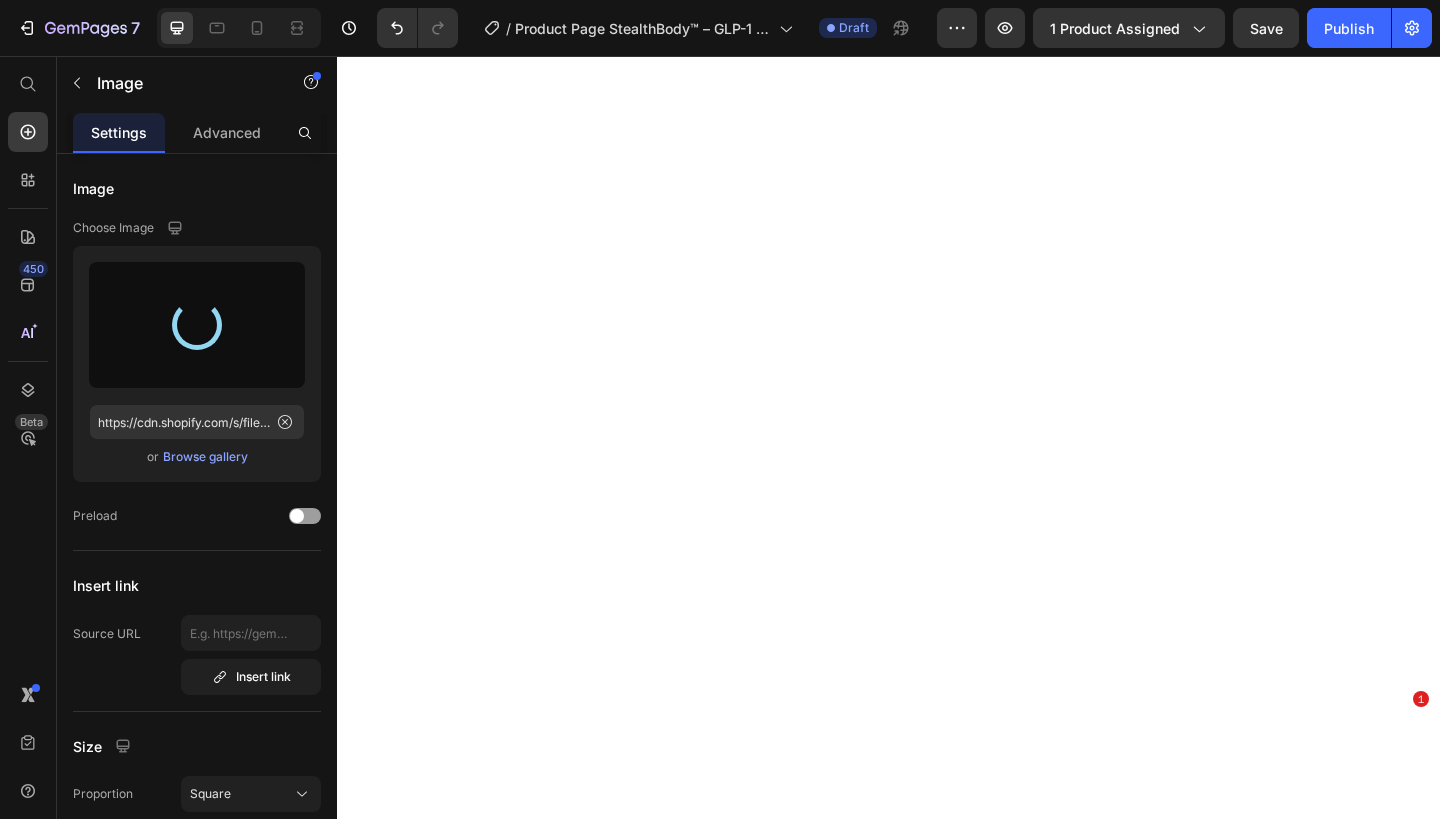 scroll, scrollTop: 0, scrollLeft: 0, axis: both 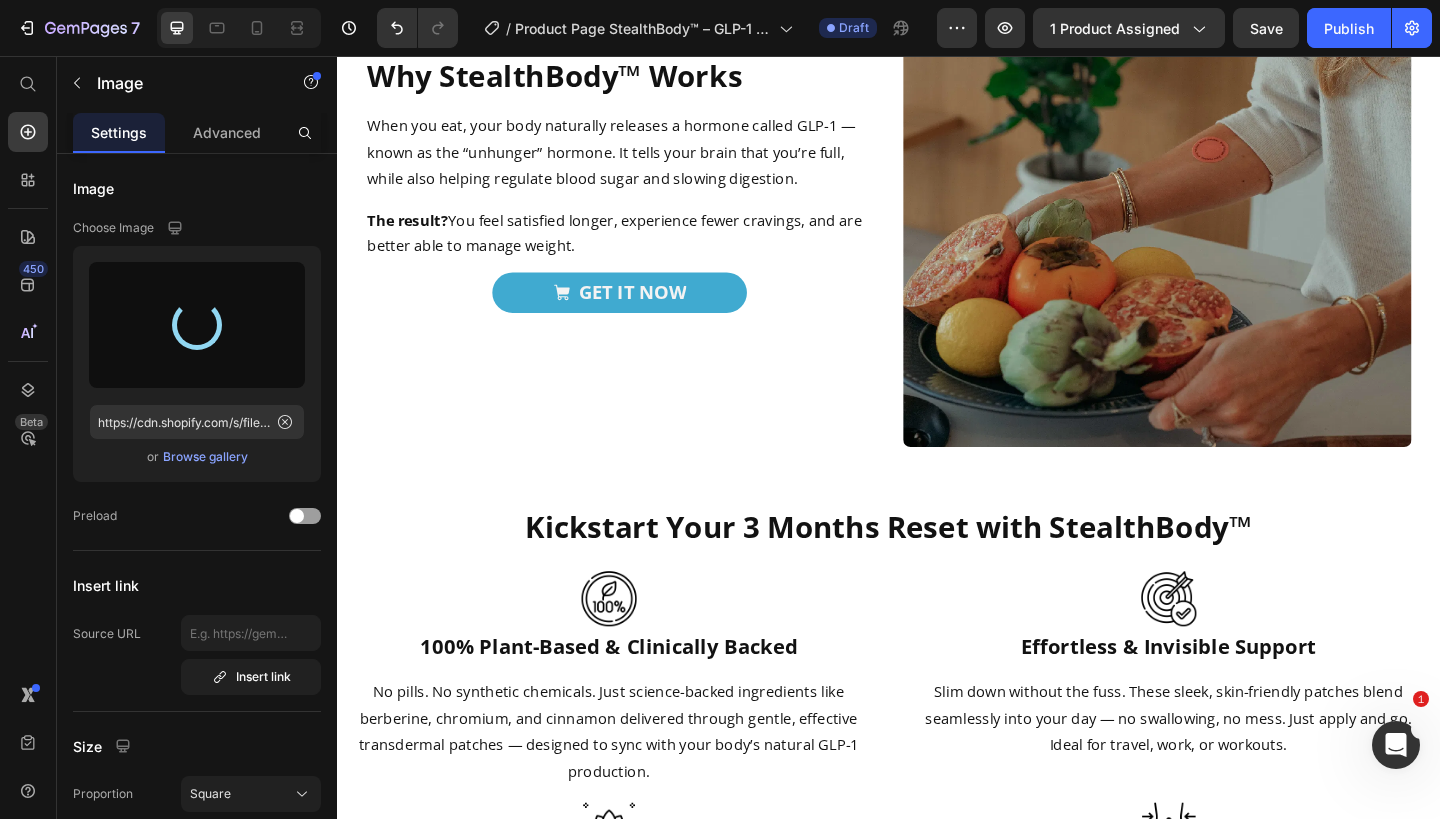 type on "https://cdn.shopify.com/s/files/1/0890/3298/2810/files/gempages_523751704932386036-71ae2d30-6277-4a99-8b1f-154158095765.png" 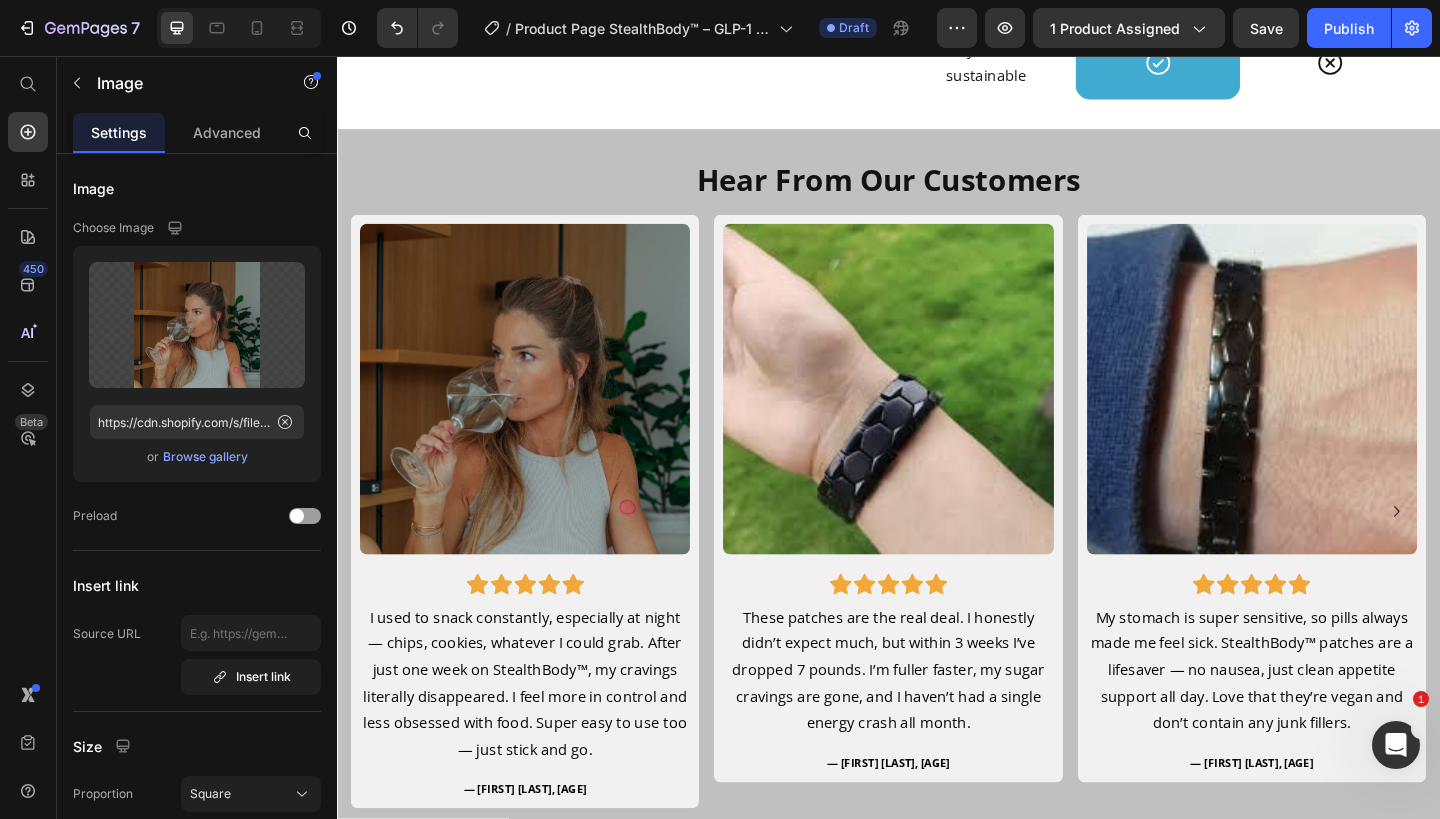 scroll, scrollTop: 3470, scrollLeft: 0, axis: vertical 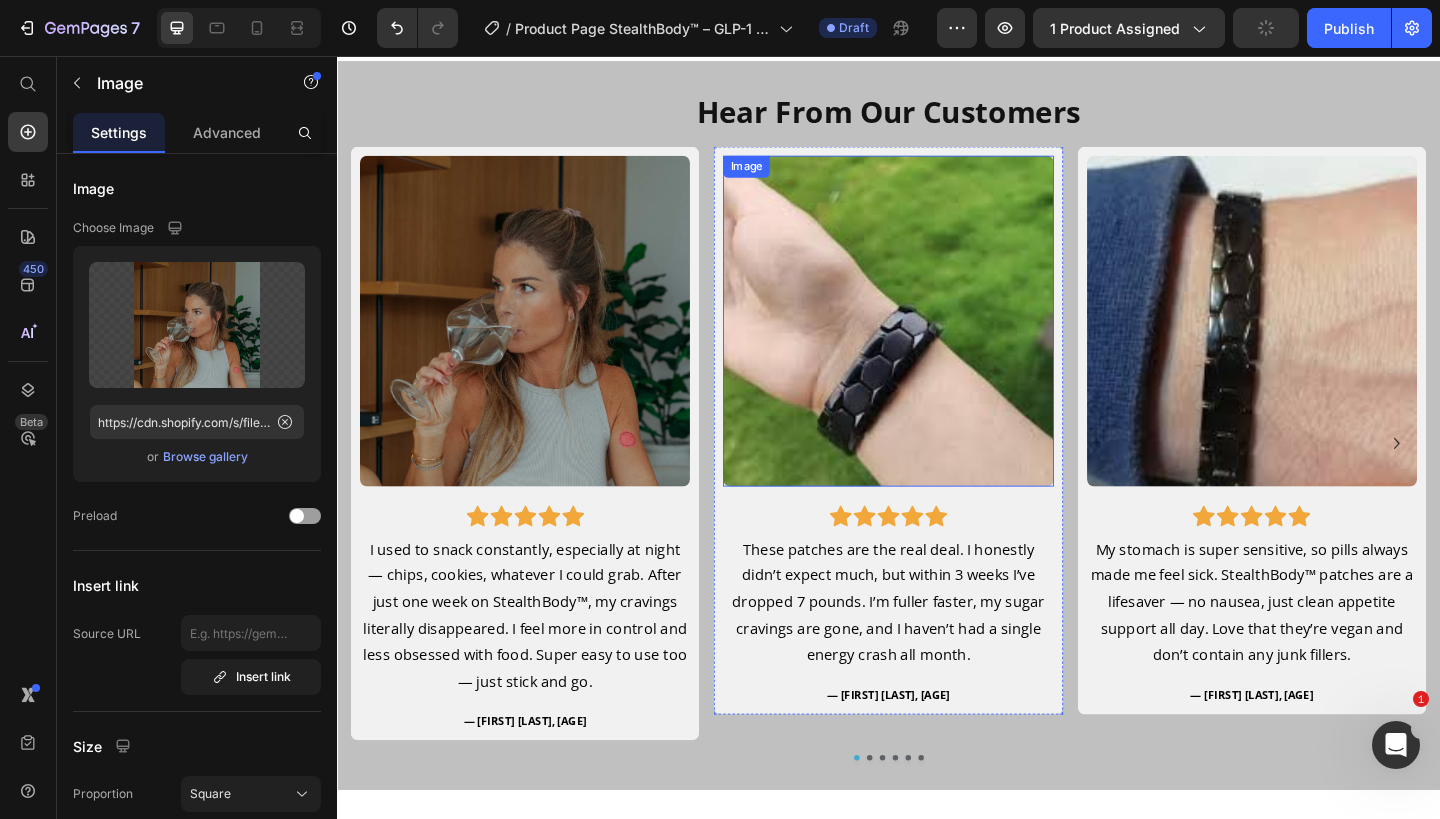 click at bounding box center (936, 344) 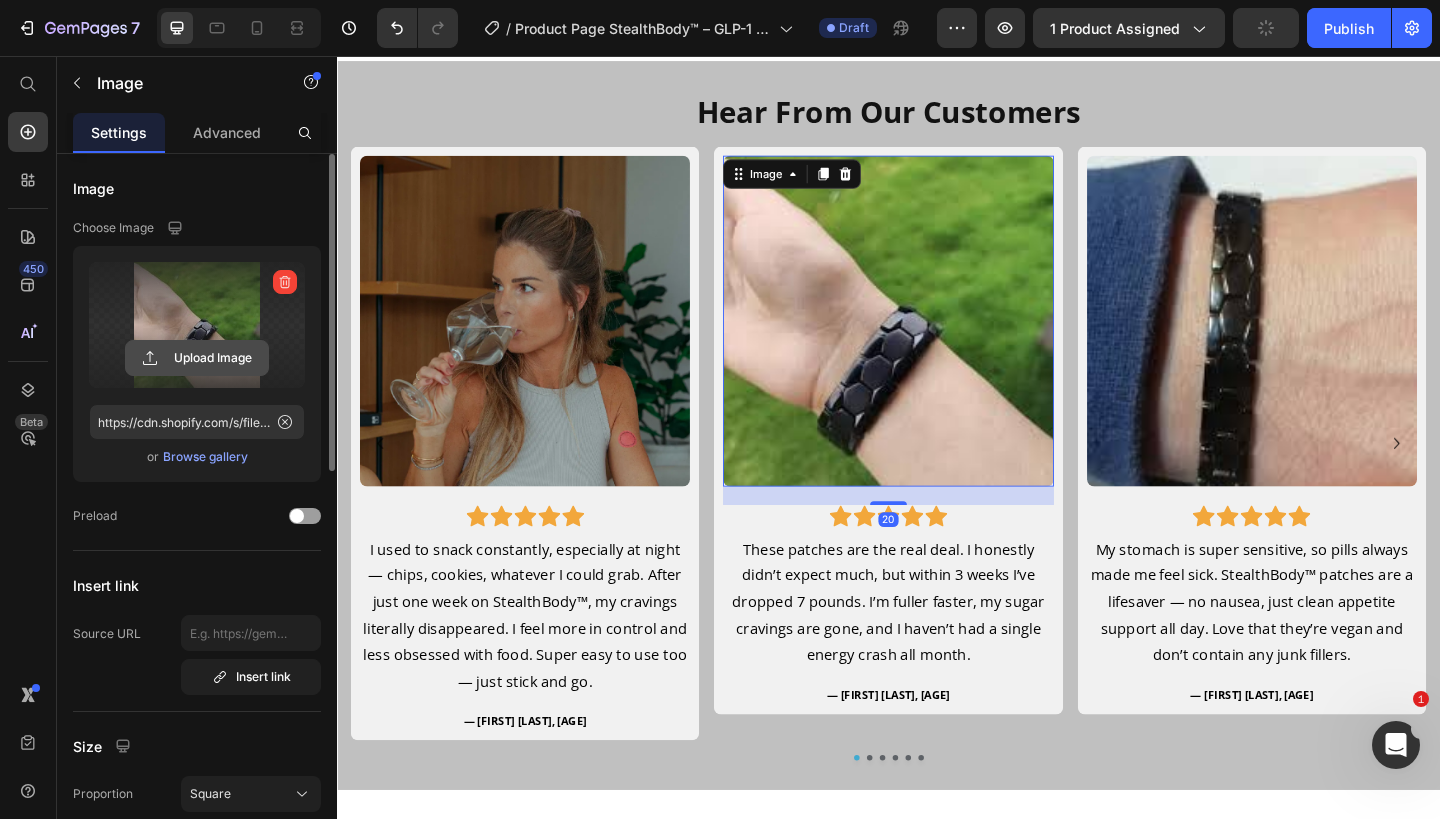 click 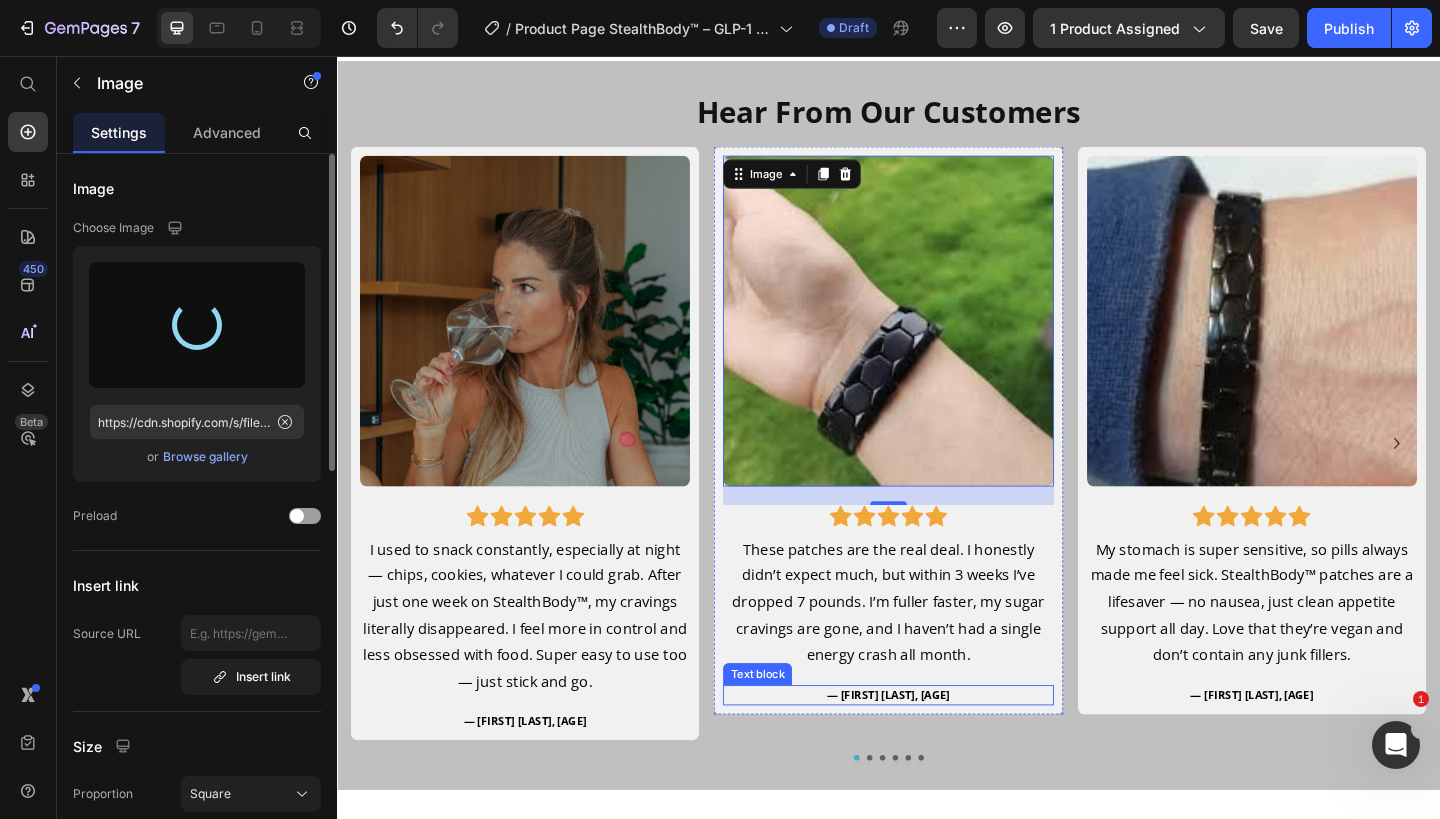type on "https://cdn.shopify.com/s/files/1/0890/3298/2810/files/gempages_523751704932386036-7e6e87aa-b233-4af8-90c7-33fc32c0703f.png" 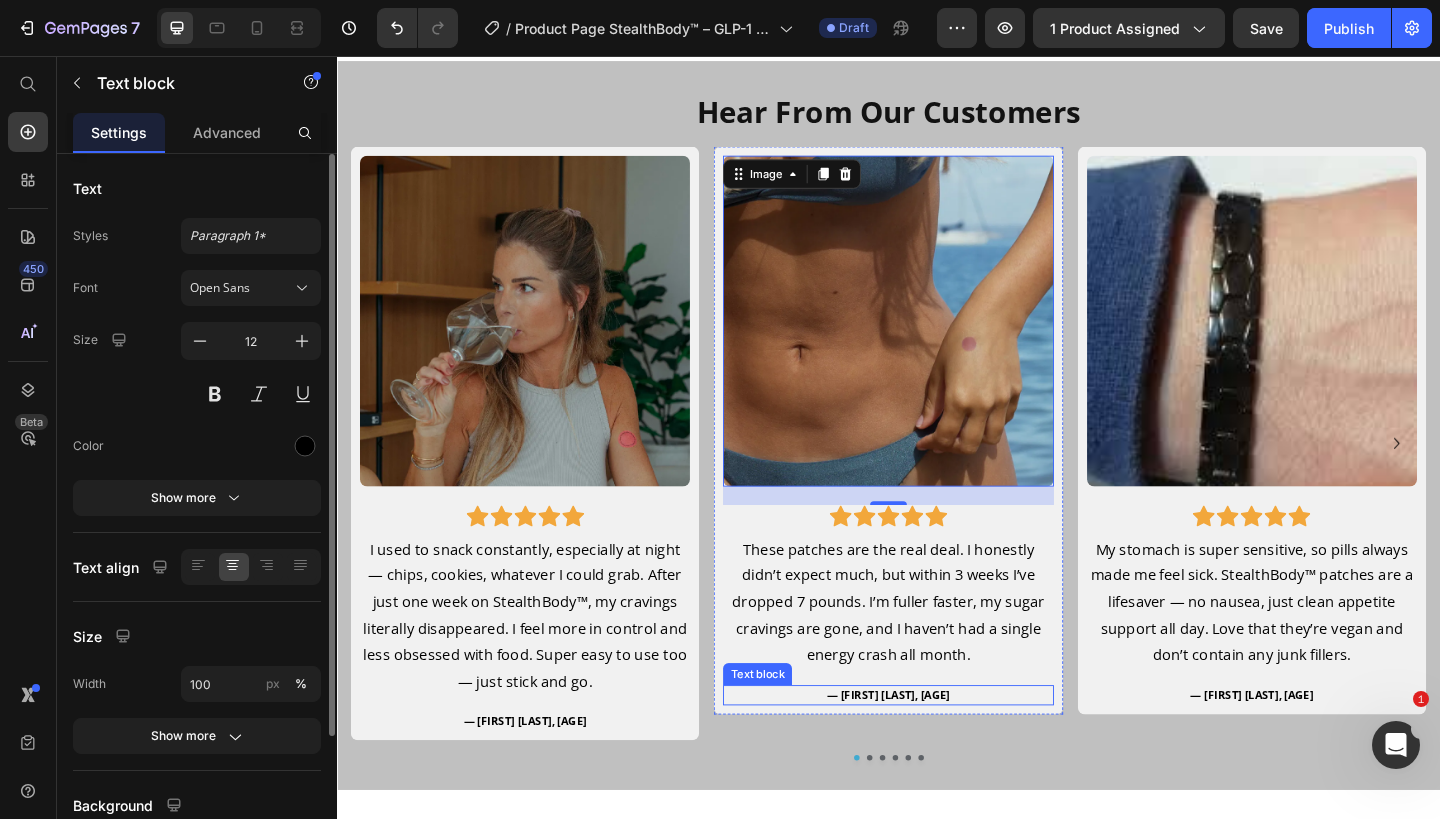 click on "— [FIRST] [LAST], [AGE]" at bounding box center [937, 751] 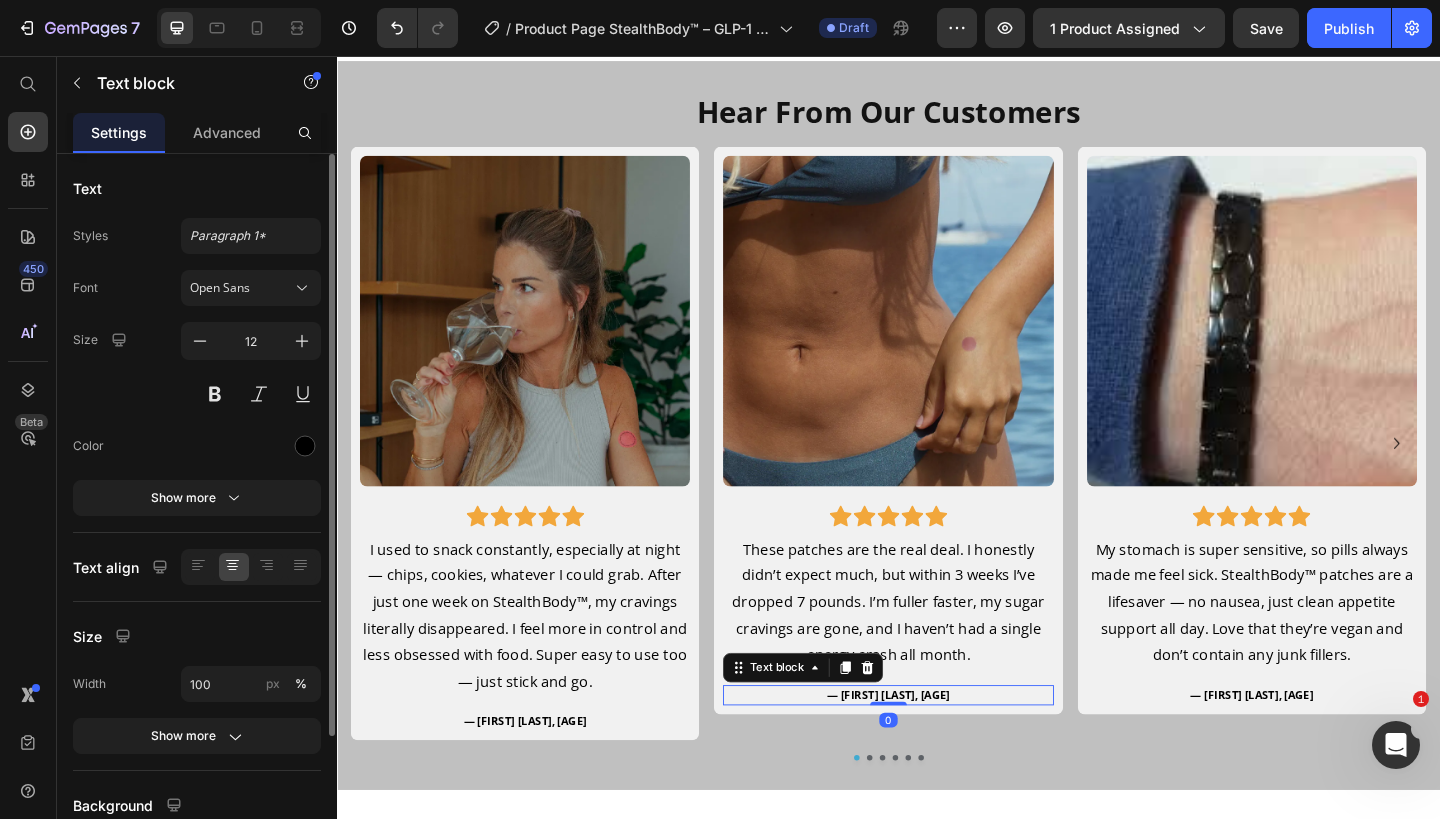 click on "— [FIRST] [LAST], [AGE]" at bounding box center [936, 752] 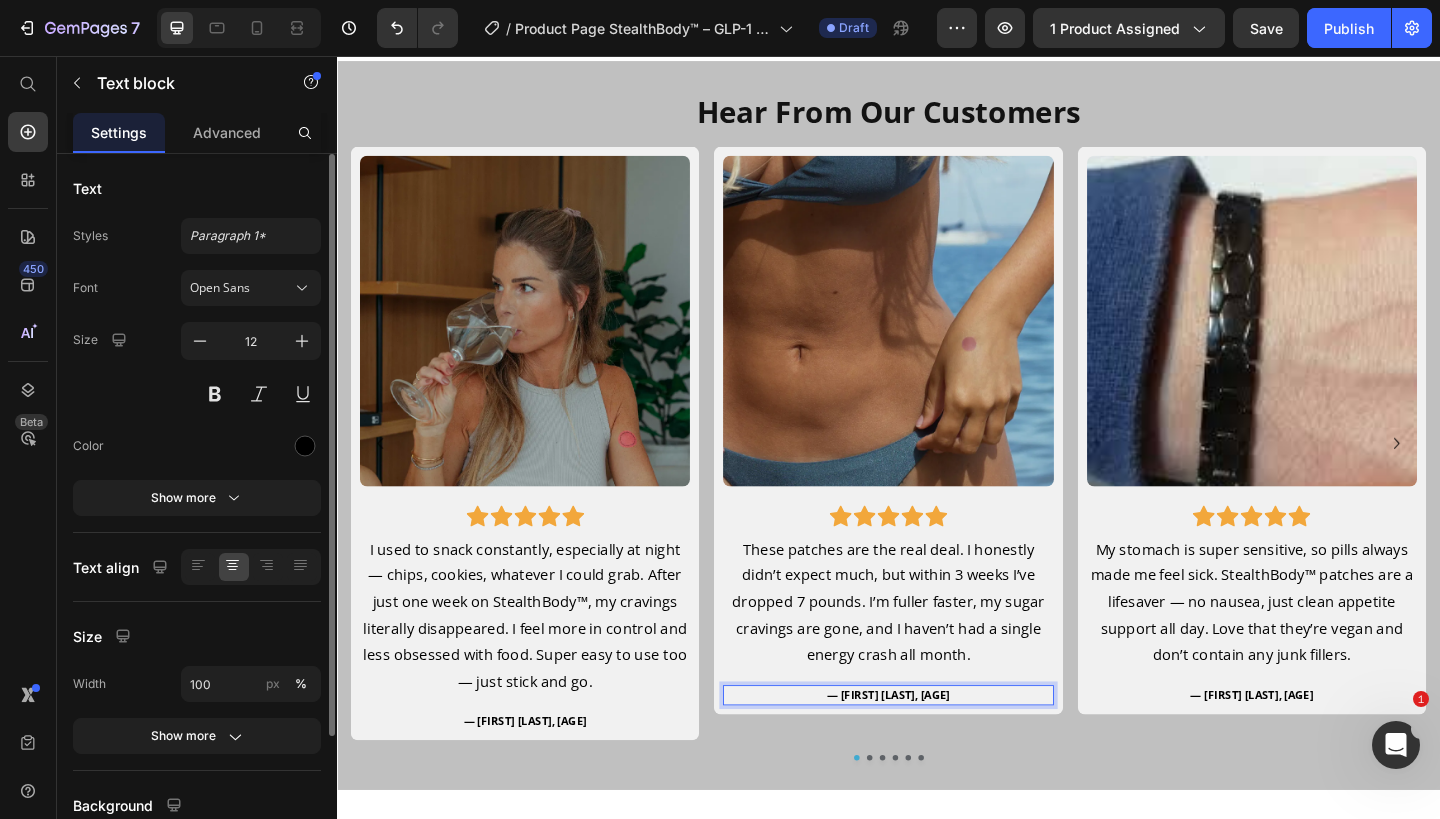 click on "— [FIRST] [LAST], [AGE]" at bounding box center (937, 751) 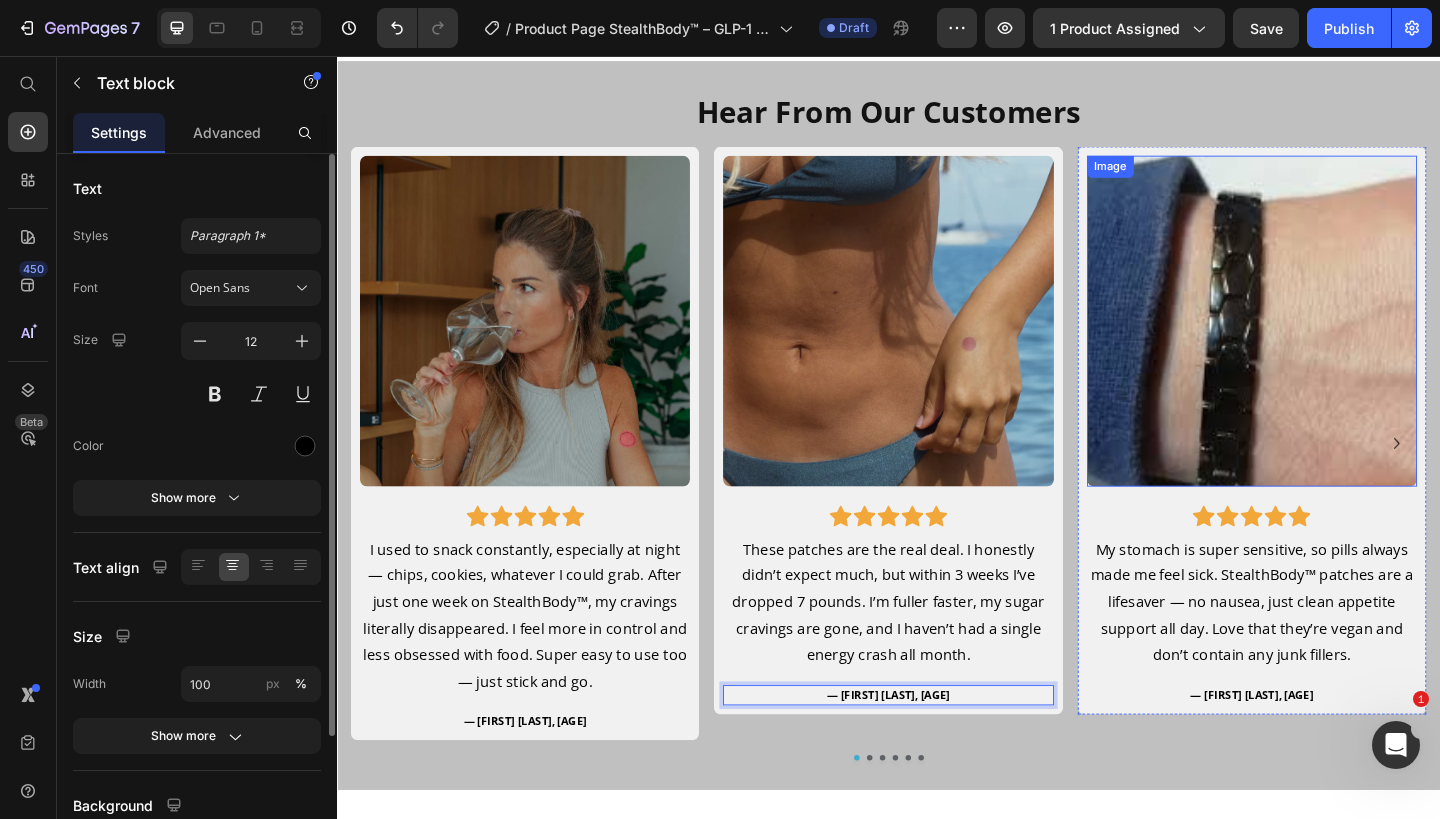 click at bounding box center (1332, 344) 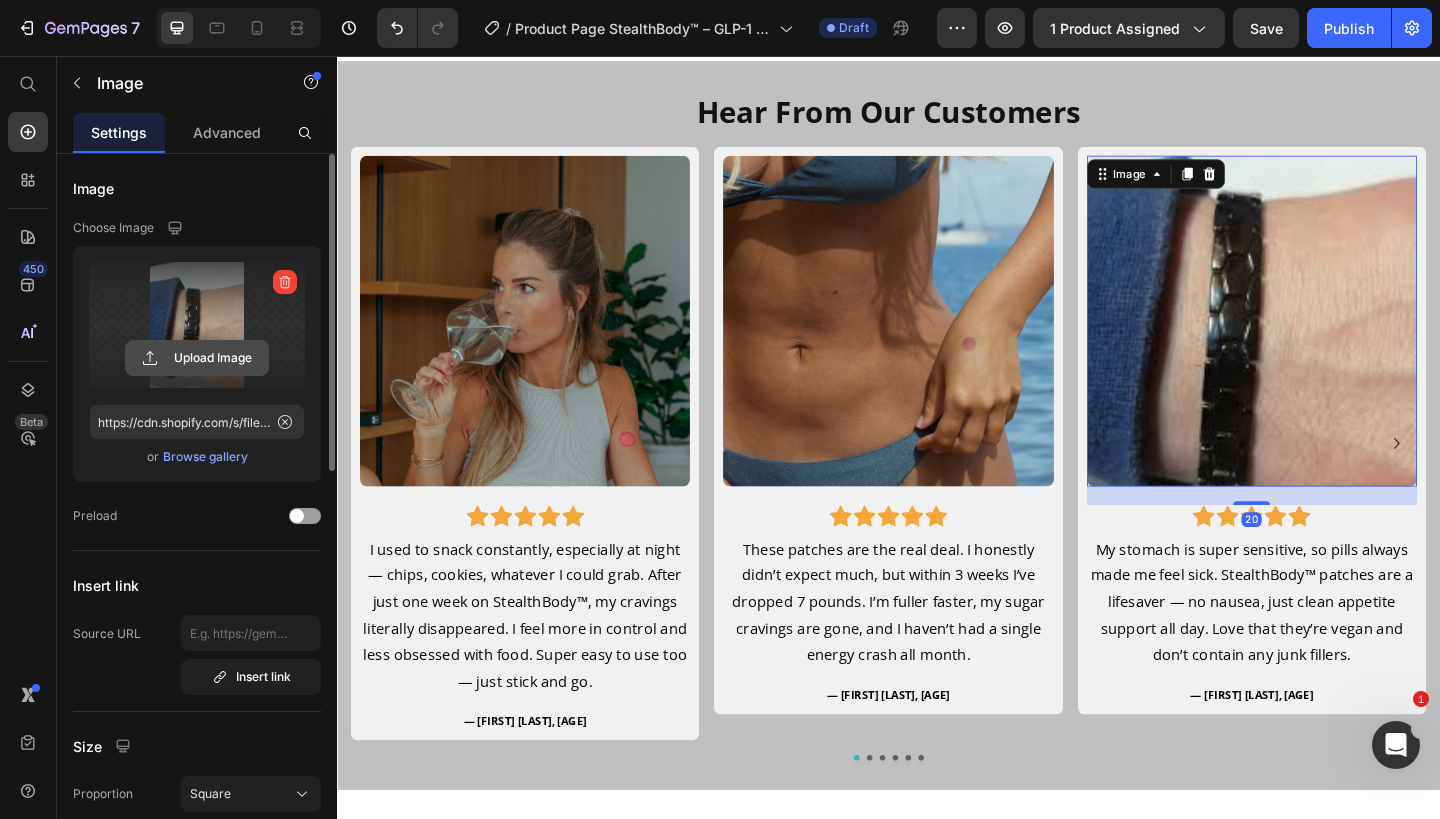 click 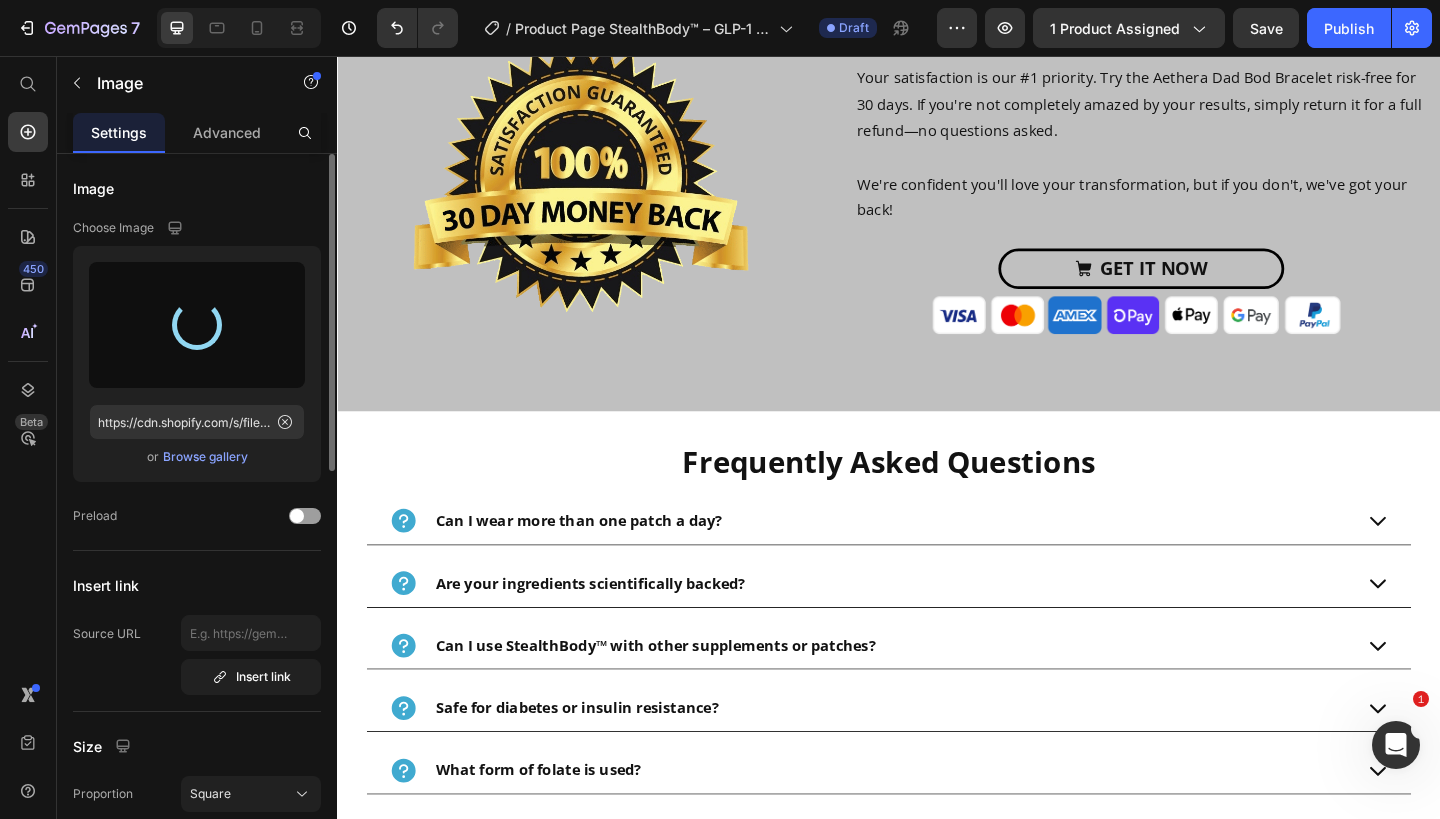 type on "https://cdn.shopify.com/s/files/1/0890/3298/2810/files/gempages_523751704932386036-b5fe8bc3-daa2-4743-8b7e-de6664de929b.png" 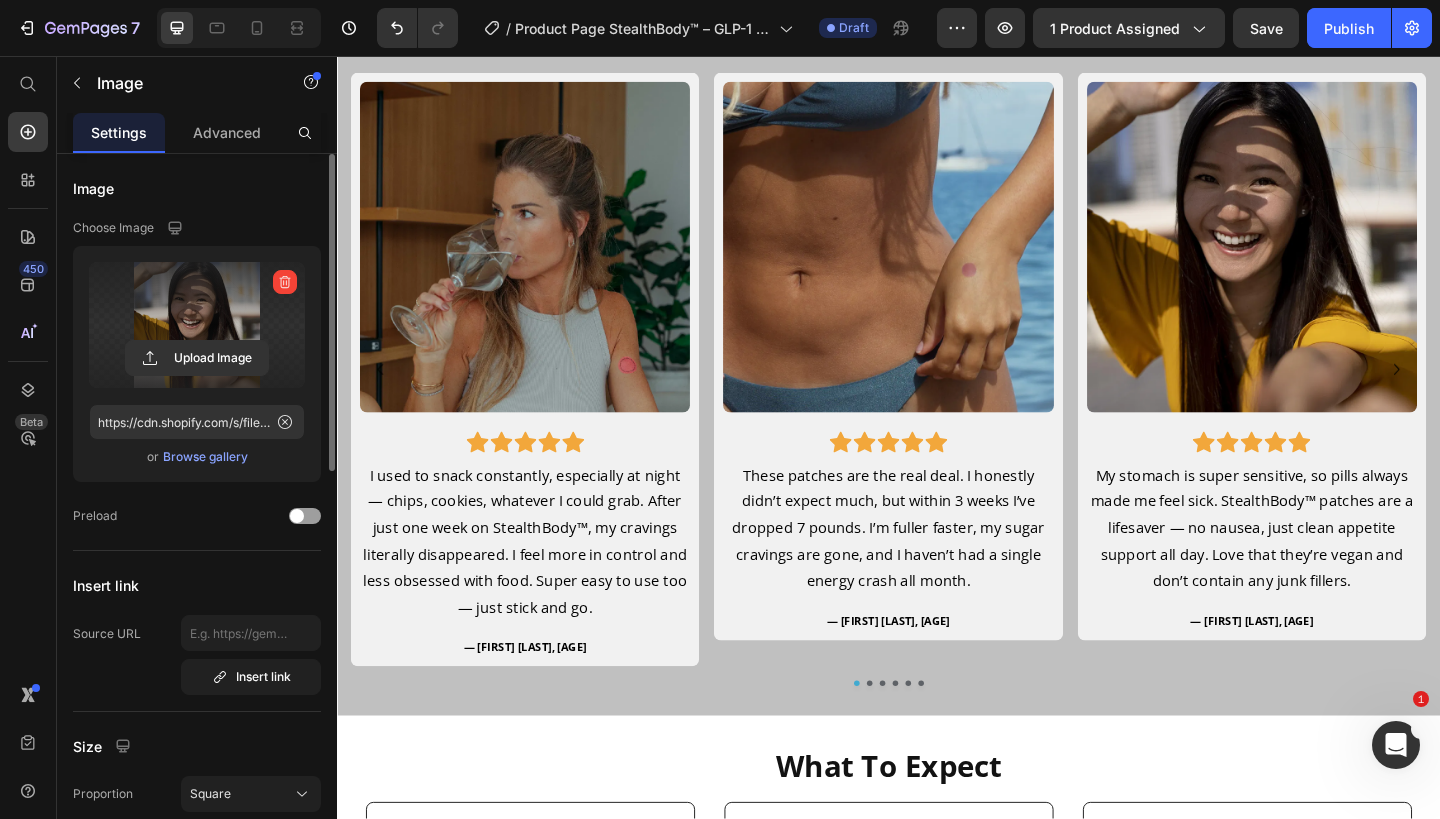 scroll, scrollTop: 3518, scrollLeft: 0, axis: vertical 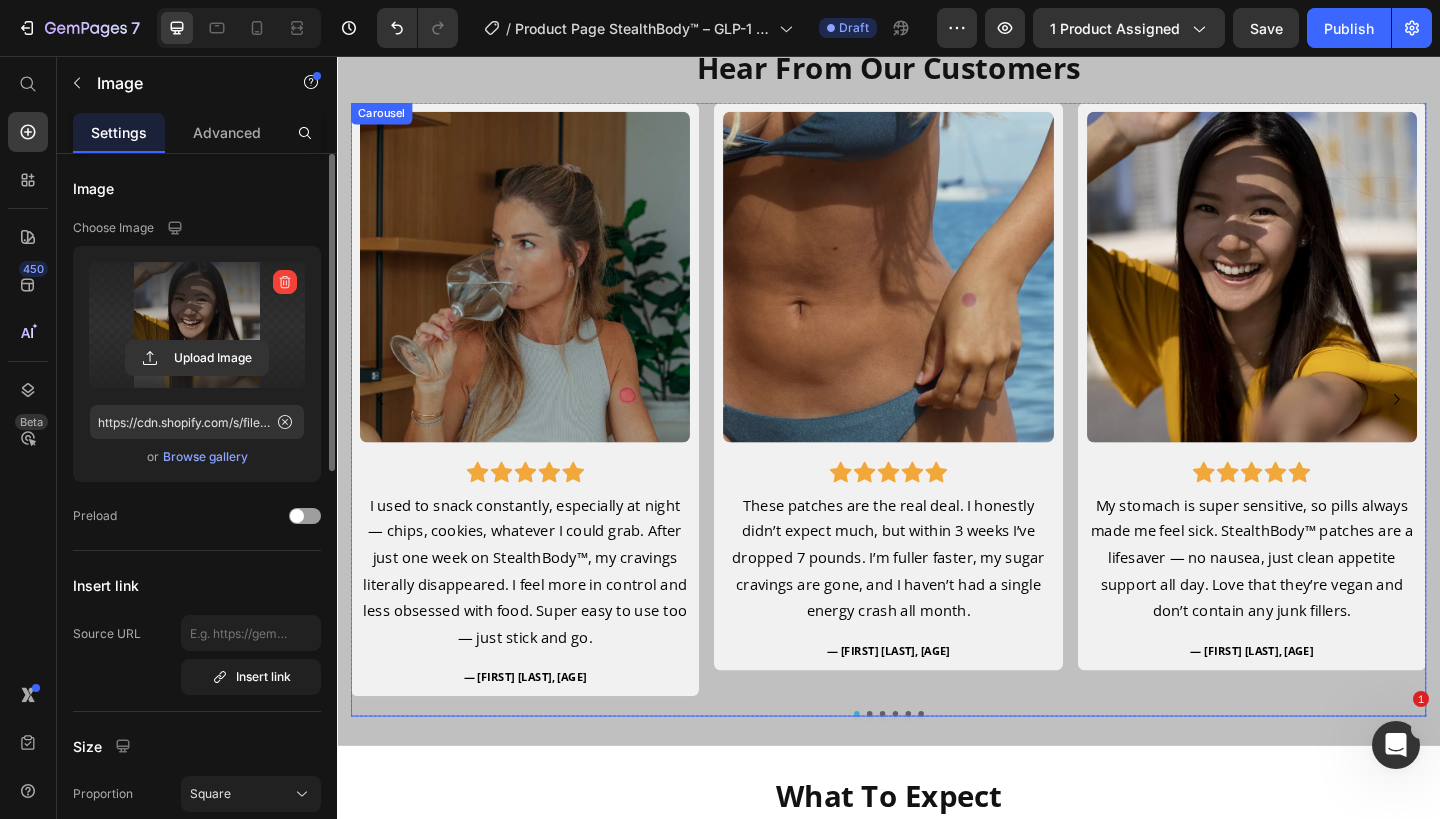 click 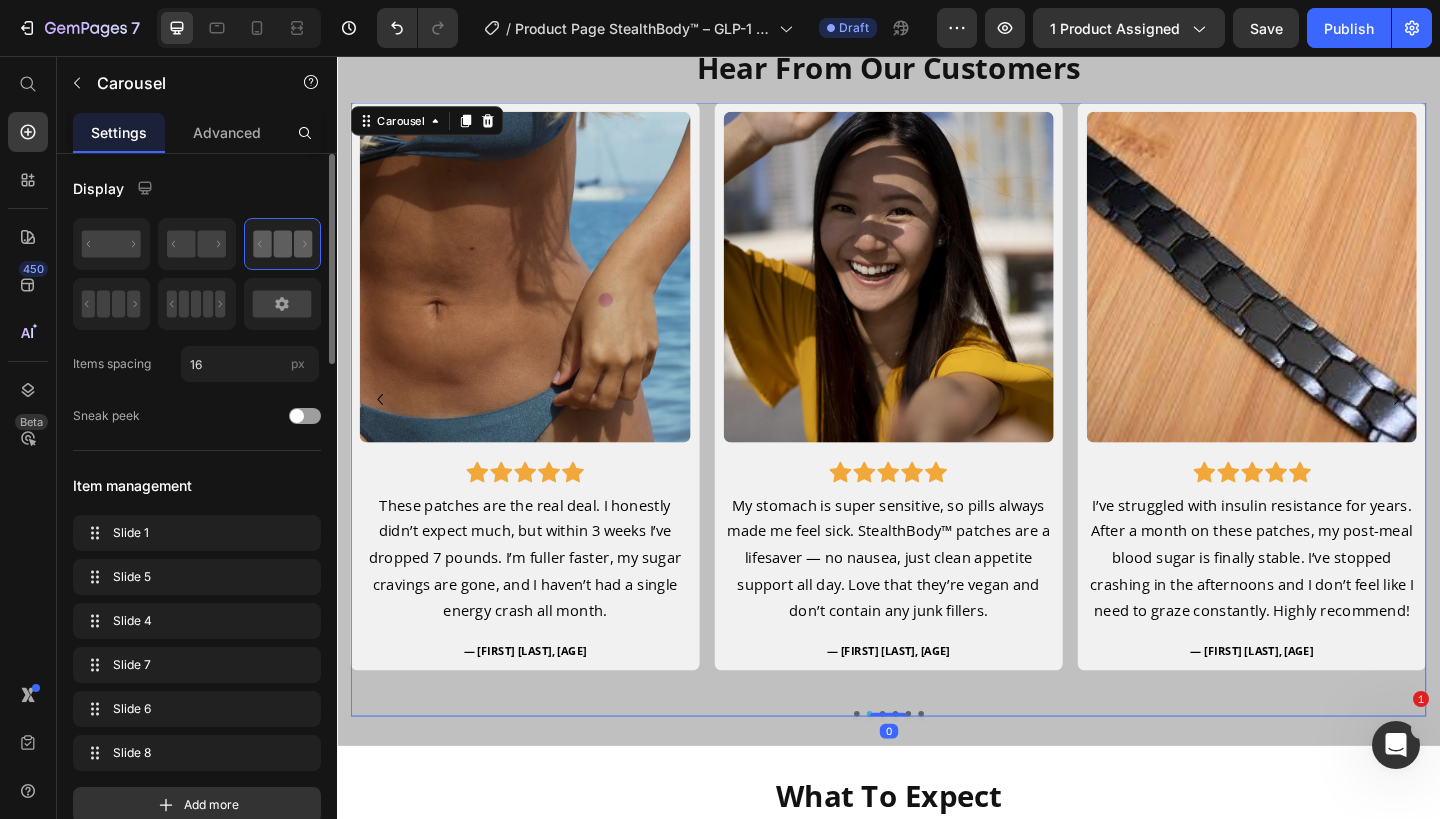 click 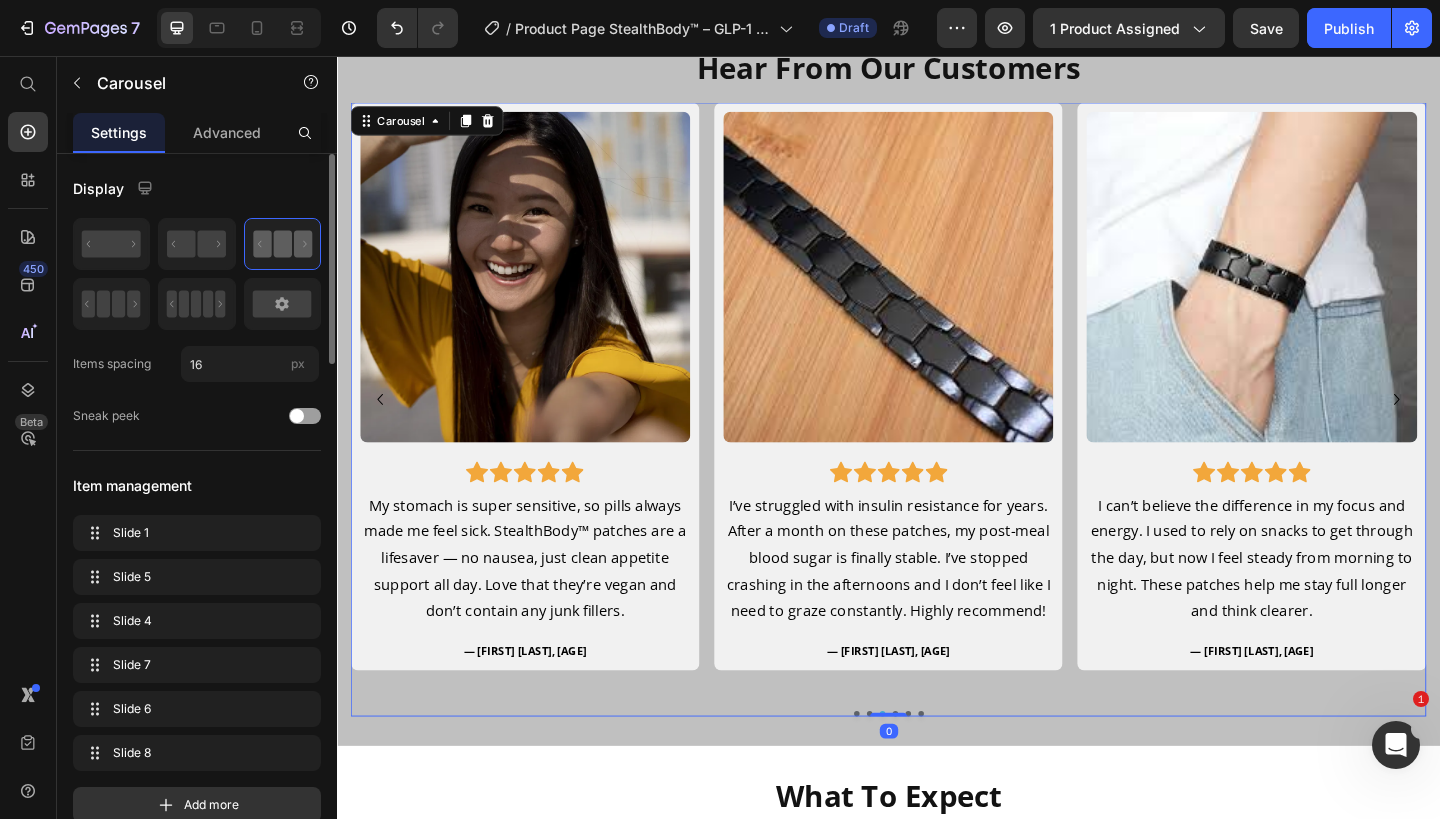 click 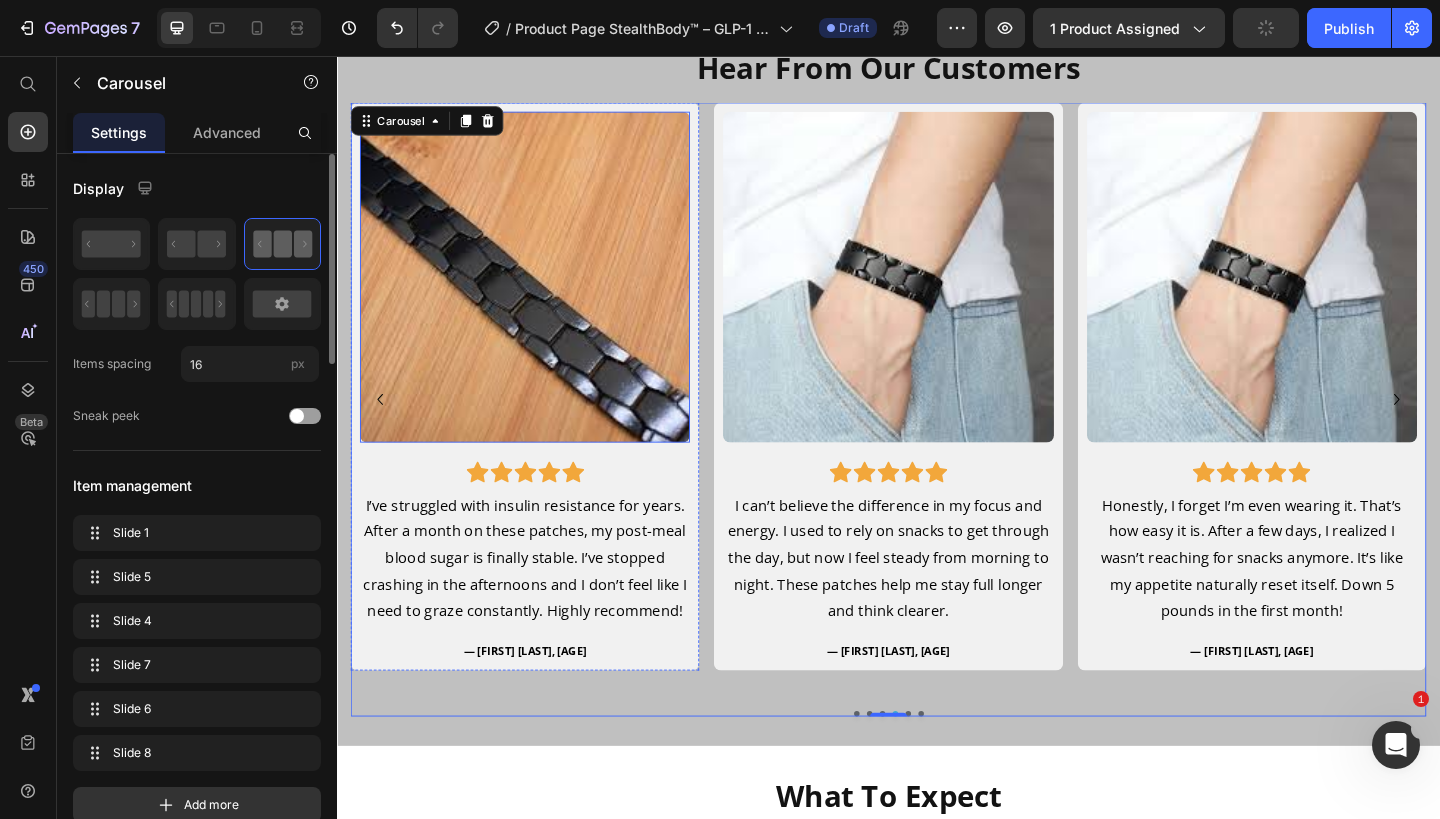click at bounding box center (541, 296) 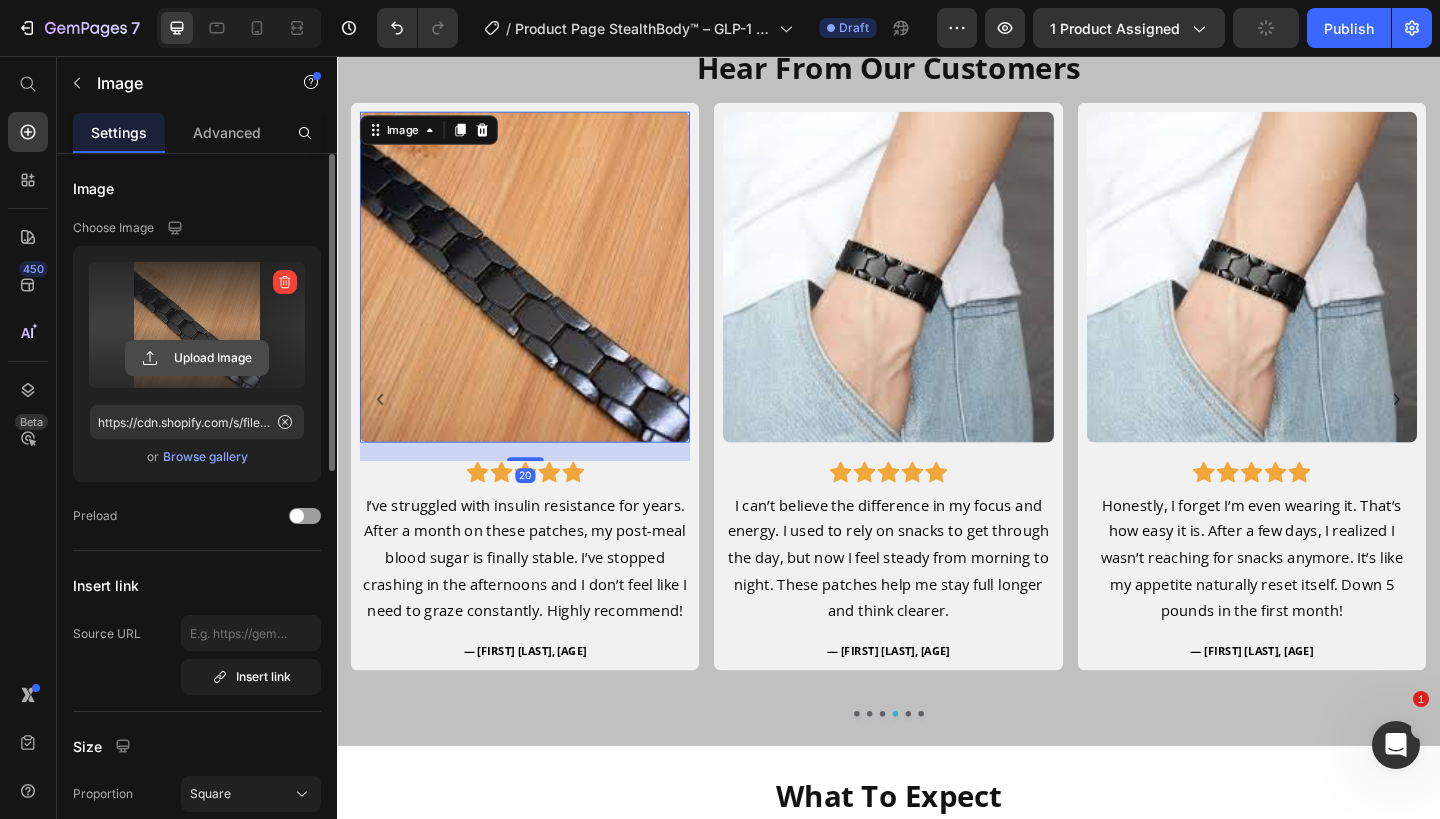 click 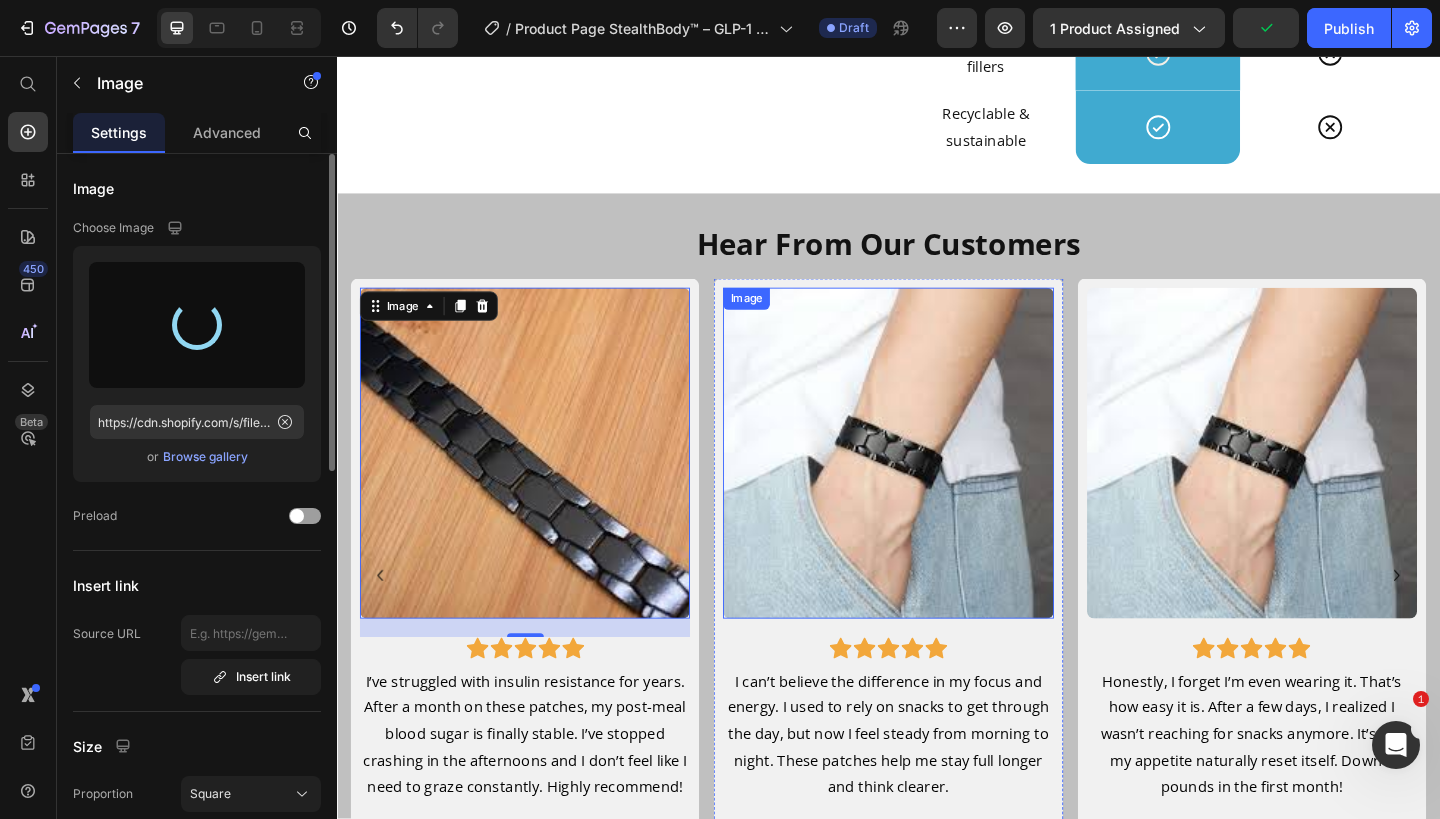 scroll, scrollTop: 3323, scrollLeft: 0, axis: vertical 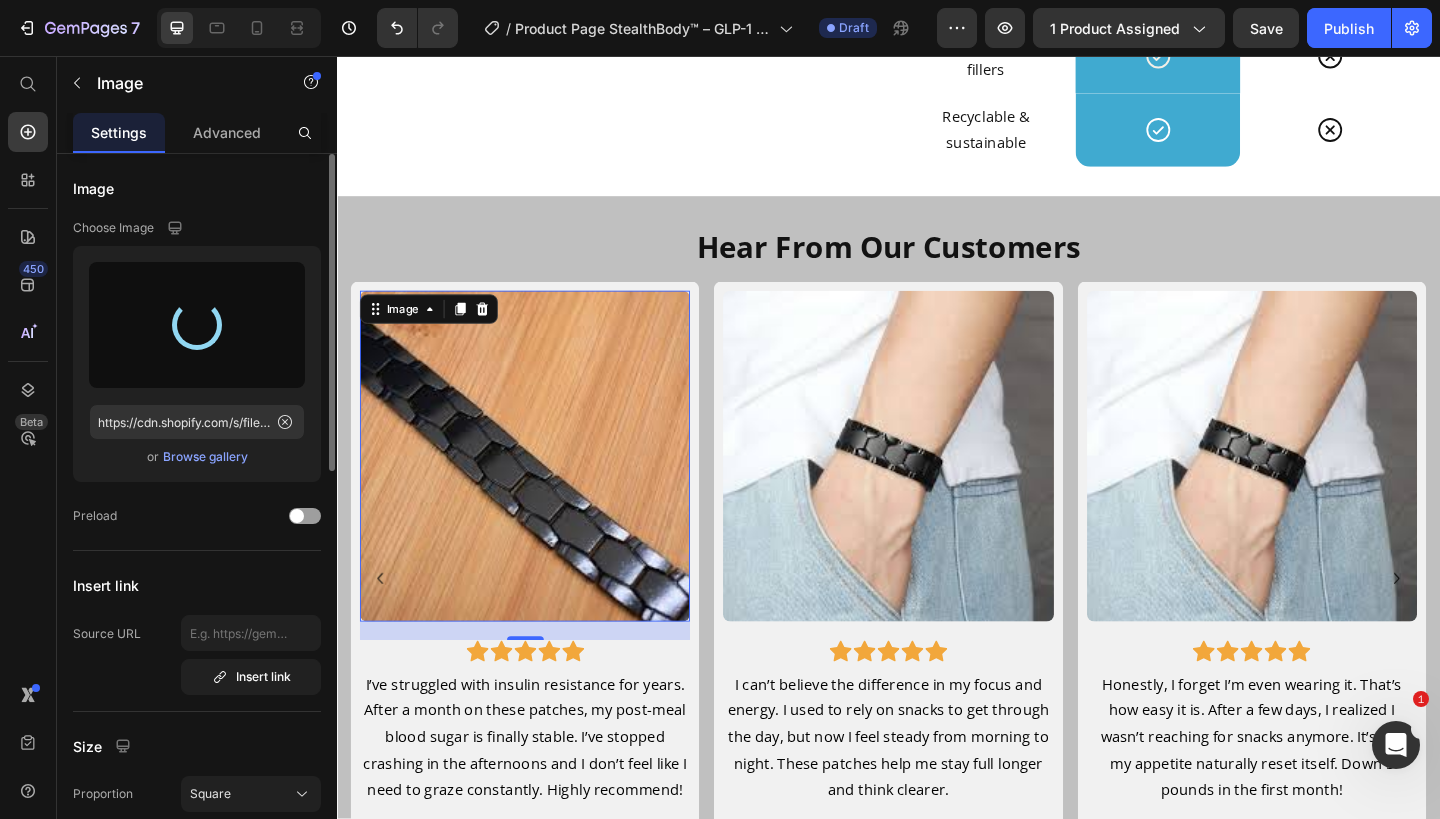 type on "https://cdn.shopify.com/s/files/1/0890/3298/2810/files/gempages_523751704932386036-7e703a4c-334a-464b-9191-f2ff49d391e5.png" 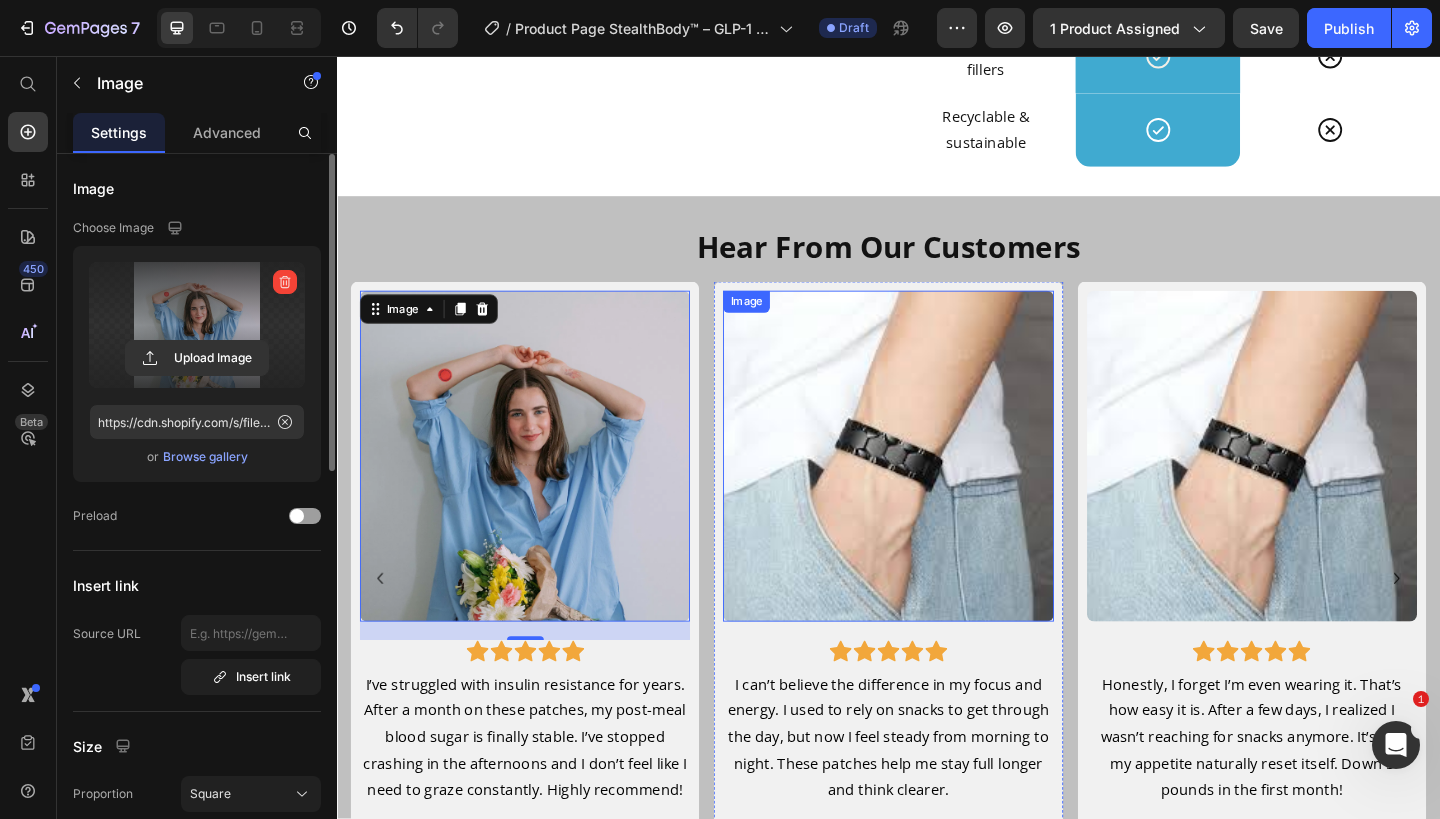 click at bounding box center [936, 491] 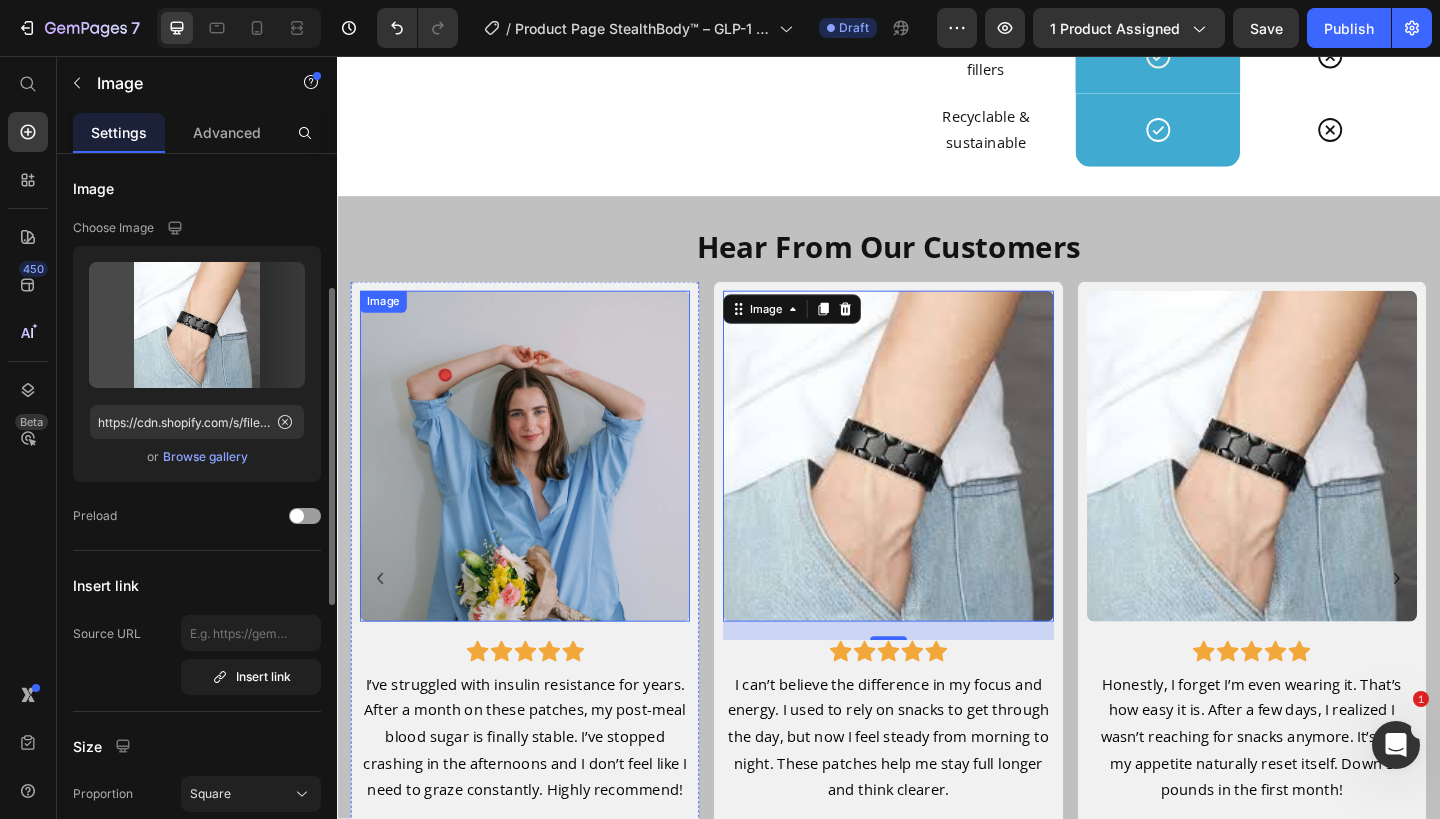 scroll, scrollTop: 93, scrollLeft: 0, axis: vertical 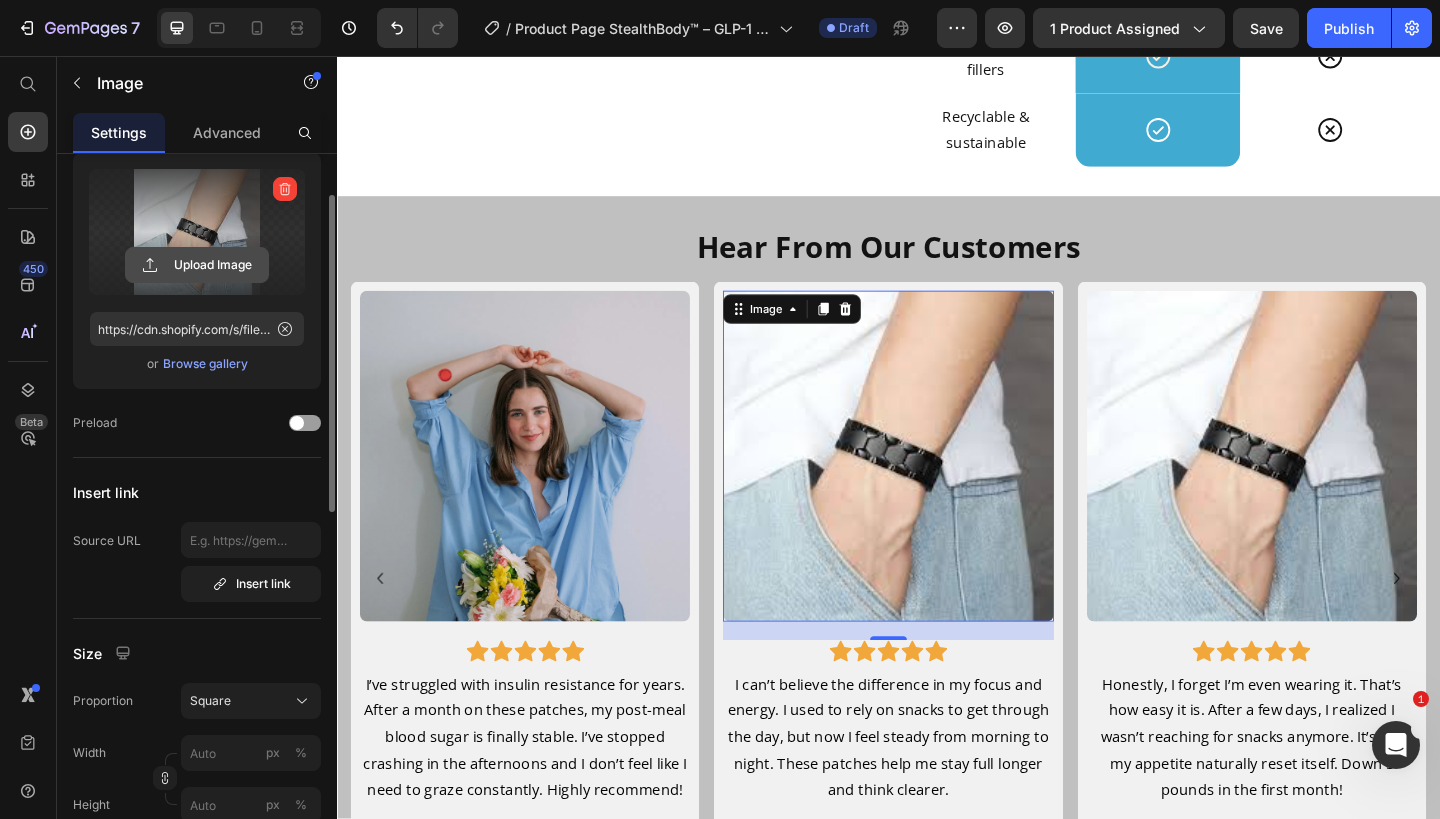 click 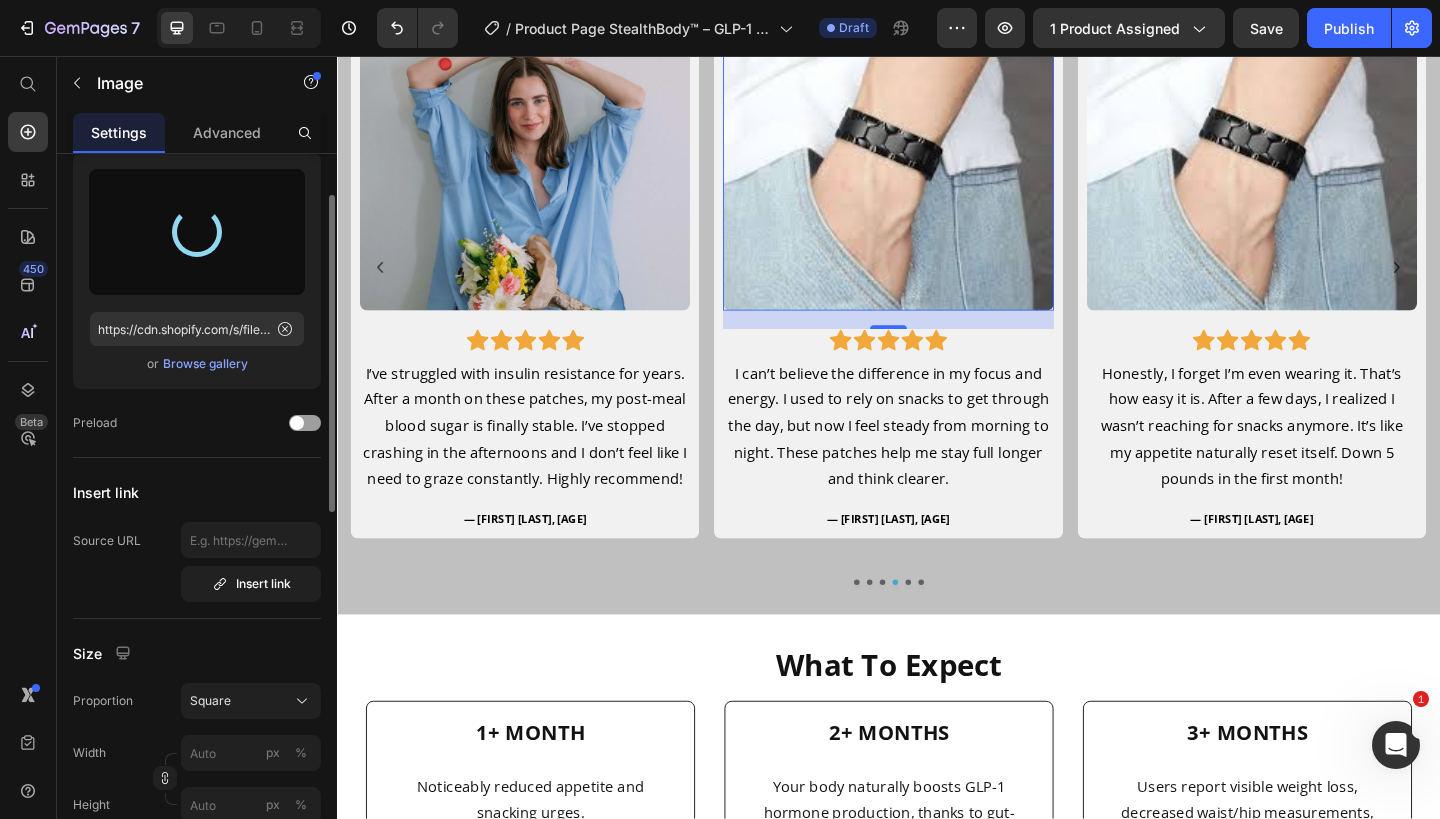 scroll, scrollTop: 3654, scrollLeft: 0, axis: vertical 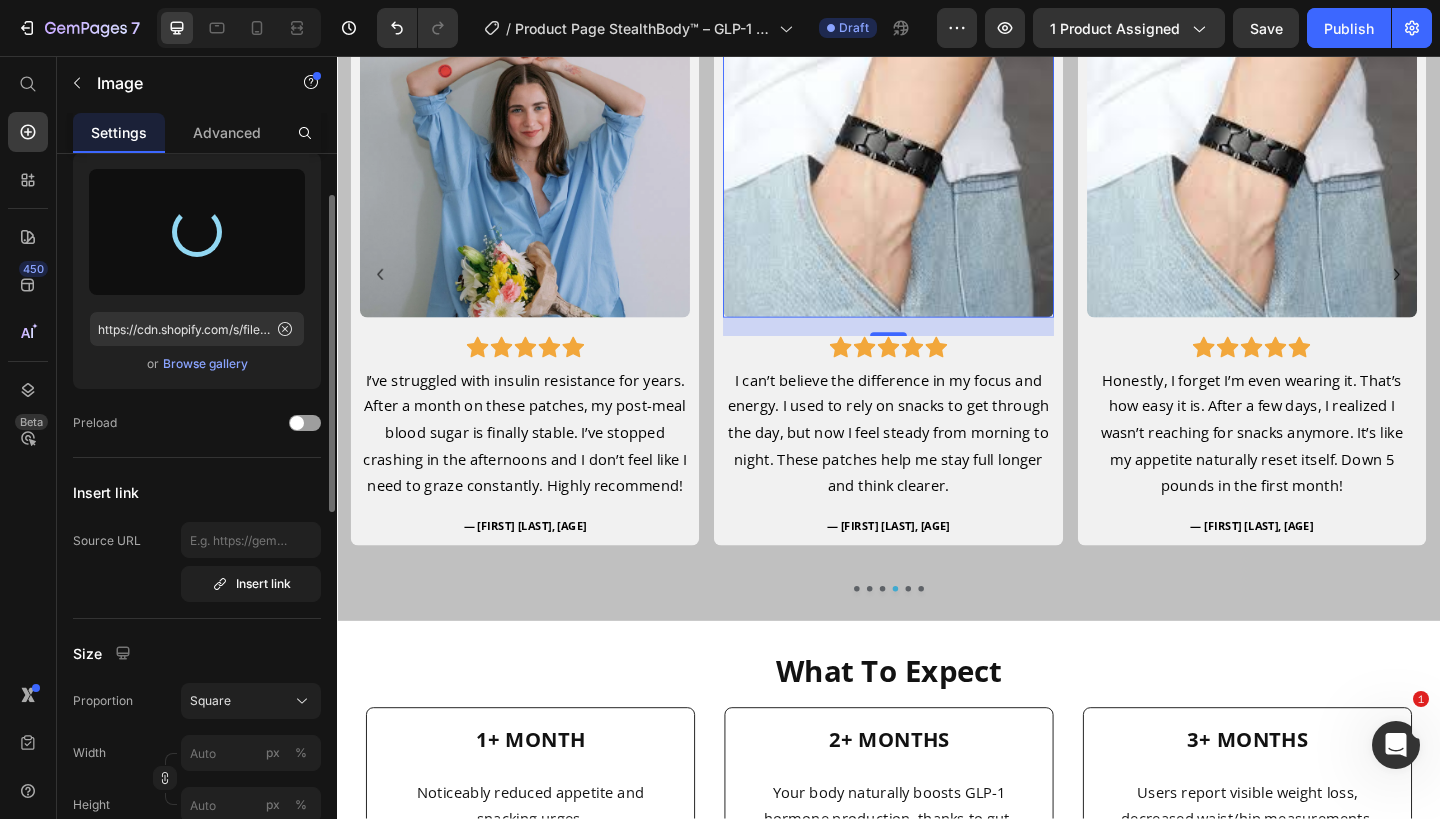 type on "https://cdn.shopify.com/s/files/1/0890/3298/2810/files/gempages_523751704932386036-850fe09e-f3ae-4787-99c1-8f45a1dcd951.png" 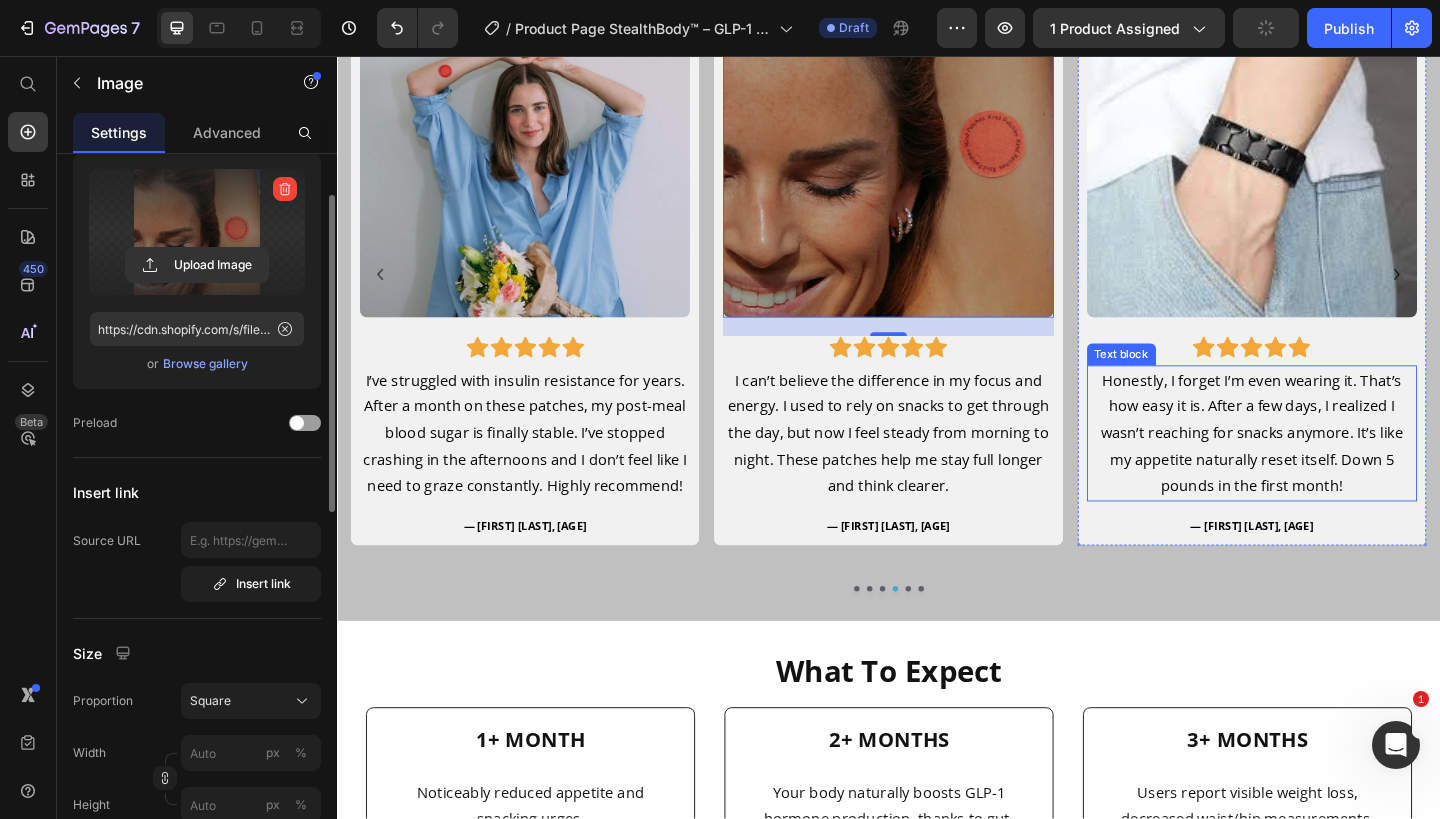 click on "Honestly, I forget I’m even wearing it. That’s how easy it is. After a few days, I realized I wasn’t reaching for snacks anymore. It’s like my appetite naturally reset itself. Down 5 pounds in the first month!" at bounding box center (1332, 467) 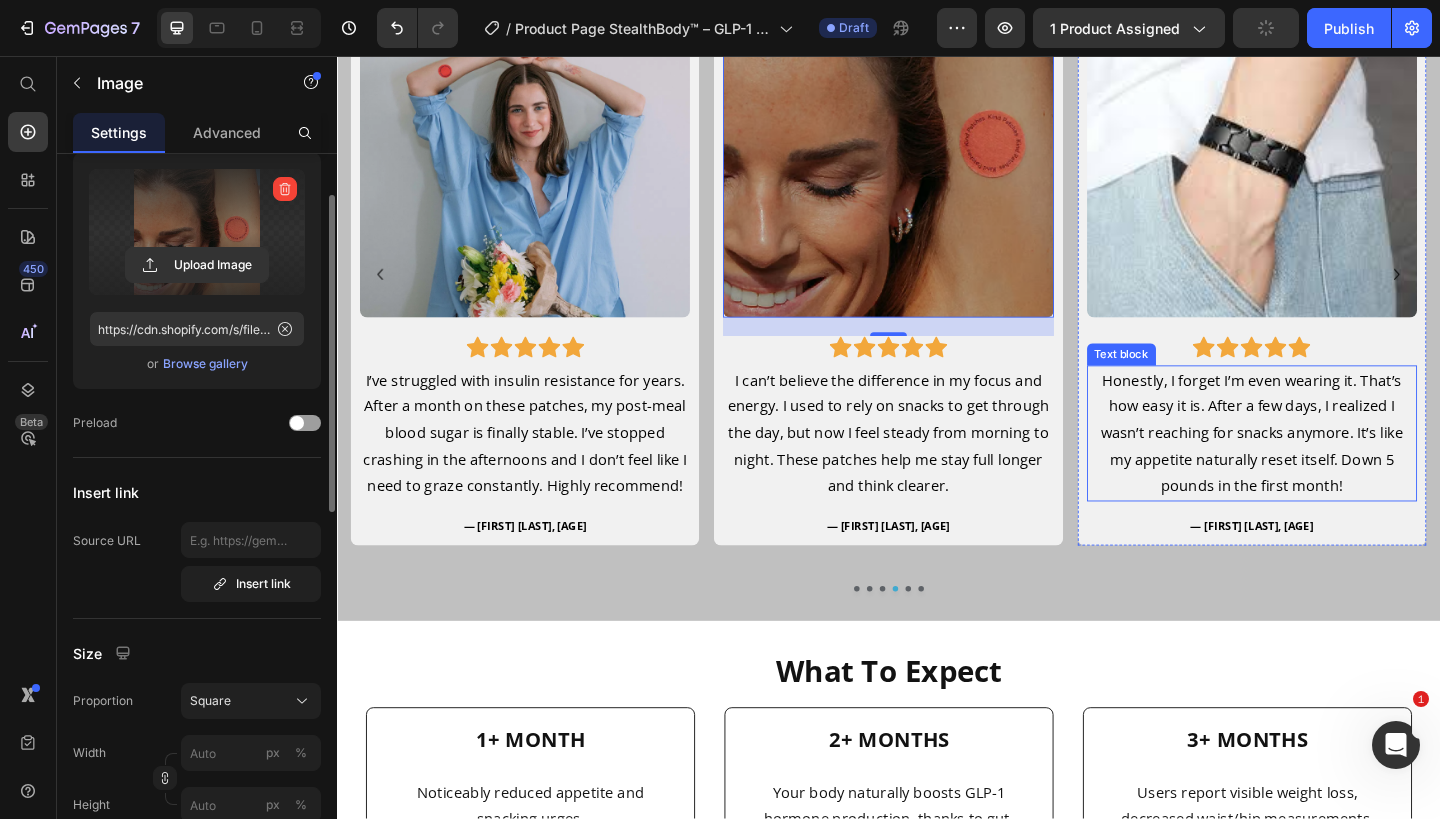 click on "Honestly, I forget I’m even wearing it. That’s how easy it is. After a few days, I realized I wasn’t reaching for snacks anymore. It’s like my appetite naturally reset itself. Down 5 pounds in the first month!" at bounding box center (1332, 467) 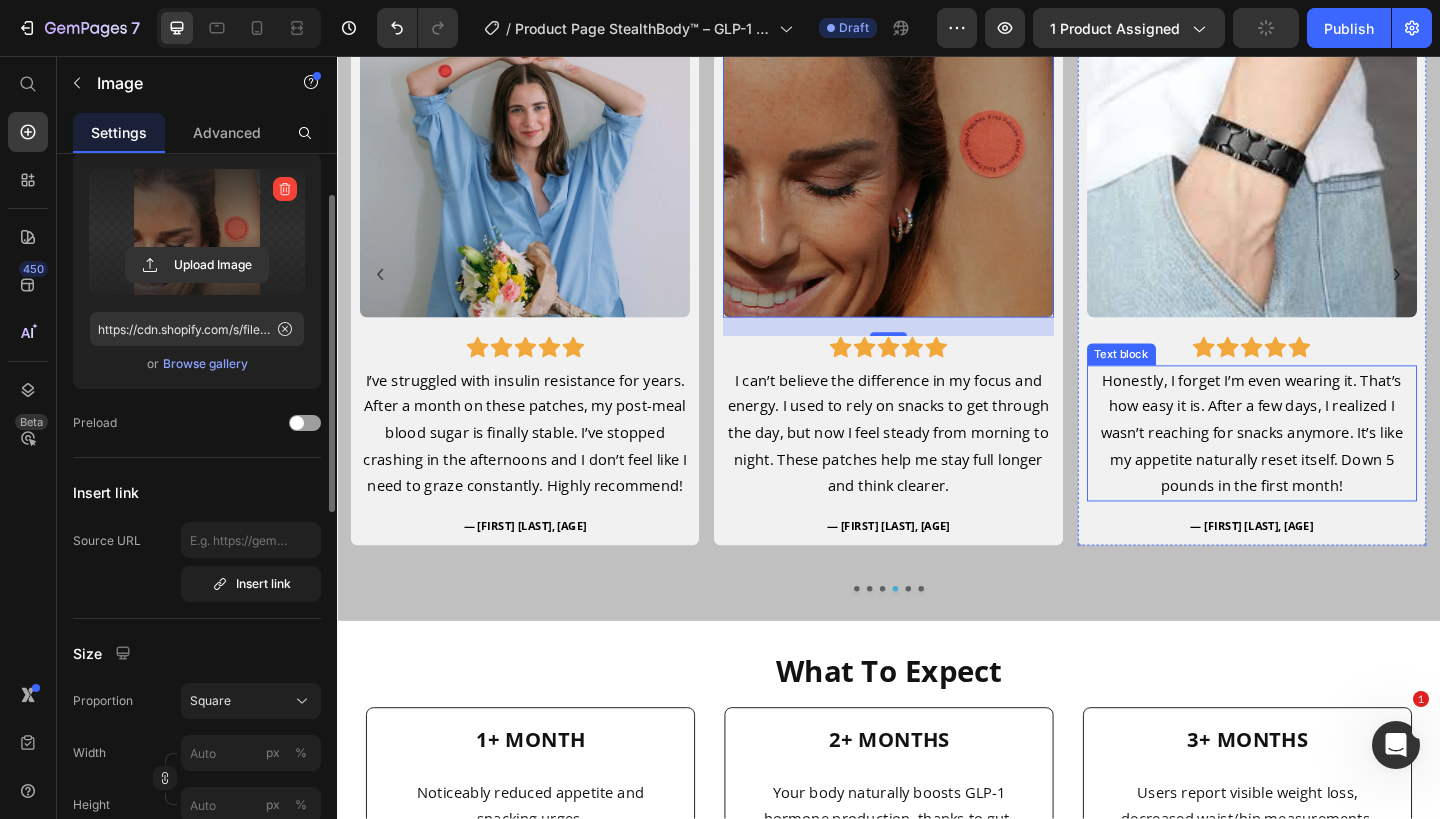 click on "Honestly, I forget I’m even wearing it. That’s how easy it is. After a few days, I realized I wasn’t reaching for snacks anymore. It’s like my appetite naturally reset itself. Down 5 pounds in the first month!" at bounding box center (1332, 467) 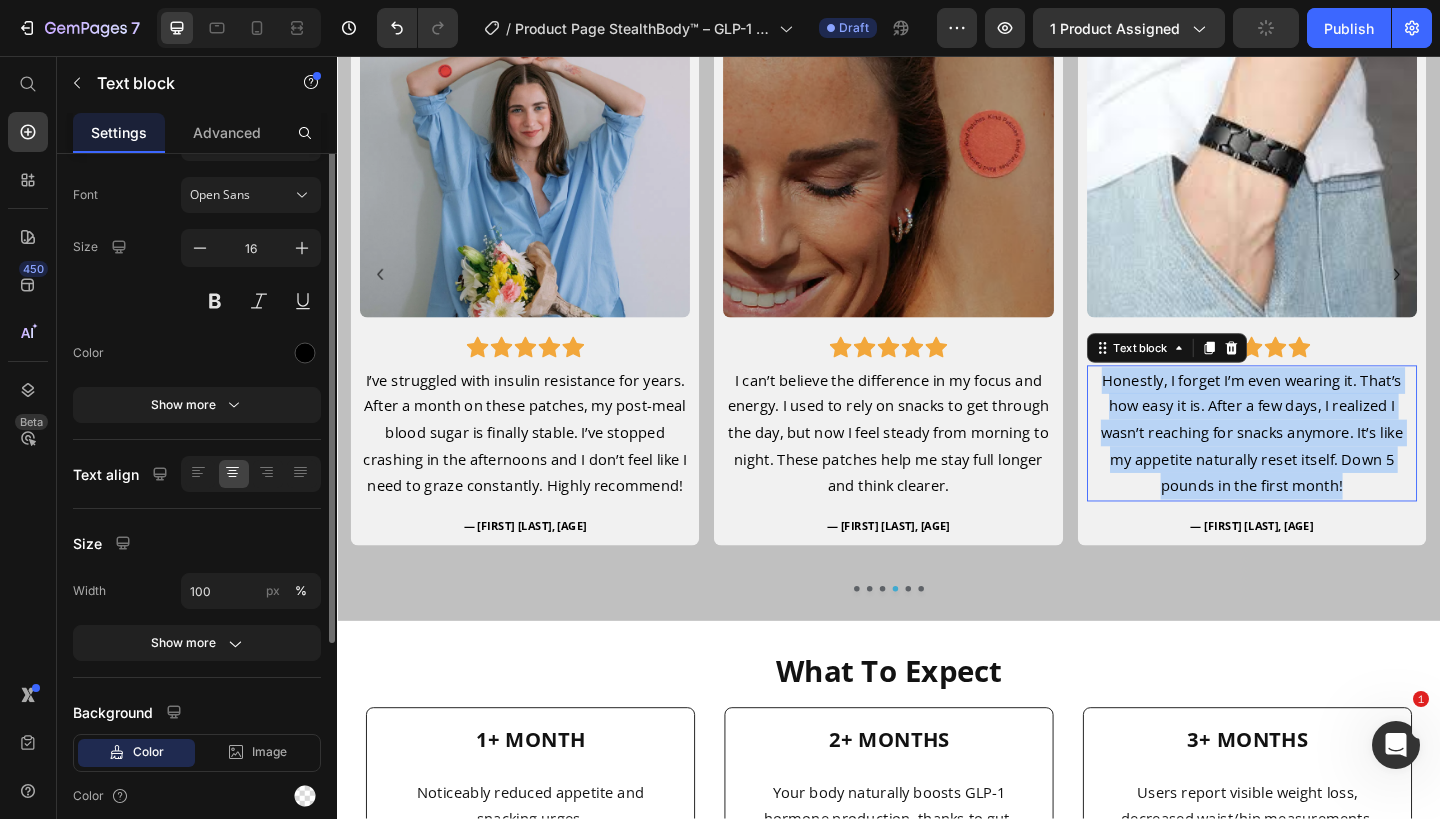 scroll, scrollTop: 0, scrollLeft: 0, axis: both 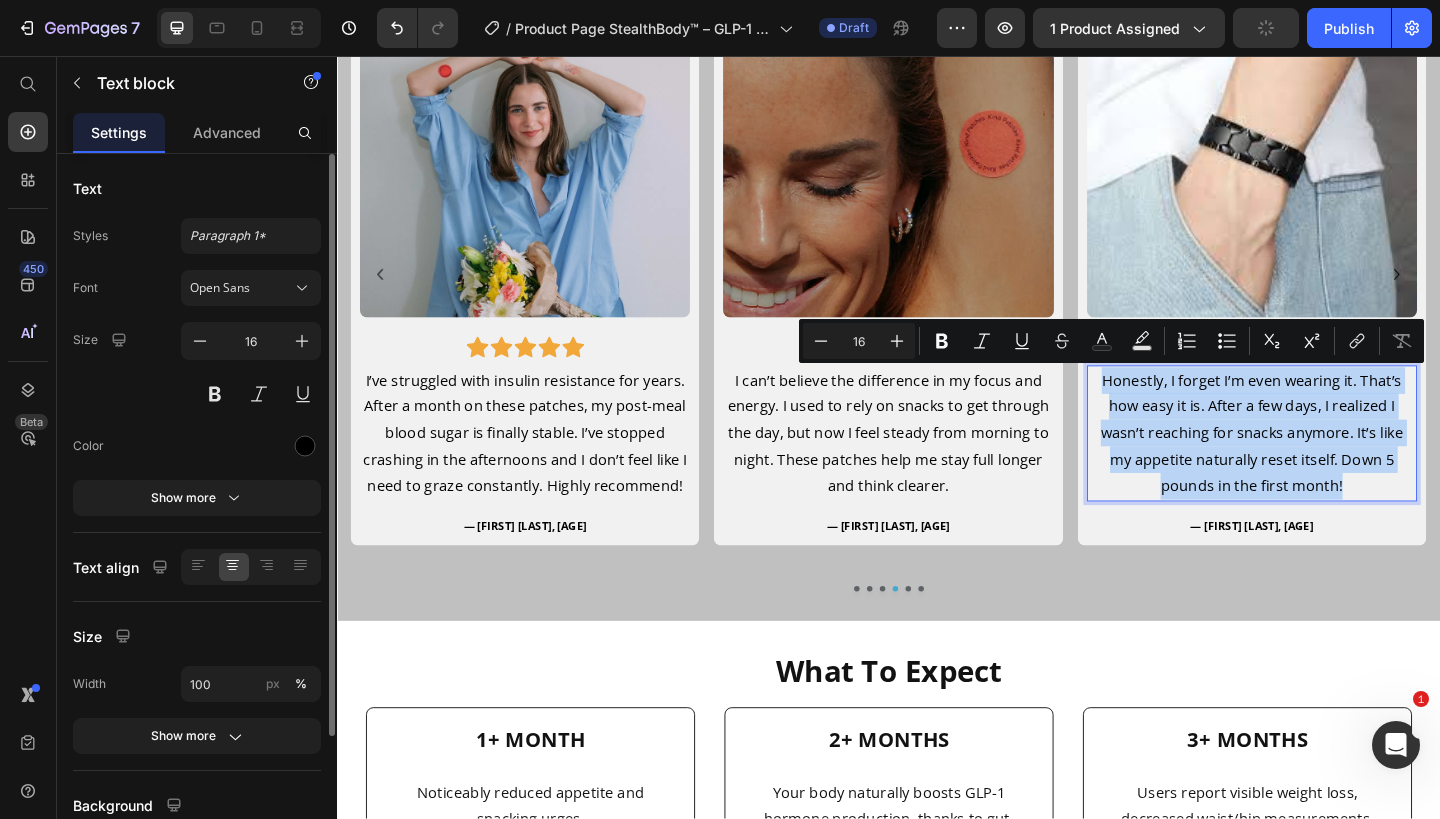 copy on "Honestly, I forget I’m even wearing it. That’s how easy it is. After a few days, I realized I wasn’t reaching for snacks anymore. It’s like my appetite naturally reset itself. Down 5 pounds in the first month!" 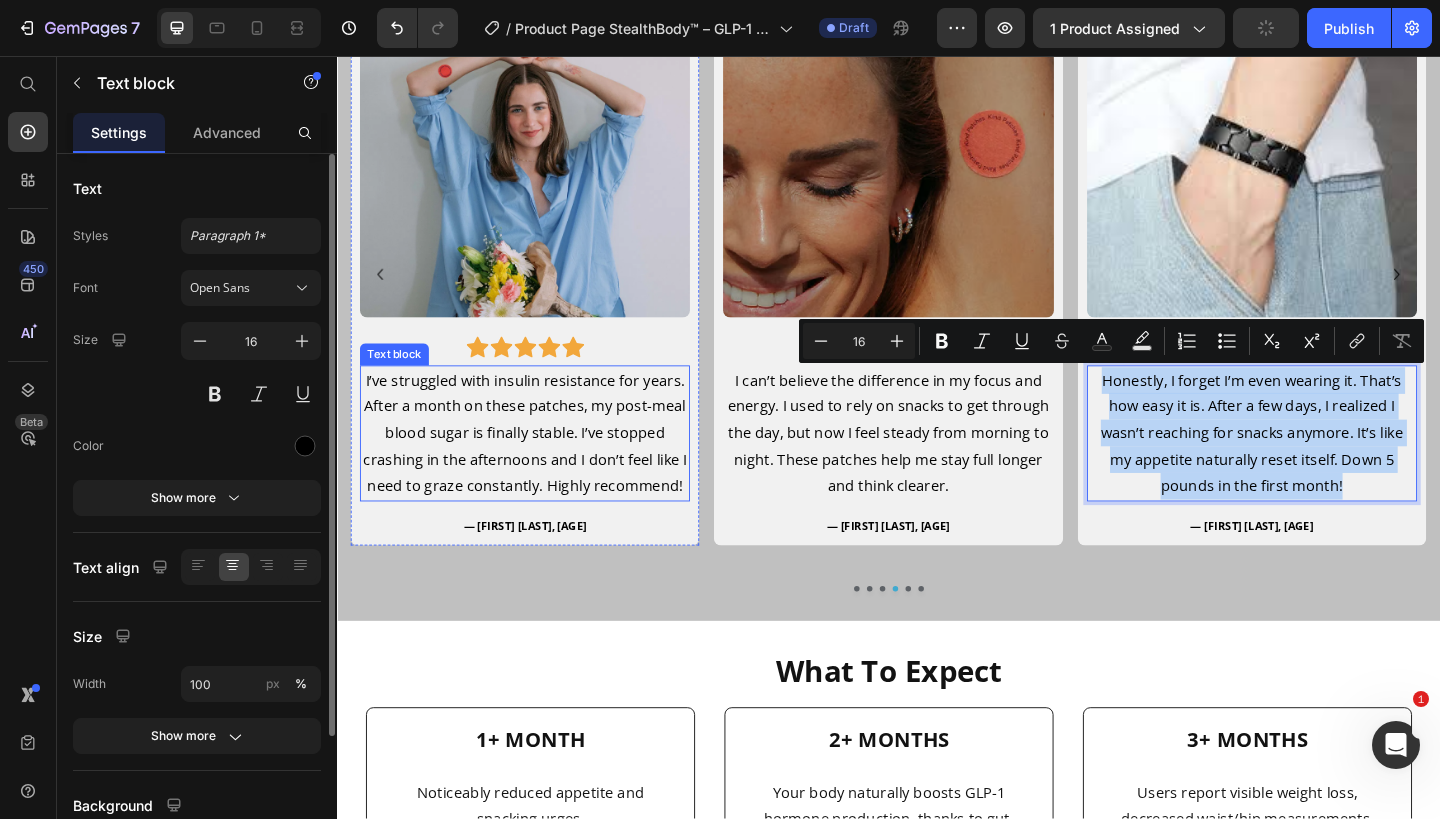 click on "I’ve struggled with insulin resistance for years. After a month on these patches, my post-meal blood sugar is finally stable. I’ve stopped crashing in the afternoons and I don’t feel like I need to graze constantly. Highly recommend!" at bounding box center (541, 467) 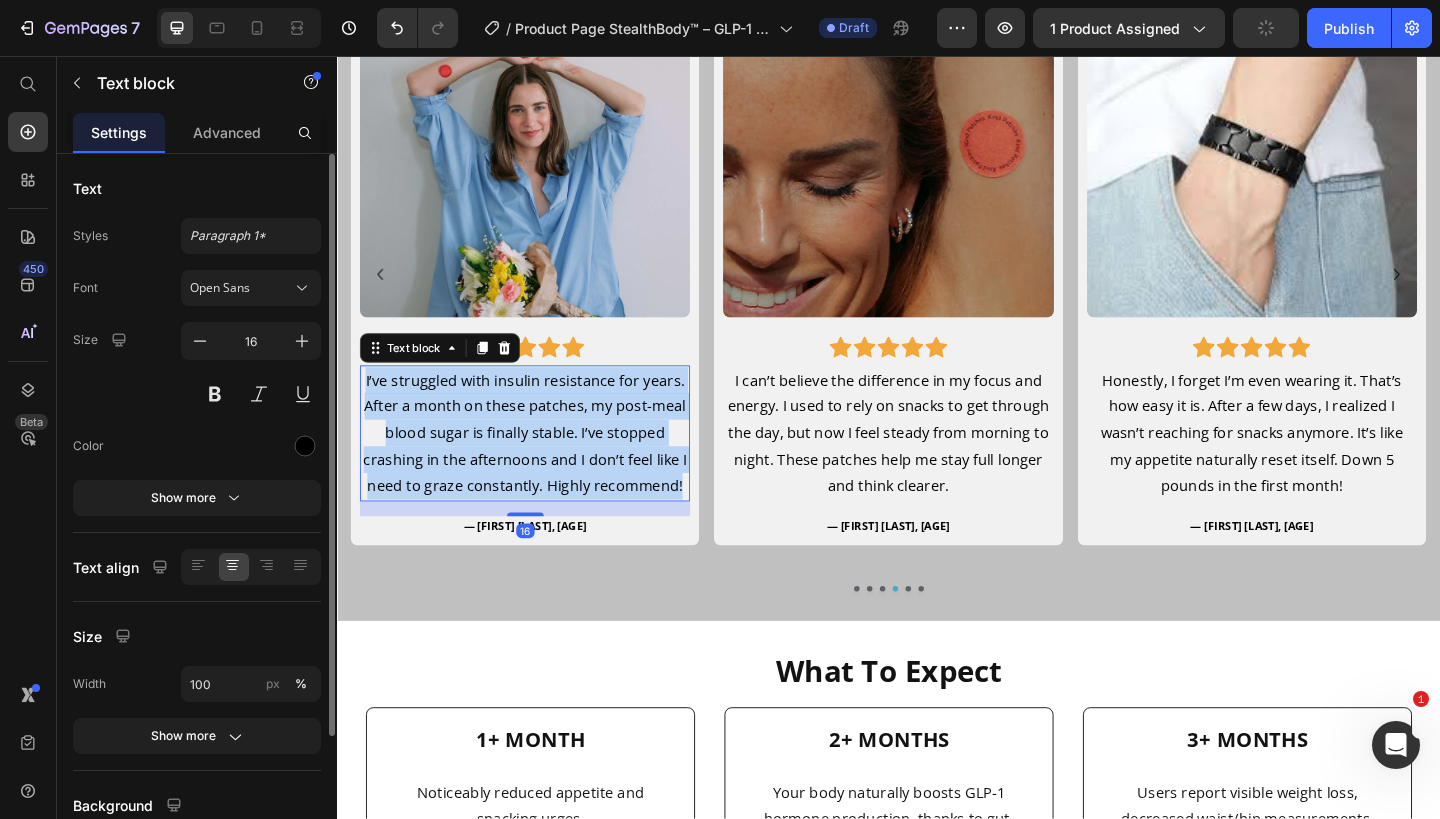 click on "I’ve struggled with insulin resistance for years. After a month on these patches, my post-meal blood sugar is finally stable. I’ve stopped crashing in the afternoons and I don’t feel like I need to graze constantly. Highly recommend!" at bounding box center [541, 467] 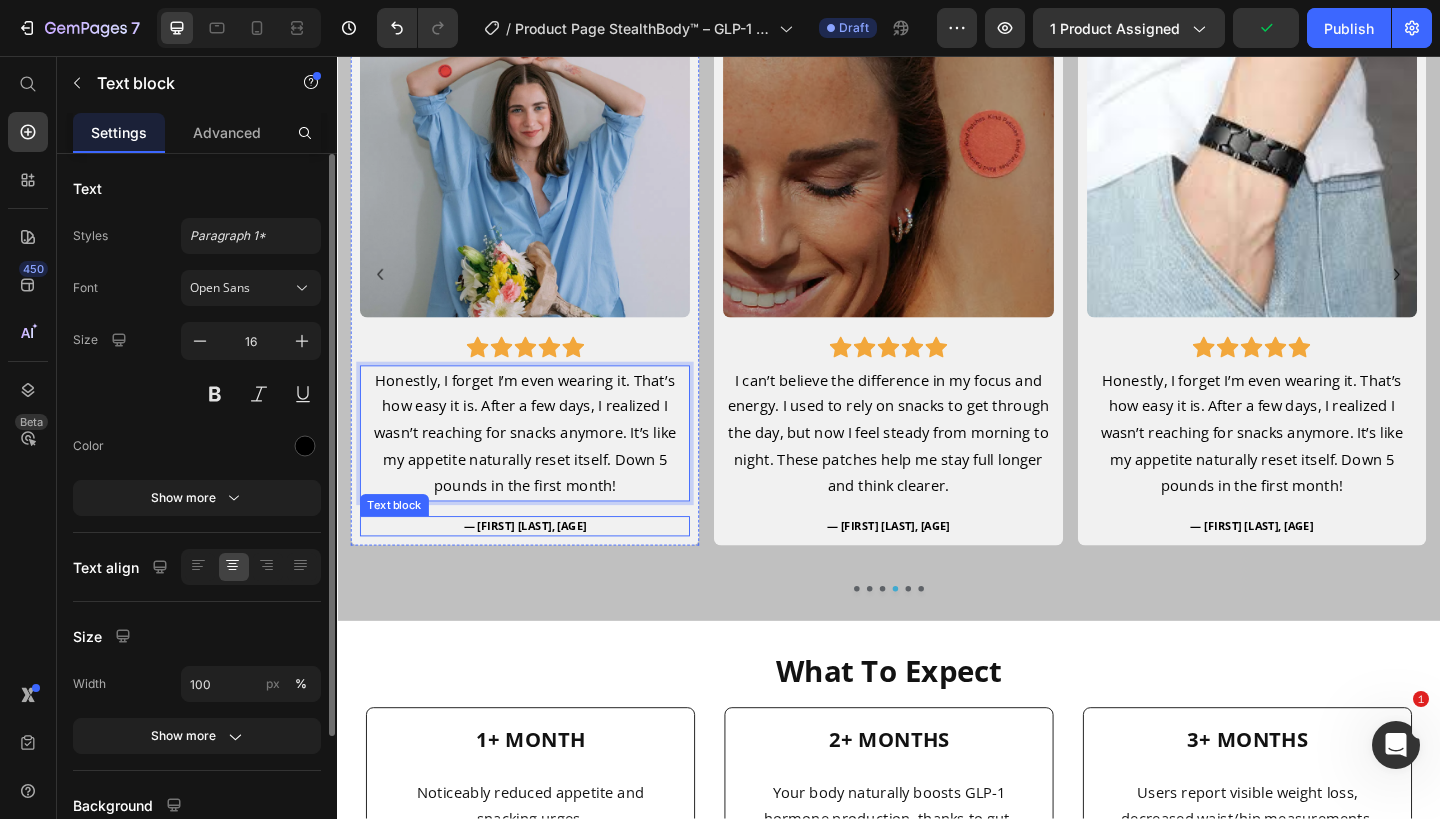 click on "— [FIRST] [LAST], [AGE]" at bounding box center (542, 567) 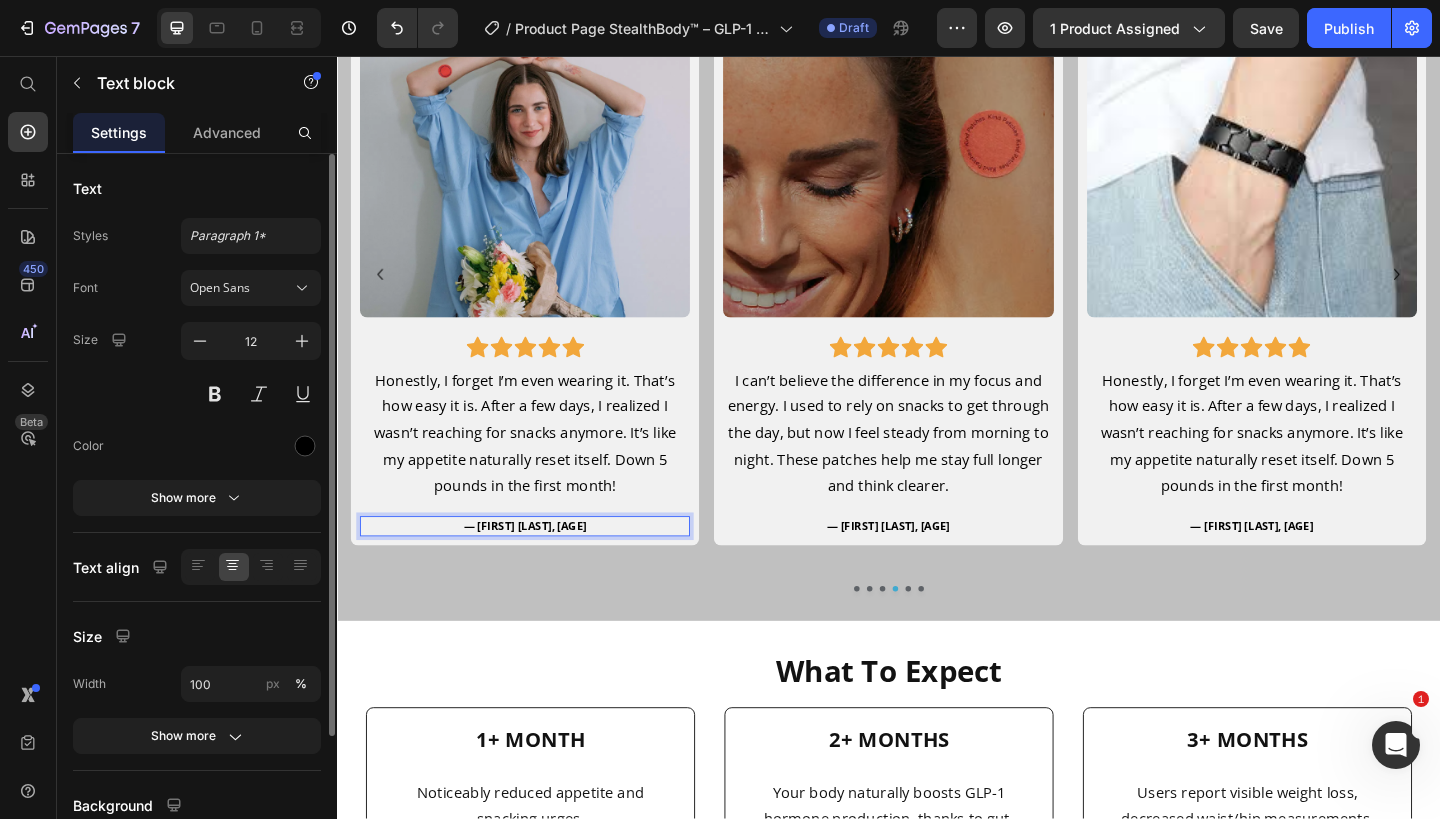 click on "— [FIRST] [LAST], [AGE]" at bounding box center (542, 567) 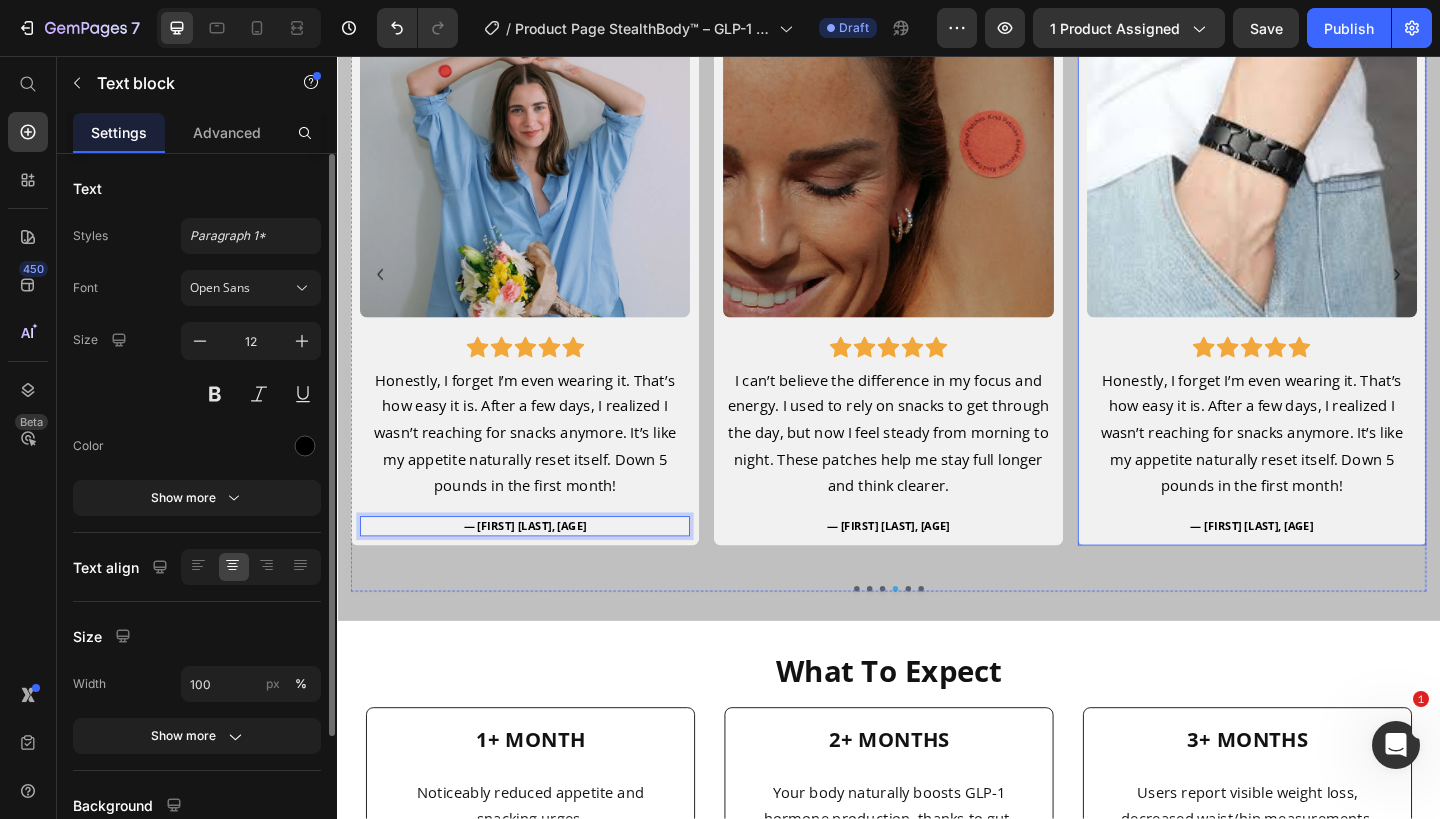 click on "Image
Icon
Icon
Icon
Icon
Icon Row Honestly, I forget I’m even wearing it. That’s how easy it is. After a few days, I realized I wasn’t reaching for snacks anymore. It’s like my appetite naturally reset itself. Down 5 pounds in the first month! Text block — [FIRST] [LAST], [AGE] Text block" at bounding box center (1332, 279) 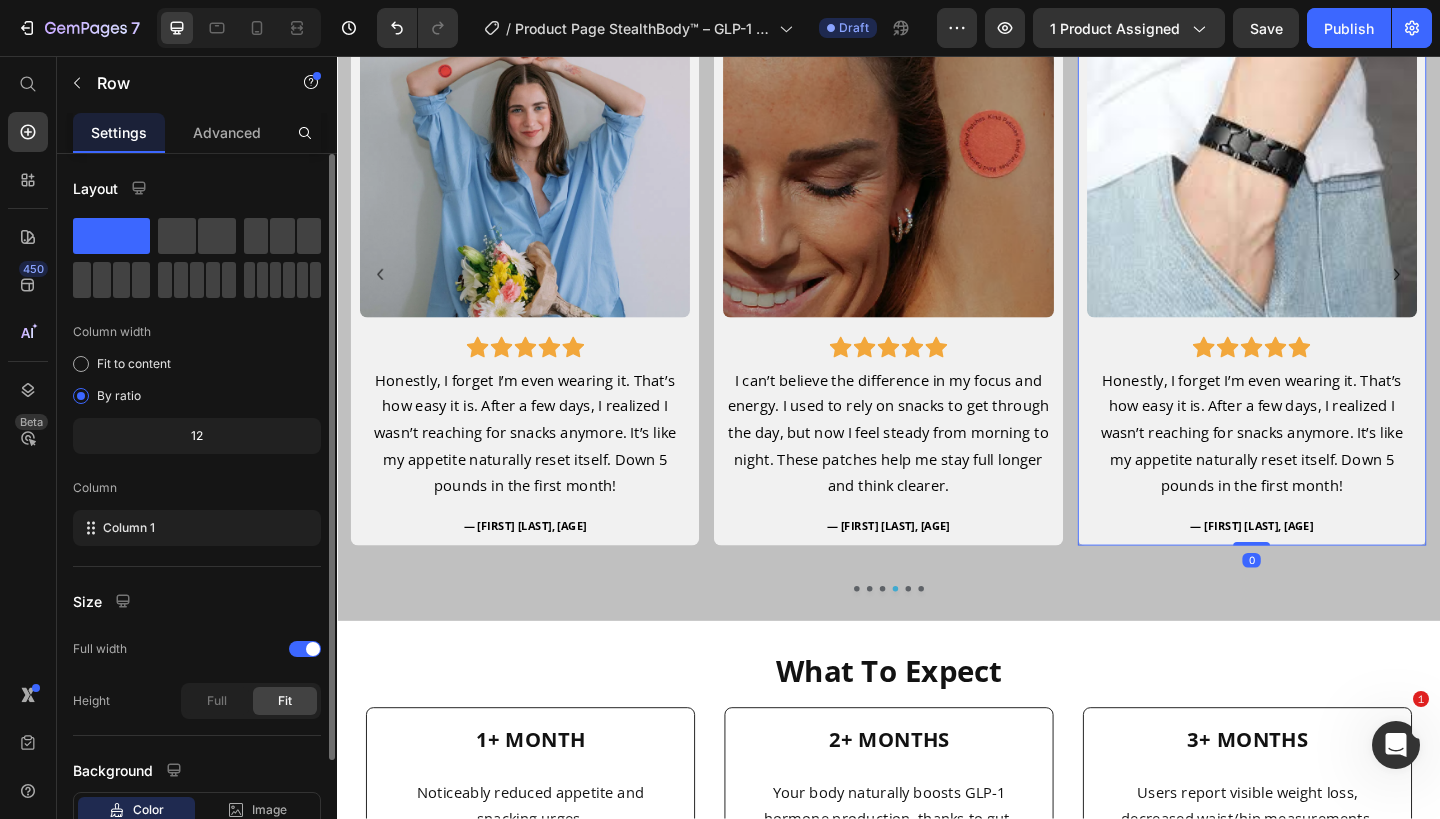 click on "Image
Icon
Icon
Icon
Icon
Icon Row I used to snack constantly, especially at night — chips, cookies, whatever I could grab. After just one week on StealthBody™, my cravings literally disappeared. I feel more in control and less obsessed with food. Super easy to use too — just stick and go. Text block — [FIRST] [LAST], [AGE] Text block Row Image
Icon
Icon
Icon
Icon
Icon Row These patches are the real deal. I honestly didn’t expect much, but within 3 weeks I’ve dropped 7 pounds. I’m fuller faster, my sugar cravings are gone, and I haven’t had a single energy crash all month. Text block — [FIRST] [LAST], [AGE] Text block Row Image
Icon
Icon
Icon
Icon
Icon Row Text block — [FIRST] [LAST], [AGE] Text block Row Image
Icon
Icon
Icon Icon" at bounding box center [937, 294] 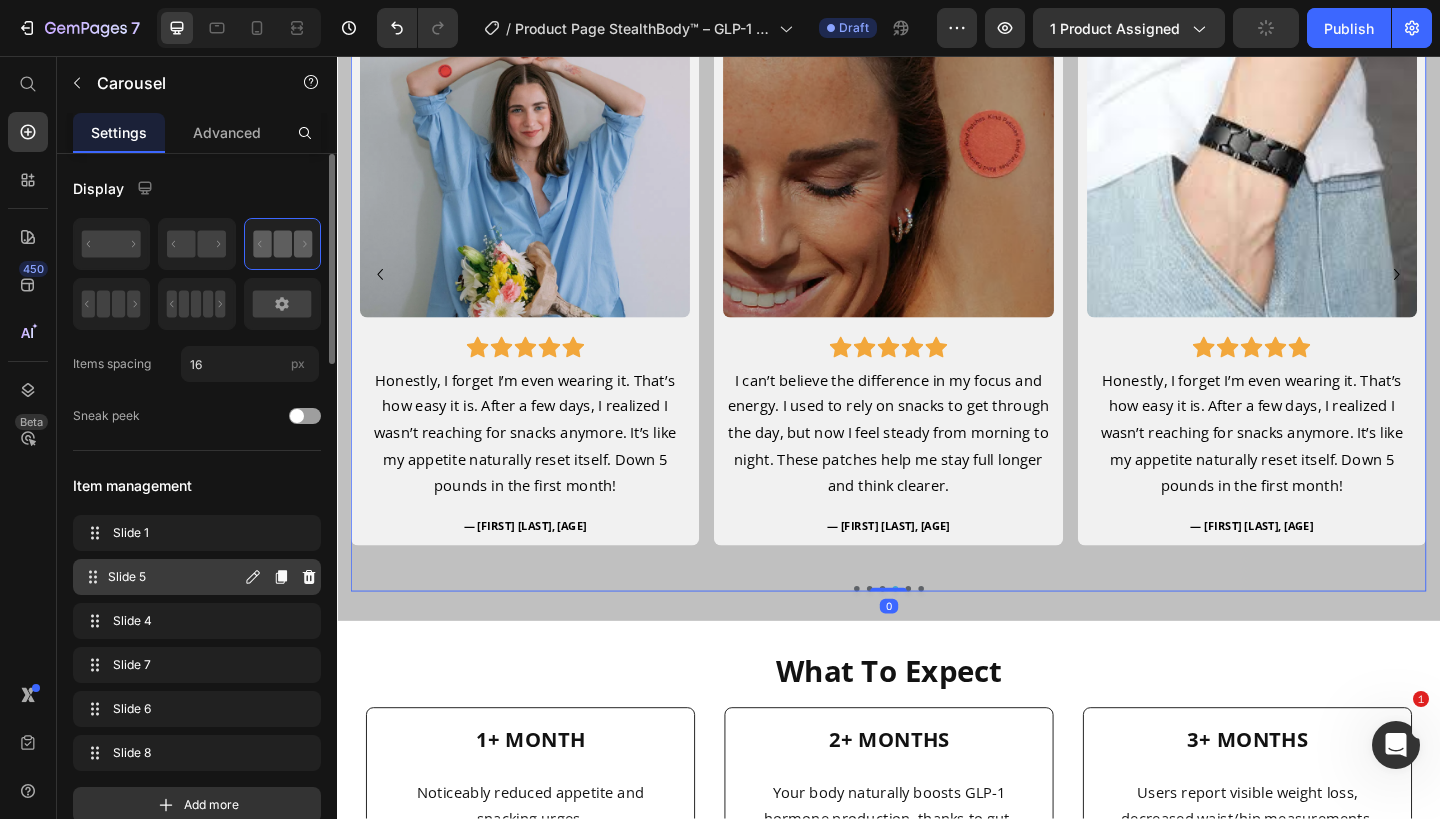 click on "Slide 5 Slide 5" at bounding box center [161, 577] 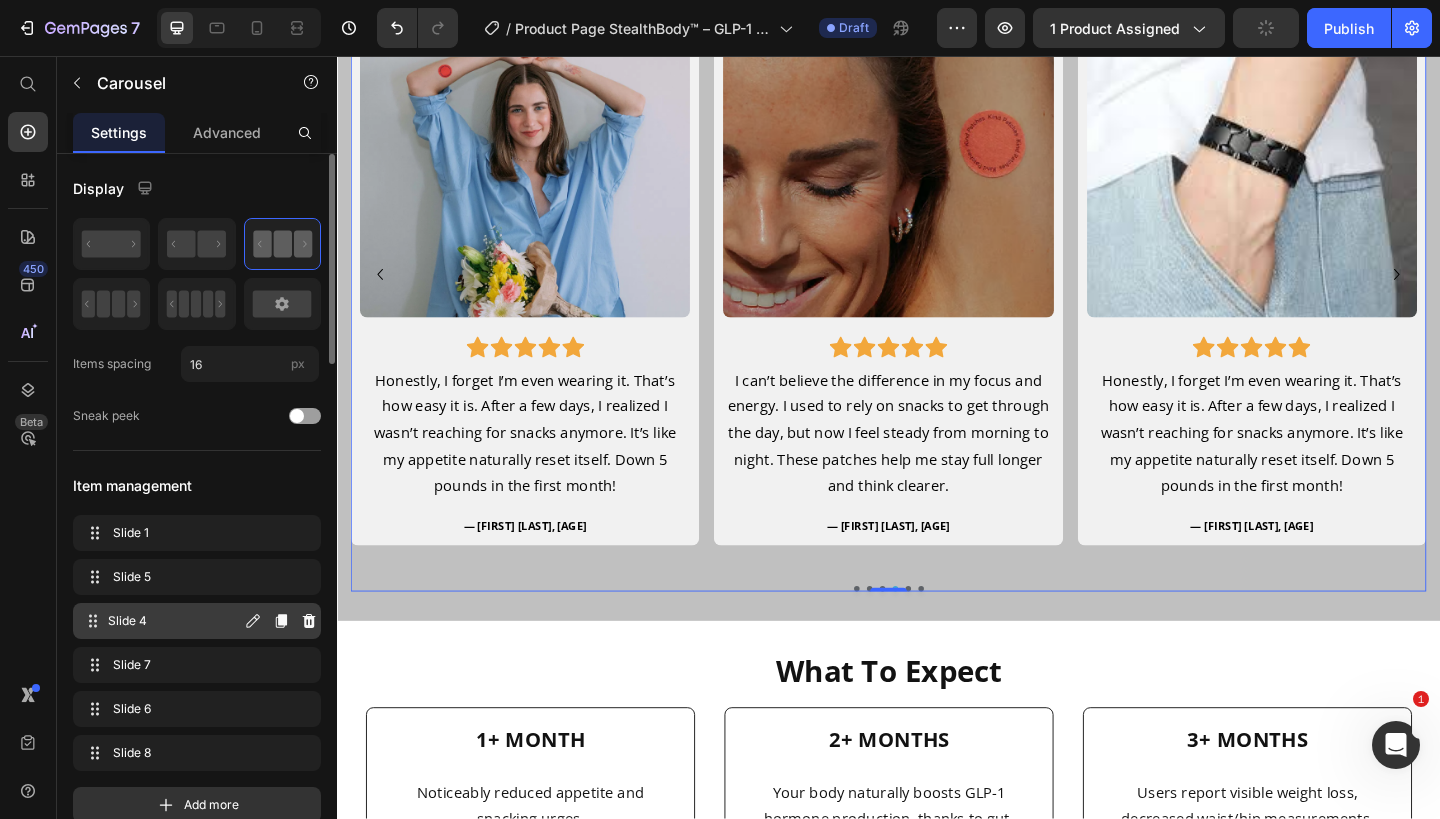 click on "Slide 4 Slide 4" at bounding box center (161, 621) 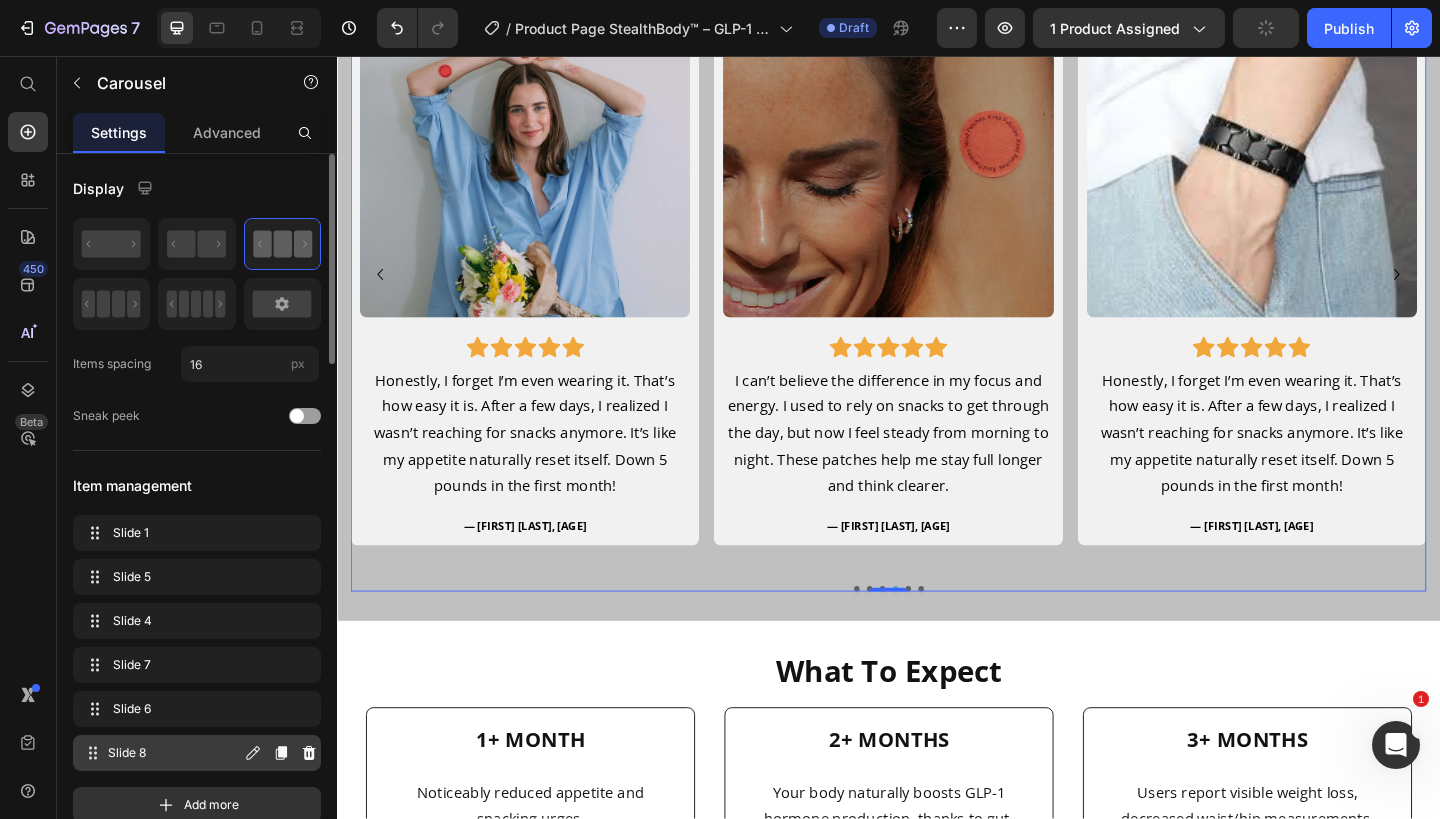 click 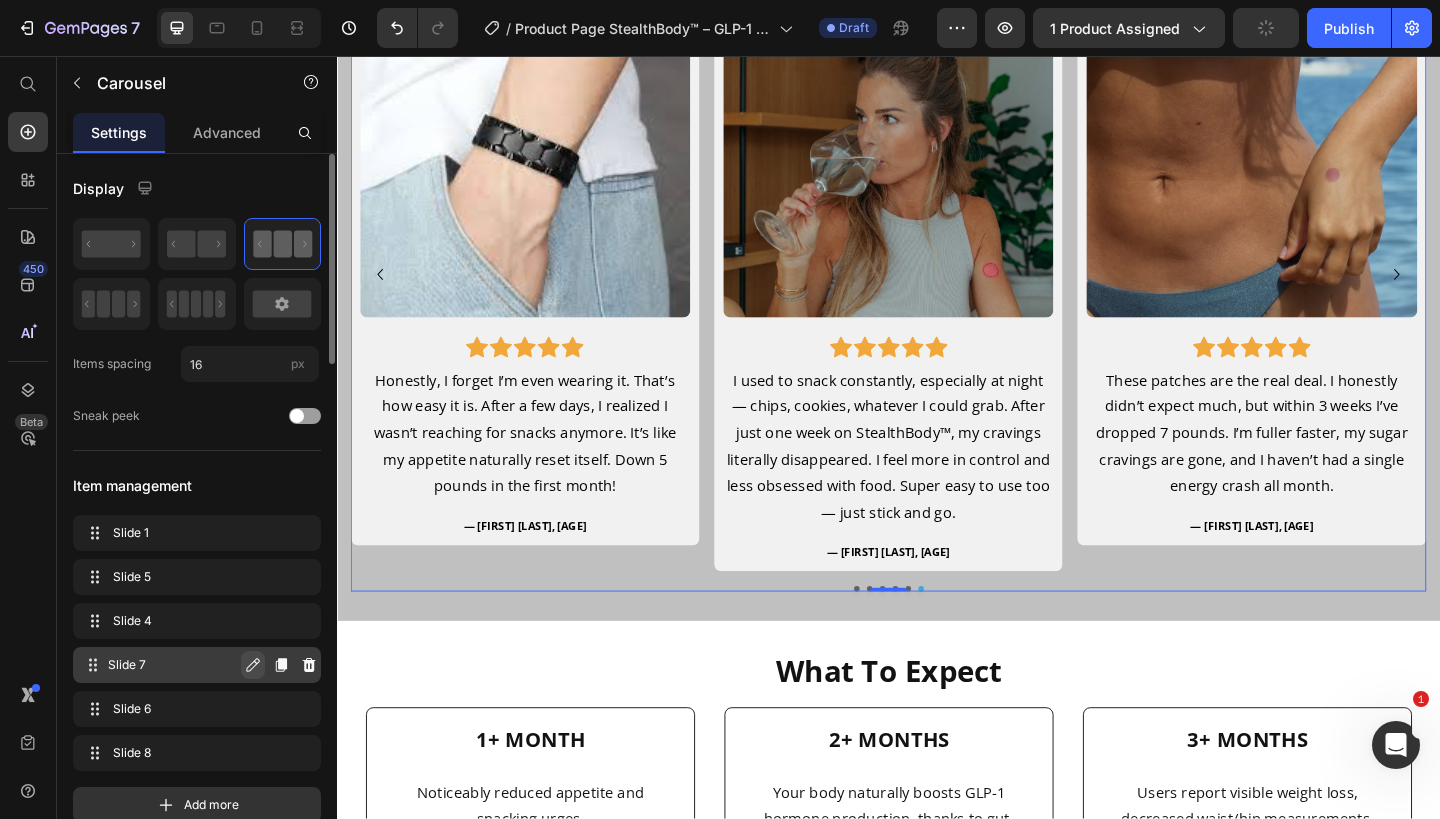 click 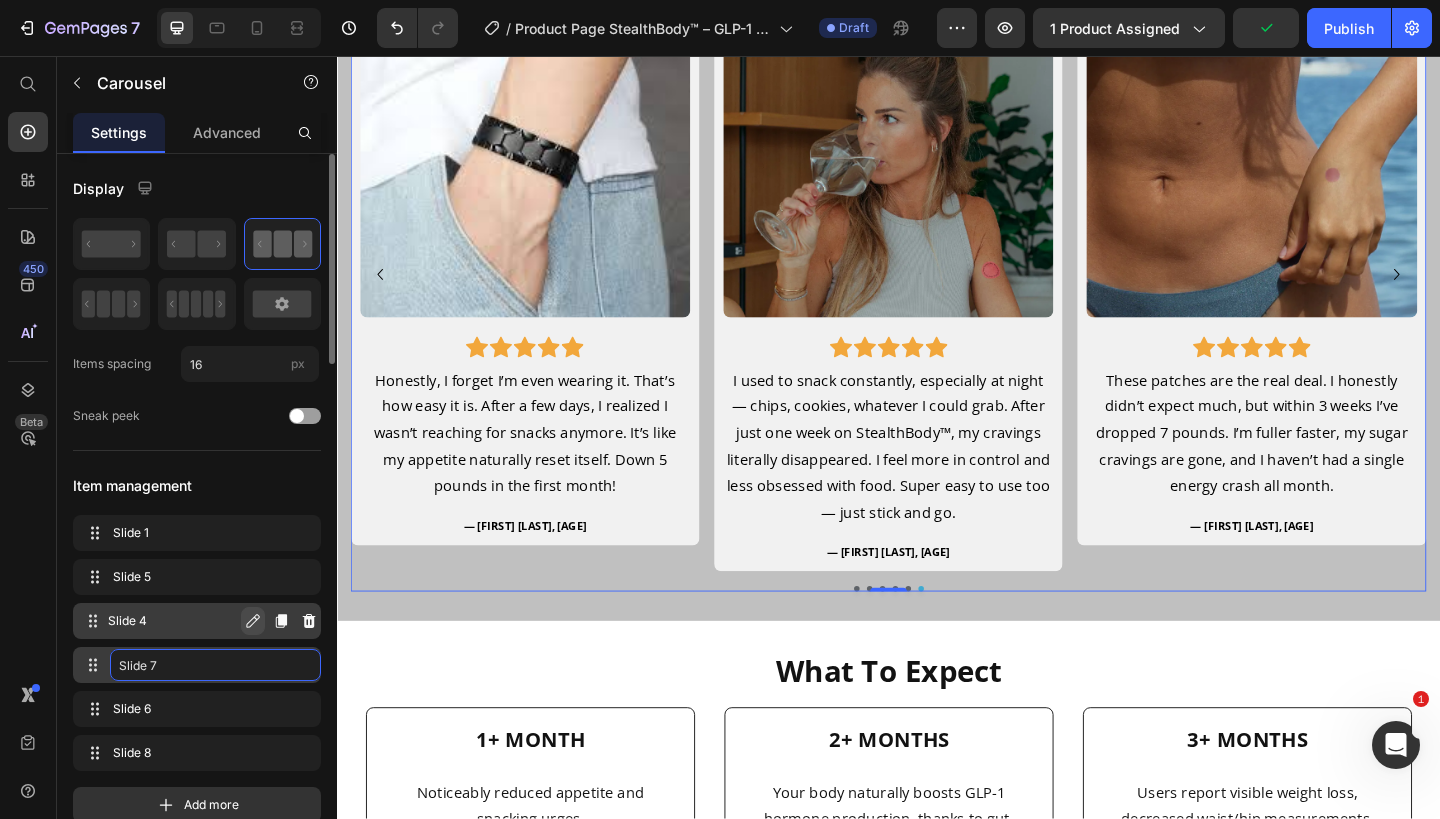 click 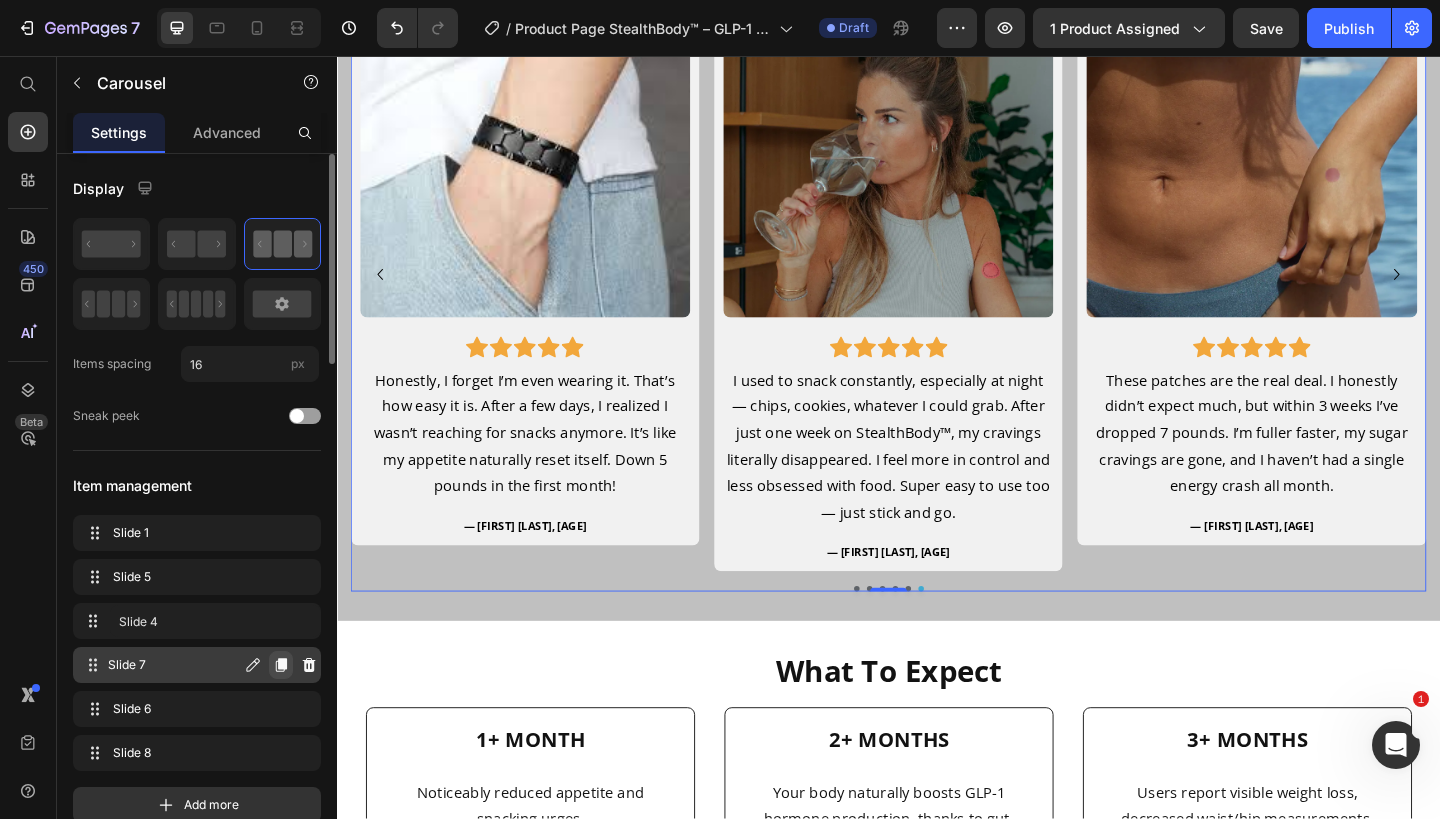 click 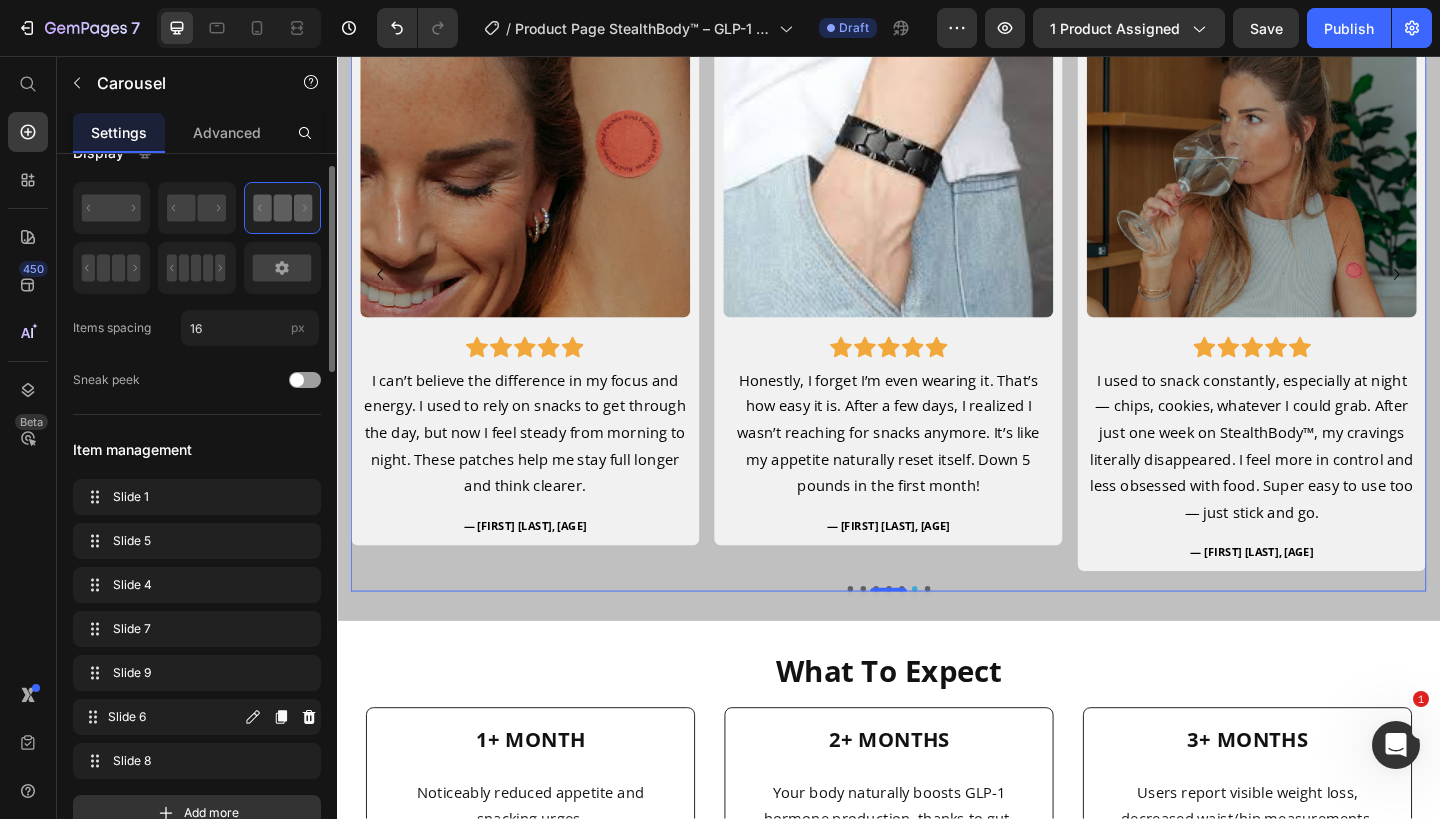 scroll, scrollTop: 40, scrollLeft: 0, axis: vertical 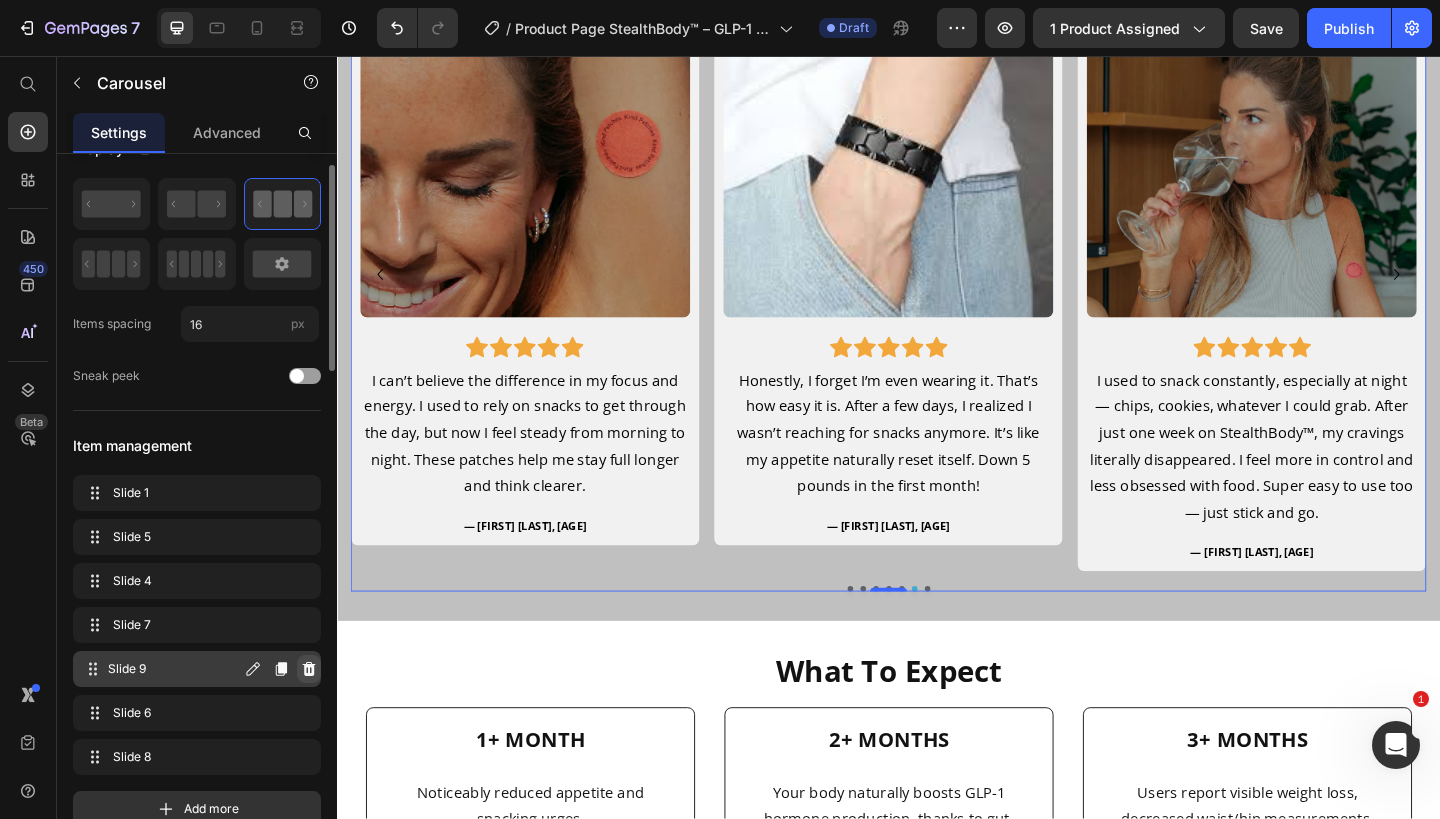 click 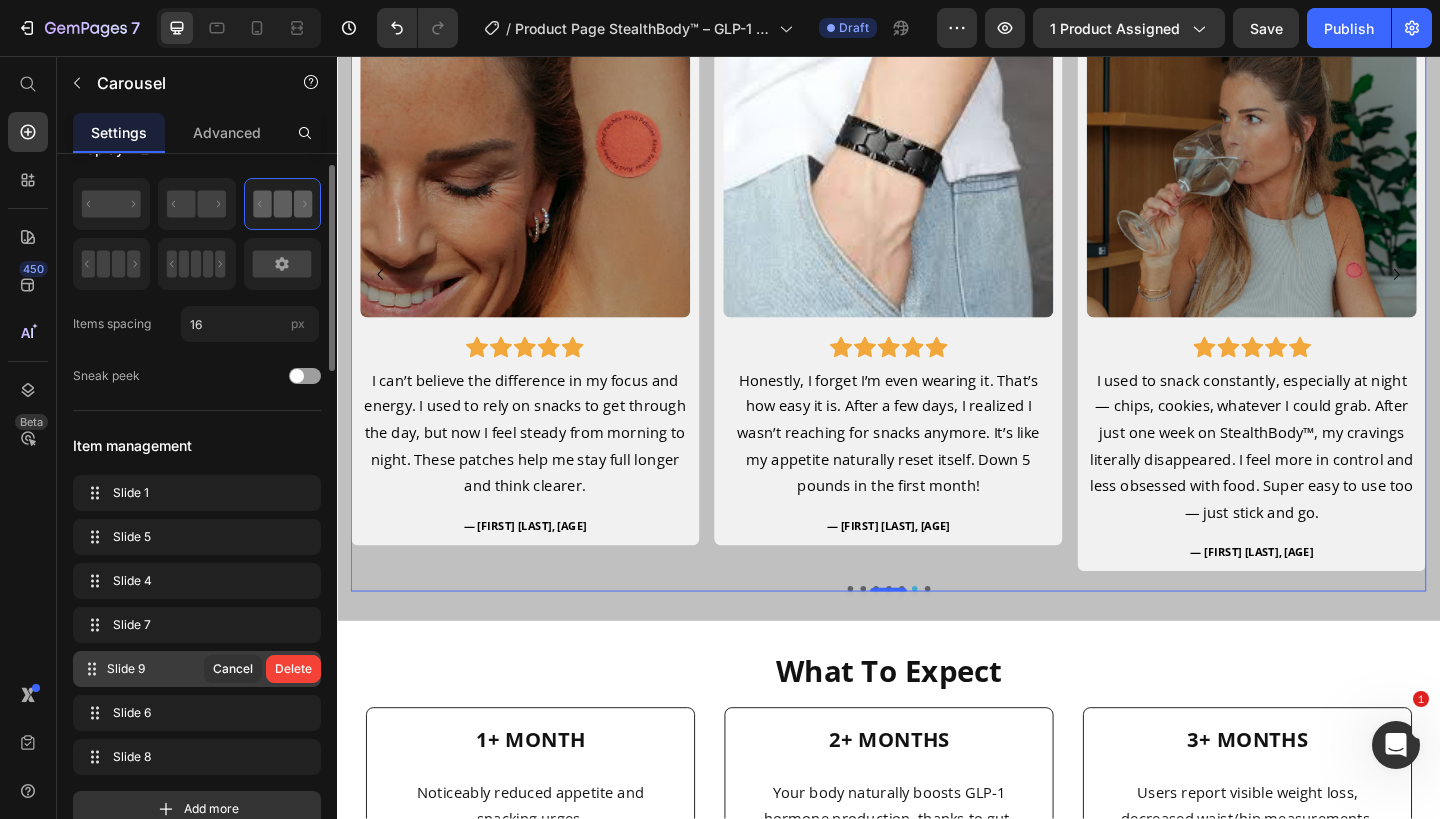 click on "Delete" at bounding box center [293, 669] 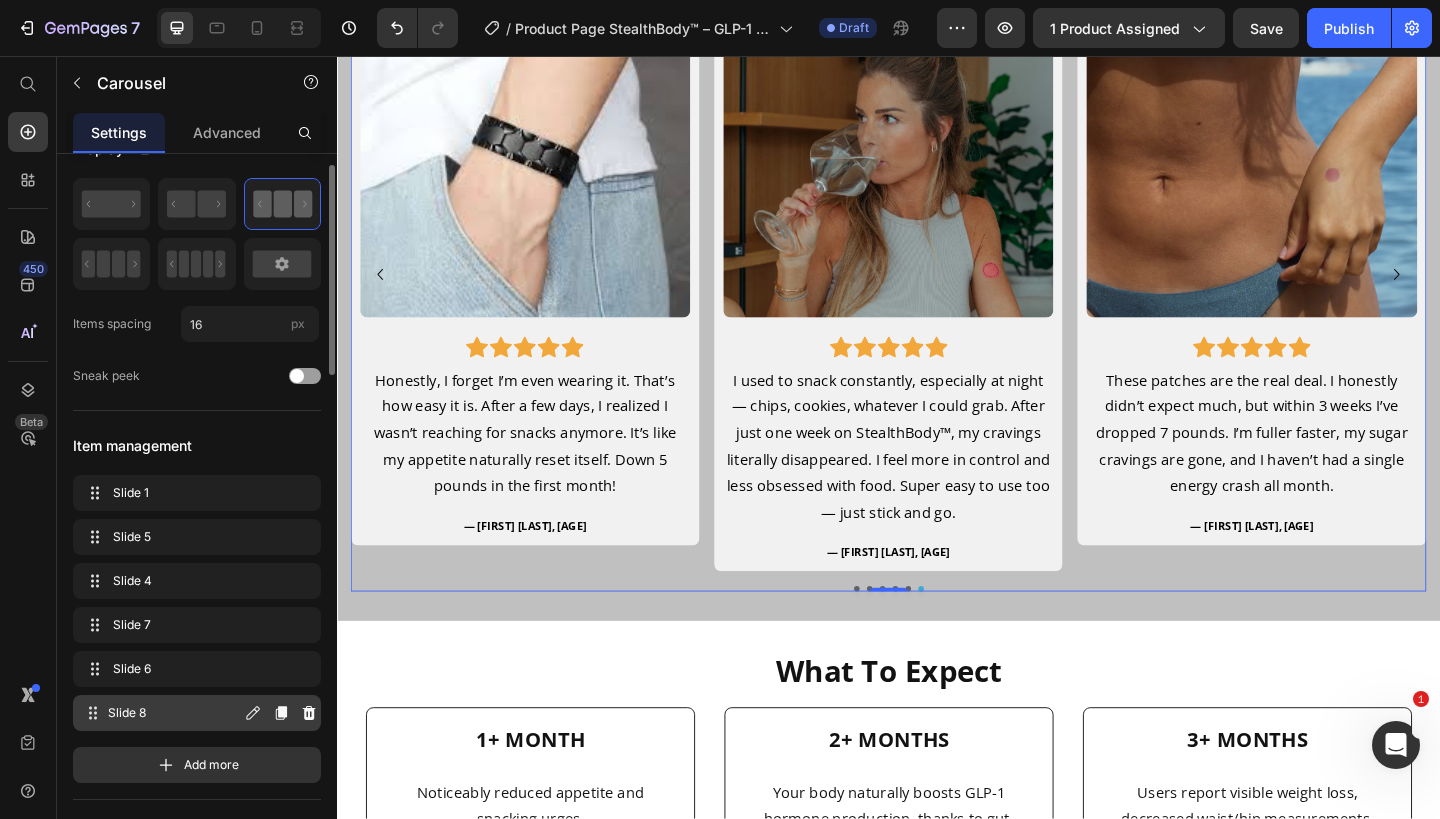 click on "Slide 8" at bounding box center [174, 713] 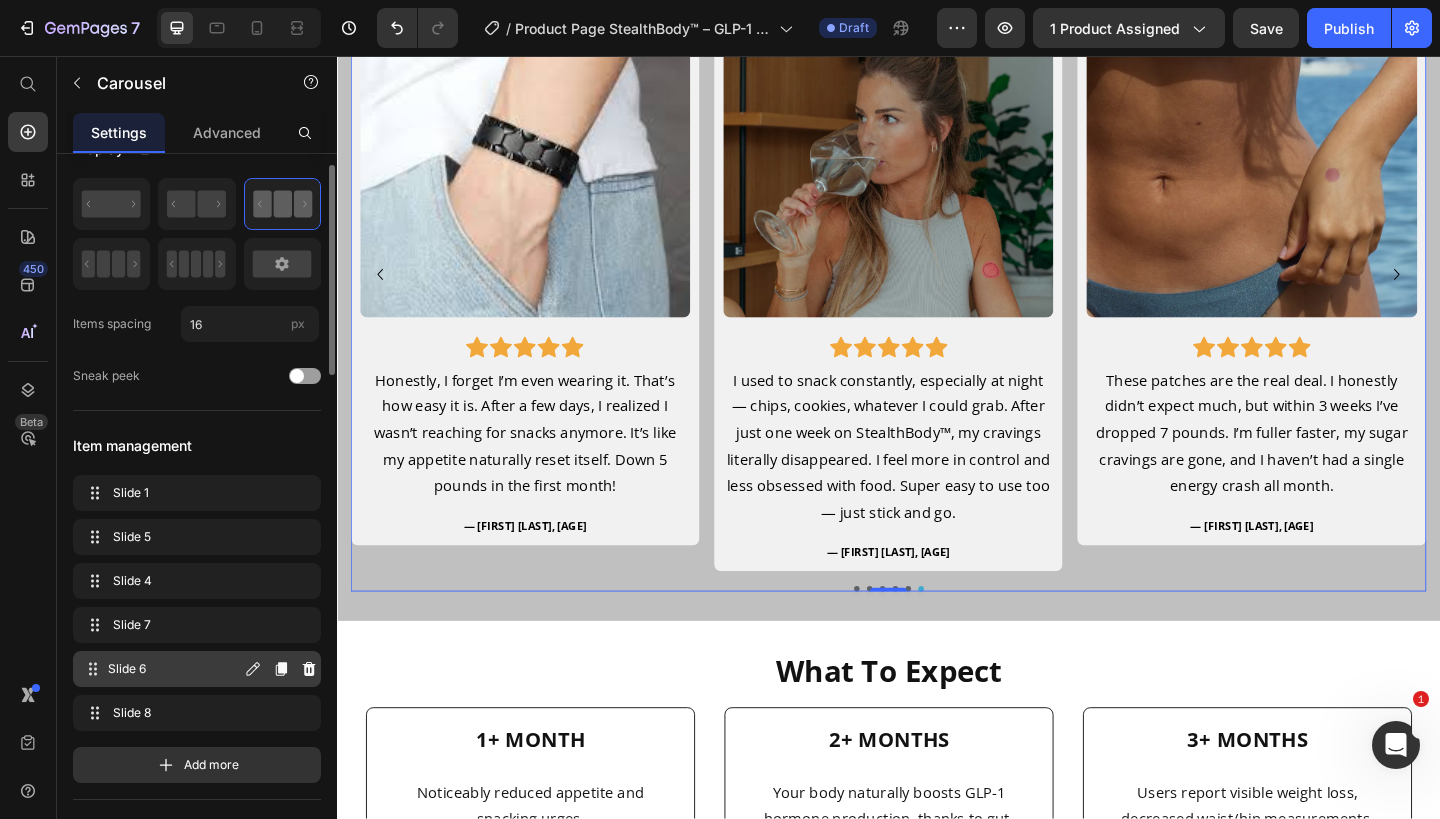click on "Slide 6" at bounding box center [174, 669] 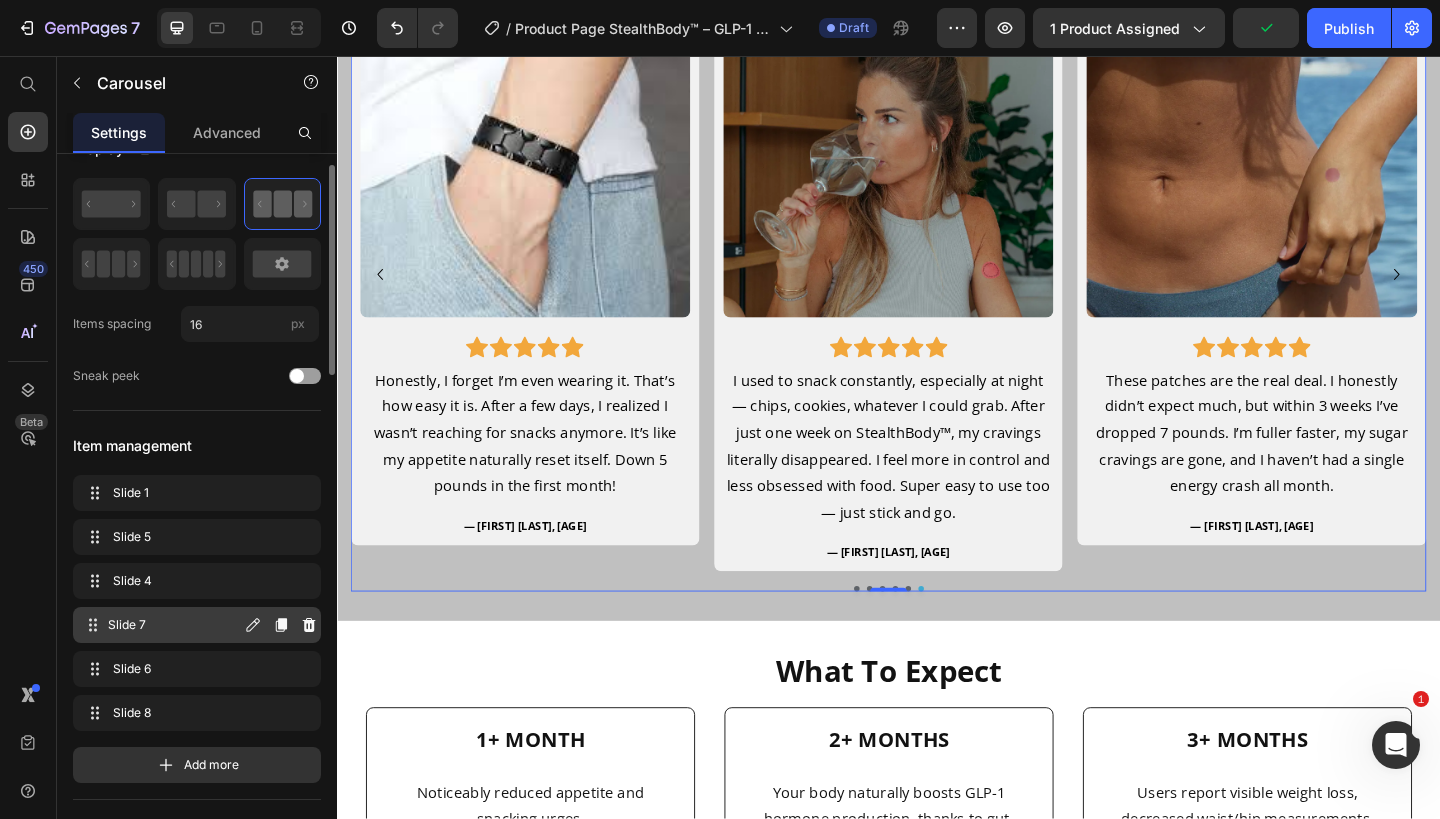 click on "Slide 7 Slide 7" at bounding box center (197, 625) 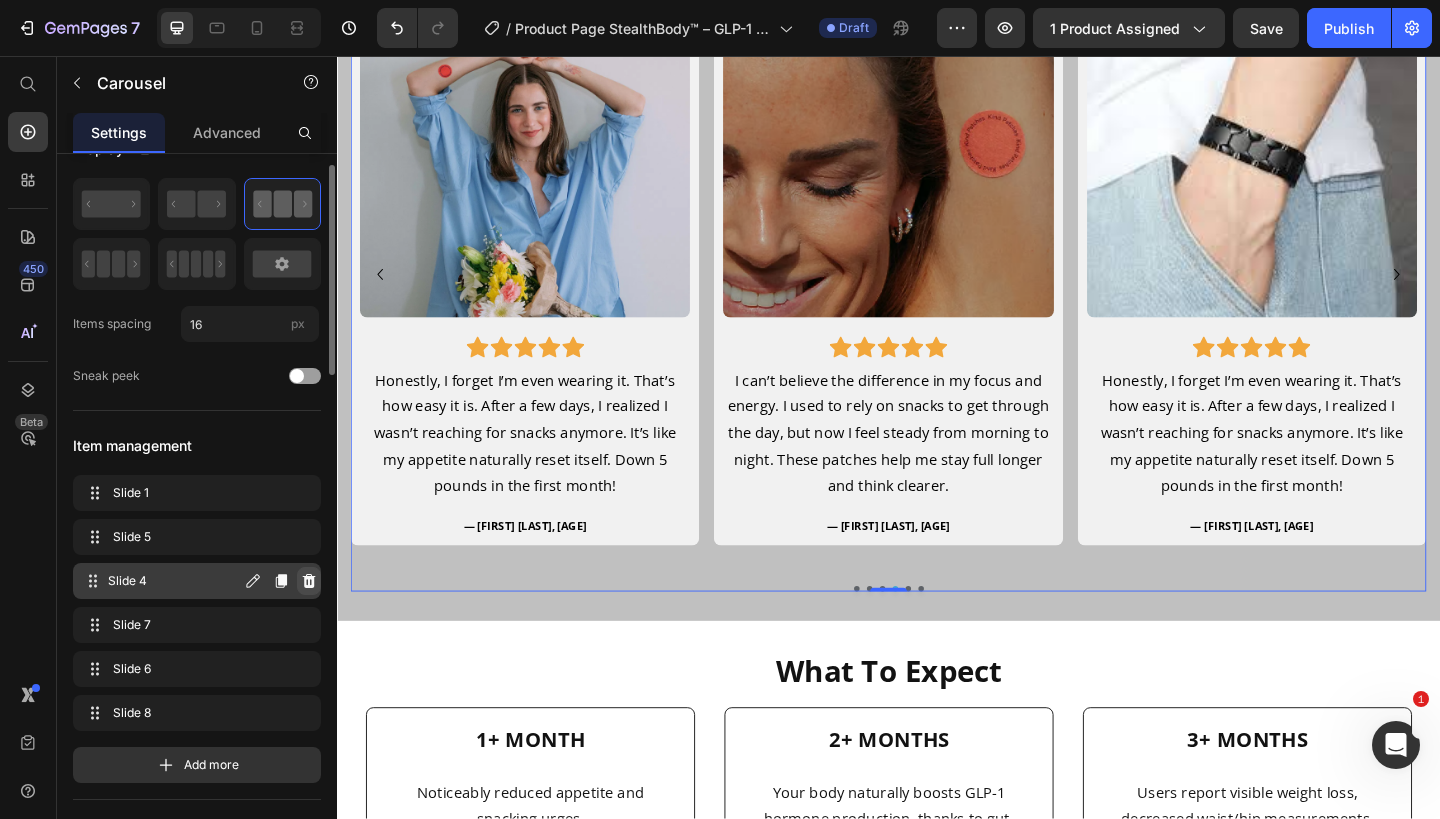 click 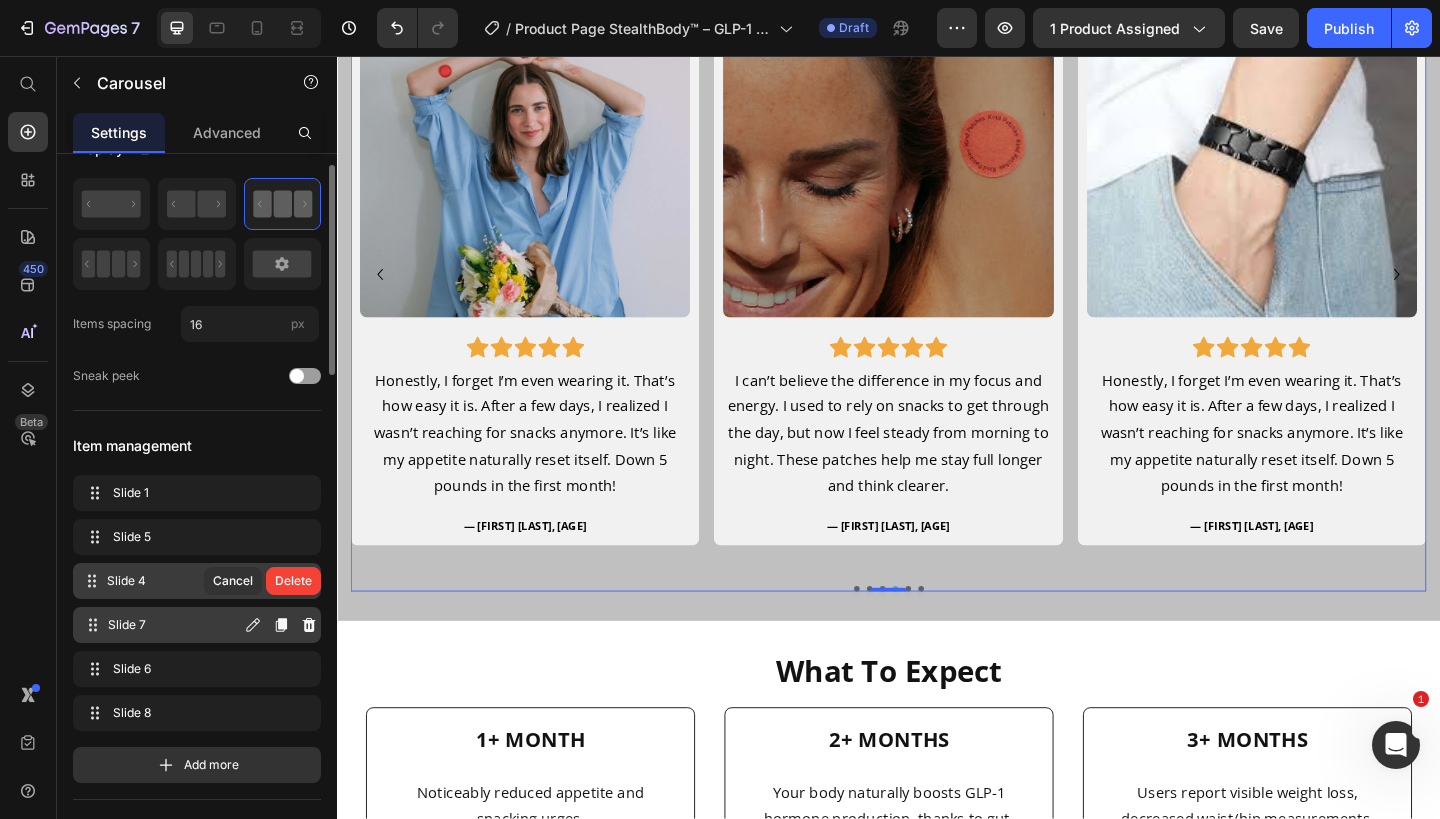 click on "Slide 7" at bounding box center [174, 625] 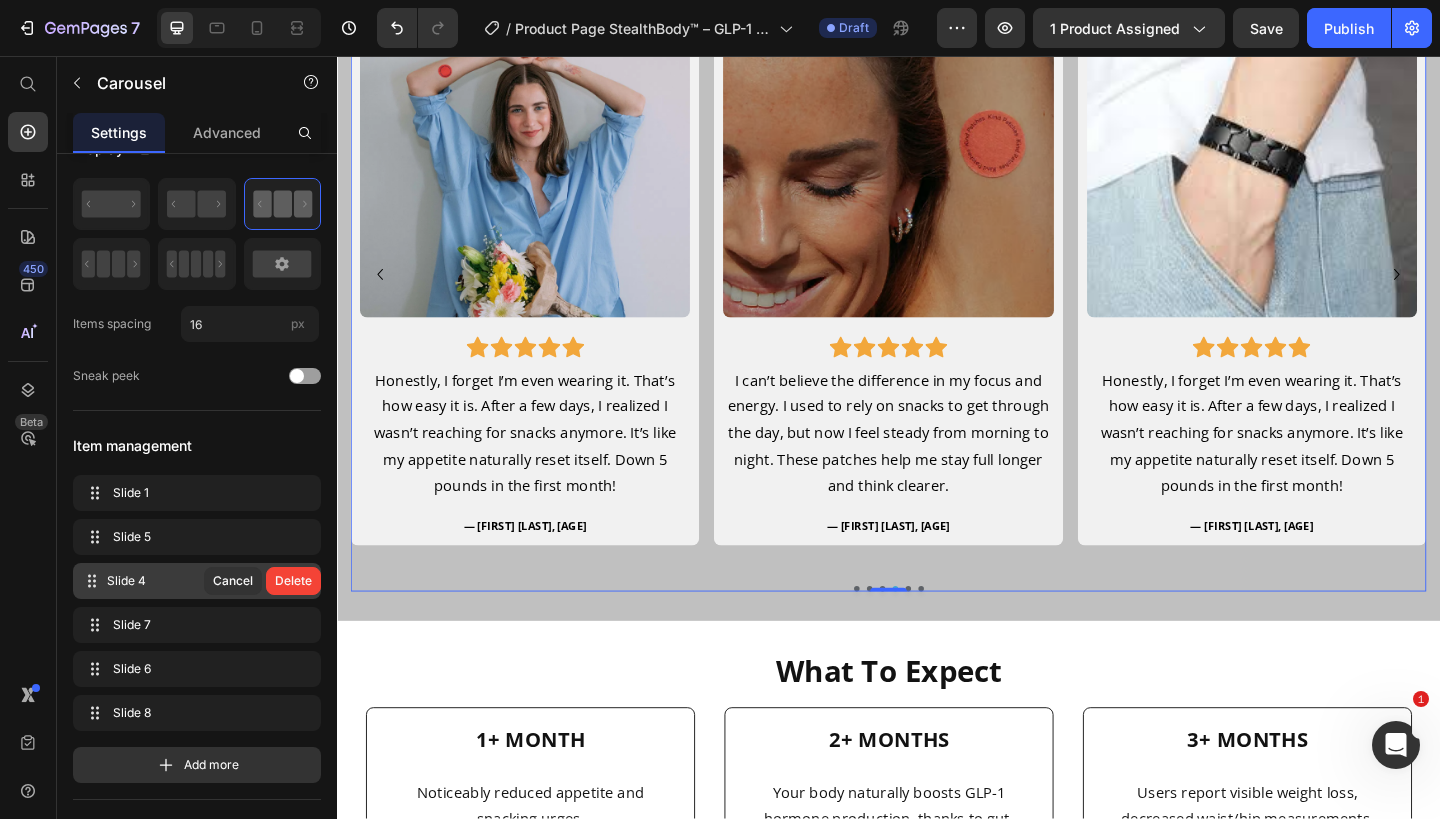 click on "Slide 4" at bounding box center [155, 581] 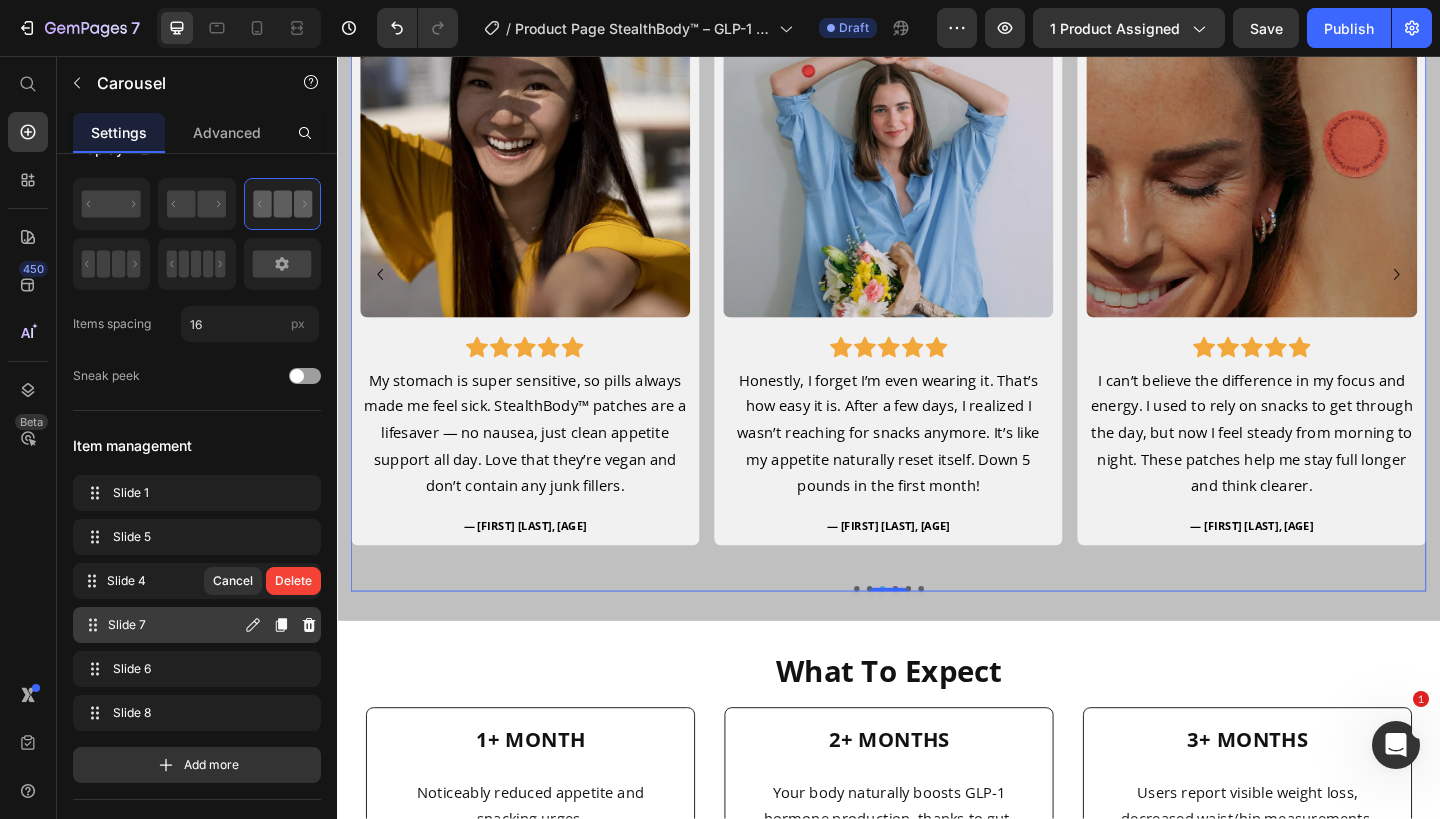 click on "Slide 7" at bounding box center (174, 625) 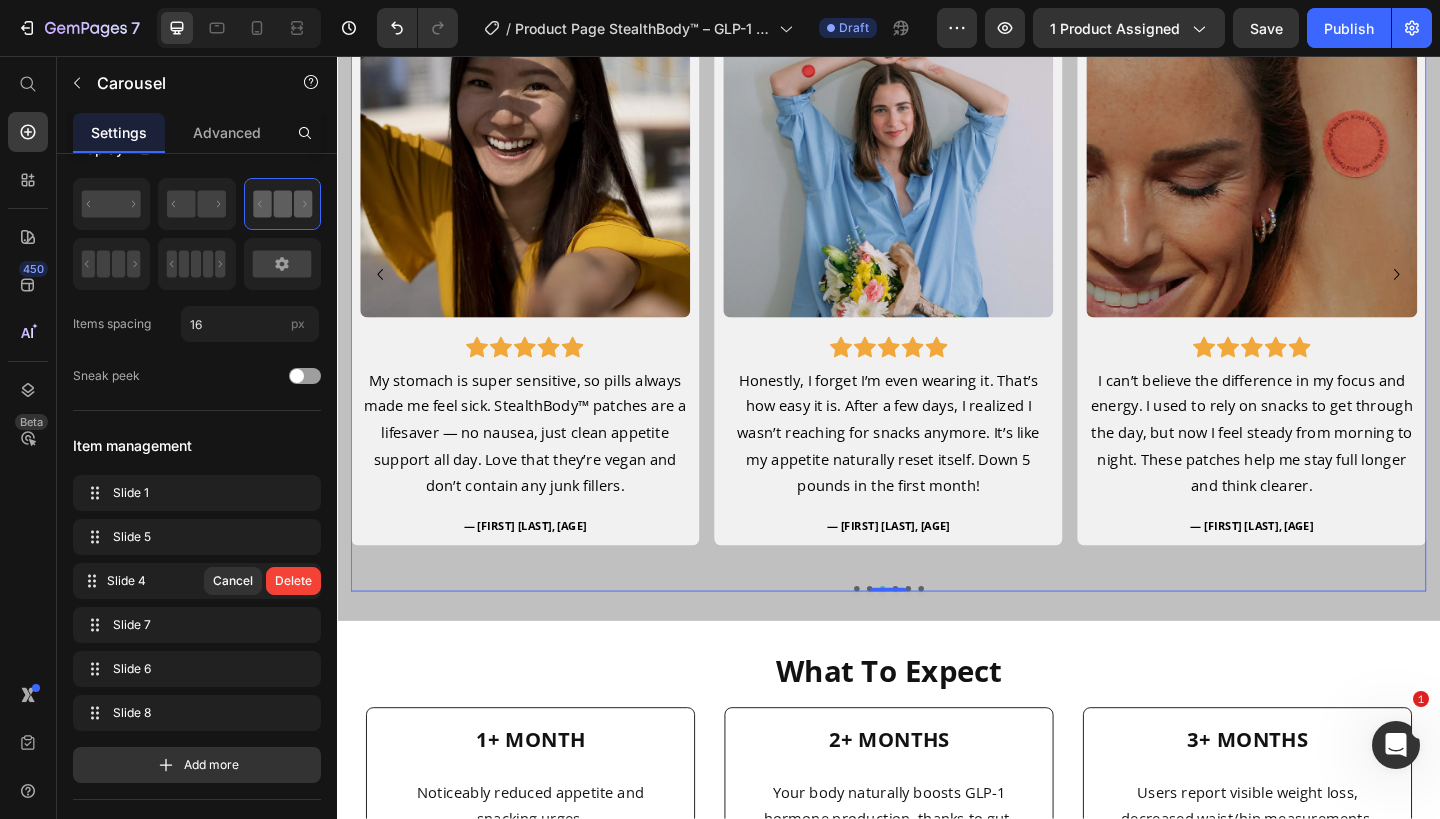 click at bounding box center (972, 636) 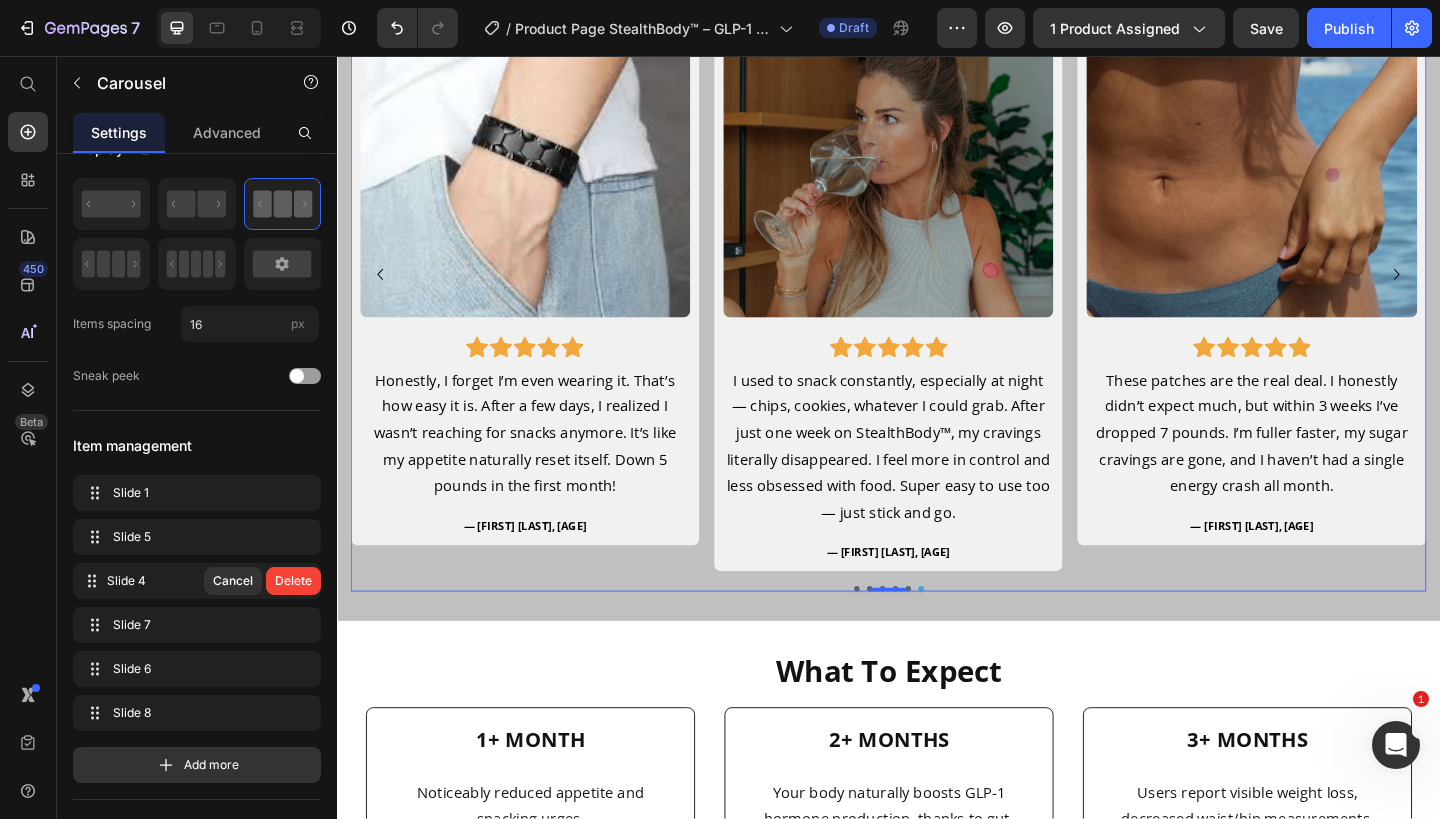click 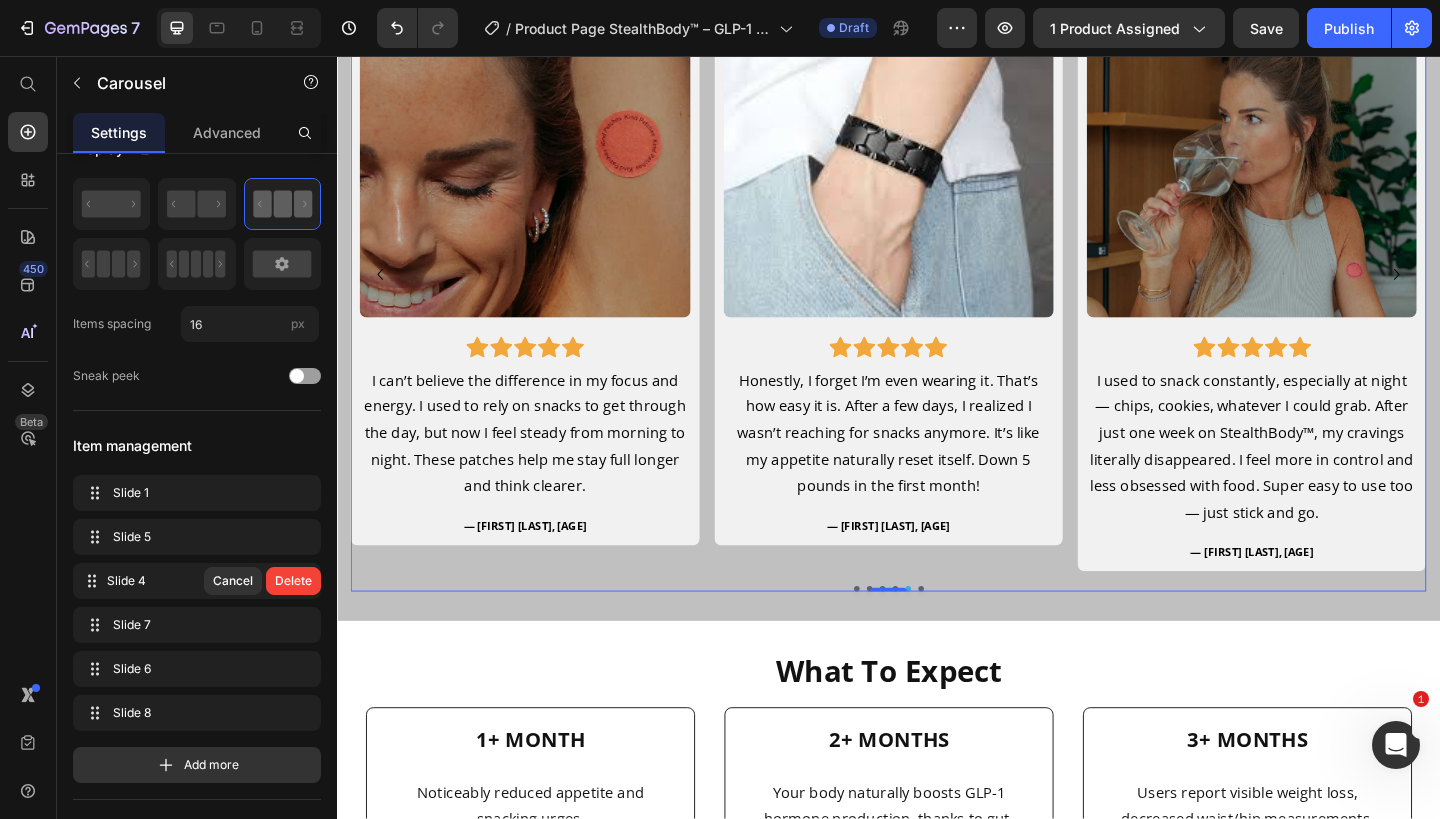 click 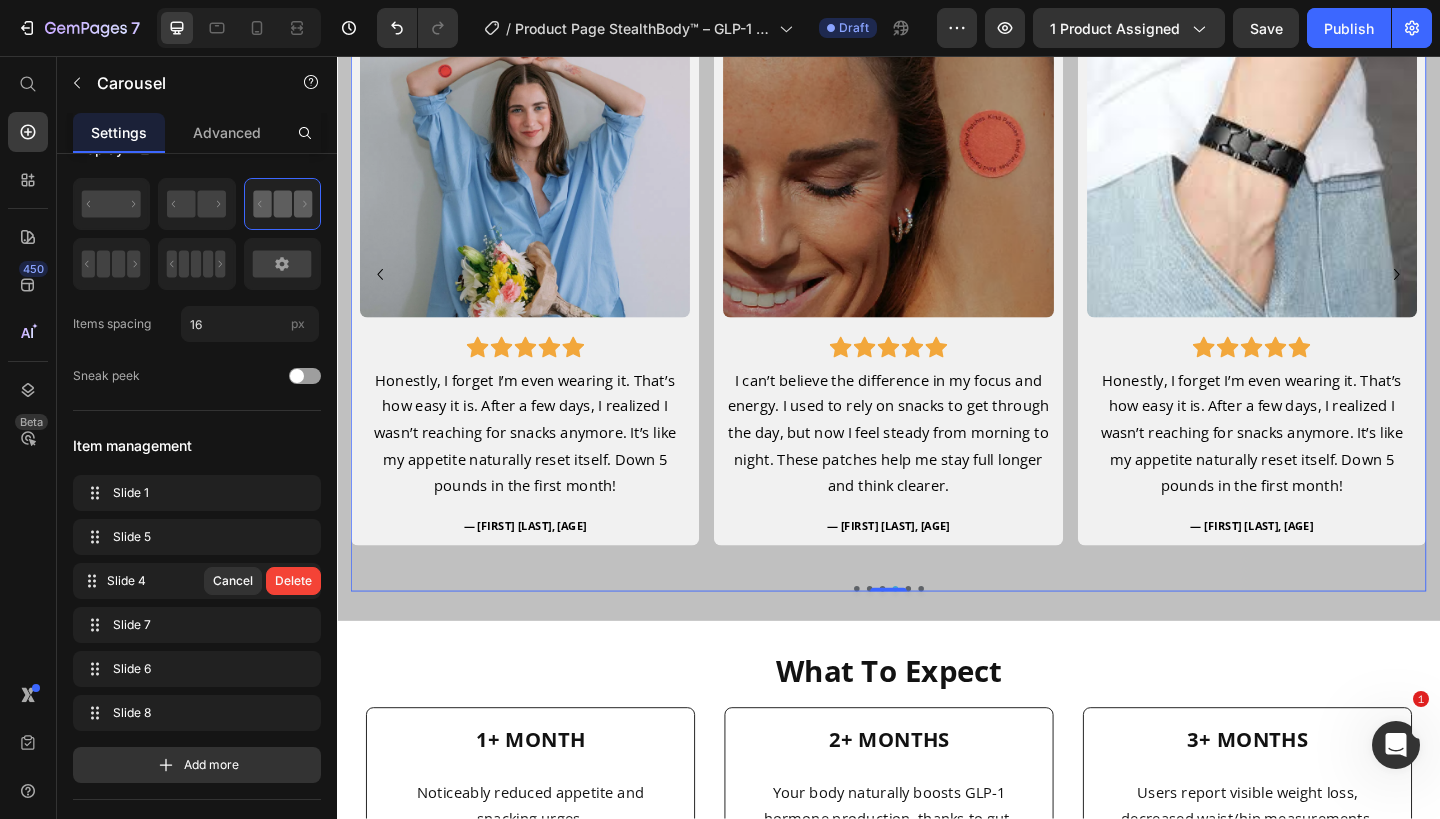 click 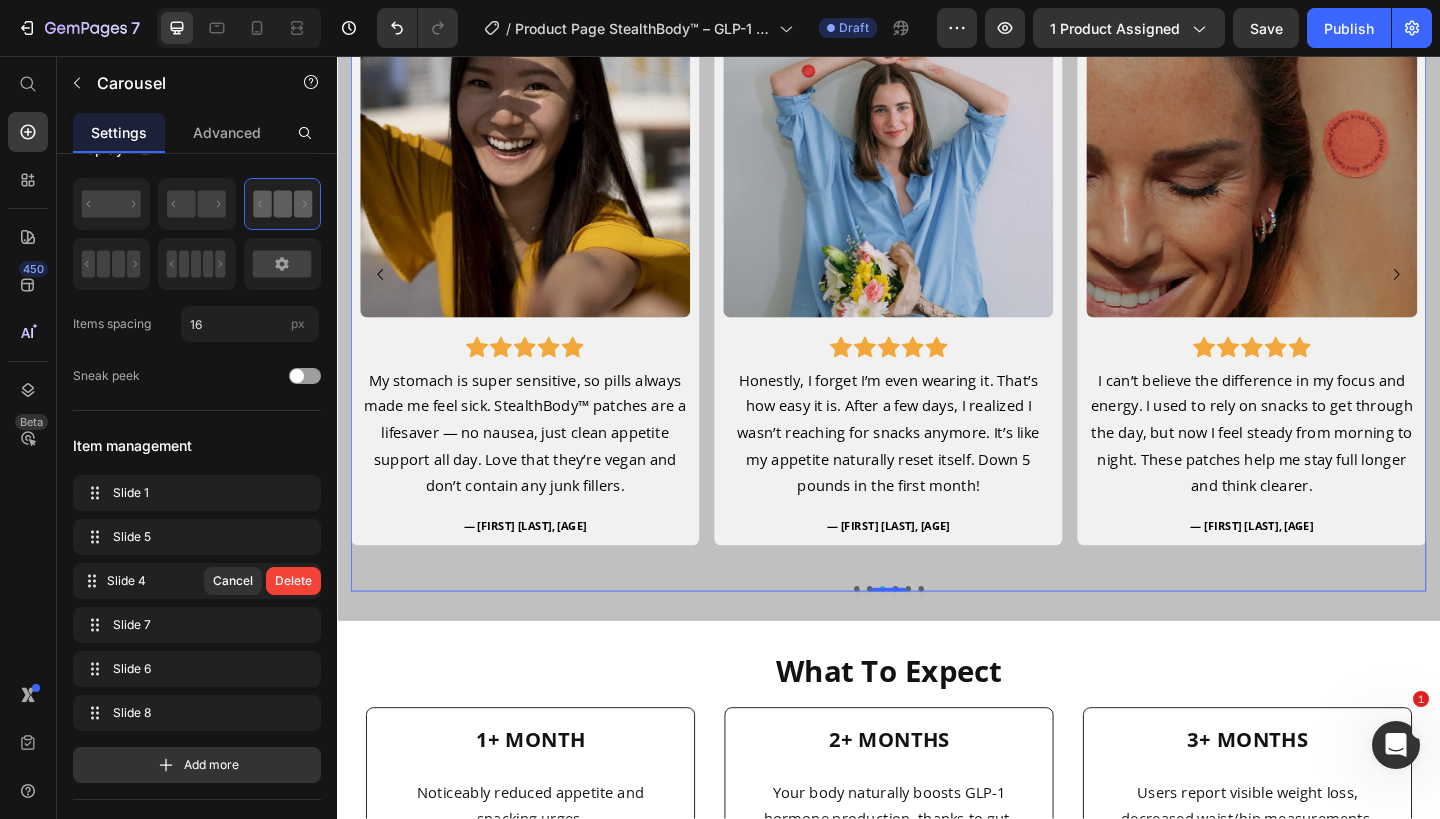 click 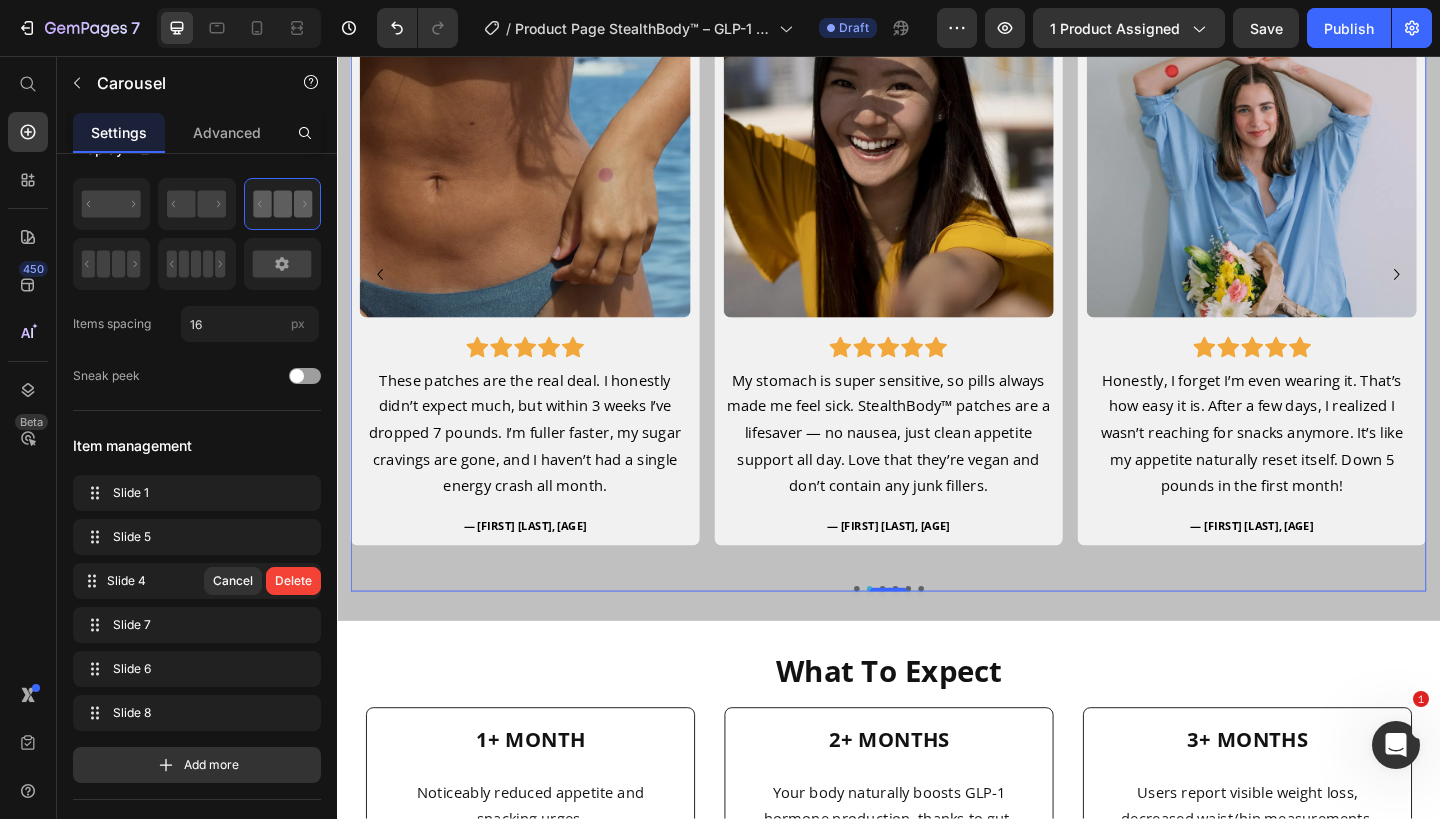 click 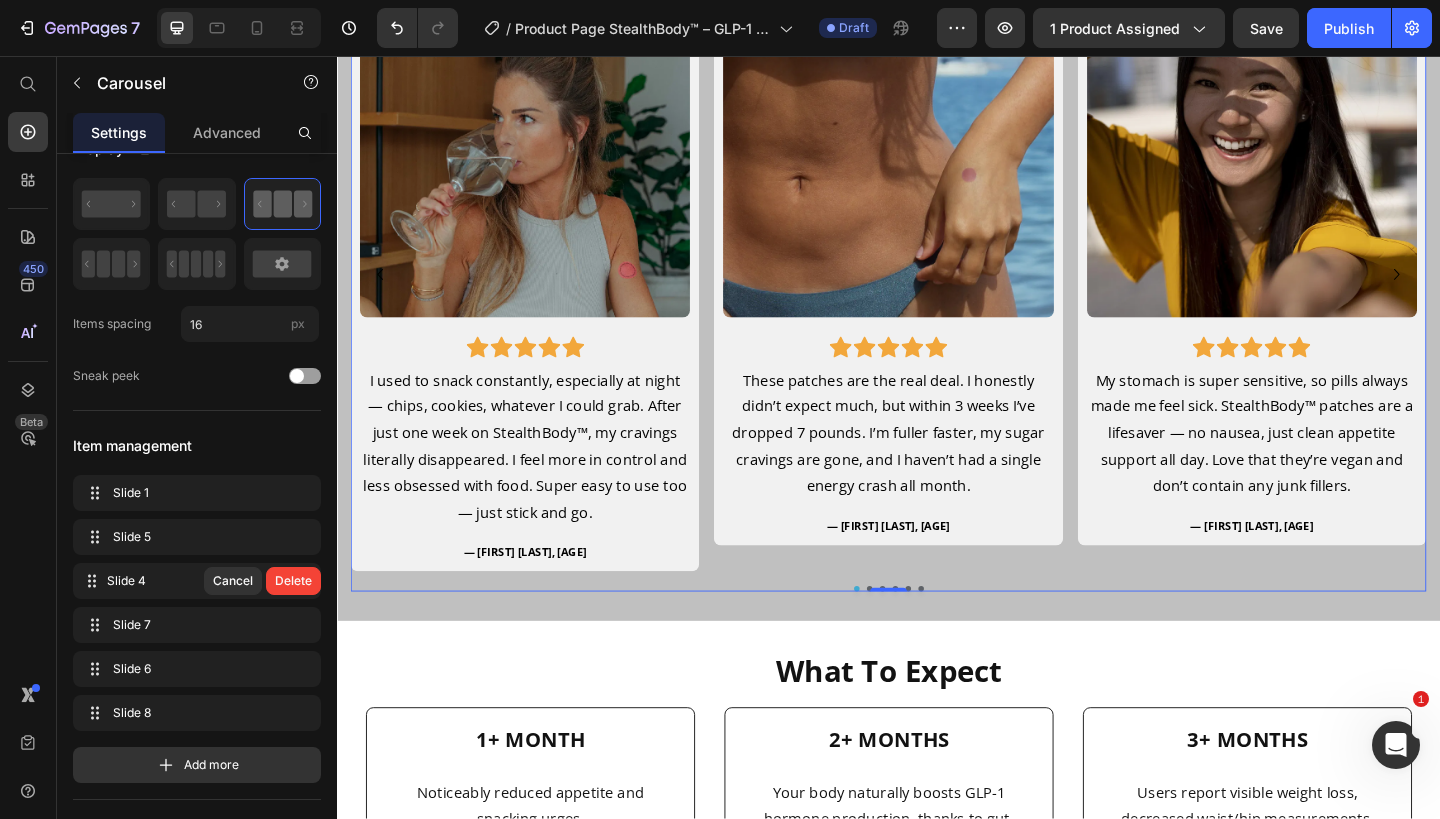 click 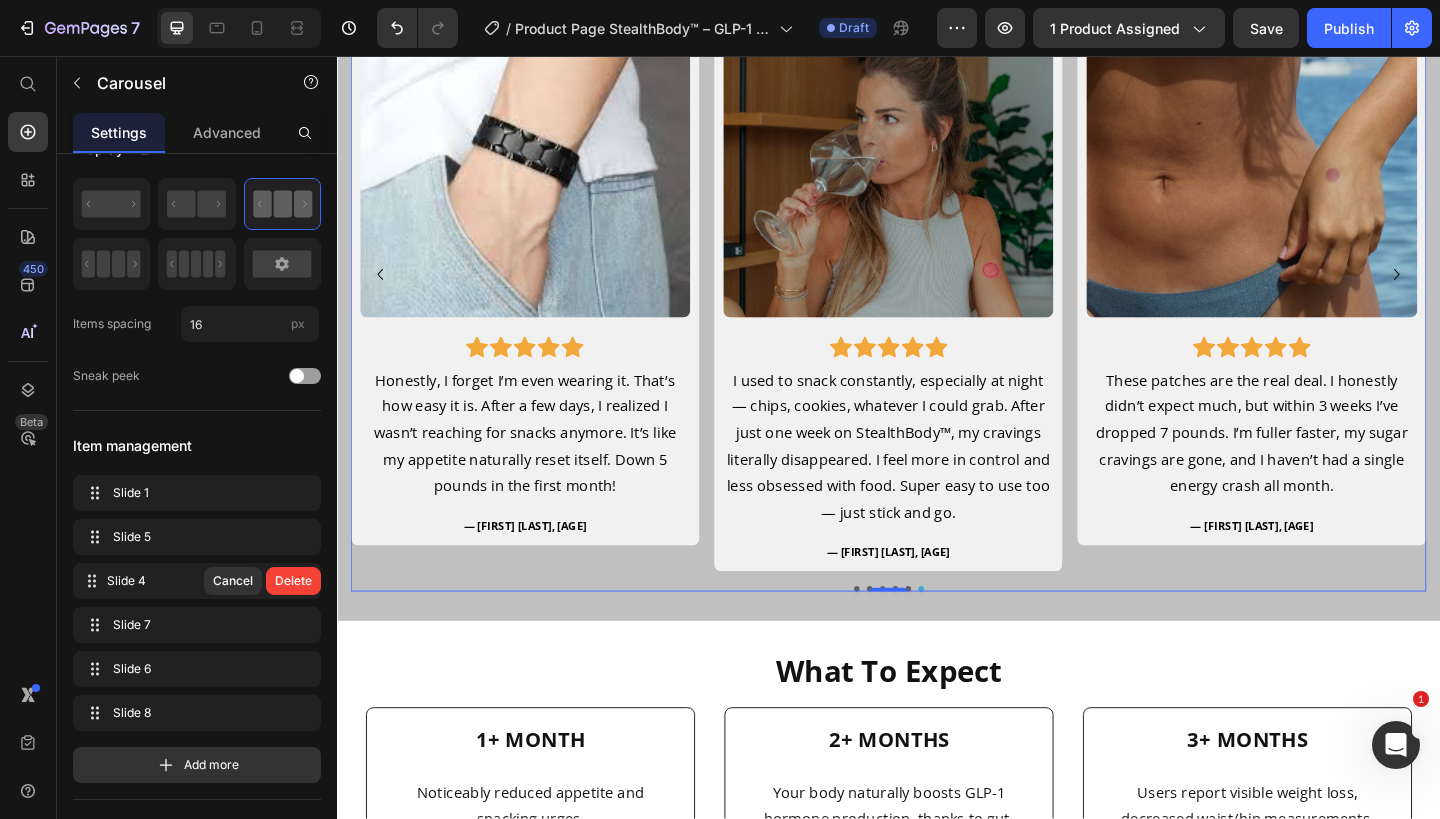 click 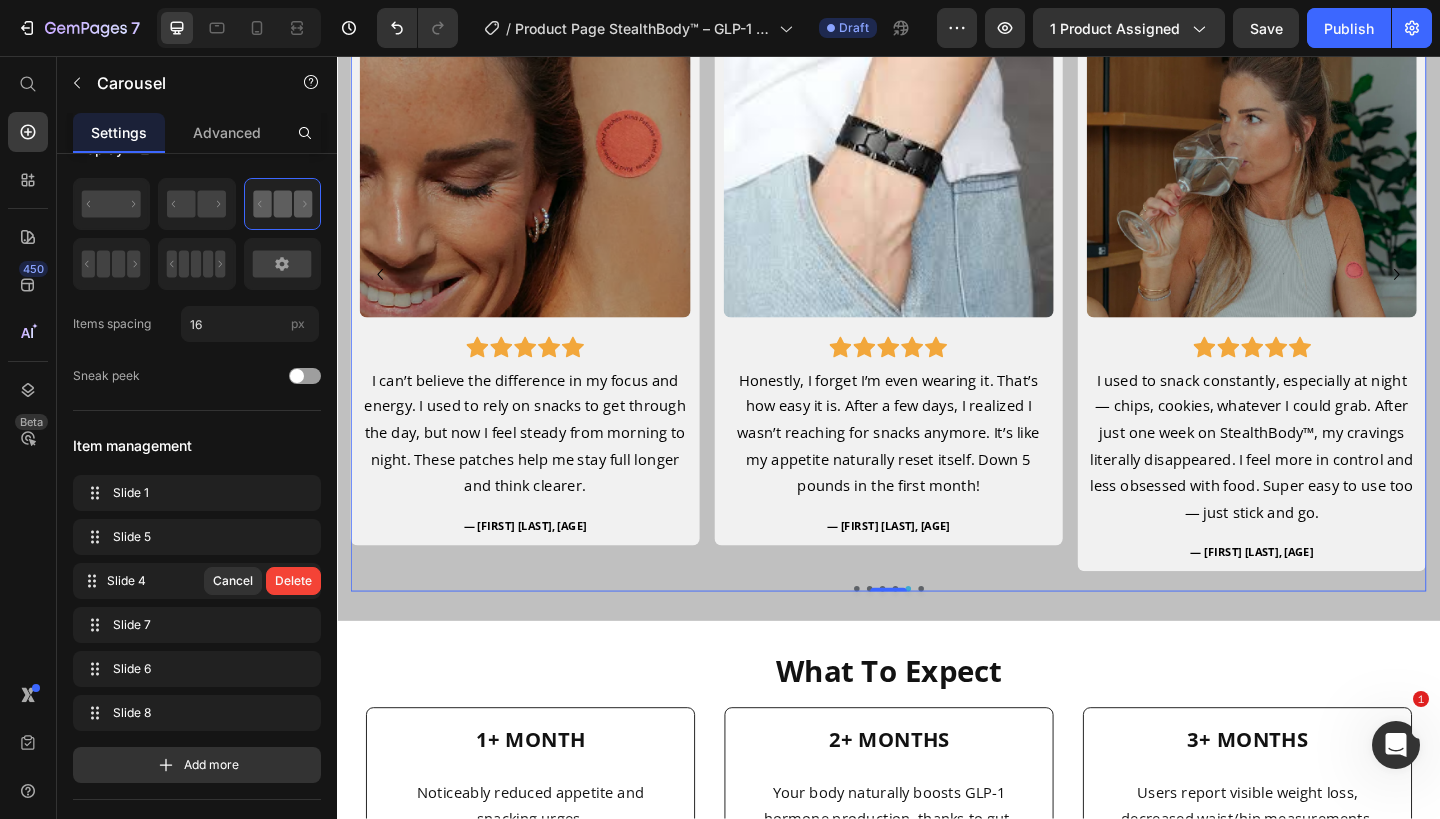 click 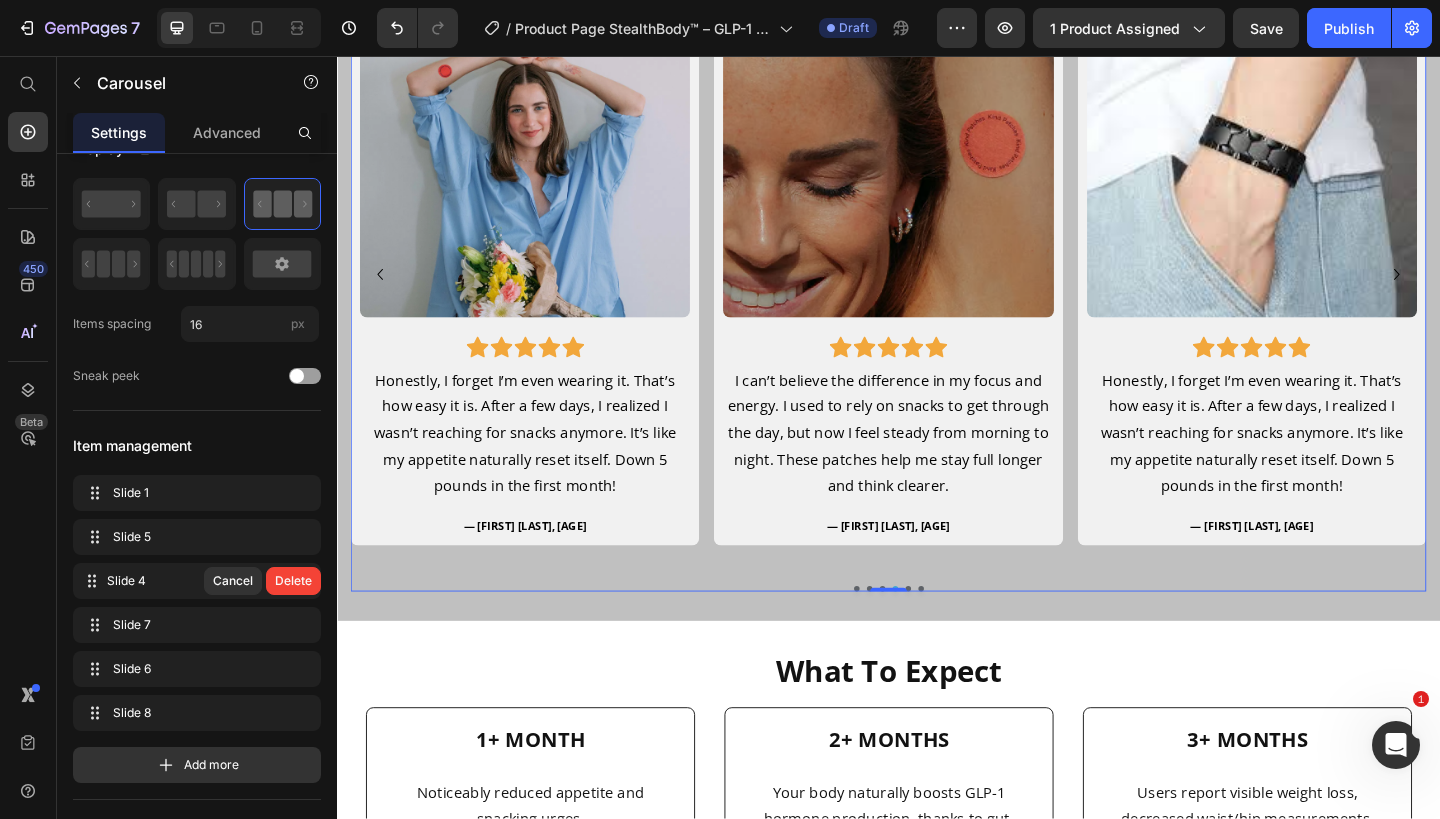 click 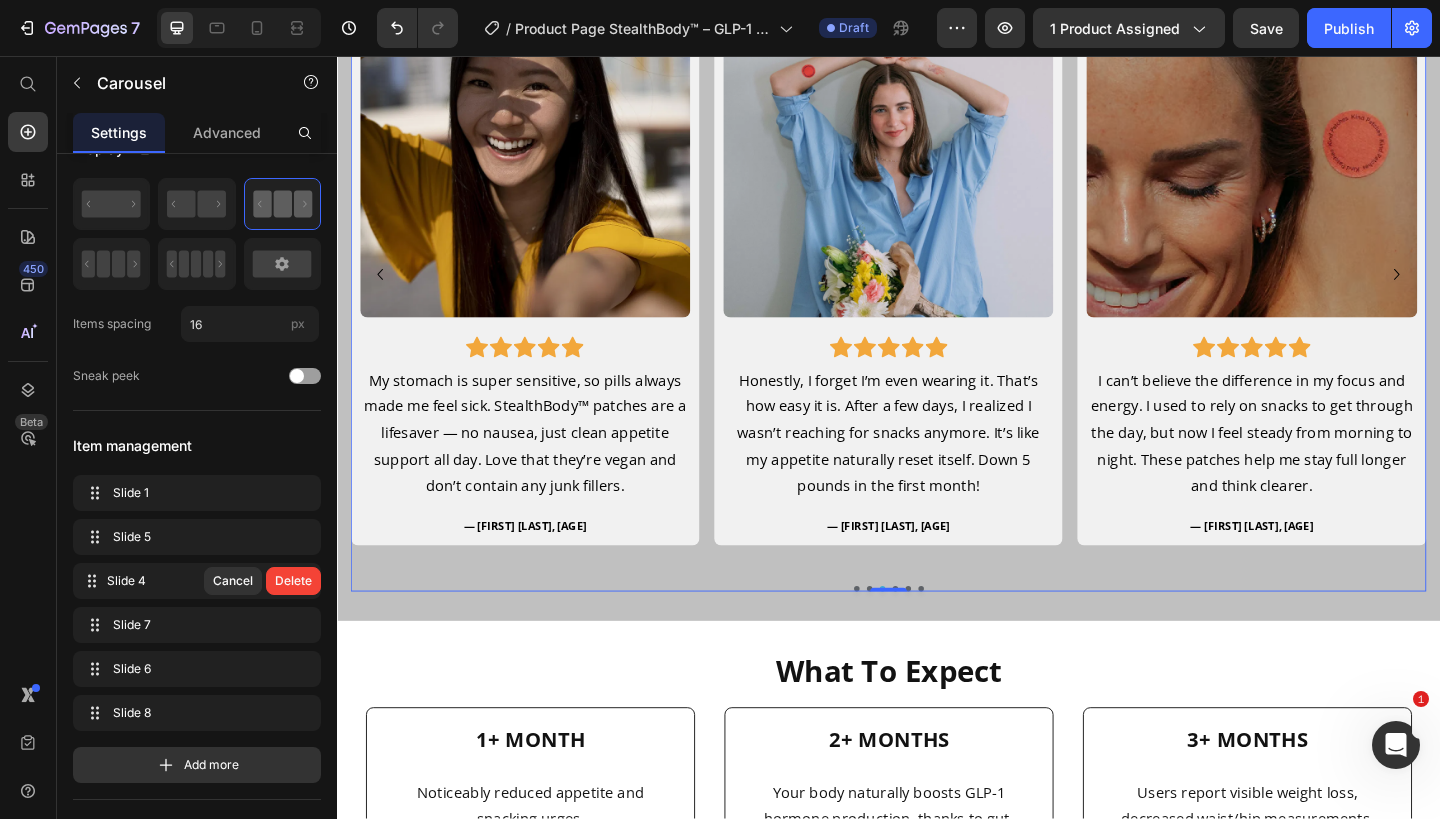 click 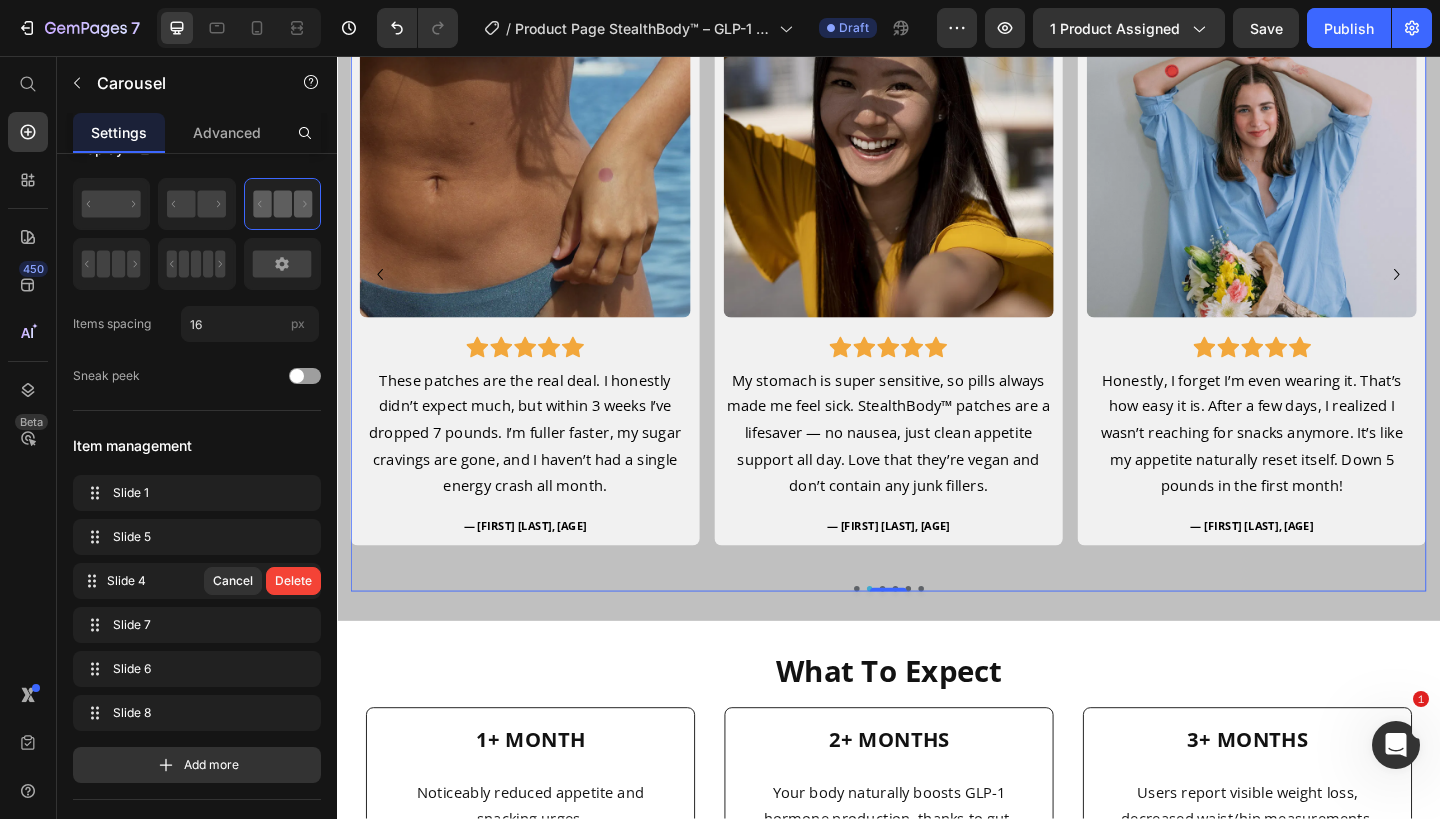 click 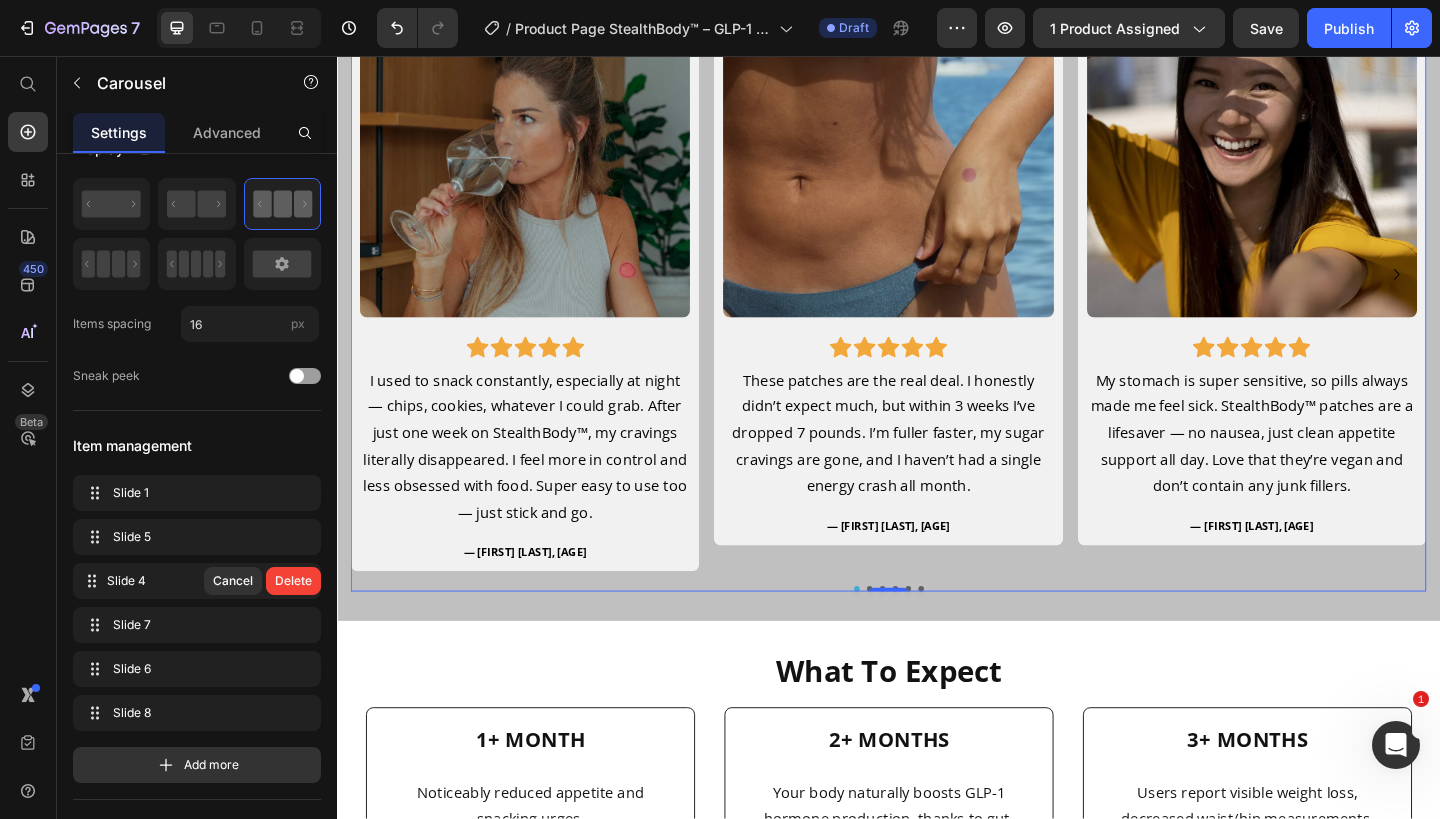click 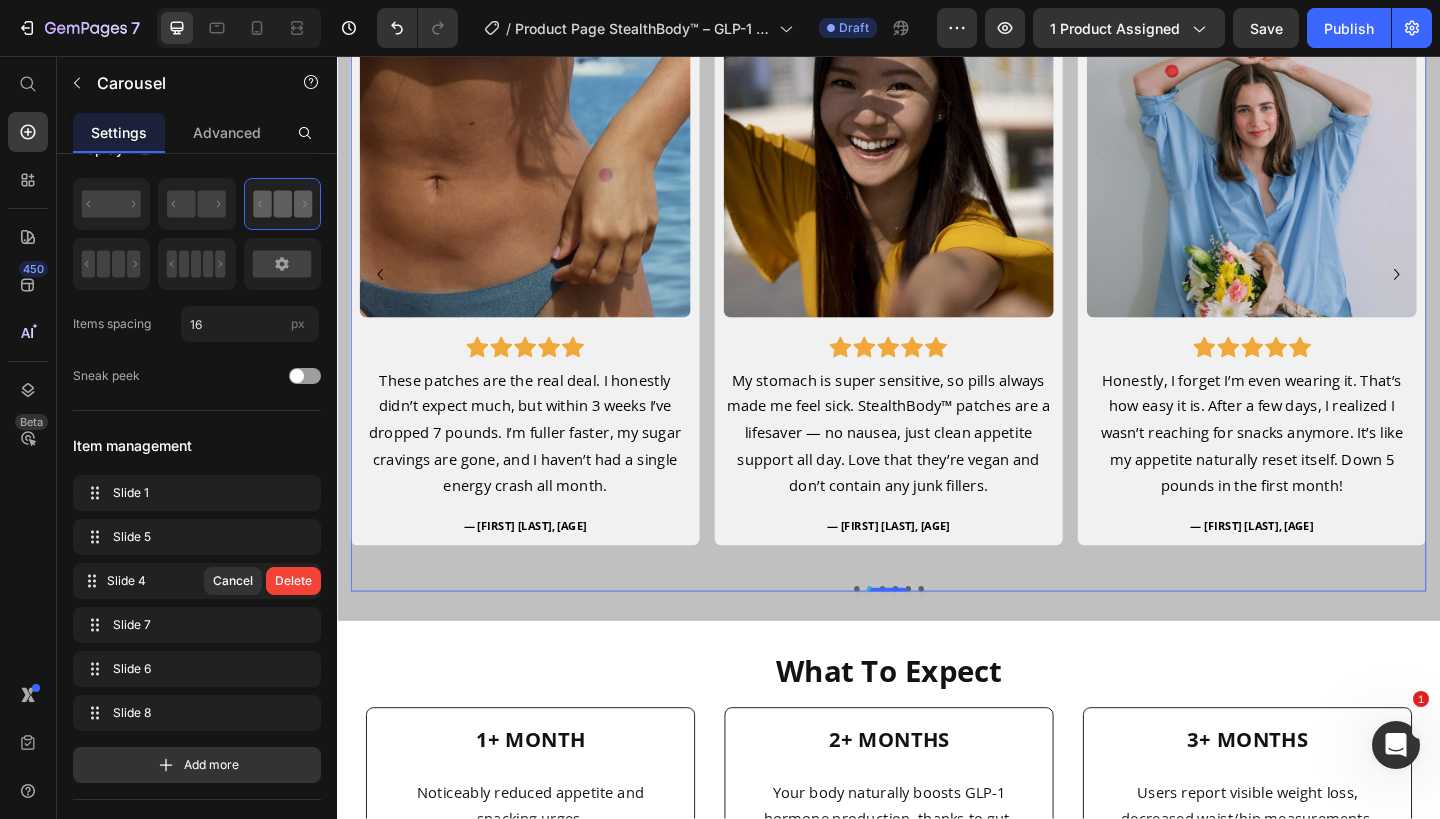 click 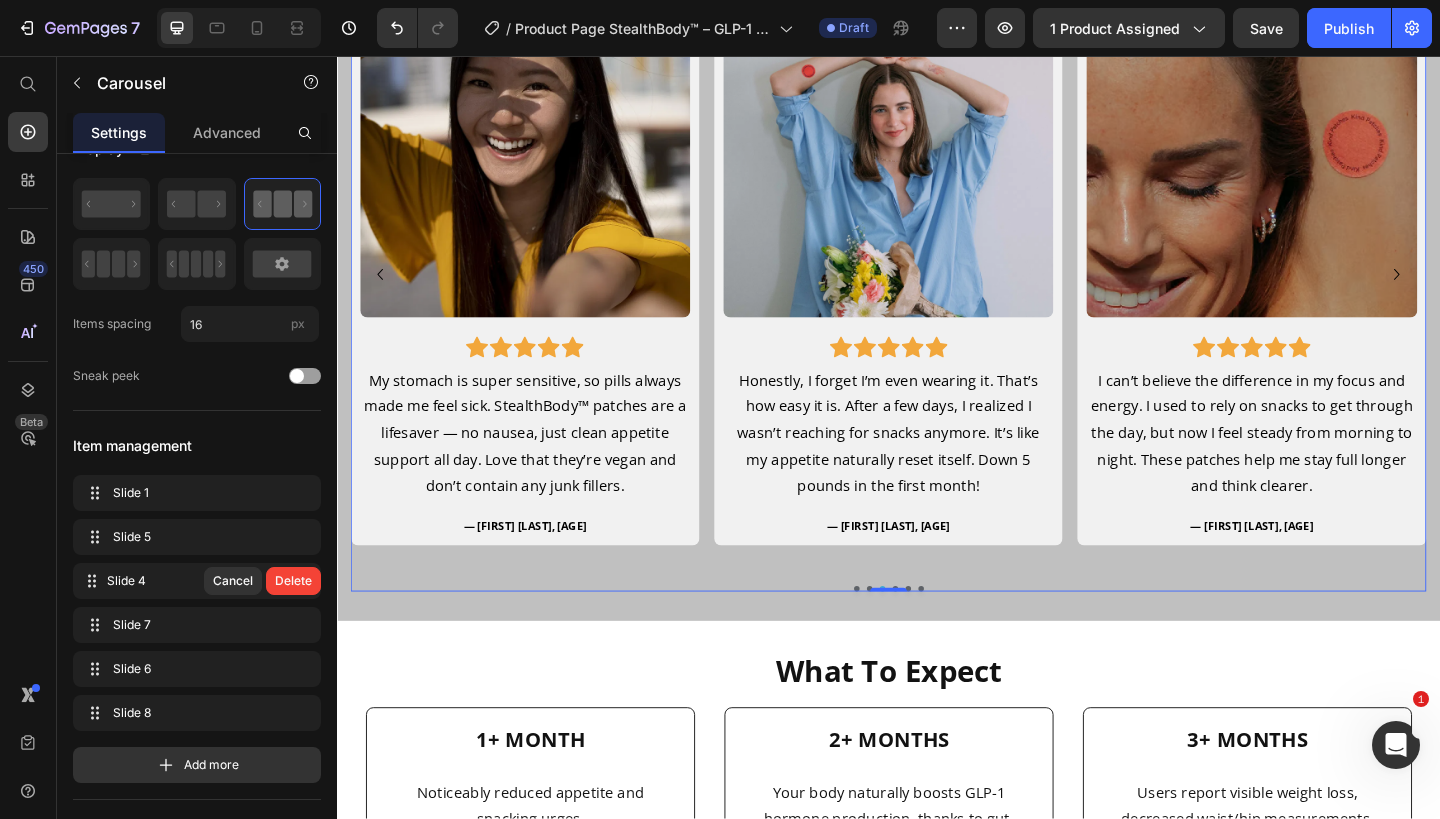 click 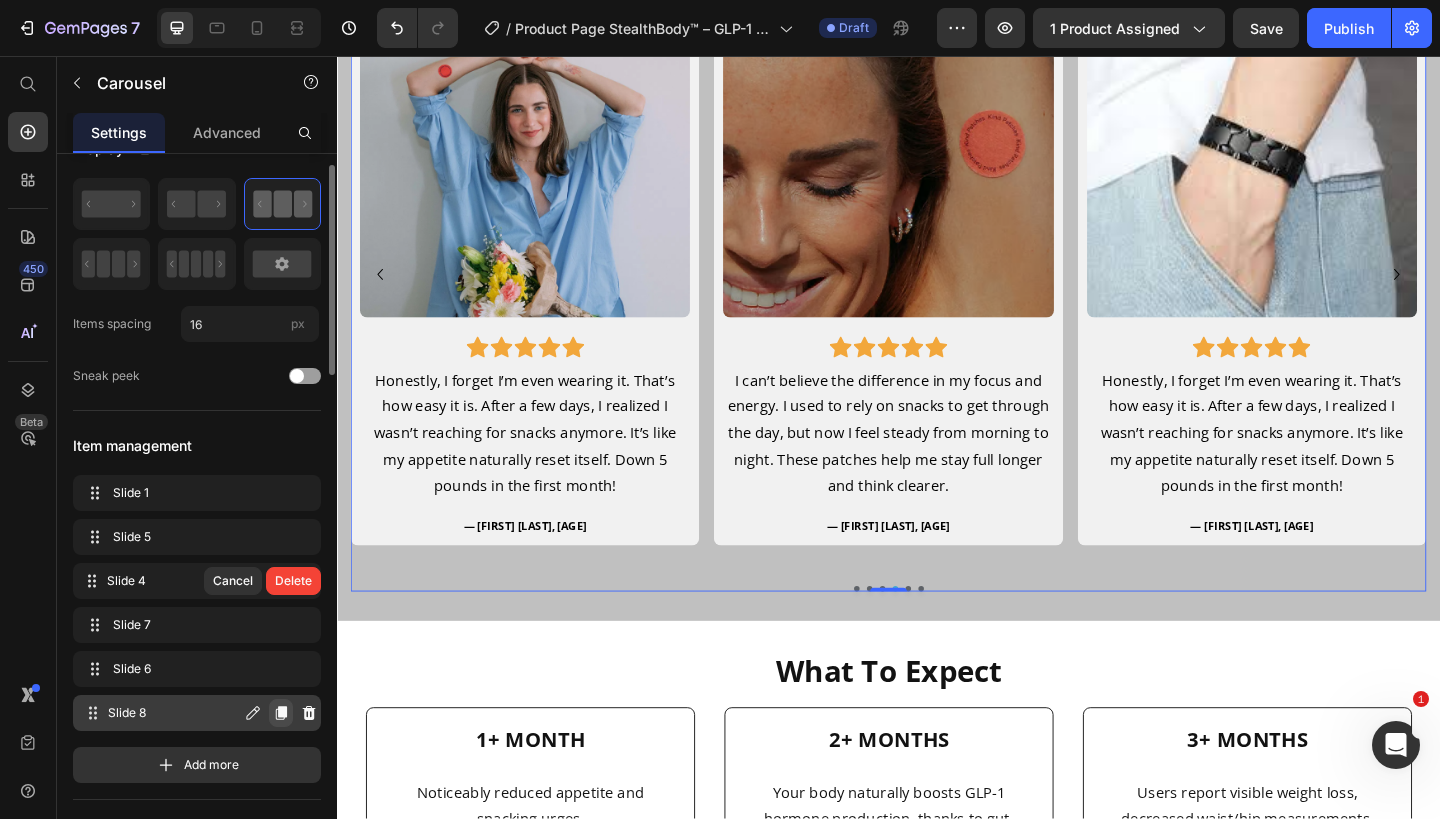 click 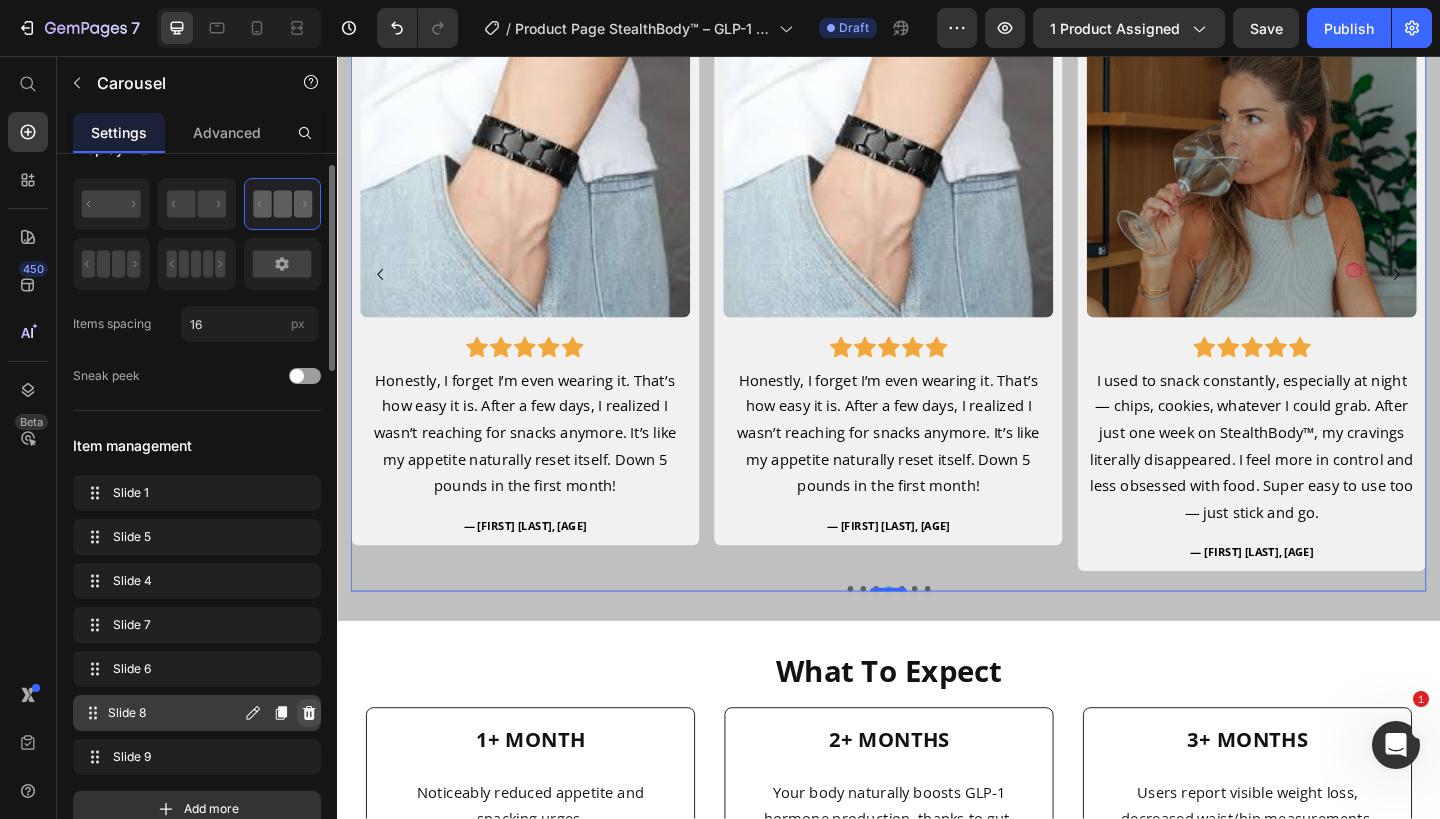 click 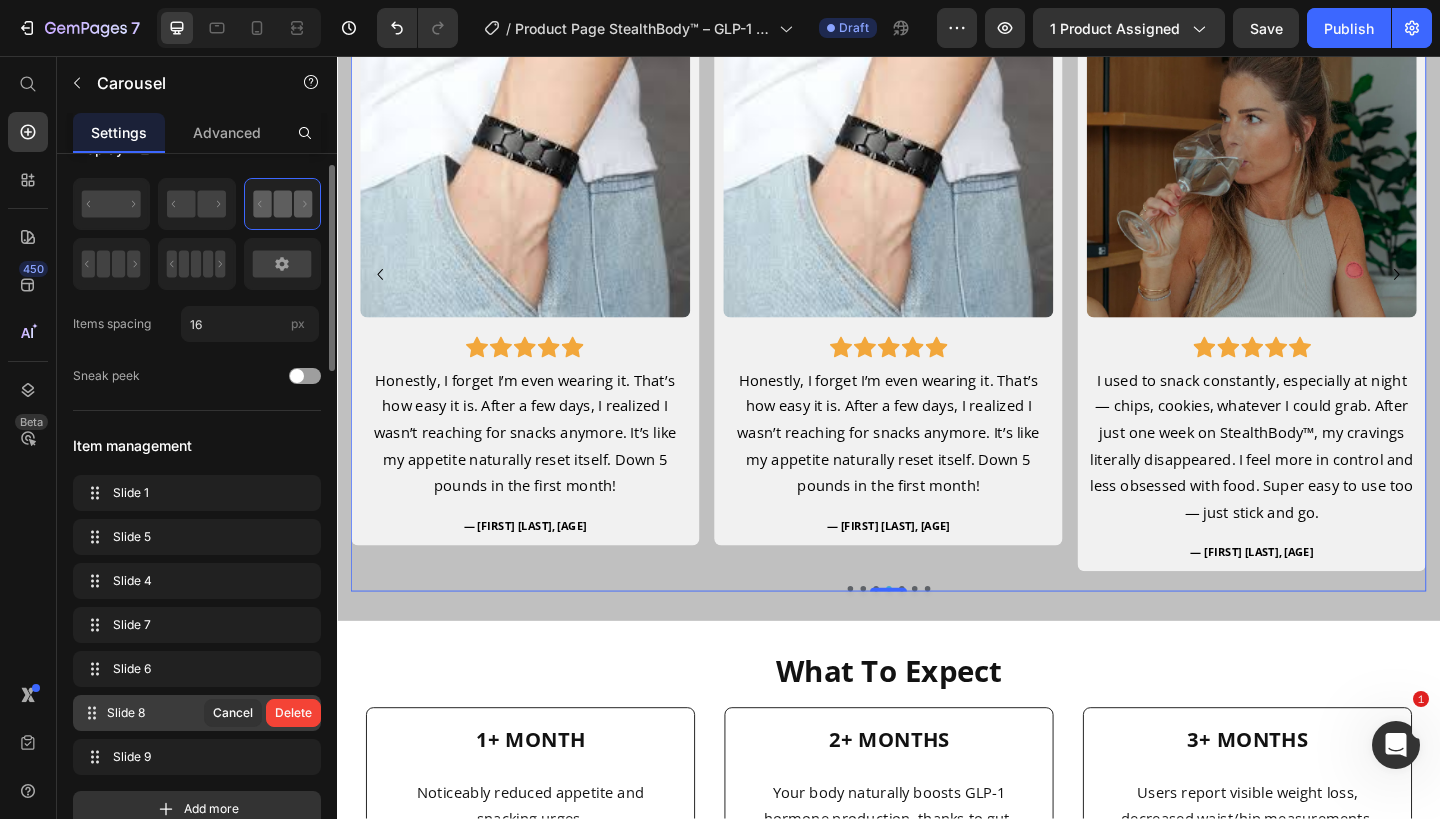 click on "Delete" at bounding box center [293, 713] 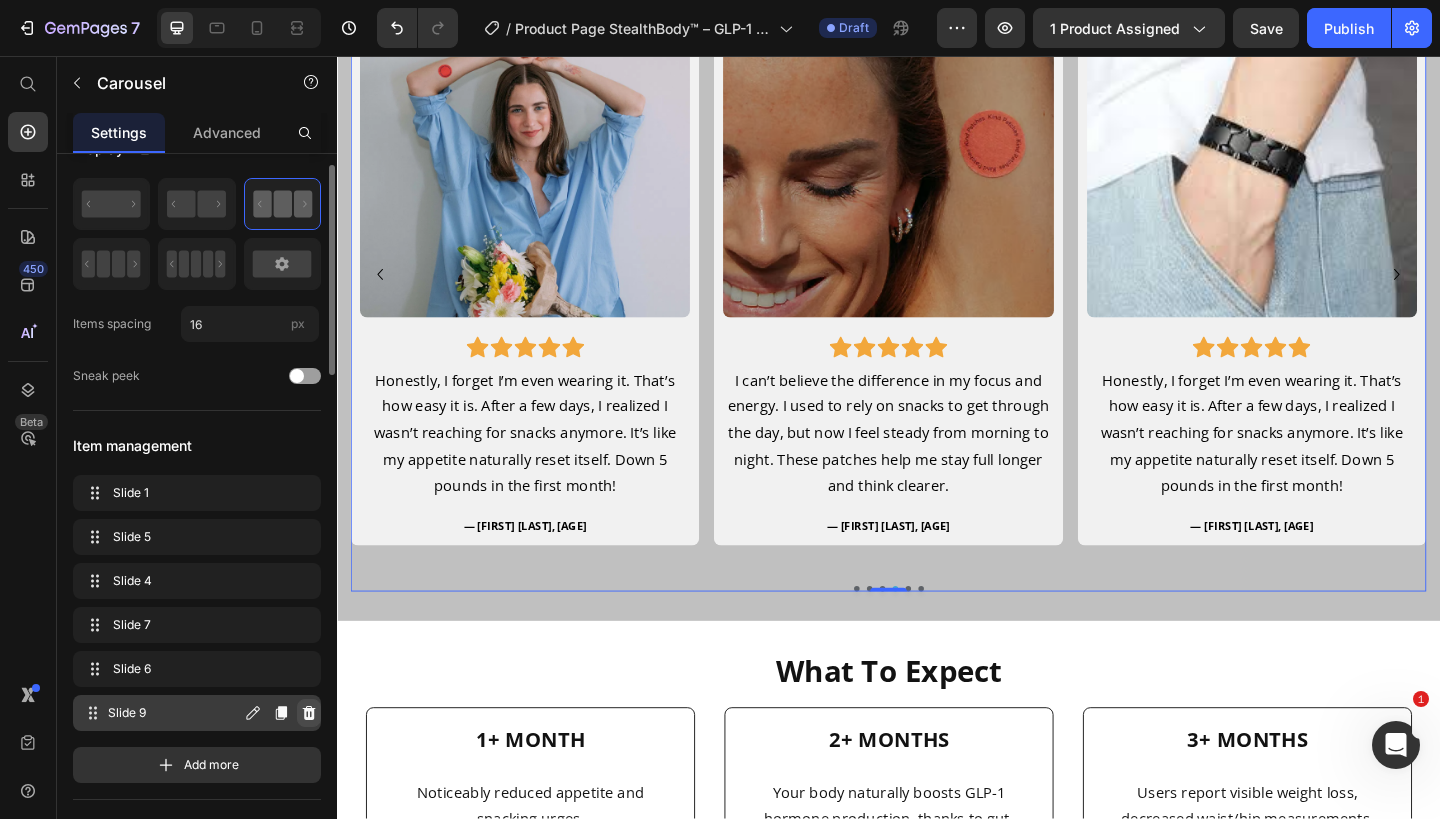 click 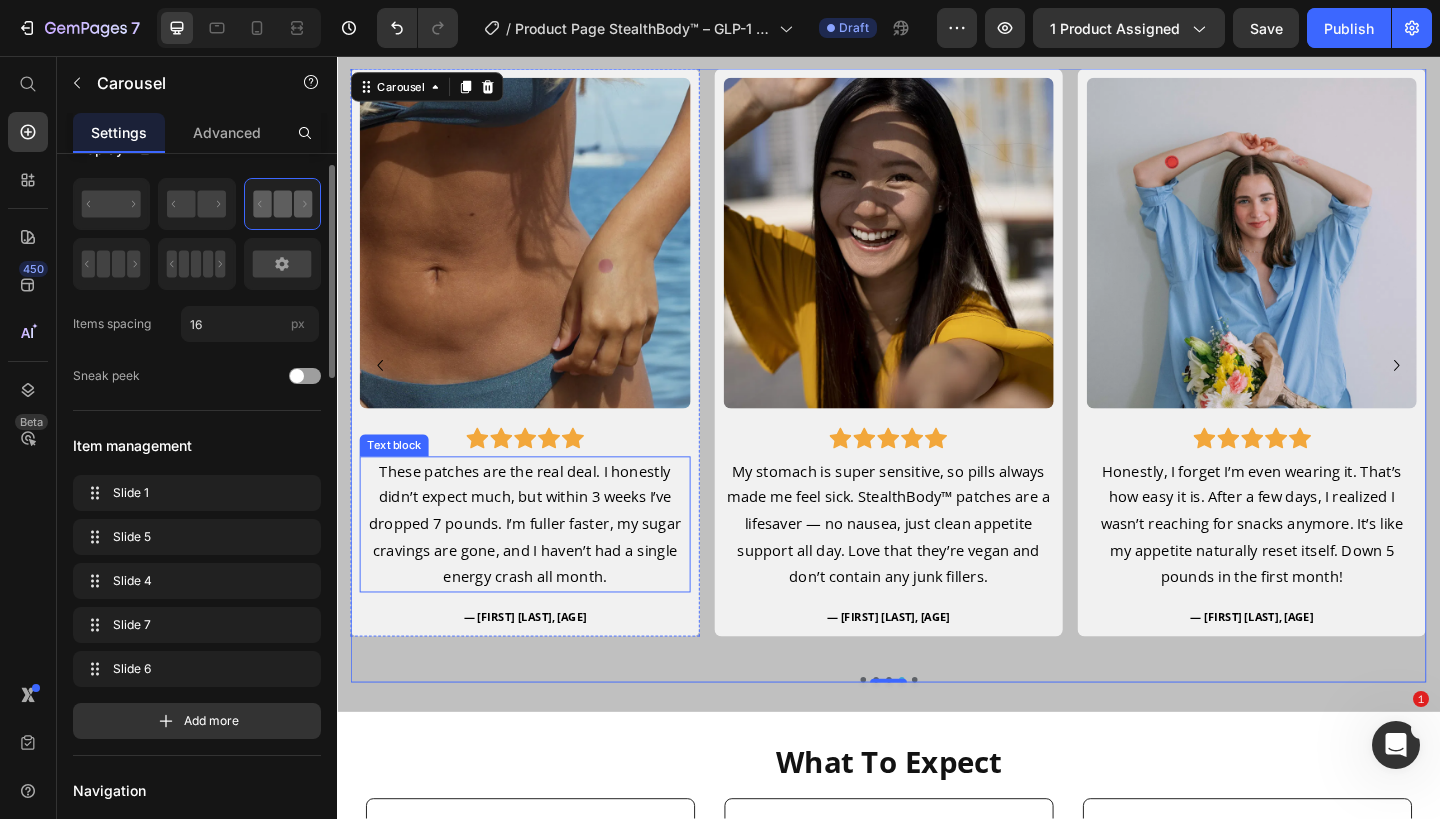 scroll, scrollTop: 3552, scrollLeft: 0, axis: vertical 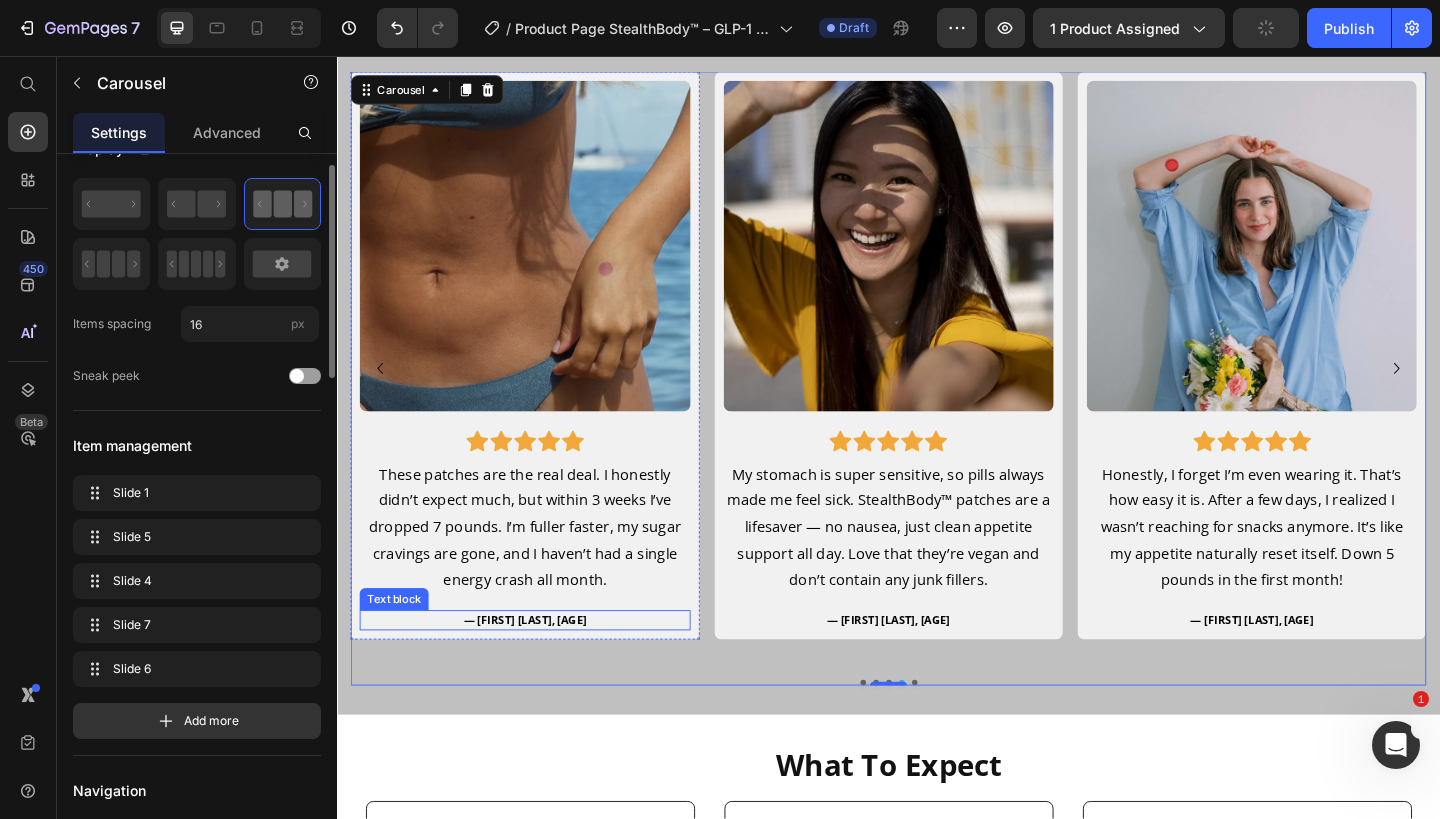 click on "— [FIRST] [LAST], [AGE]" at bounding box center (542, 669) 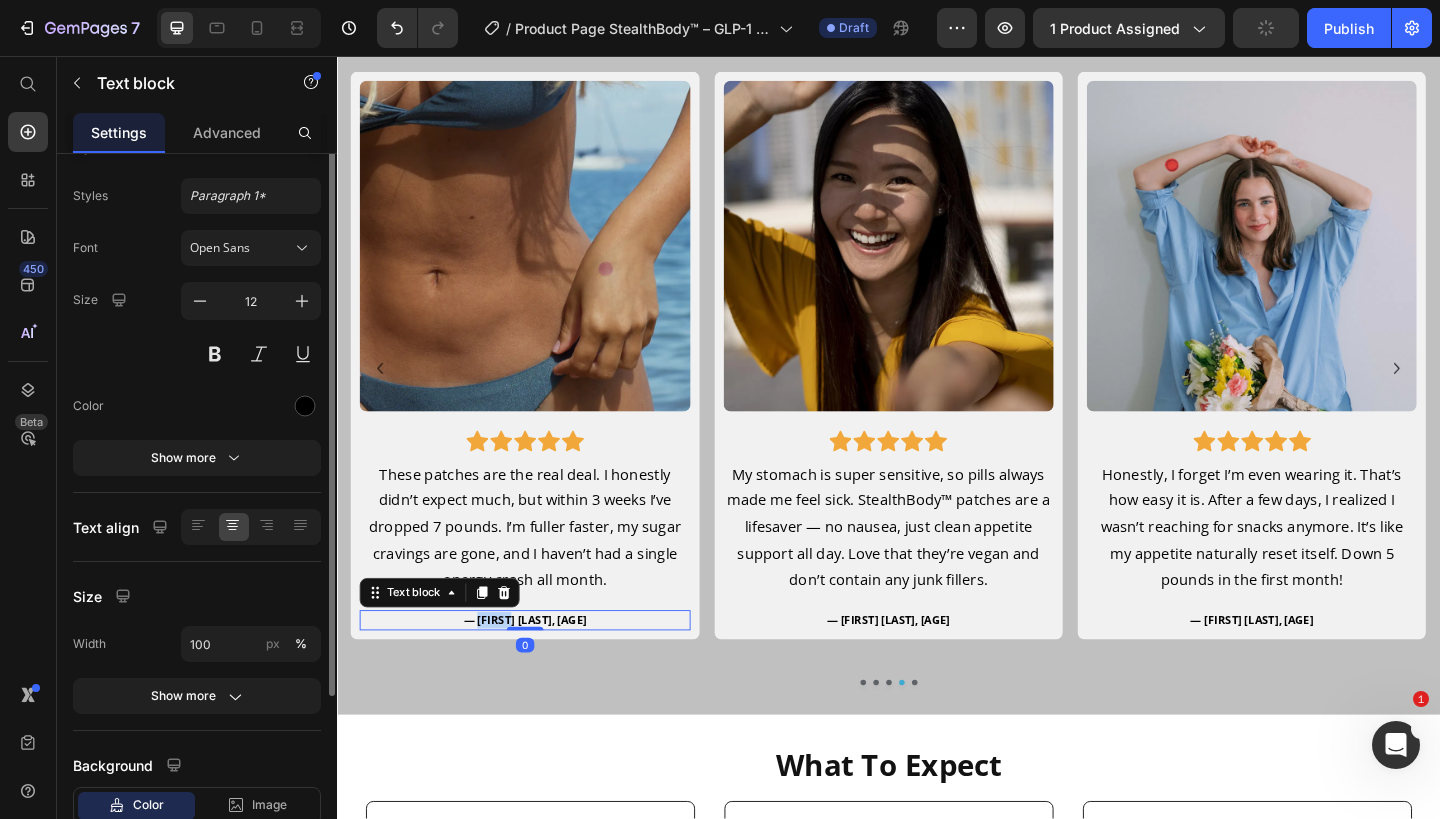 scroll, scrollTop: 0, scrollLeft: 0, axis: both 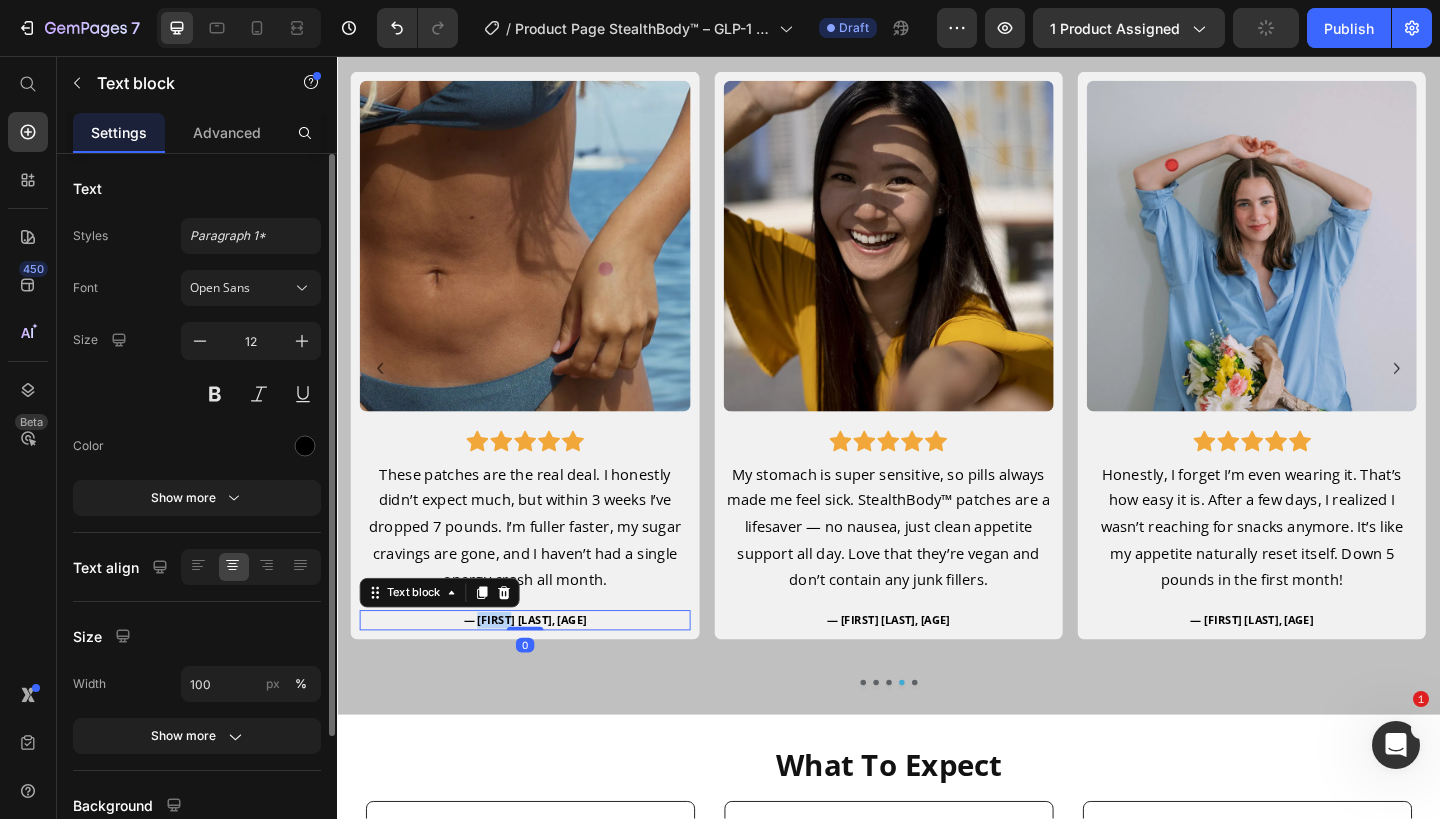 click on "— [FIRST] [LAST], [AGE]" at bounding box center [542, 669] 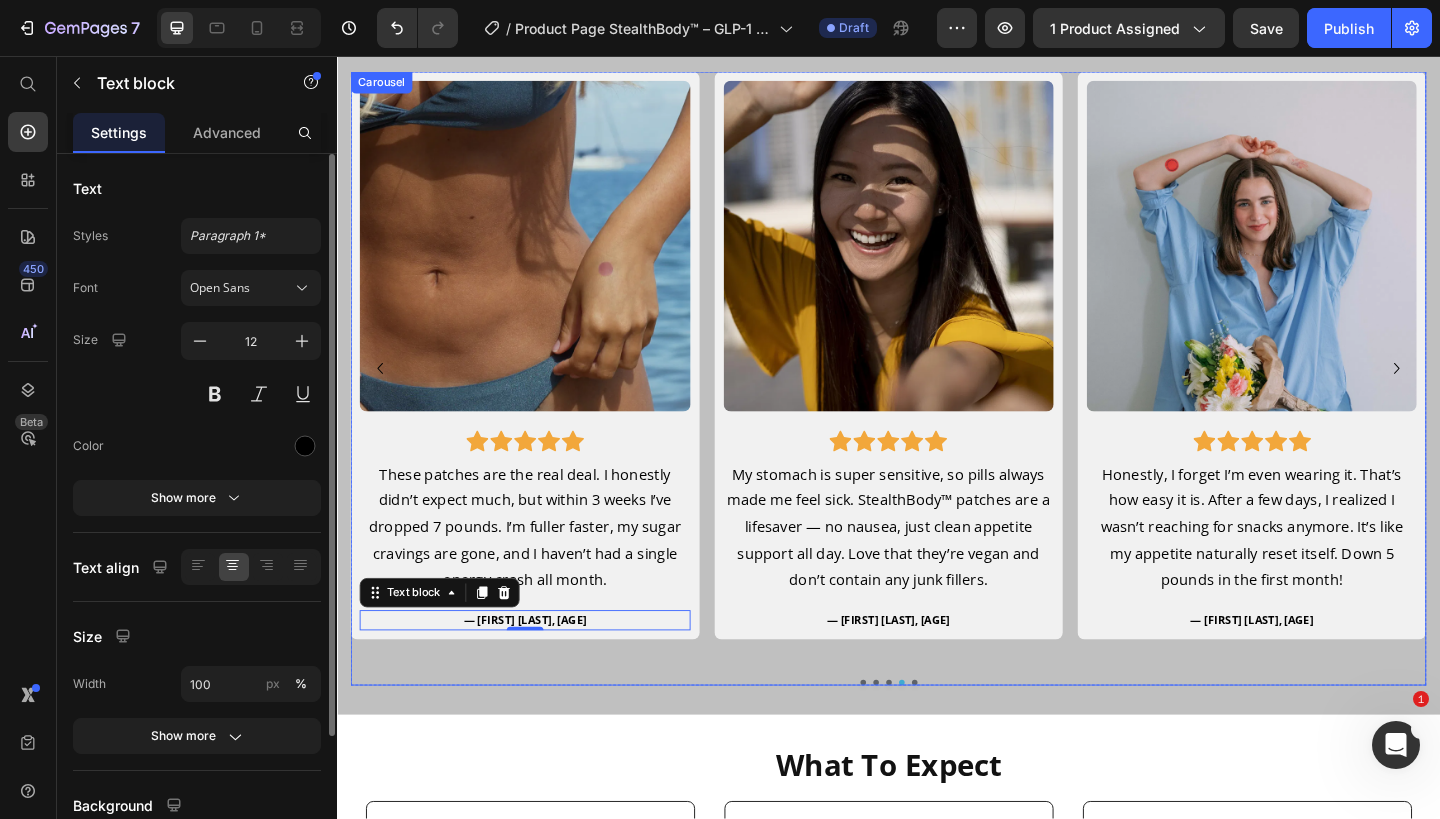 click 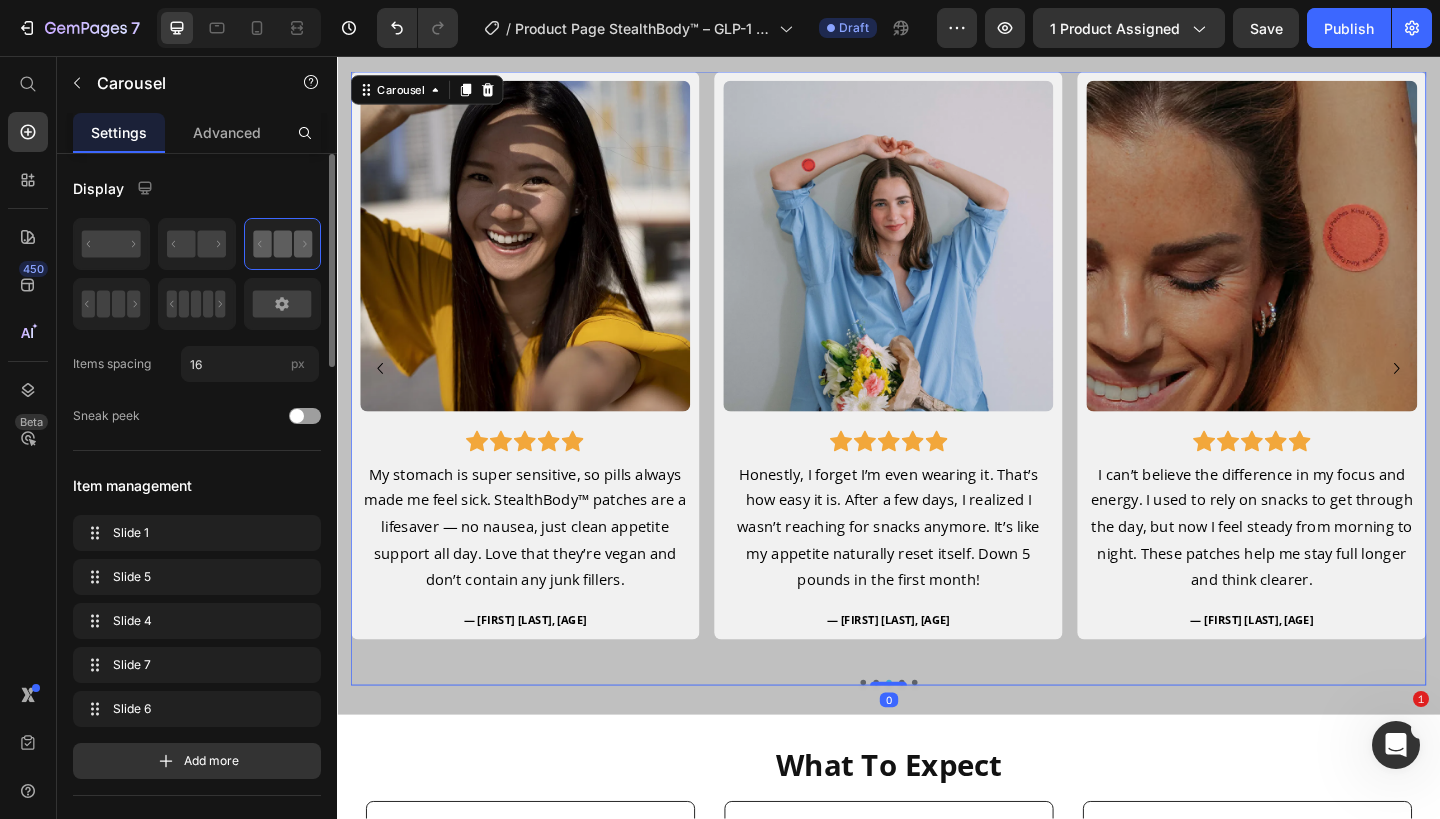 click 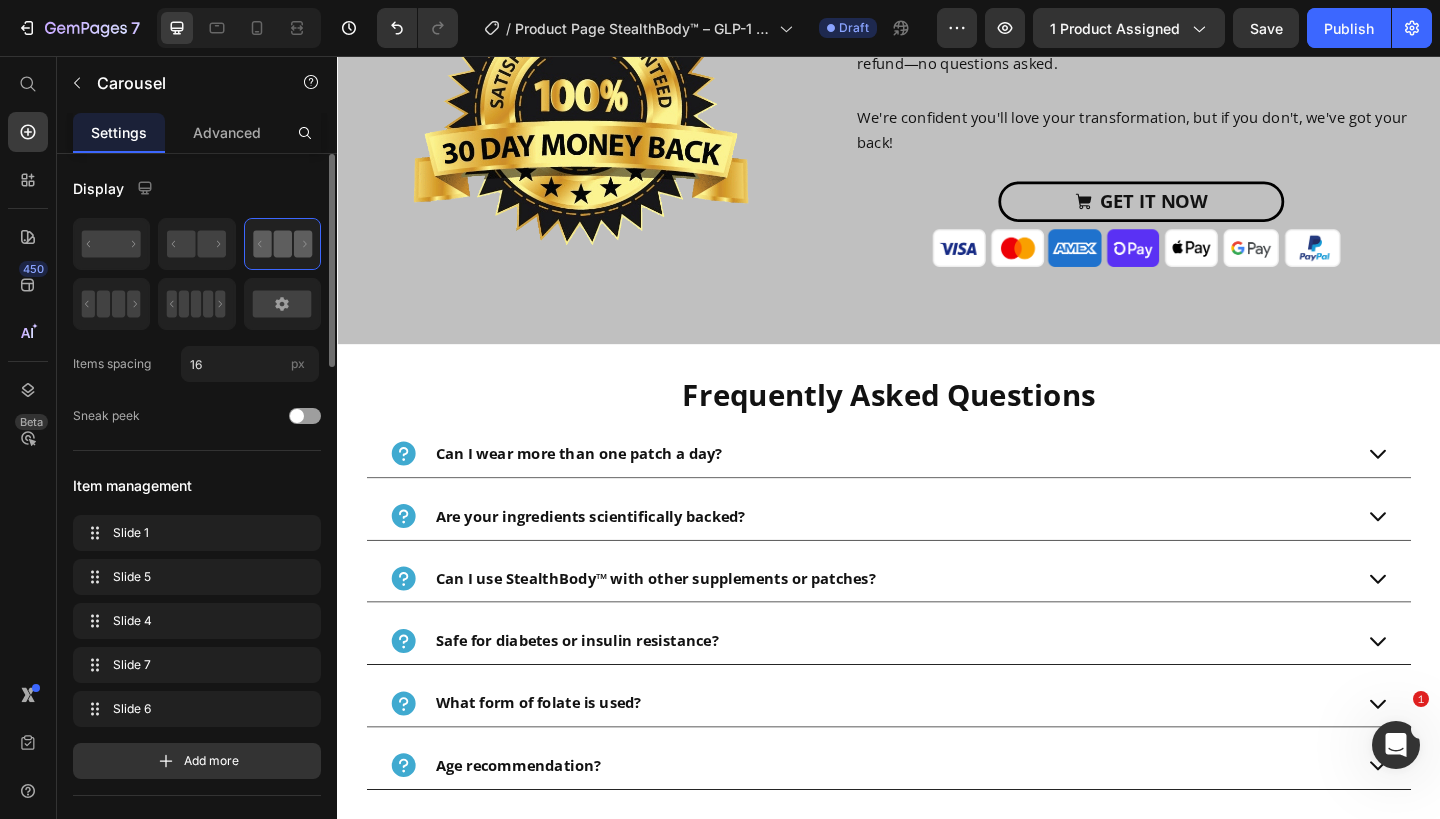 scroll, scrollTop: 5692, scrollLeft: 0, axis: vertical 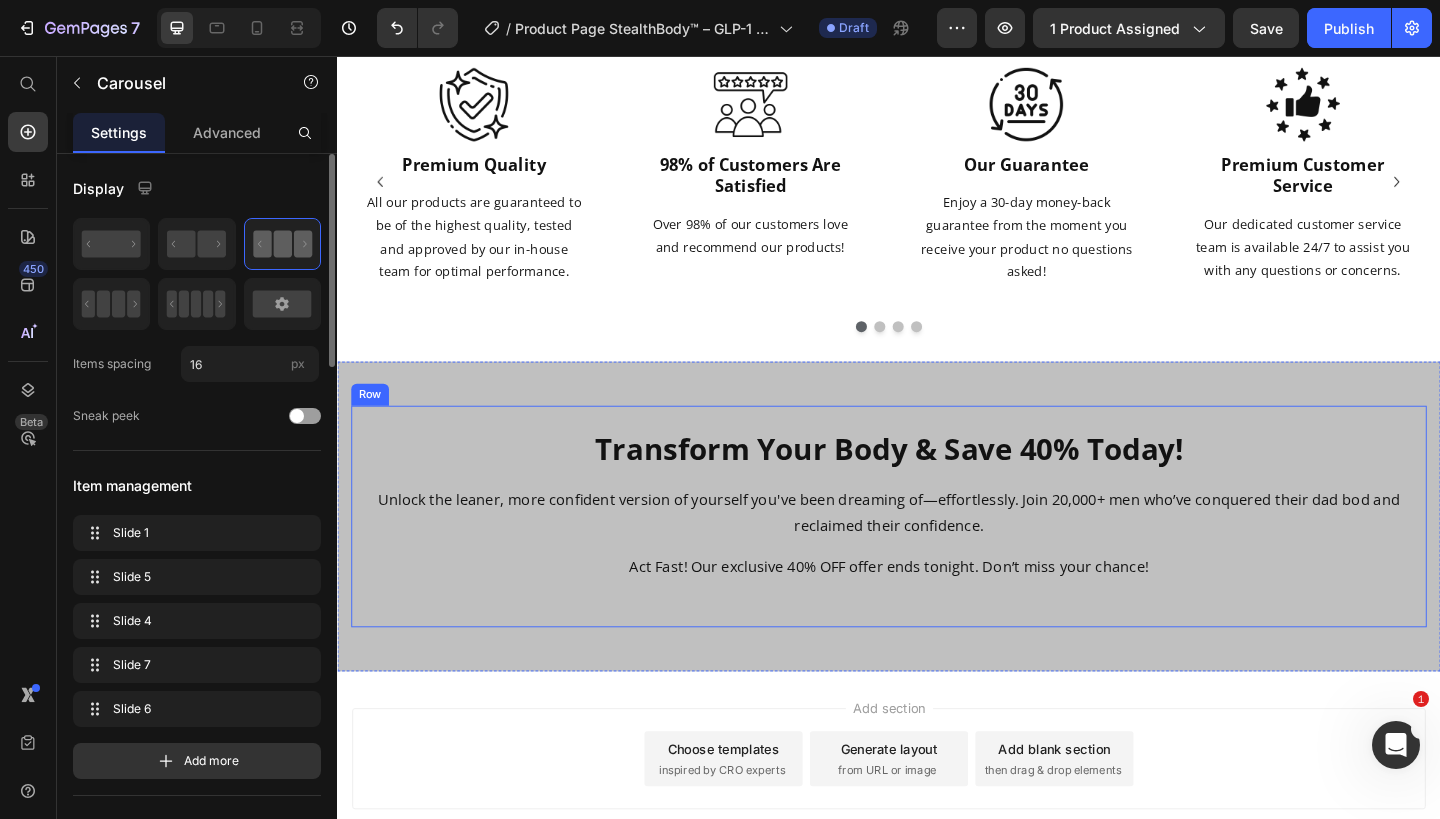 click on "Transform Your Body & Save 40% Today!" at bounding box center (937, 483) 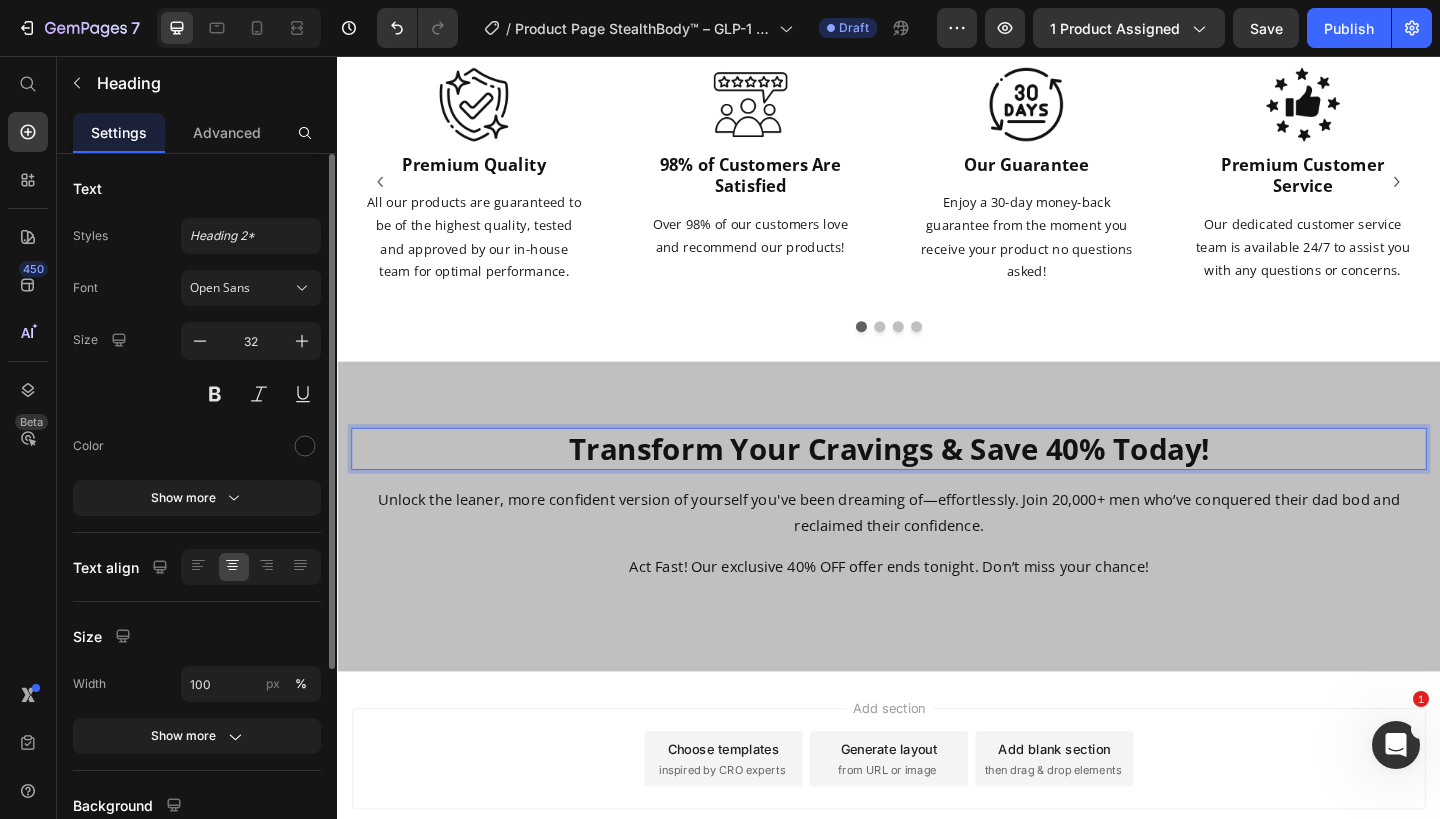 click on "Transform Your Cravings & Save 40% Today!" at bounding box center [937, 483] 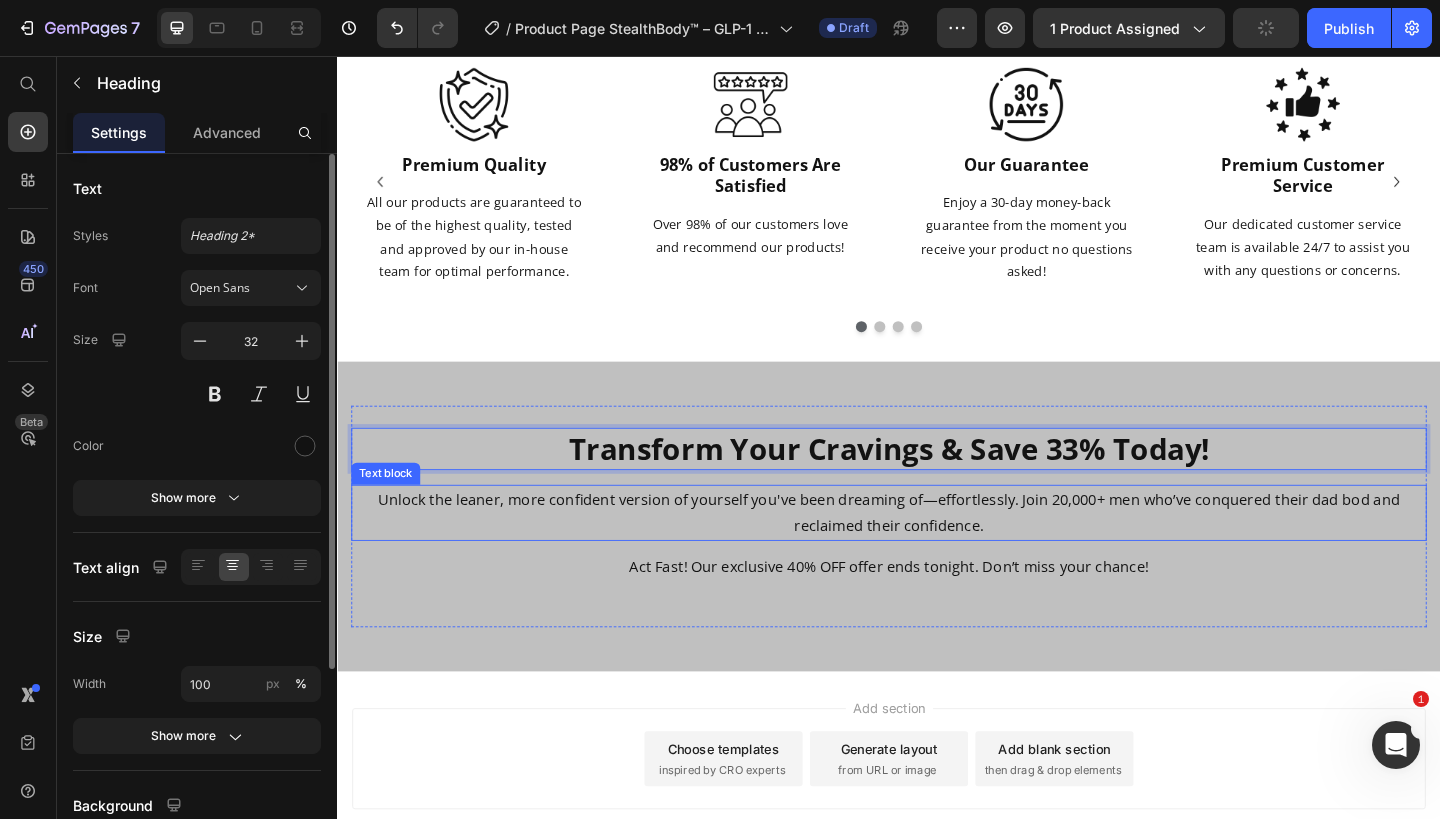 click on "Unlock the leaner, more confident version of yourself you've been dreaming of—effortlessly. Join 20,000+ men who’ve conquered their dad bod and reclaimed their confidence." at bounding box center [937, 554] 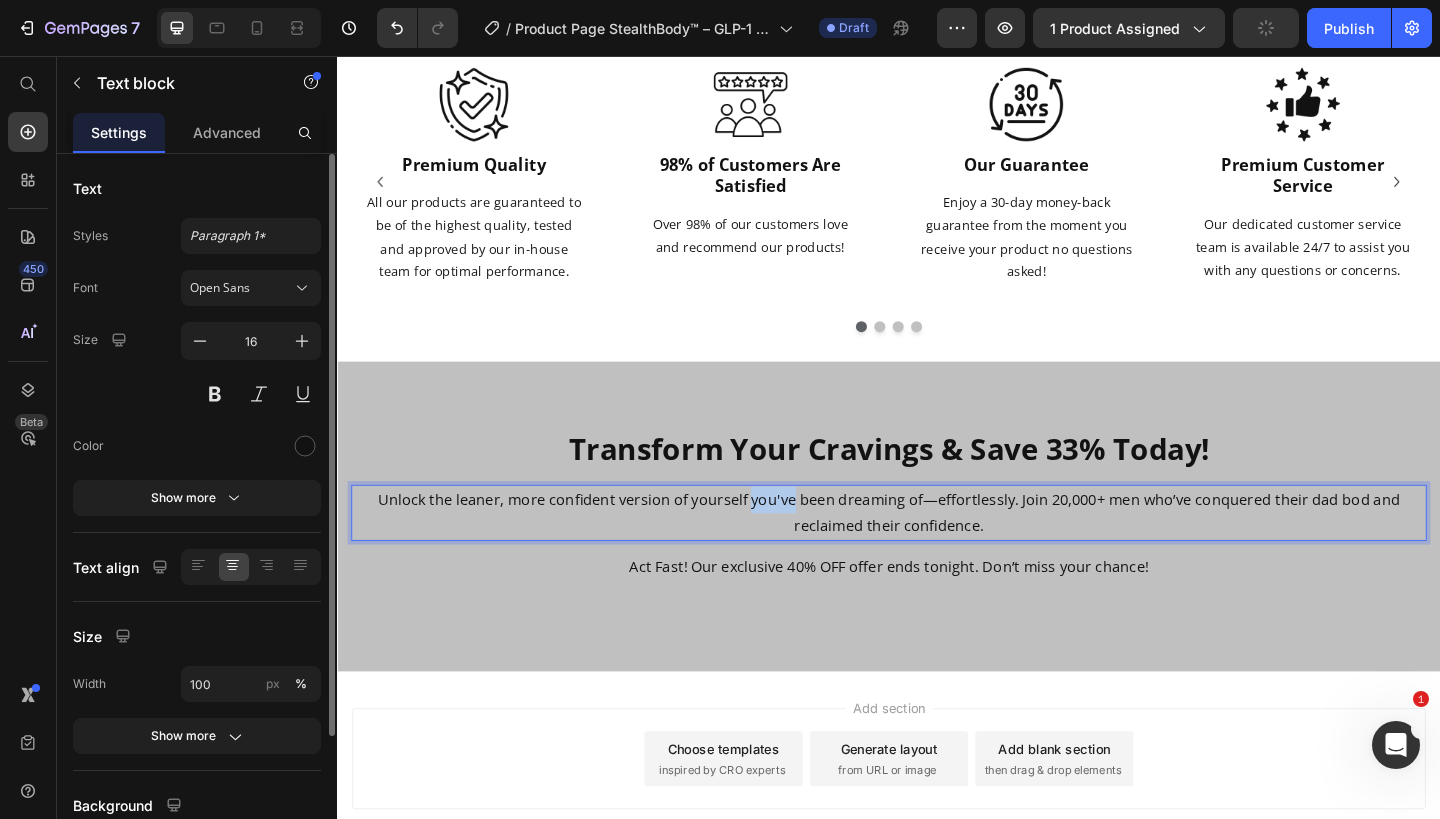 click on "Unlock the leaner, more confident version of yourself you've been dreaming of—effortlessly. Join 20,000+ men who’ve conquered their dad bod and reclaimed their confidence." at bounding box center (937, 554) 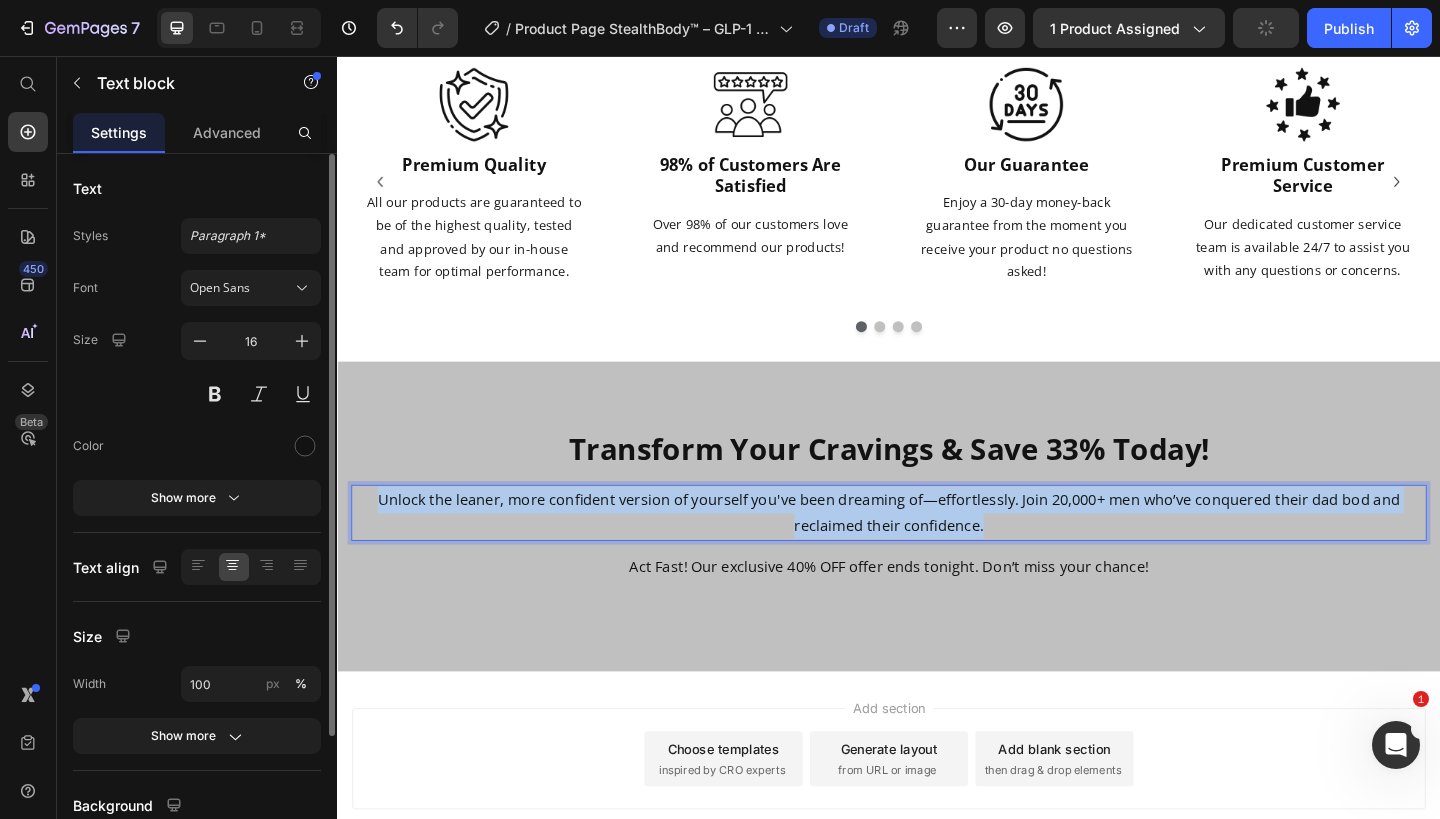 click on "Unlock the leaner, more confident version of yourself you've been dreaming of—effortlessly. Join 20,000+ men who’ve conquered their dad bod and reclaimed their confidence." at bounding box center (937, 554) 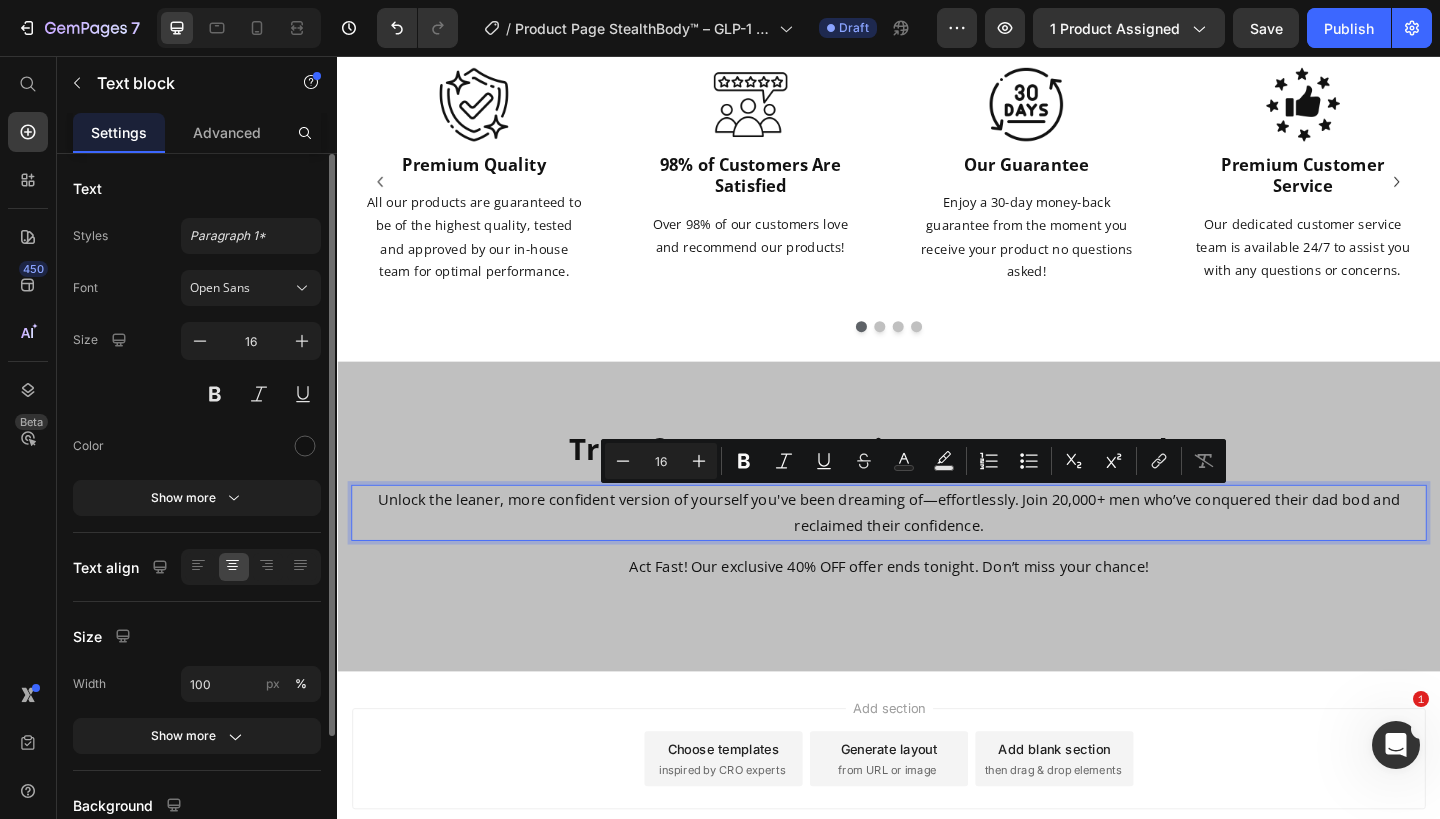 click on "Unlock the leaner, more confident version of yourself you've been dreaming of—effortlessly. Join 20,000+ men who’ve conquered their dad bod and reclaimed their confidence." at bounding box center [937, 554] 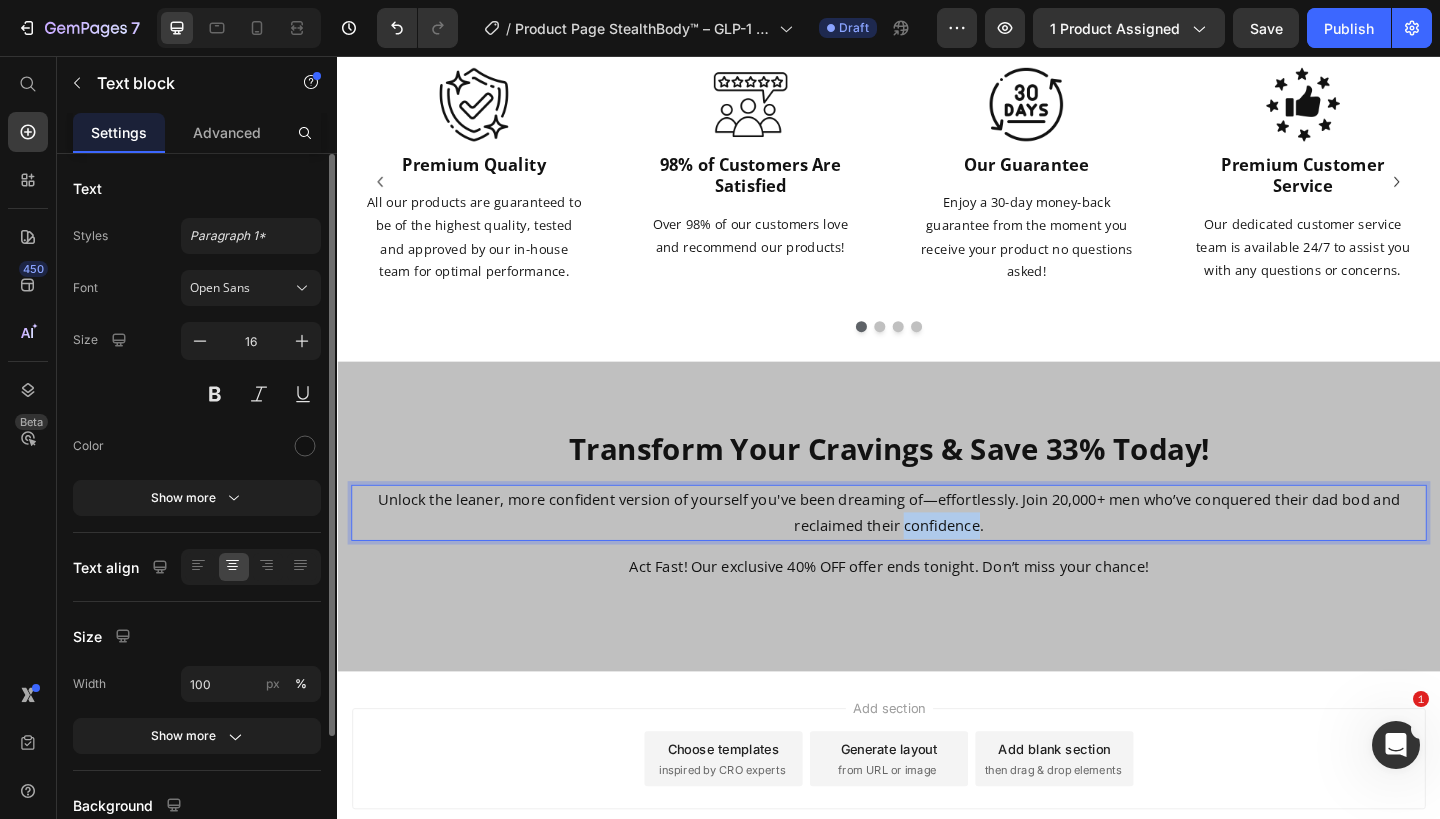 click on "Unlock the leaner, more confident version of yourself you've been dreaming of—effortlessly. Join 20,000+ men who’ve conquered their dad bod and reclaimed their confidence." at bounding box center [937, 554] 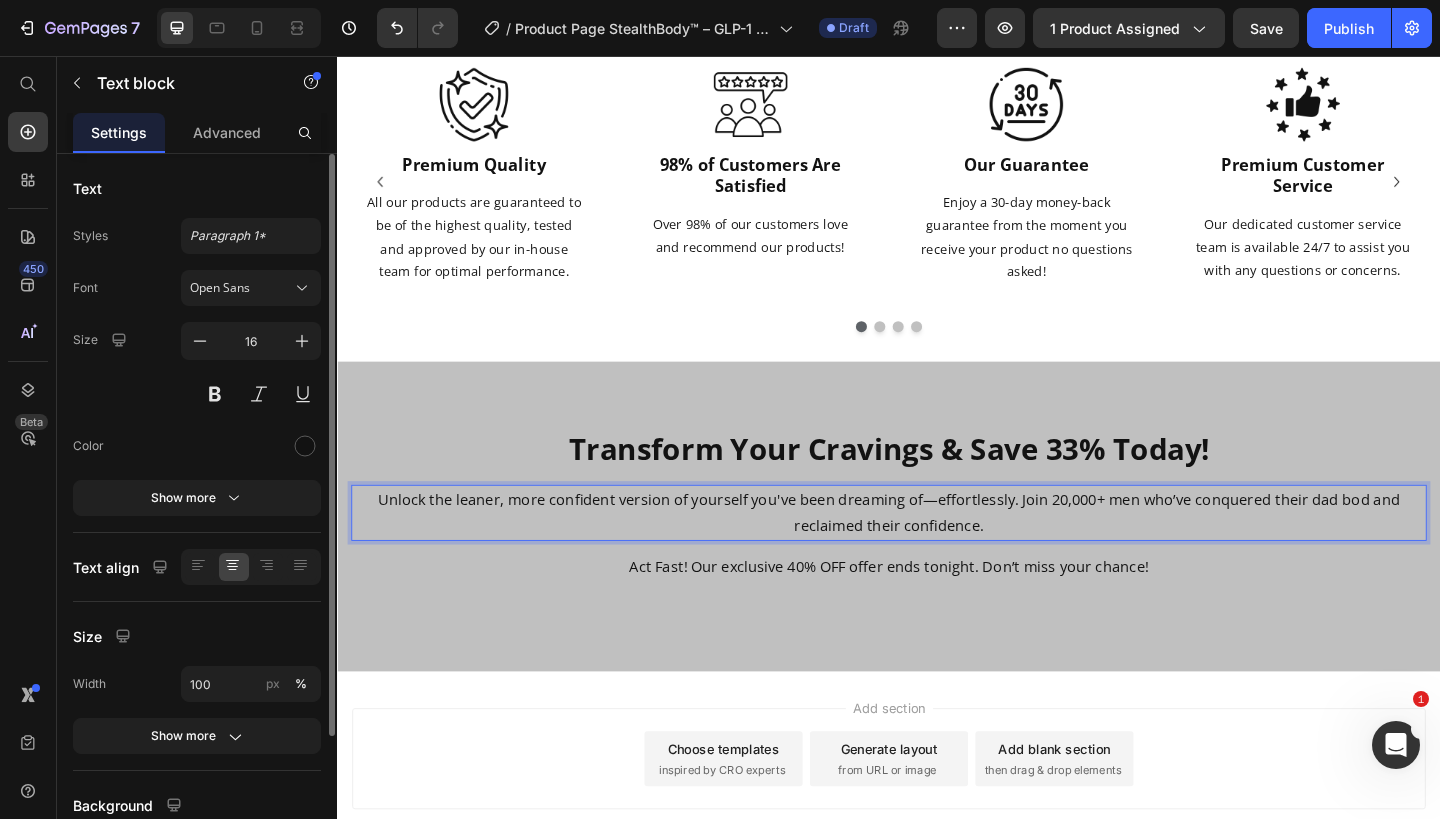 click on "Unlock the leaner, more confident version of yourself you've been dreaming of—effortlessly. Join 20,000+ men who’ve conquered their dad bod and reclaimed their confidence." at bounding box center (937, 554) 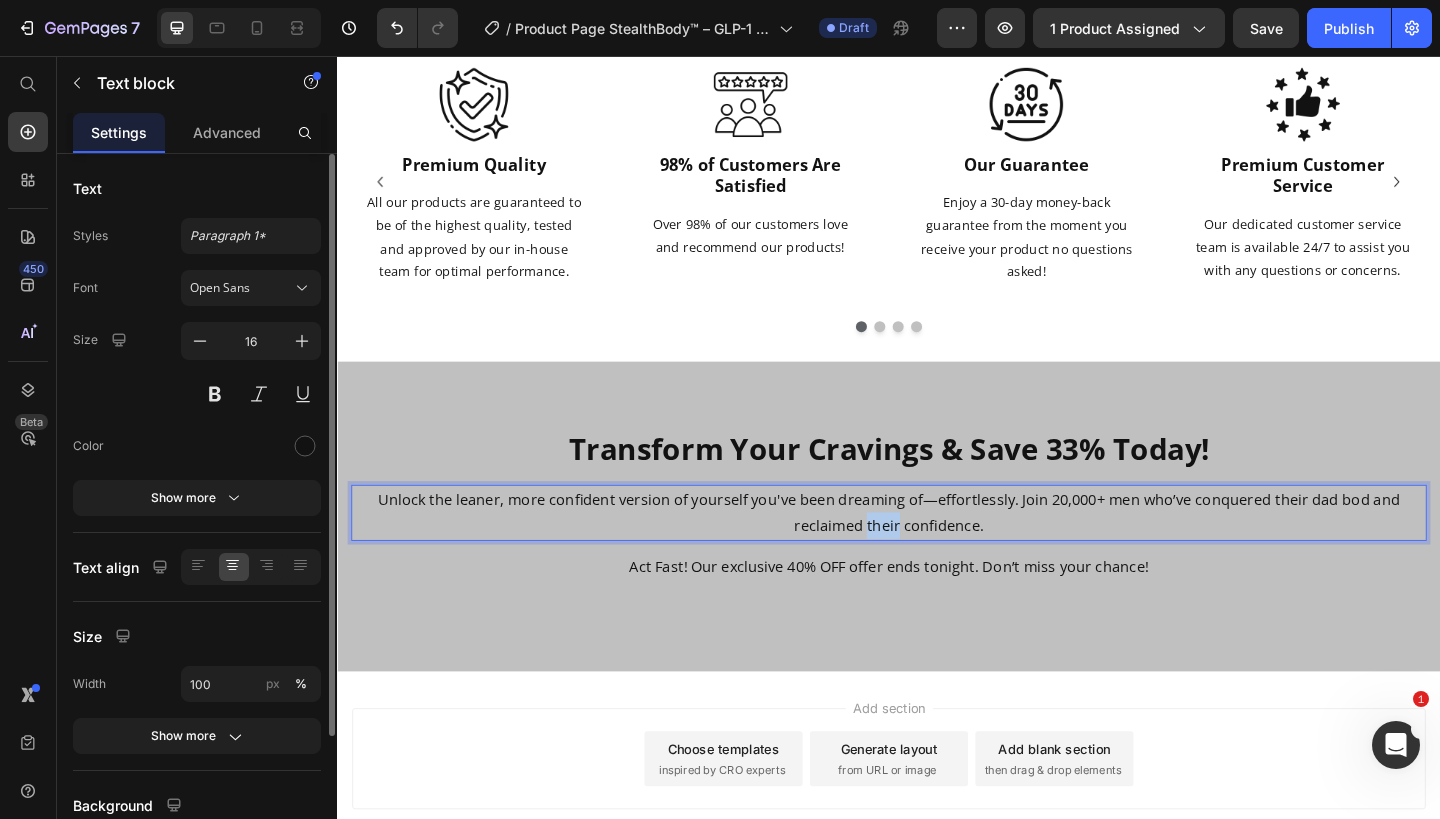 click on "Unlock the leaner, more confident version of yourself you've been dreaming of—effortlessly. Join 20,000+ men who’ve conquered their dad bod and reclaimed their confidence." at bounding box center (937, 554) 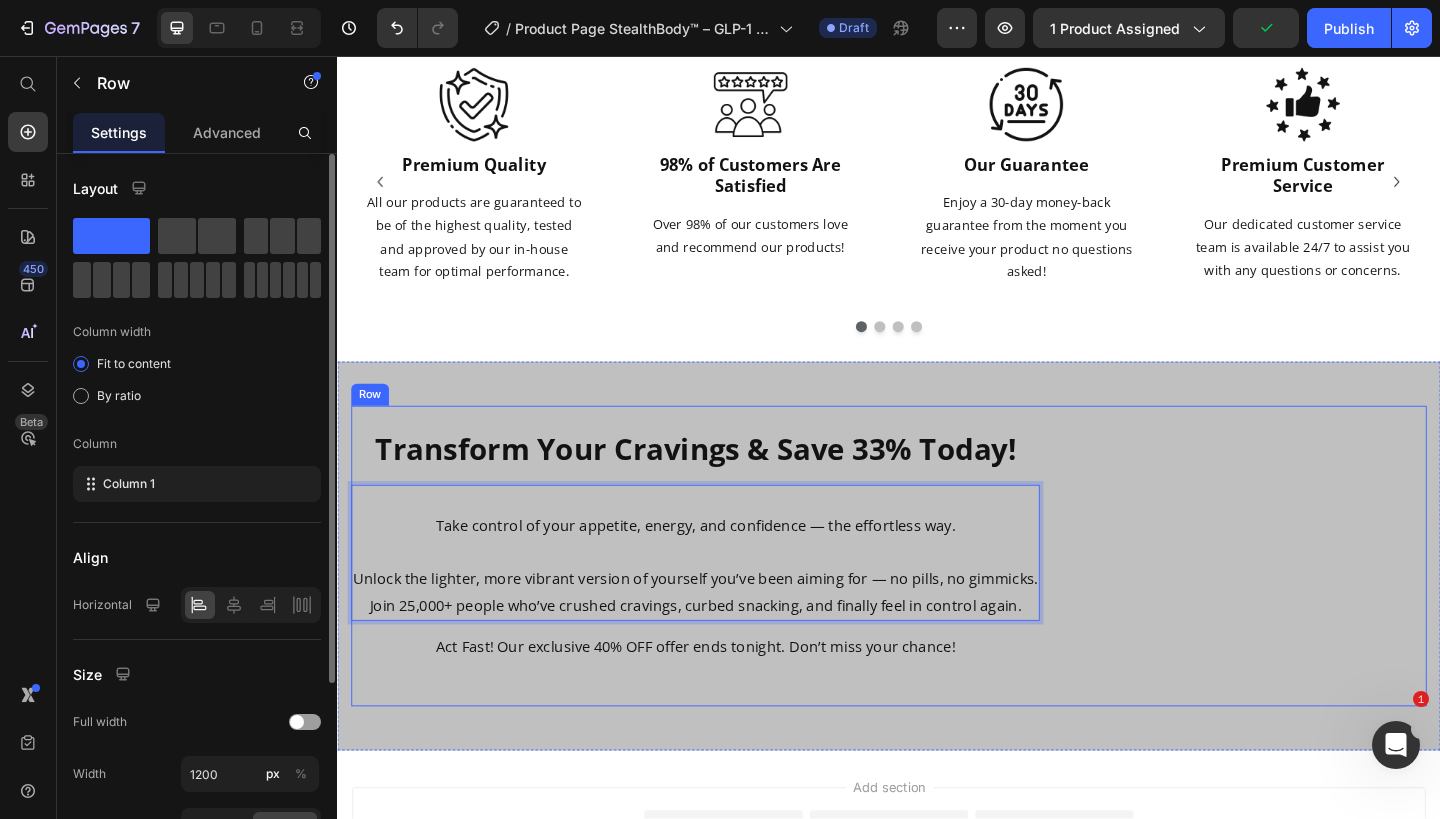 click on "⁠⁠⁠⁠⁠⁠⁠ Transform Your Cravings & Save 33% Today! Heading Take control of your appetite, energy, and confidence — the effortless way. Unlock the lighter, more vibrant version of yourself you’ve been aiming for — no pills, no gimmicks. Join 25,000+ people who’ve crushed cravings, curbed snacking, and finally feel in control again. Text block   12 Act Fast! Our exclusive 40% OFF offer ends tonight. Don’t miss your chance! Text block Row" at bounding box center [937, 600] 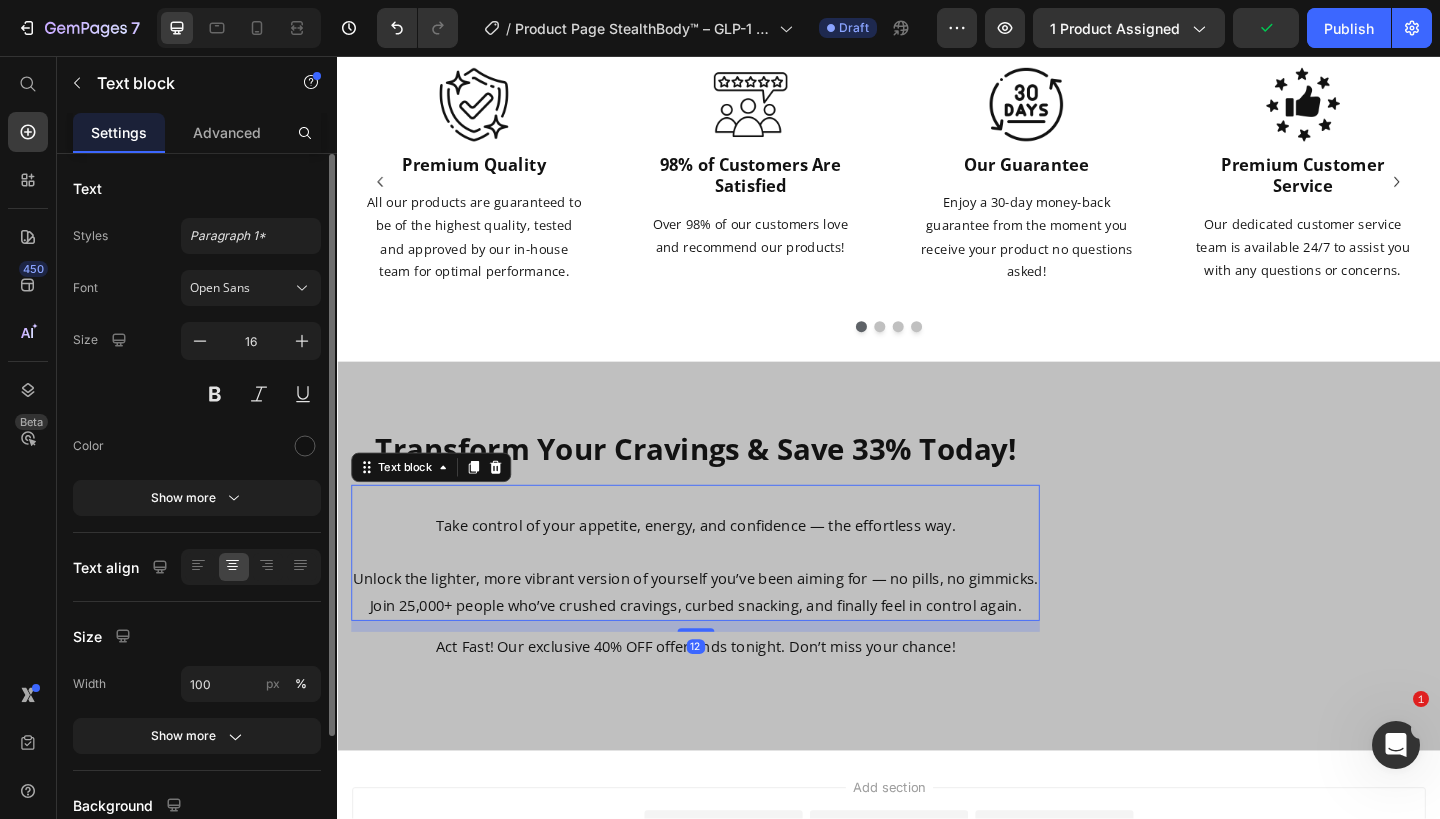 click on "Take control of your appetite, energy, and confidence — the effortless way." at bounding box center (726, 567) 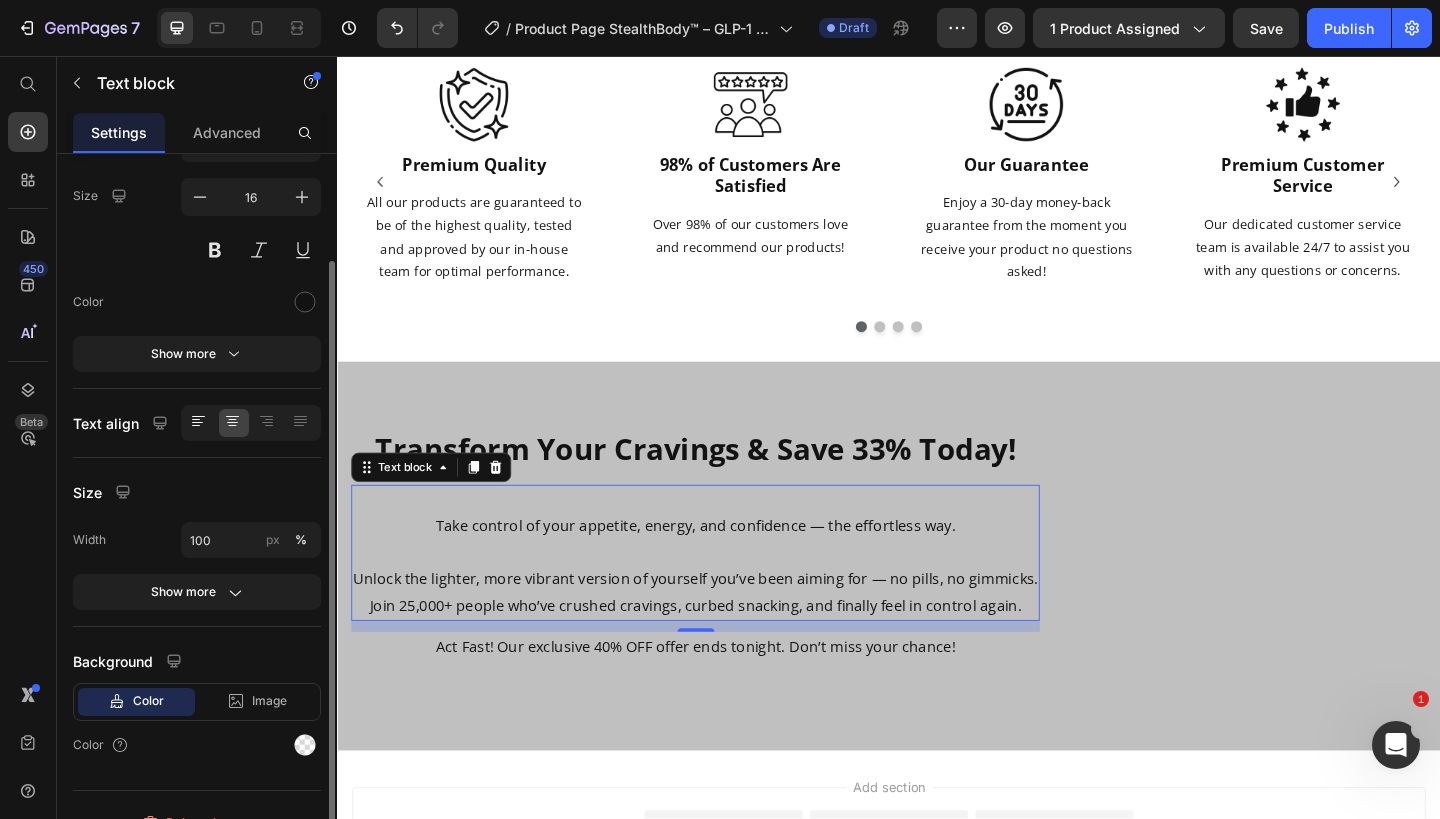 scroll, scrollTop: 157, scrollLeft: 0, axis: vertical 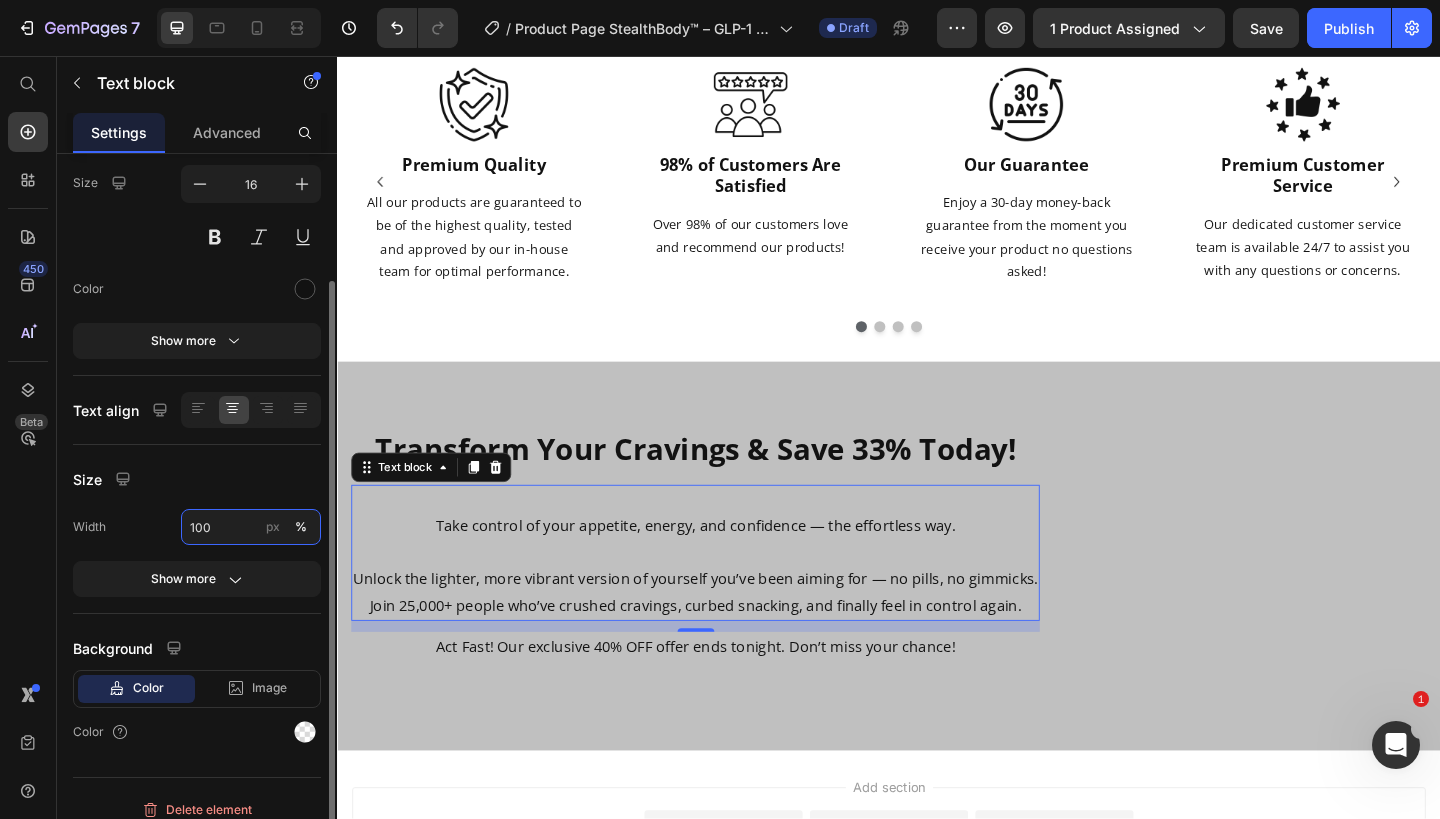 click on "100" at bounding box center (251, 527) 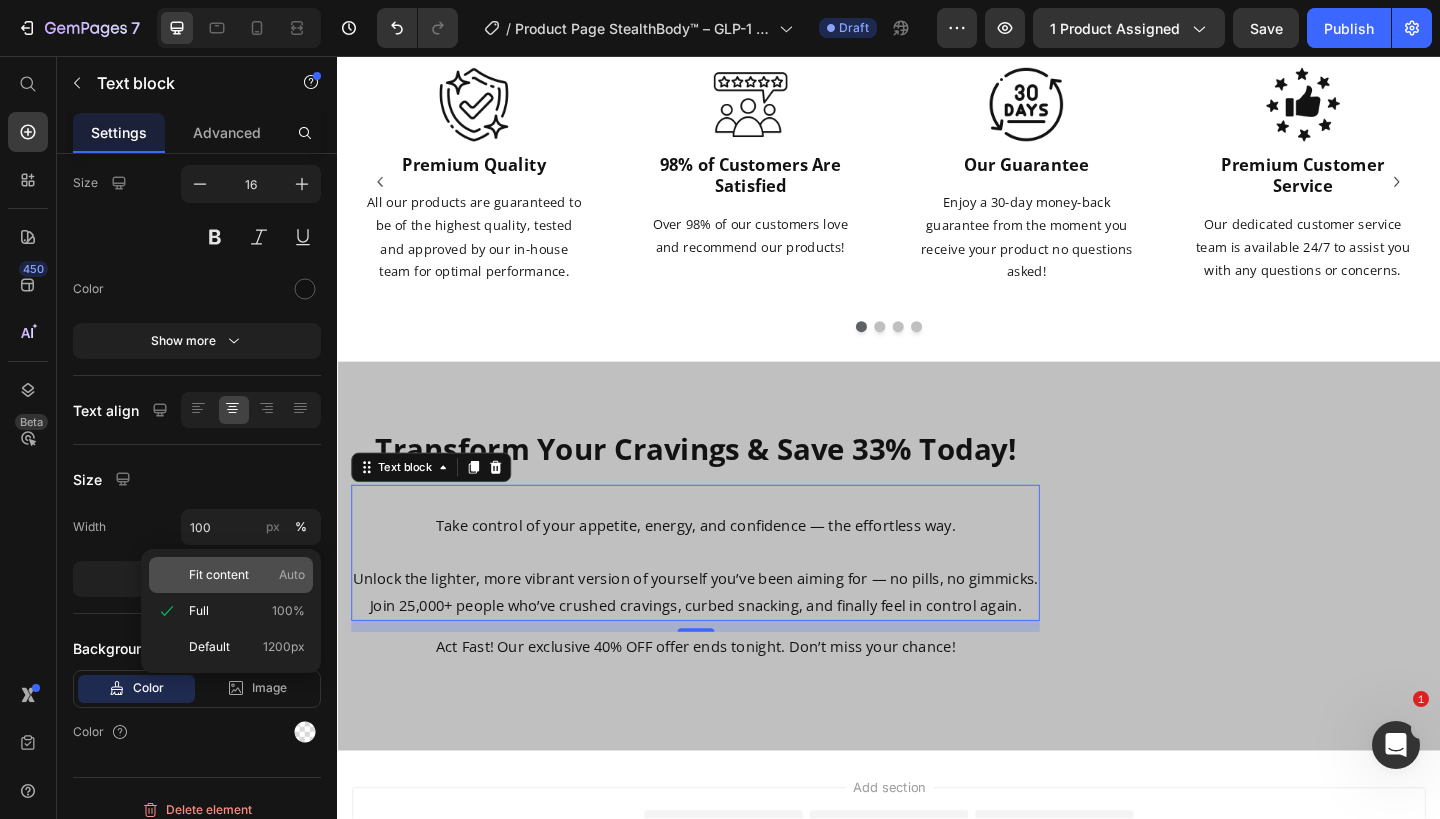 click on "Fit content" at bounding box center (219, 575) 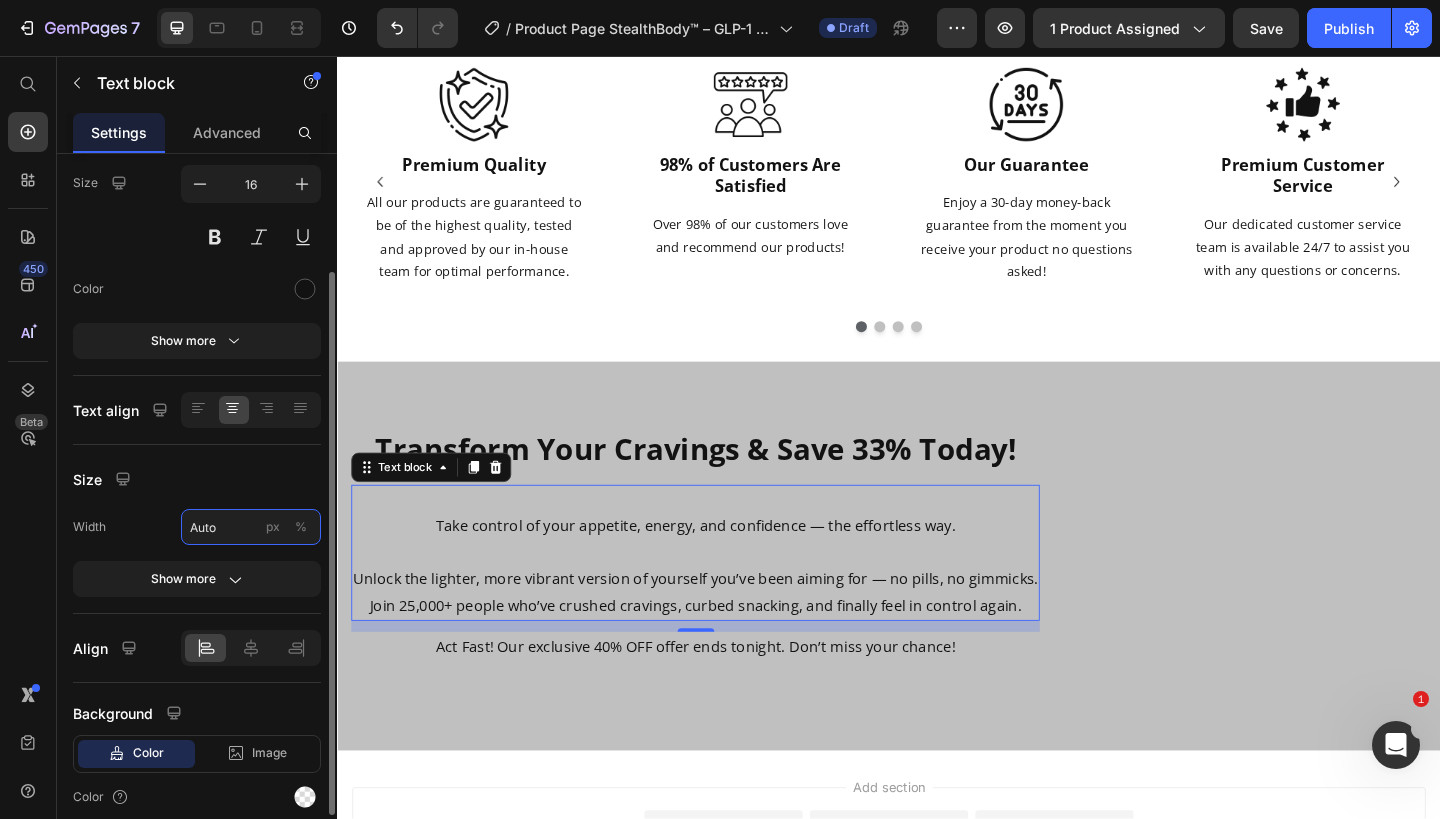 click on "Auto" at bounding box center (251, 527) 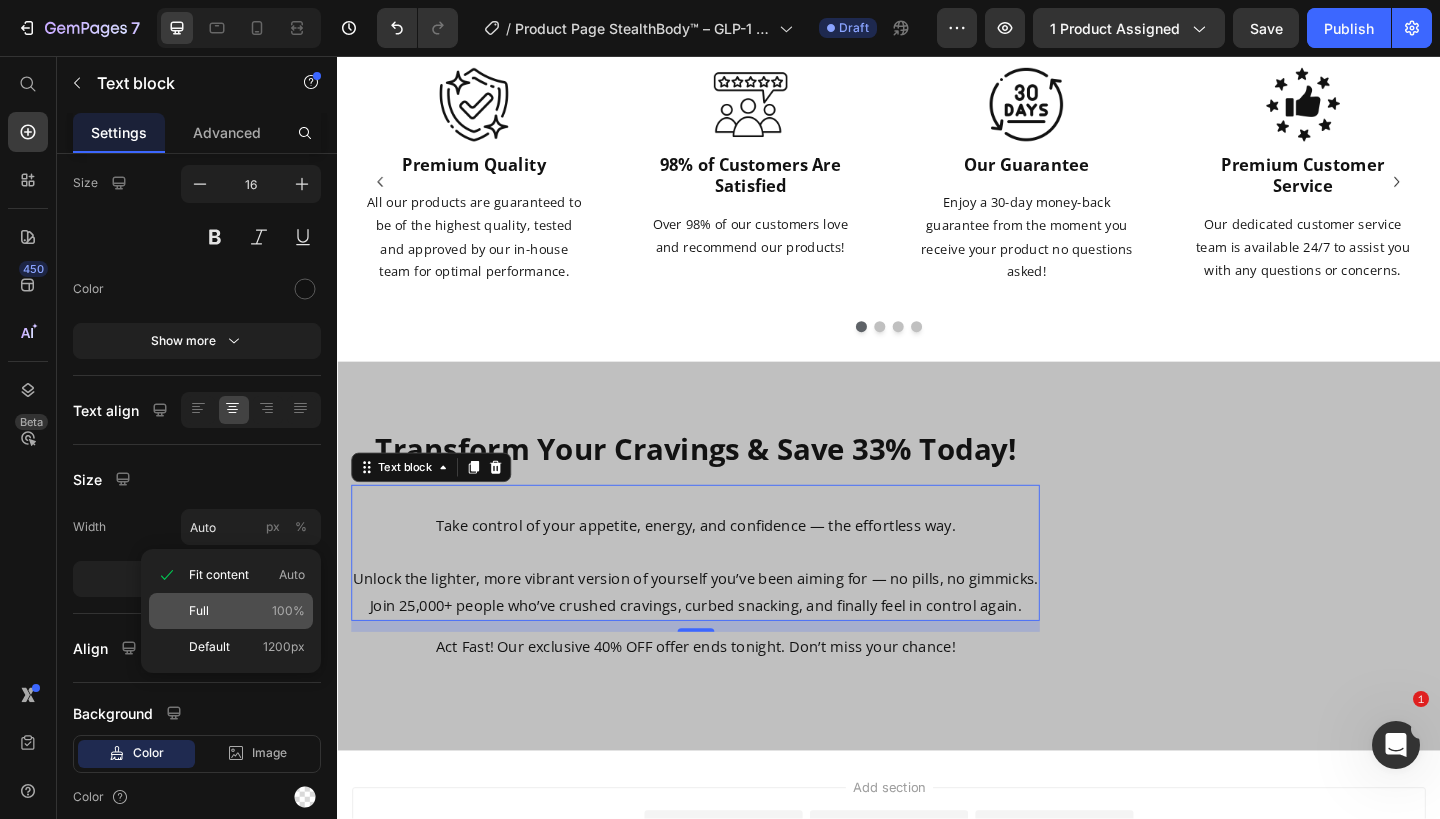 click on "Full 100%" at bounding box center (247, 611) 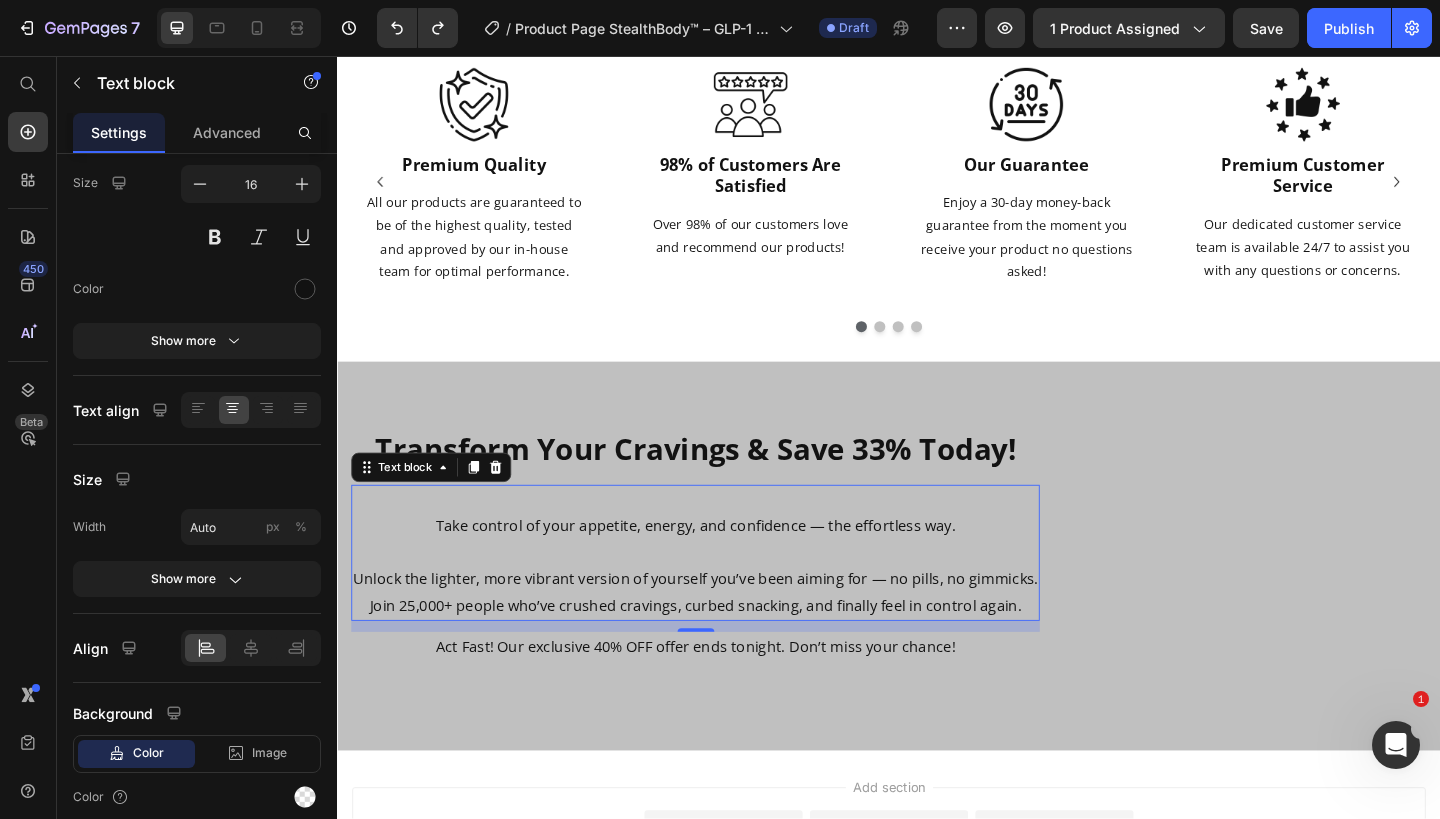 type on "100" 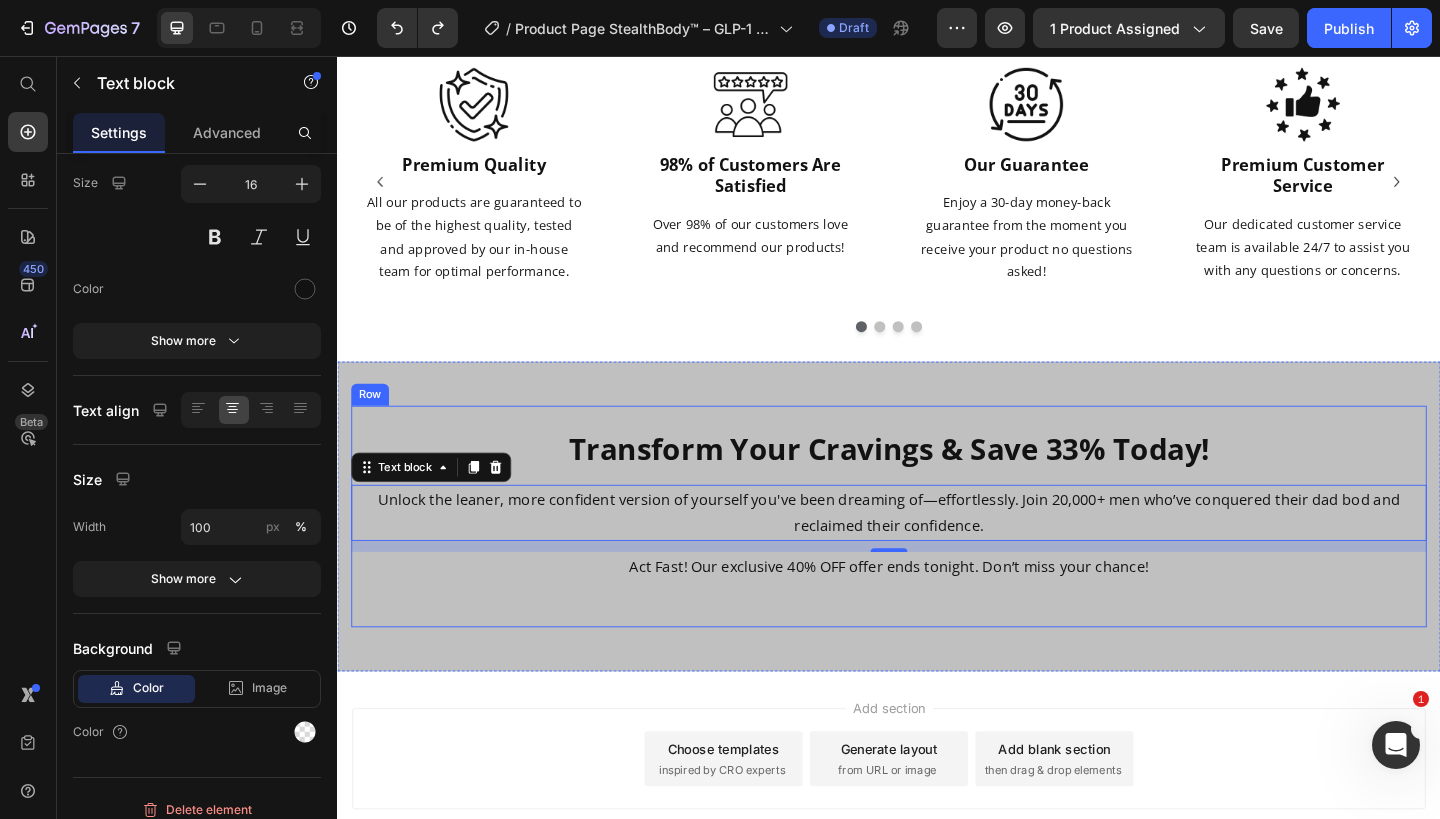 click on "⁠⁠⁠⁠⁠⁠⁠ Transform Your Cravings & Save 33% Today! Heading Unlock the leaner, more confident version of yourself you've been dreaming of—effortlessly. Join 20,000+ men who’ve conquered their dad bod and reclaimed their confidence. Text block   12 Act Fast! Our exclusive 40% OFF offer ends tonight. Don’t miss your chance! Text block Row" at bounding box center [937, 557] 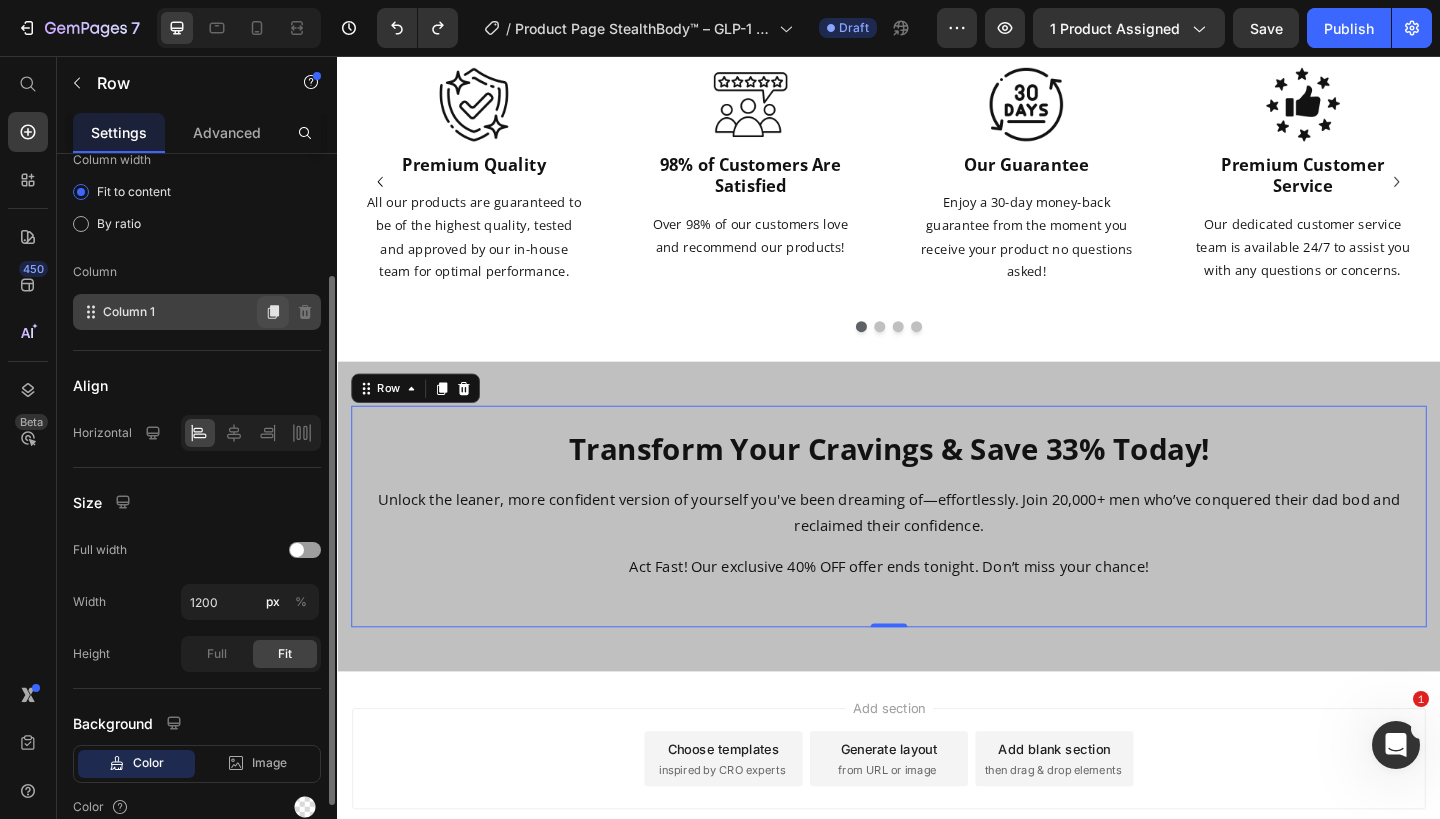 scroll, scrollTop: 183, scrollLeft: 0, axis: vertical 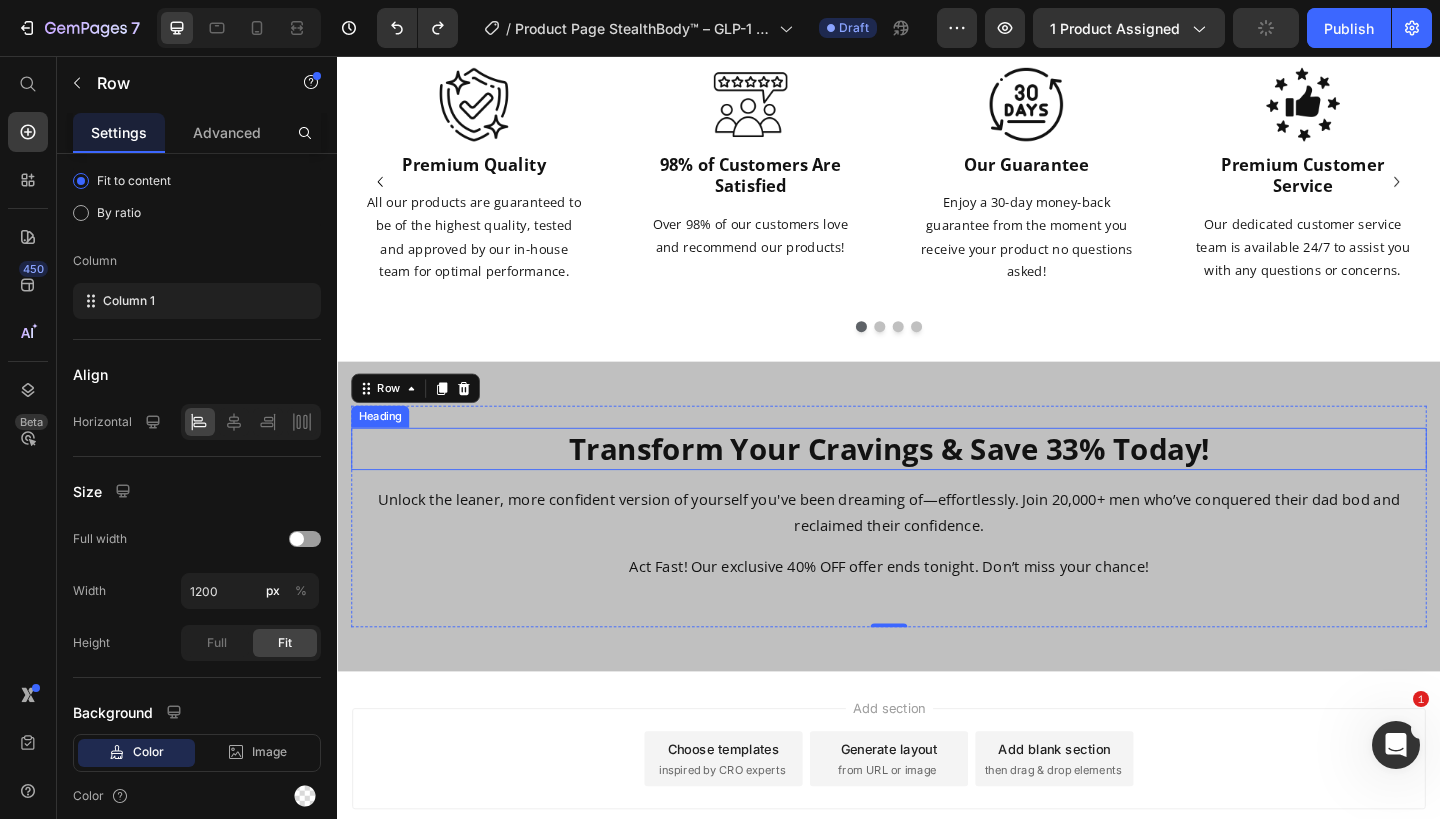 click on "⁠⁠⁠⁠⁠⁠⁠ Transform Your Cravings & Save 33% Today!" at bounding box center [937, 484] 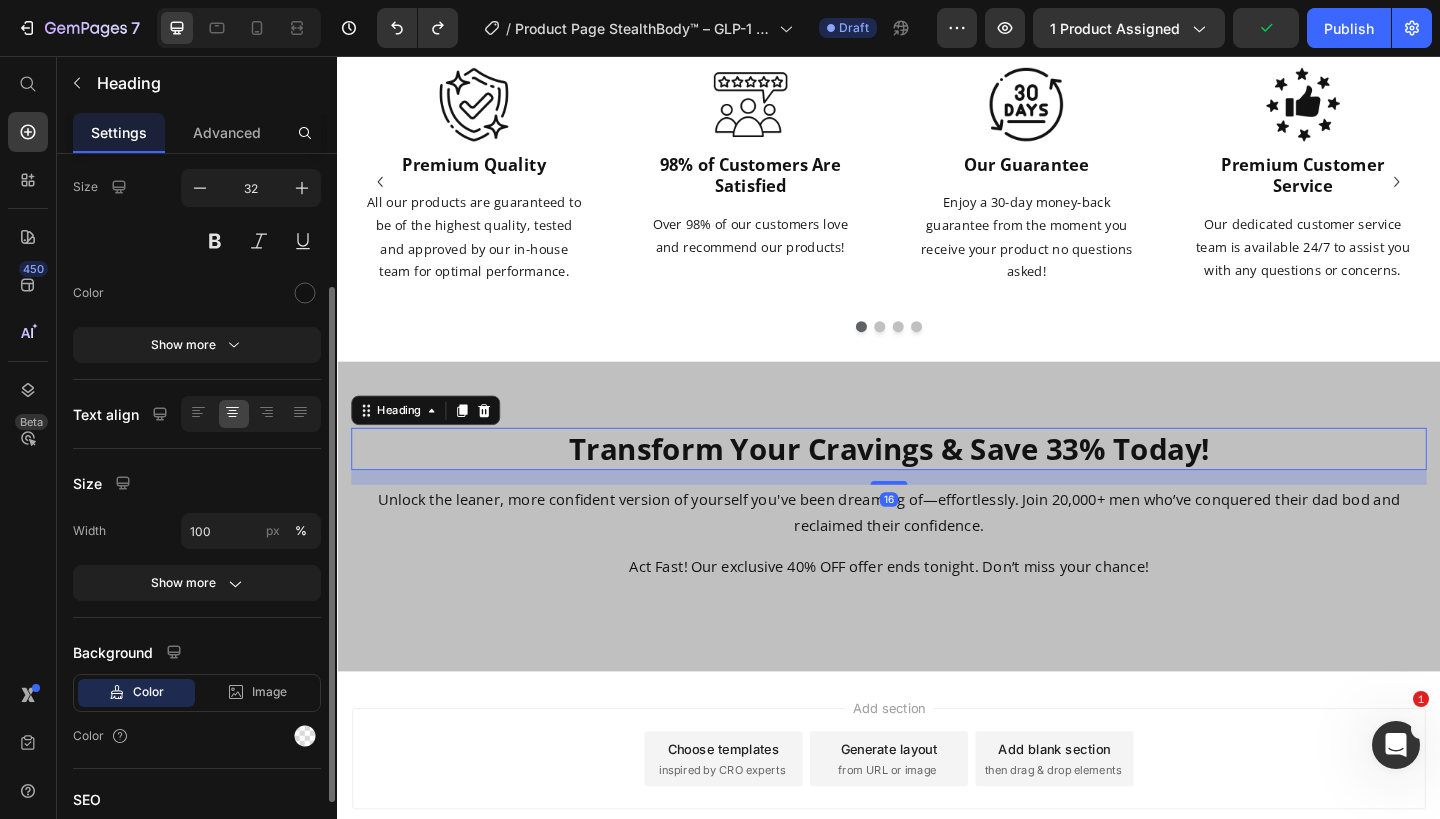 scroll, scrollTop: 232, scrollLeft: 0, axis: vertical 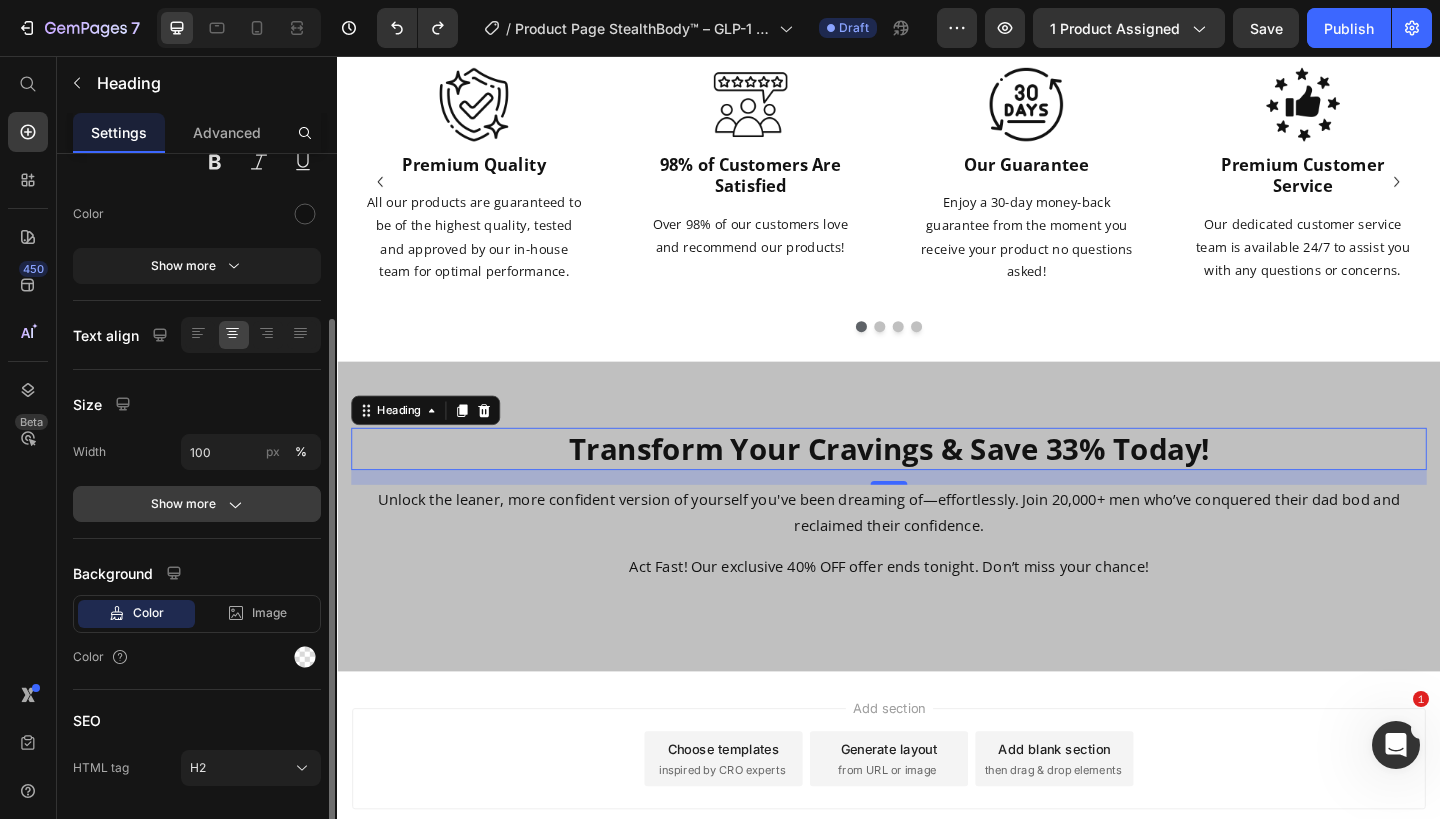 click 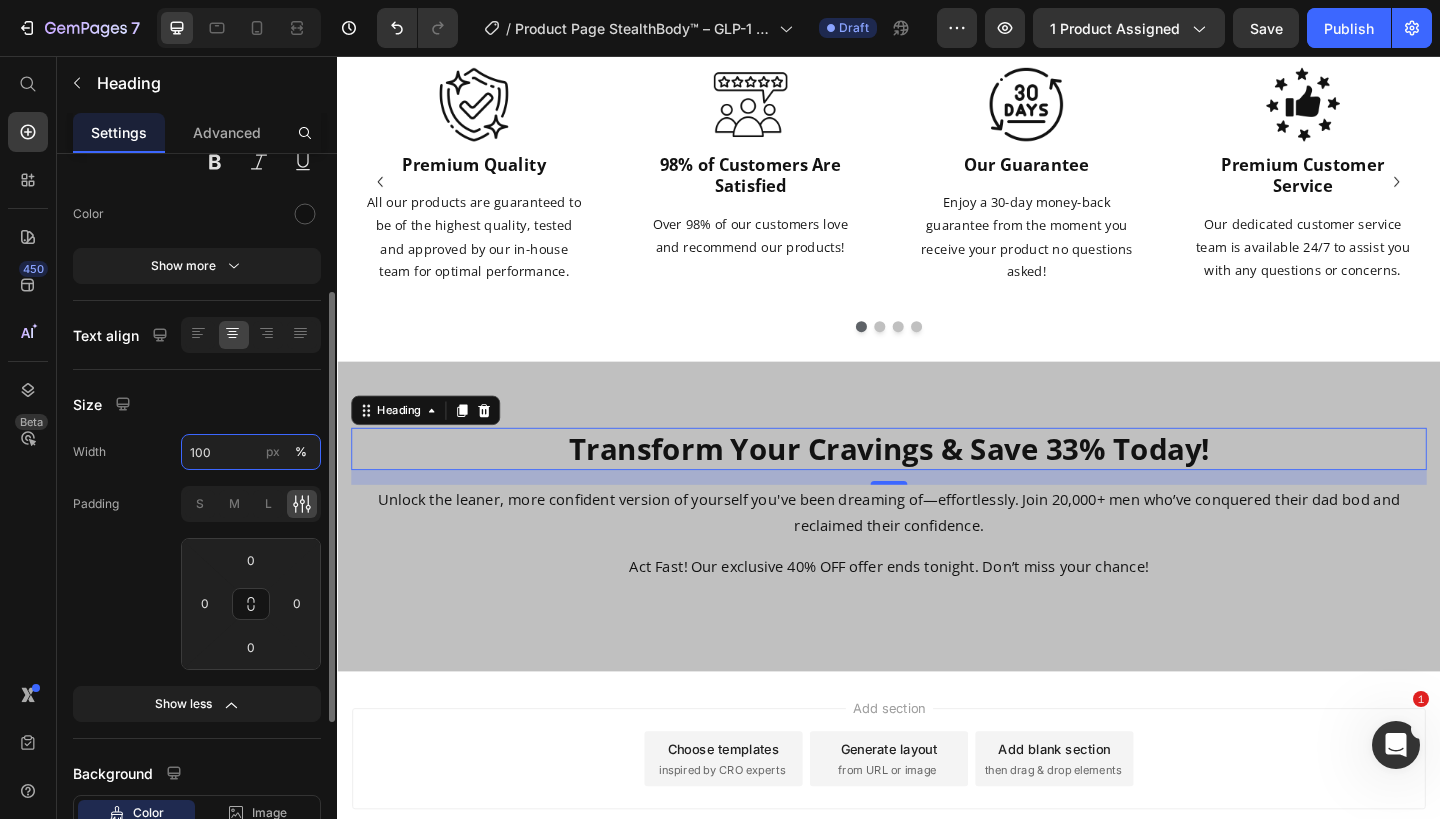 click on "100" at bounding box center (251, 452) 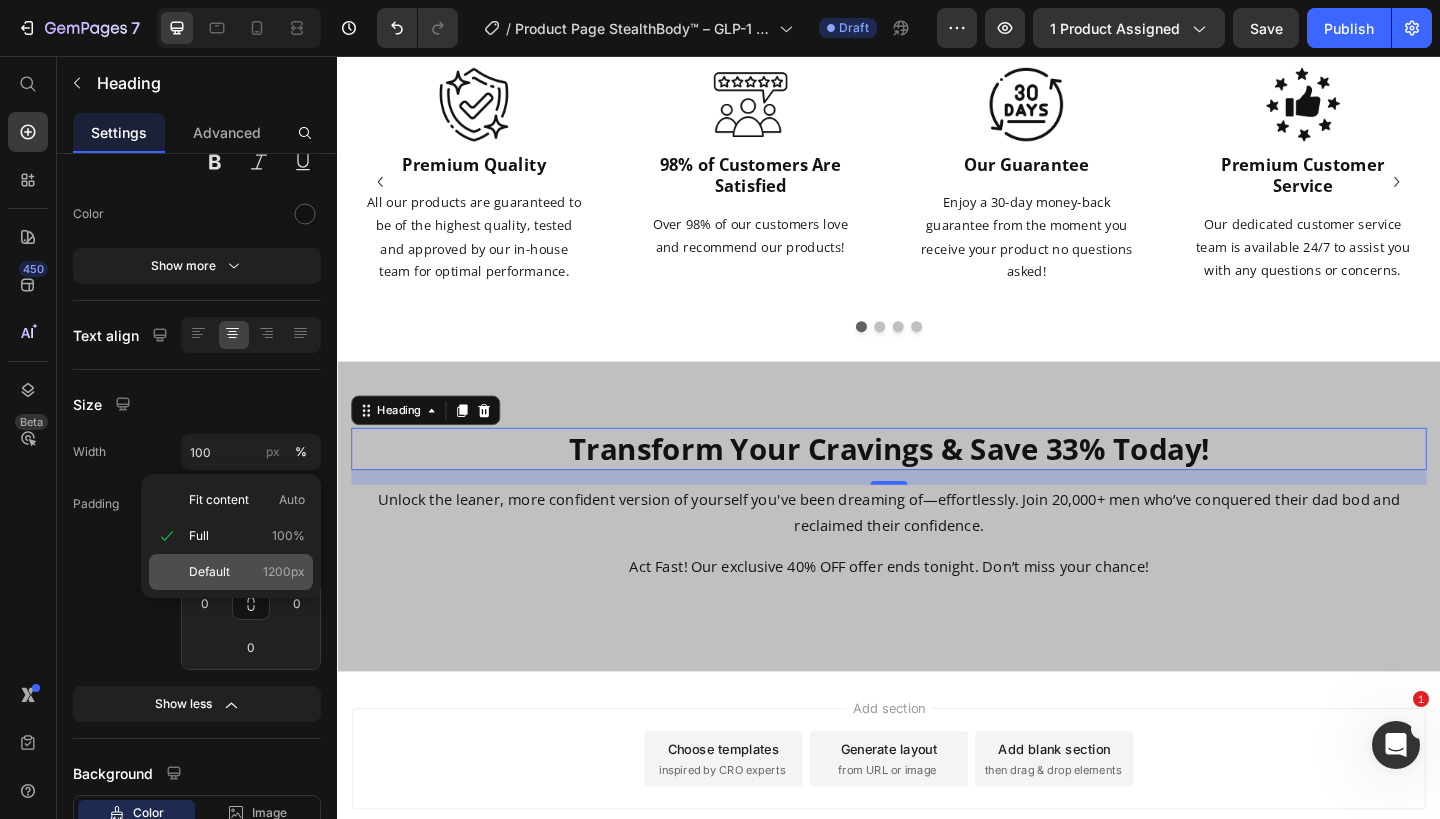 click on "Default 1200px" at bounding box center (247, 572) 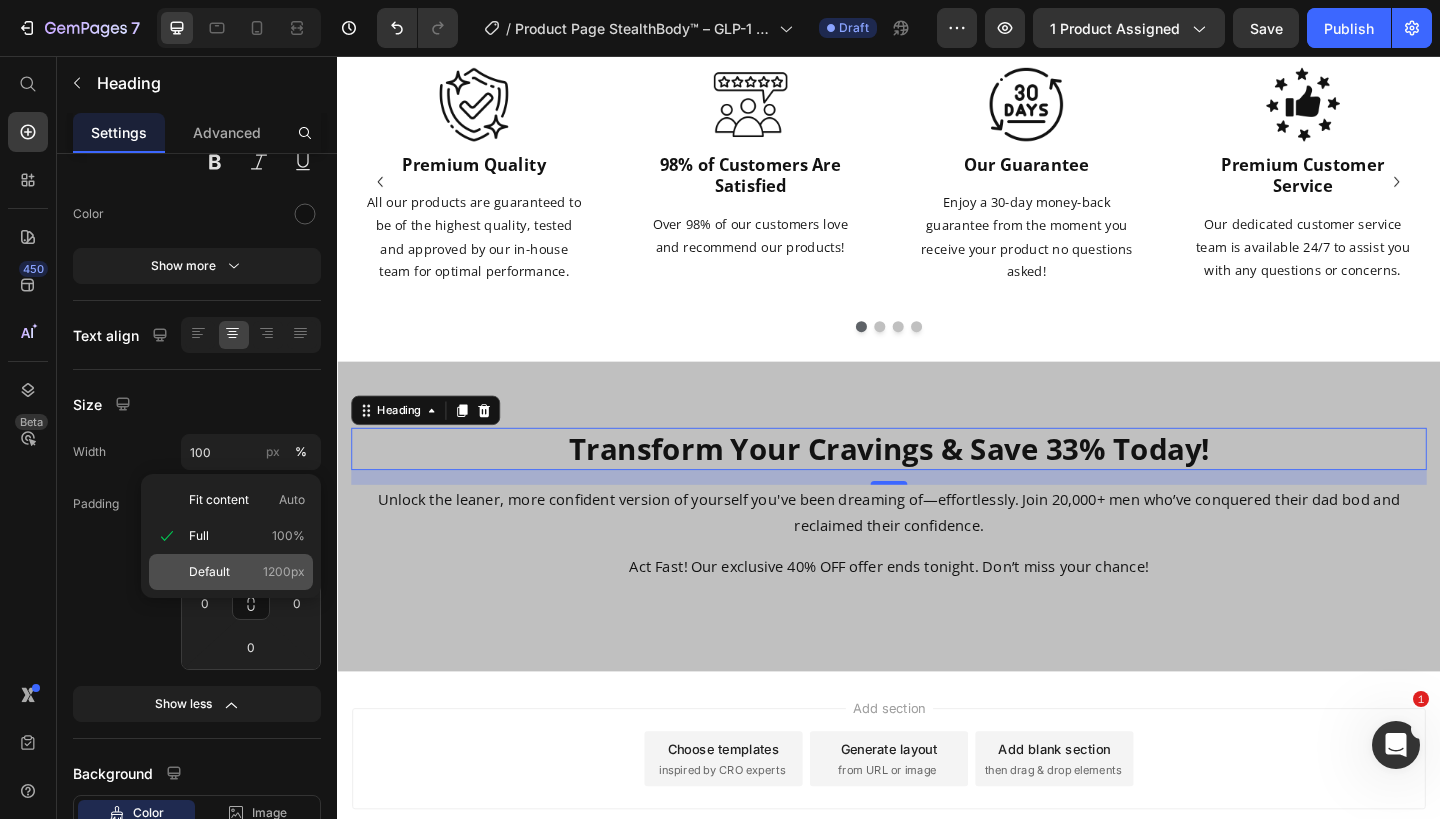 type on "1200" 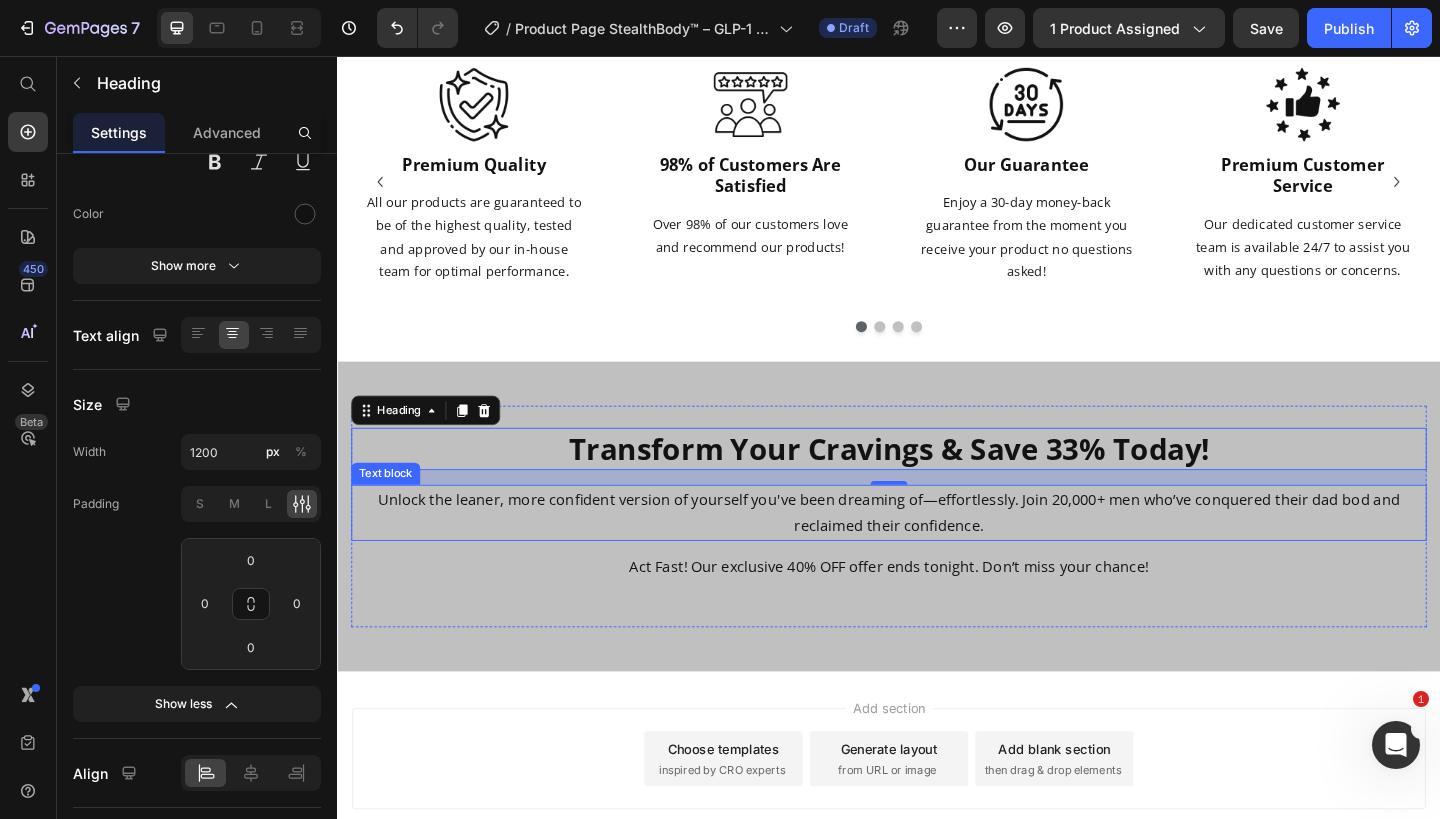 click on "Unlock the leaner, more confident version of yourself you've been dreaming of—effortlessly. Join 20,000+ men who’ve conquered their dad bod and reclaimed their confidence." at bounding box center (937, 554) 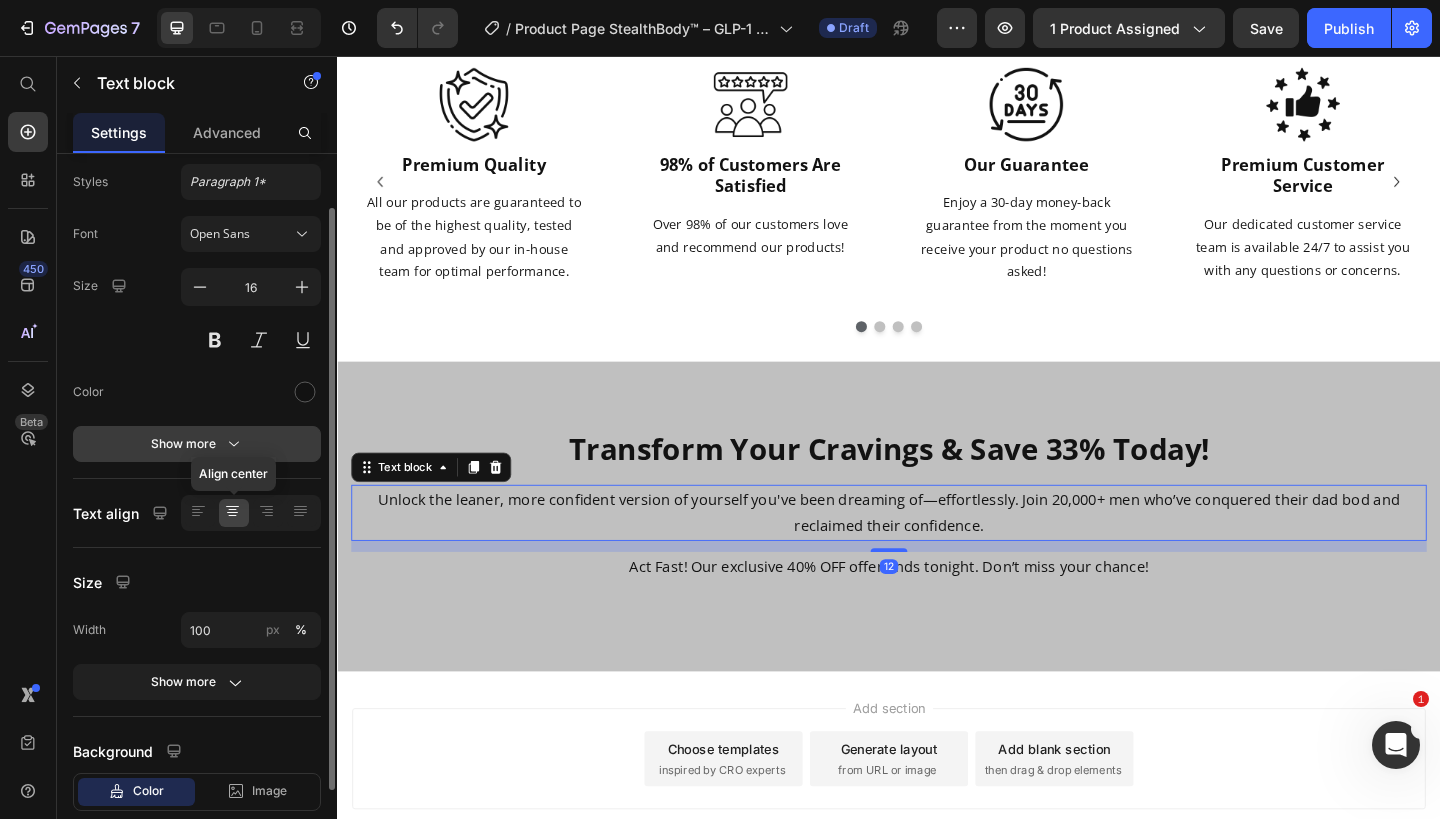 scroll, scrollTop: 60, scrollLeft: 0, axis: vertical 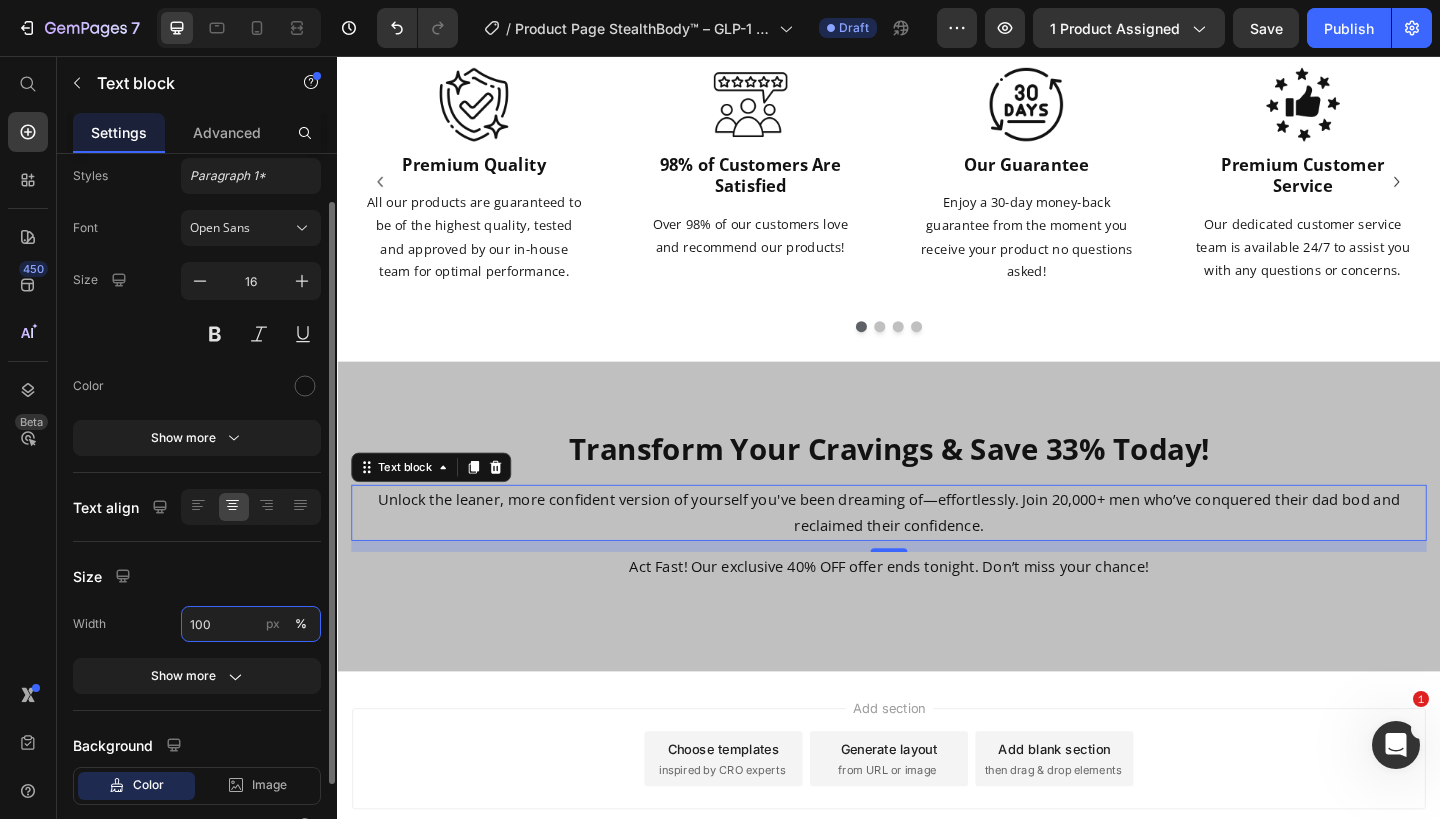 click on "100" at bounding box center (251, 624) 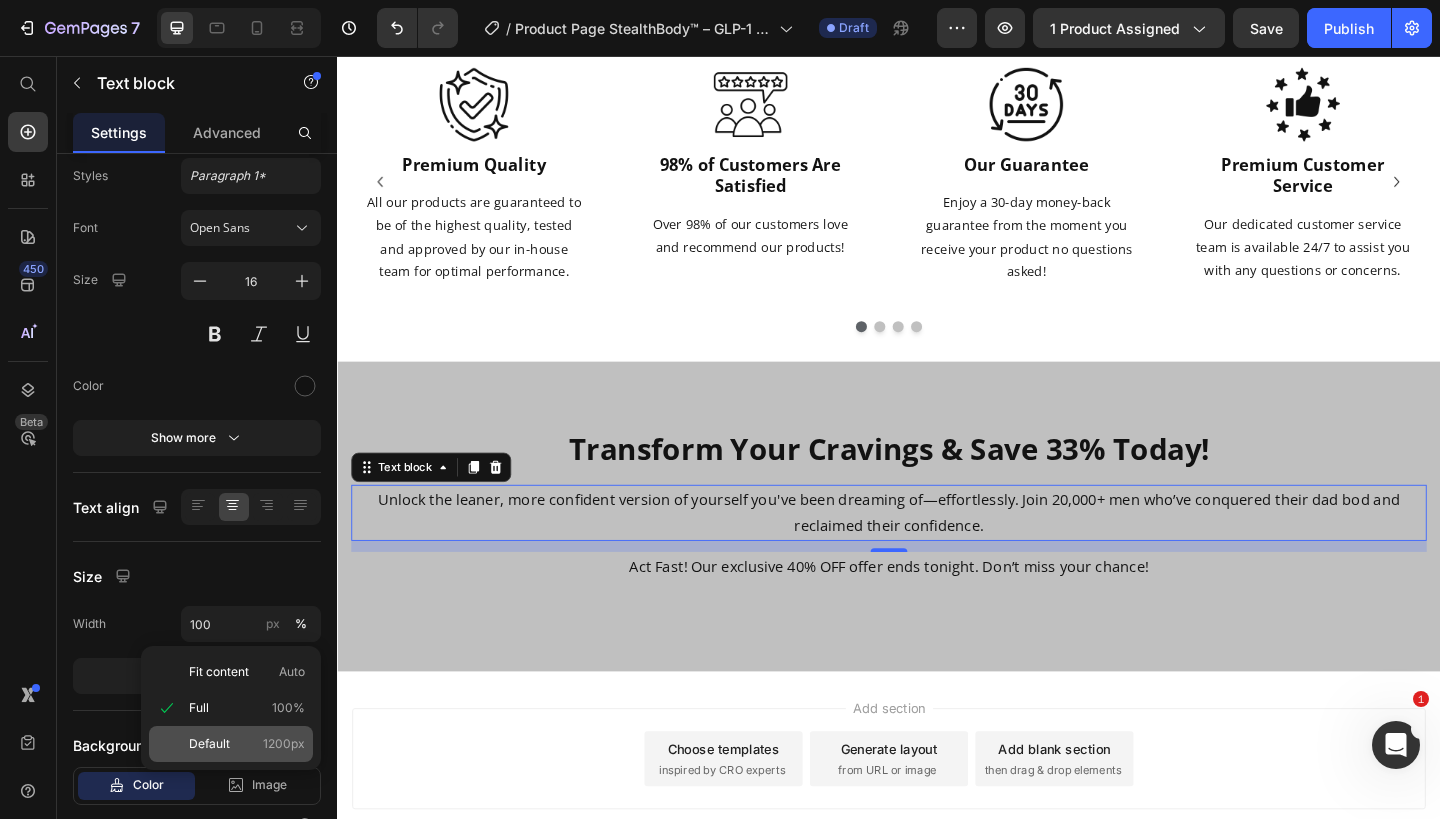 click on "Default 1200px" 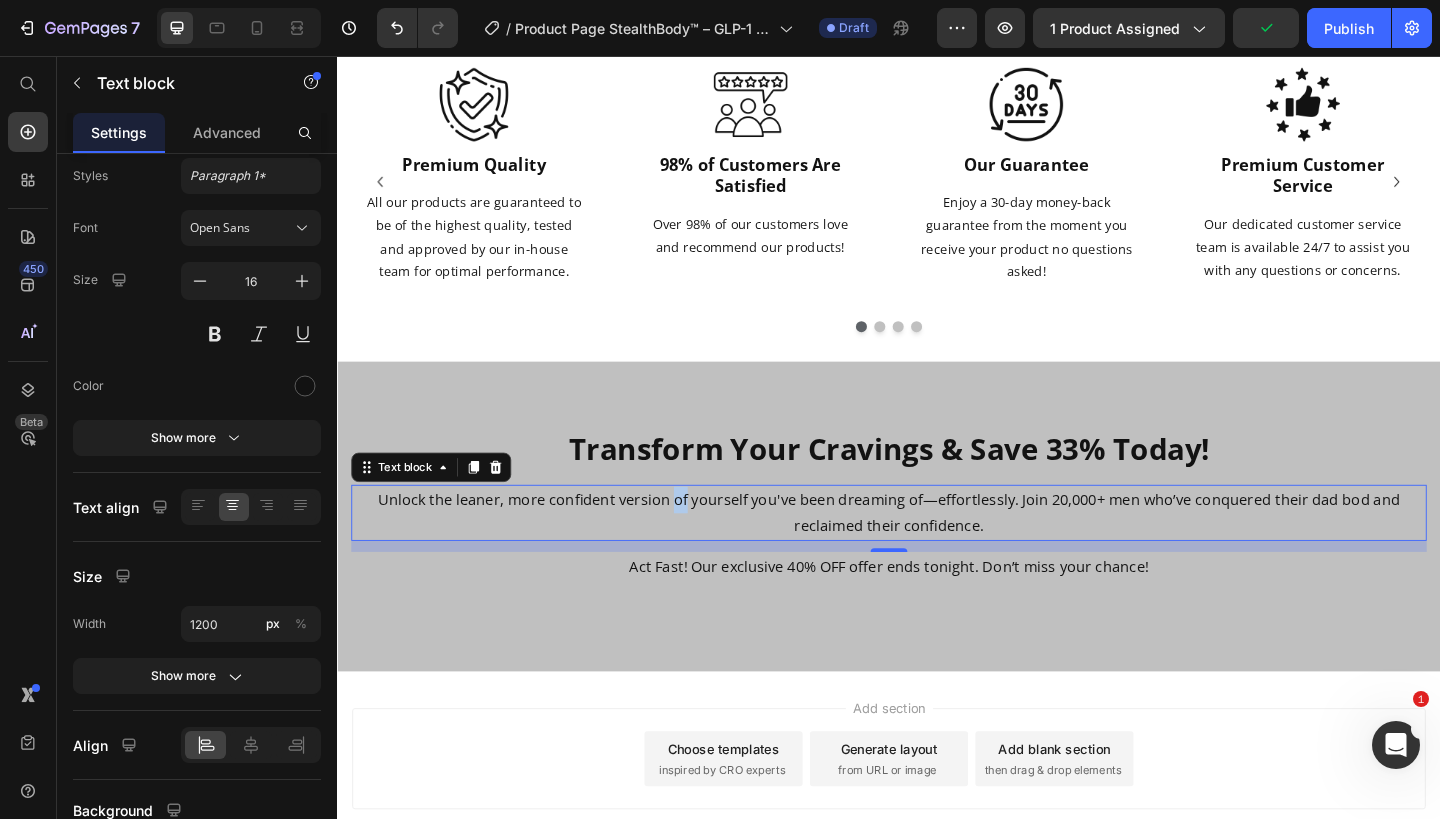 click on "Unlock the leaner, more confident version of yourself you've been dreaming of—effortlessly. Join 20,000+ men who’ve conquered their dad bod and reclaimed their confidence." at bounding box center [937, 554] 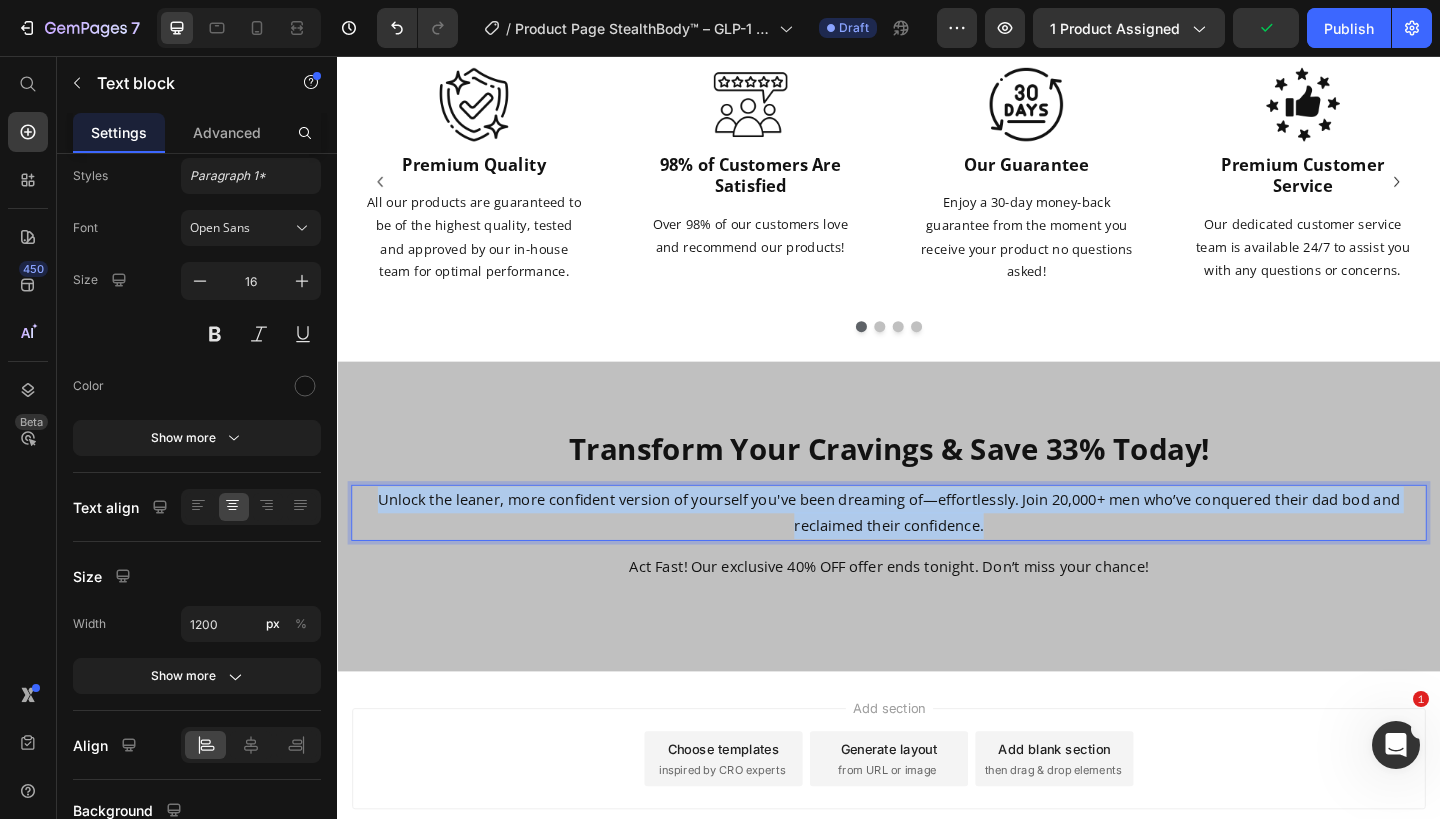 click on "Unlock the leaner, more confident version of yourself you've been dreaming of—effortlessly. Join 20,000+ men who’ve conquered their dad bod and reclaimed their confidence." at bounding box center (937, 554) 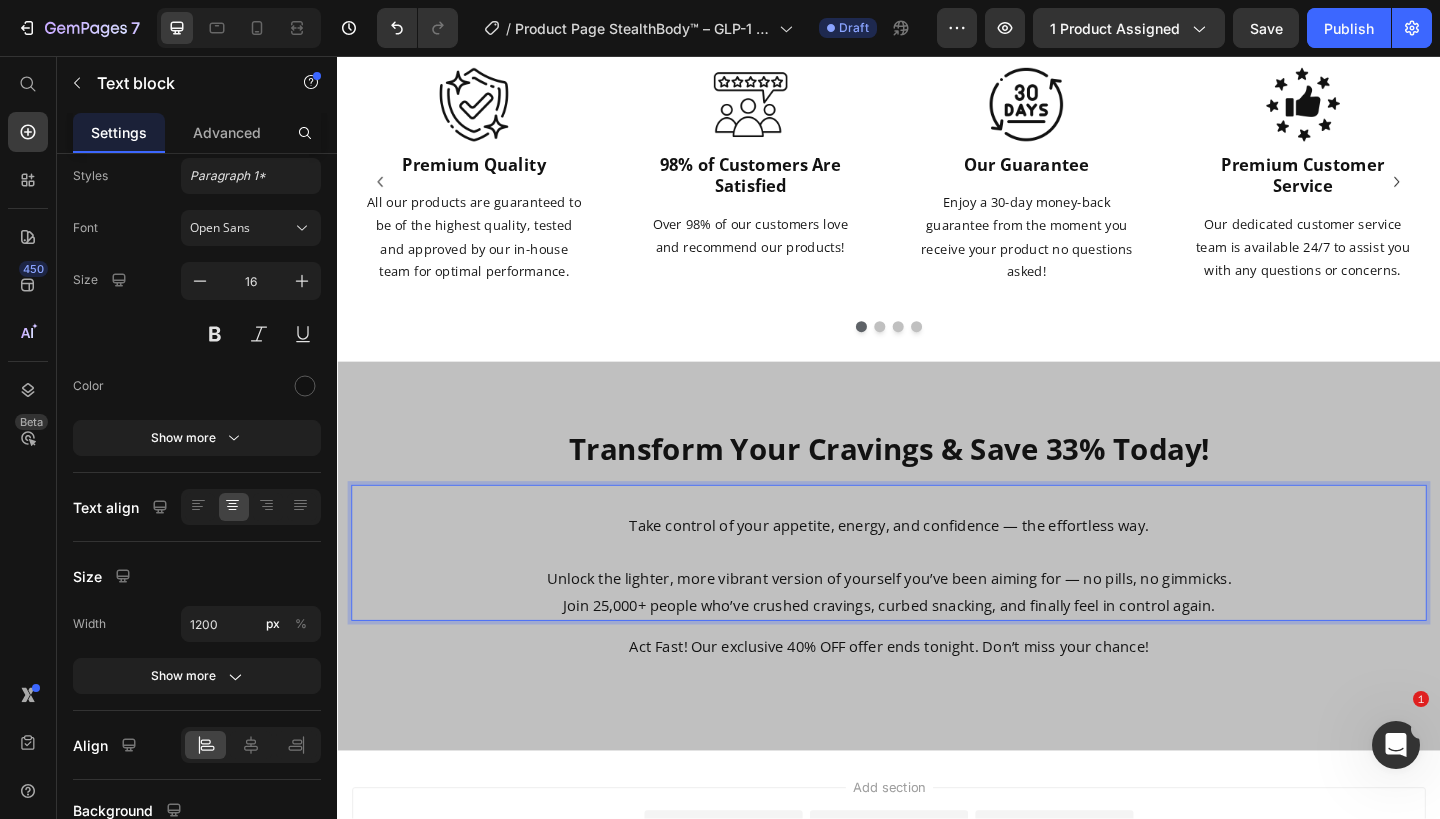 click on "Take control of your appetite, energy, and confidence — the effortless way." at bounding box center (937, 567) 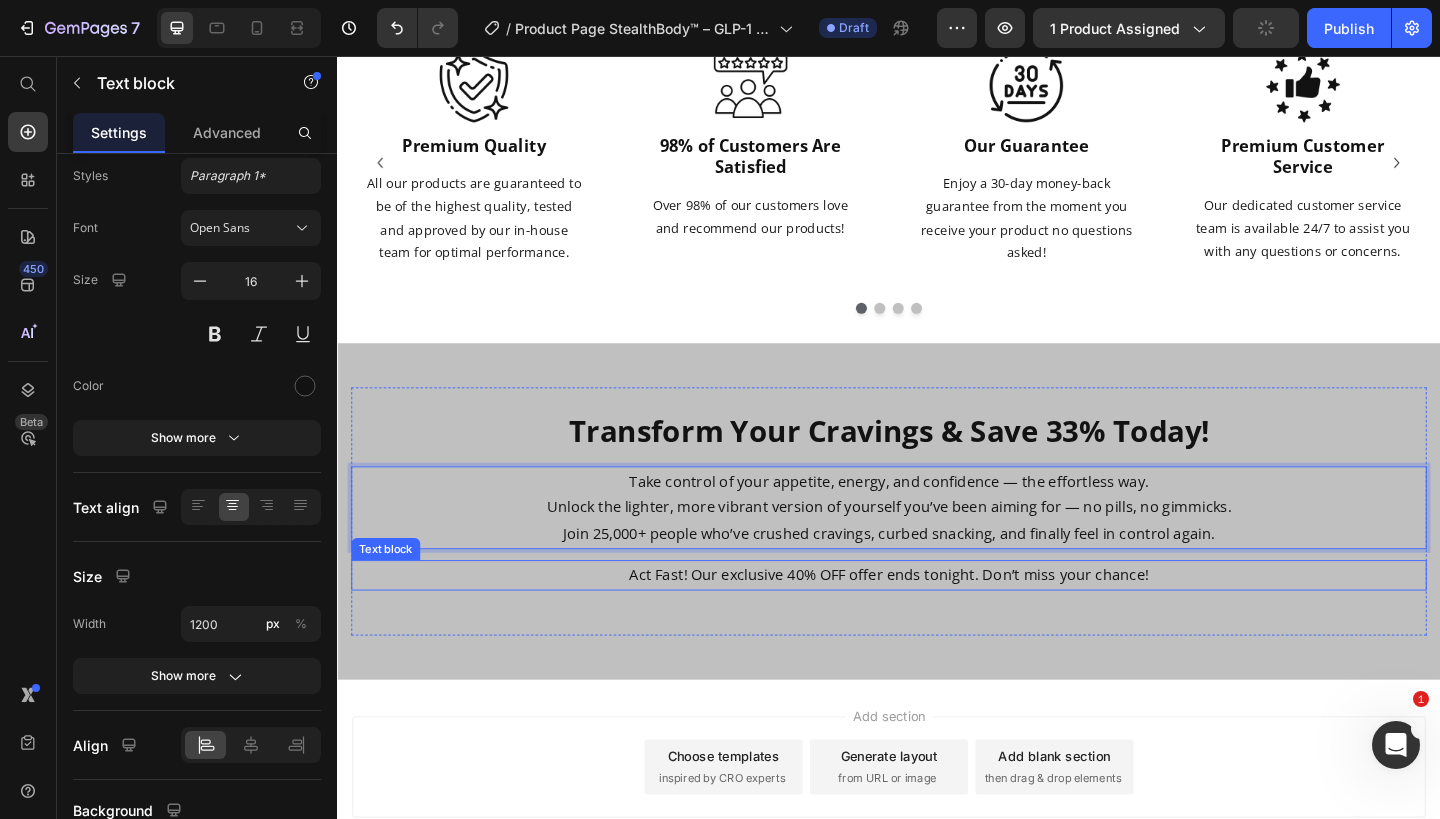 scroll, scrollTop: 5723, scrollLeft: 0, axis: vertical 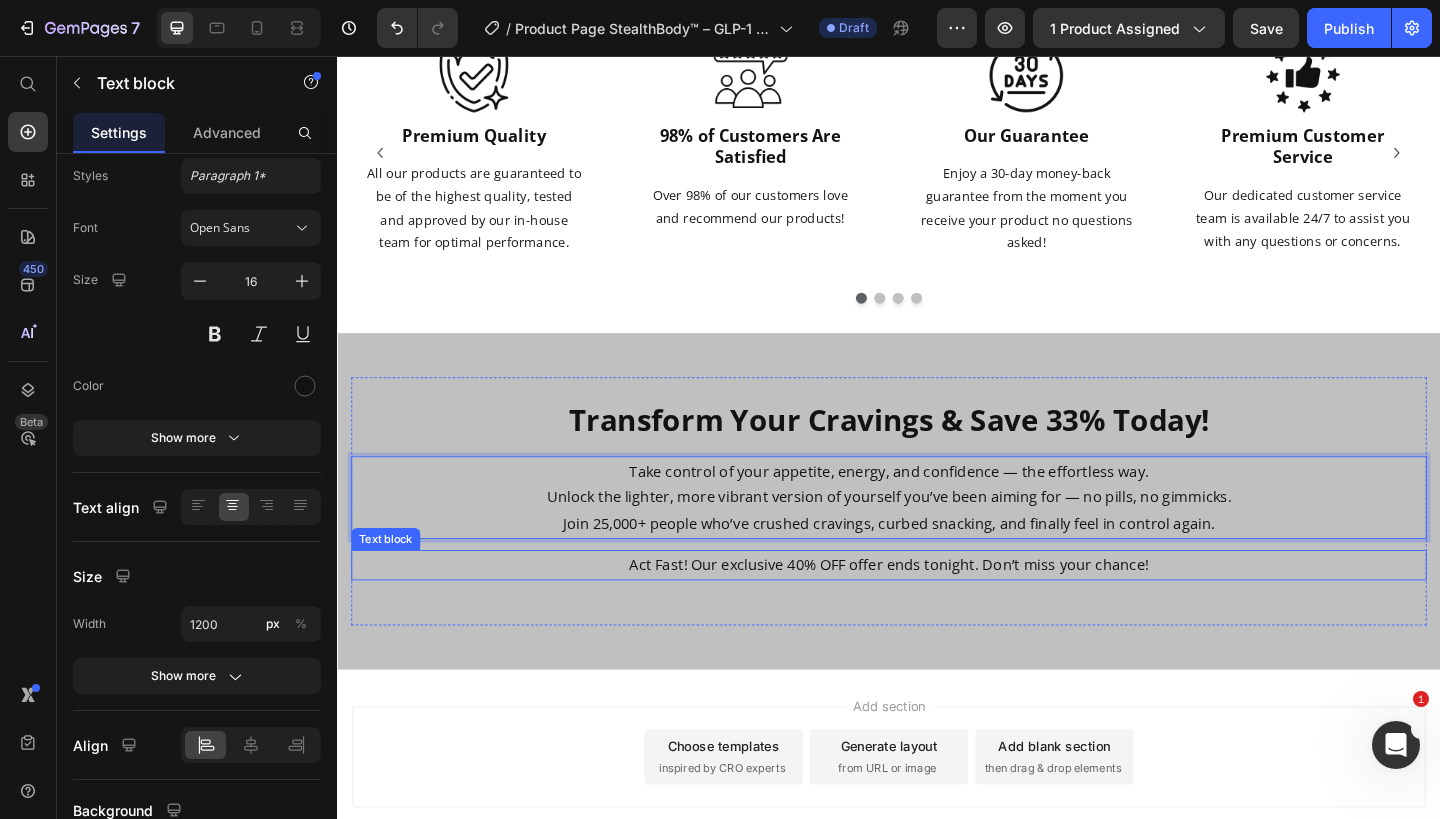 click on "Act Fast! Our exclusive 40% OFF offer ends tonight. Don’t miss your chance!" at bounding box center [937, 610] 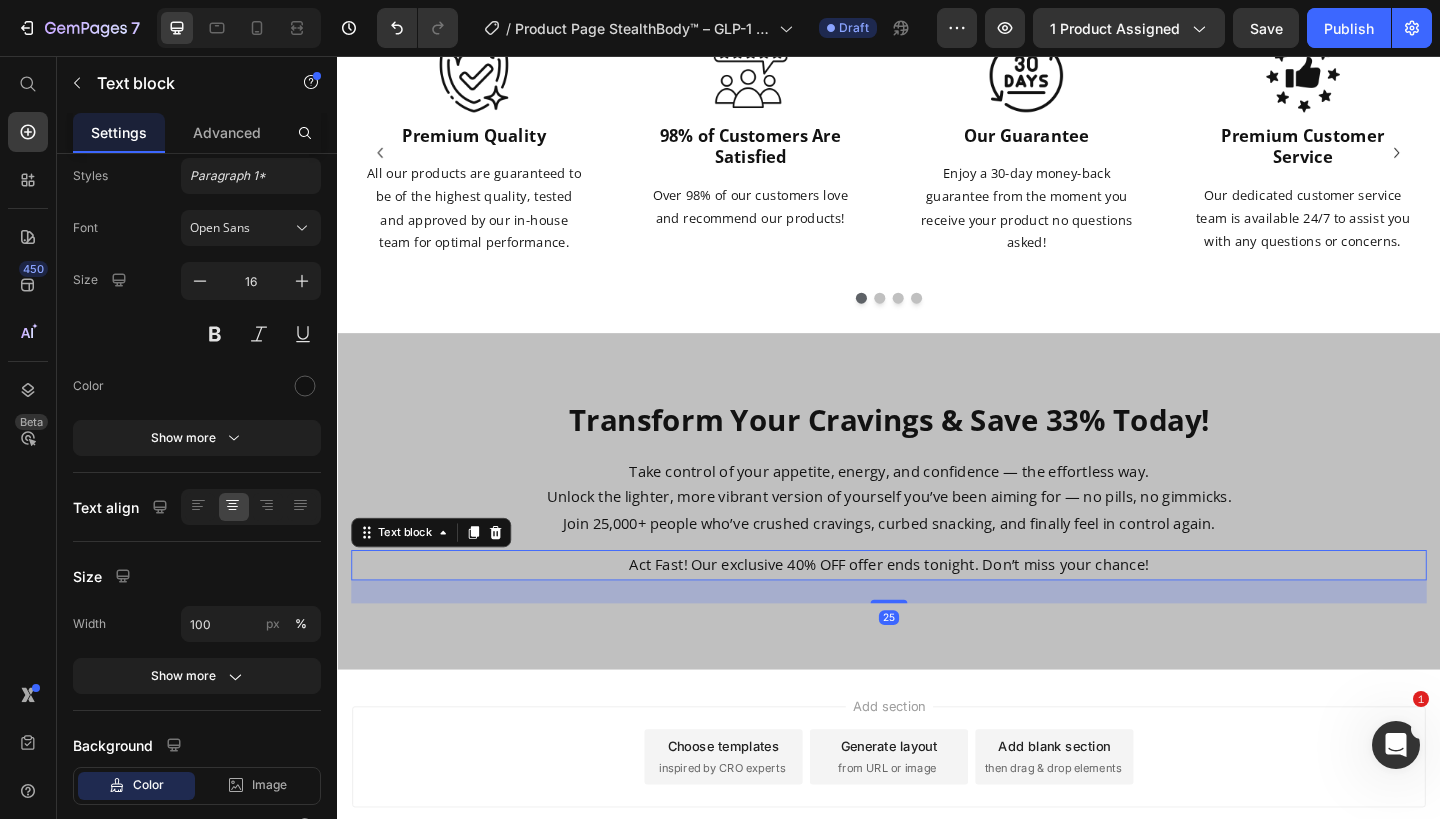 click on "Act Fast! Our exclusive 40% OFF offer ends tonight. Don’t miss your chance!" at bounding box center (937, 610) 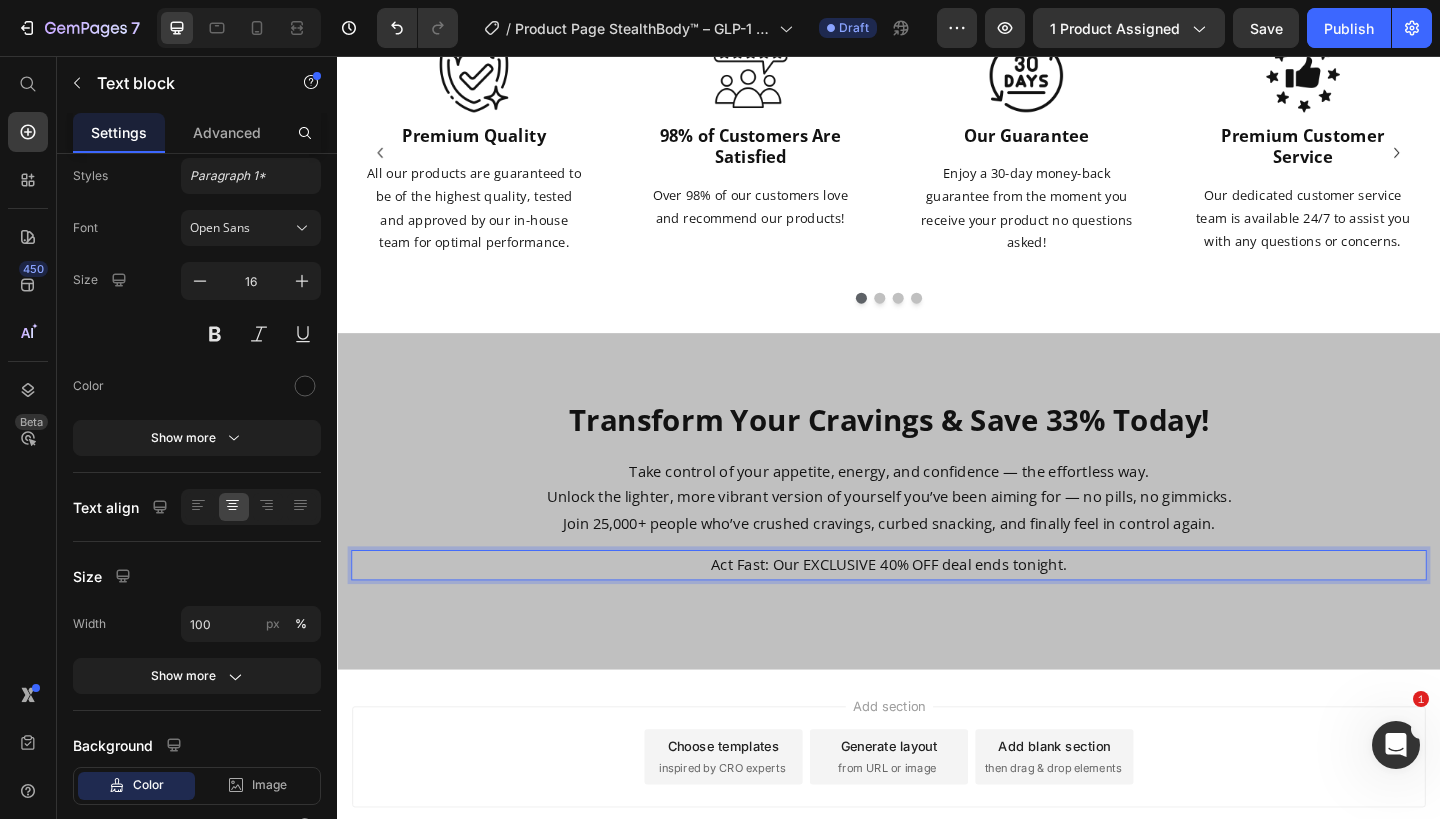 click on "Act Fast: Our EXCLUSIVE 40% OFF deal ends tonight." at bounding box center (937, 610) 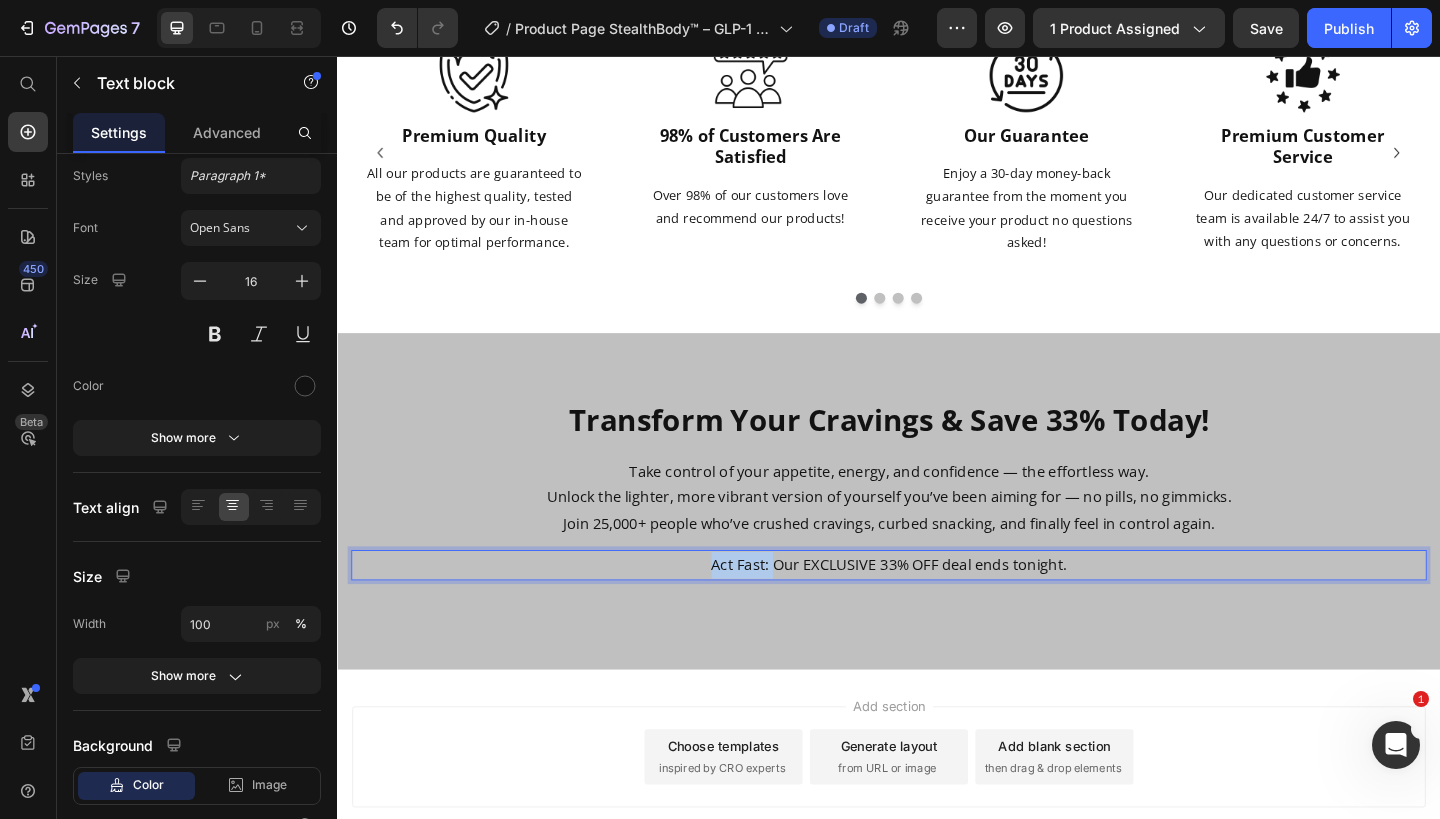 drag, startPoint x: 809, startPoint y: 611, endPoint x: 712, endPoint y: 611, distance: 97 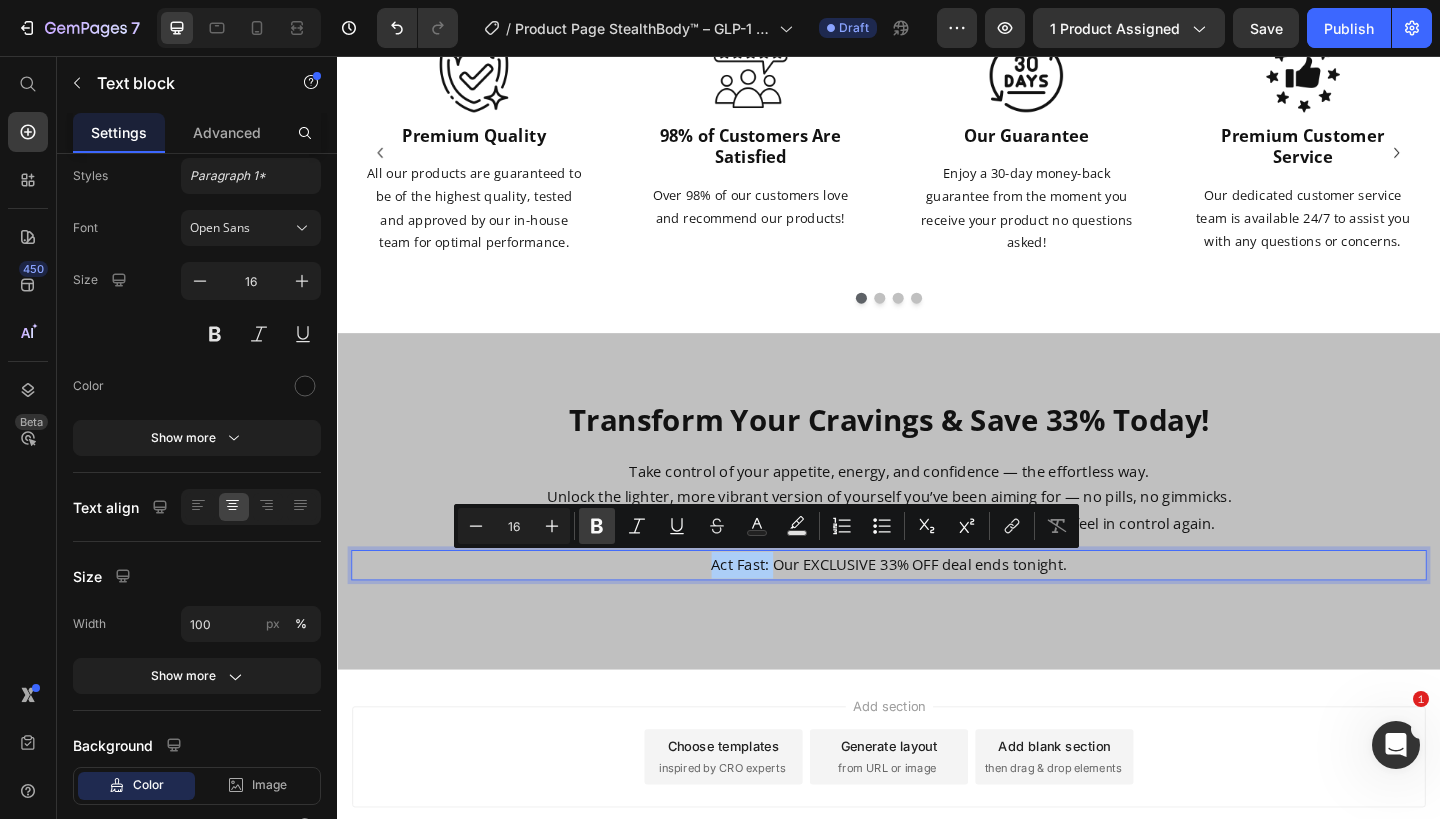 click 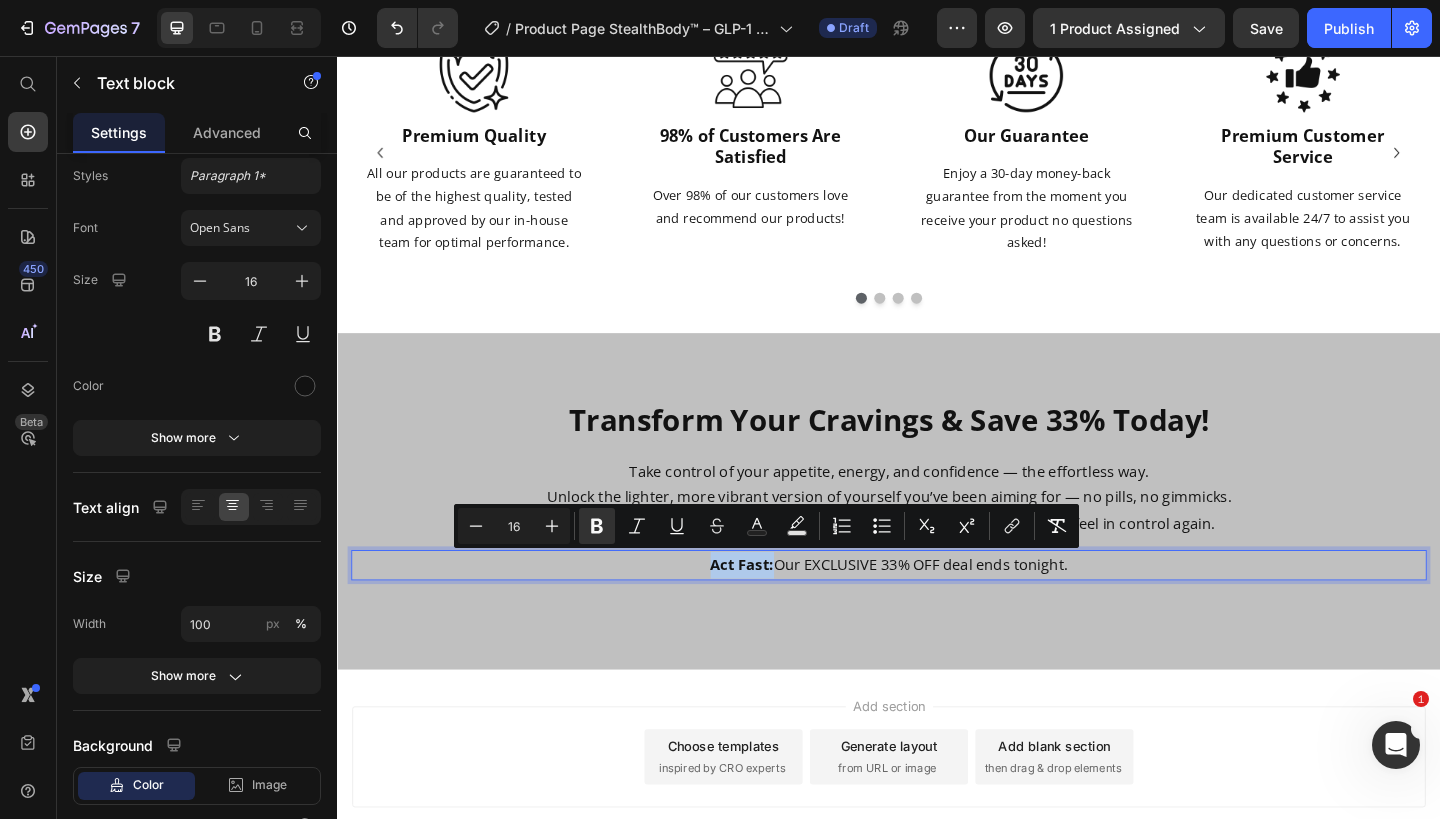 click on "⁠⁠⁠⁠⁠⁠⁠ Transform Your Cravings & Save 33% Today! Heading Take control of your appetite, energy, and confidence — the effortless way. Unlock the lighter, more vibrant version of yourself you’ve been aiming for — no pills, no gimmicks. Join 25,000+ people who’ve crushed cravings, curbed snacking, and finally feel in control again. Text block Act Fast:  Our EXCLUSIVE 33% OFF deal ends tonight. Text block   25 Row Section 12" at bounding box center [937, 541] 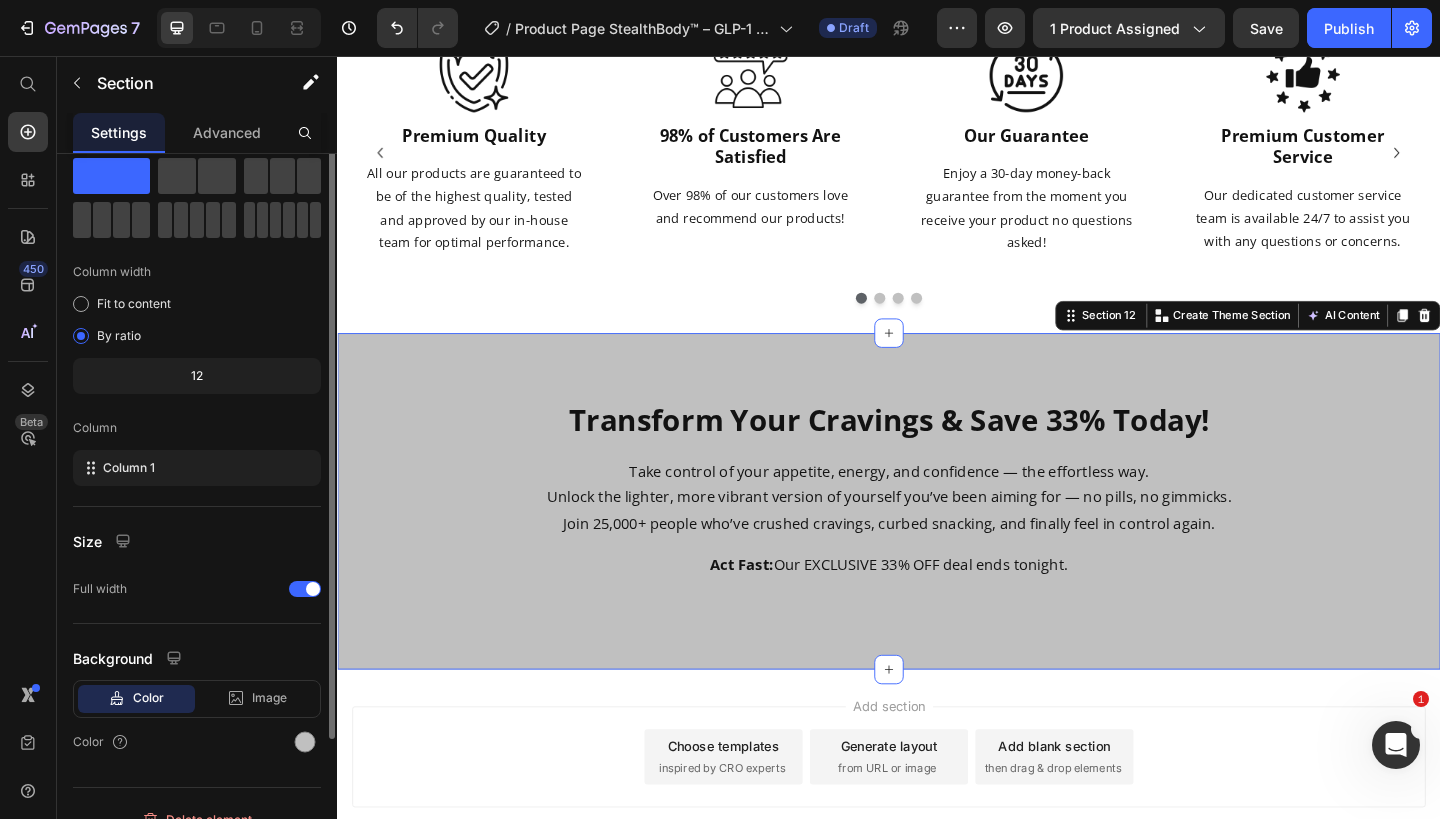 scroll, scrollTop: 0, scrollLeft: 0, axis: both 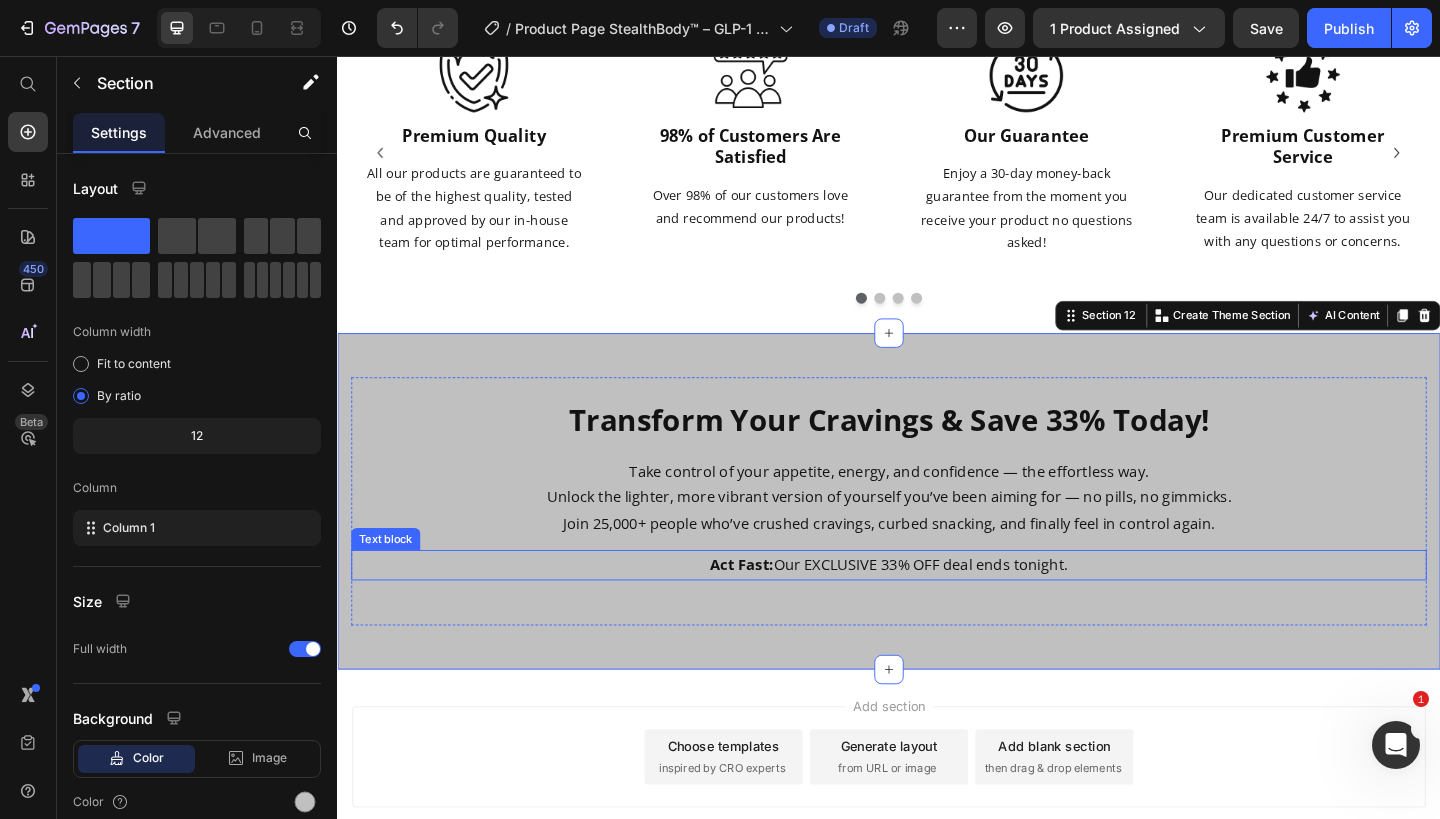 click on "Act Fast:  Our EXCLUSIVE 33% OFF deal ends tonight." at bounding box center [937, 610] 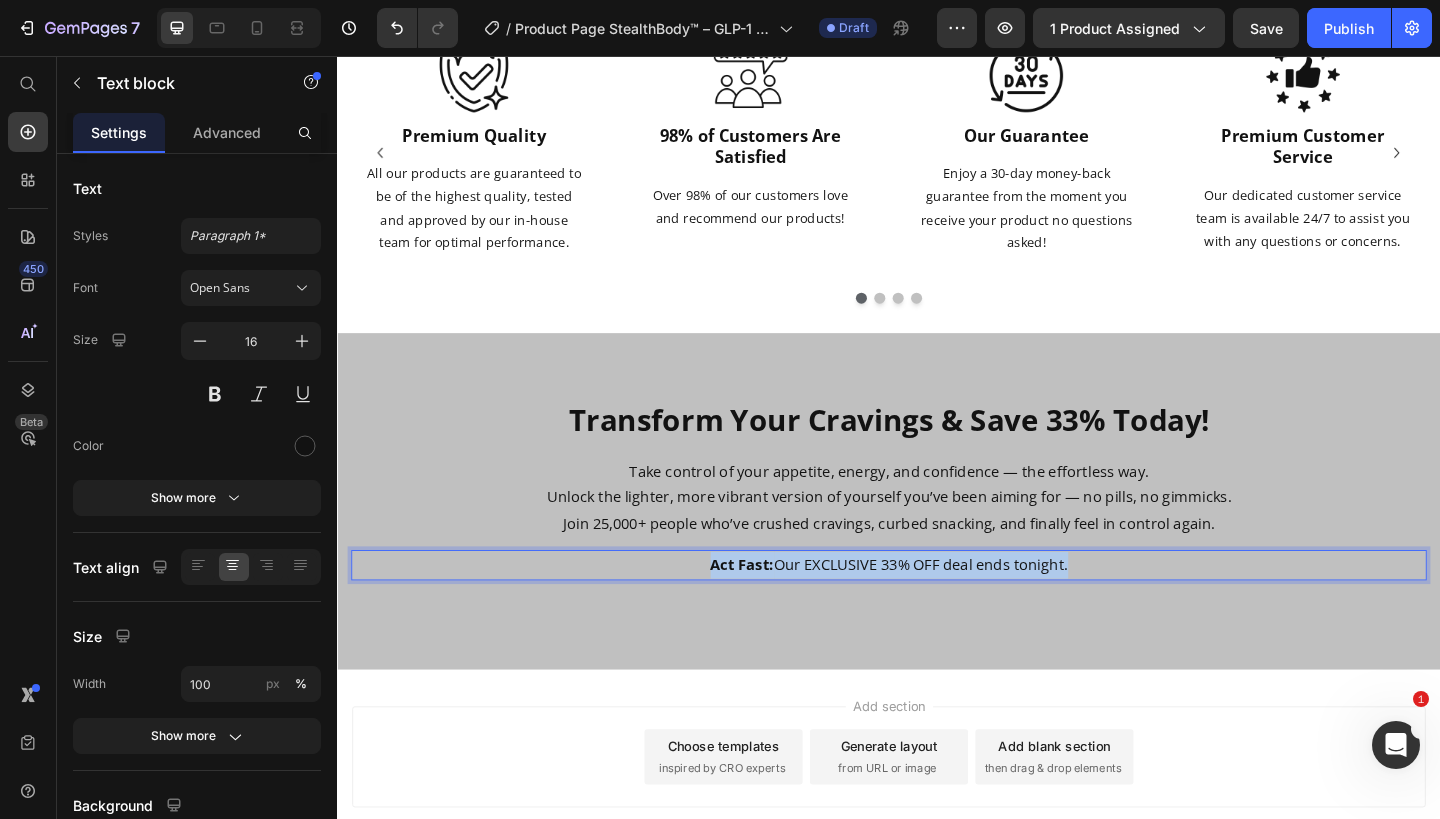 click on "Act Fast:  Our EXCLUSIVE 33% OFF deal ends tonight." at bounding box center [937, 610] 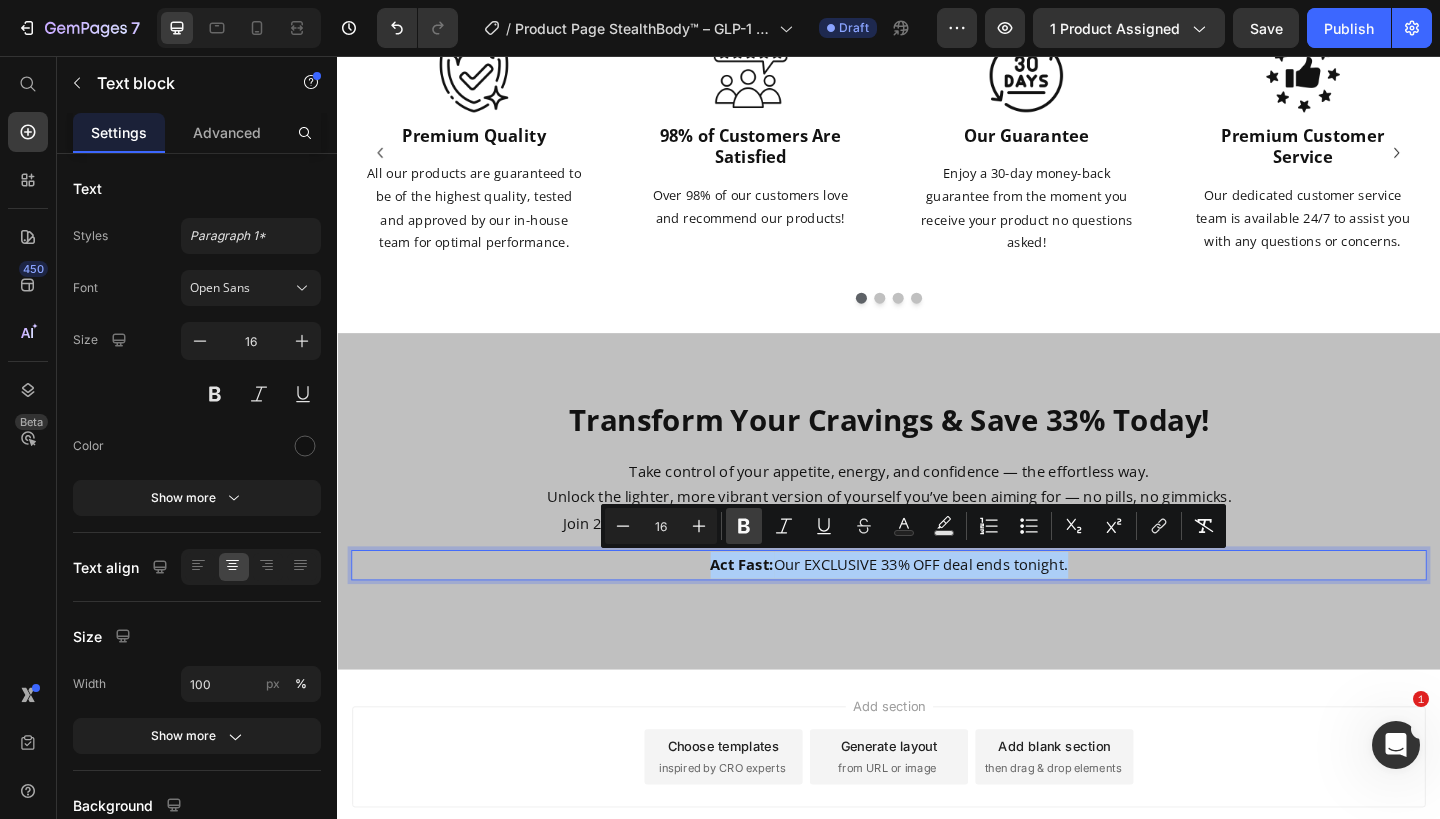 click on "Bold" at bounding box center (744, 526) 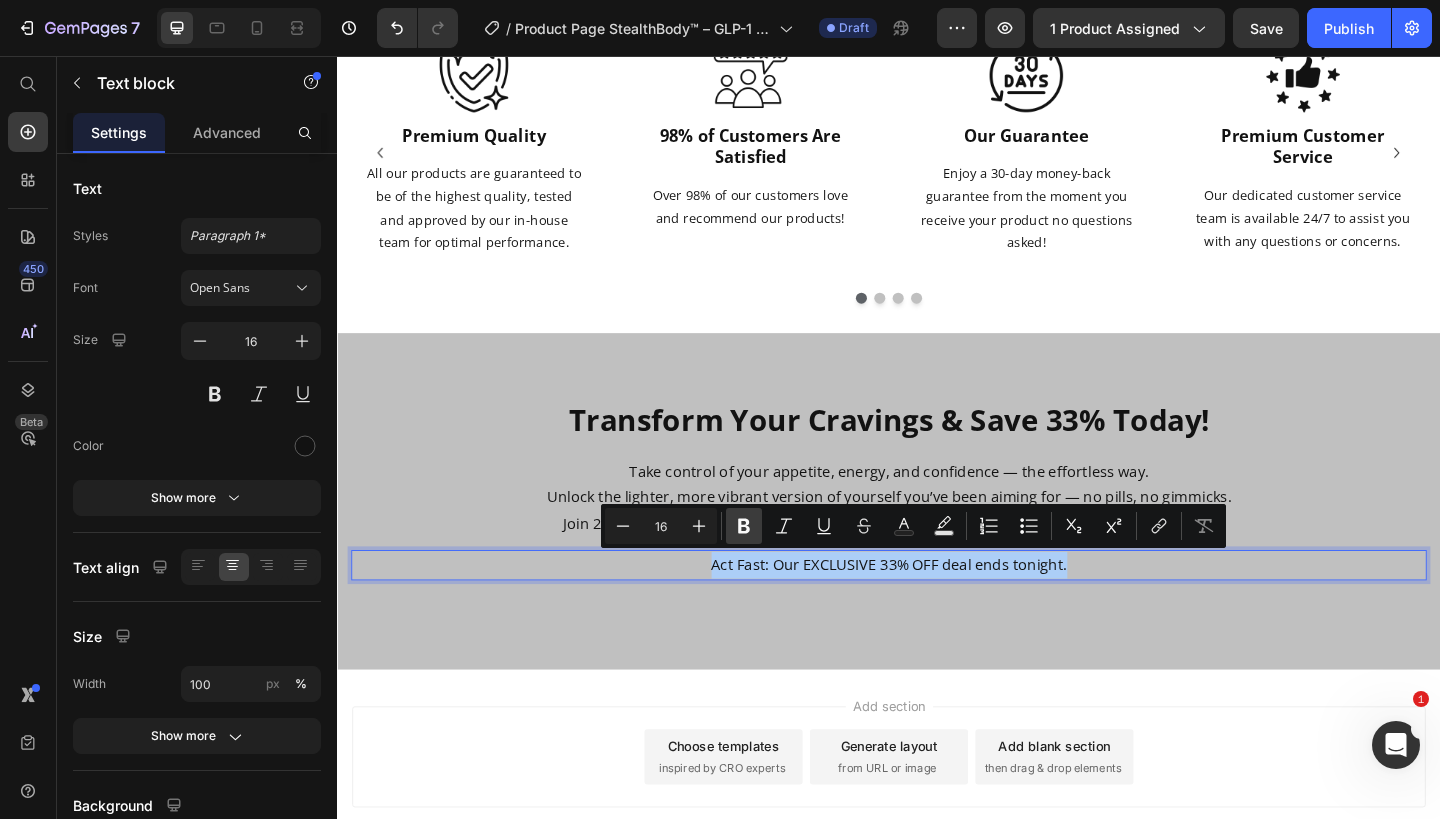 click on "Bold" at bounding box center (744, 526) 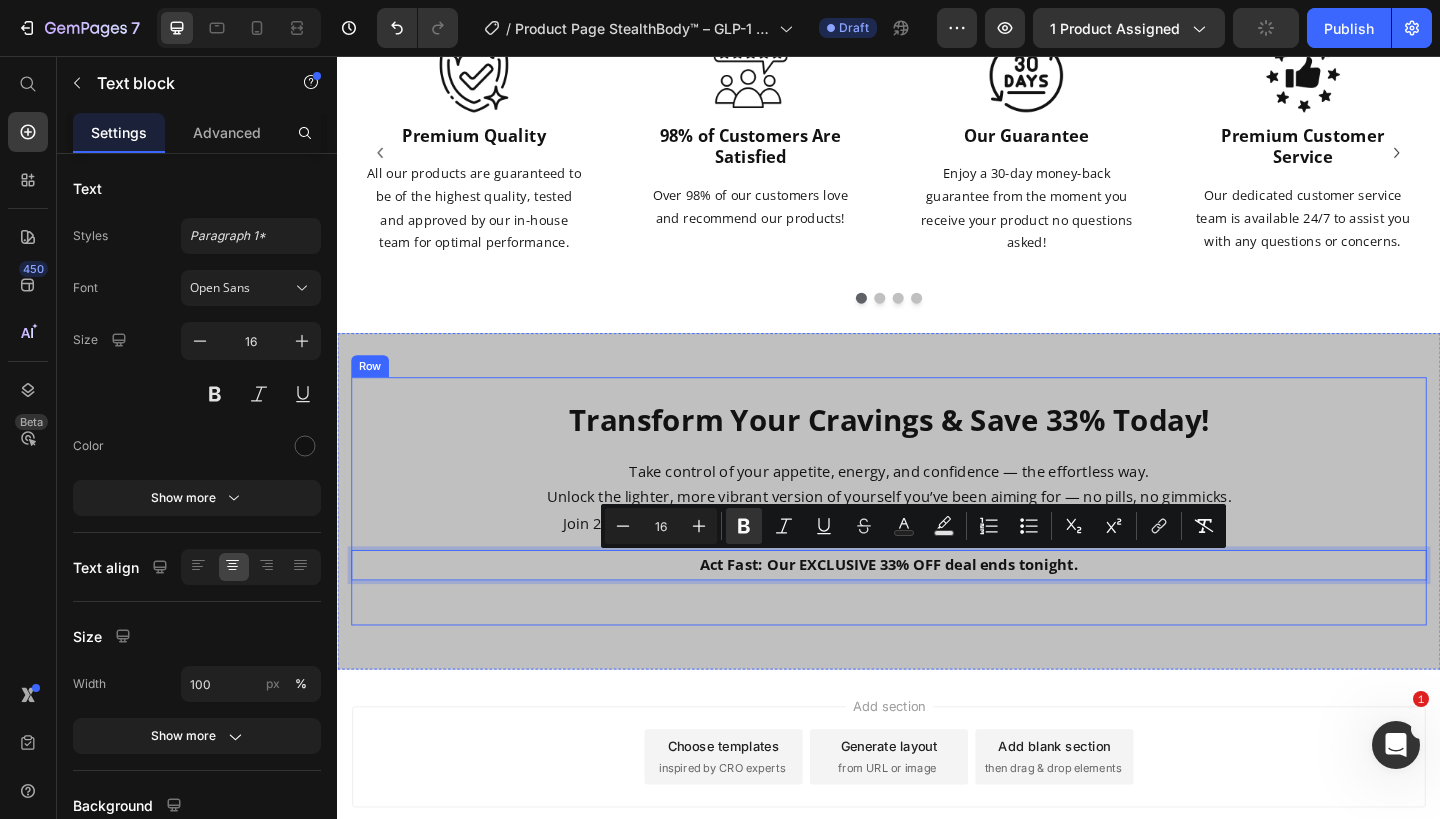 click on "⁠⁠⁠⁠⁠⁠⁠ Transform Your Cravings & Save 33% Today! Heading Take control of your appetite, energy, and confidence — the effortless way. Unlock the lighter, more vibrant version of yourself you’ve been aiming for — no pills, no gimmicks. Join 25,000+ people who’ve crushed cravings, curbed snacking, and finally feel in control again. Text block Act Fast: Our EXCLUSIVE 33% OFF deal ends tonight. Text block   25 Row" at bounding box center (937, 541) 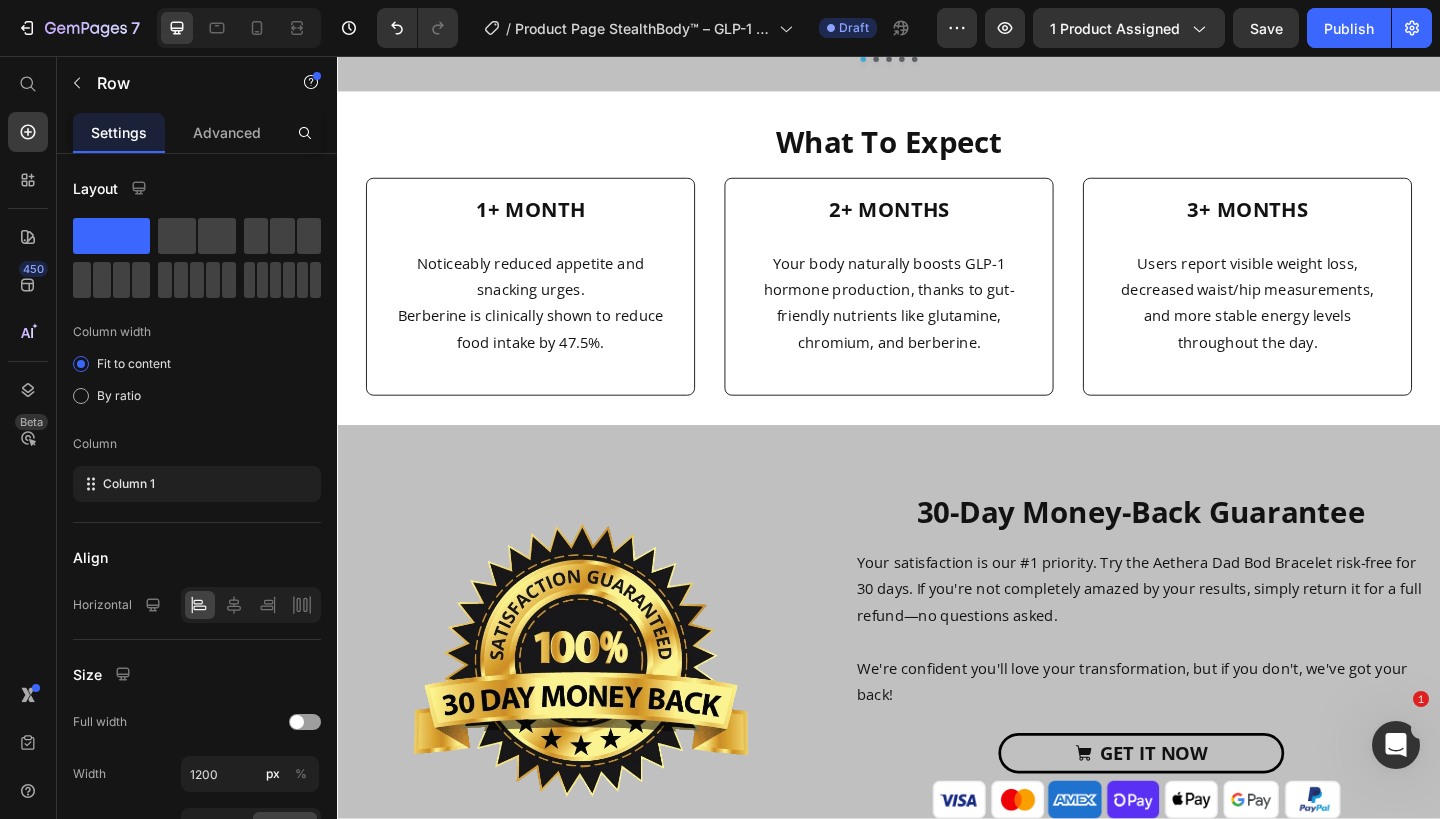 scroll, scrollTop: 4241, scrollLeft: 0, axis: vertical 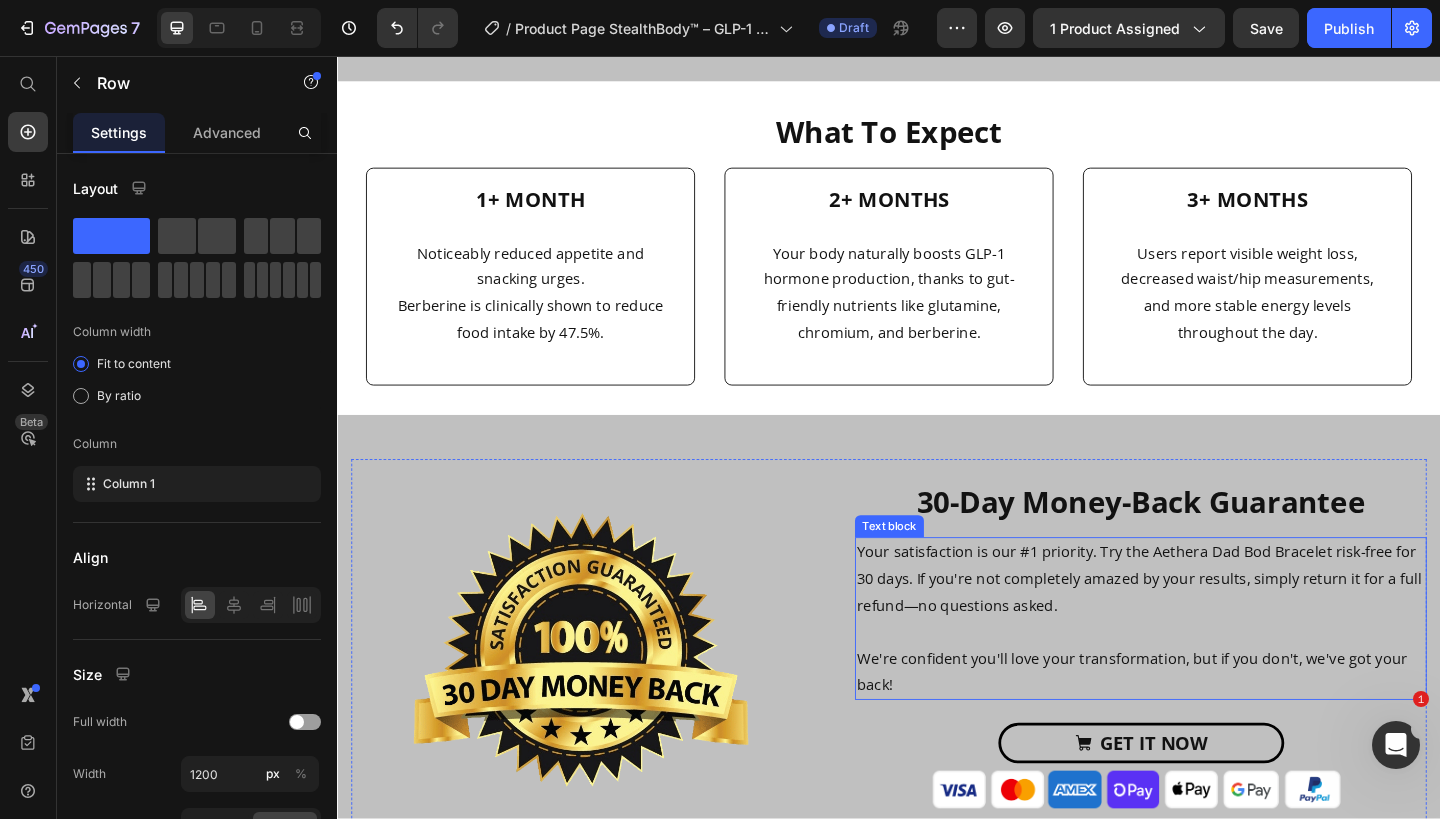 click on "Your satisfaction is our #1 priority. Try the Aethera Dad Bod Bracelet risk-free for 30 days. If you're not completely amazed by your results, simply return it for a full refund—no questions asked." at bounding box center [1211, 625] 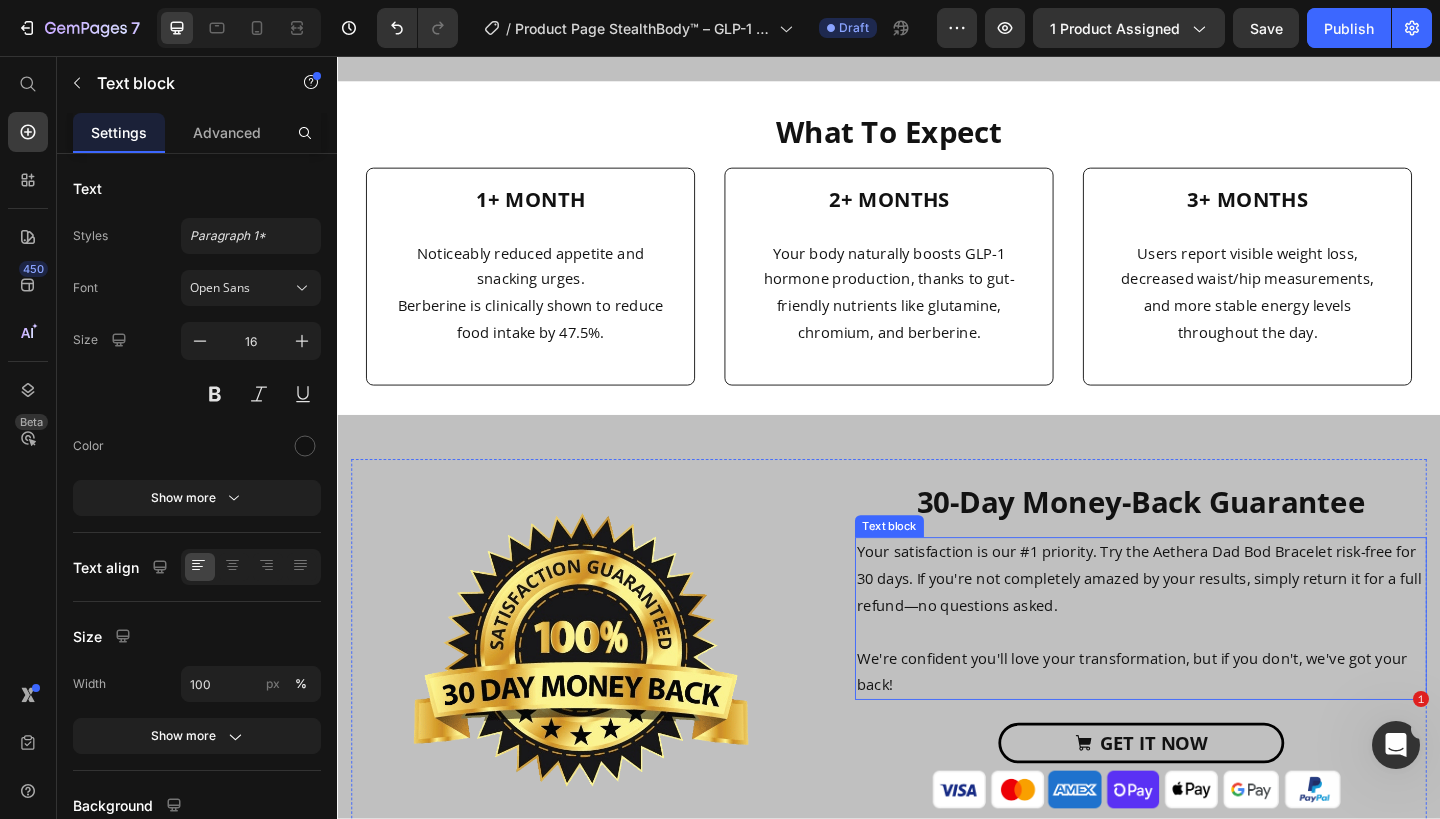 click on "Your satisfaction is our #1 priority. Try the Aethera Dad Bod Bracelet risk-free for 30 days. If you're not completely amazed by your results, simply return it for a full refund—no questions asked." at bounding box center (1211, 625) 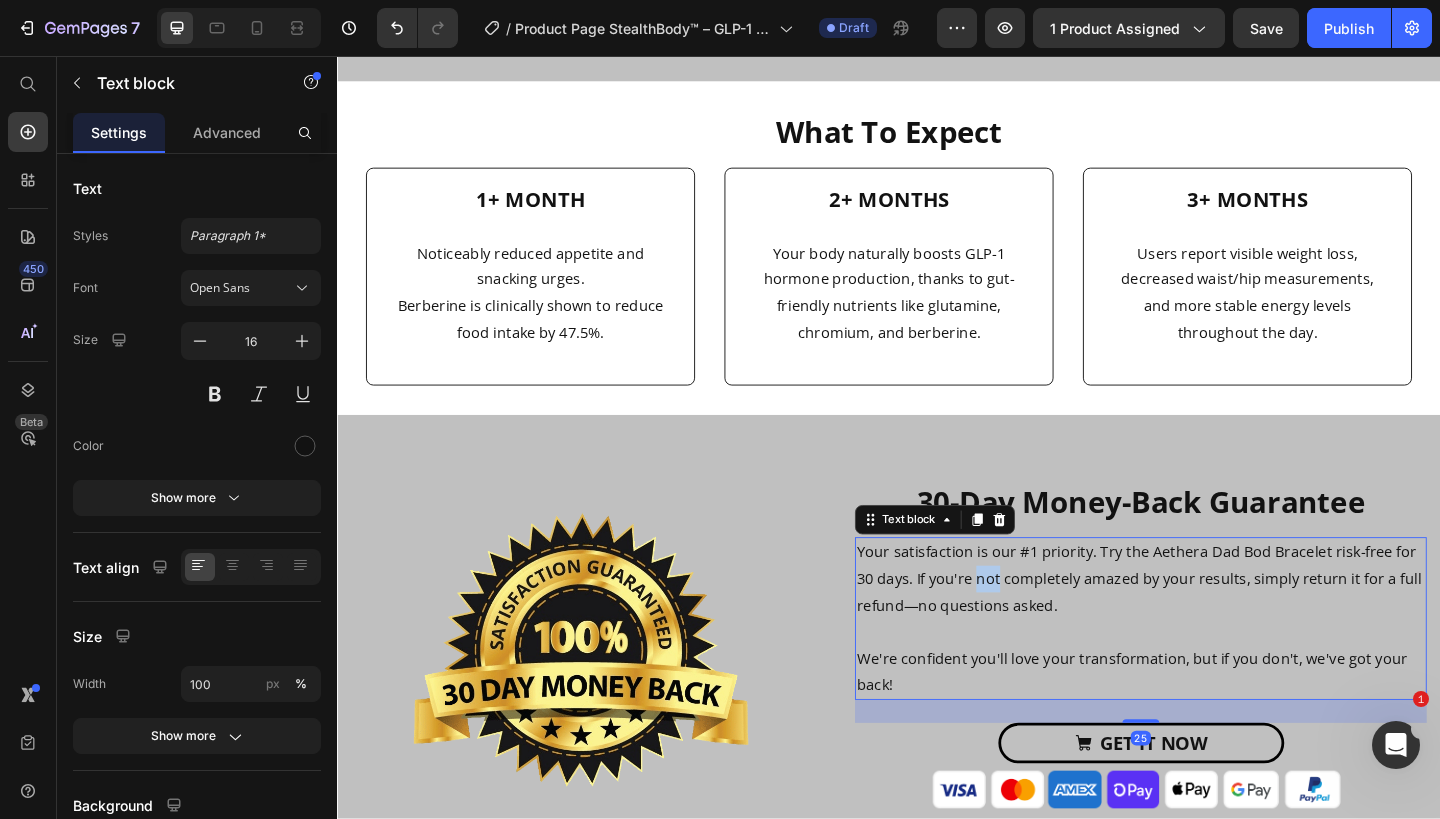 click on "Your satisfaction is our #1 priority. Try the Aethera Dad Bod Bracelet risk-free for 30 days. If you're not completely amazed by your results, simply return it for a full refund—no questions asked." at bounding box center (1211, 625) 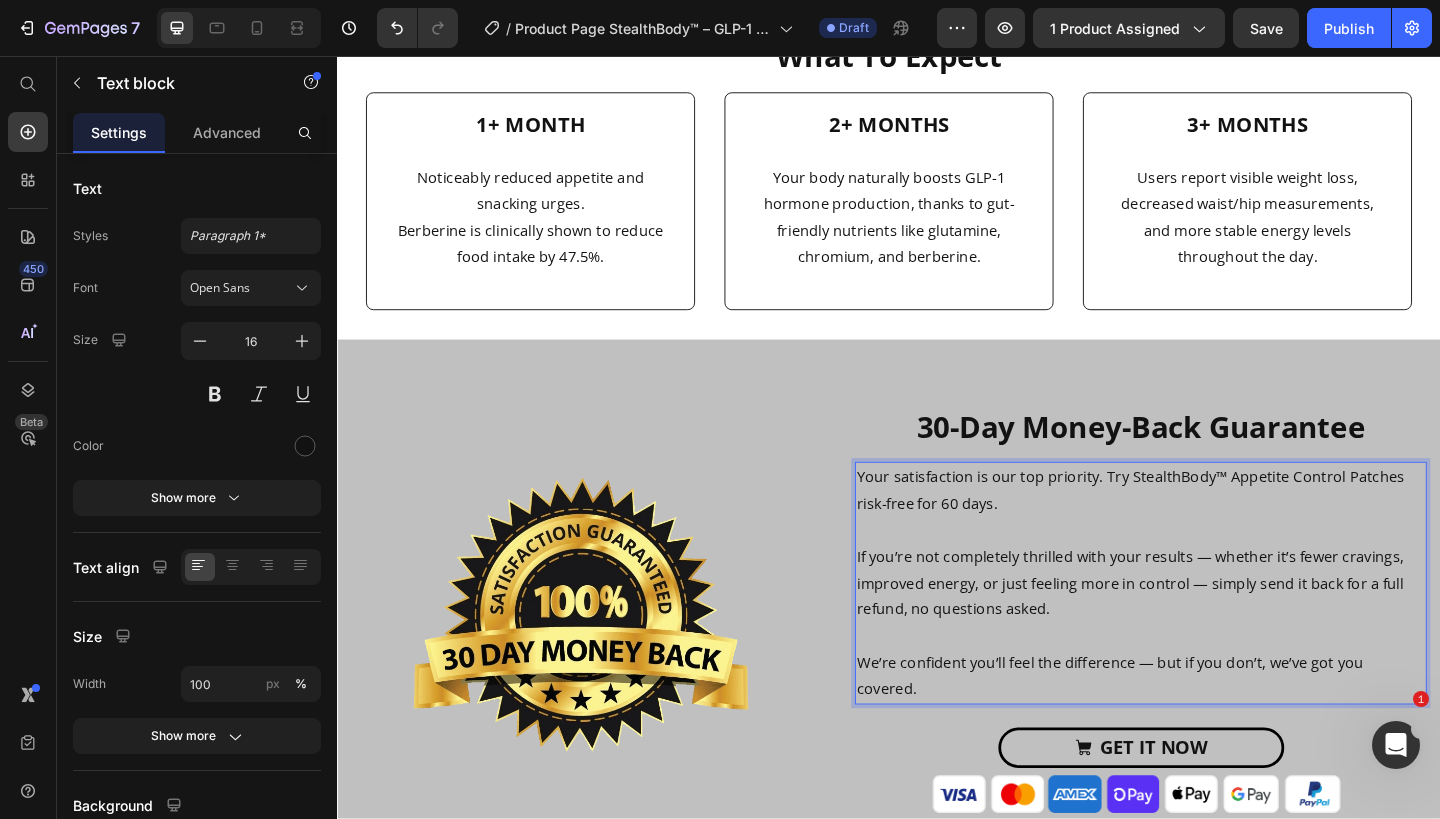 scroll, scrollTop: 4363, scrollLeft: 0, axis: vertical 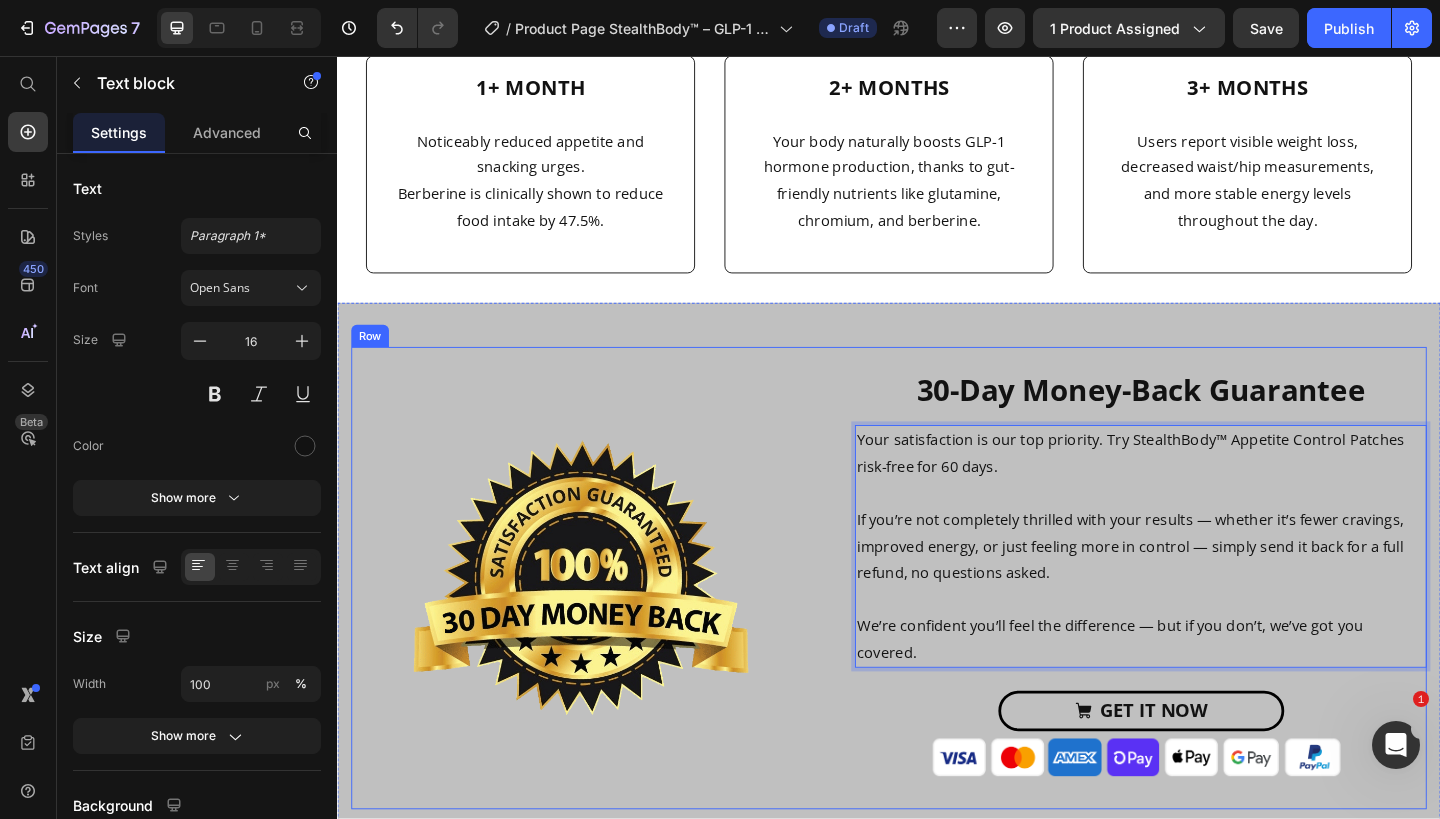 click on "Image 30-Day Money-Back Guarantee Heading Your satisfaction is our top priority. Try StealthBody™ Appetite Control Patches risk-free for 60 days. If you’re not completely thrilled with your results — whether it’s fewer cravings, improved energy, or just feeling more in control — simply send it back for a full refund, no questions asked. We’re confident you’ll feel the difference — but if you don’t, we’ve got you covered. Text block   25
GET IT NOW Button Image Row" at bounding box center [937, 624] 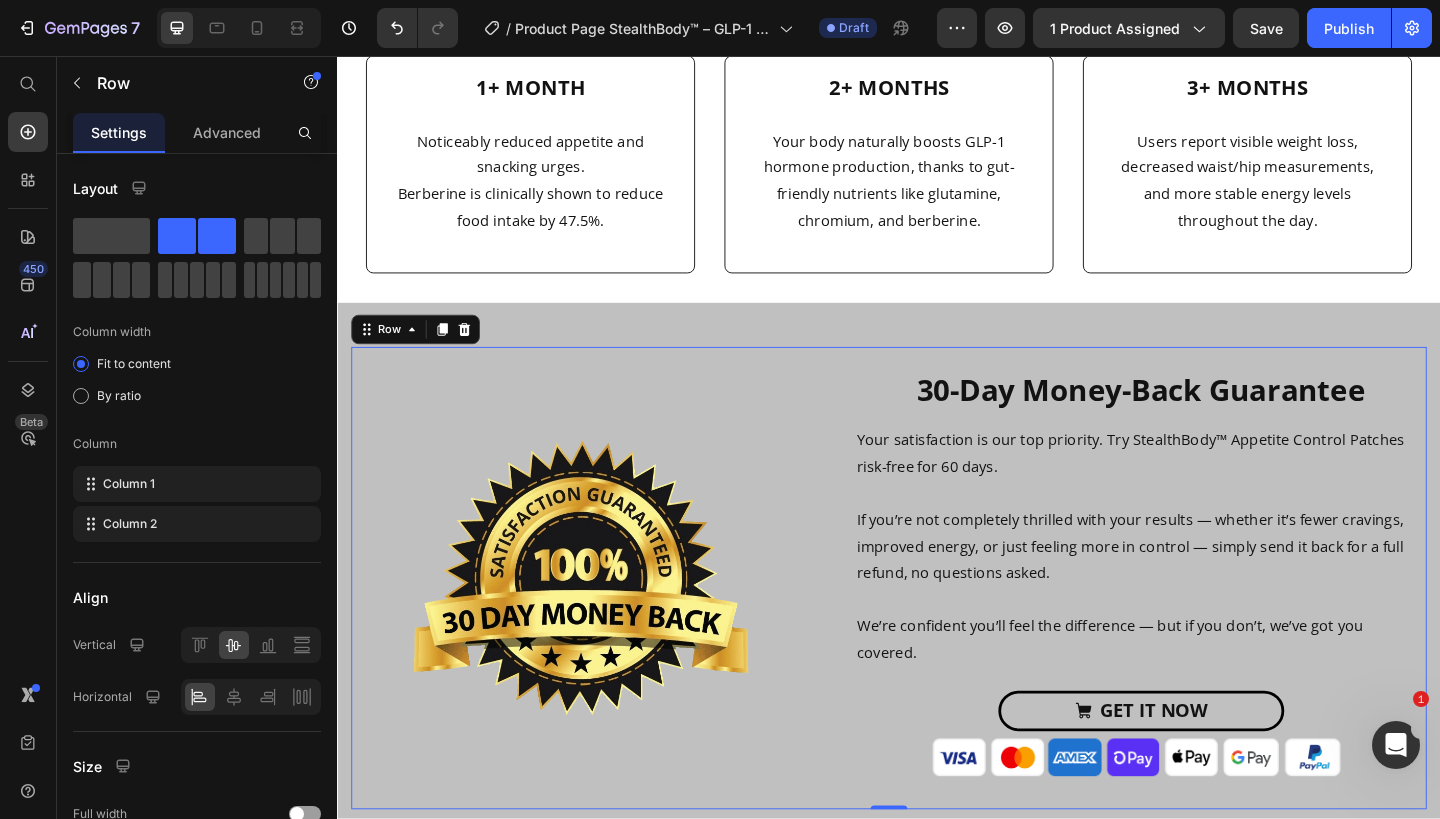click on "Image 30-Day Money-Back Guarantee Heading Your satisfaction is our top priority. Try StealthBody™ Appetite Control Patches risk-free for 60 days. If you’re not completely thrilled with your results — whether it’s fewer cravings, improved energy, or just feeling more in control — simply send it back for a full refund, no questions asked. We’re confident you’ll feel the difference — but if you don’t, we’ve got you covered. Text block
GET IT NOW Button Image Row   0" at bounding box center [937, 624] 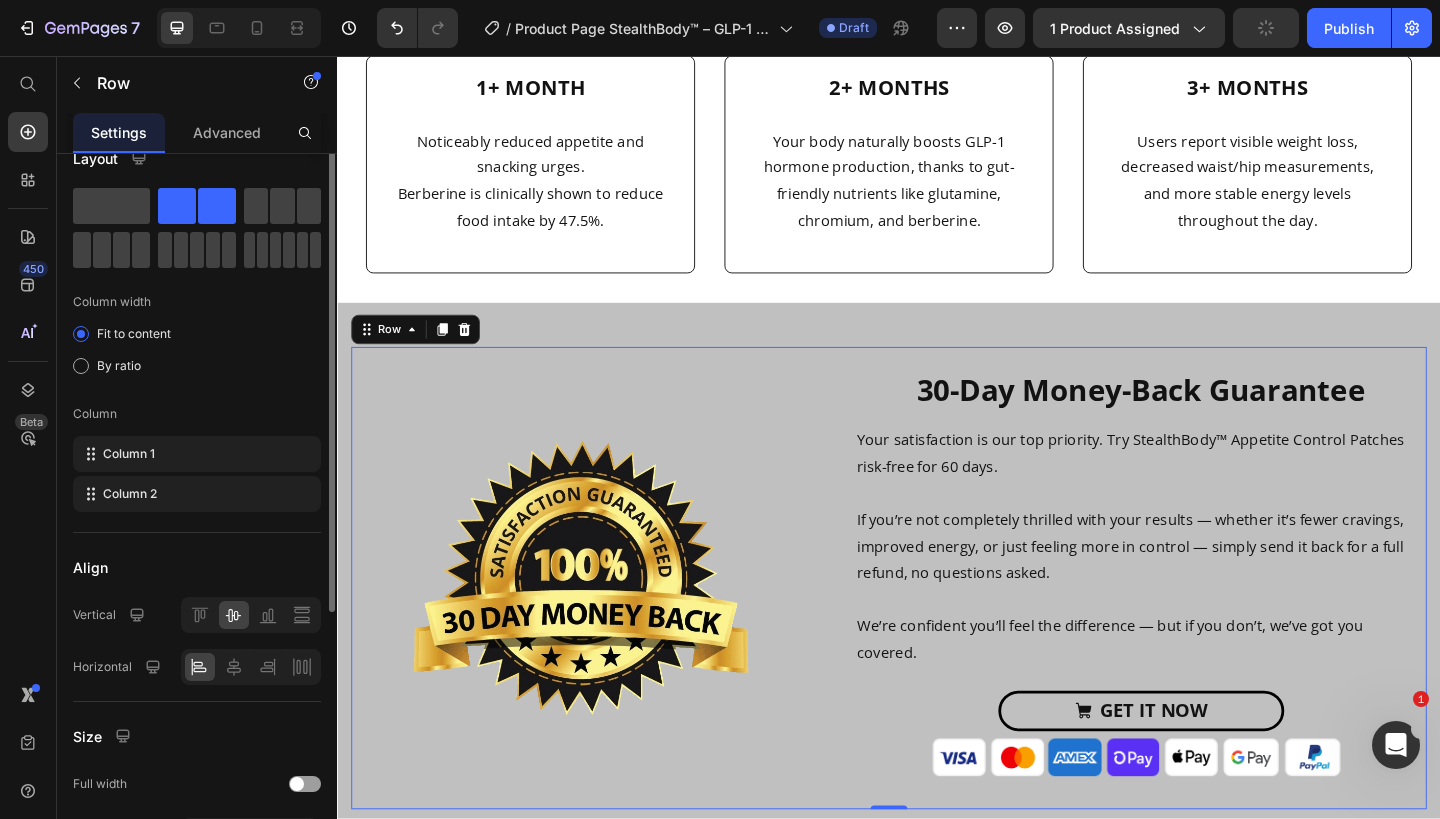 scroll, scrollTop: 0, scrollLeft: 0, axis: both 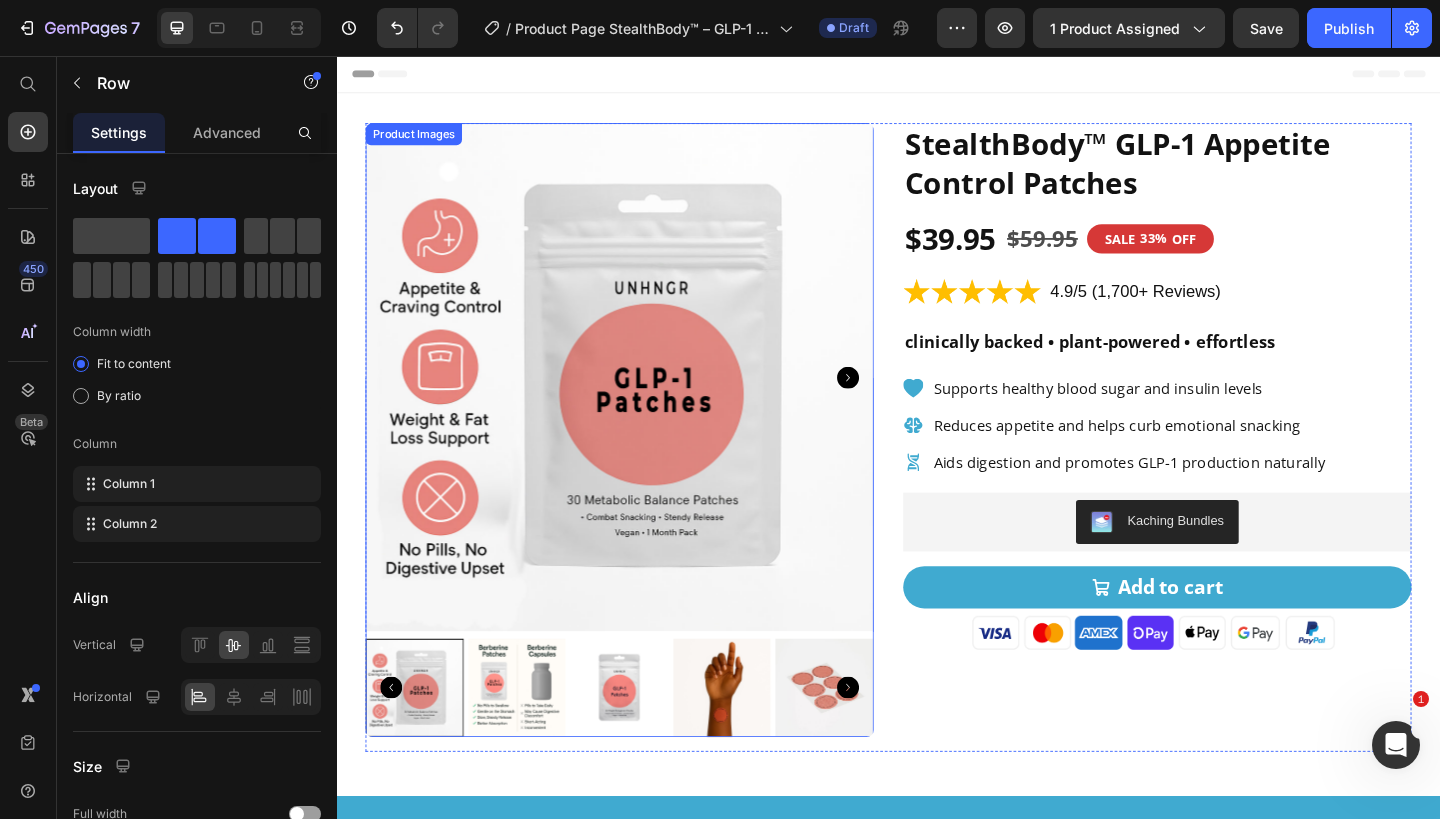 click at bounding box center (533, 743) 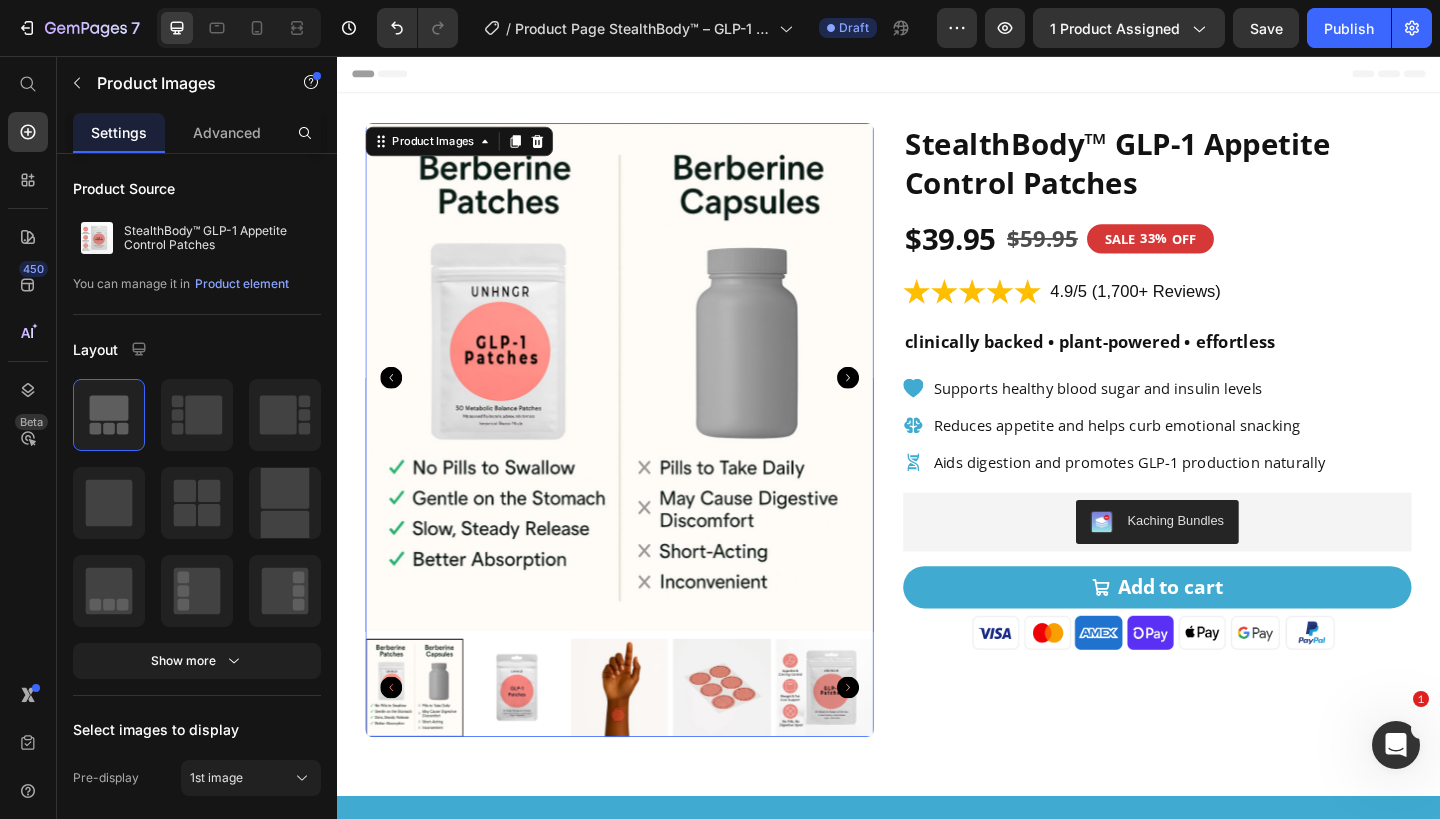 click at bounding box center (533, 743) 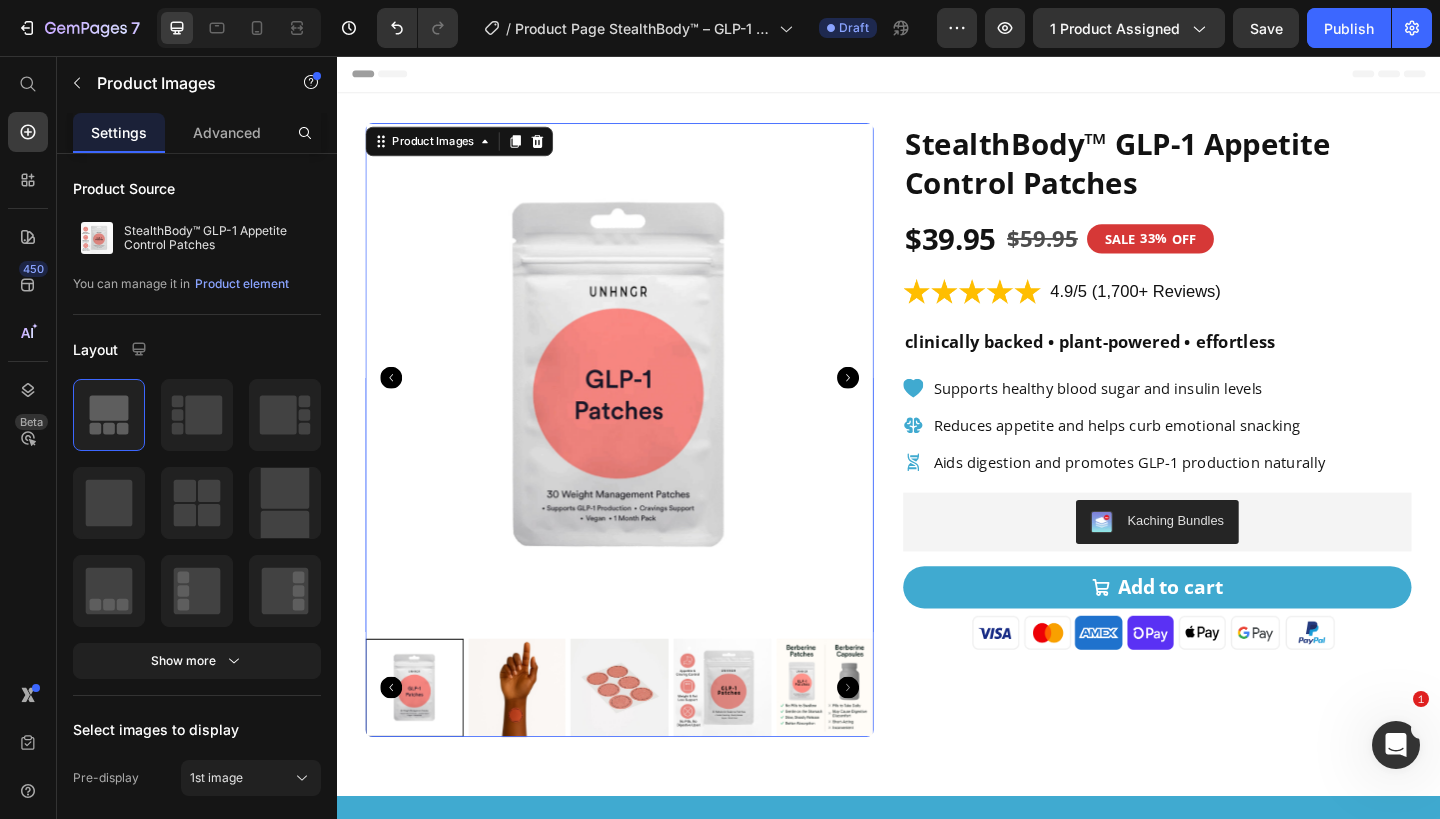 click at bounding box center [533, 743] 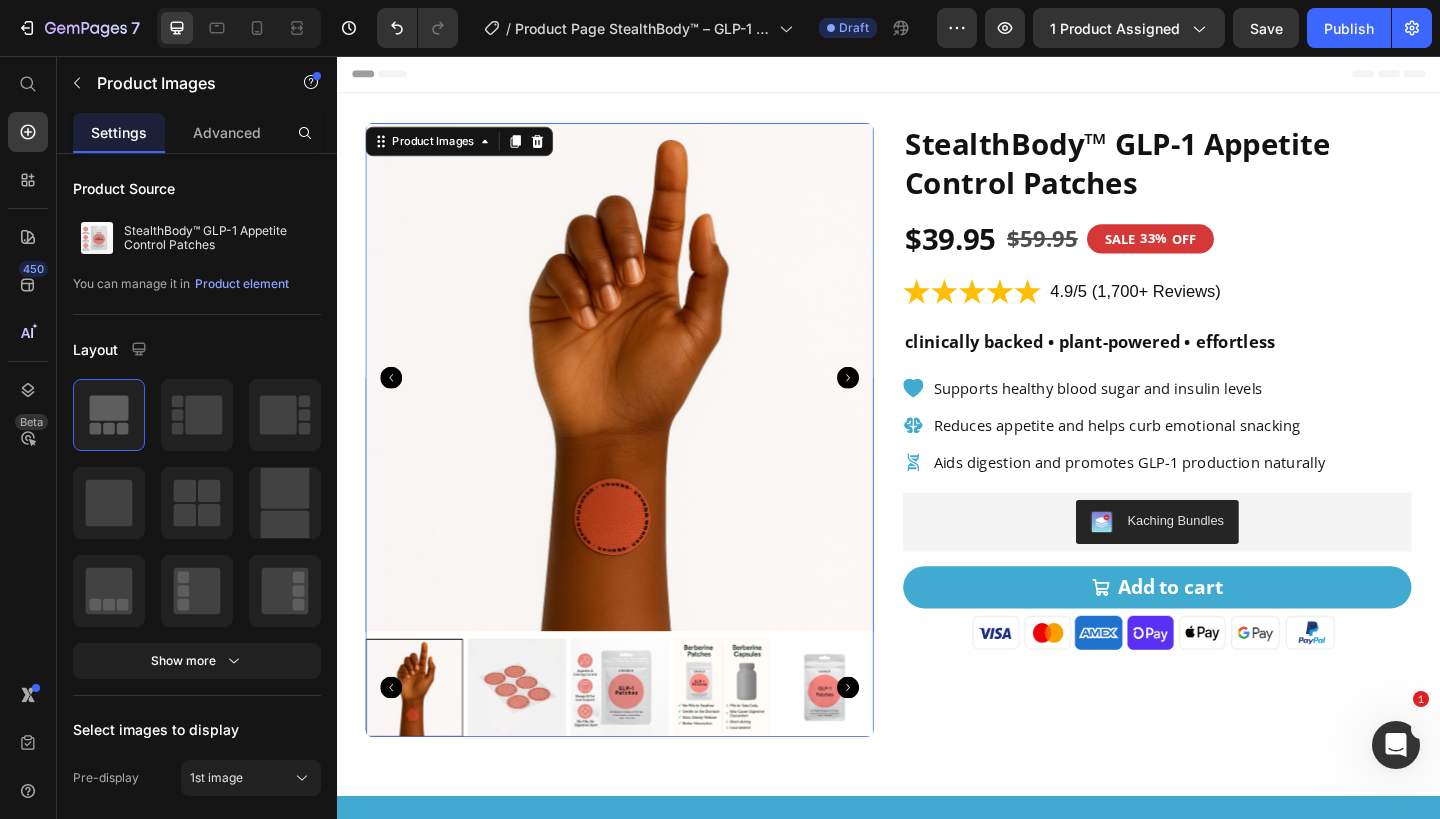 click at bounding box center (533, 743) 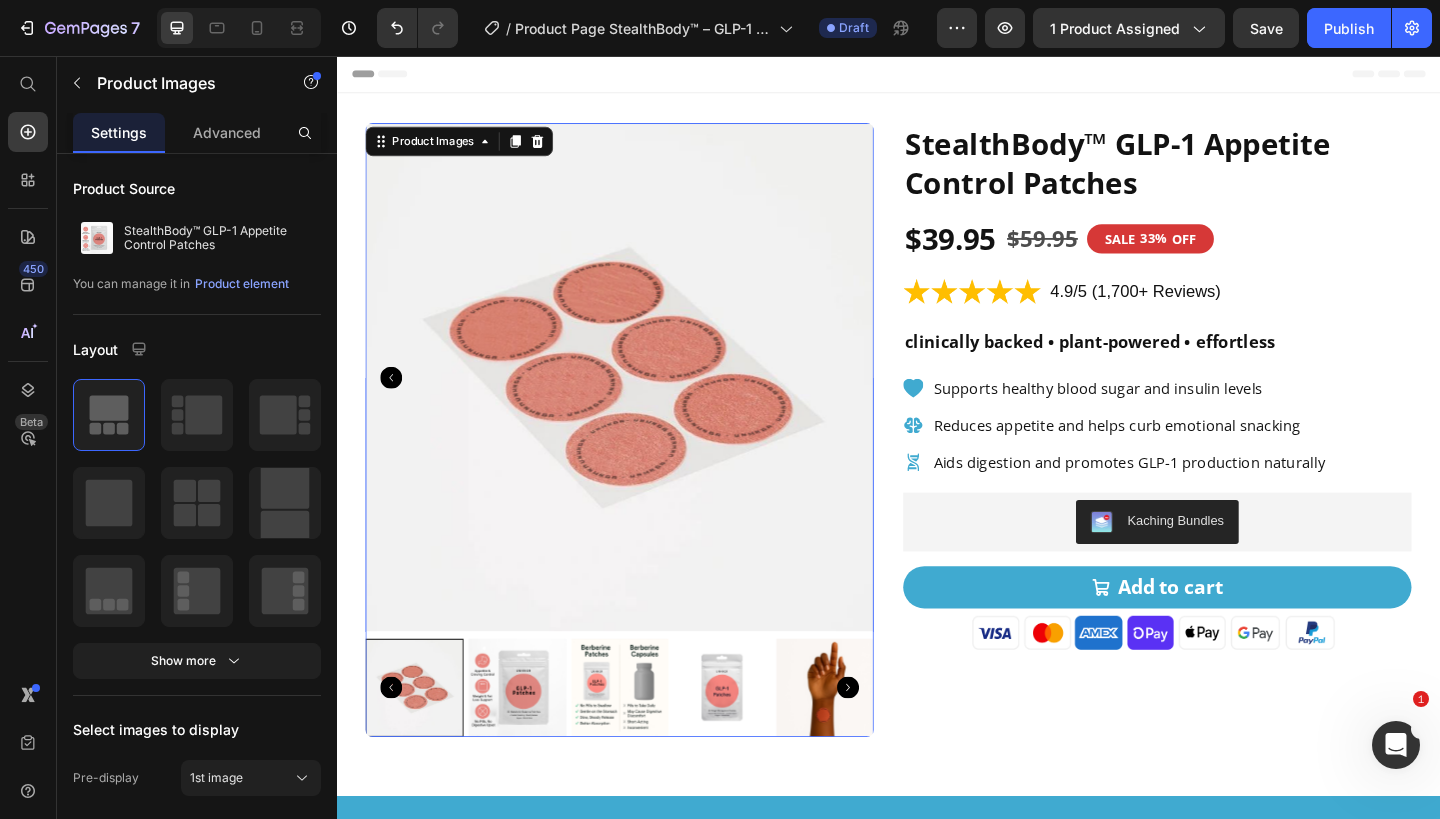 click at bounding box center (533, 743) 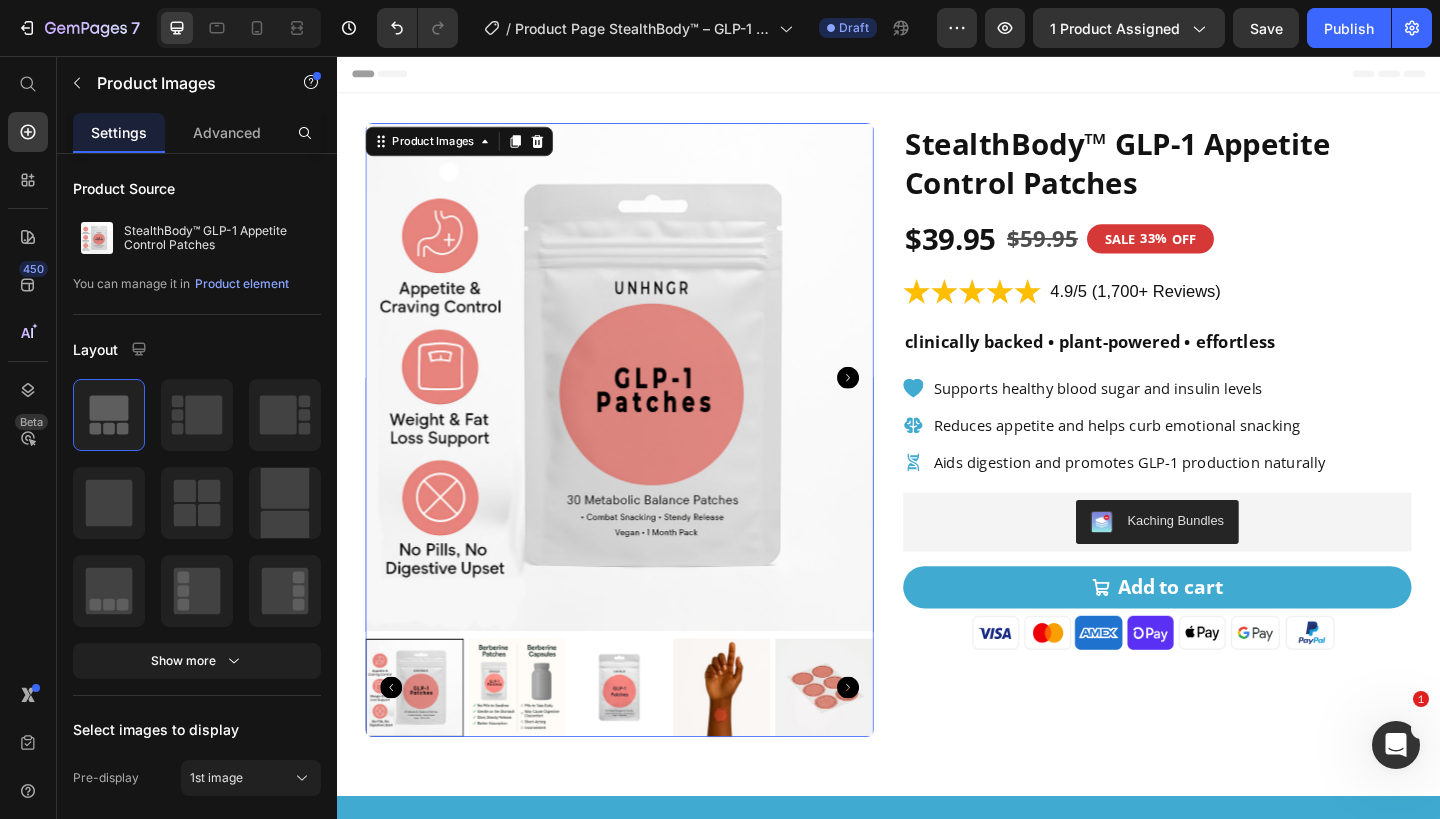 click at bounding box center (644, 743) 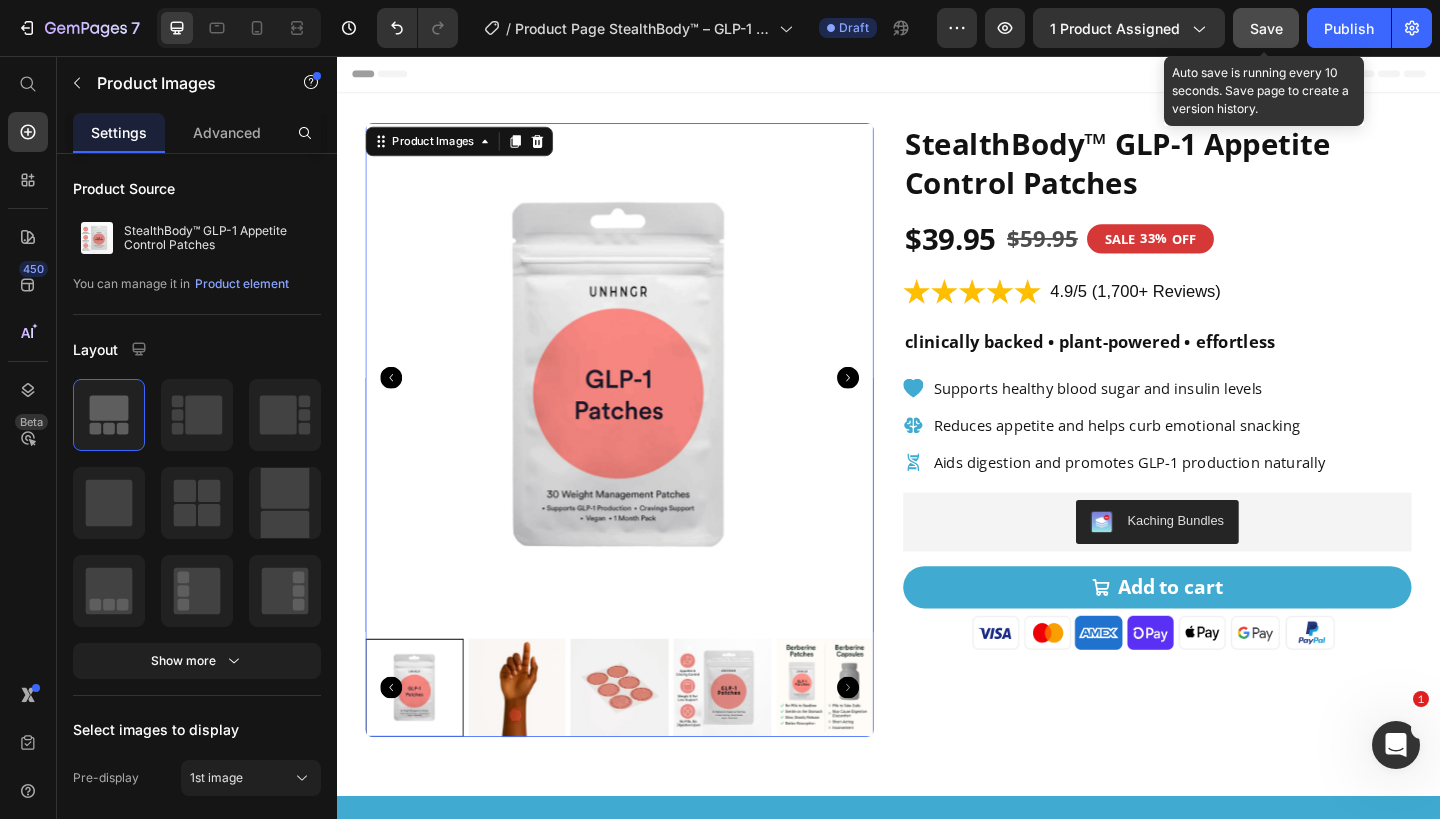 click on "Save" at bounding box center (1266, 28) 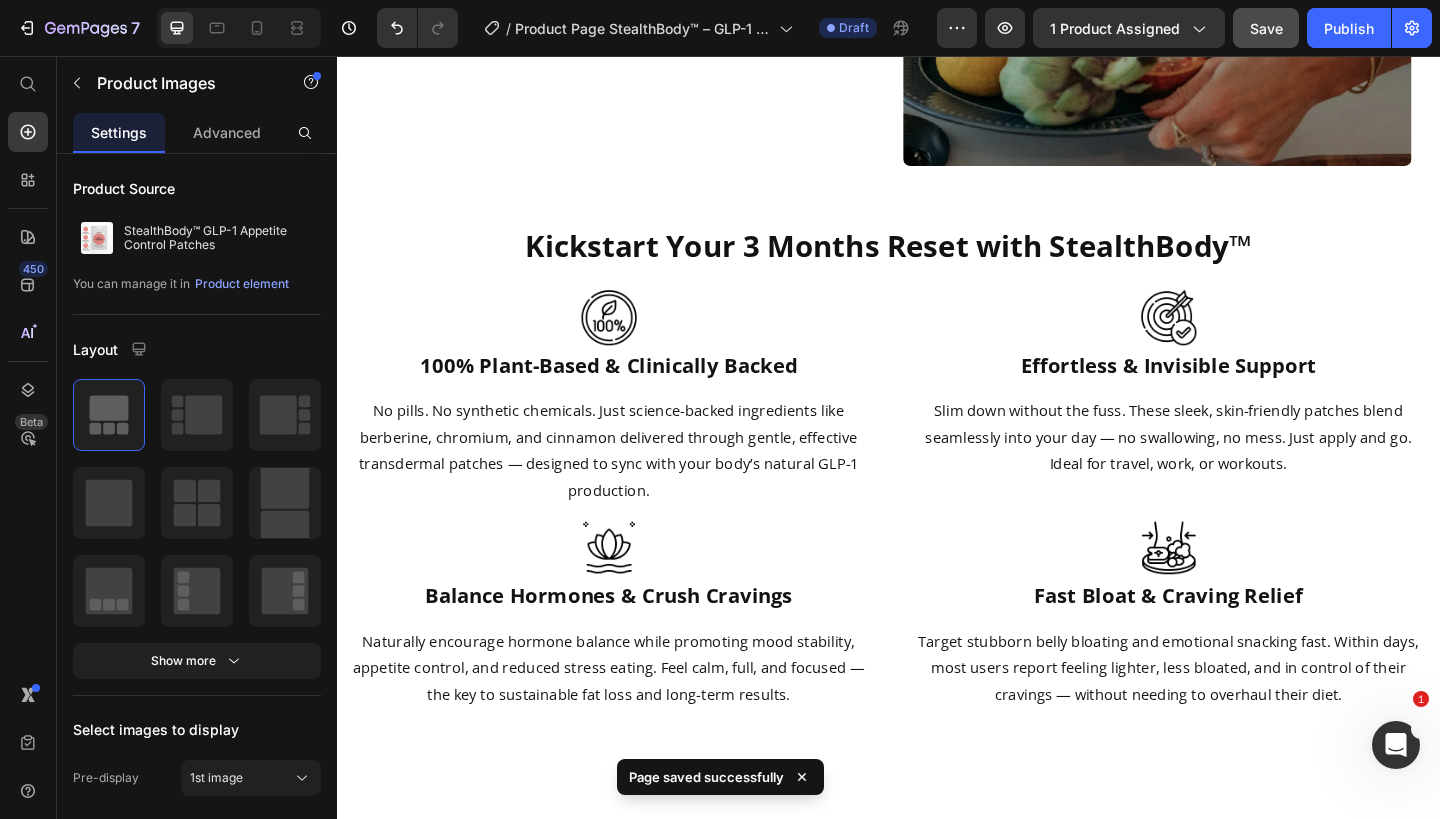 scroll, scrollTop: 0, scrollLeft: 0, axis: both 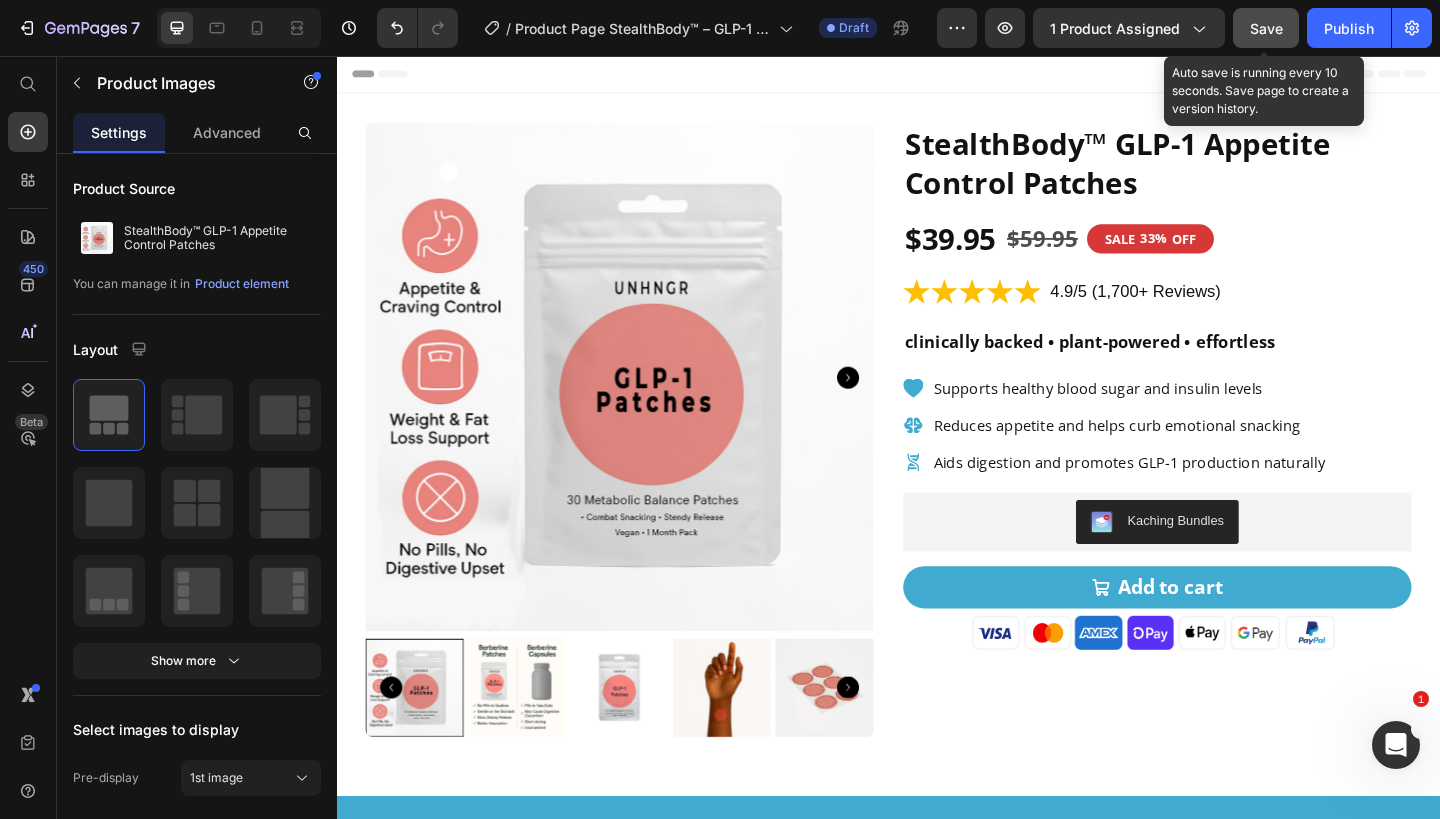 click on "Save" 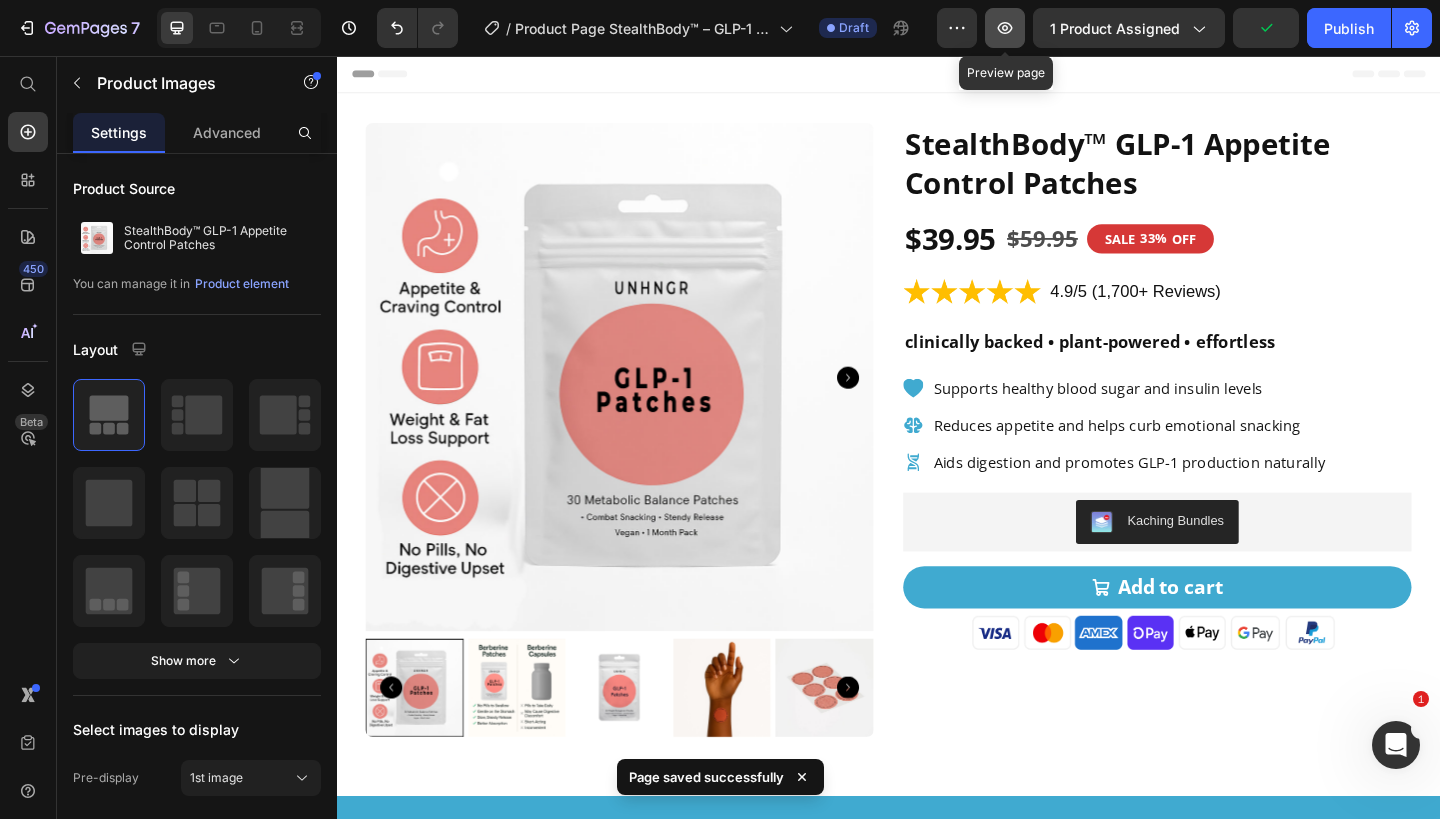 click 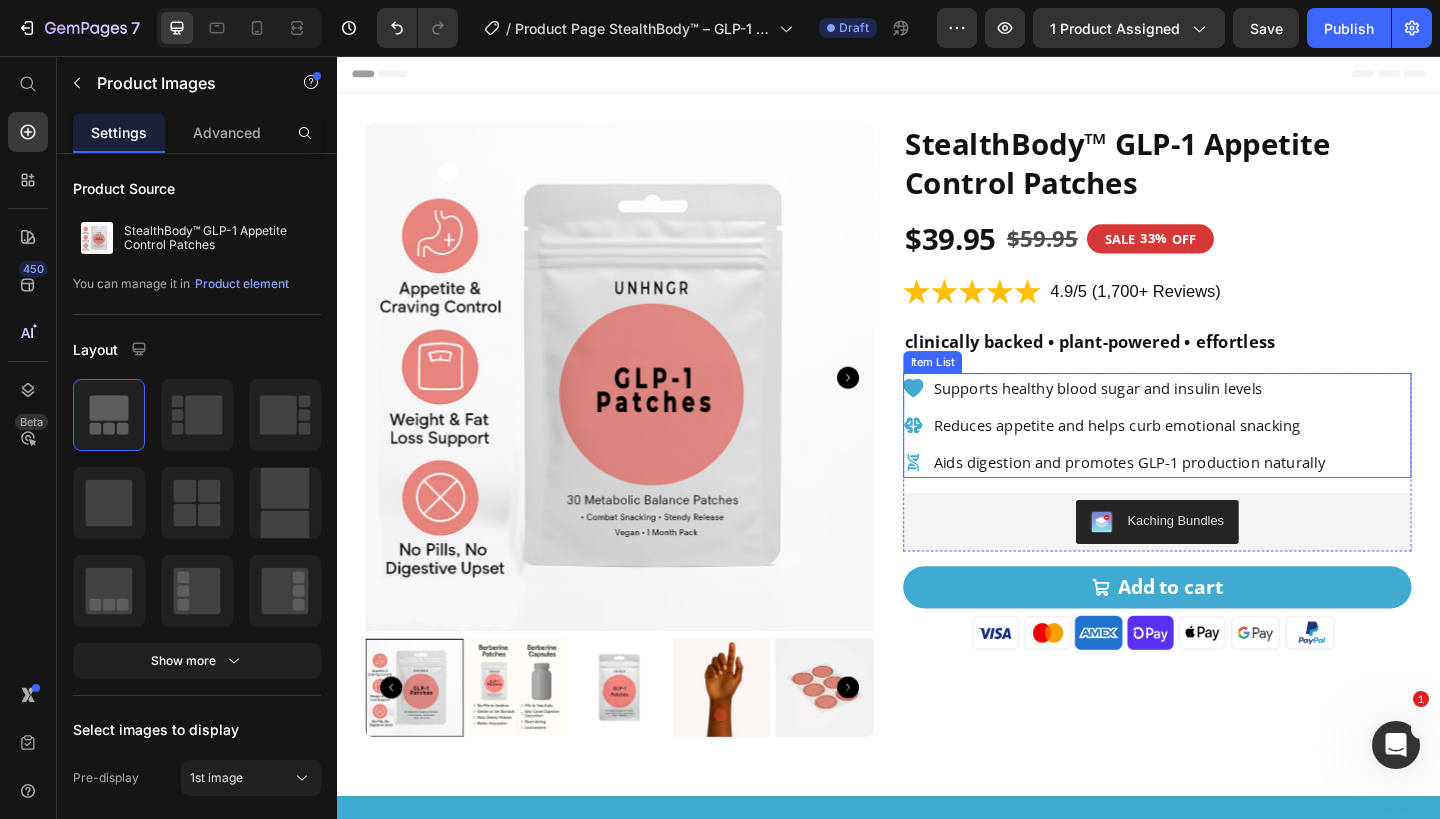 click on "Supports healthy blood sugar and insulin levels
Reduces appetite and helps curb emotional snacking
Aids digestion and promotes GLP-1 production naturally" at bounding box center [1184, 458] 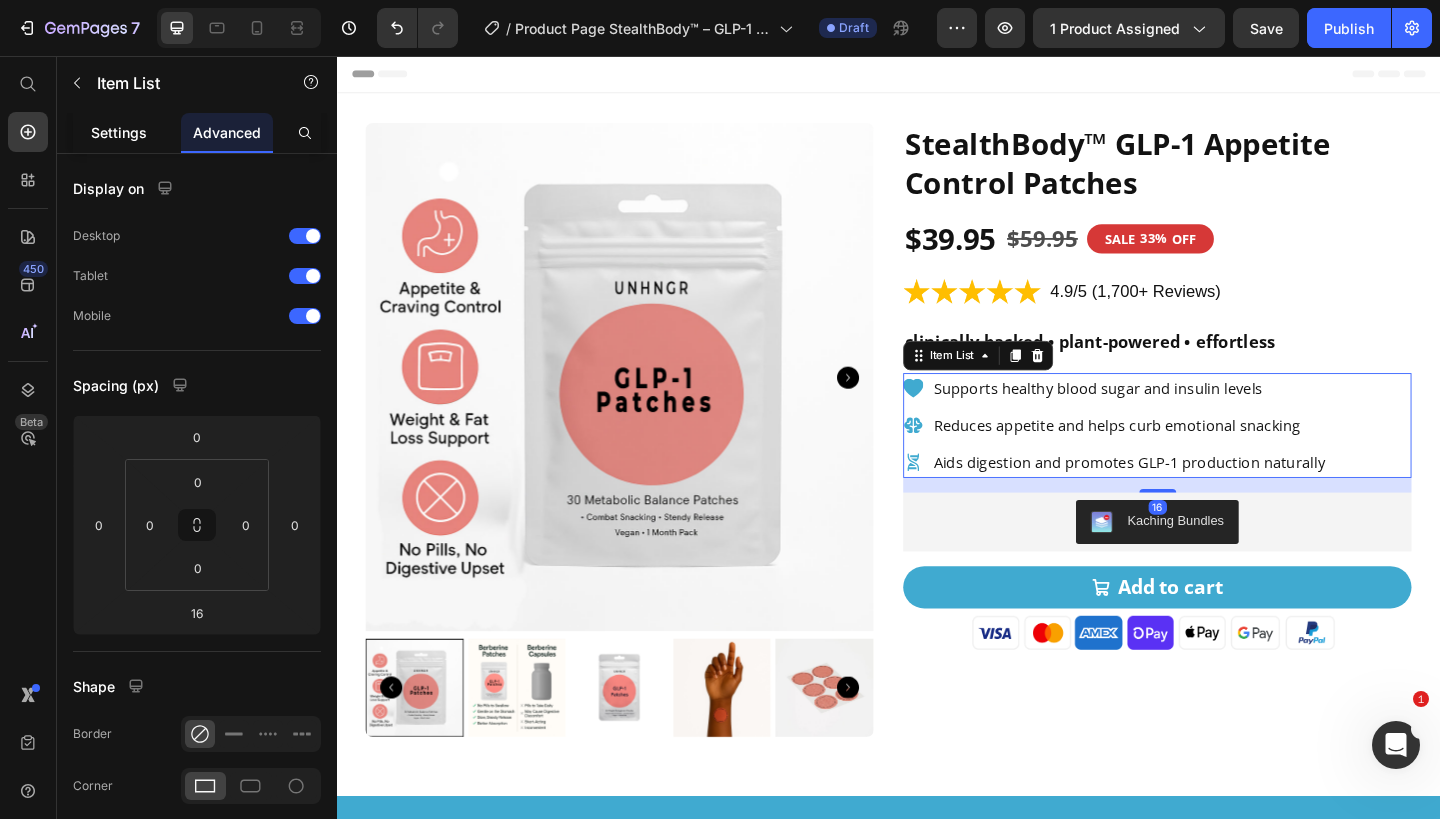 click on "Settings" 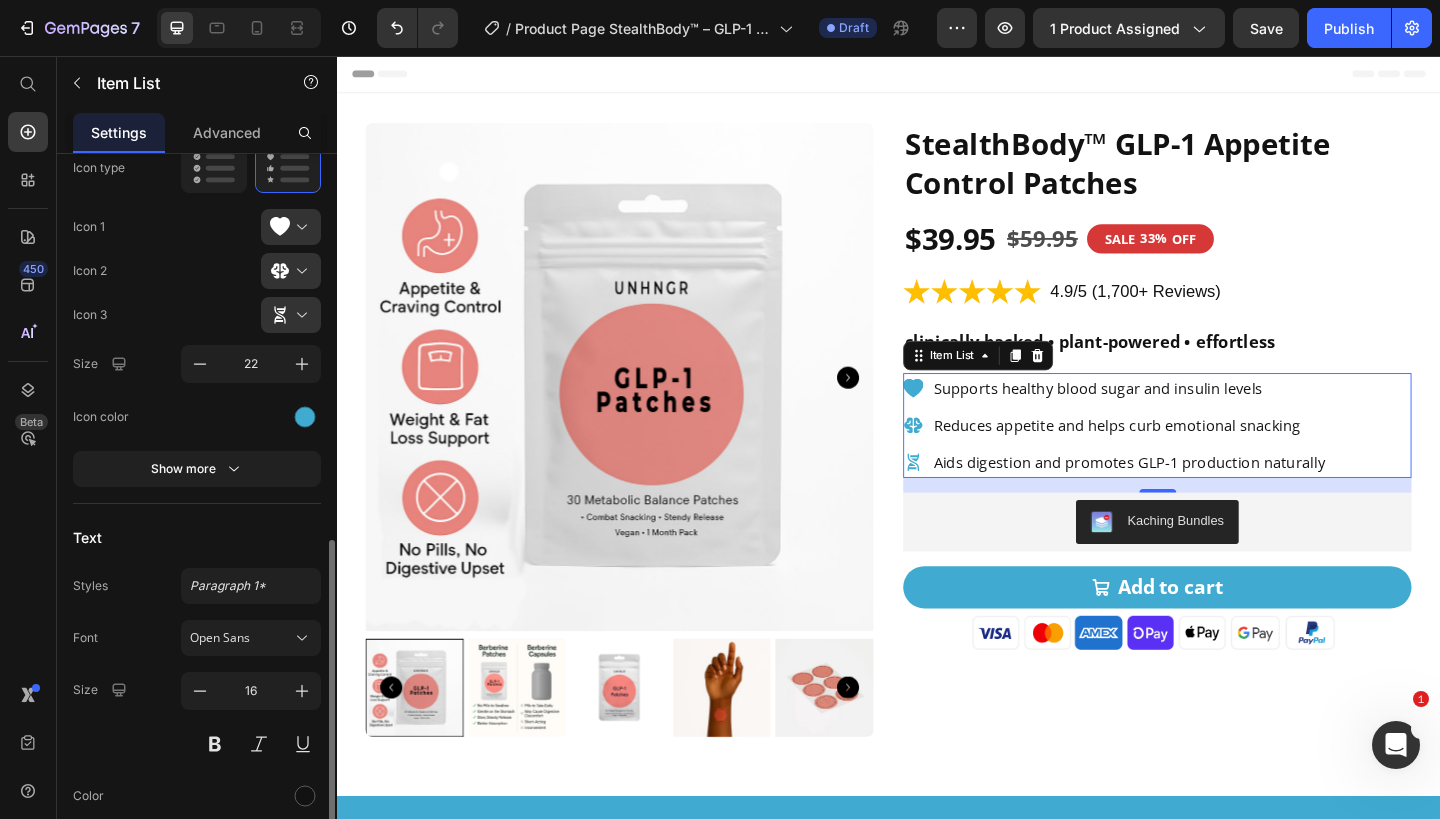 scroll, scrollTop: 498, scrollLeft: 0, axis: vertical 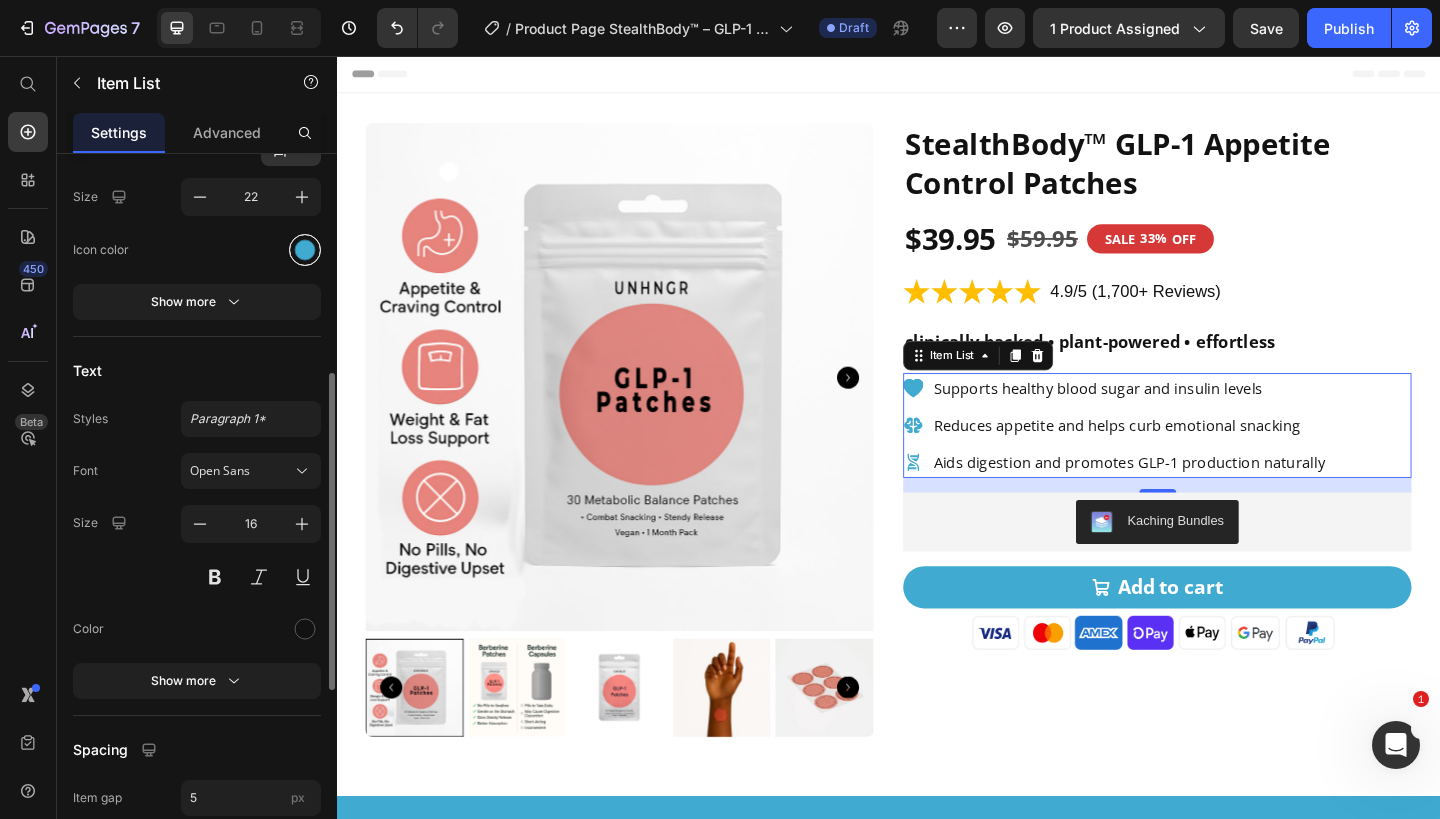 click at bounding box center [305, 250] 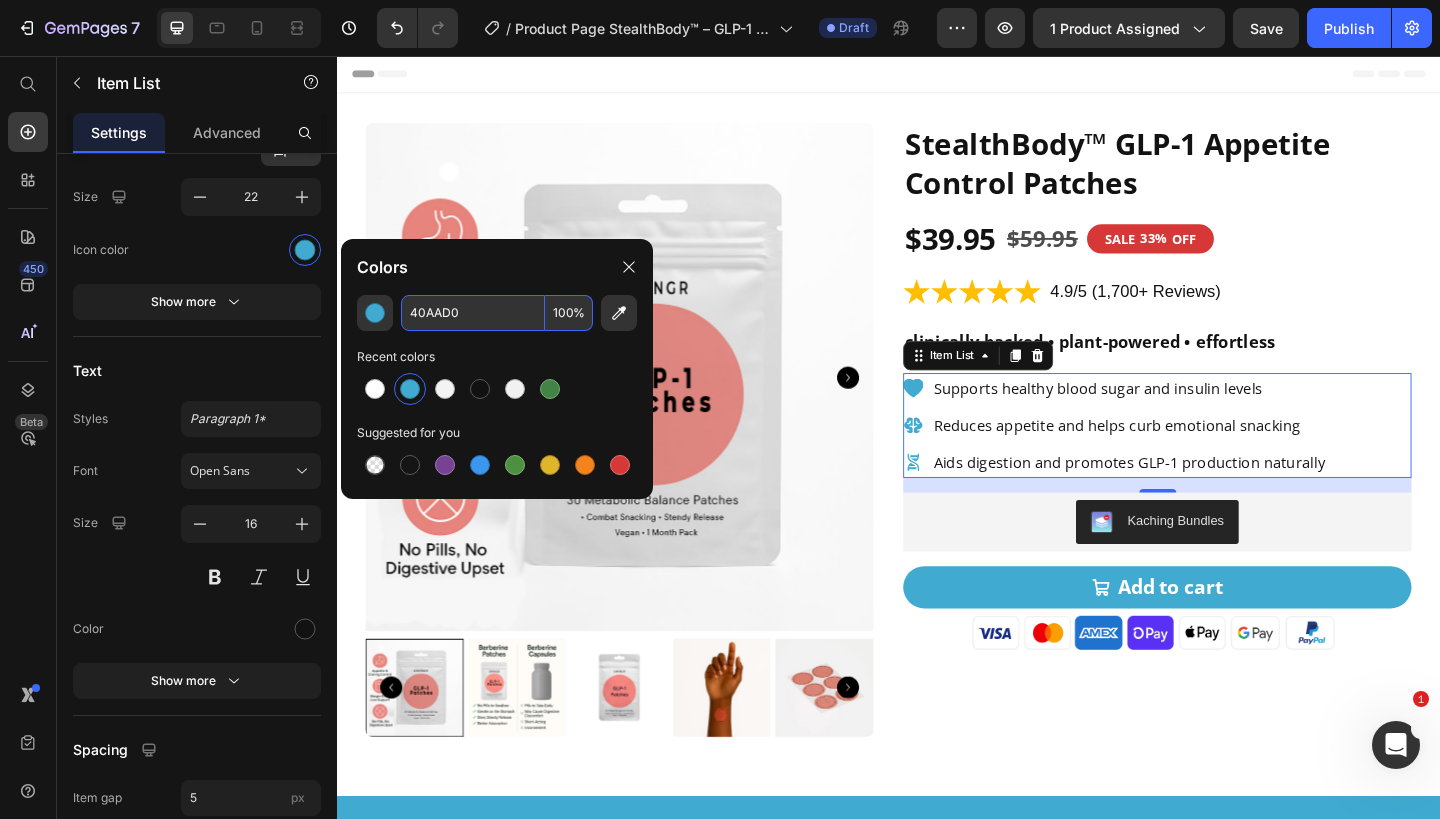 click on "40AAD0" at bounding box center [473, 313] 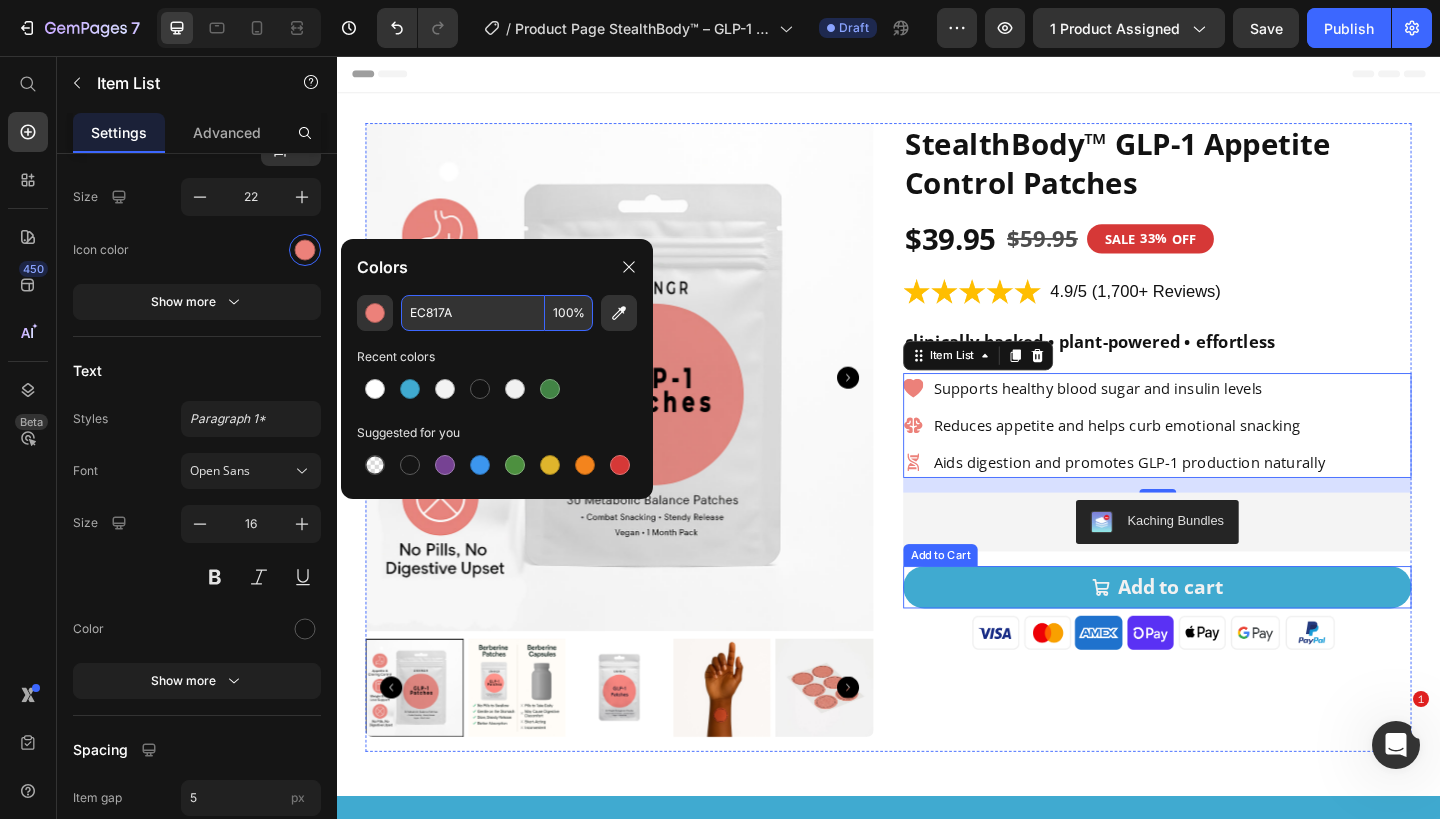 click on "Add to cart" at bounding box center [1229, 634] 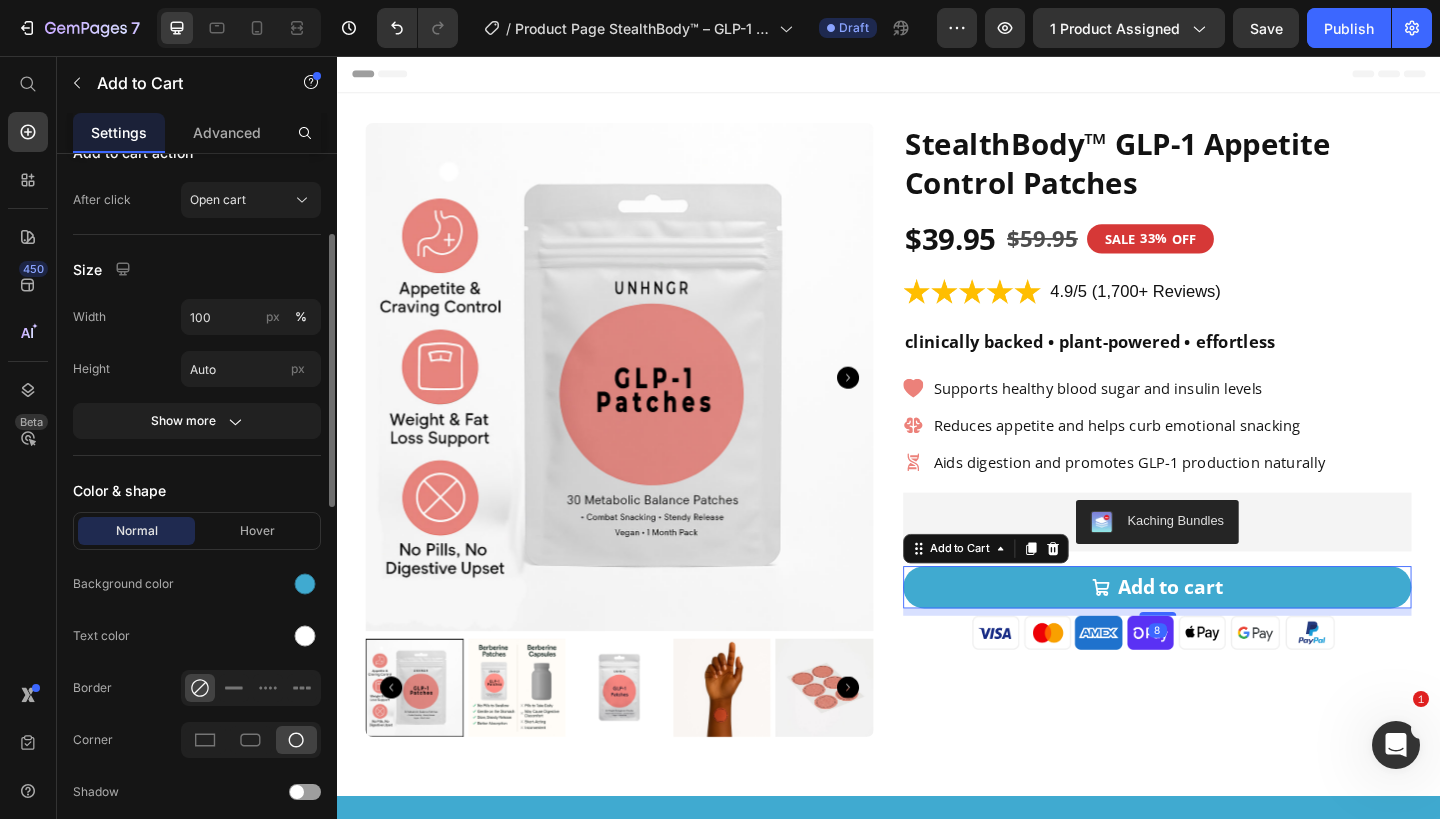 scroll, scrollTop: 1163, scrollLeft: 0, axis: vertical 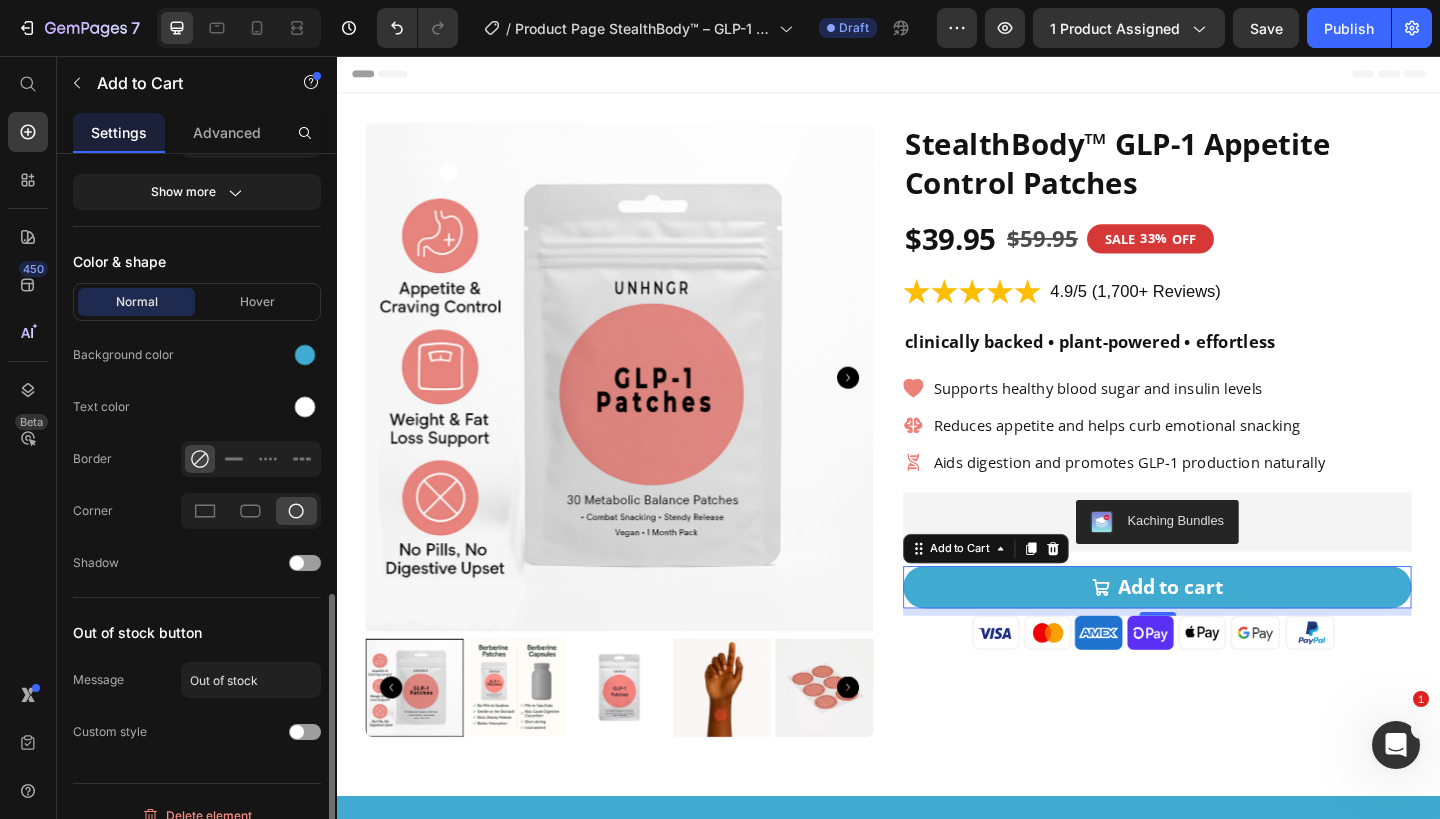 click on "Normal Hover Background color Text color Border Corner Shadow" 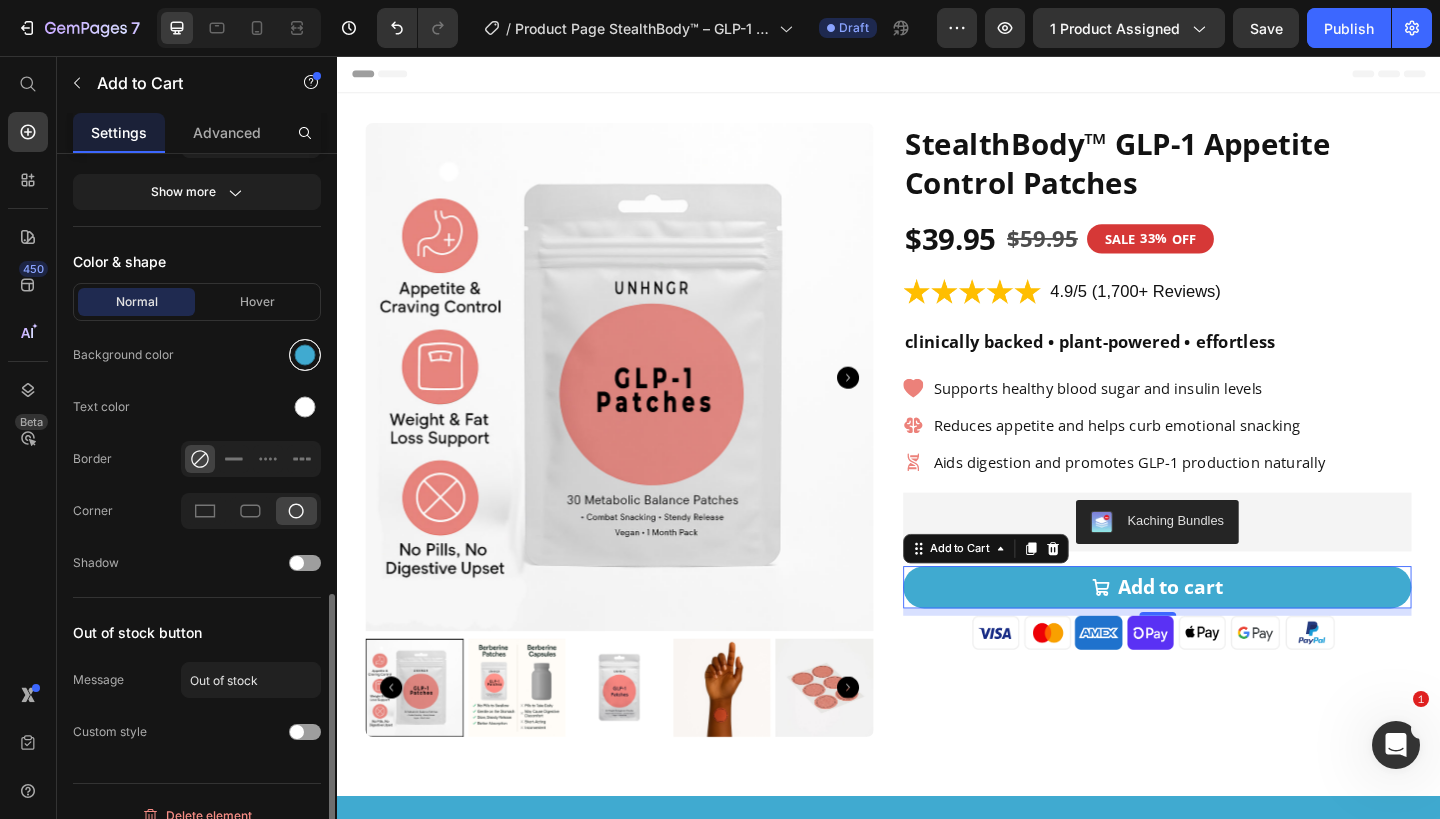 click at bounding box center (305, 355) 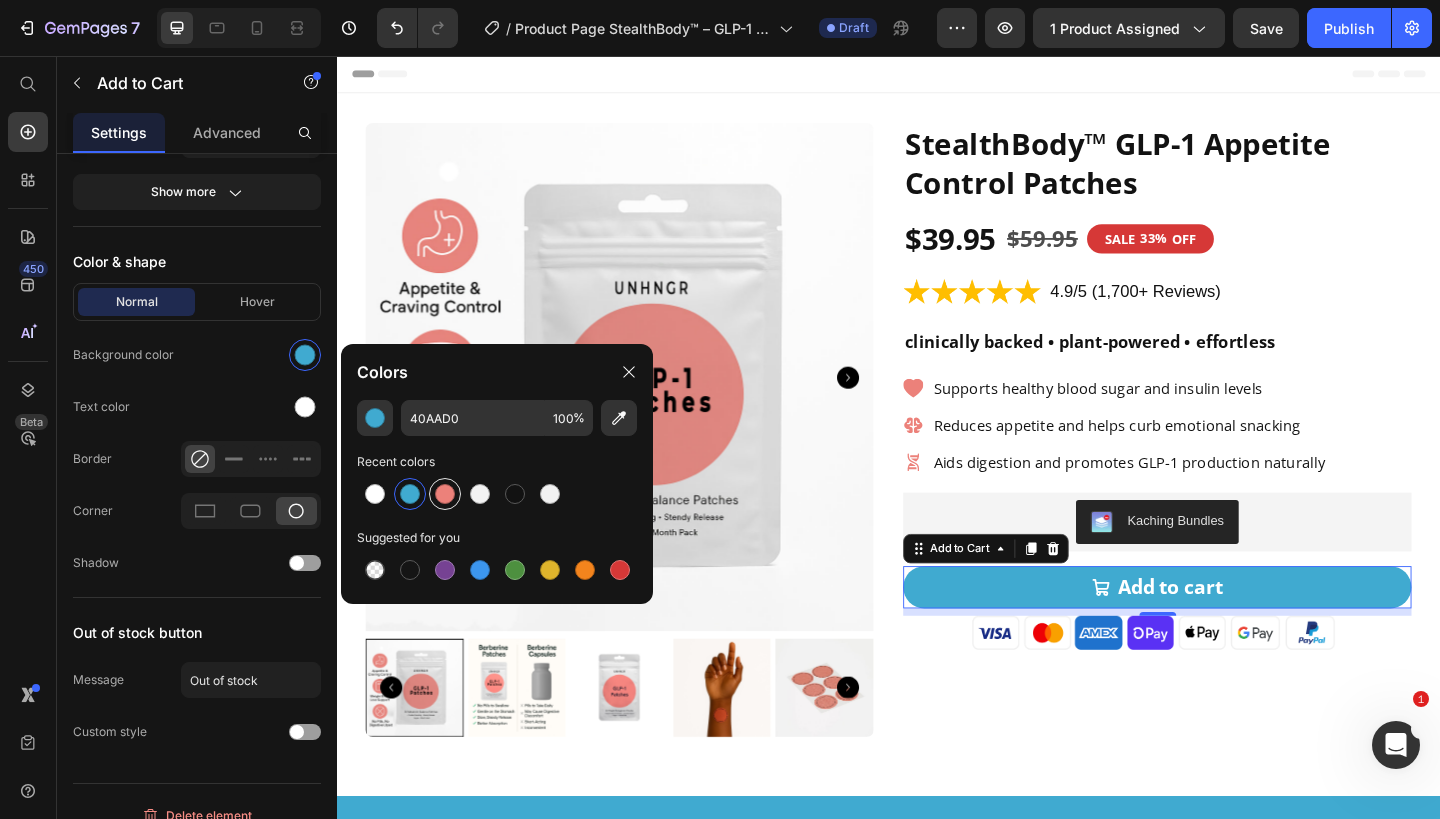 click at bounding box center [445, 494] 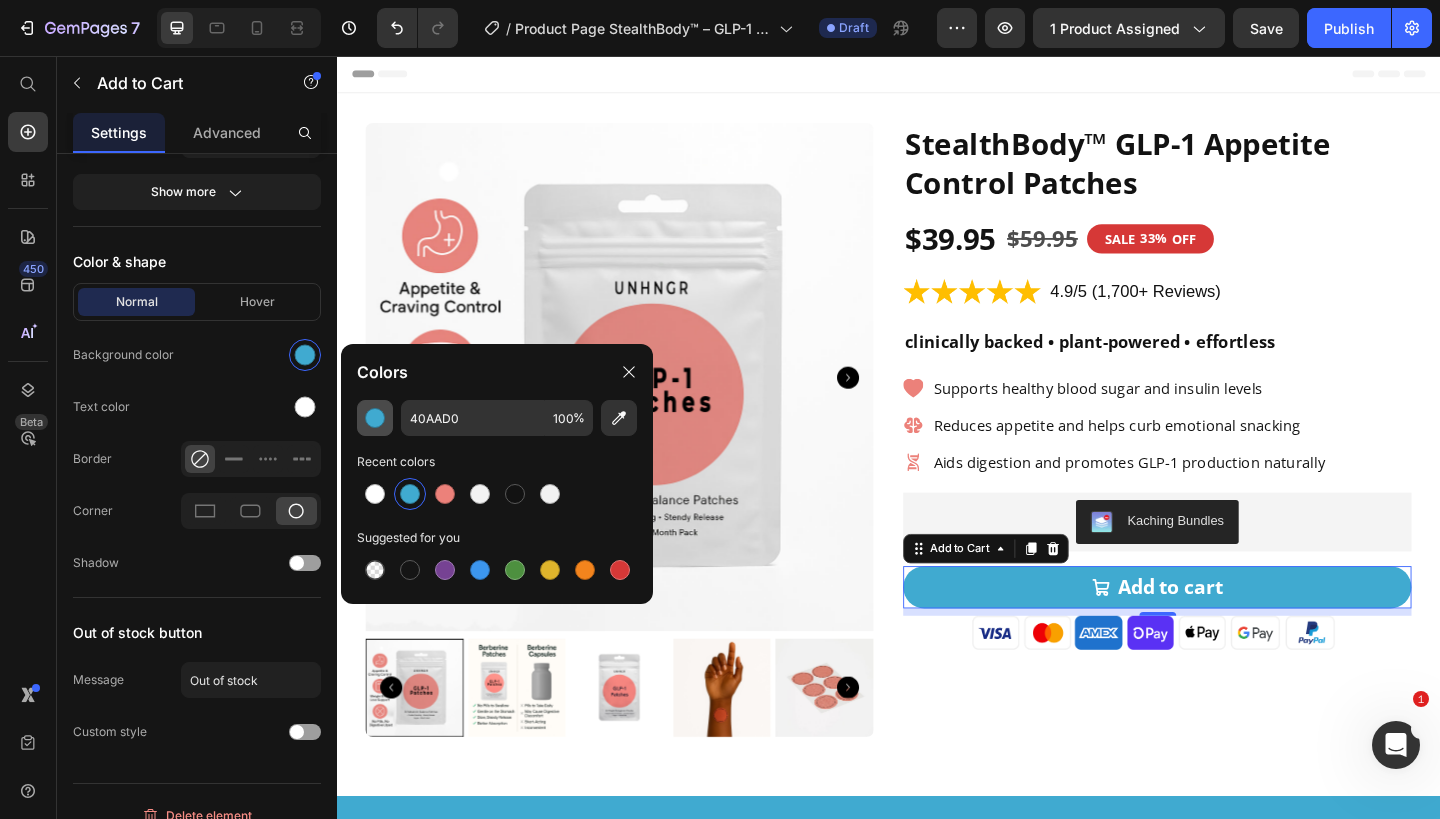 type on "EC817A" 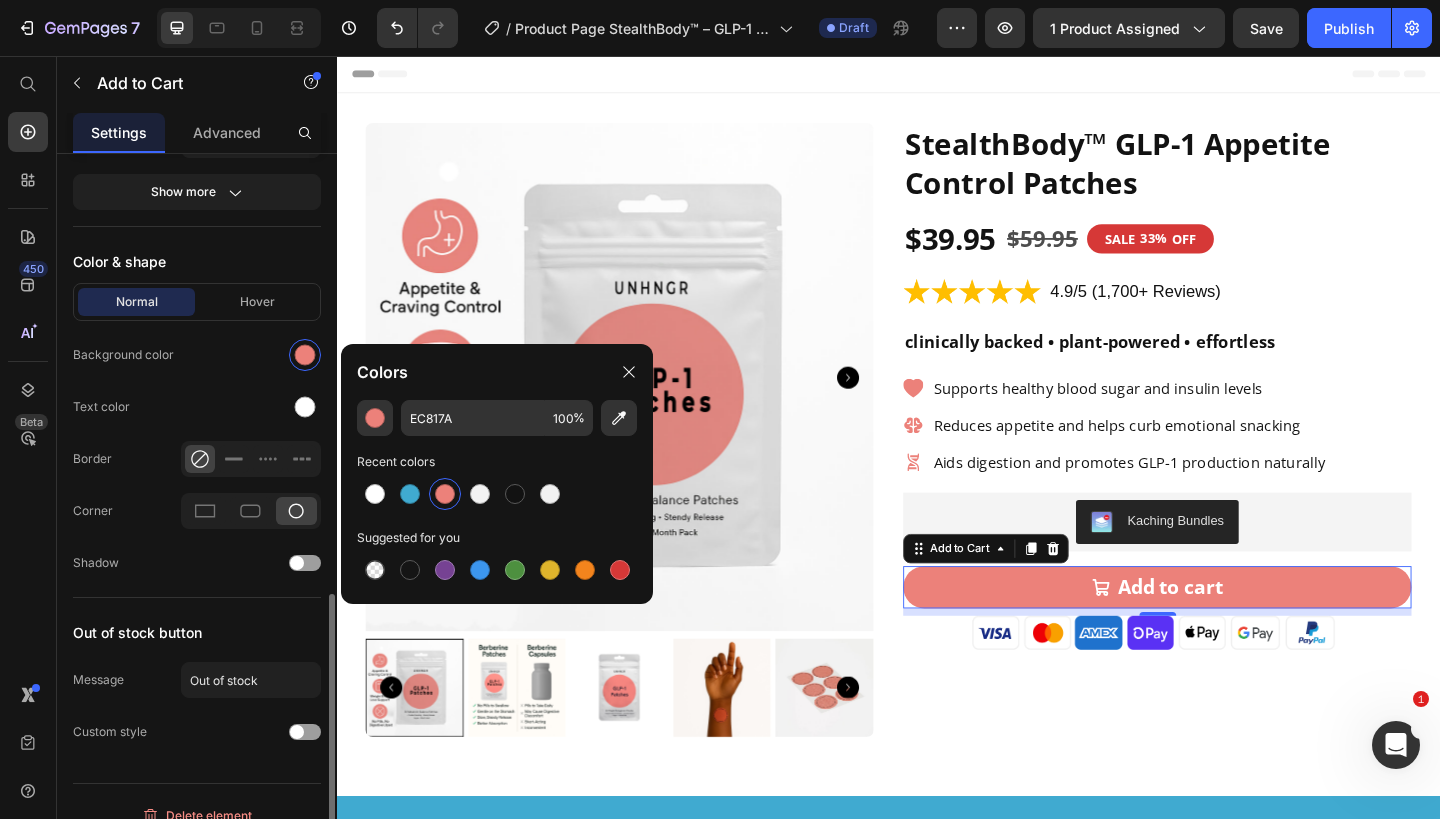 click on "Normal Hover" at bounding box center (197, 302) 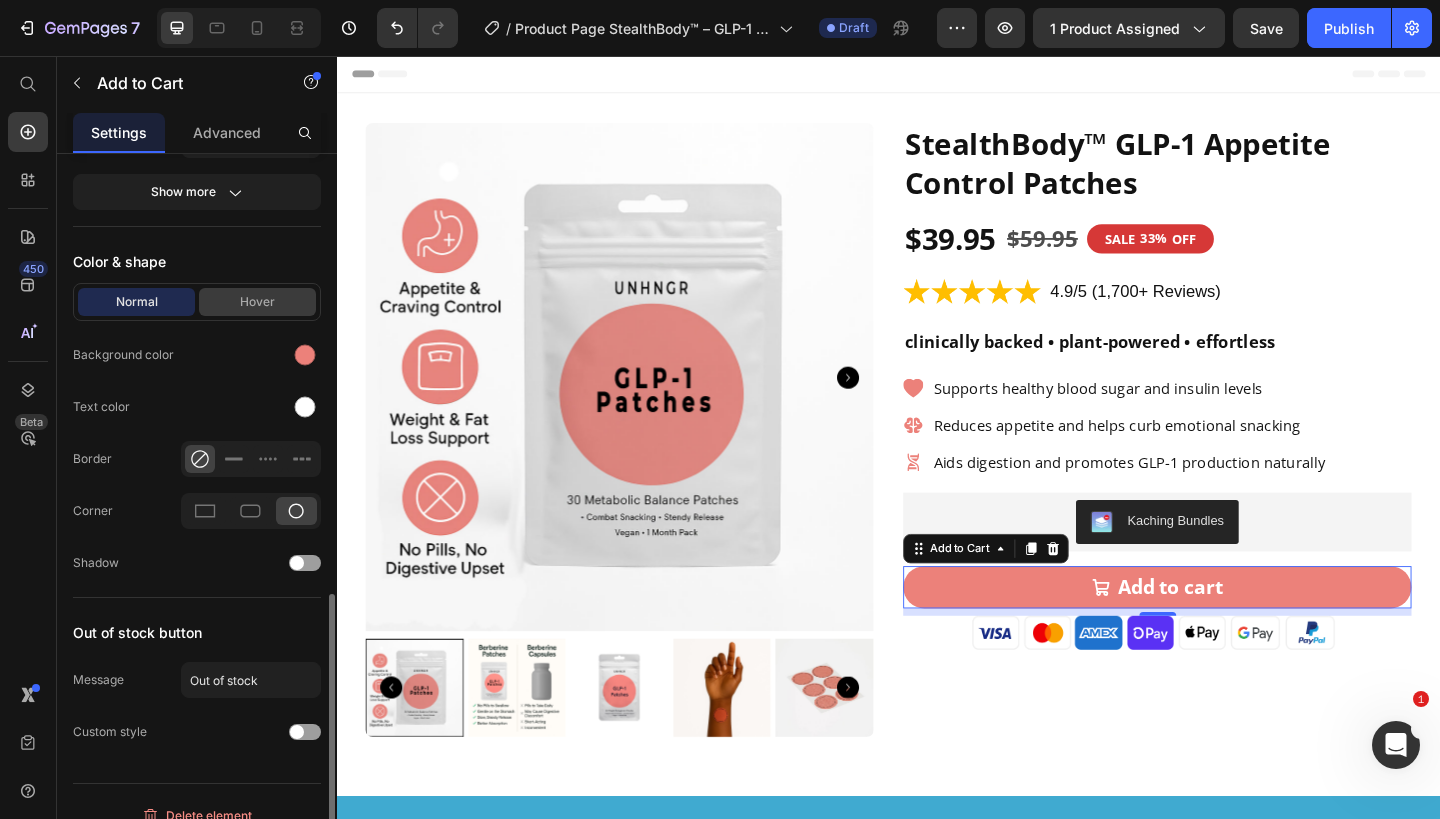 click on "Hover" at bounding box center [257, 302] 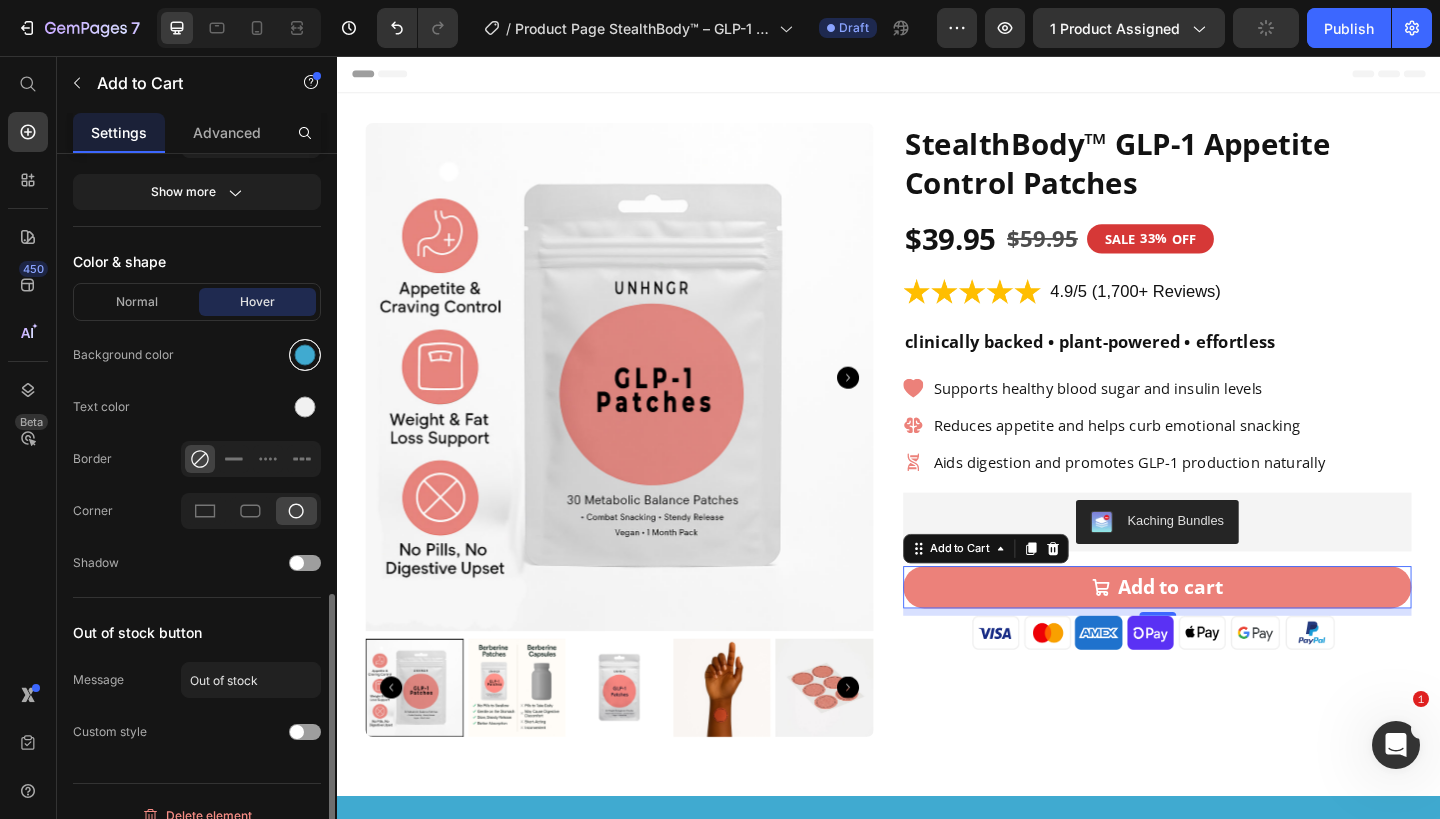click at bounding box center [305, 355] 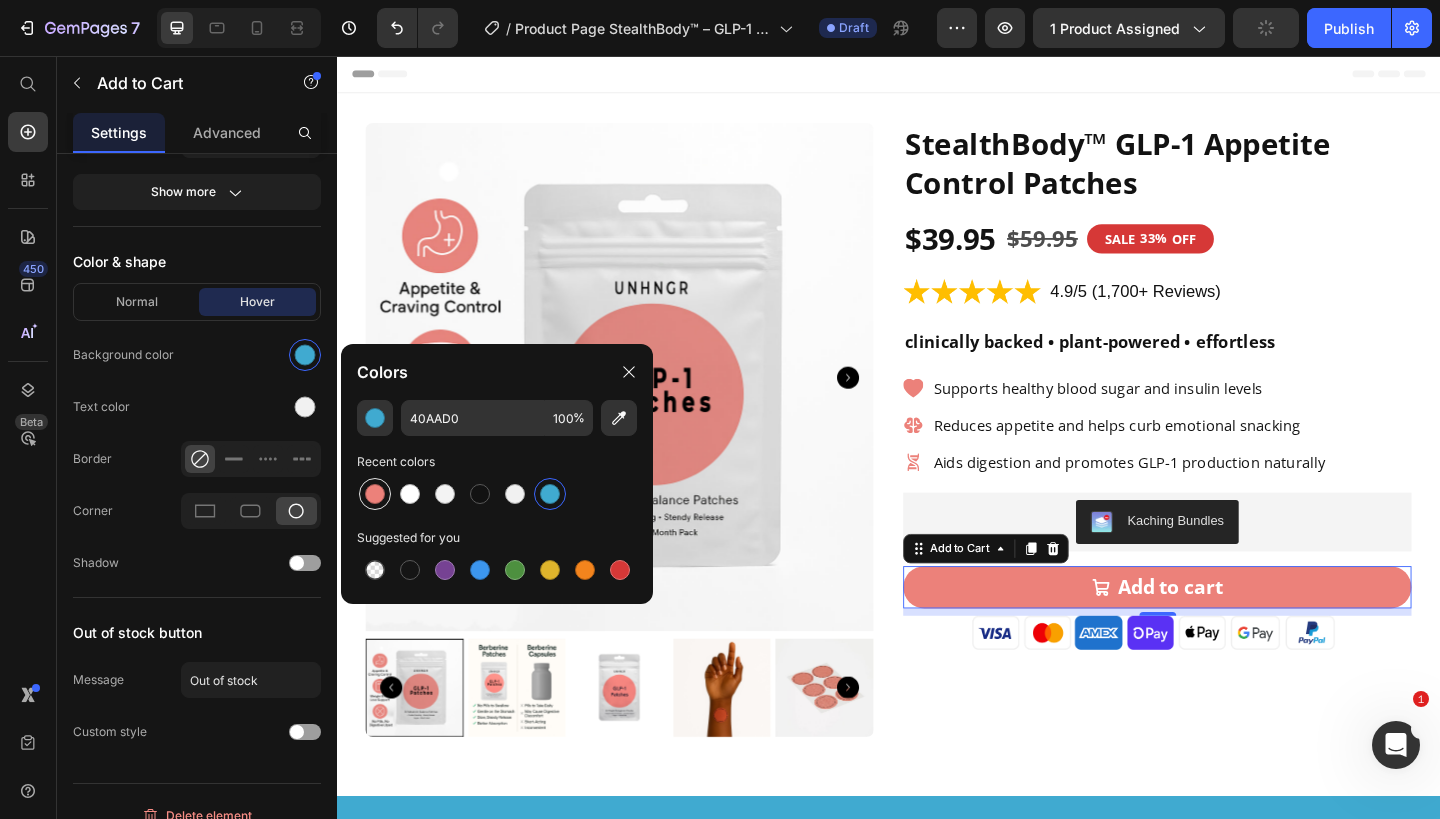 click at bounding box center [375, 494] 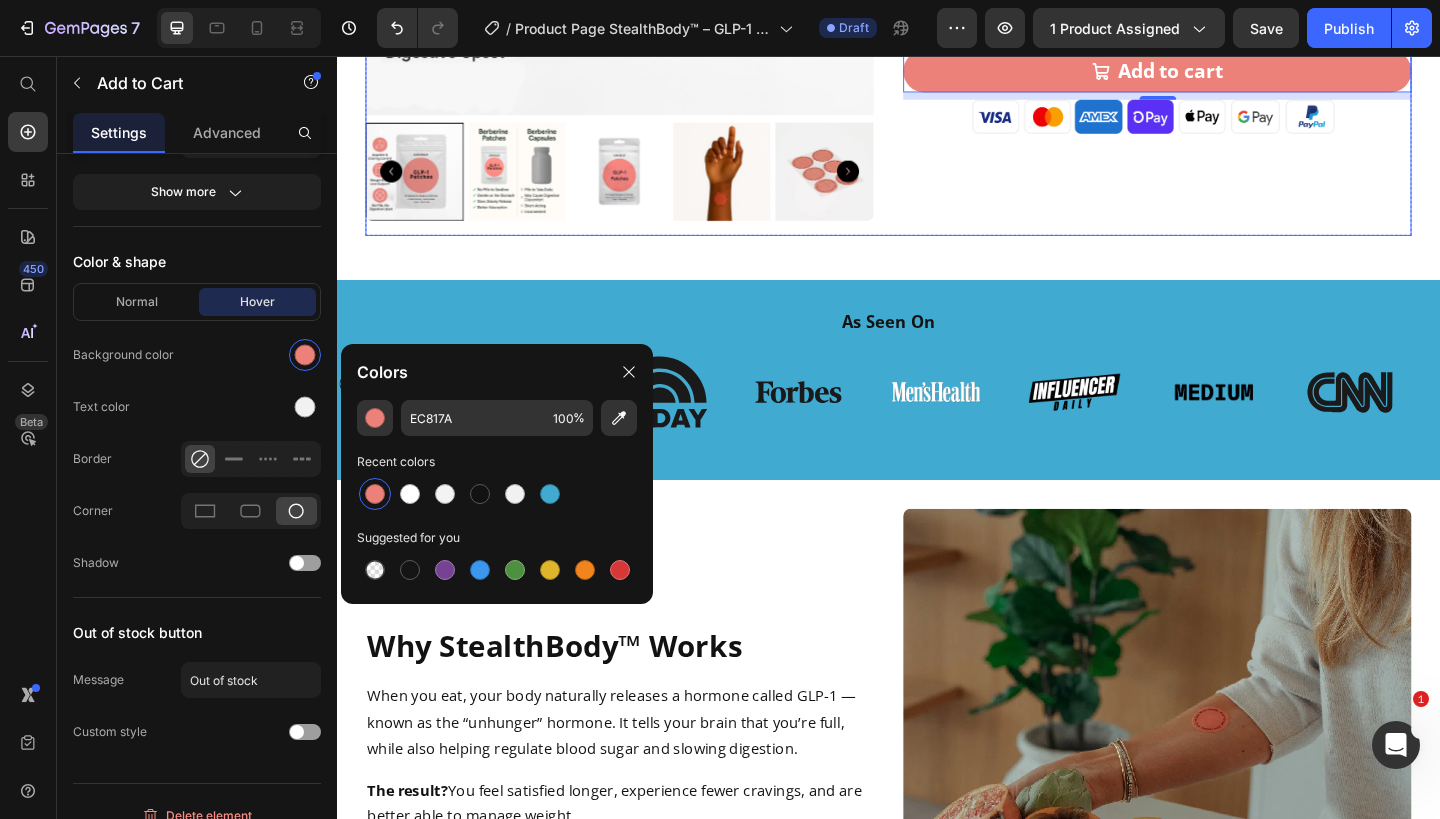 scroll, scrollTop: 560, scrollLeft: 0, axis: vertical 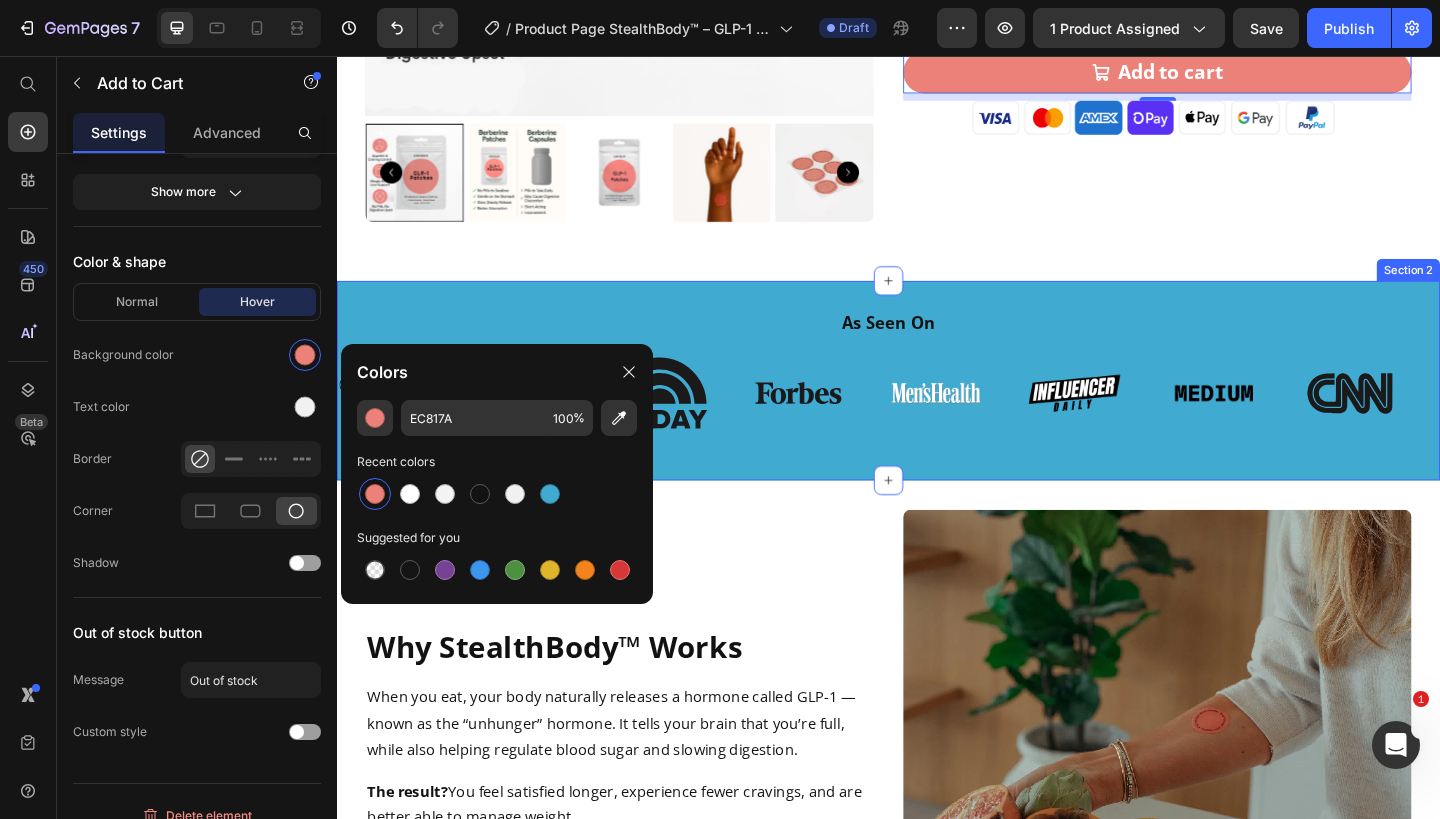 click on "As Seen On Heading Row Image Image Image Image Image Image Image Image Image Image Image Image Image Image Image Image Marquee Section 2" at bounding box center (937, 409) 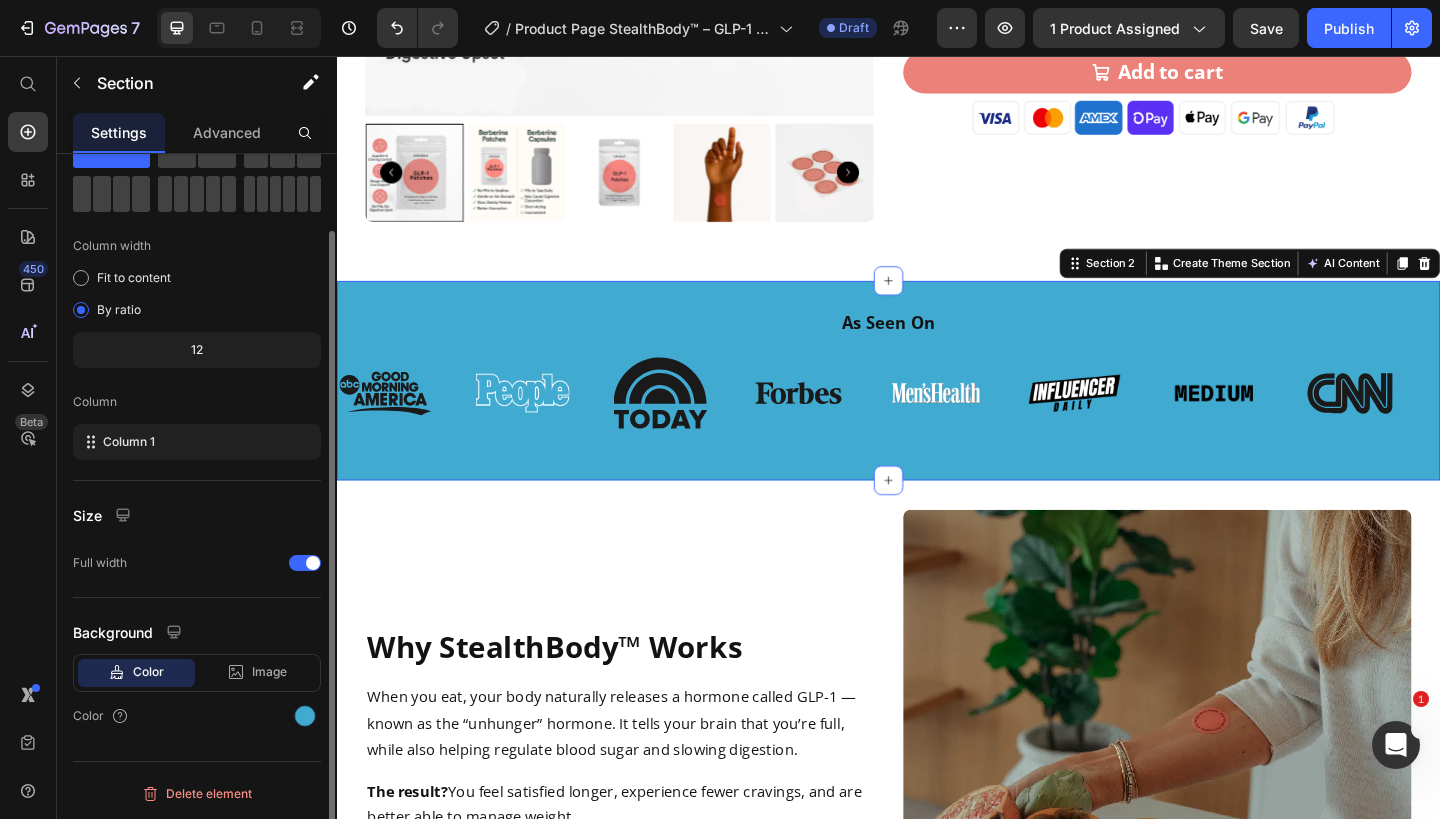 scroll, scrollTop: 0, scrollLeft: 0, axis: both 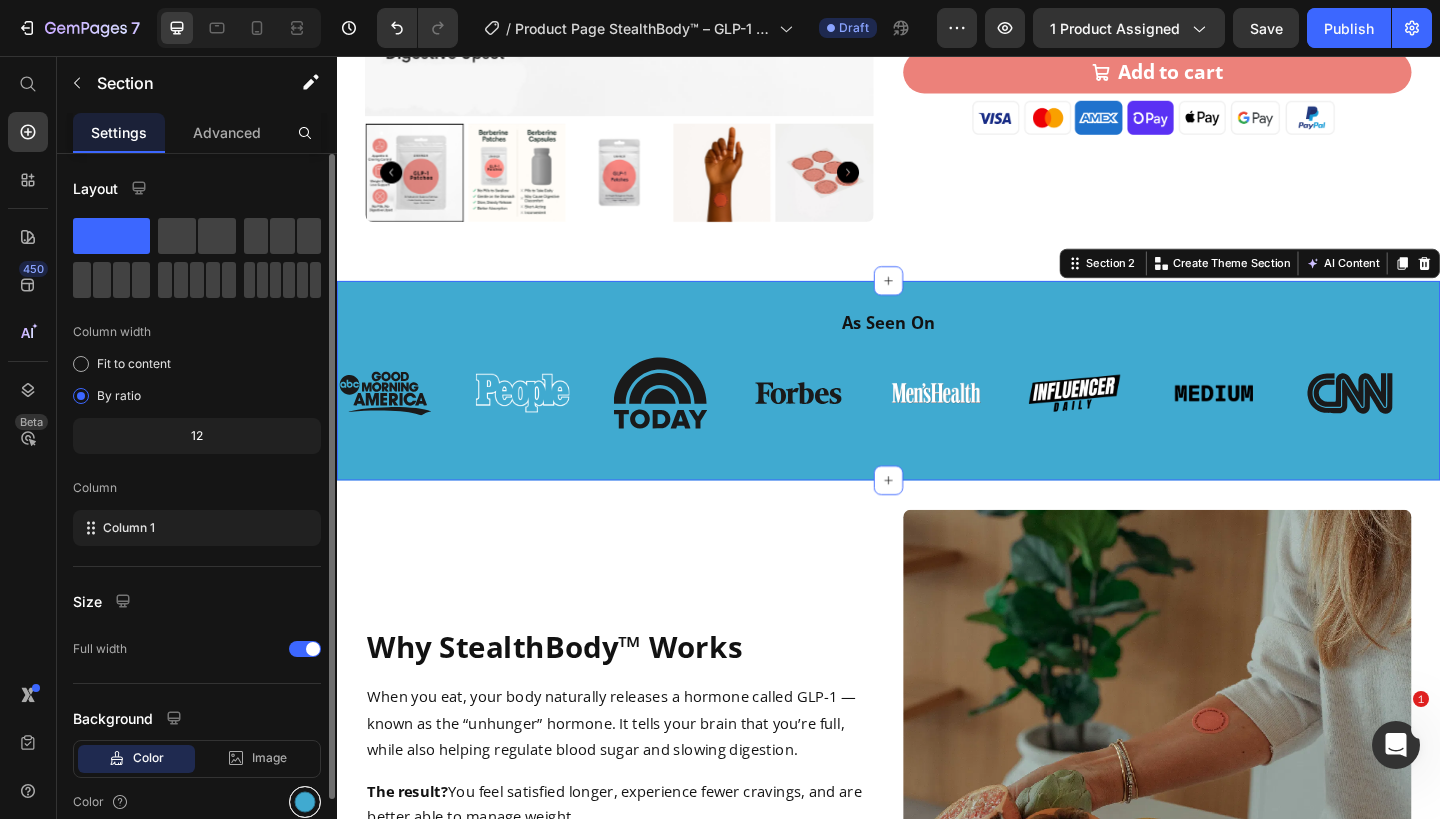 click at bounding box center (305, 802) 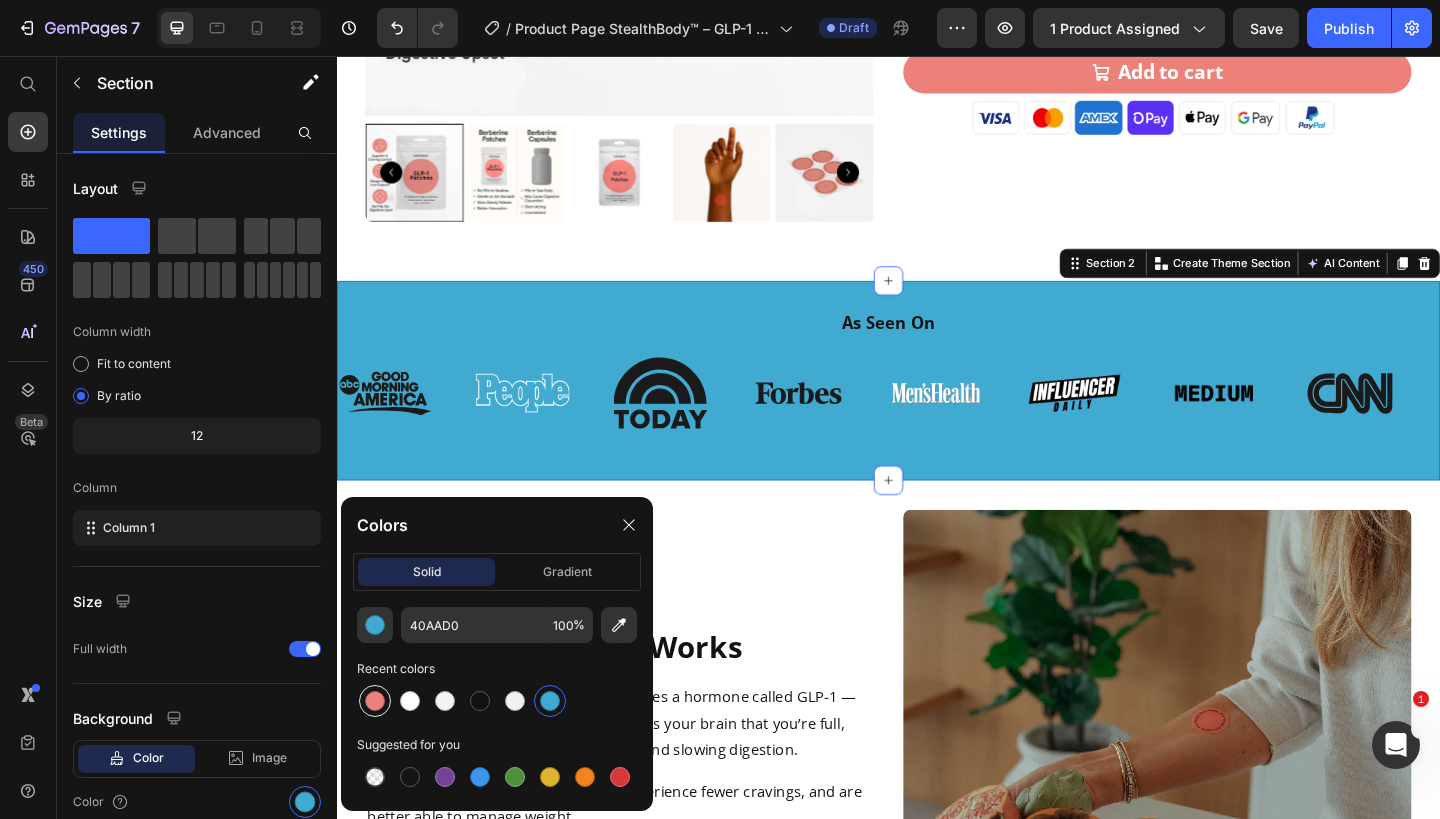 click at bounding box center [375, 701] 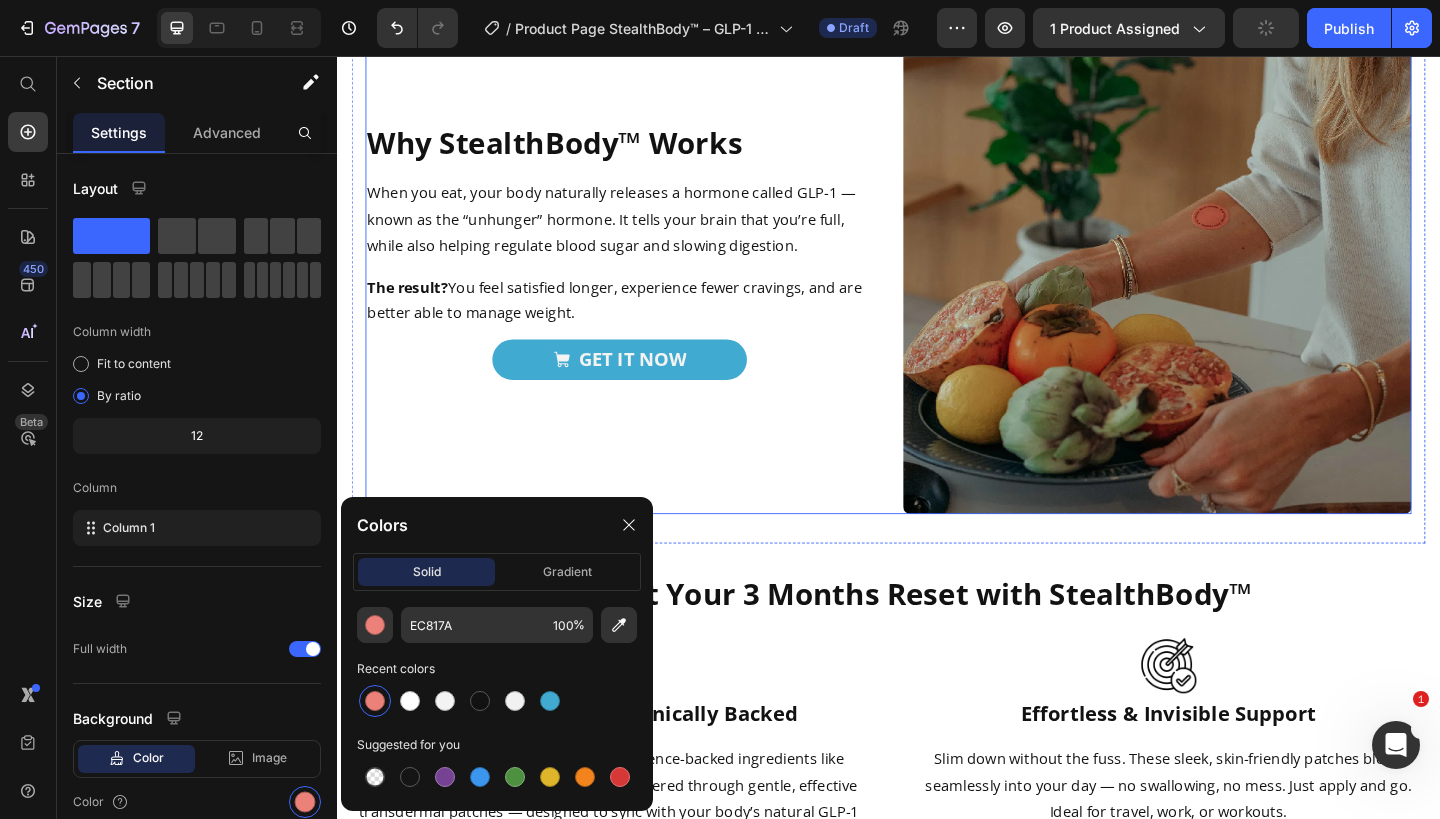 scroll, scrollTop: 1123, scrollLeft: 0, axis: vertical 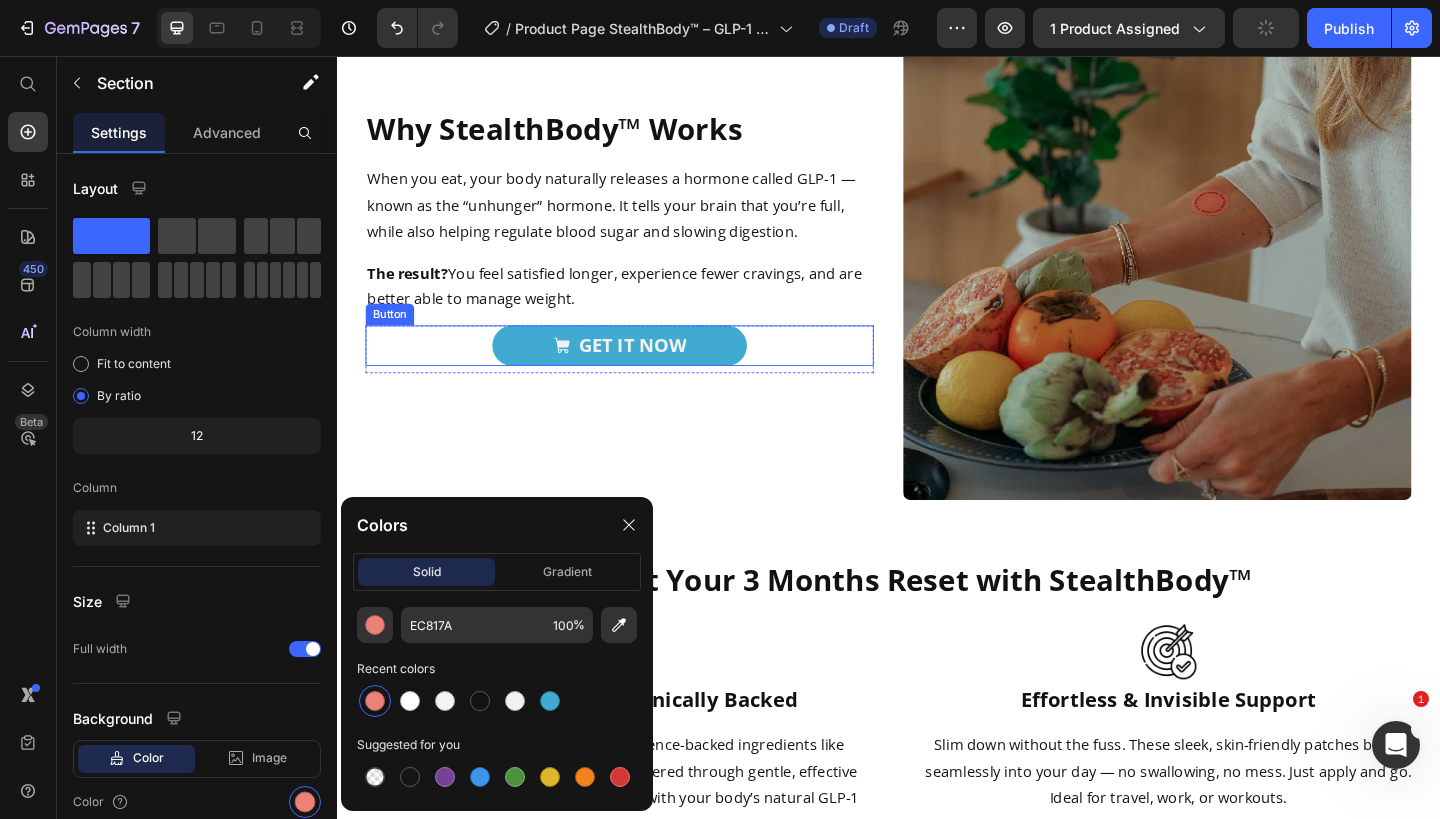 click on "GET IT NOW" at bounding box center (644, 372) 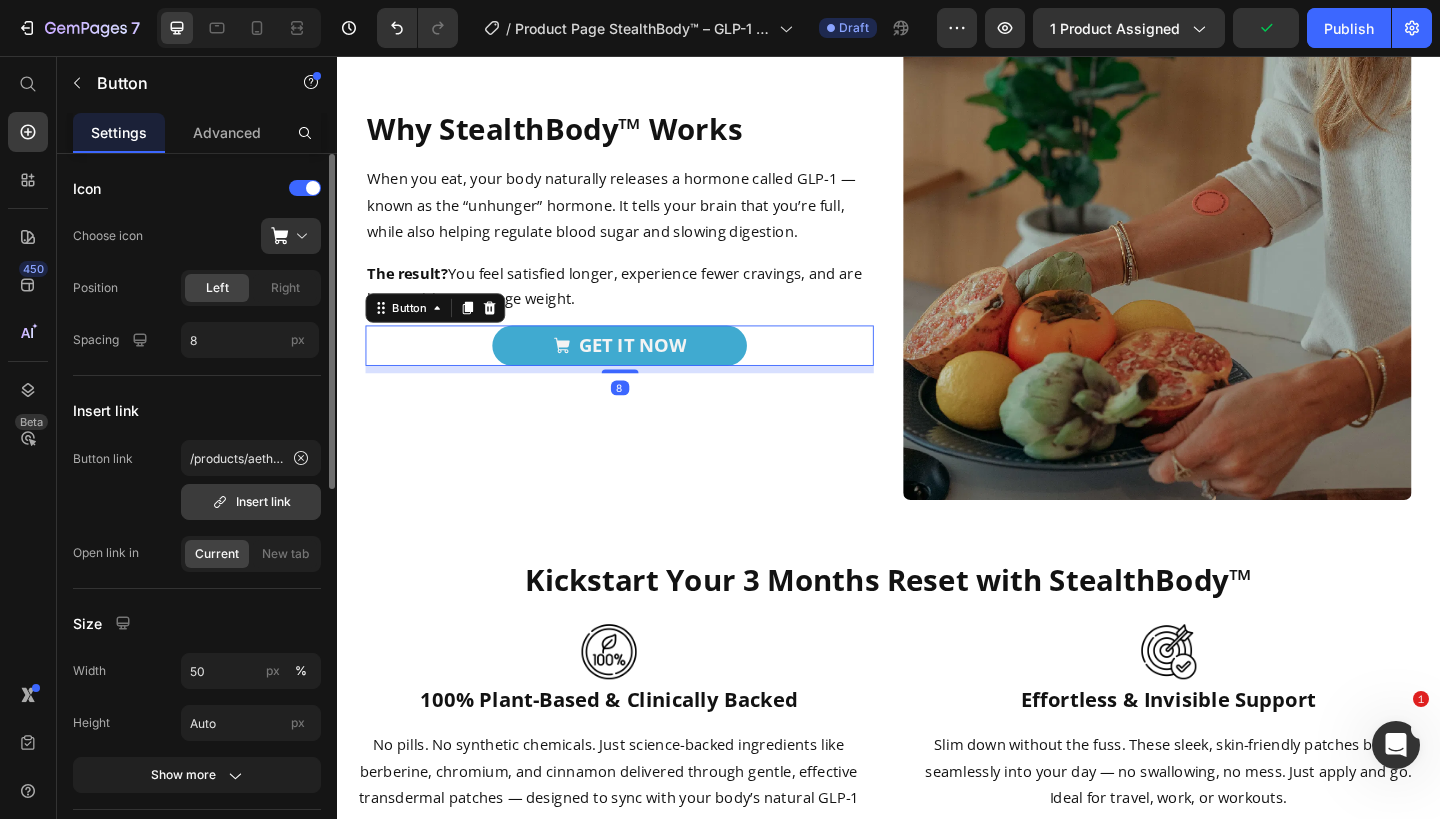 scroll, scrollTop: 260, scrollLeft: 0, axis: vertical 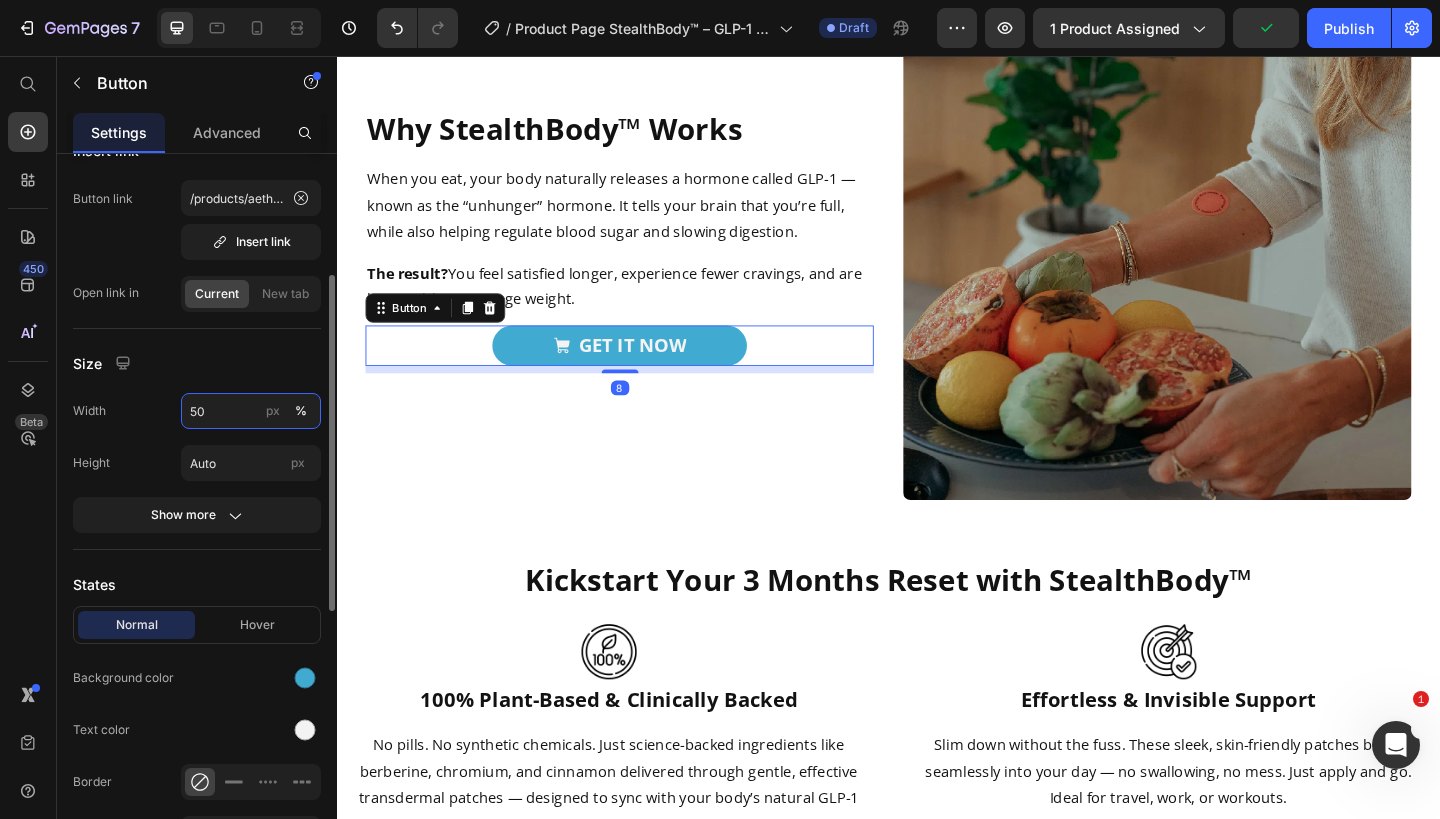 click on "50" at bounding box center [251, 411] 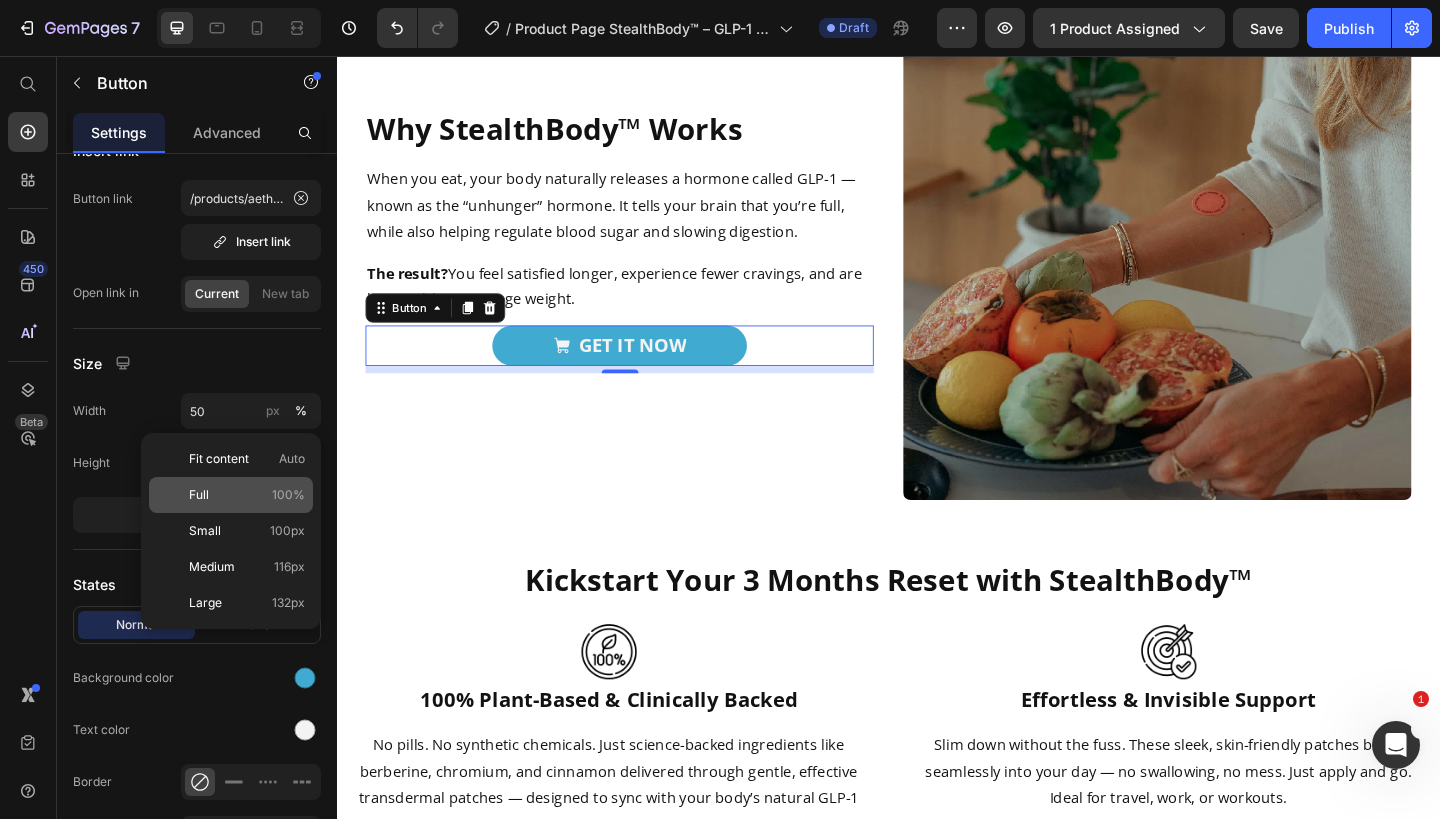 click on "Full 100%" 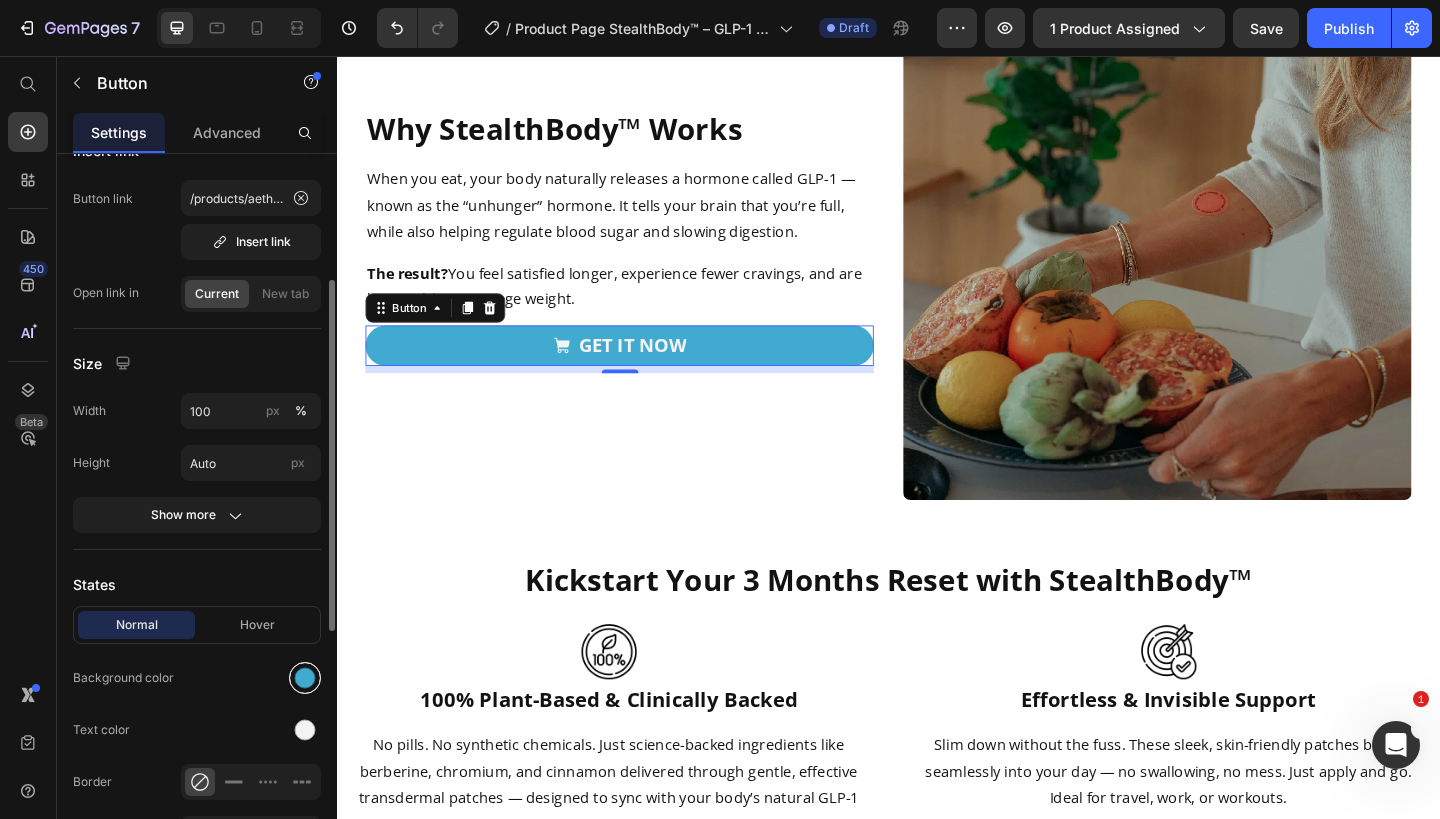 click at bounding box center (305, 678) 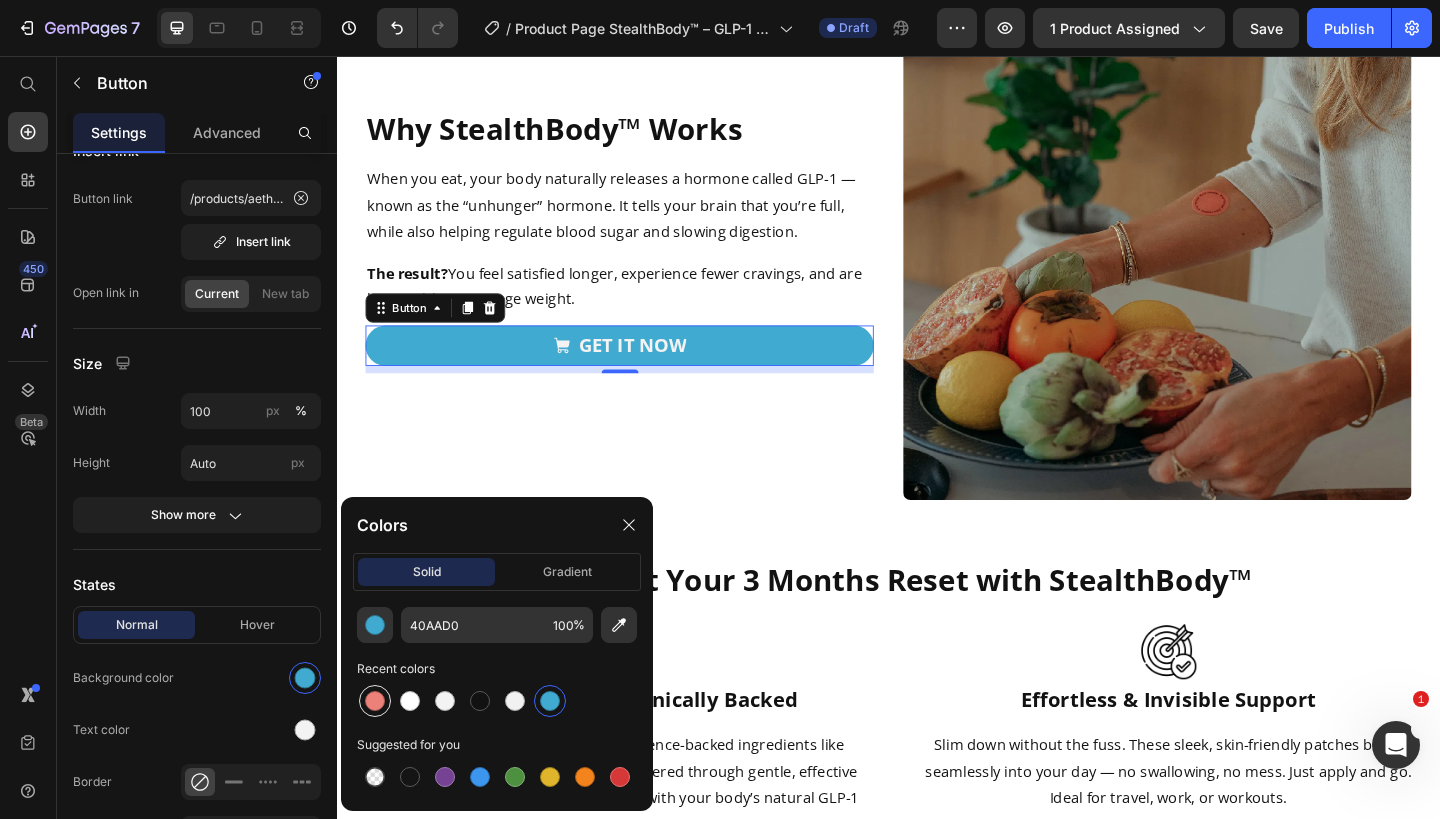 click at bounding box center (375, 701) 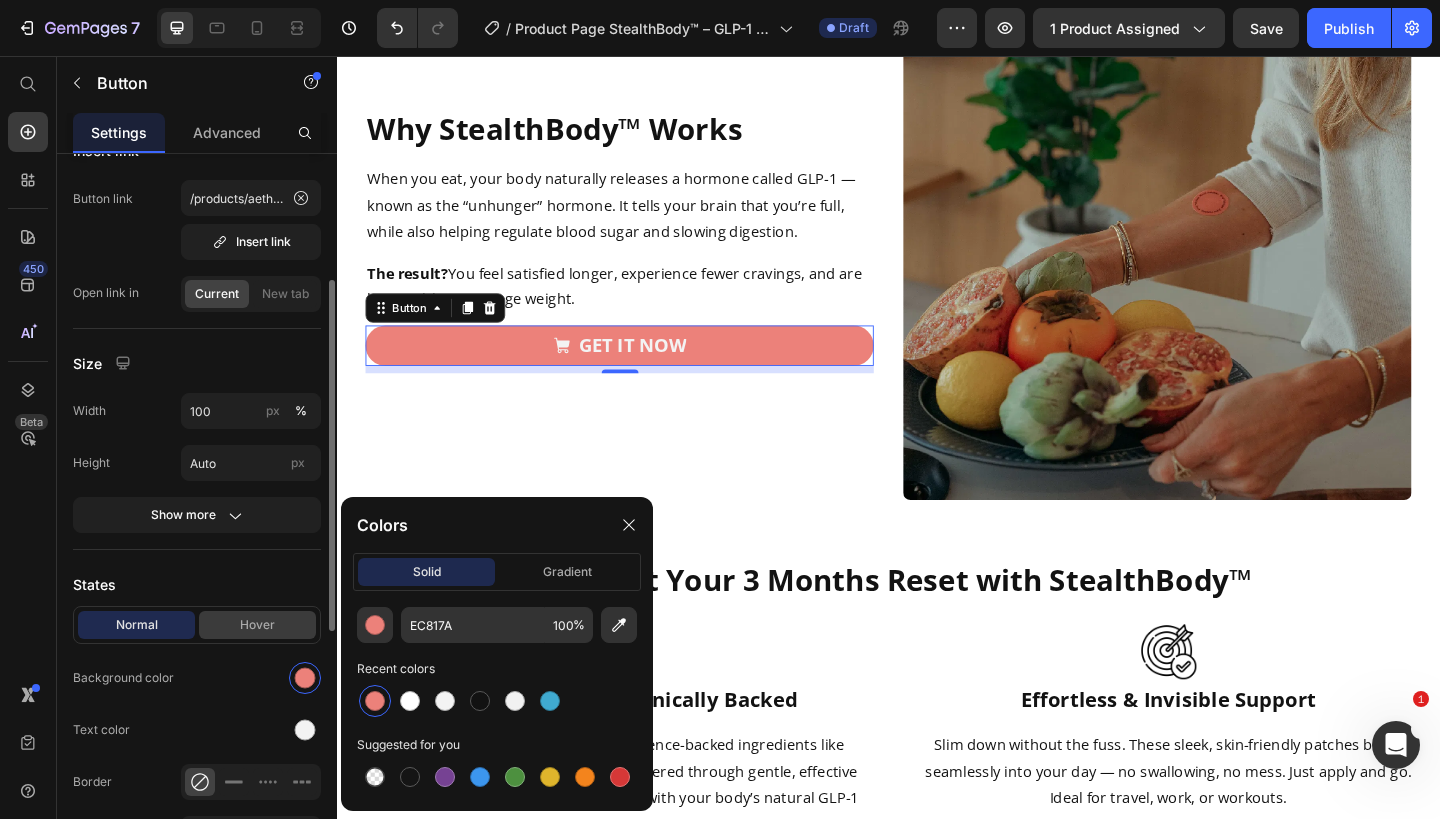 click on "Hover" at bounding box center [257, 625] 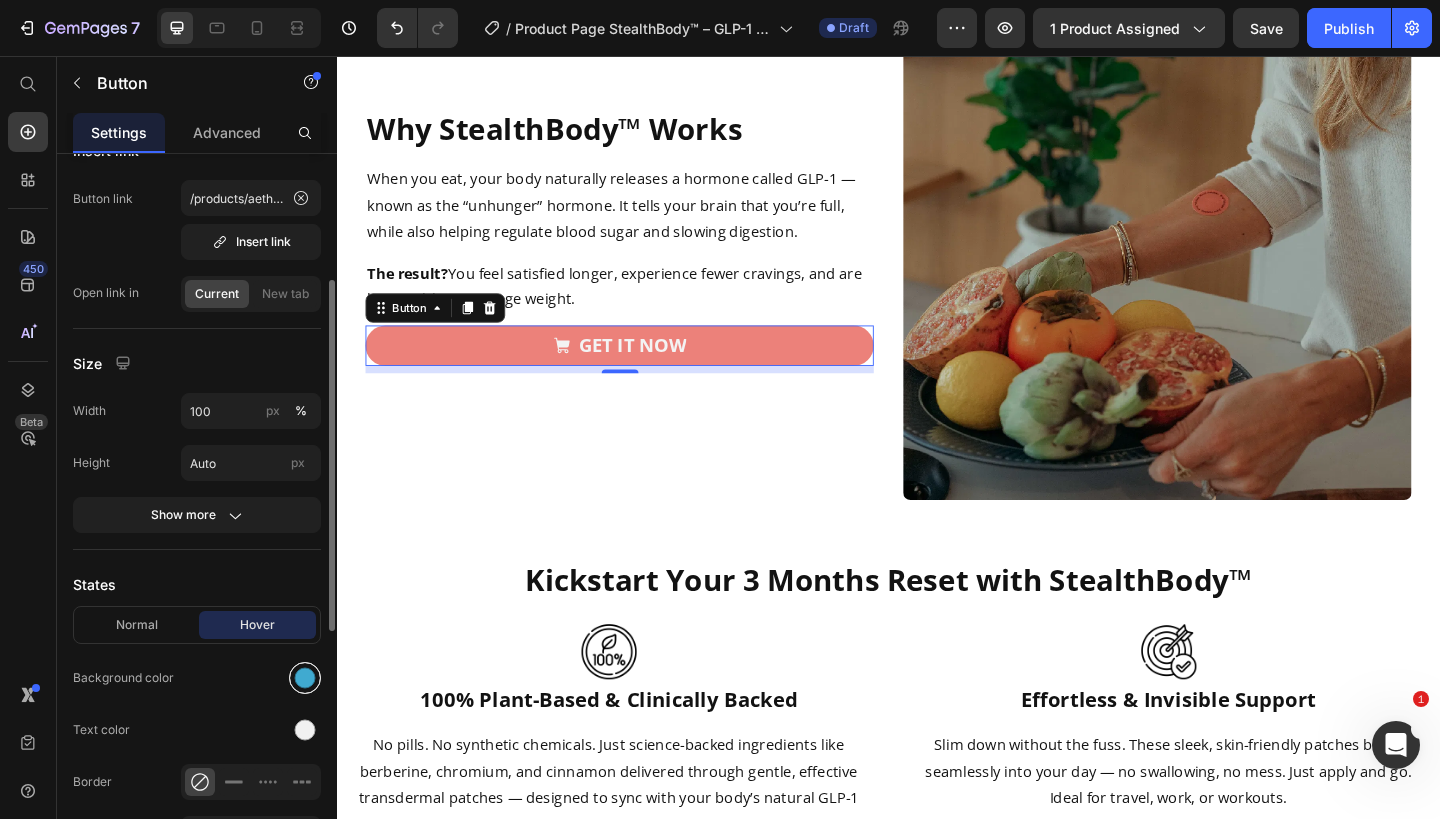 click at bounding box center [305, 678] 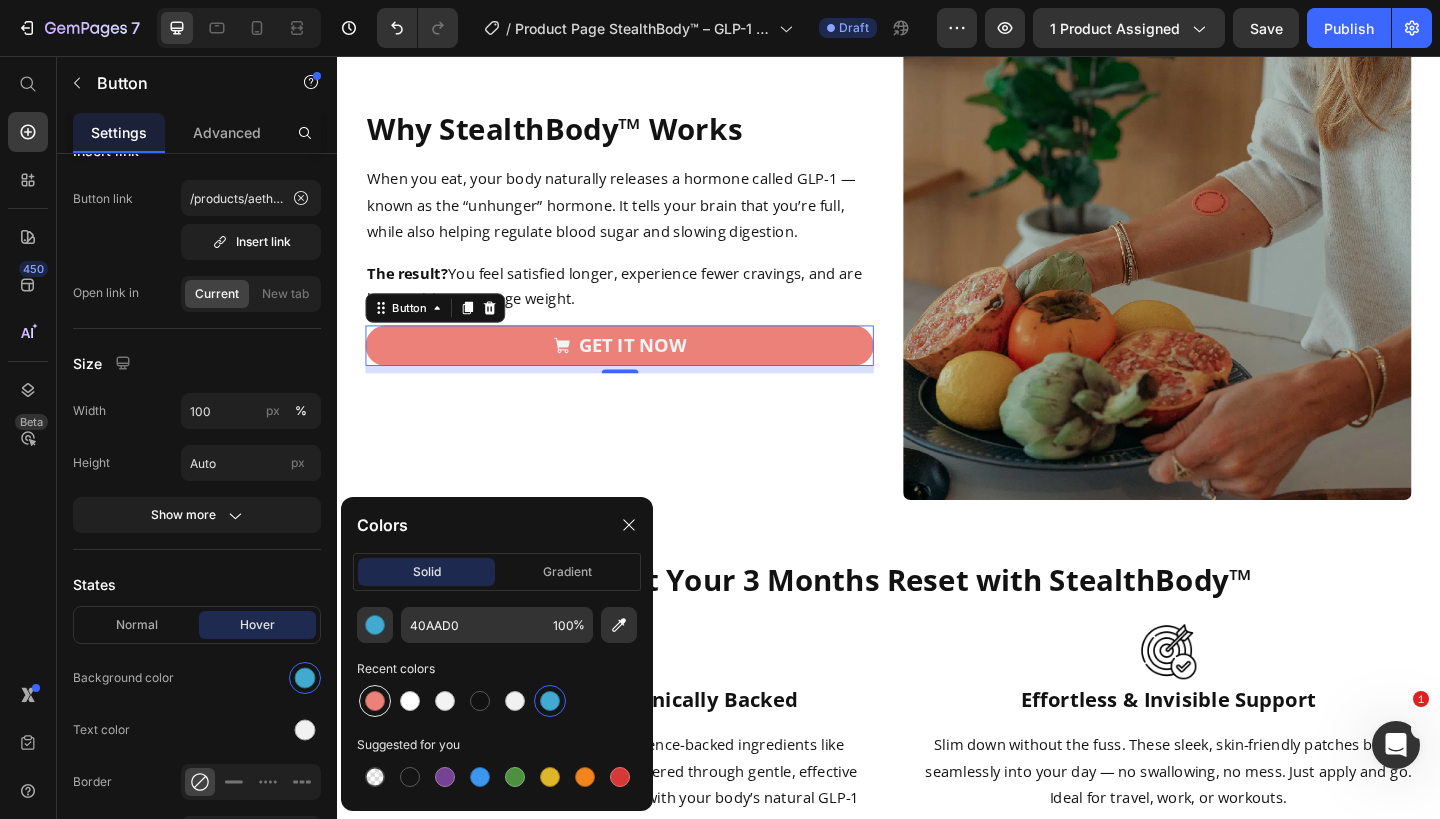 click at bounding box center [375, 701] 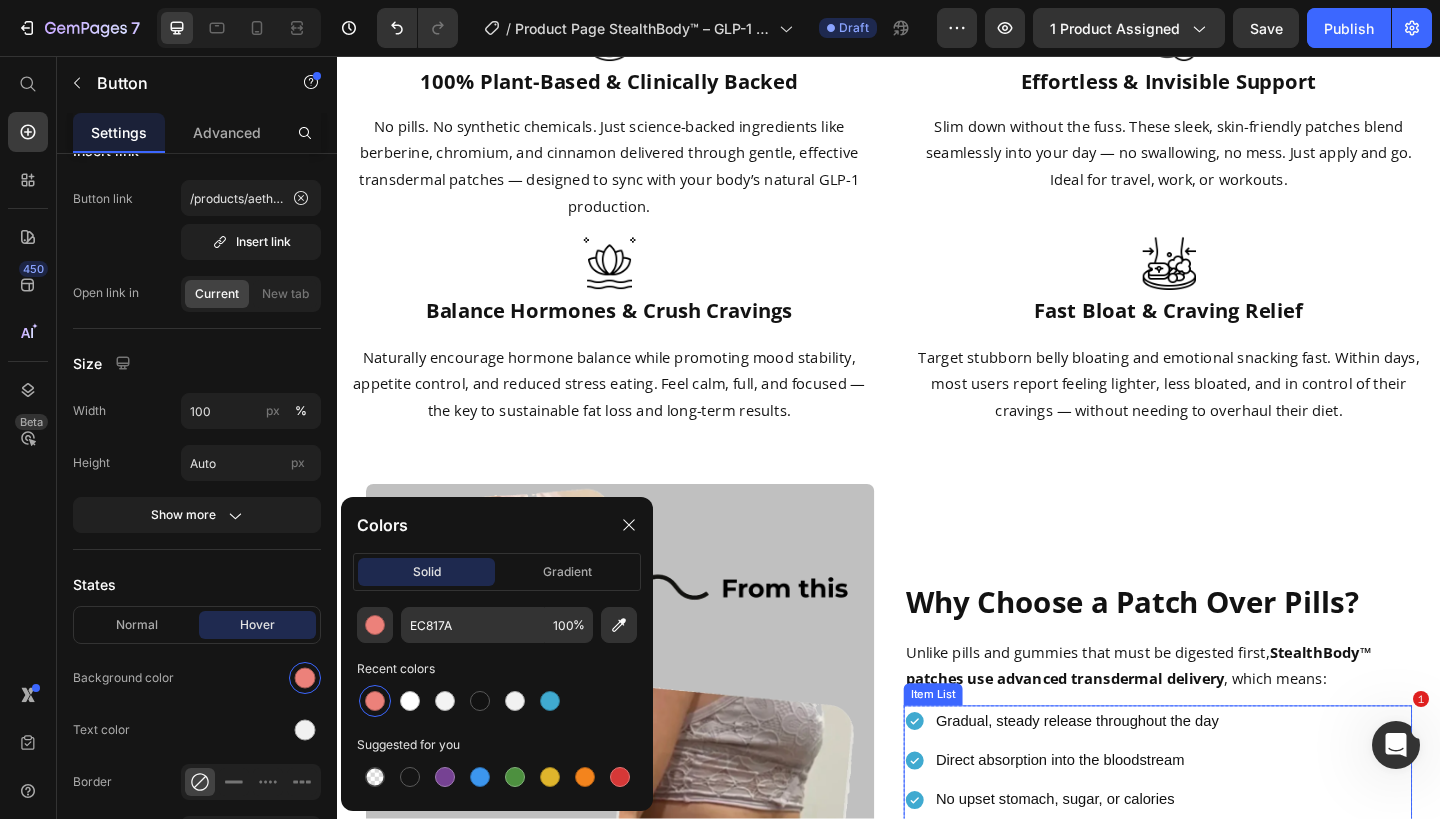 scroll, scrollTop: 2286, scrollLeft: 0, axis: vertical 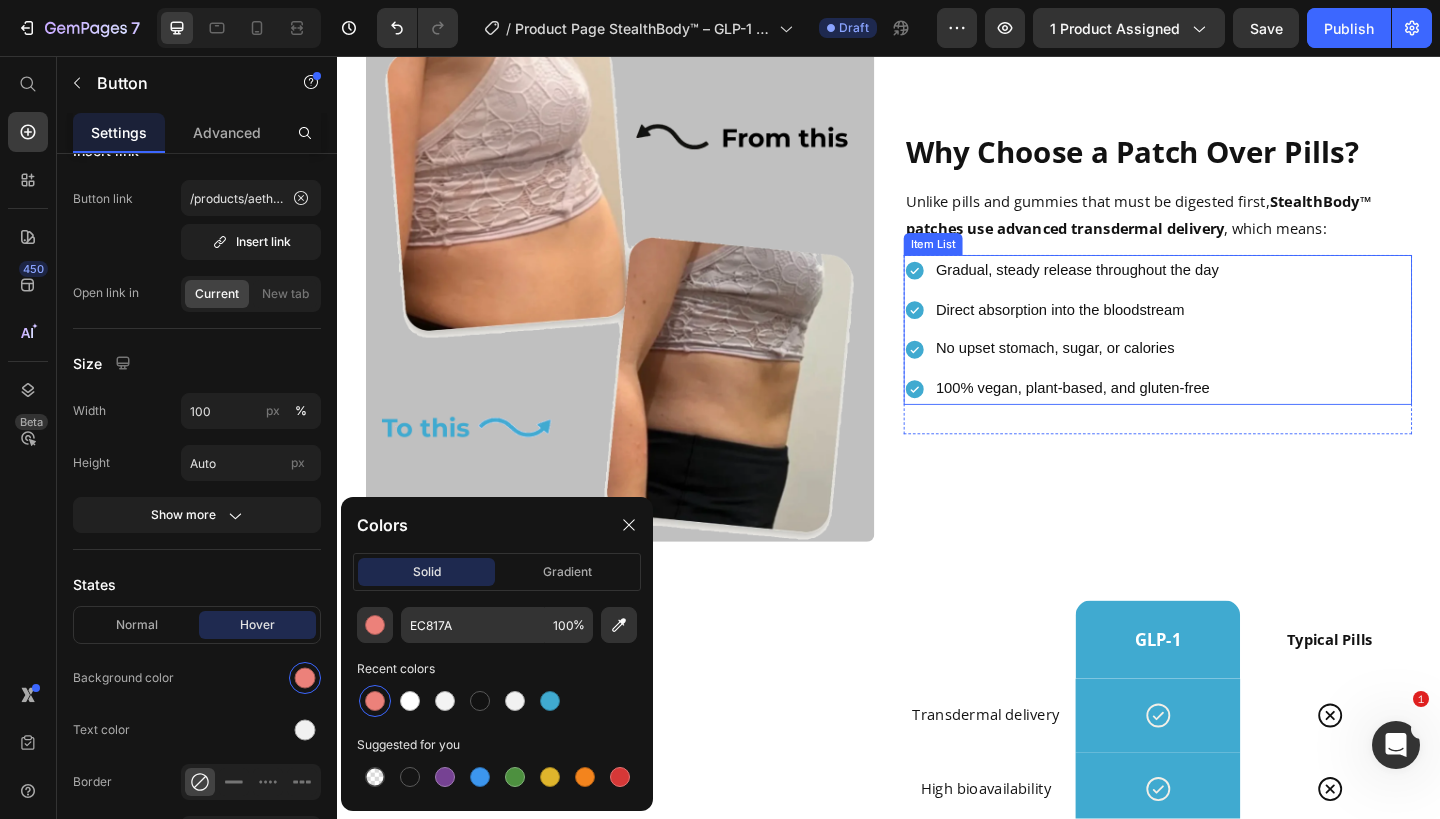 click on "Gradual, steady release throughout the day Direct absorption into the bloodstream No upset stomach, sugar, or calories 100% vegan, plant-based, and gluten-free" at bounding box center (1229, 354) 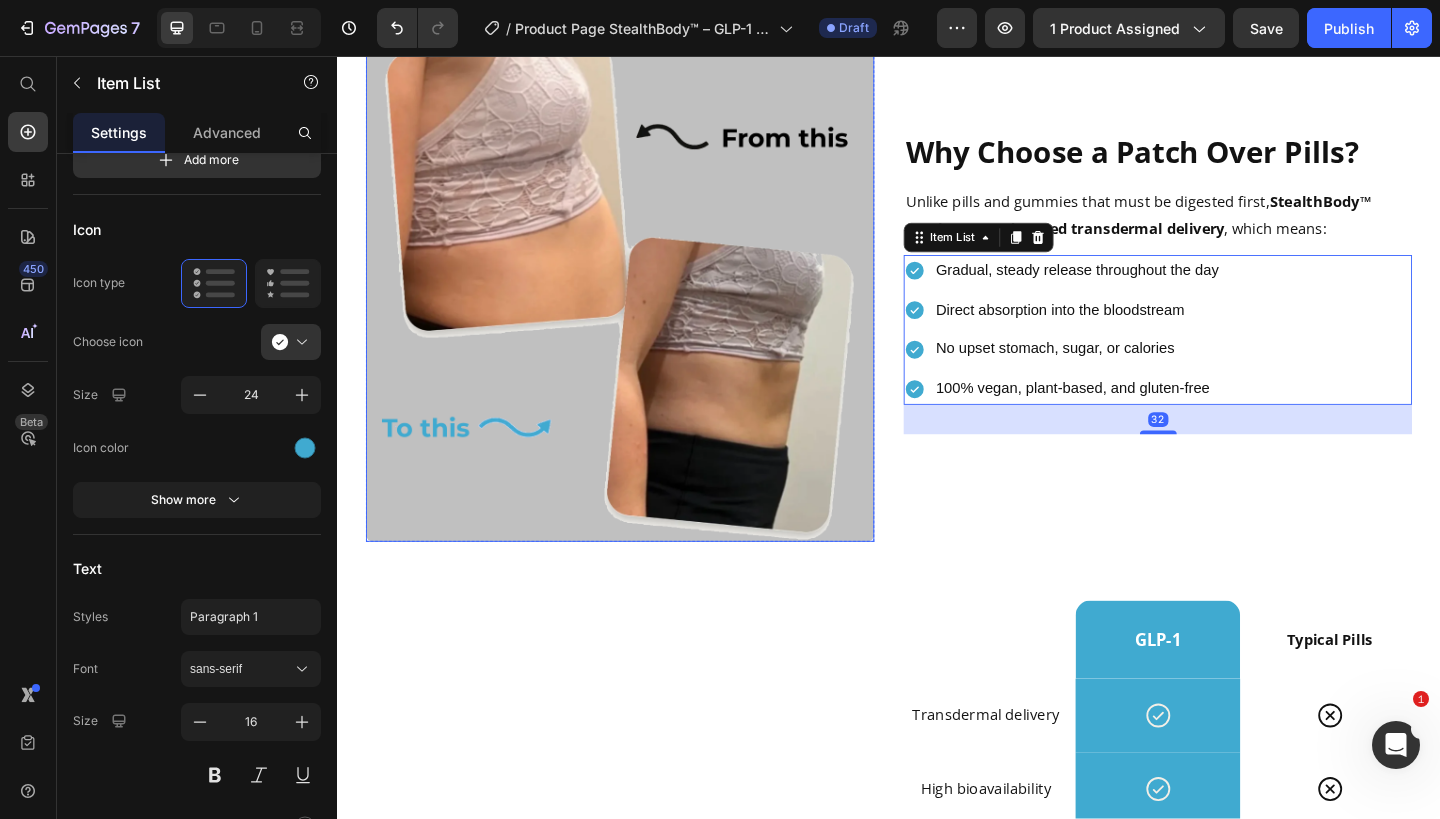 scroll, scrollTop: 0, scrollLeft: 0, axis: both 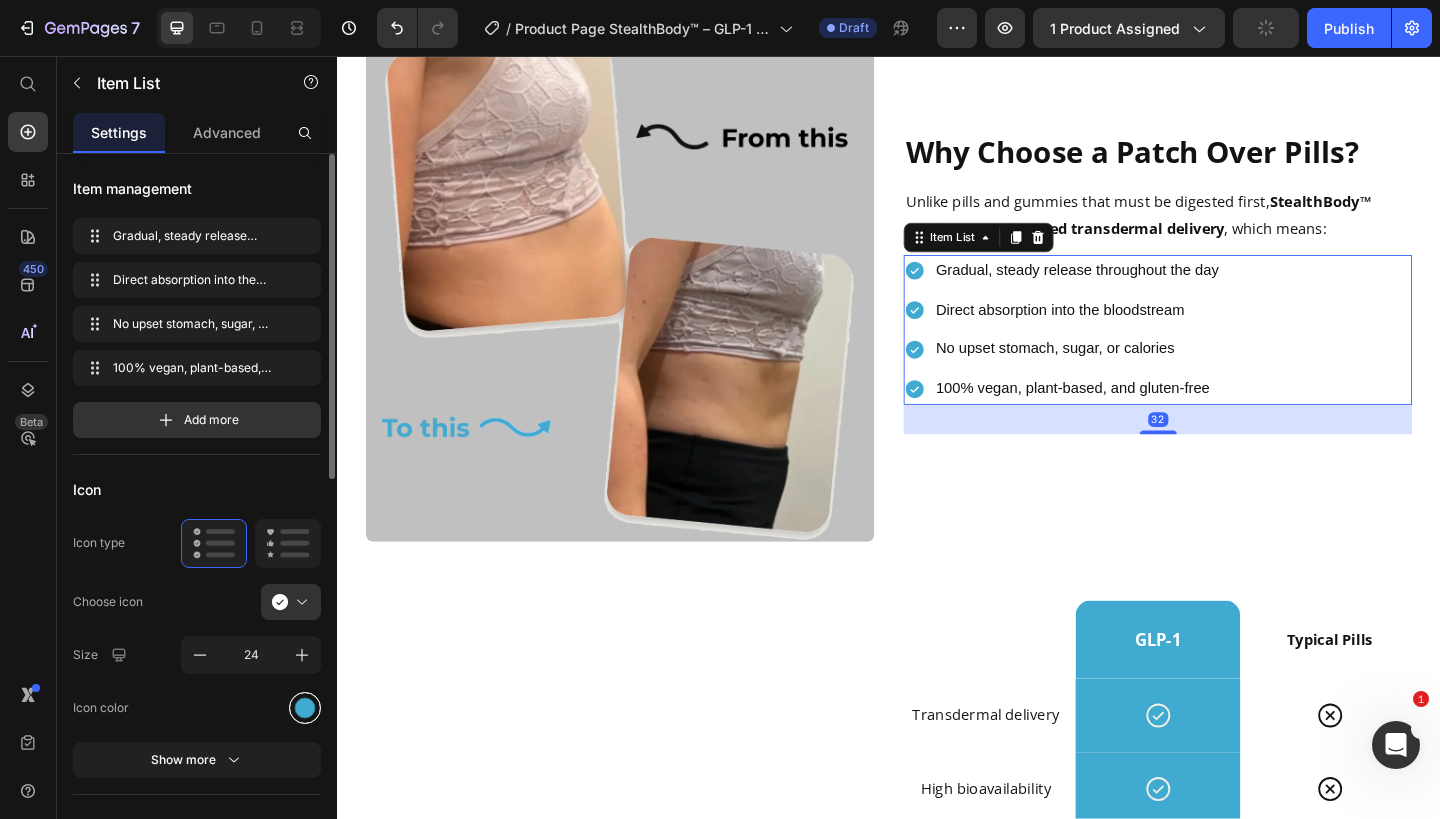 click at bounding box center [305, 707] 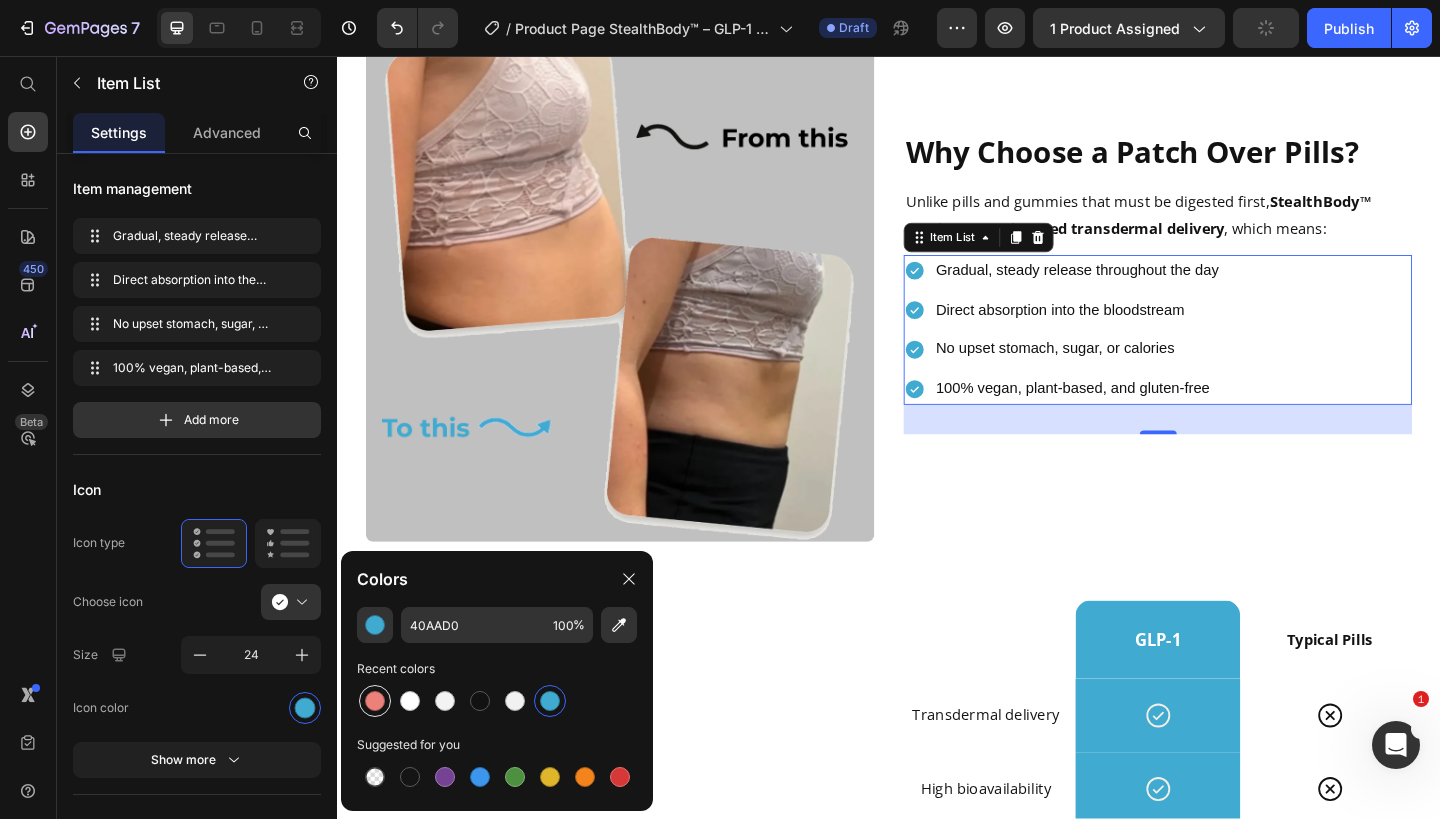 drag, startPoint x: 365, startPoint y: 690, endPoint x: 424, endPoint y: 577, distance: 127.47549 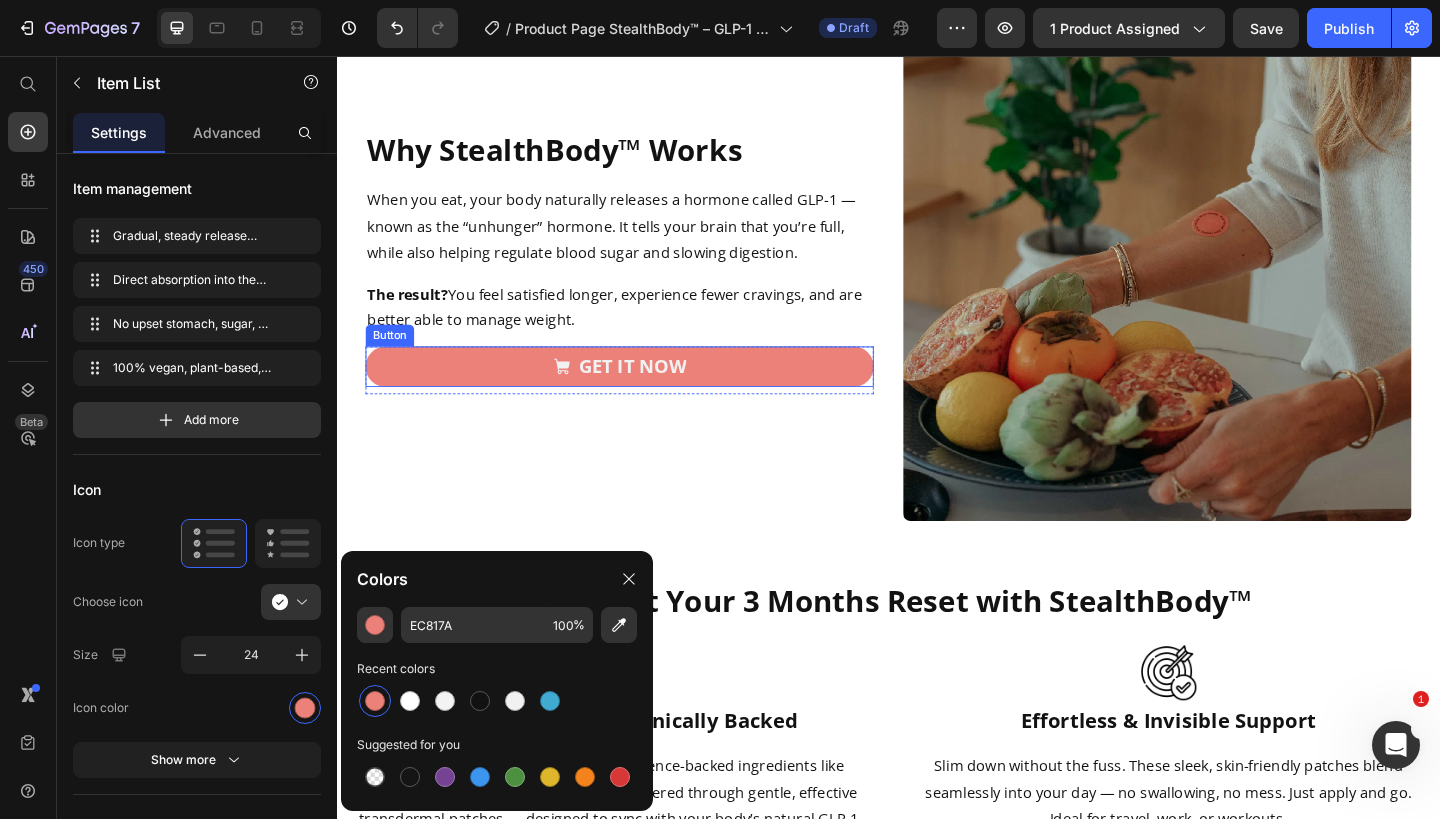 click on "GET IT NOW" at bounding box center (644, 394) 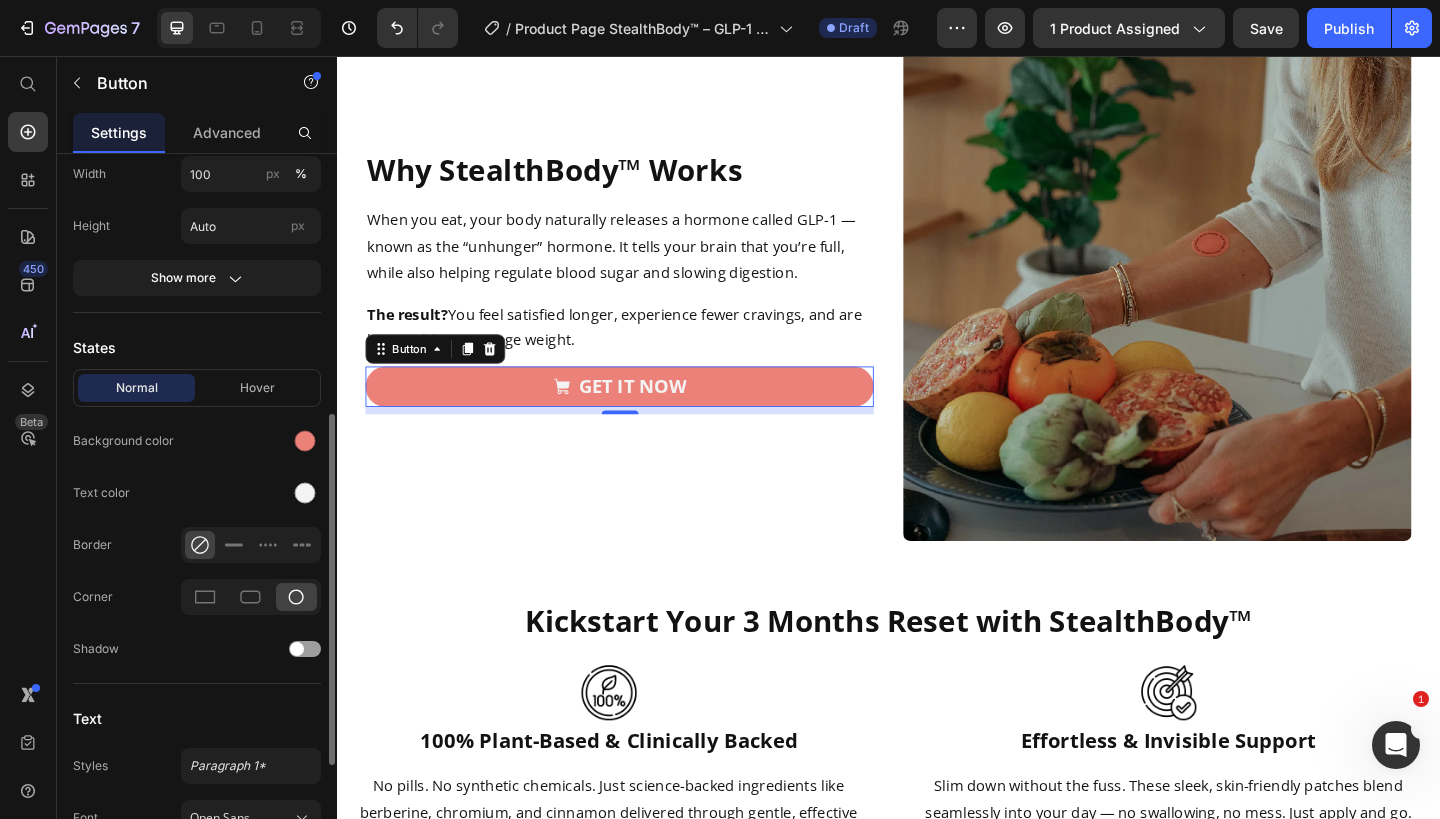 scroll, scrollTop: 510, scrollLeft: 0, axis: vertical 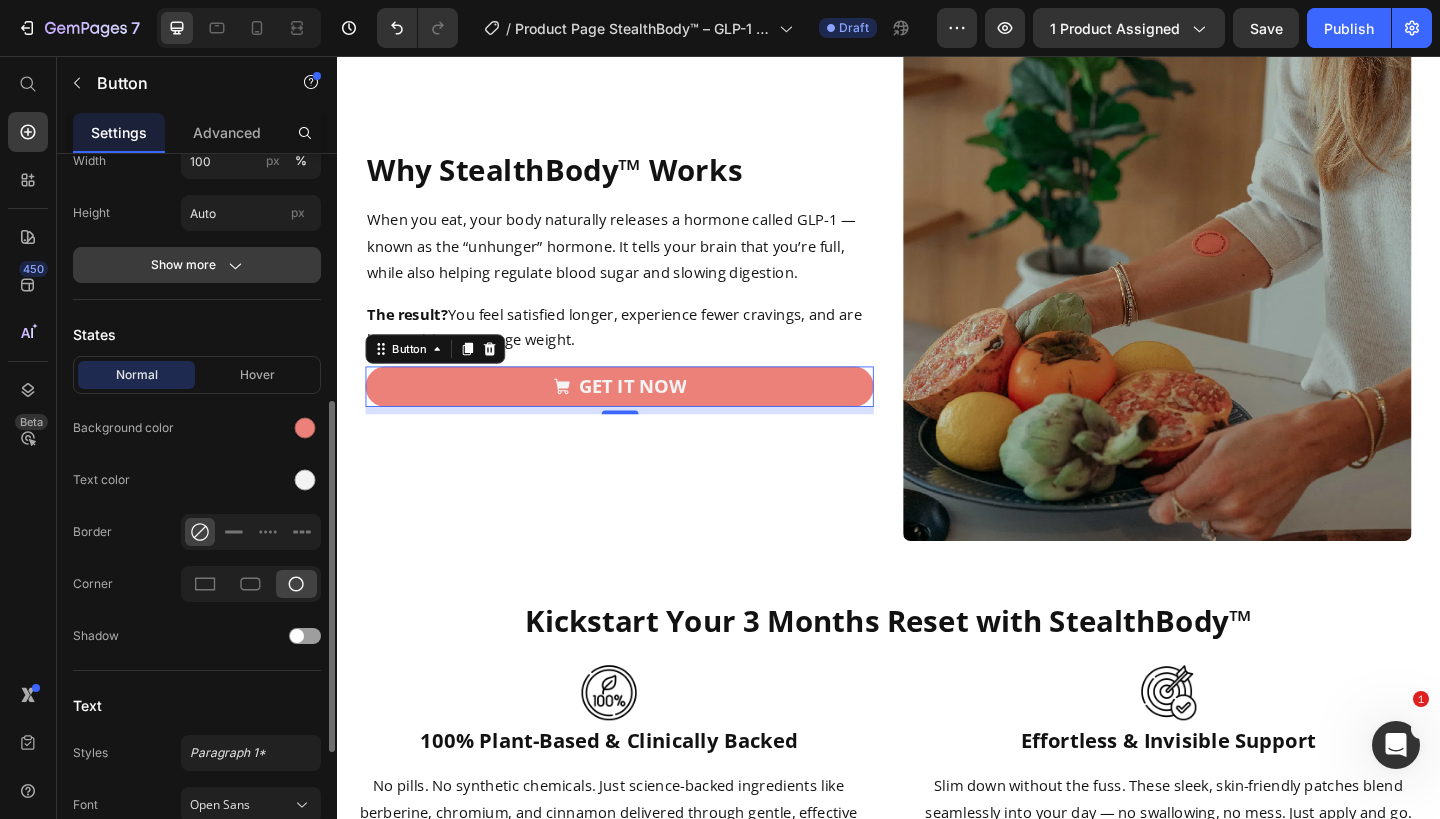 click 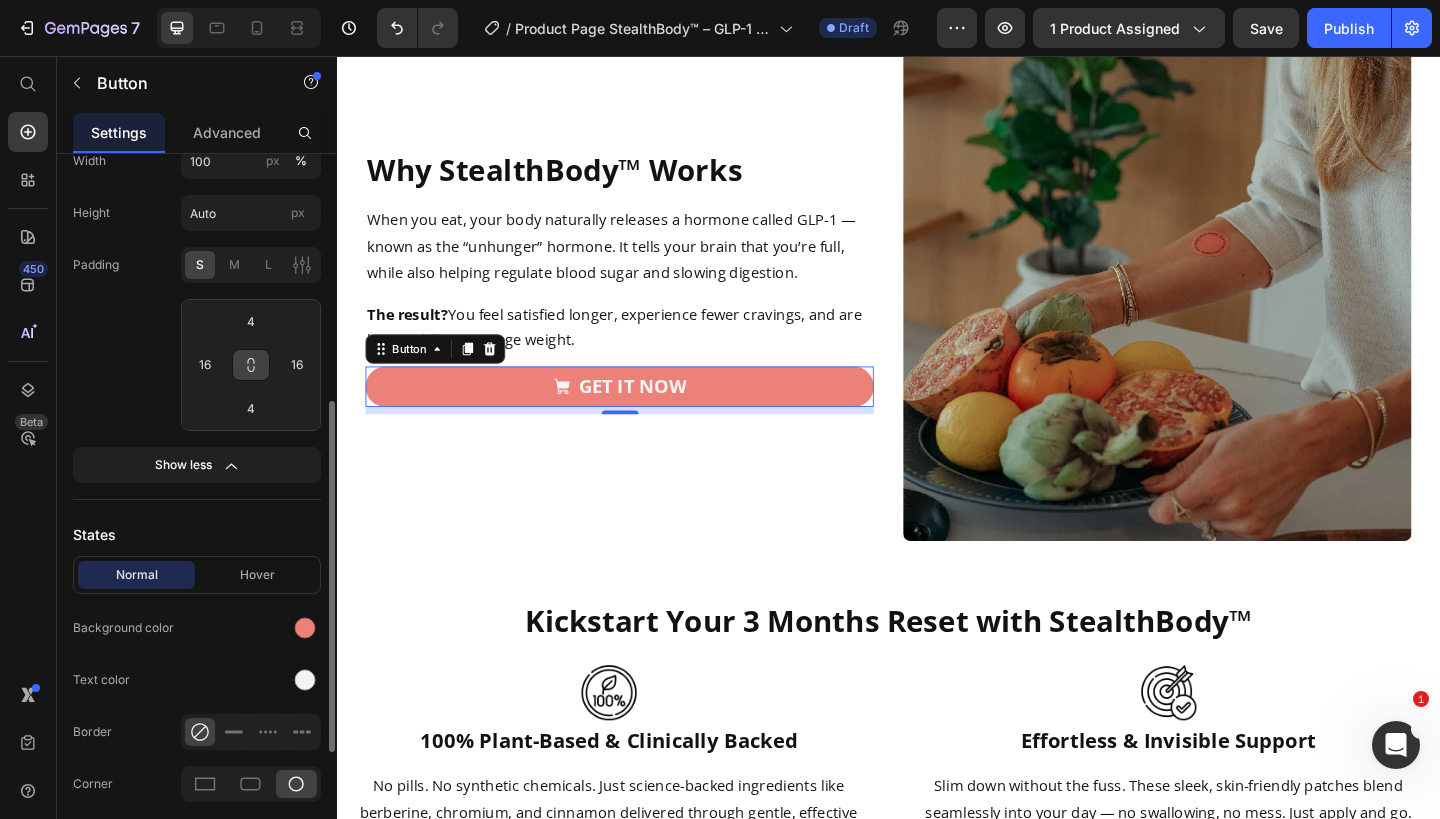 click at bounding box center (251, 365) 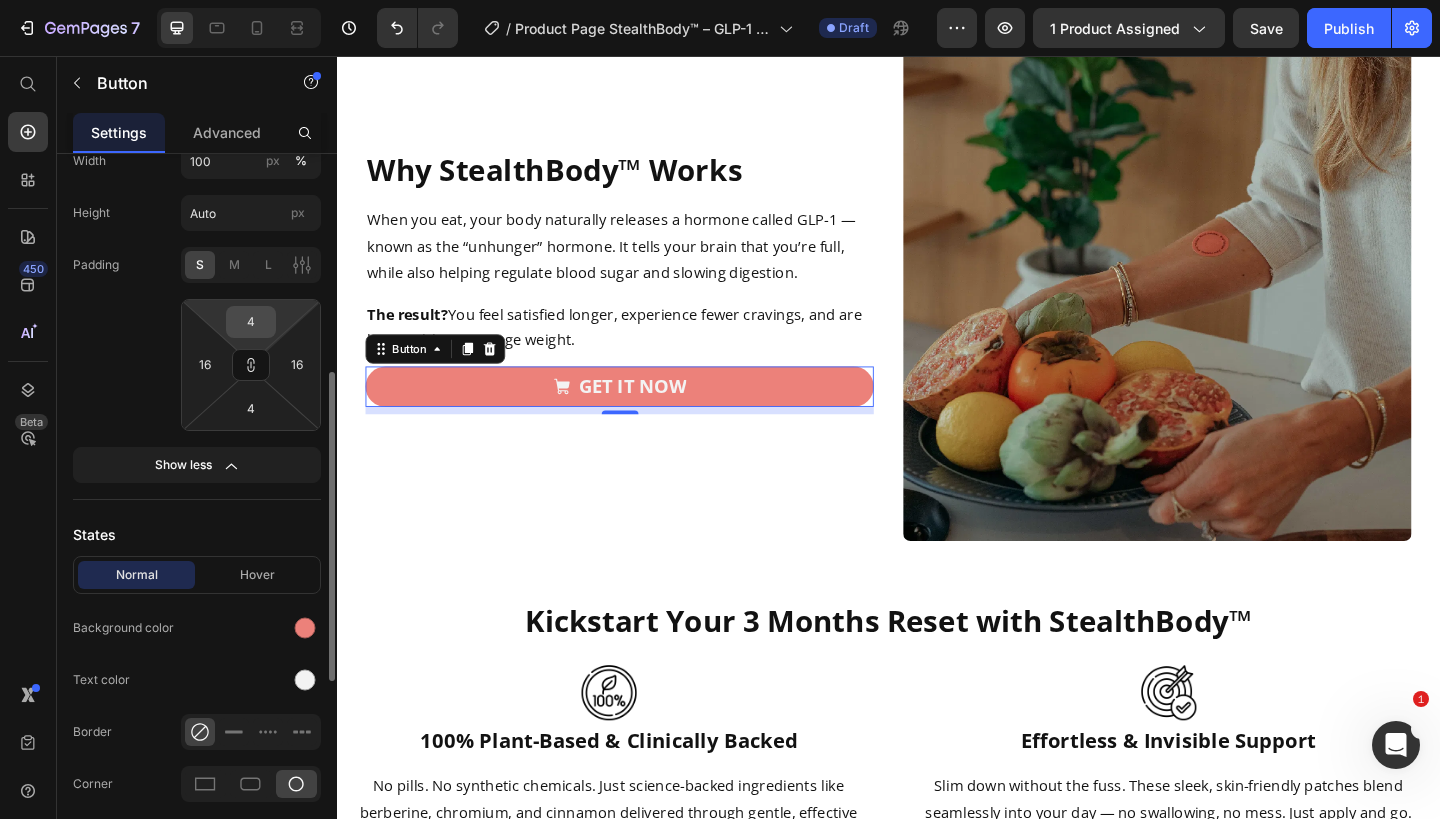 click on "4" at bounding box center [251, 322] 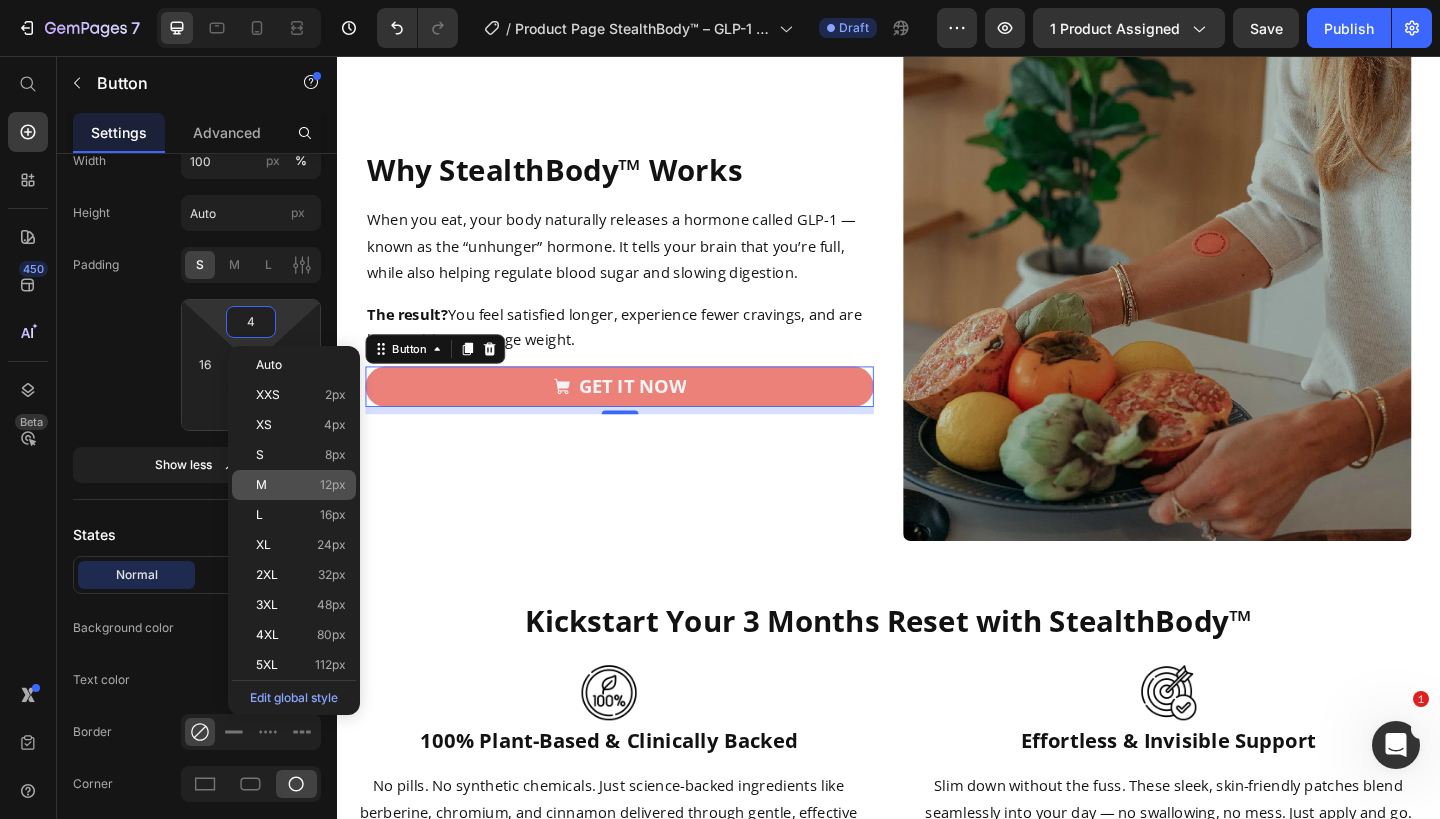 click on "M 12px" 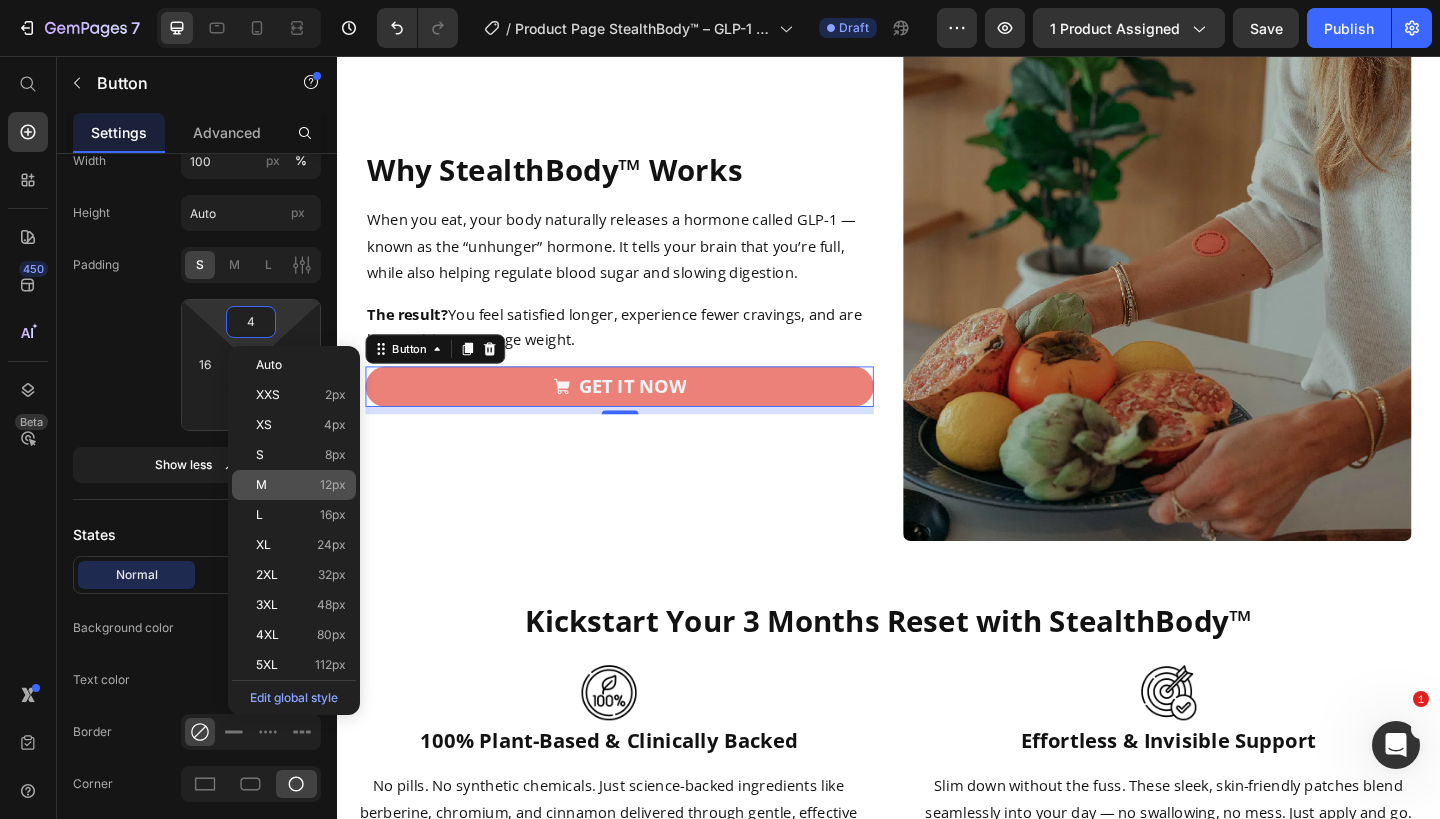 type on "12" 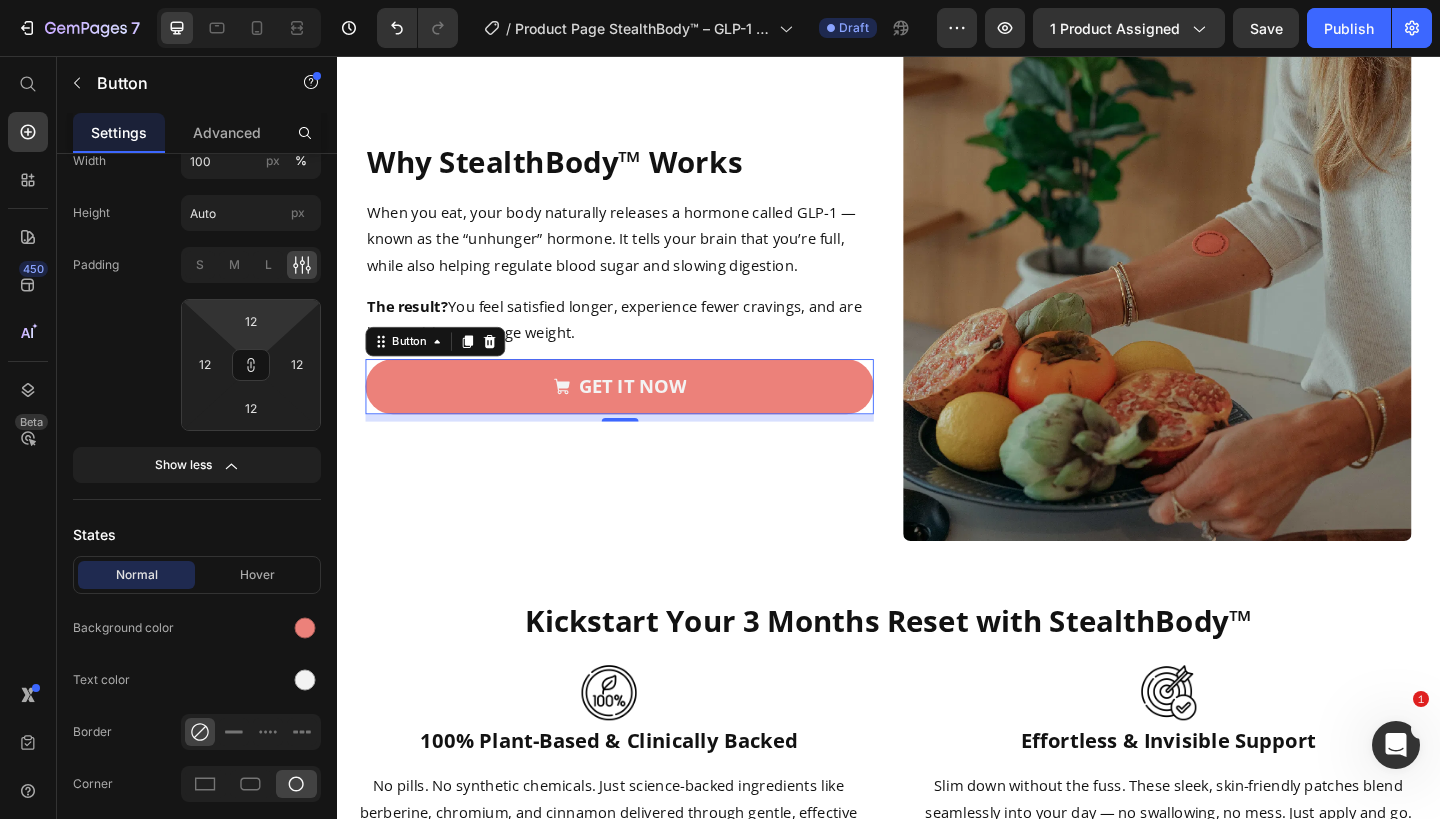 scroll, scrollTop: 1071, scrollLeft: 0, axis: vertical 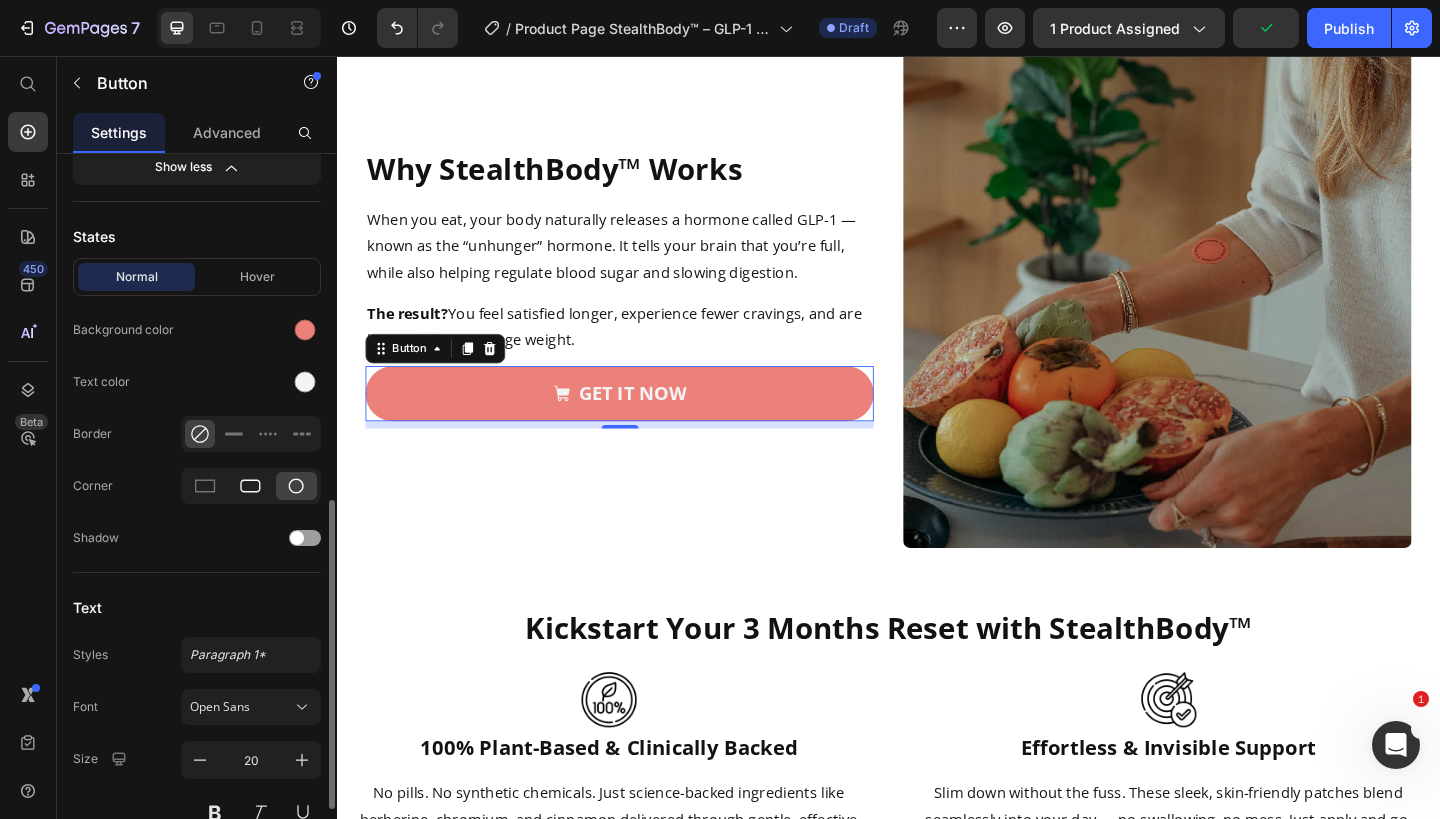 click 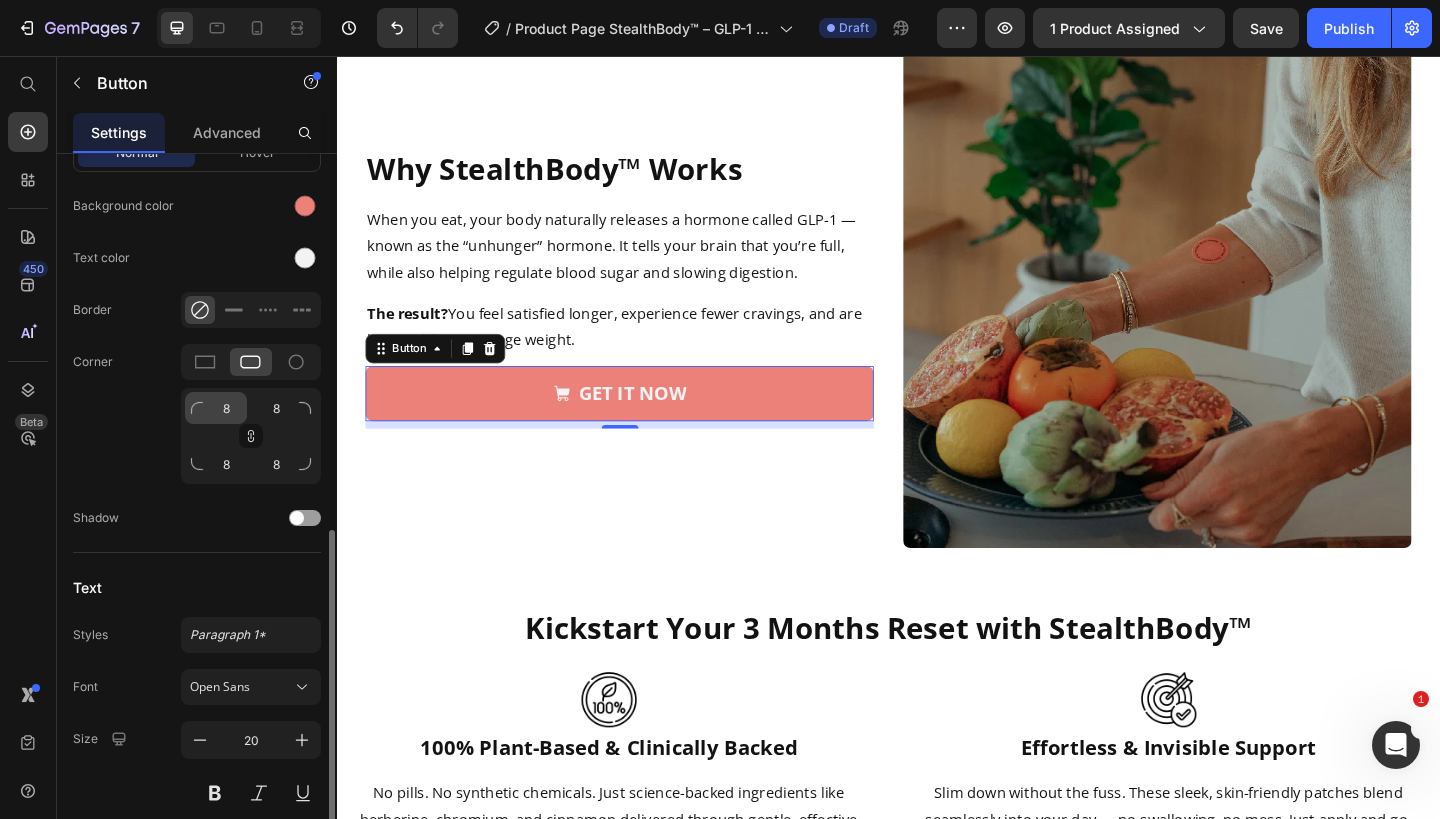 scroll, scrollTop: 1067, scrollLeft: 0, axis: vertical 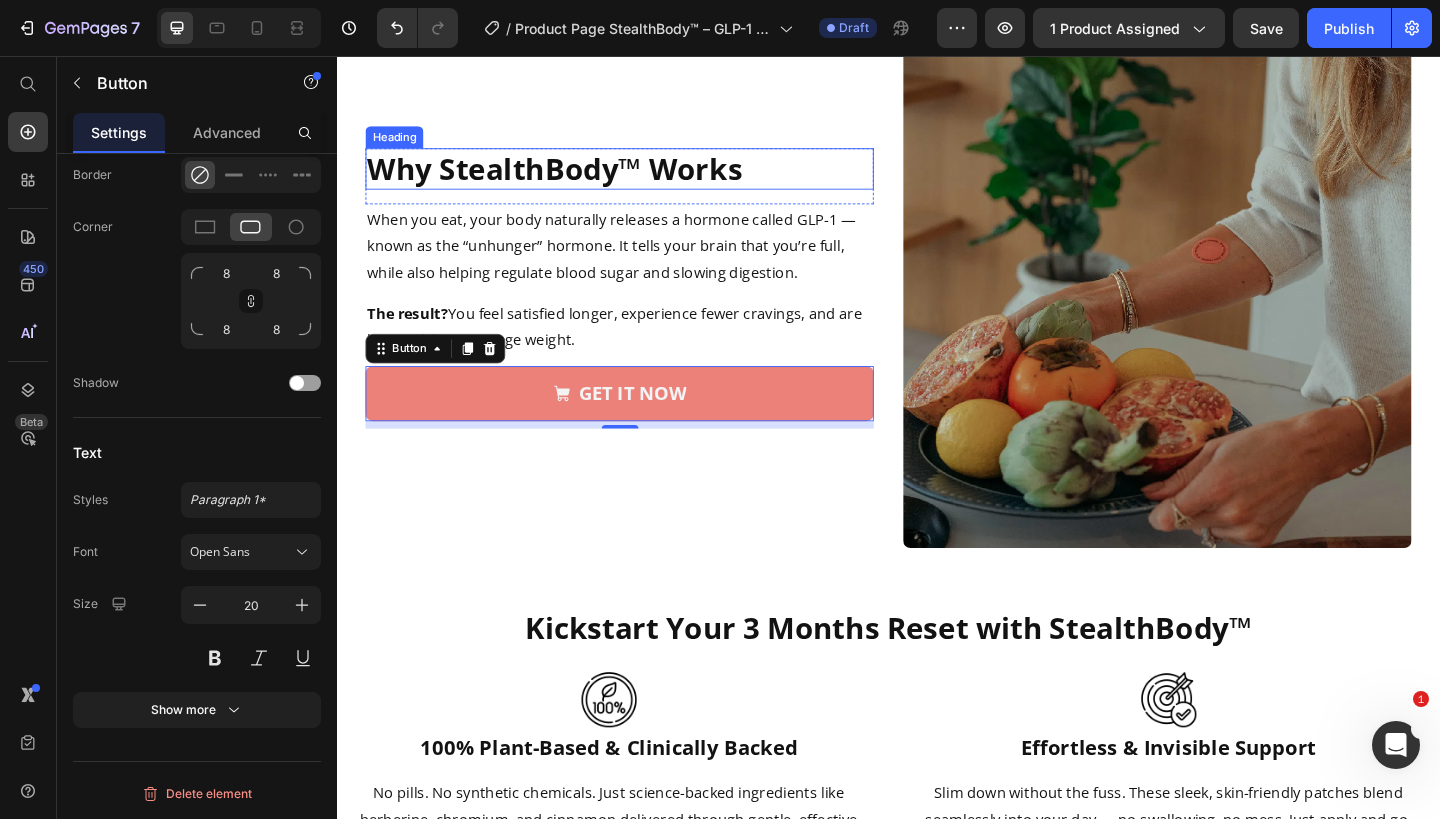click on "Why StealthBody™ Works" at bounding box center [644, 180] 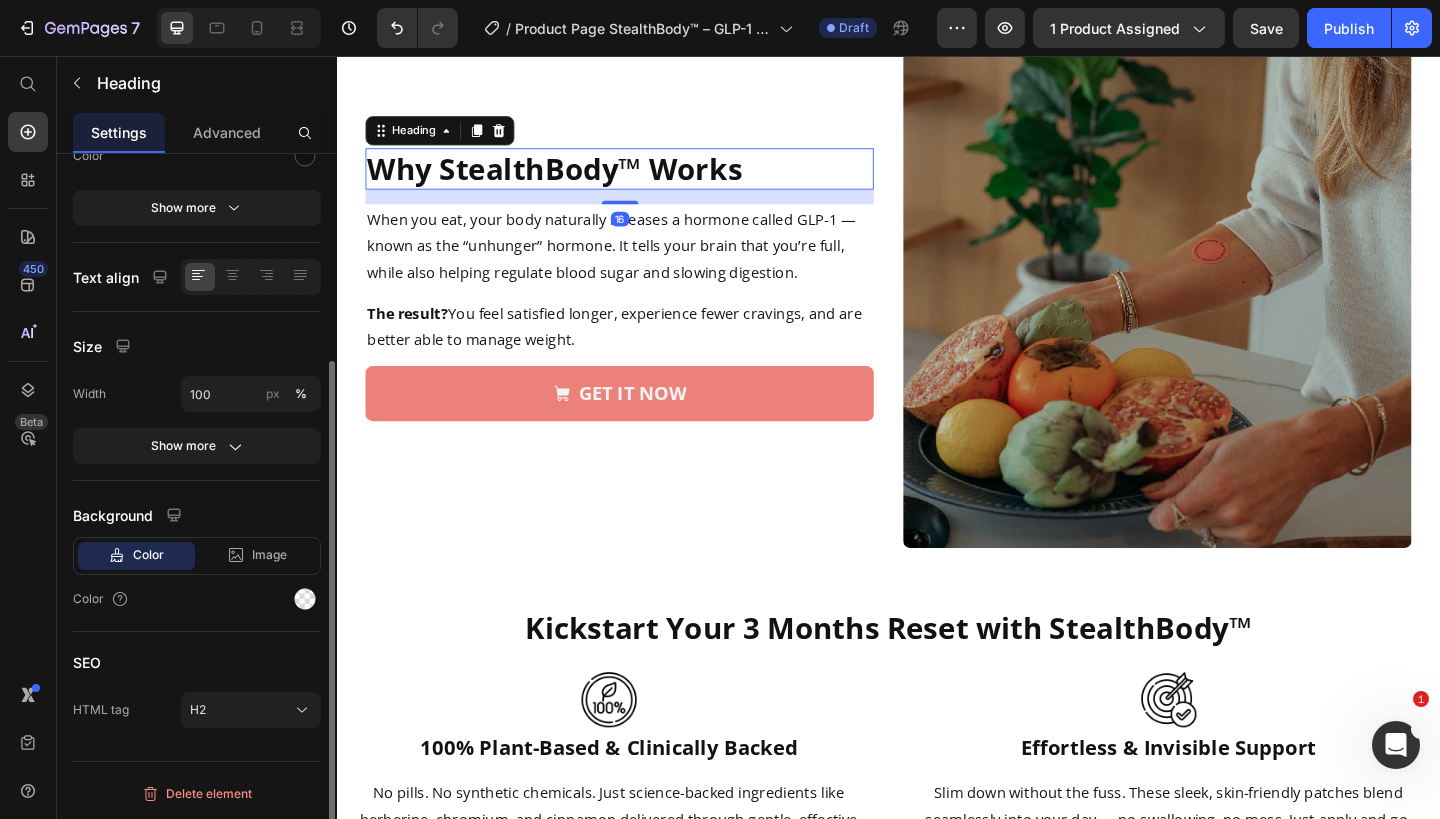 scroll, scrollTop: 0, scrollLeft: 0, axis: both 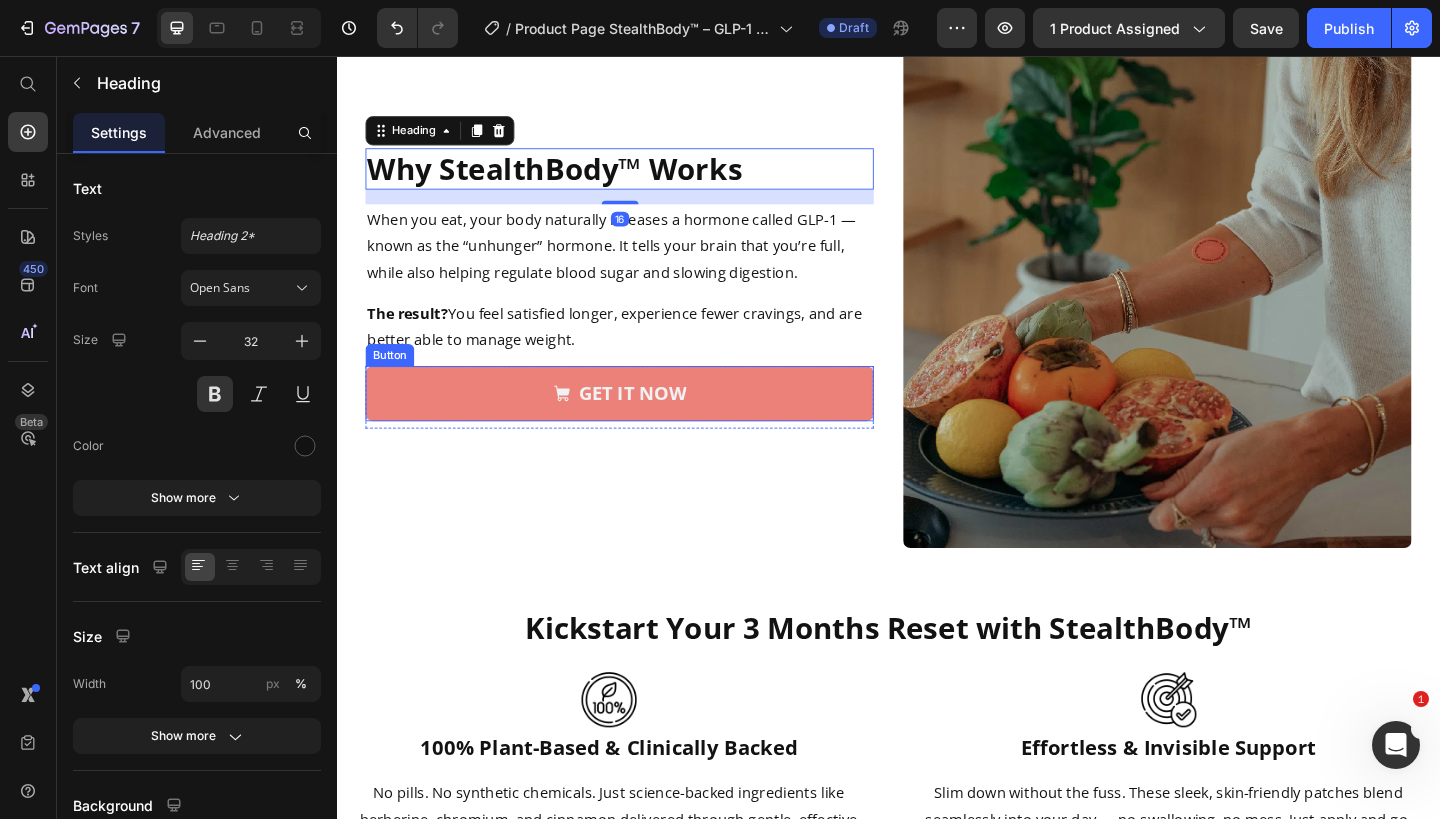 click on "GET IT NOW" at bounding box center (644, 424) 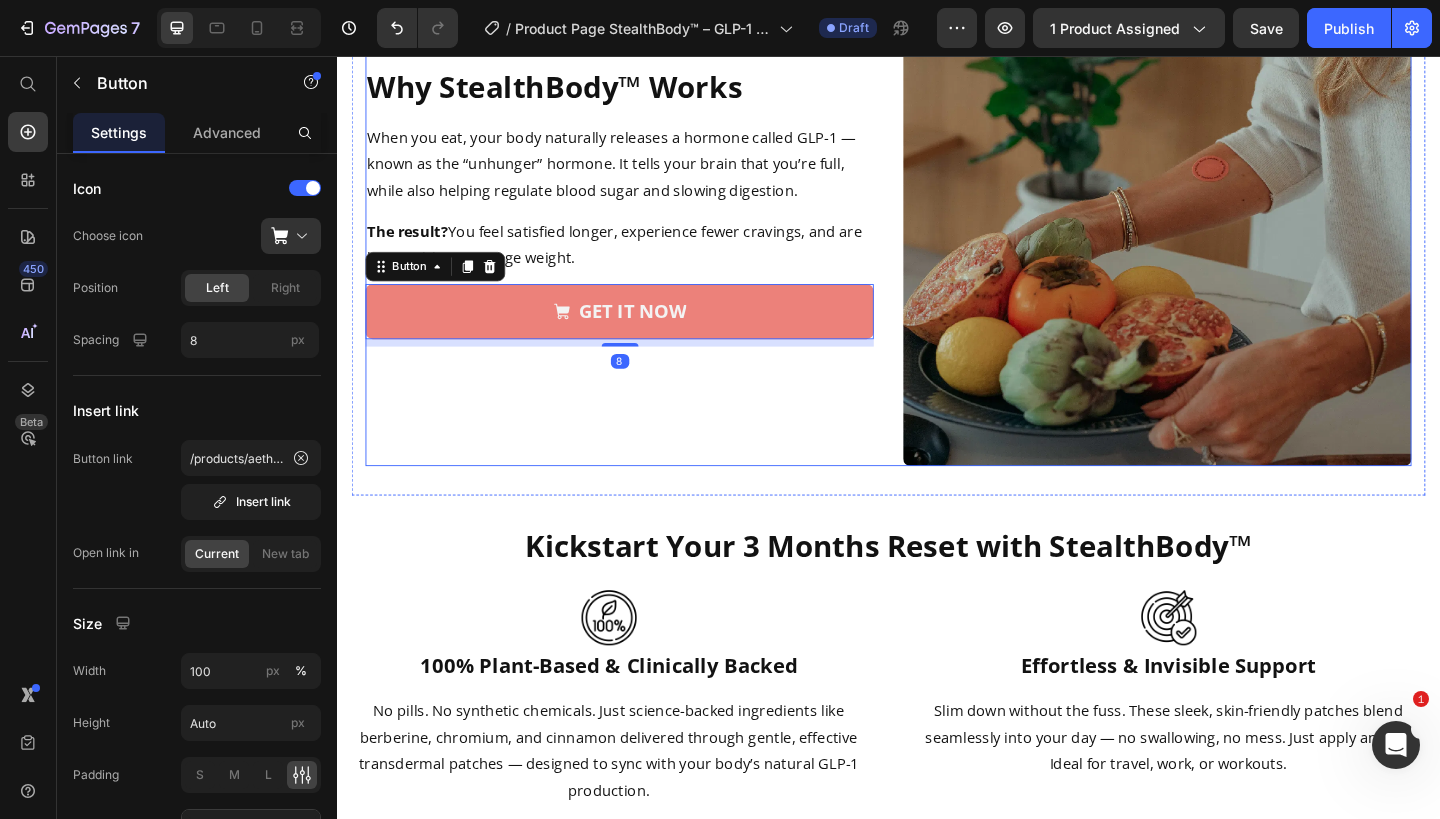scroll, scrollTop: 1171, scrollLeft: 0, axis: vertical 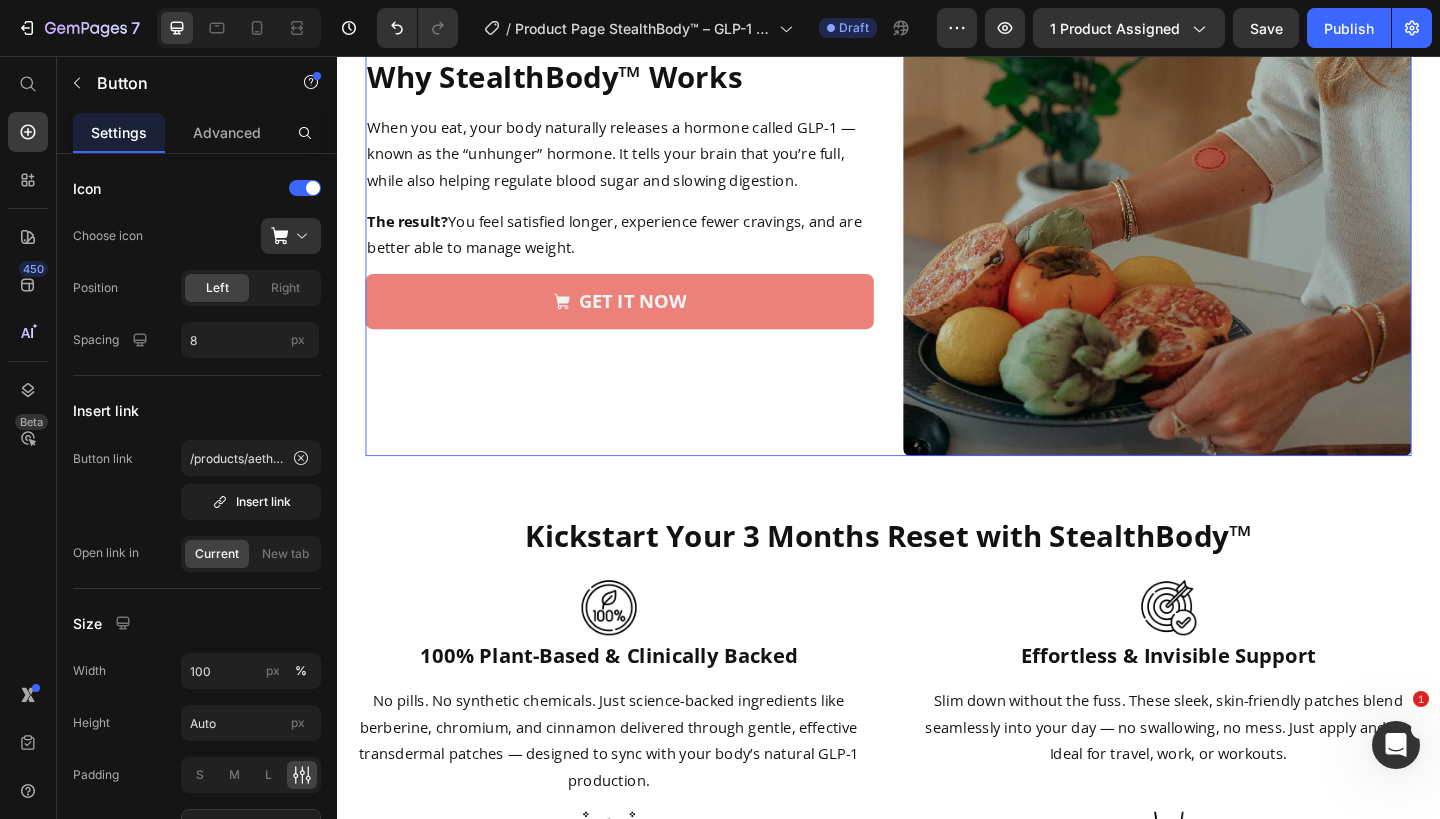 click on "Why StealthBody™ Works Heading Row When you eat, your body naturally releases a hormone called GLP-1 — known as the “unhunger” hormone. It tells your brain that you’re full, while also helping regulate blood sugar and slowing digestion. Text Block The result?  You feel satisfied longer, experience fewer cravings, and are better able to manage weight. Text Block
GET IT NOW Button   8 Row Row" at bounding box center (644, 215) 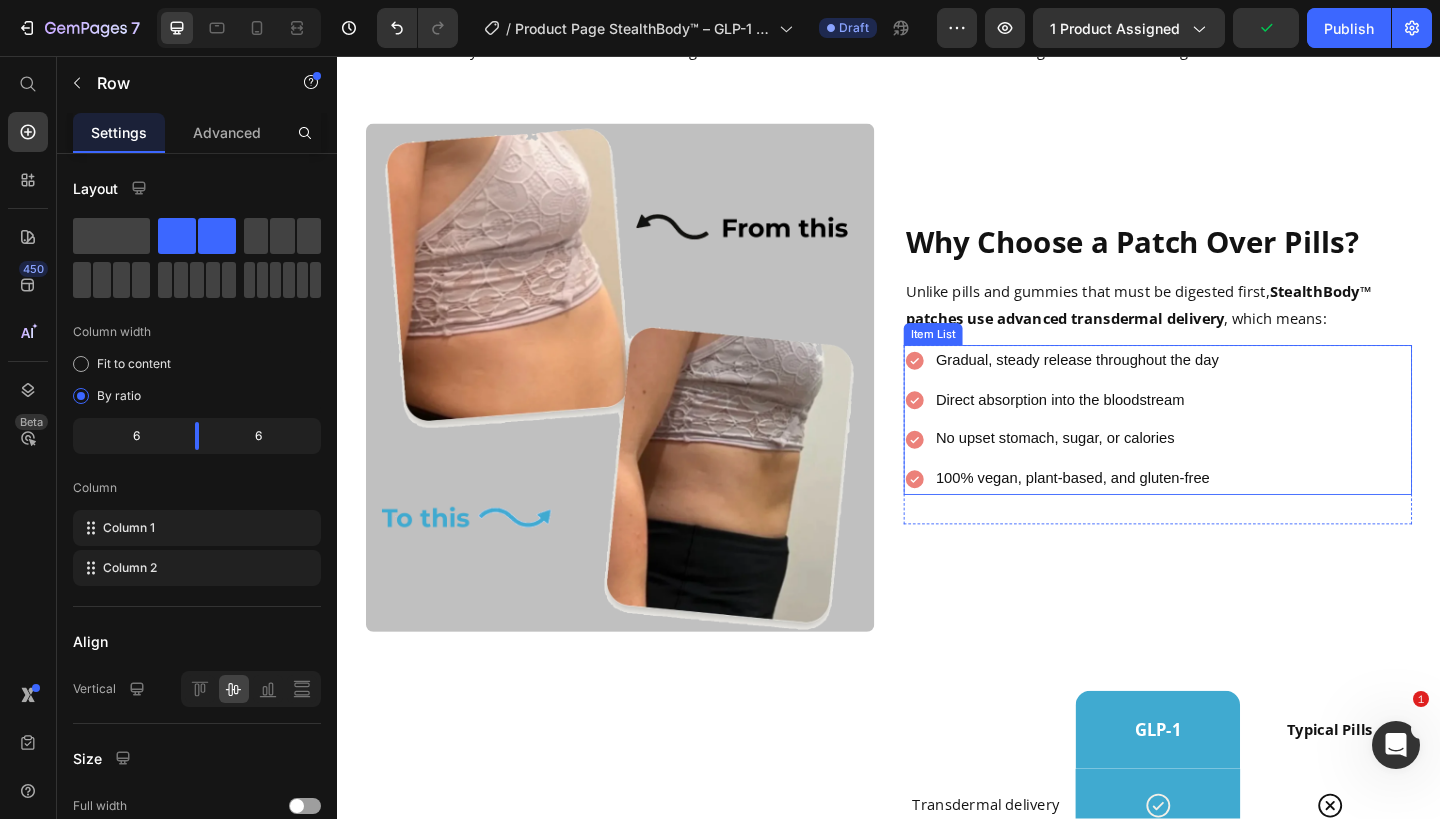 scroll, scrollTop: 2351, scrollLeft: 0, axis: vertical 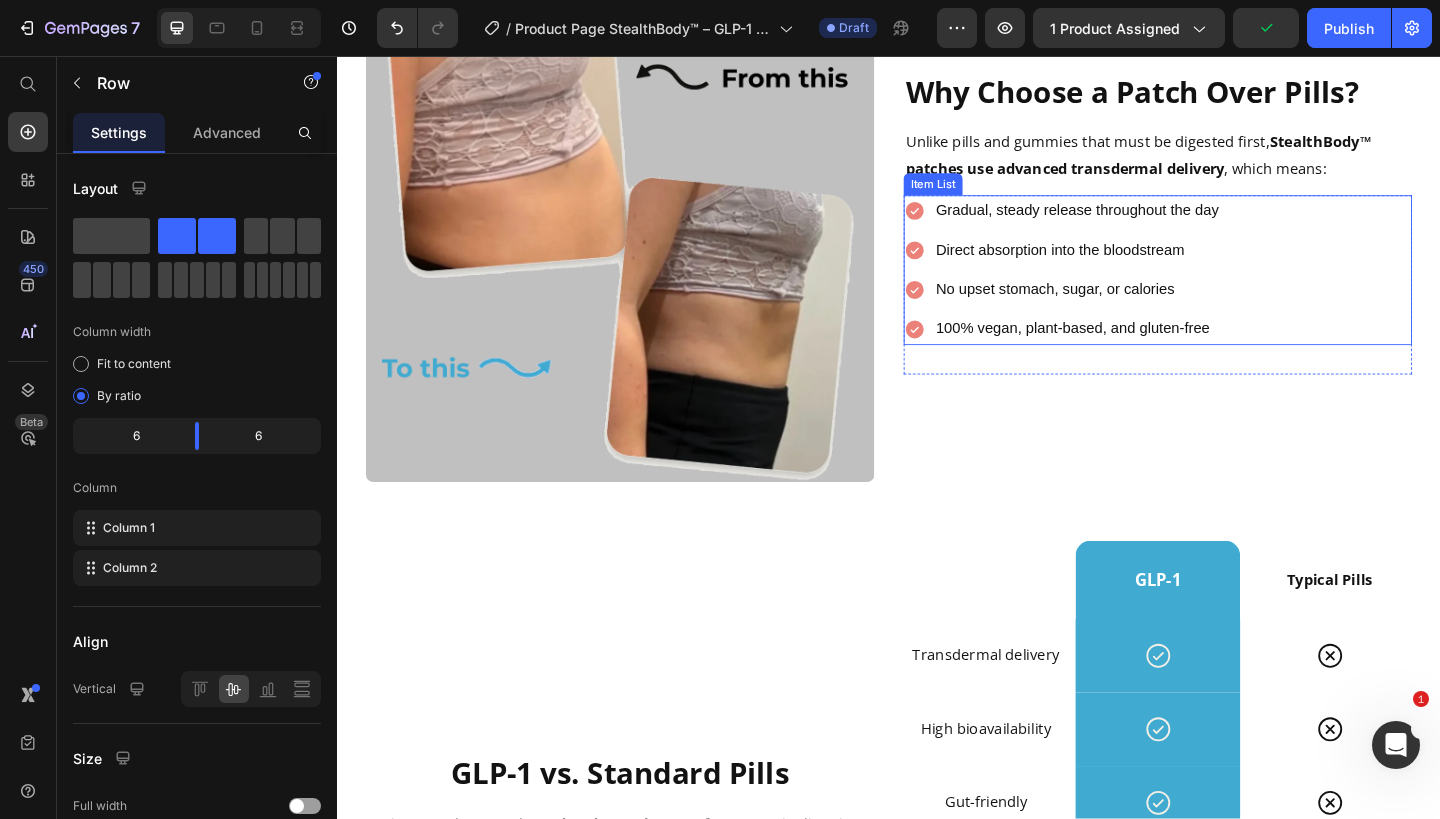 click on "Gradual, steady release throughout the day Direct absorption into the bloodstream No upset stomach, sugar, or calories 100% vegan, plant-based, and gluten-free" at bounding box center (1229, 289) 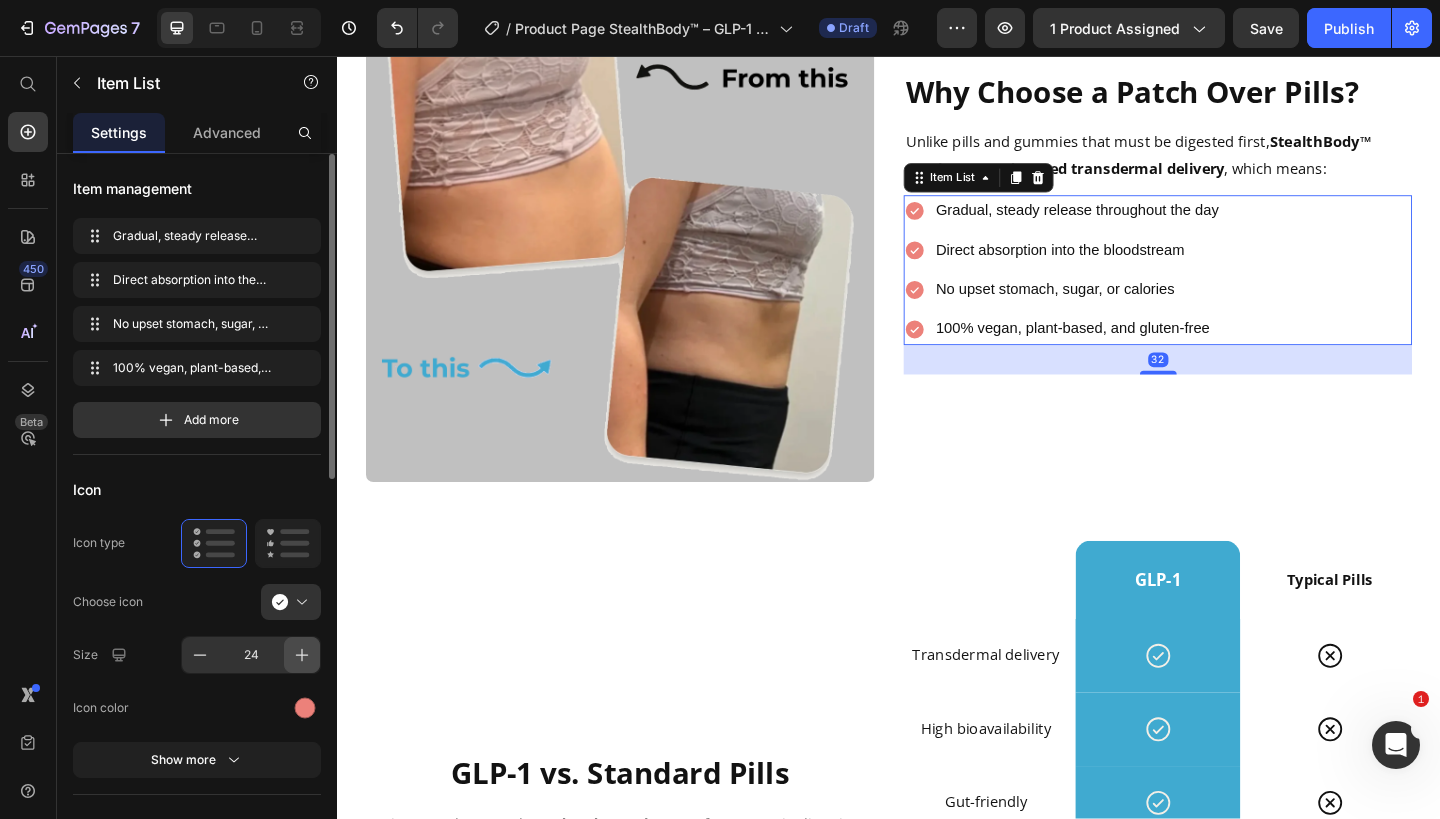 click 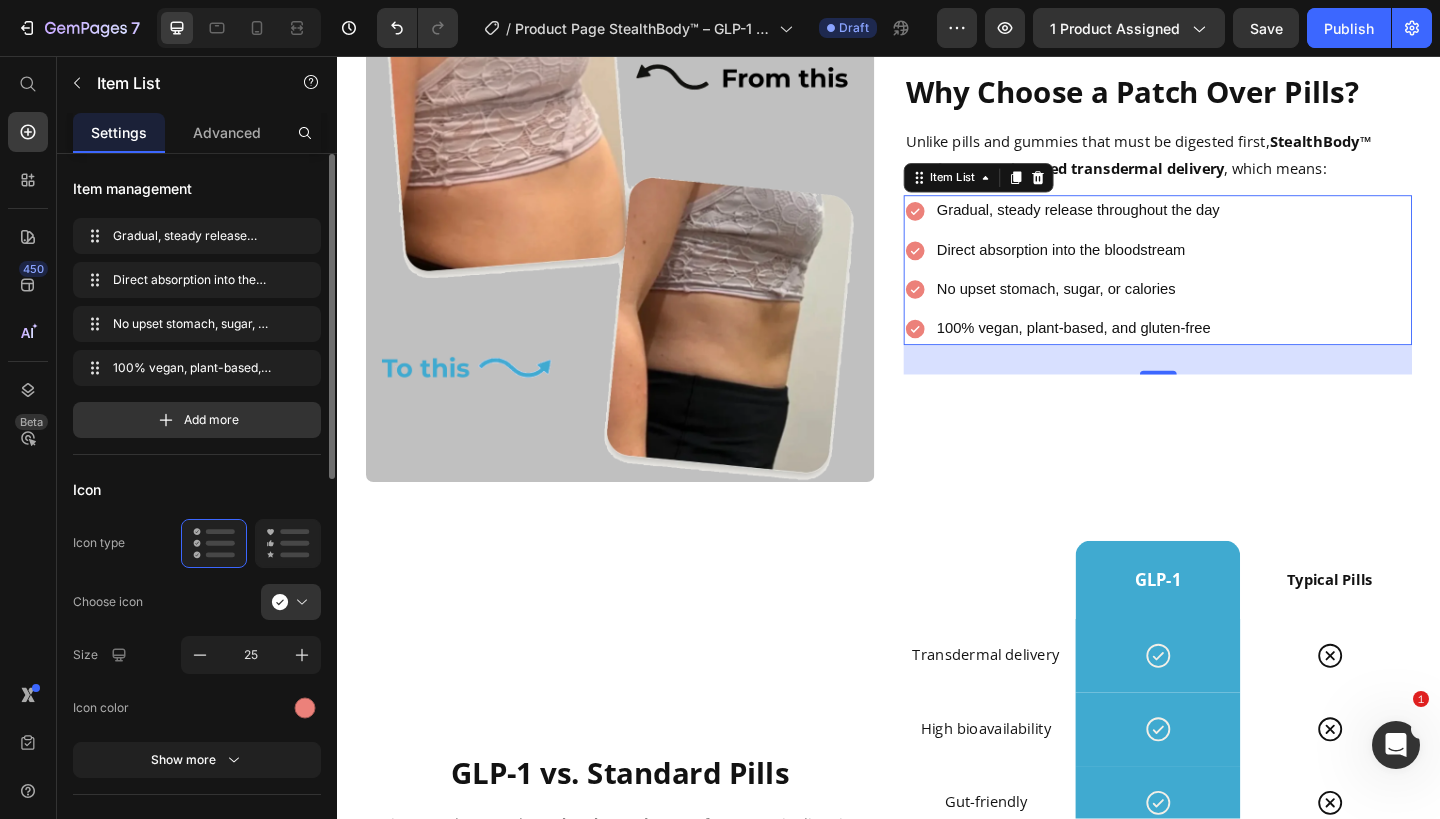 click on "Size 25" 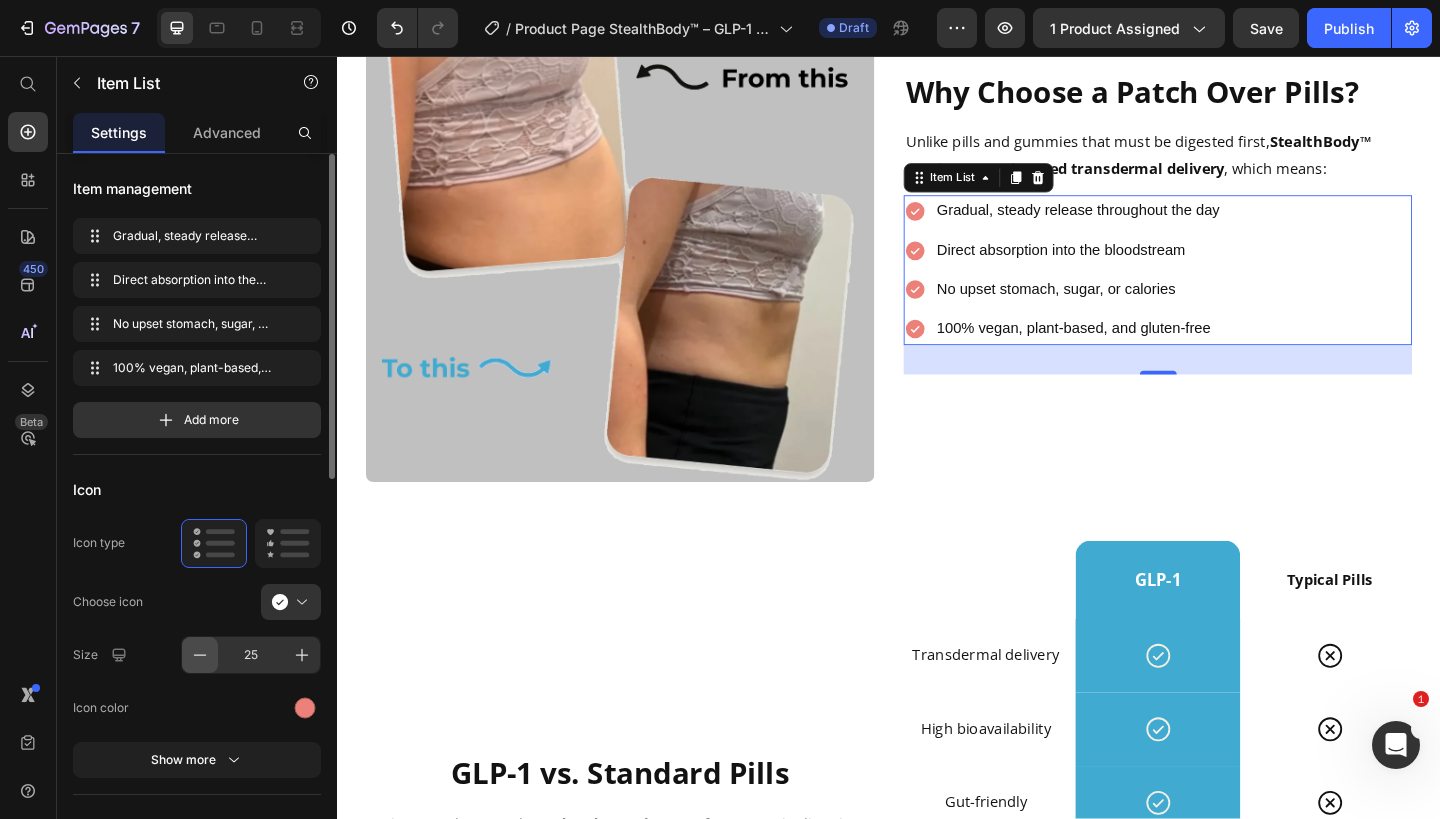 click at bounding box center [200, 655] 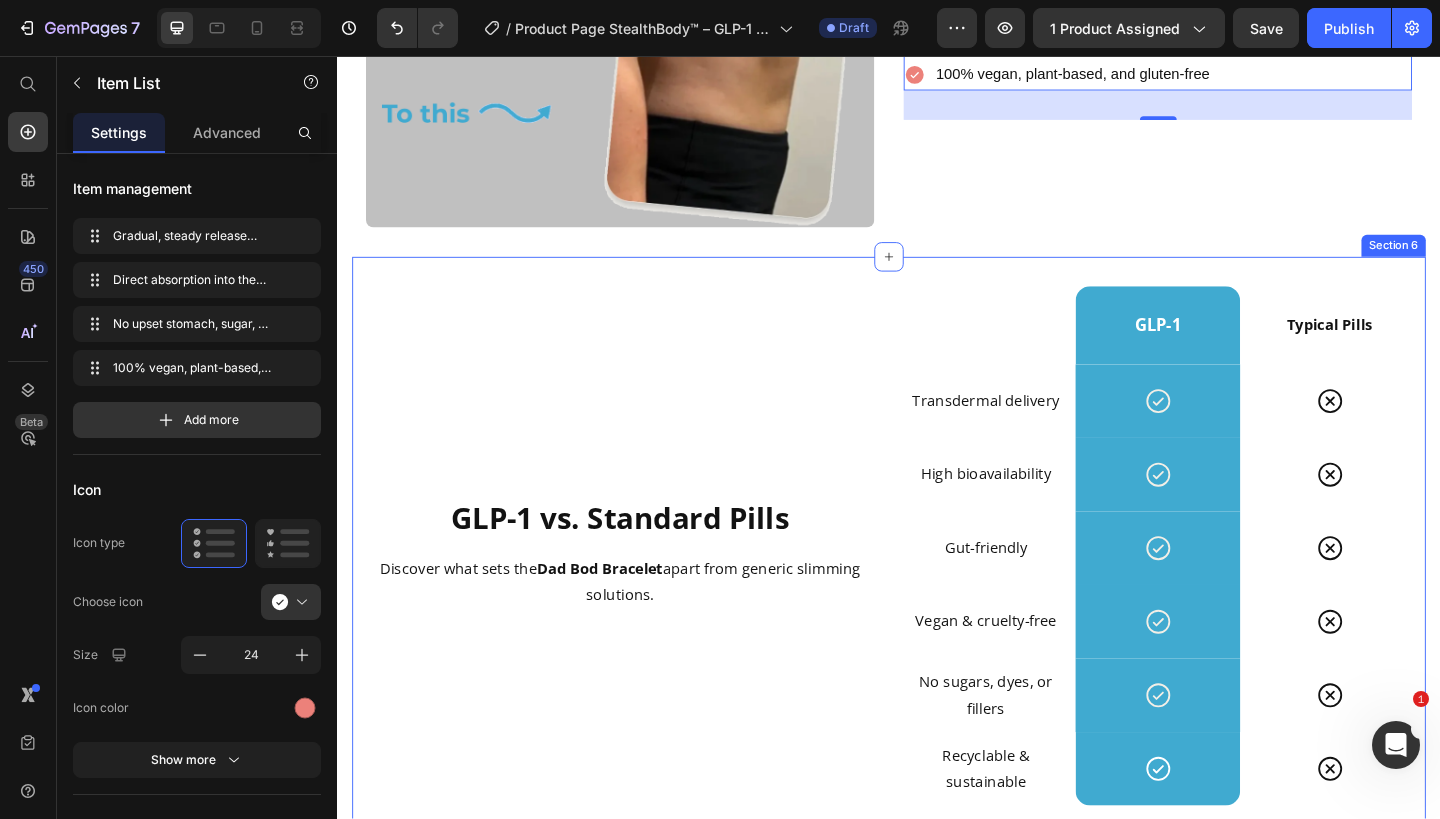scroll, scrollTop: 2781, scrollLeft: 0, axis: vertical 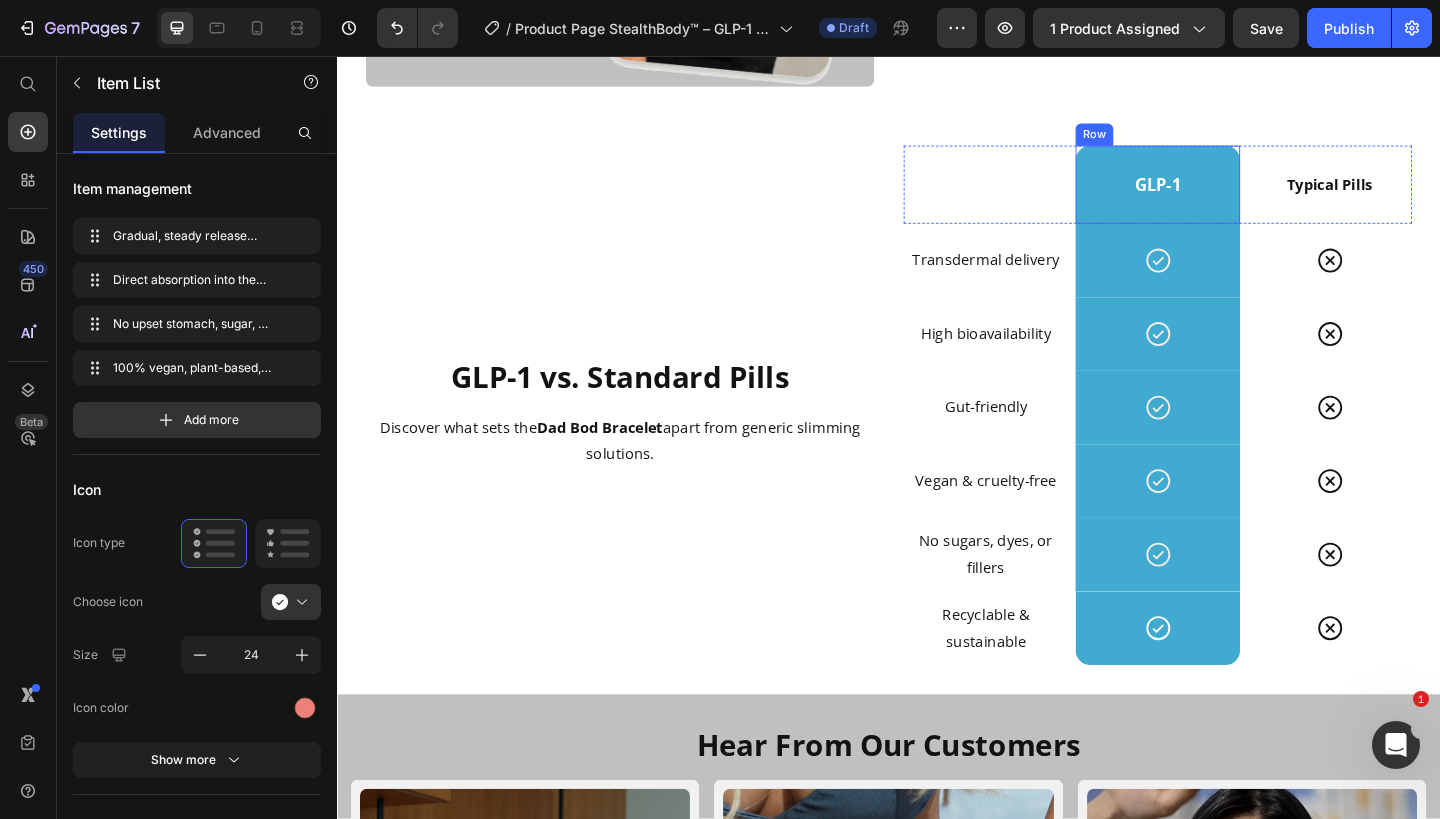 click on "GLP-1 Text Block Row" at bounding box center (1229, 196) 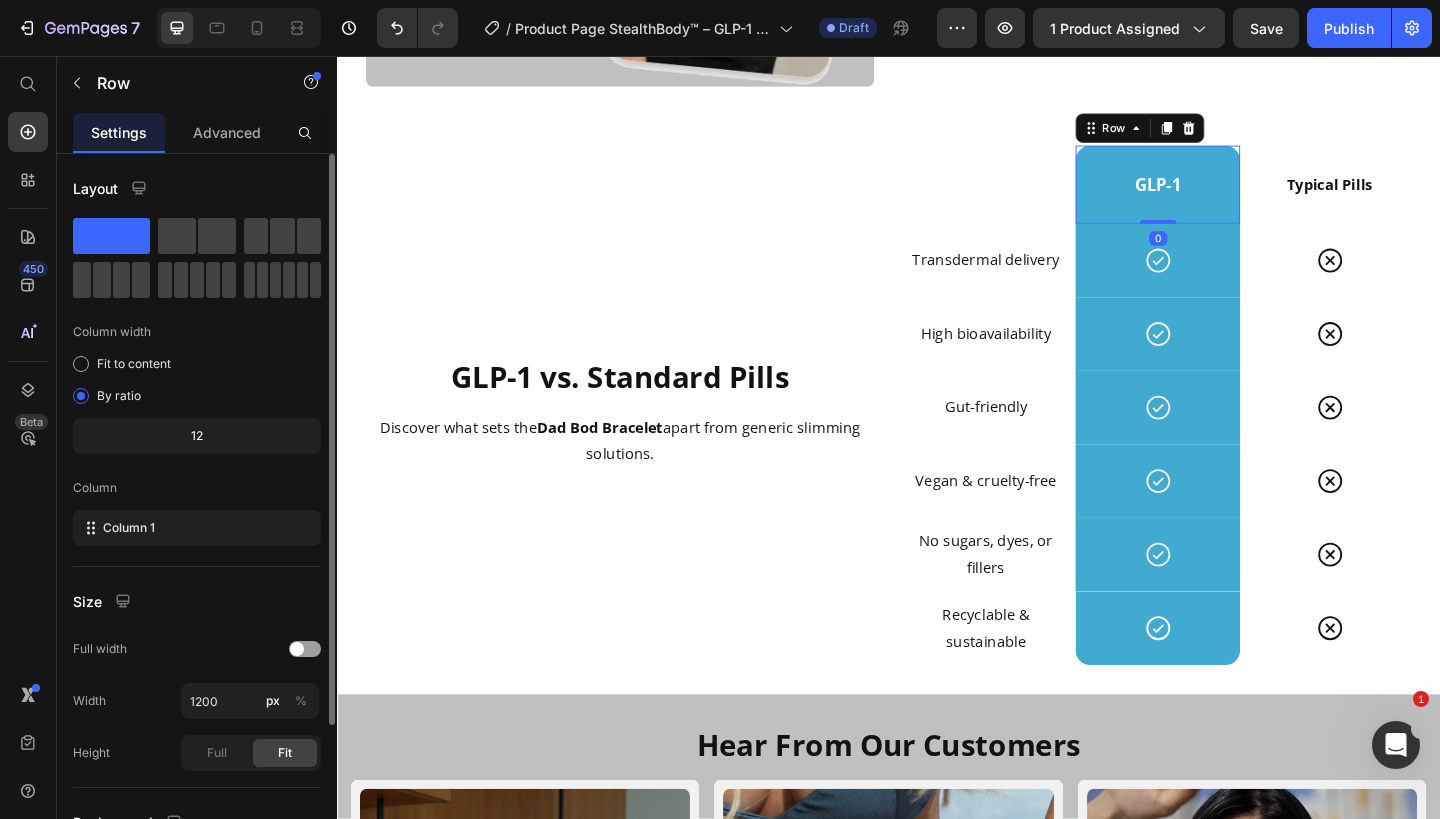 scroll, scrollTop: 190, scrollLeft: 0, axis: vertical 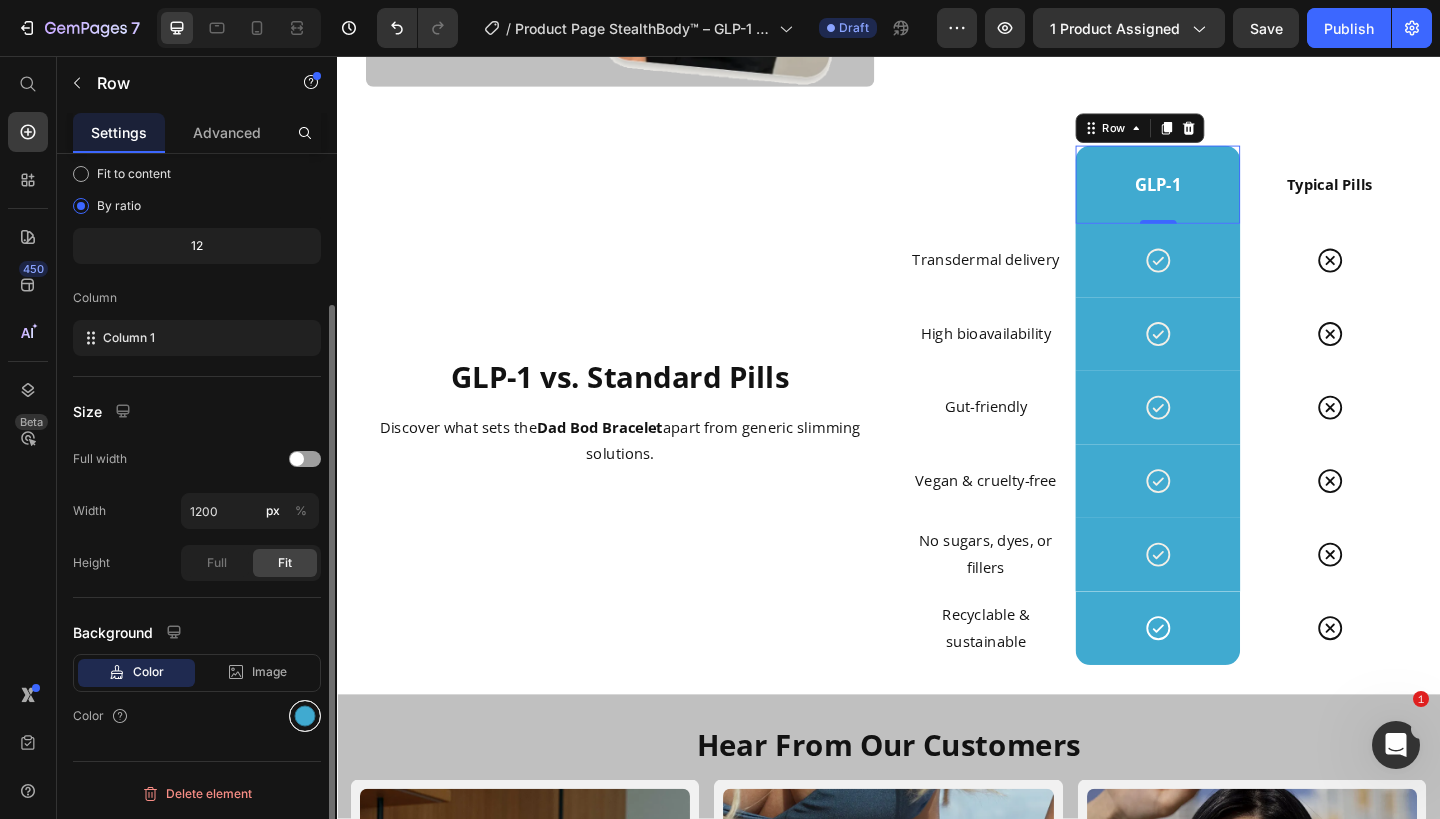 click at bounding box center (305, 716) 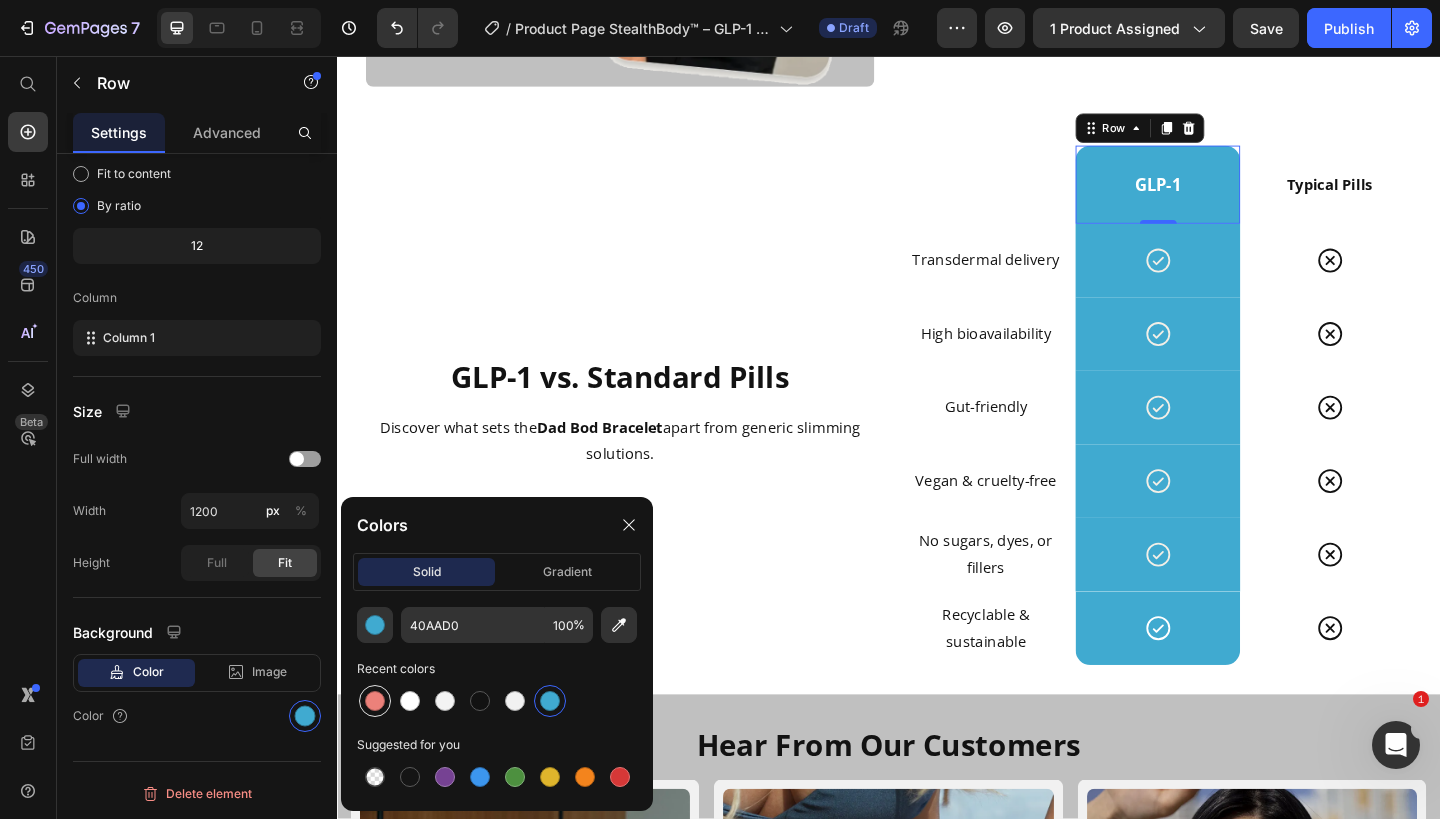 click at bounding box center (375, 701) 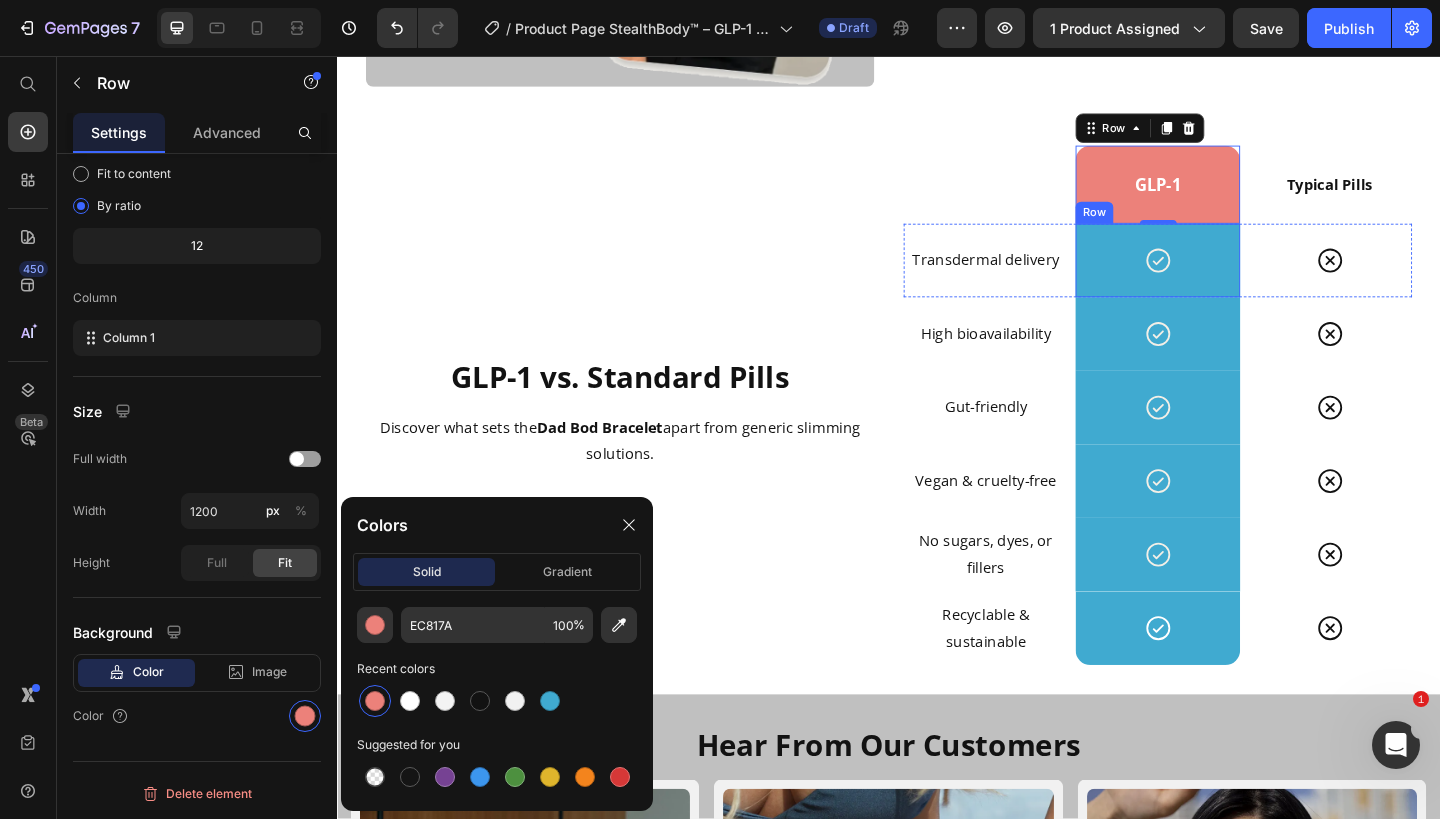 click on "Icon Row" at bounding box center (1229, 279) 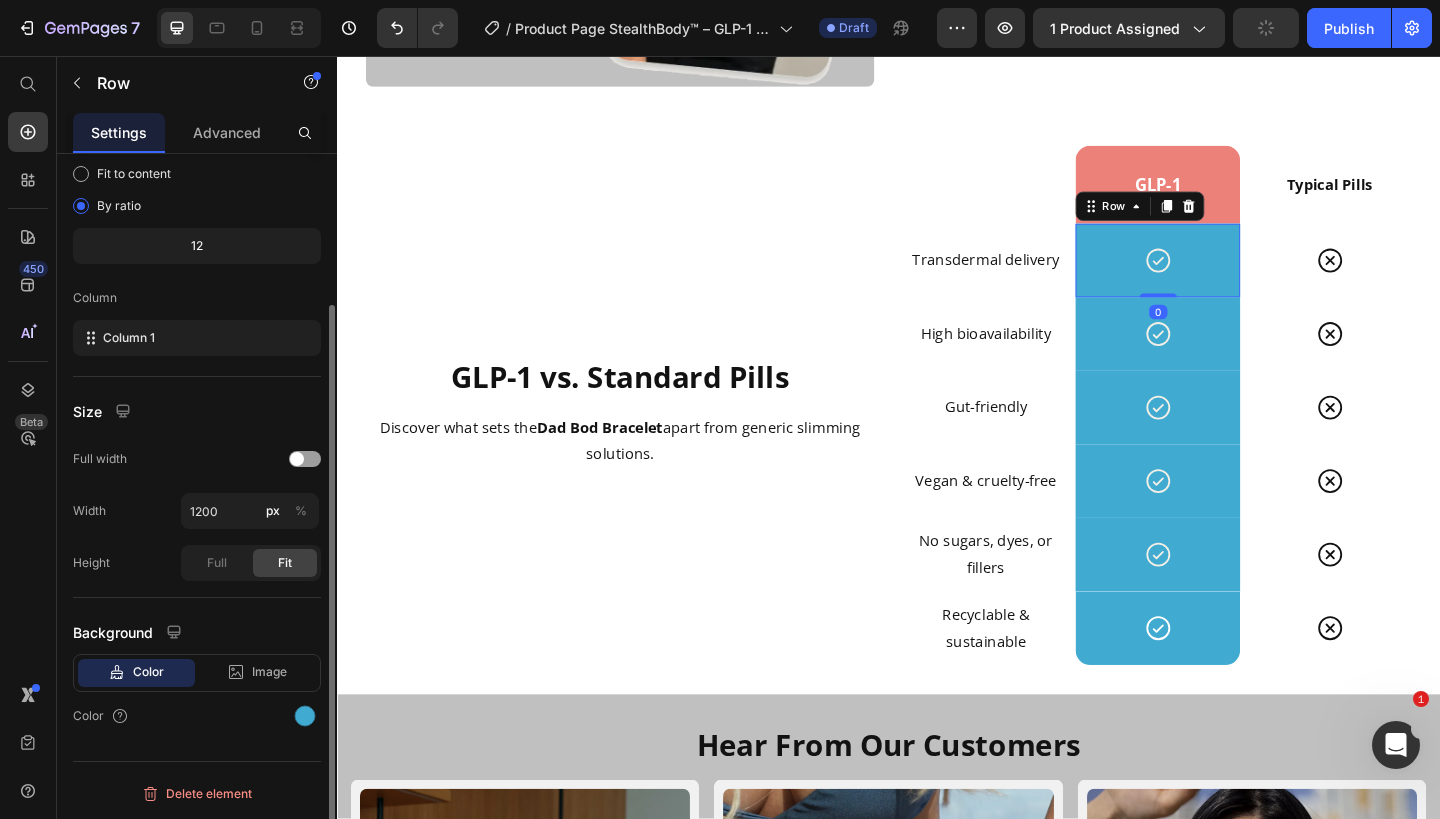 click on "Color" at bounding box center (197, 716) 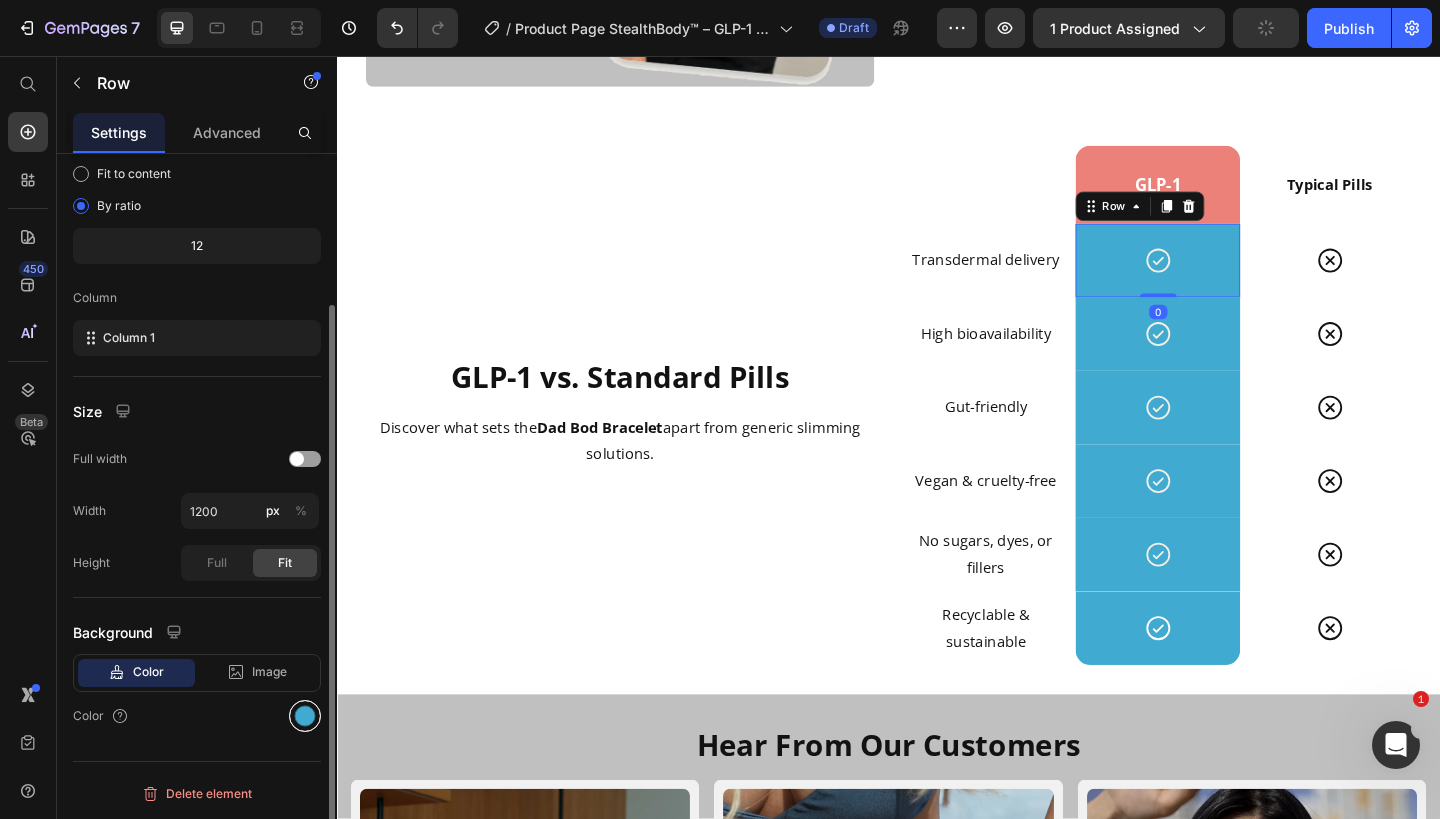 click at bounding box center [305, 716] 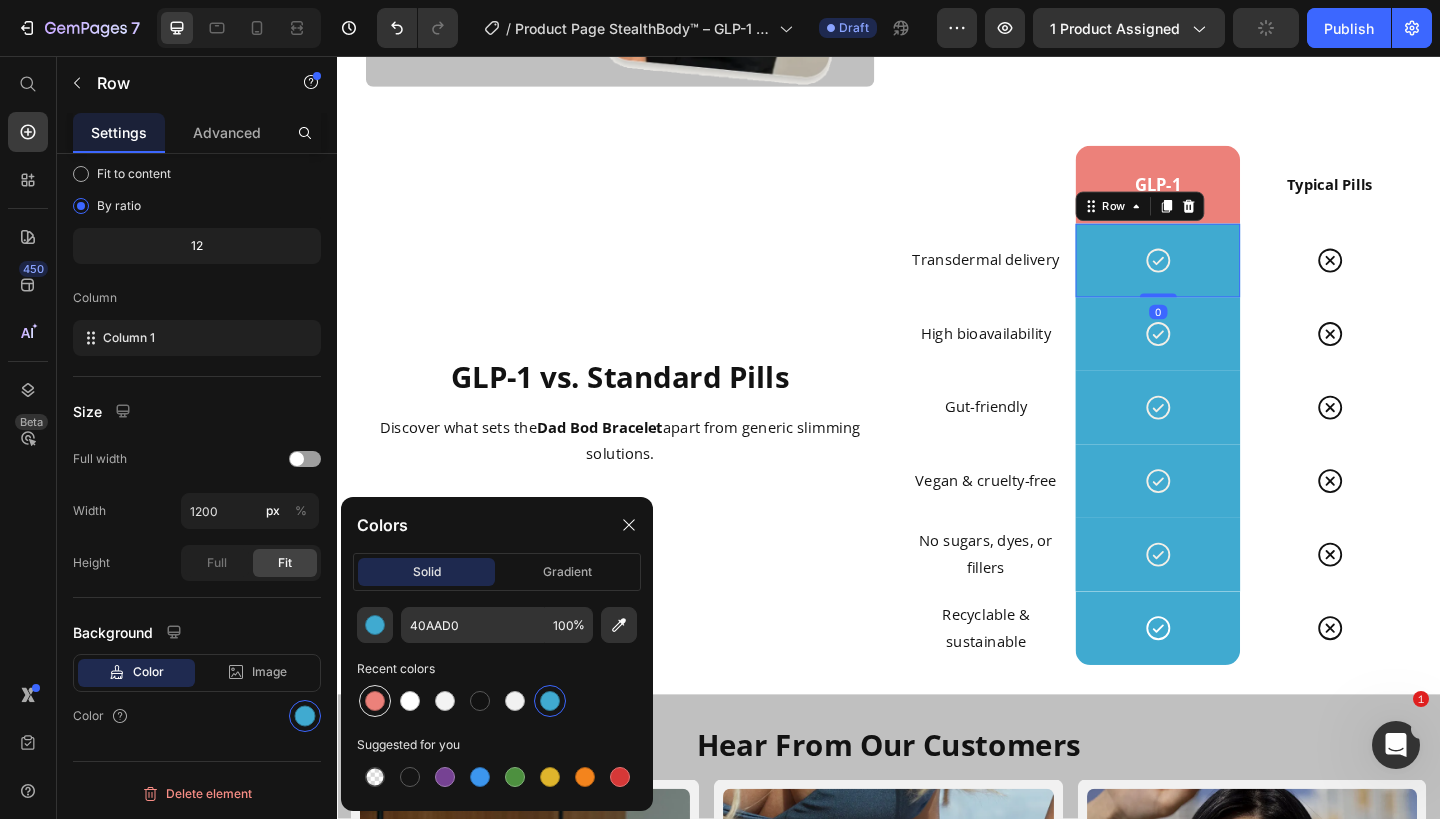 click at bounding box center (375, 701) 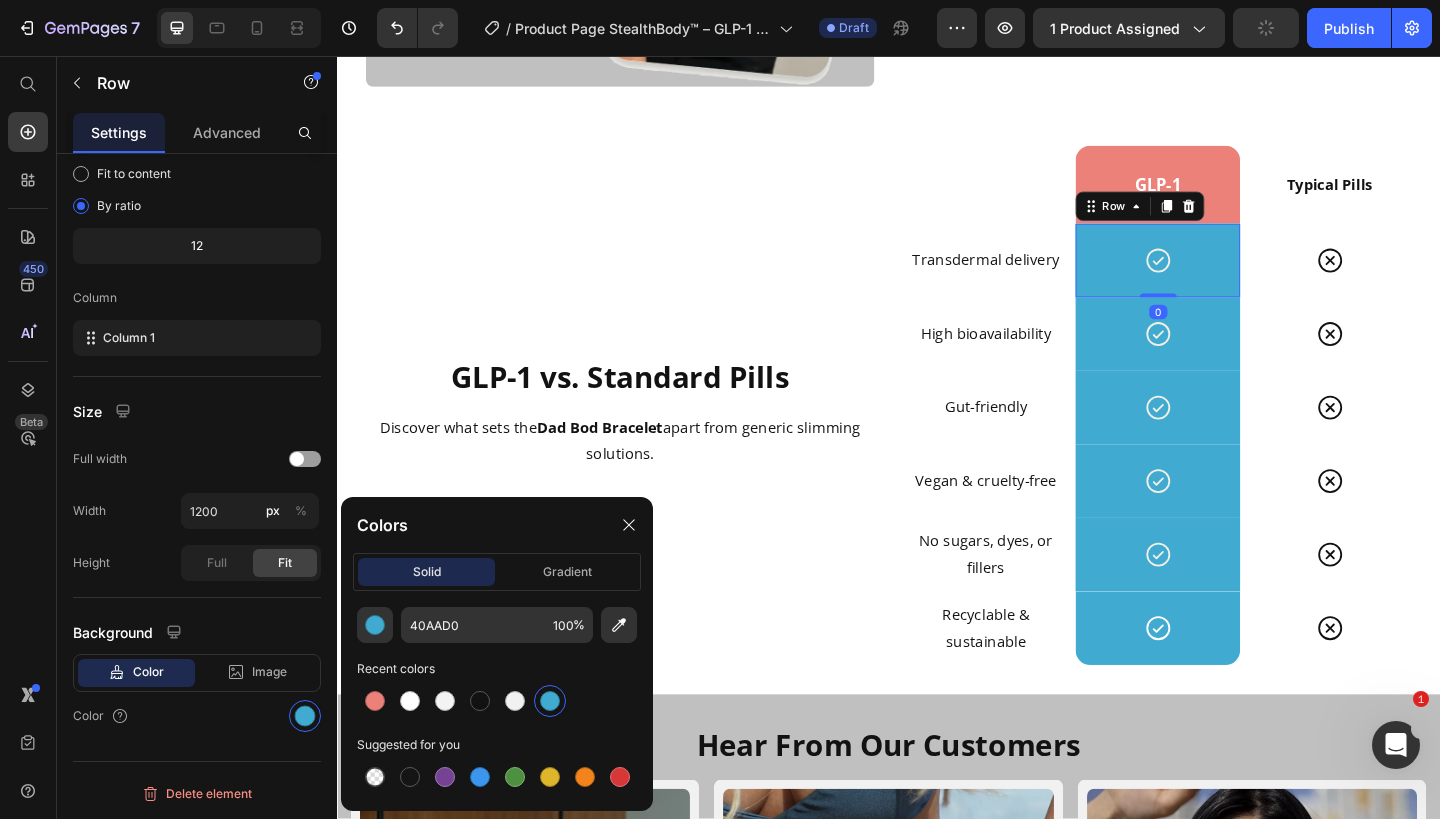 type on "EC817A" 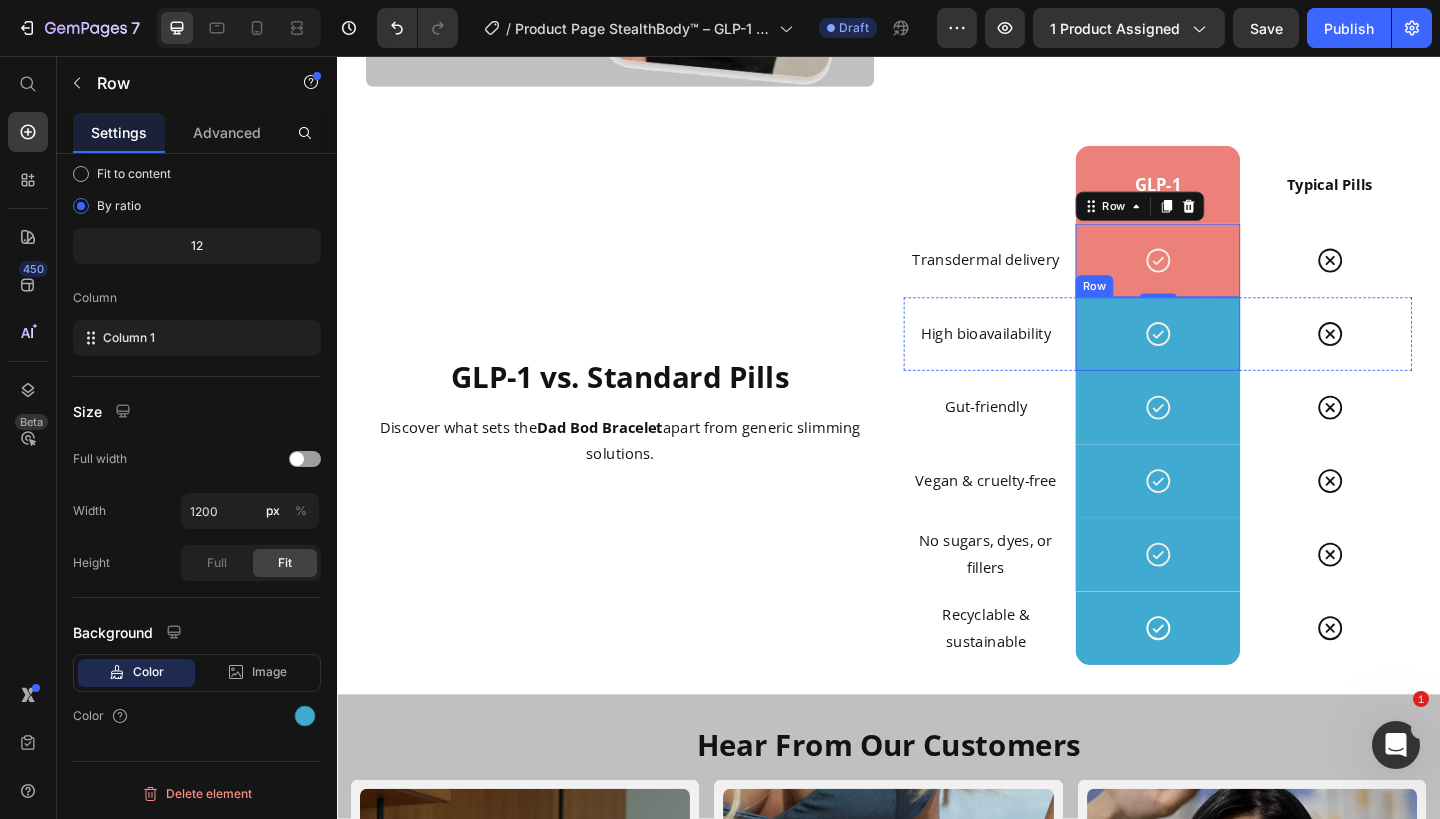 click on "Icon Row" at bounding box center (1229, 359) 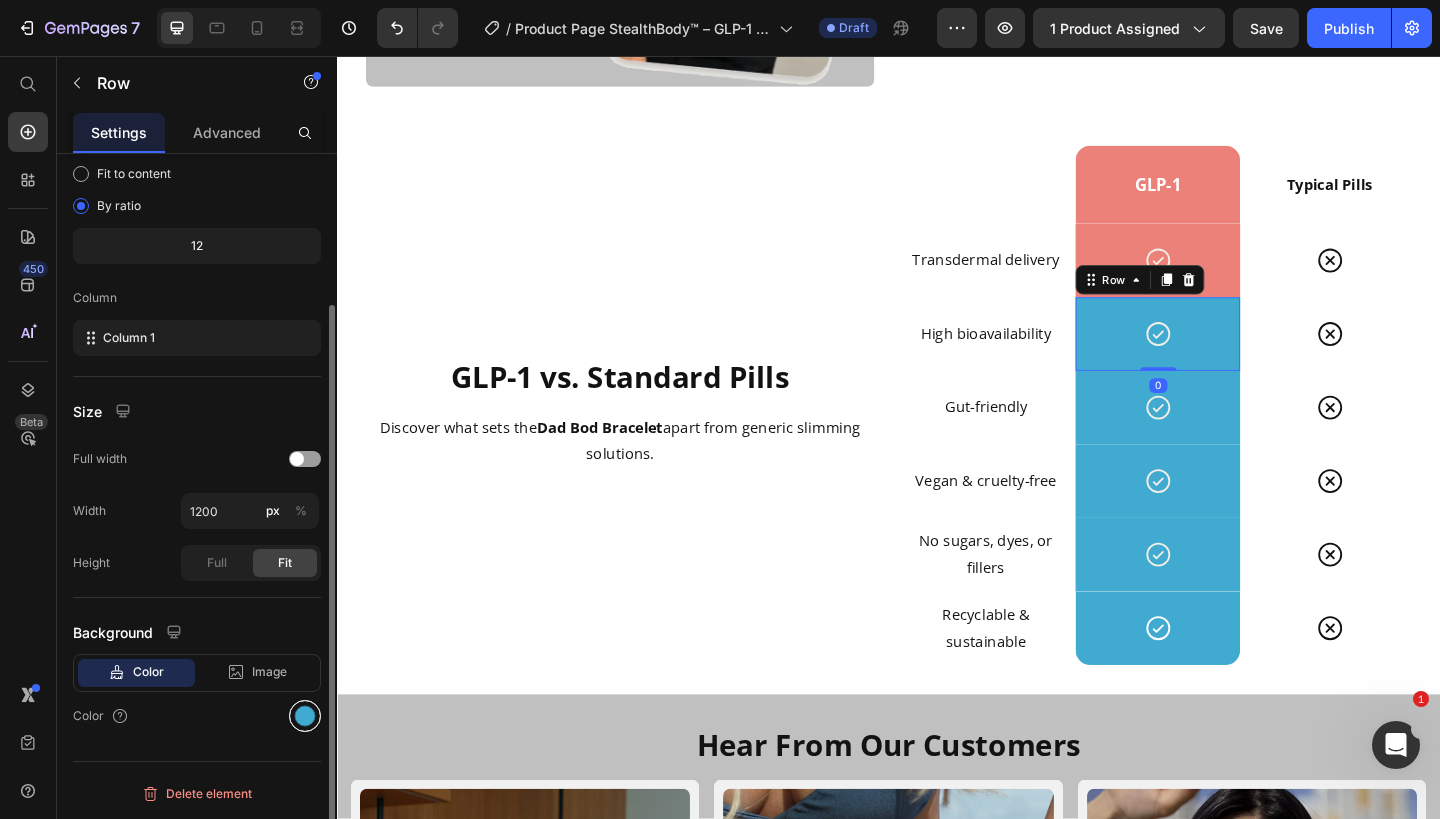 click at bounding box center (305, 716) 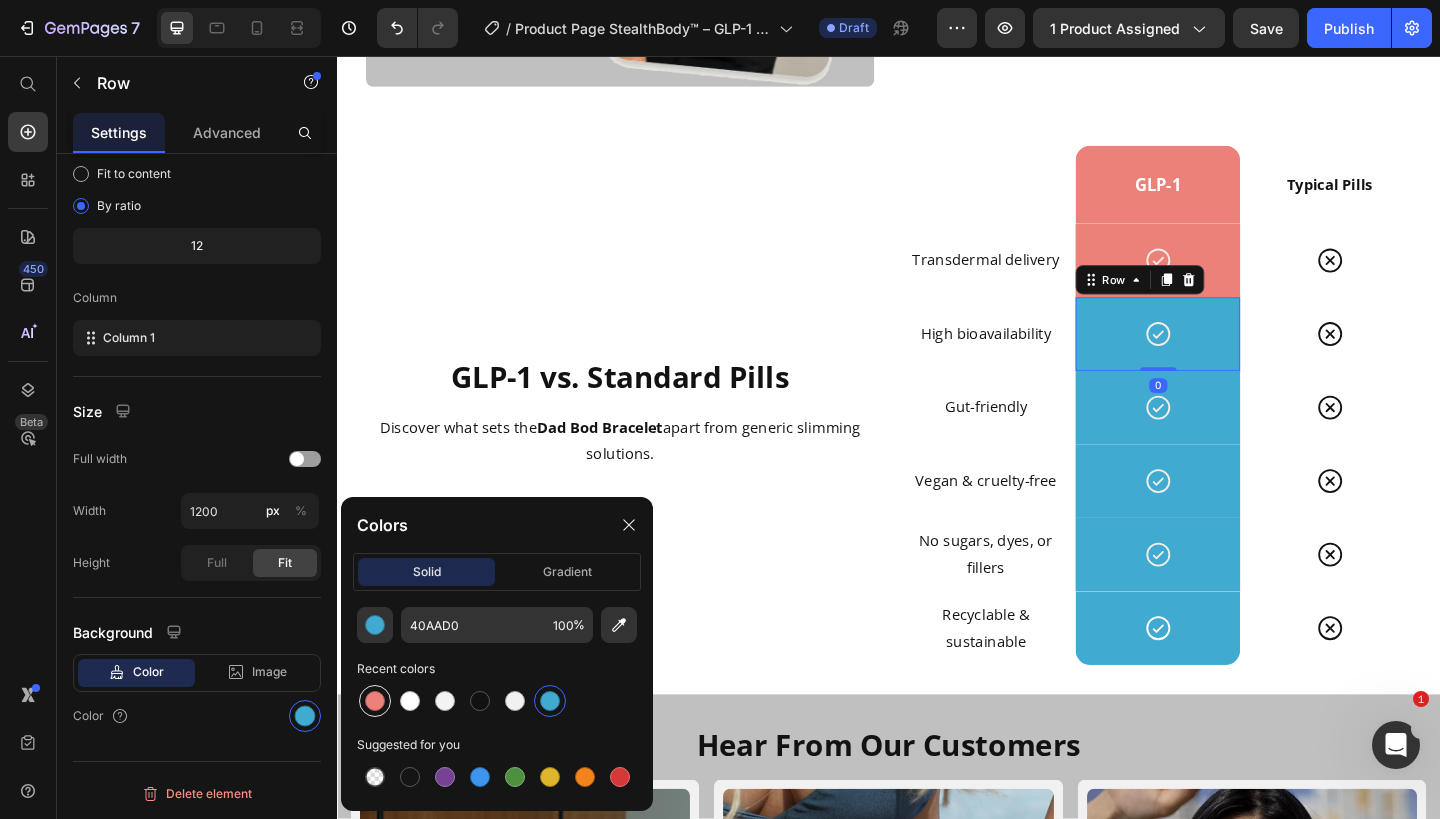 click at bounding box center (375, 701) 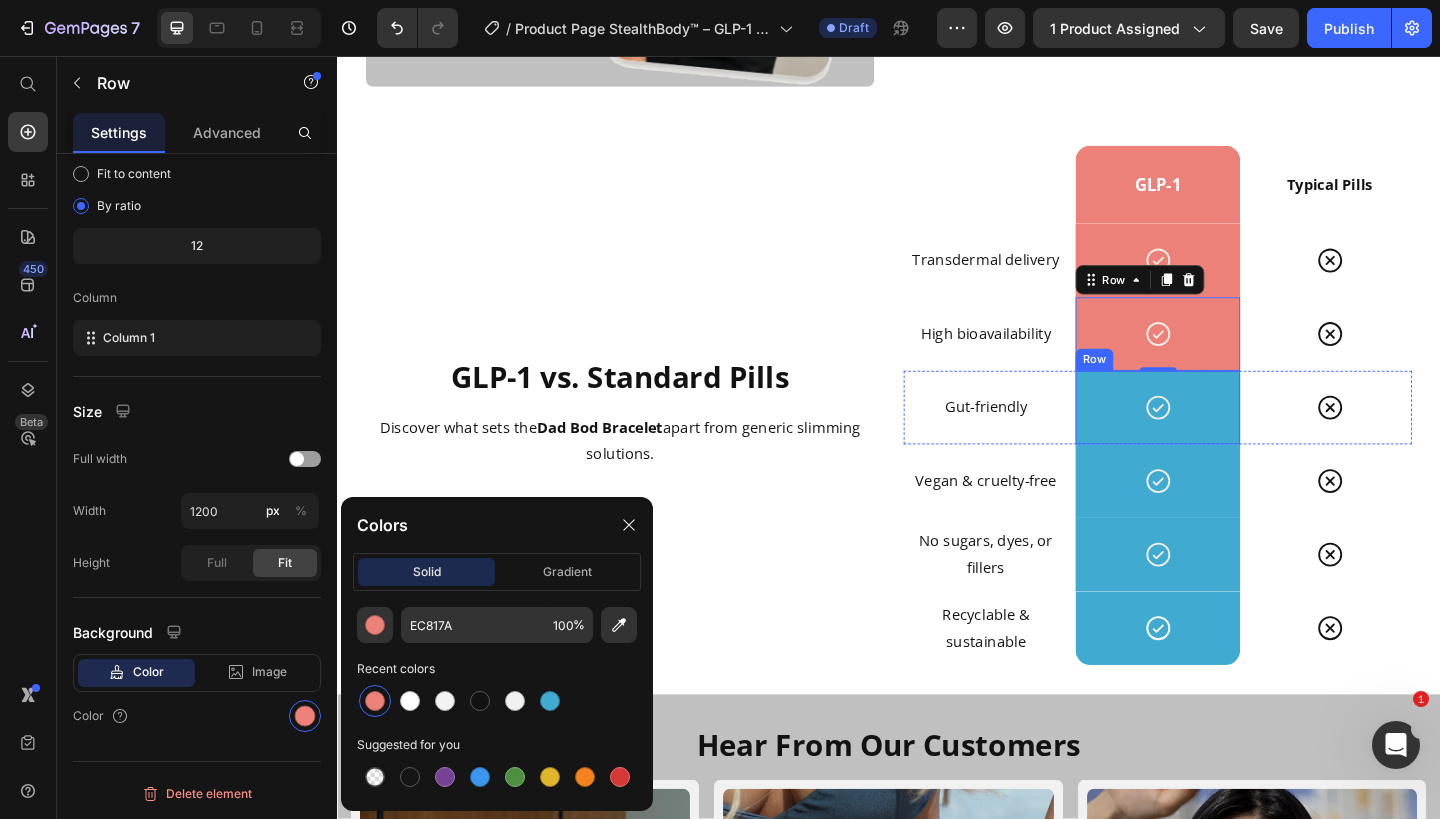 click on "Icon Row" at bounding box center (1229, 439) 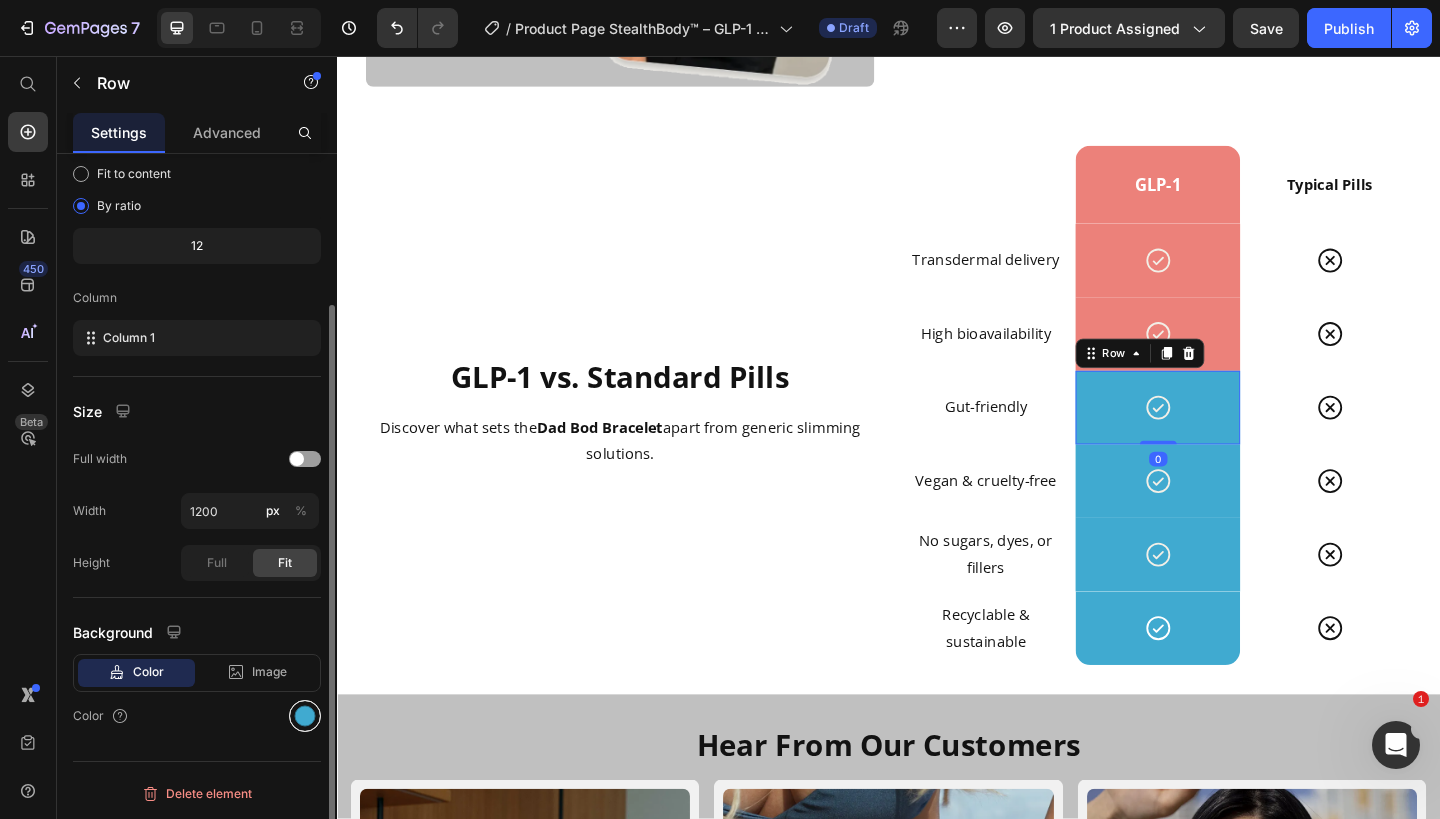 click at bounding box center [305, 716] 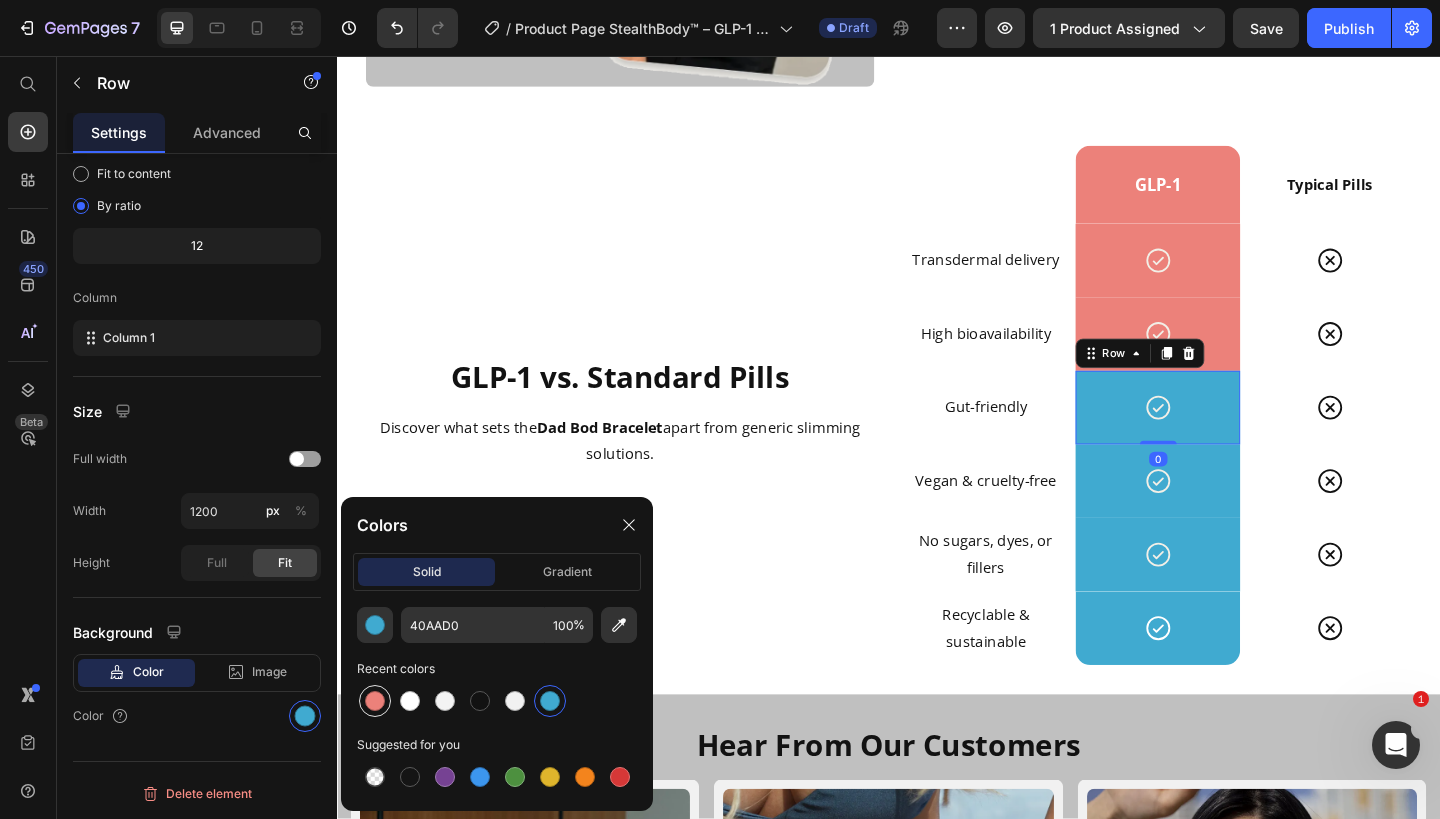 click at bounding box center (375, 701) 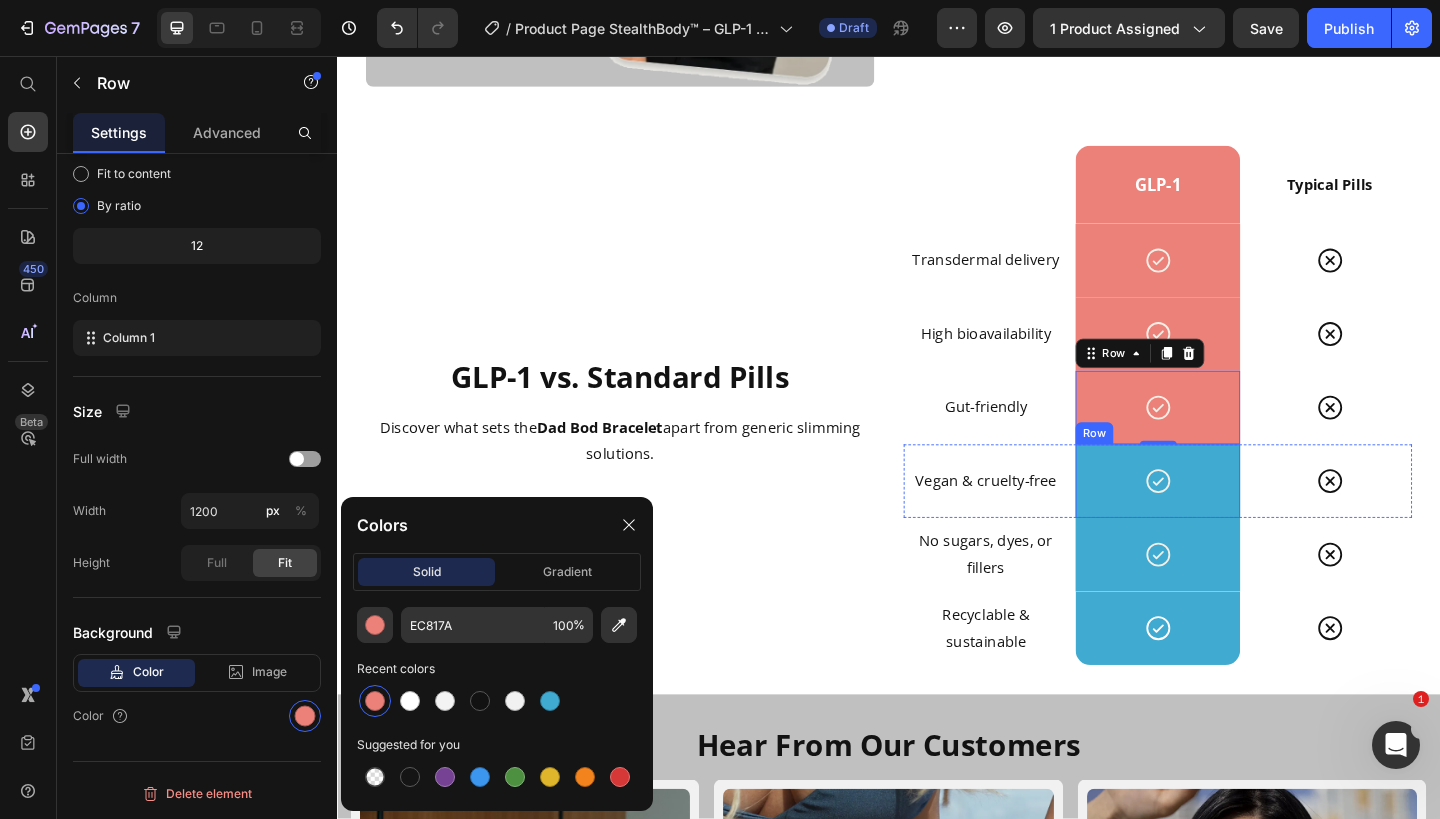 click on "Icon Row" at bounding box center (1229, 519) 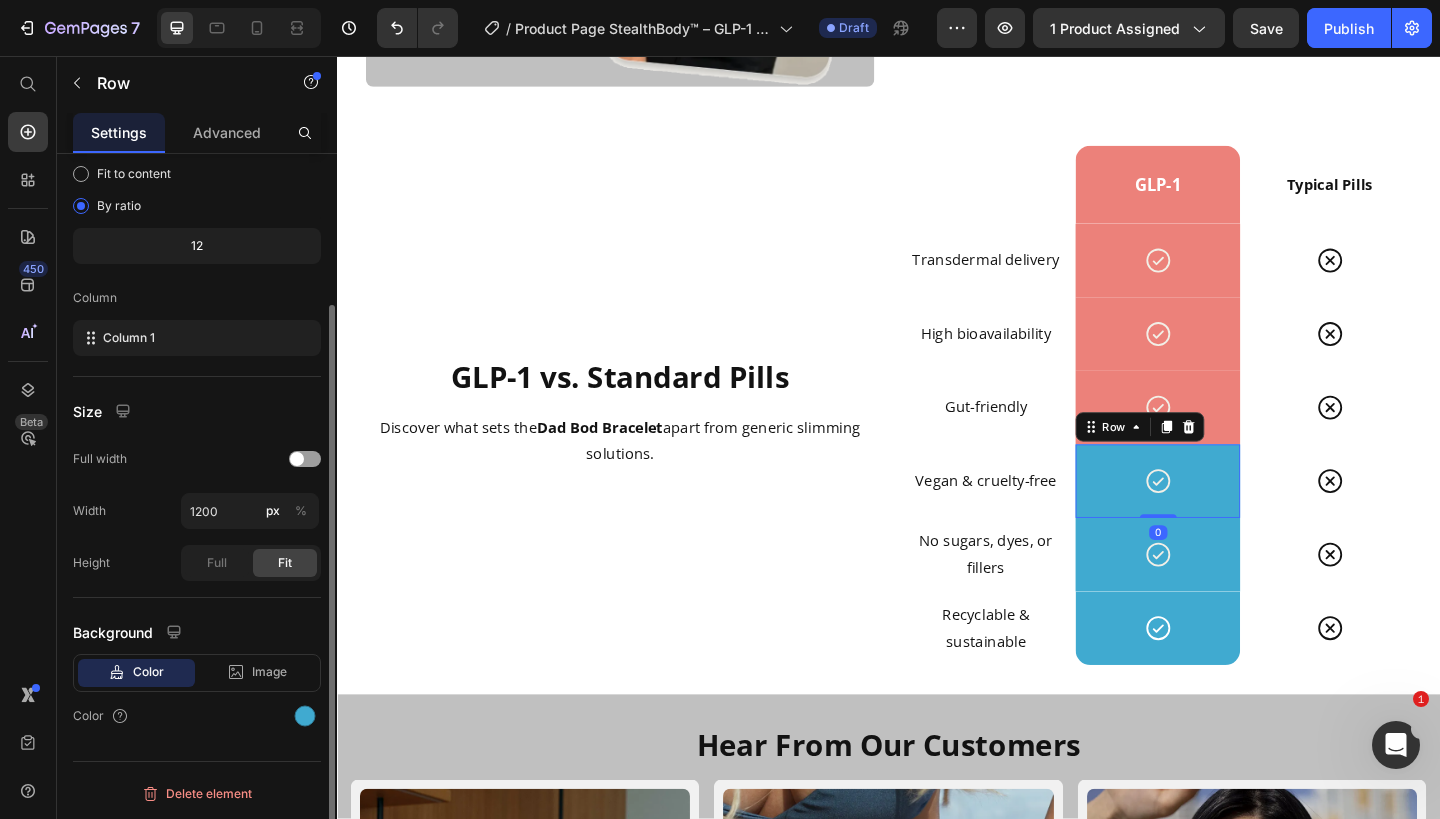 click on "Color" at bounding box center (197, 716) 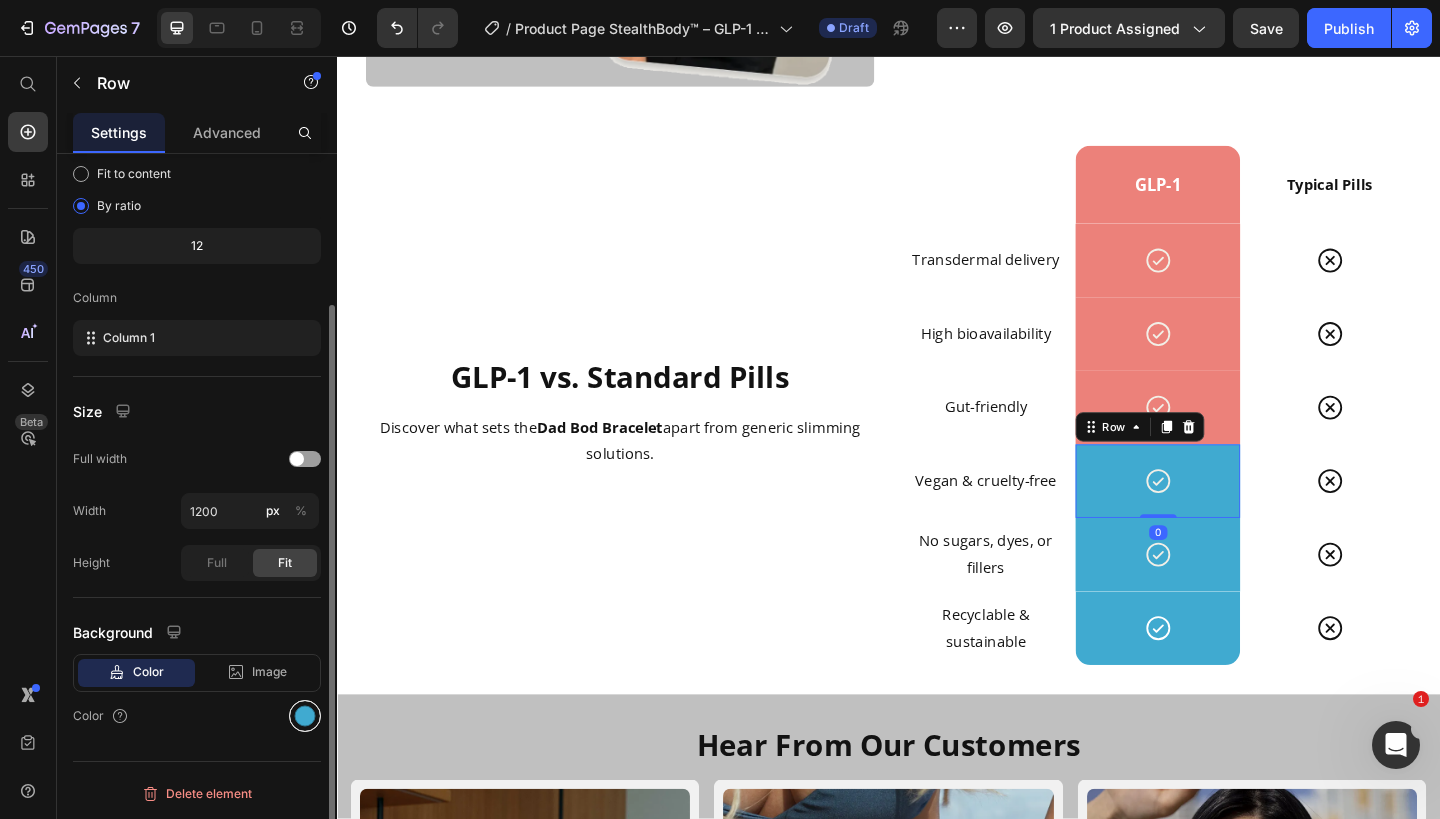 click at bounding box center (305, 716) 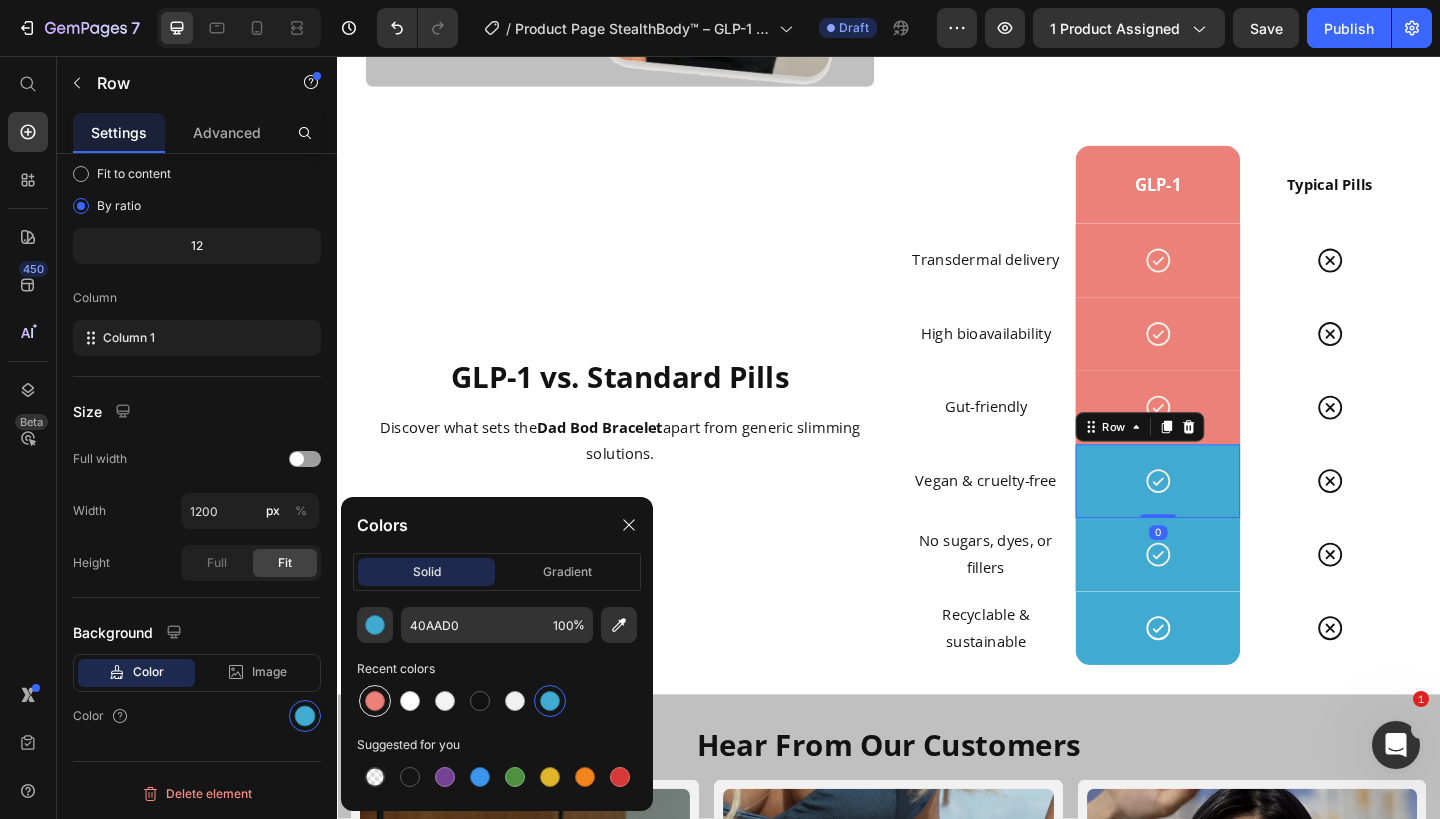 click at bounding box center (375, 701) 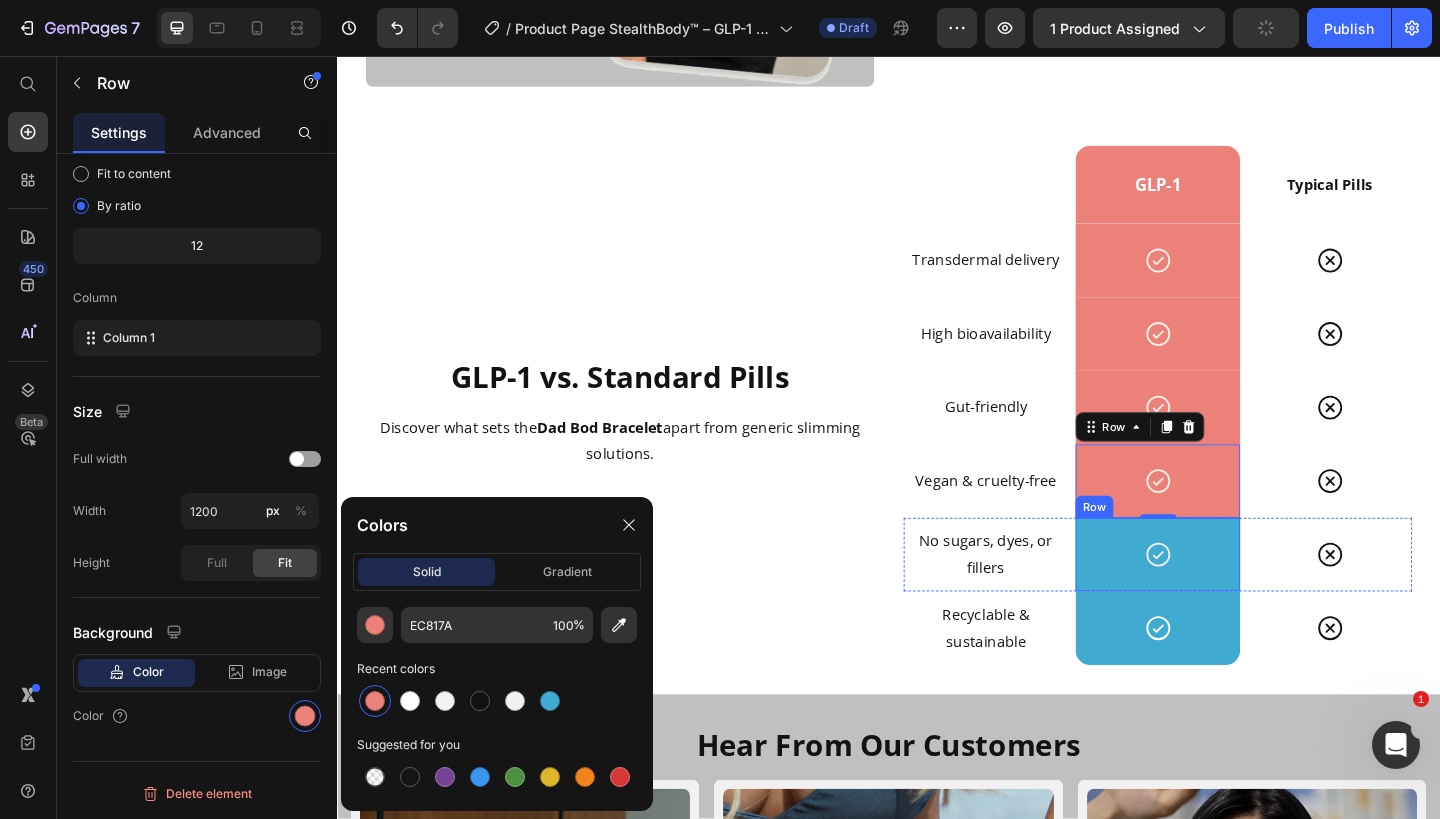 click on "Icon Row" at bounding box center (1229, 599) 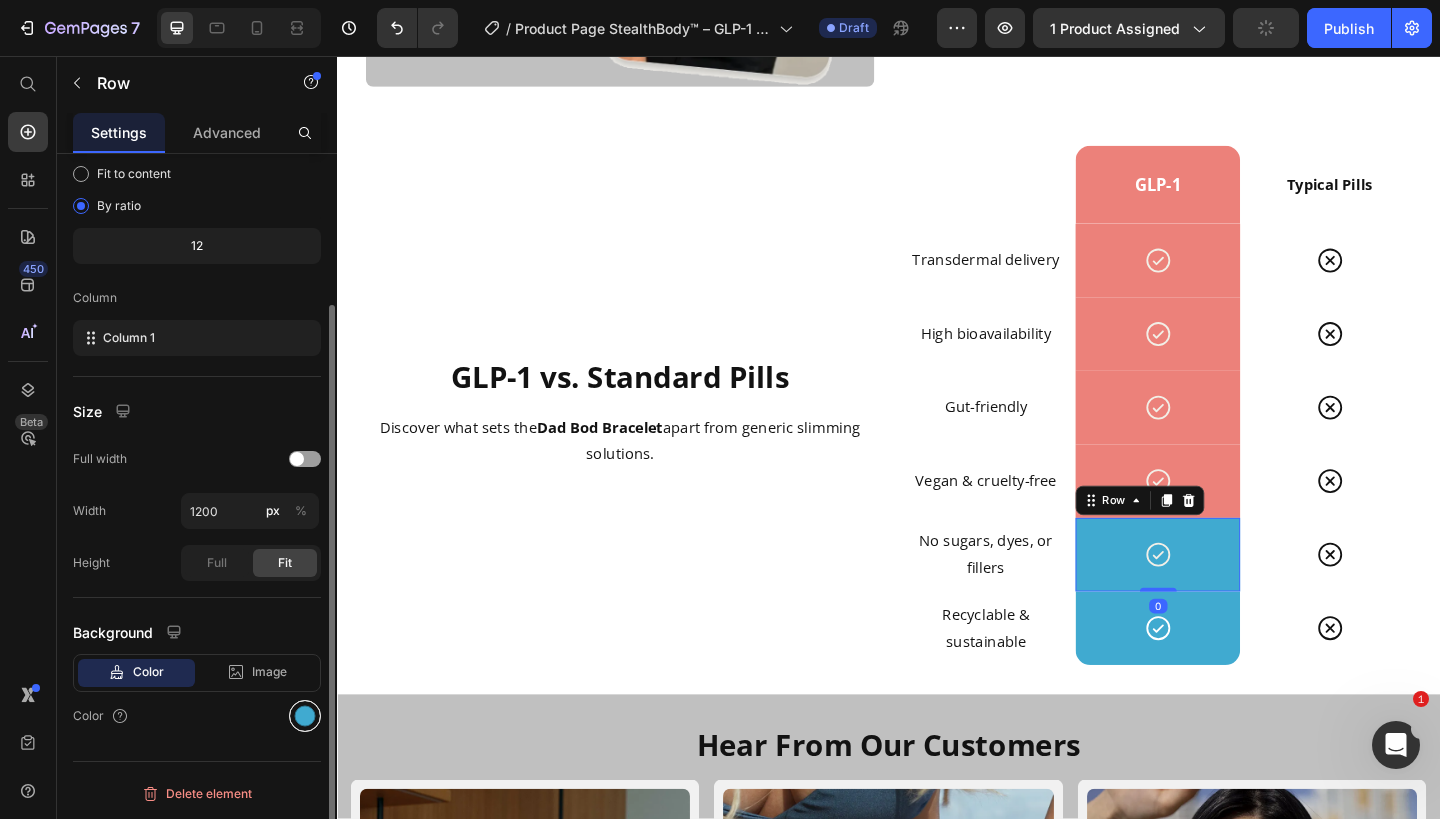click at bounding box center [305, 716] 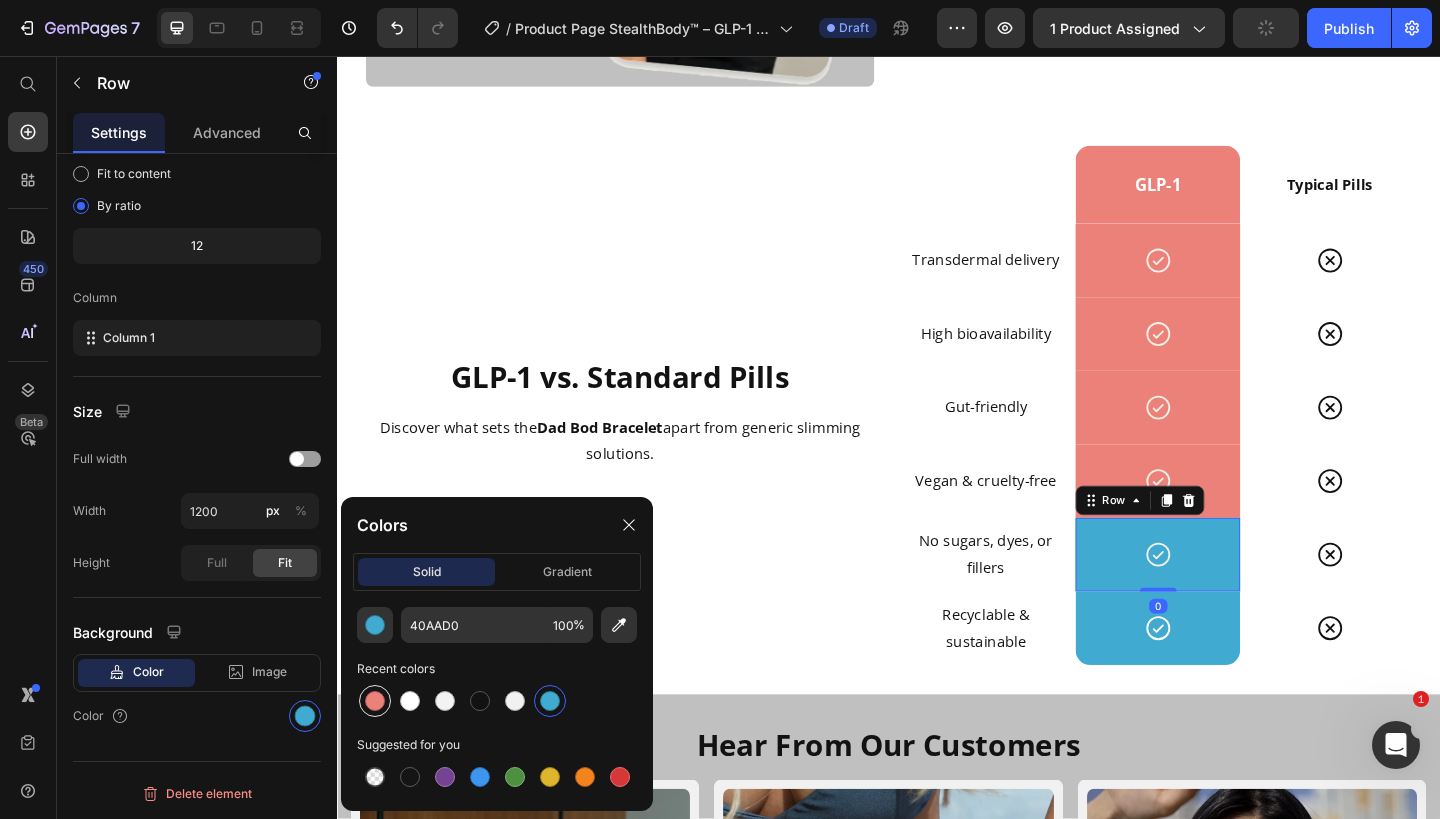 click at bounding box center (375, 701) 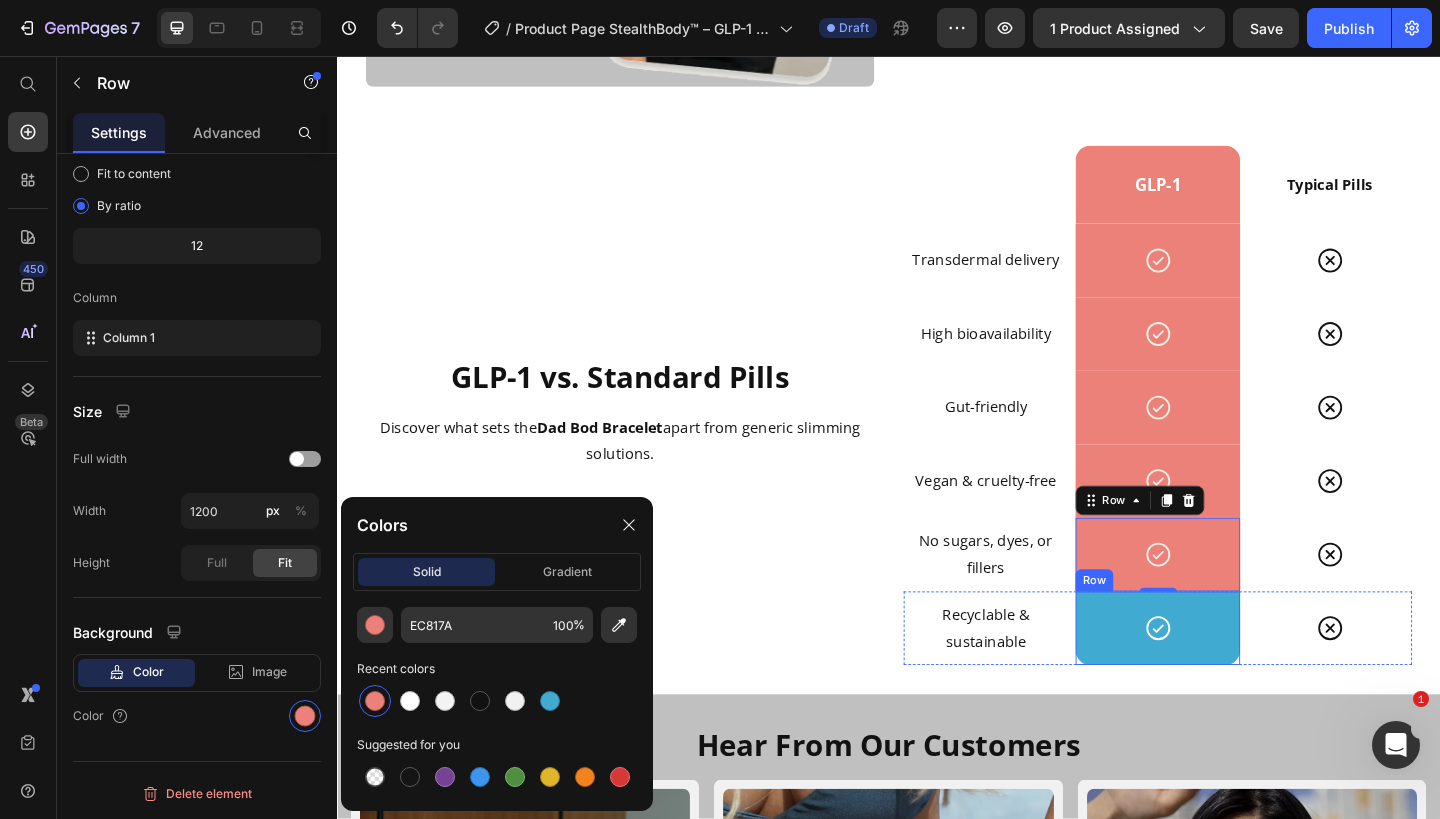 click on "Icon Row" at bounding box center (1229, 679) 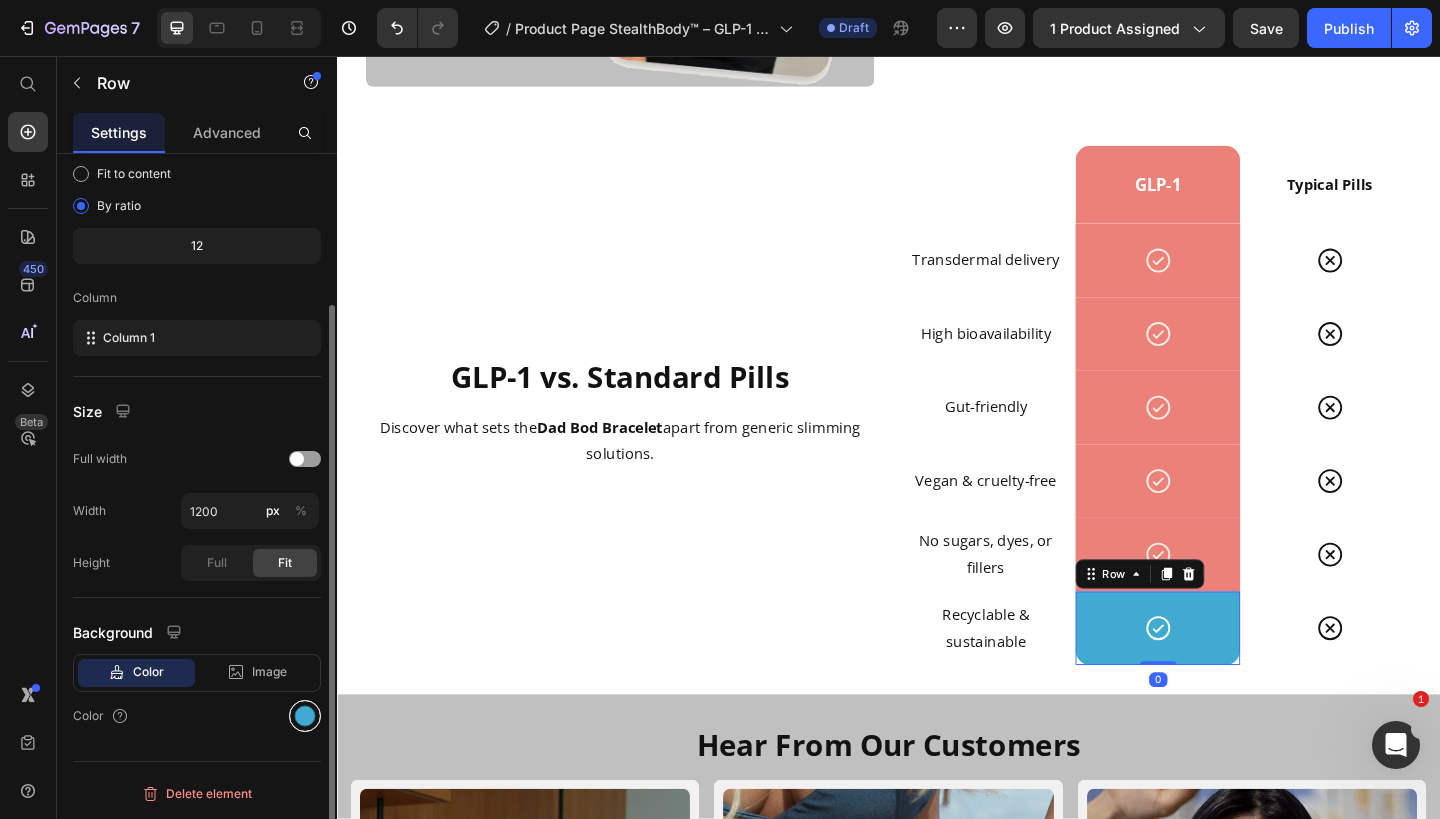 click at bounding box center [305, 716] 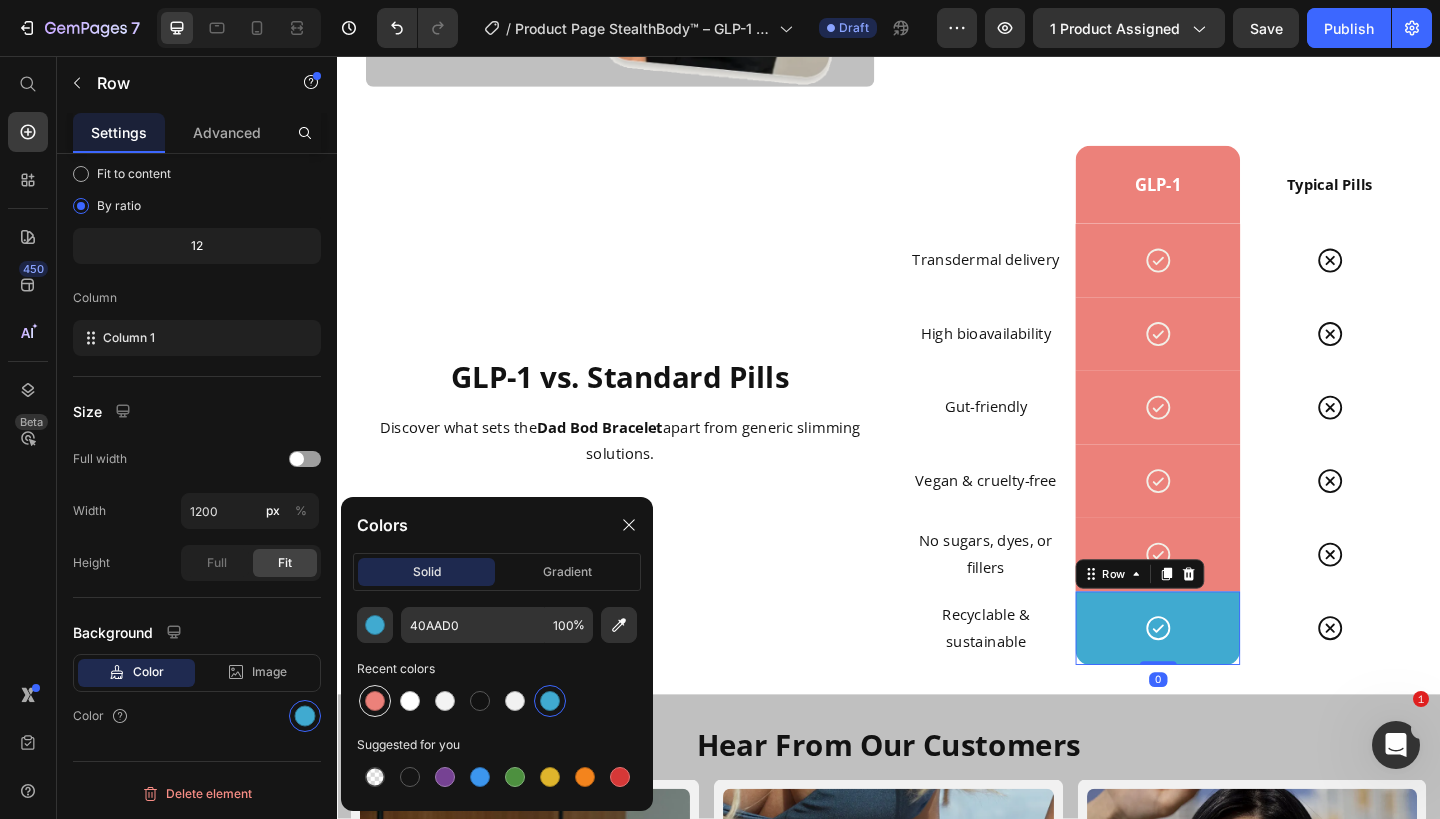 click at bounding box center [375, 701] 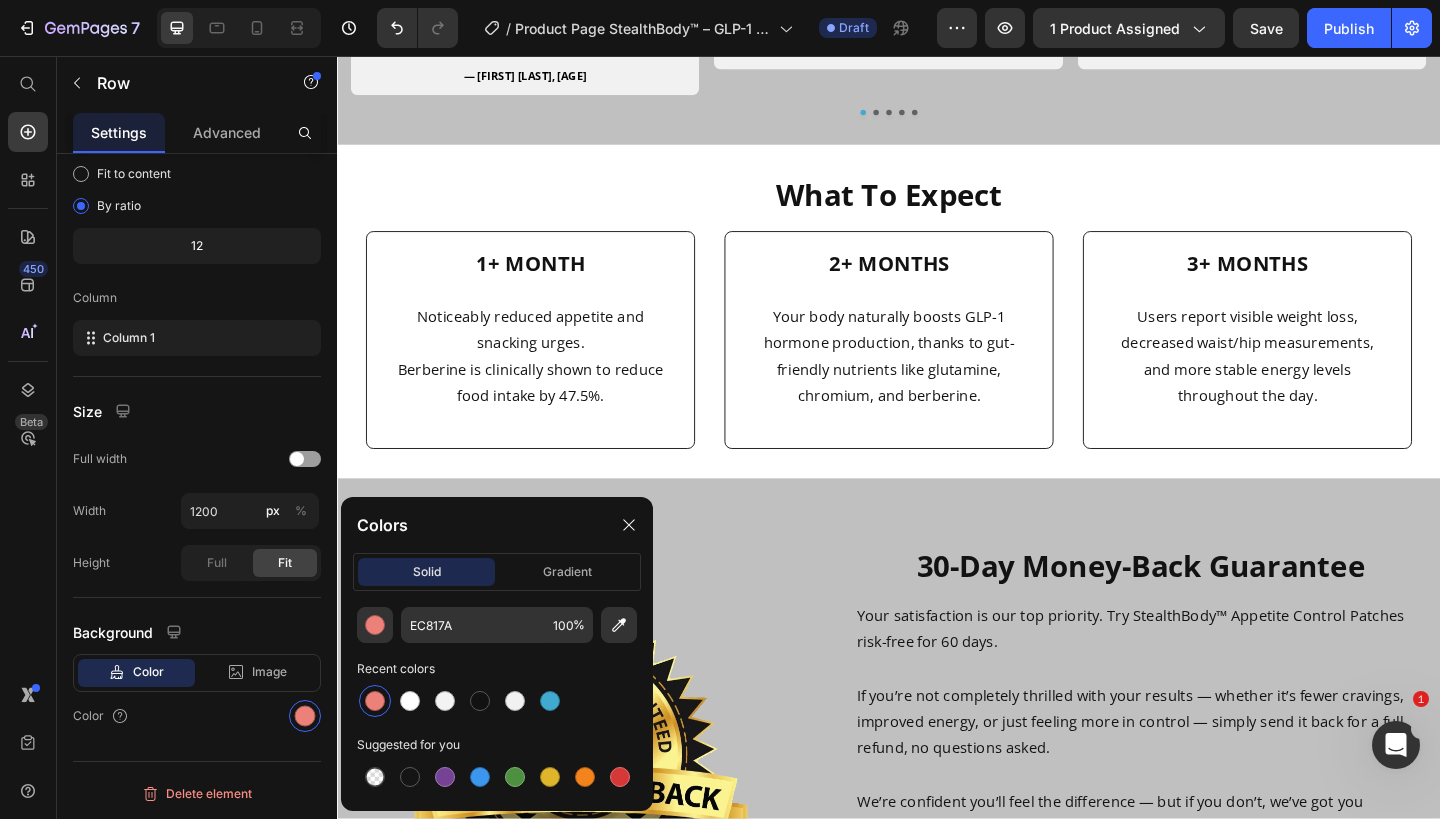 scroll, scrollTop: 4721, scrollLeft: 0, axis: vertical 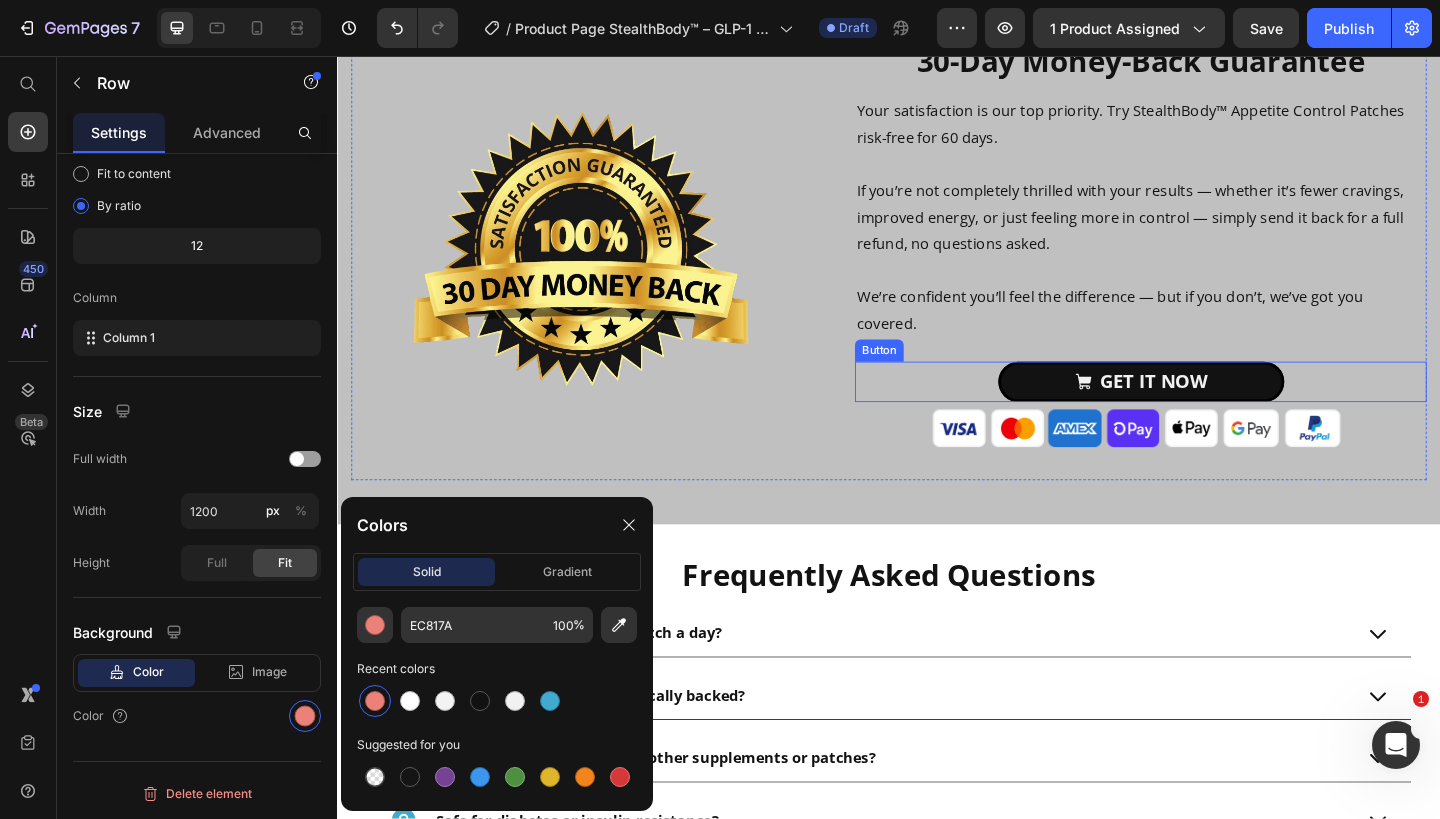 click on "GET IT NOW" at bounding box center [1211, 411] 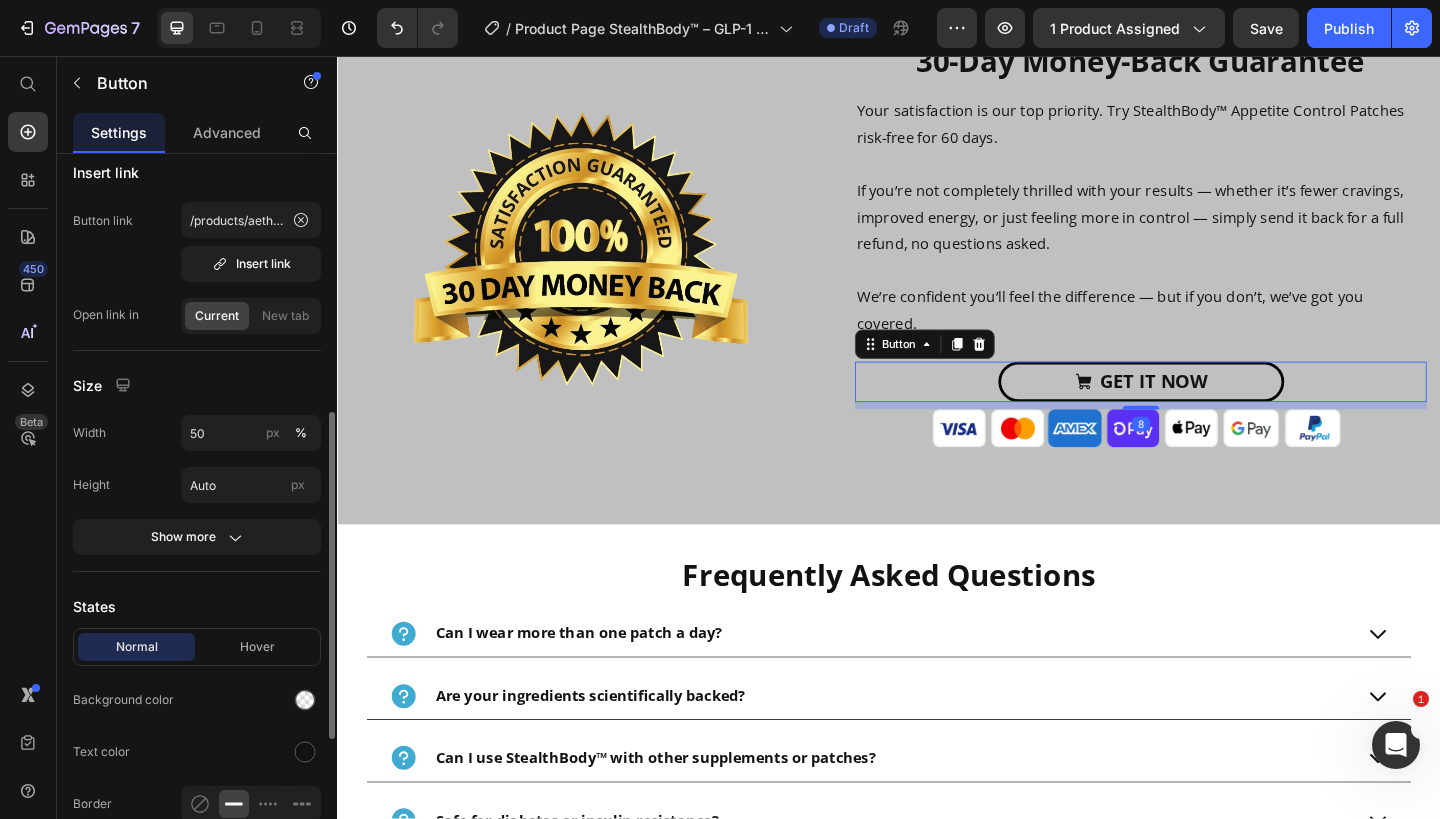 scroll, scrollTop: 366, scrollLeft: 0, axis: vertical 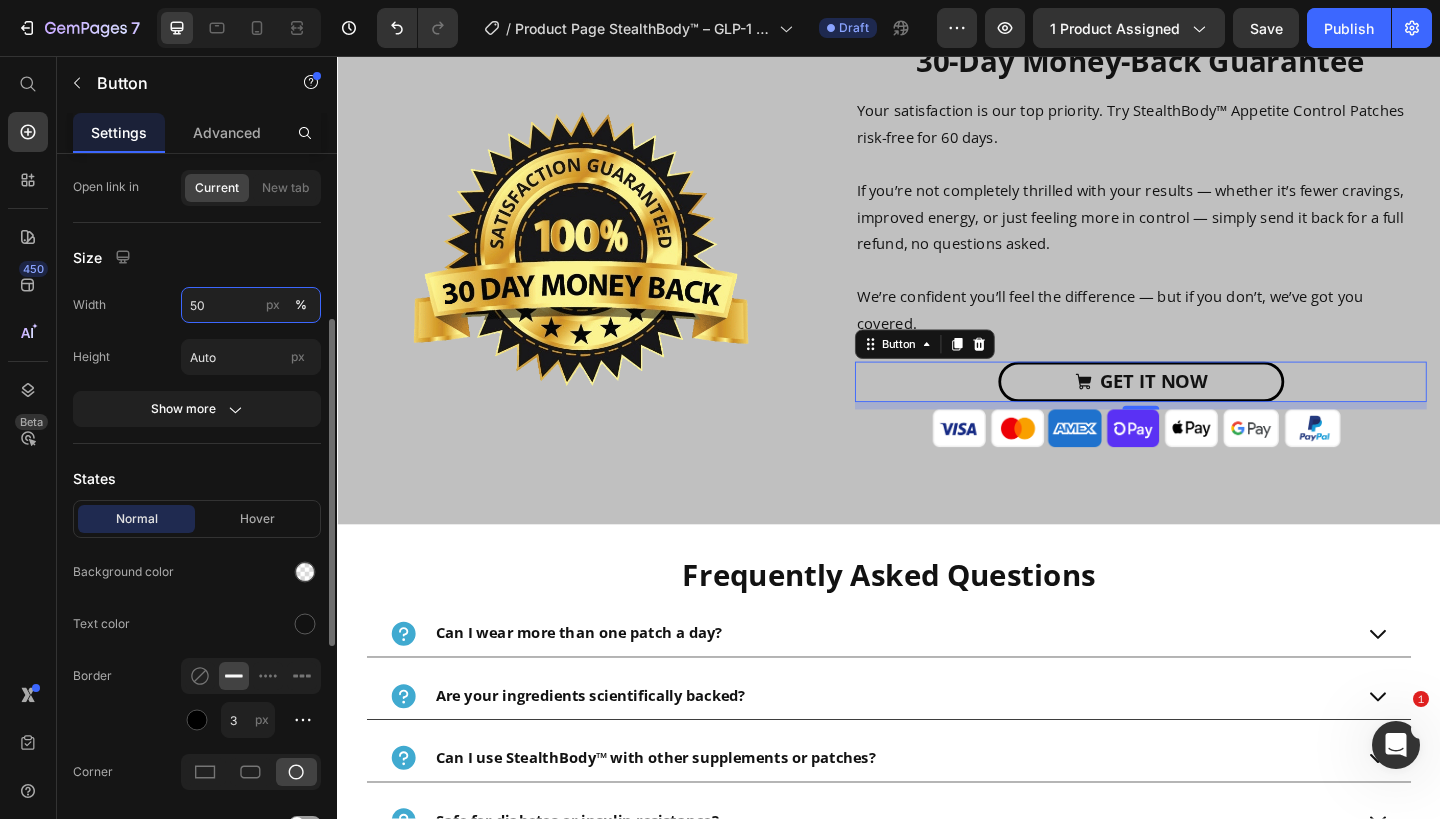 click on "50" at bounding box center [251, 305] 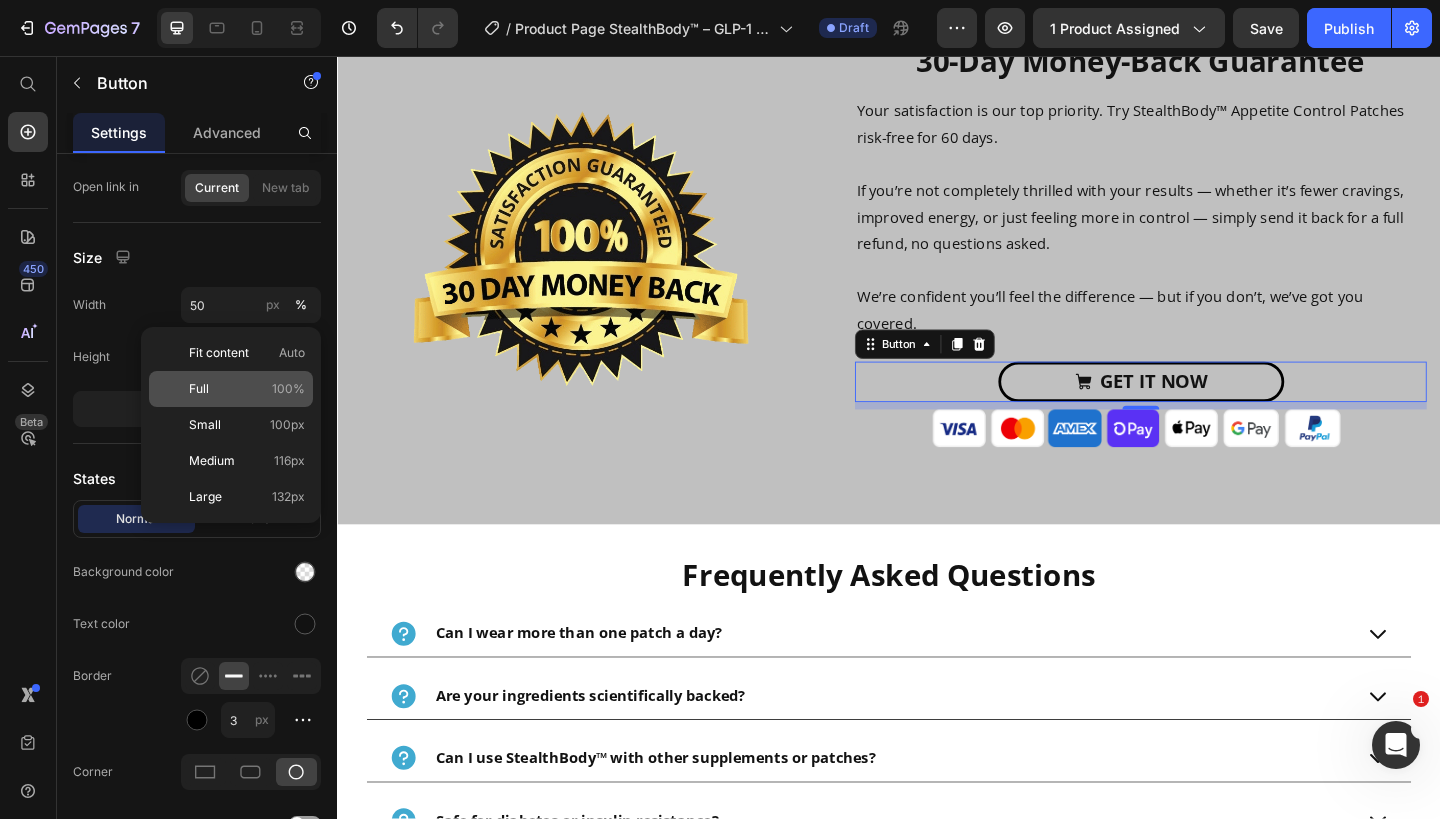 click on "Full 100%" 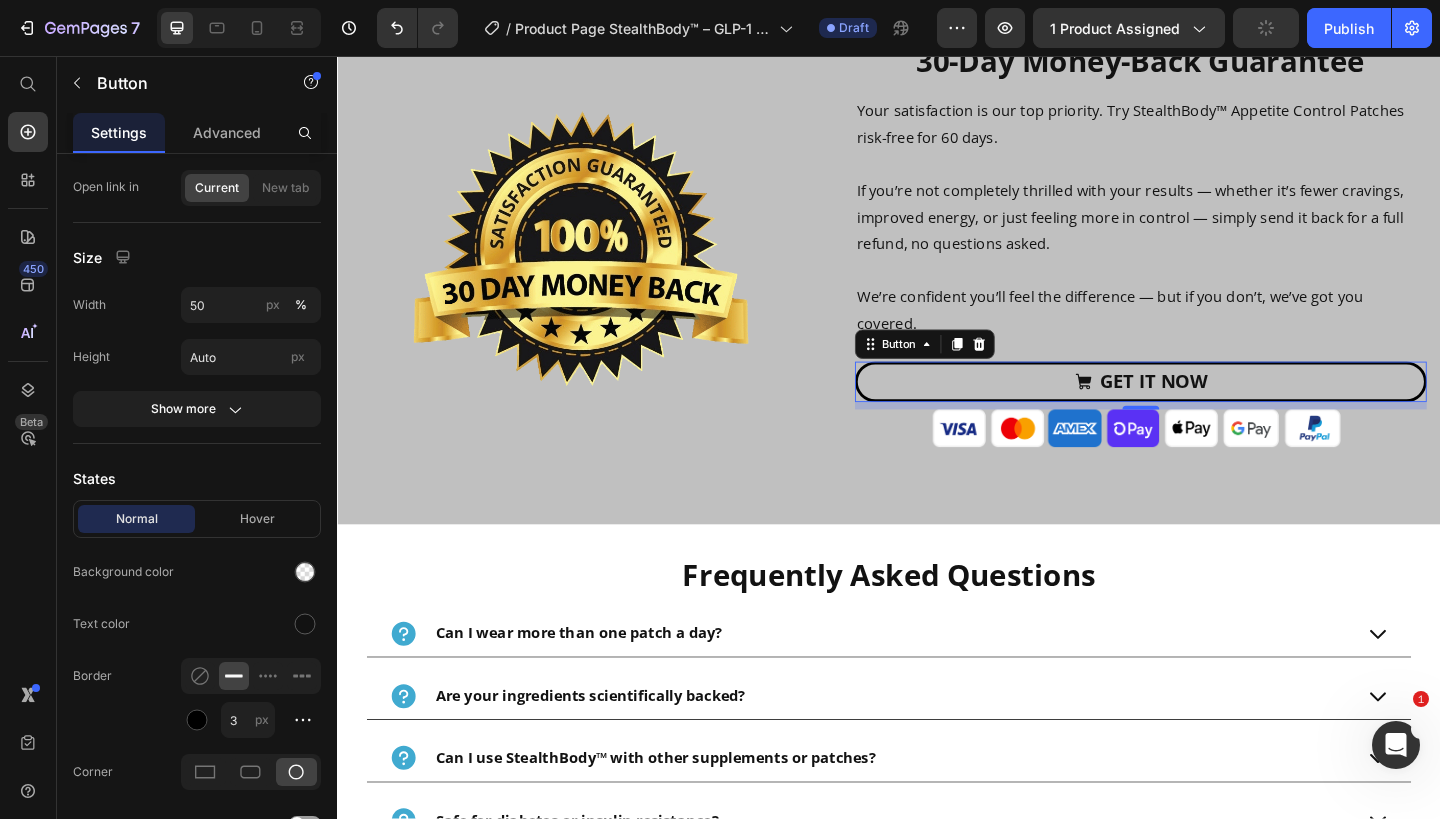 type on "100" 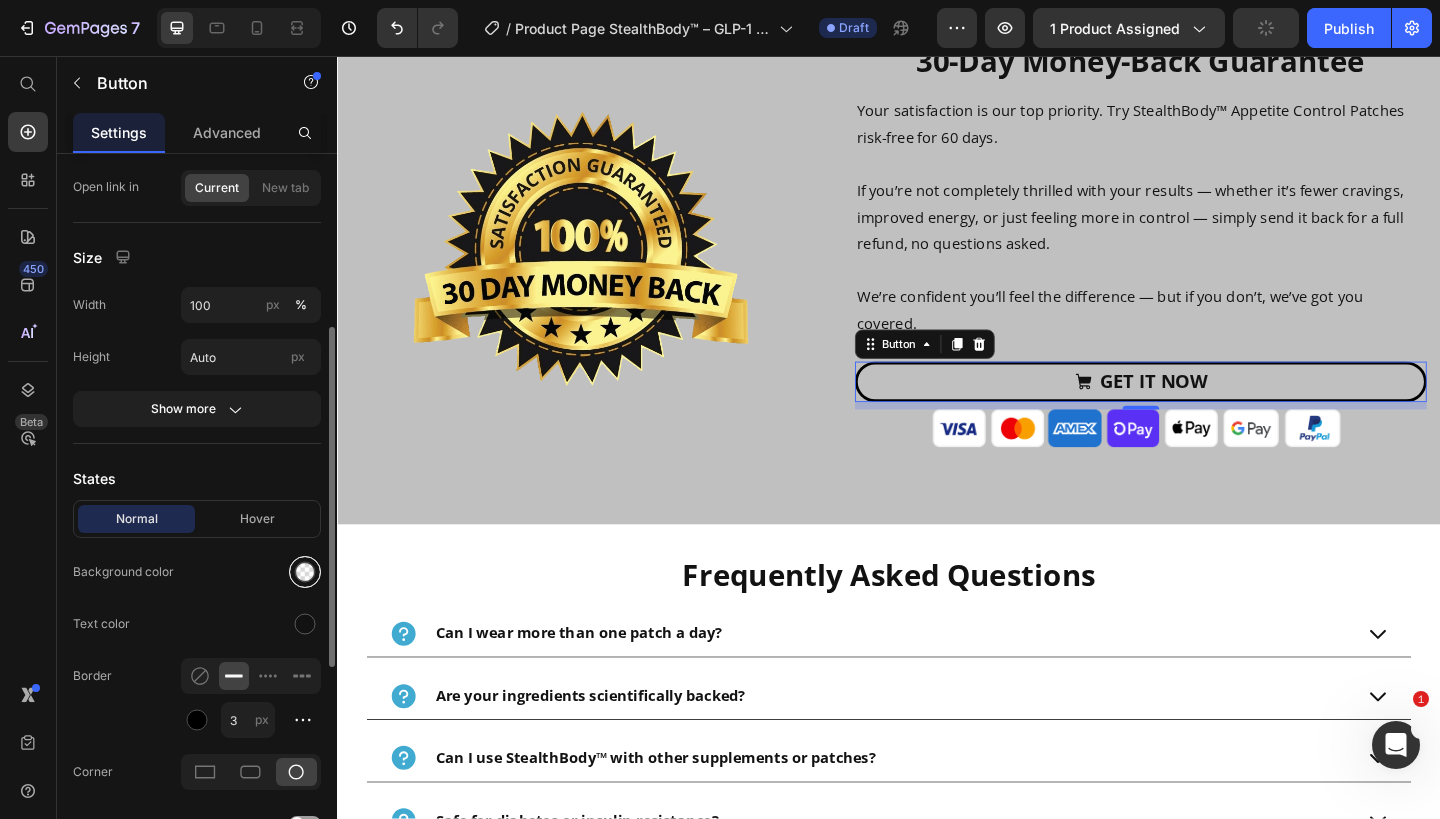 click at bounding box center (305, 572) 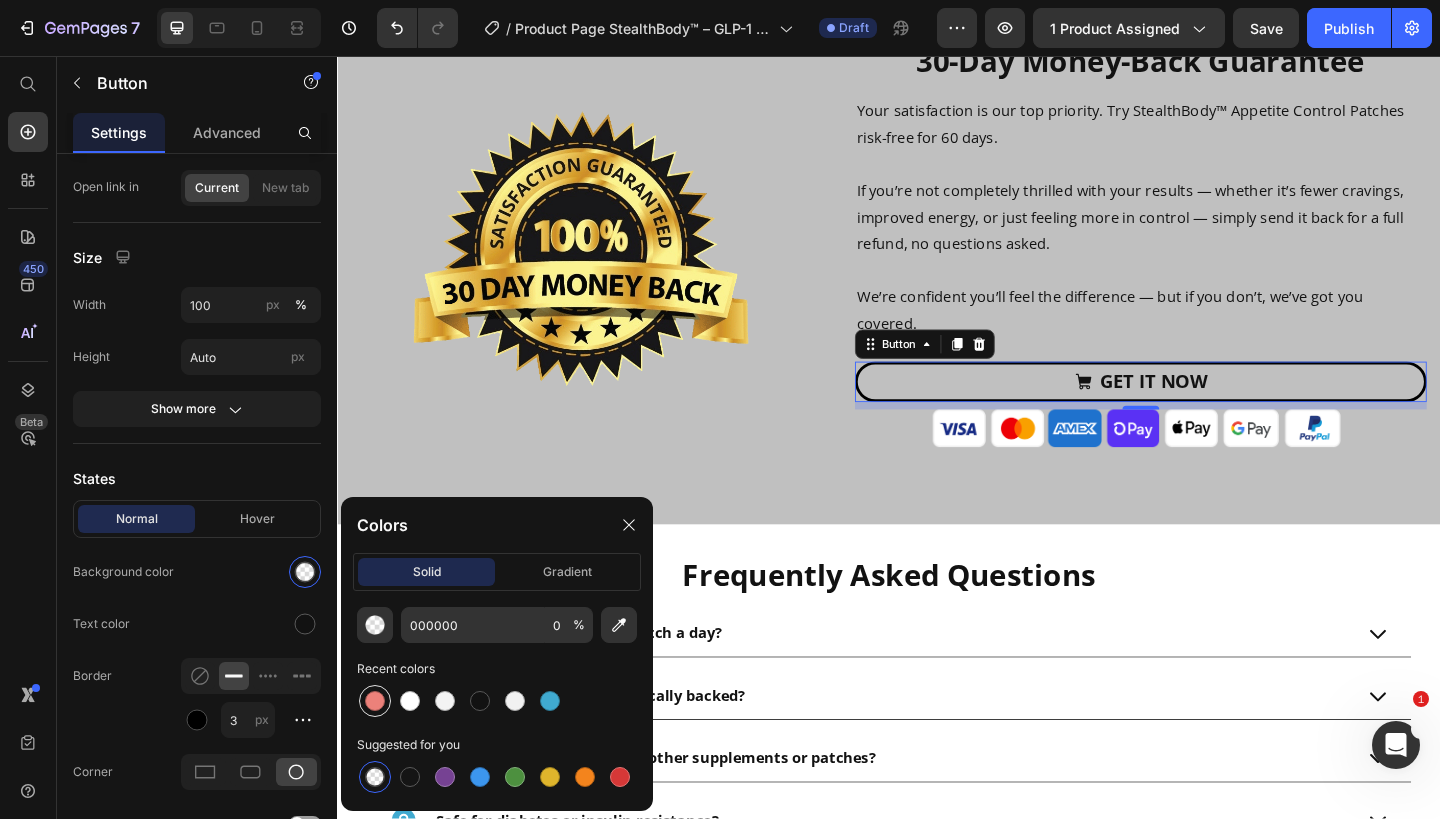 click at bounding box center (375, 701) 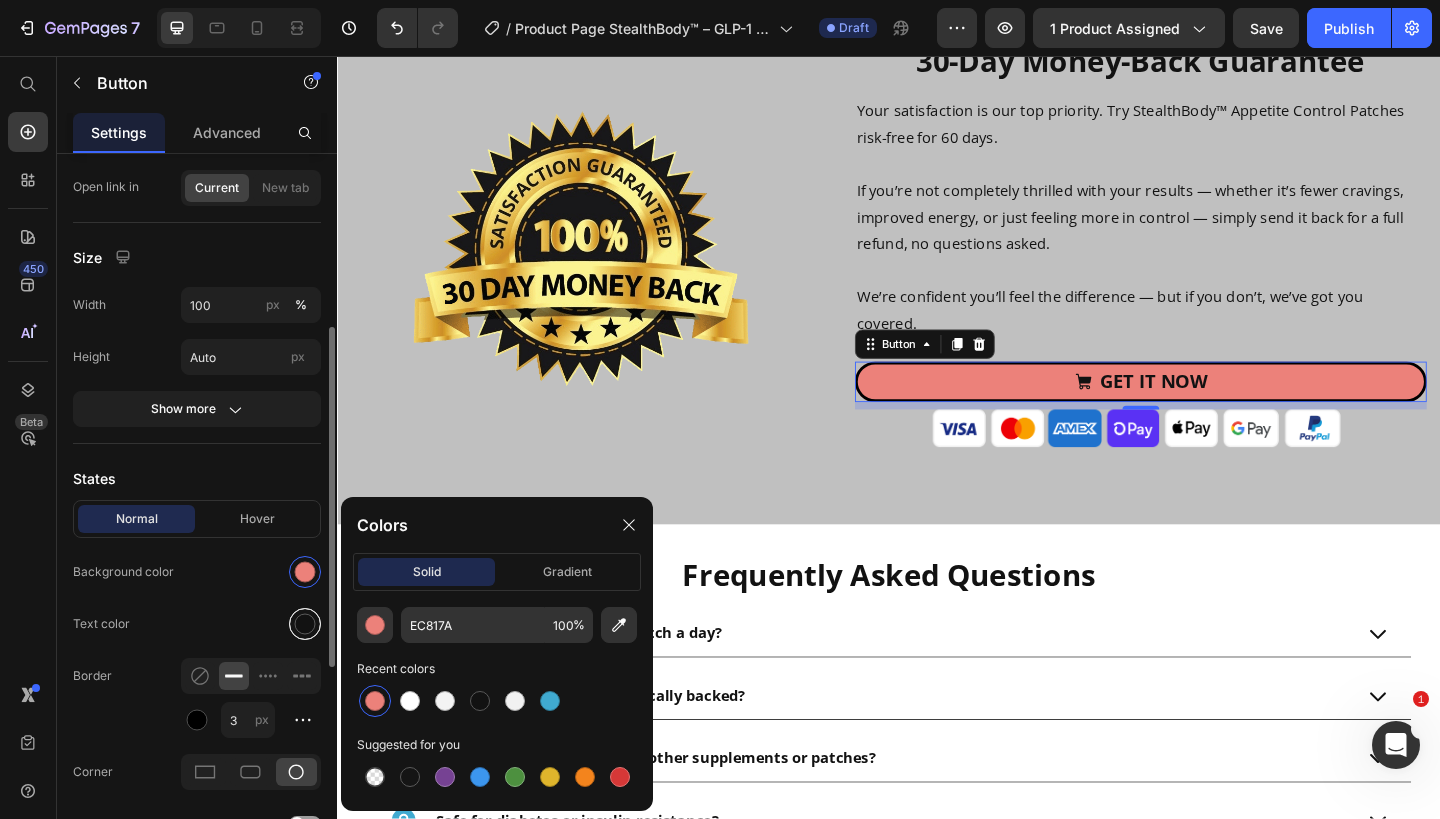 click at bounding box center [305, 624] 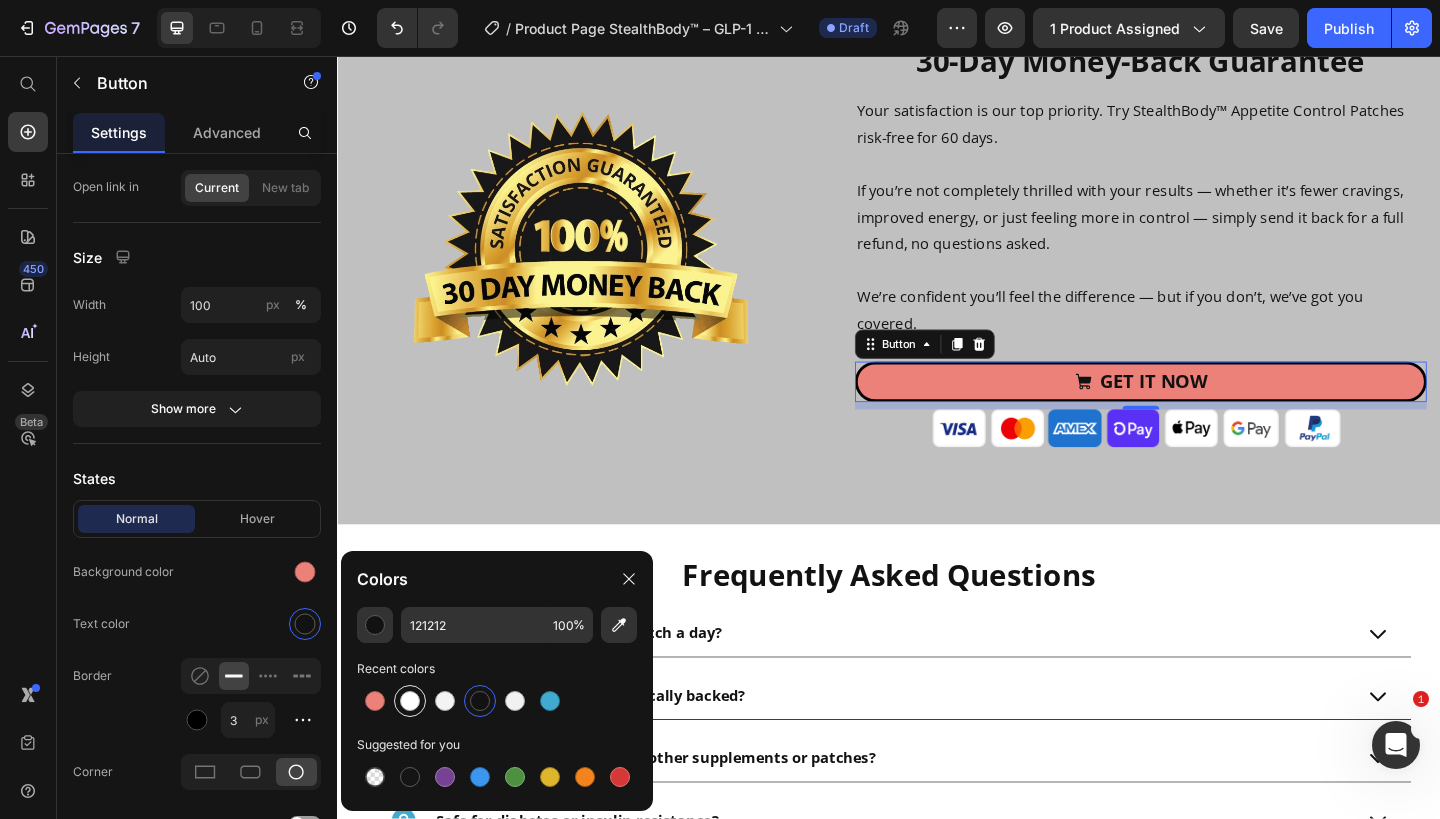 click at bounding box center (410, 701) 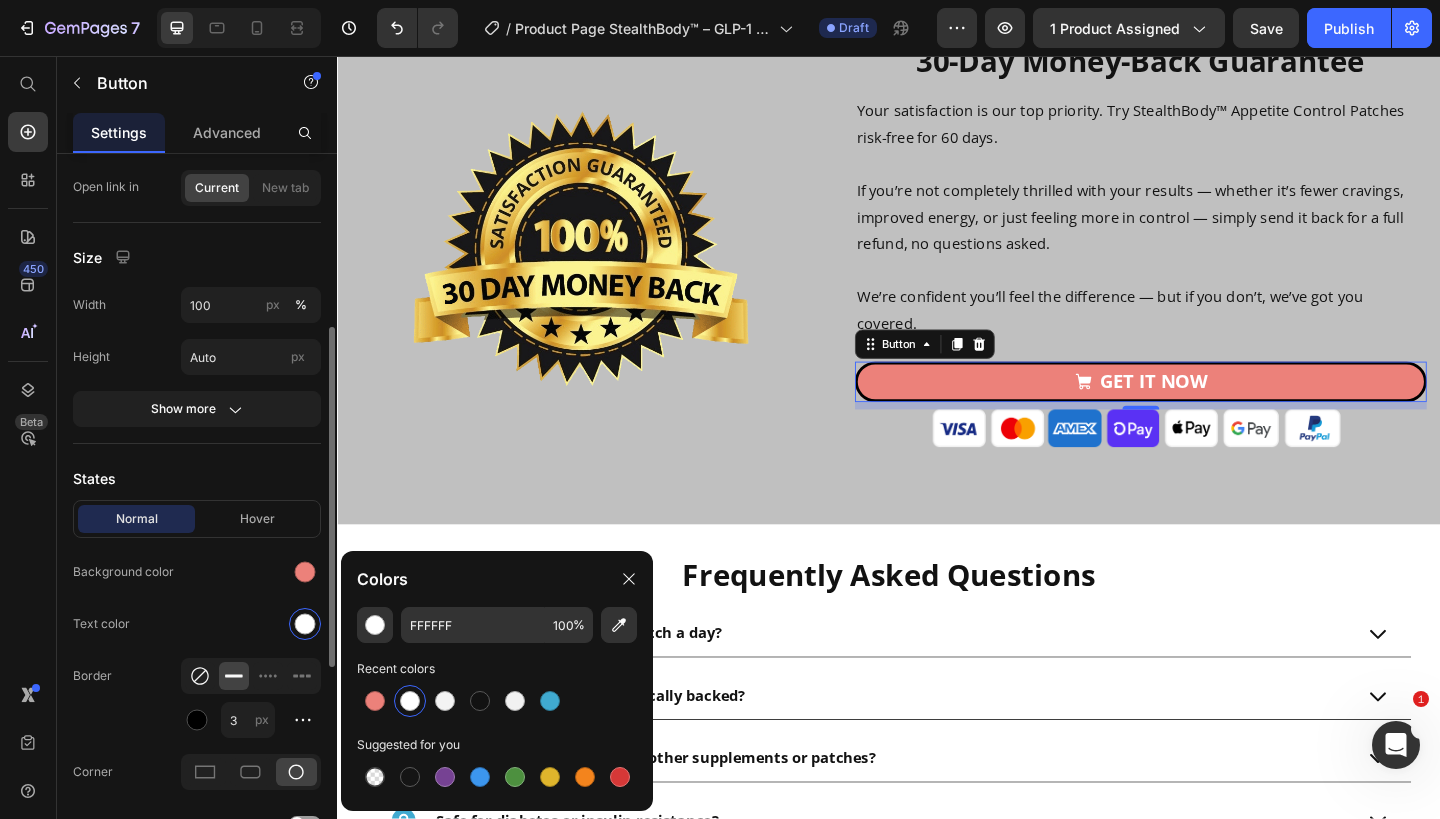 click 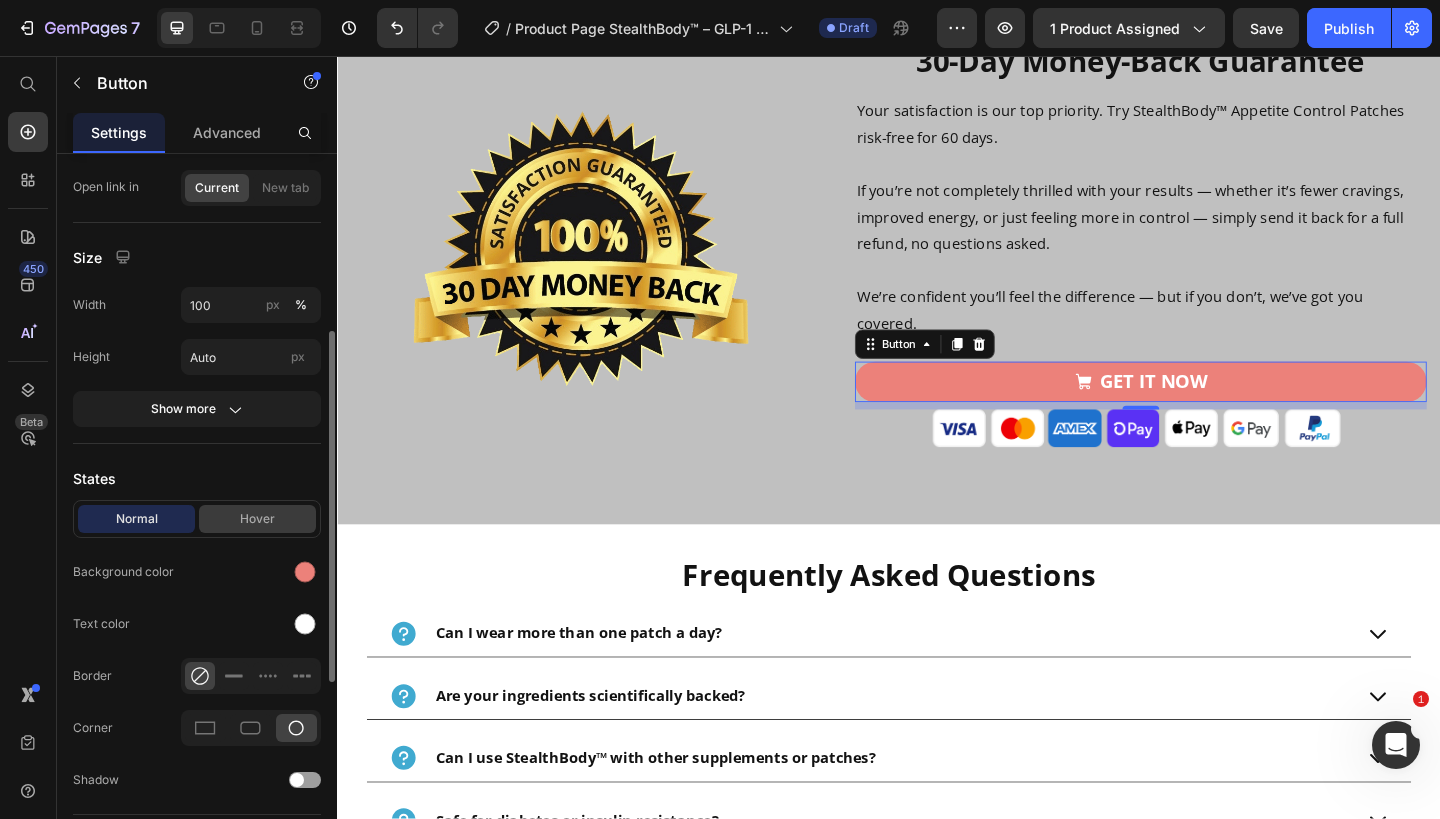 click on "Hover" at bounding box center [257, 519] 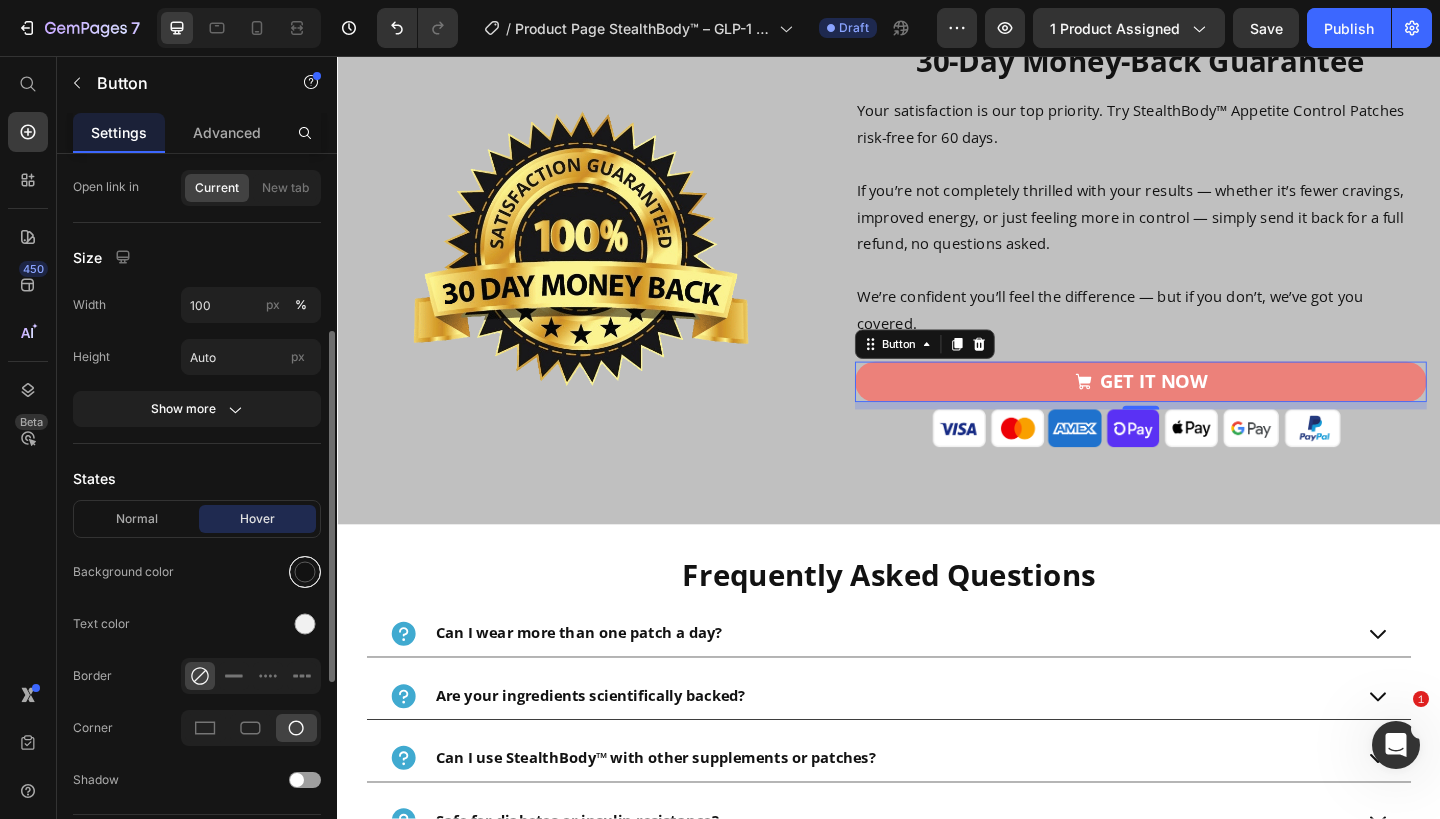 click at bounding box center [305, 572] 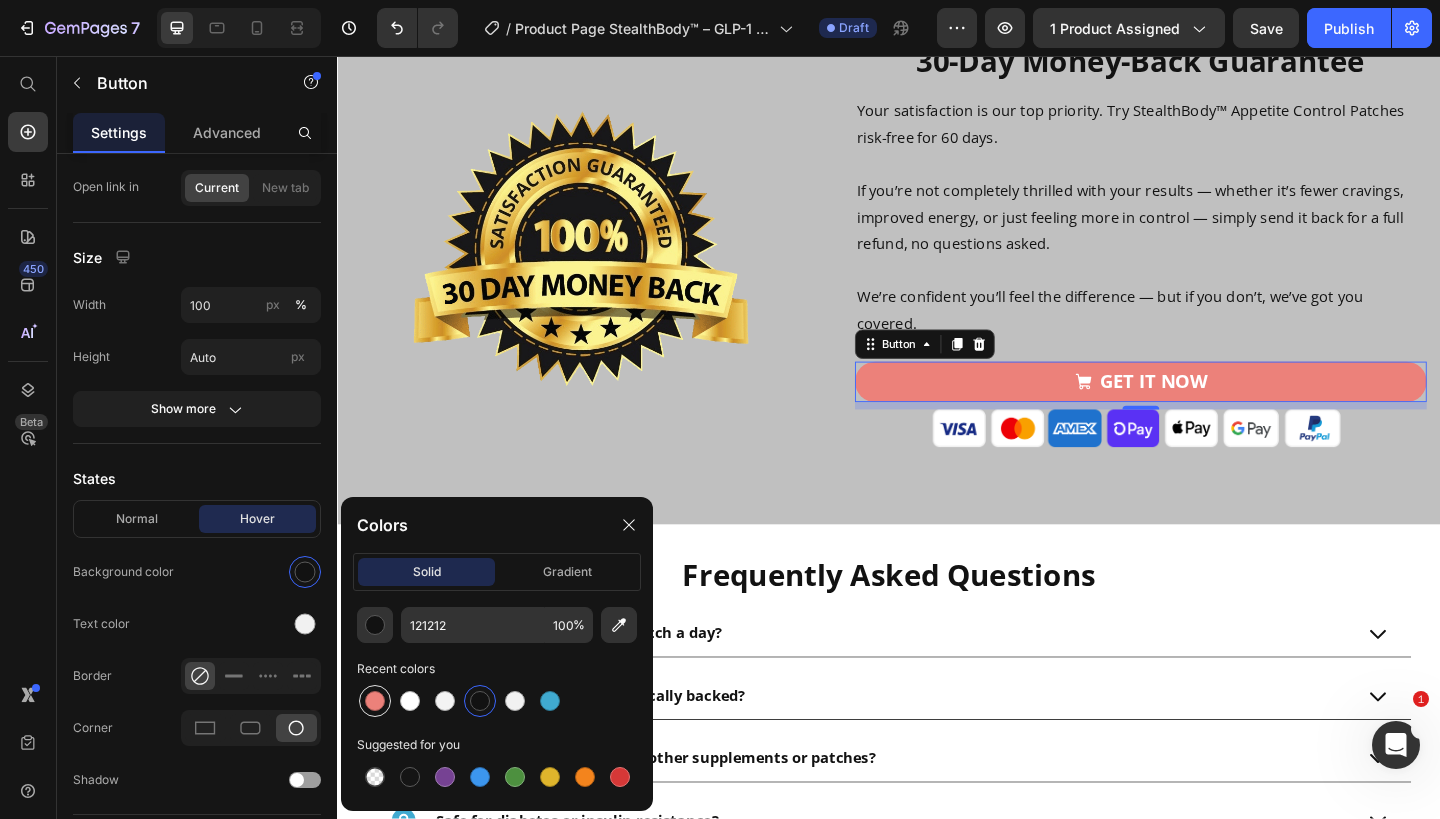 click at bounding box center [375, 701] 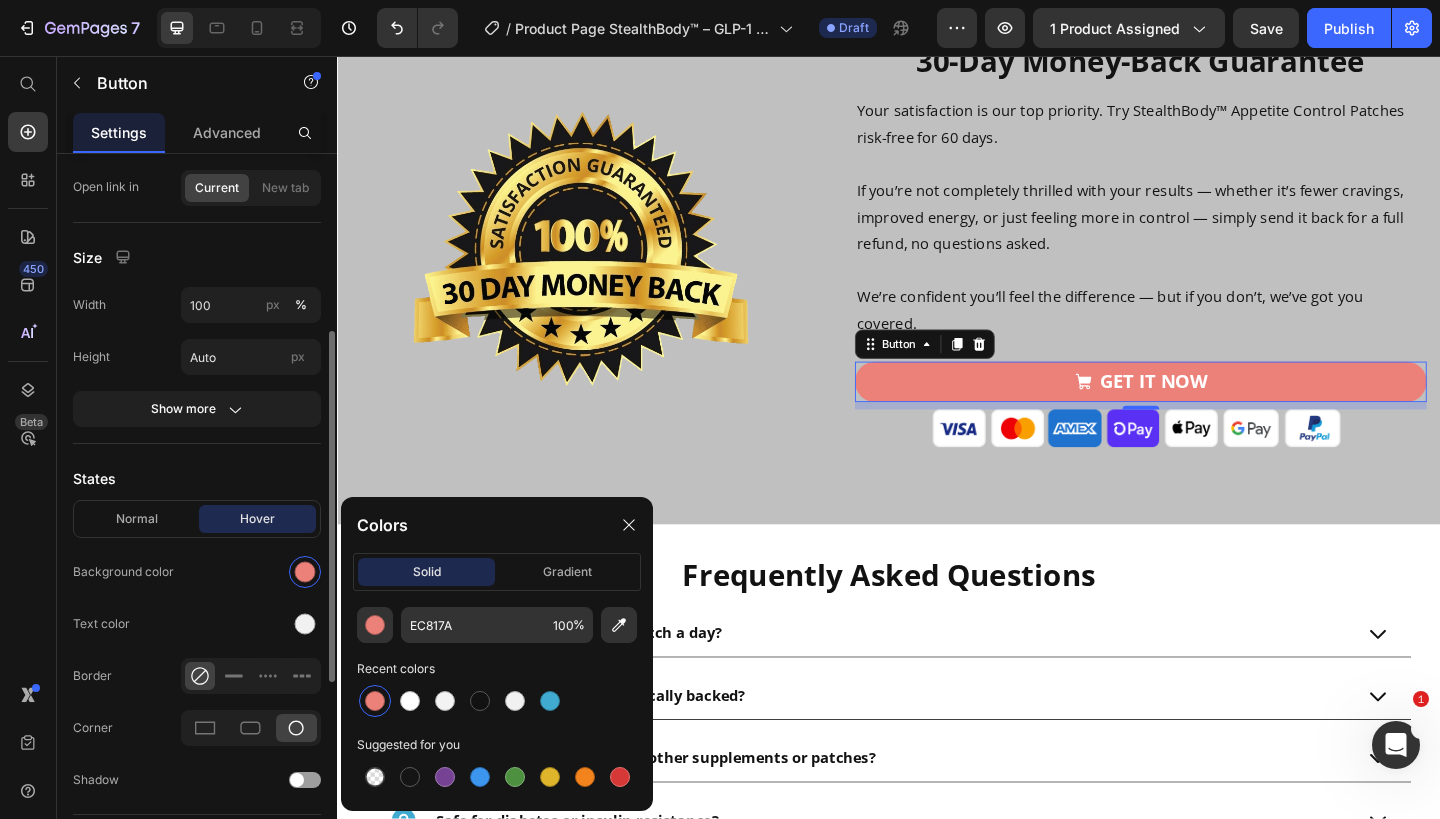 click on "Normal Hover Background color Text color Border Corner Shadow" 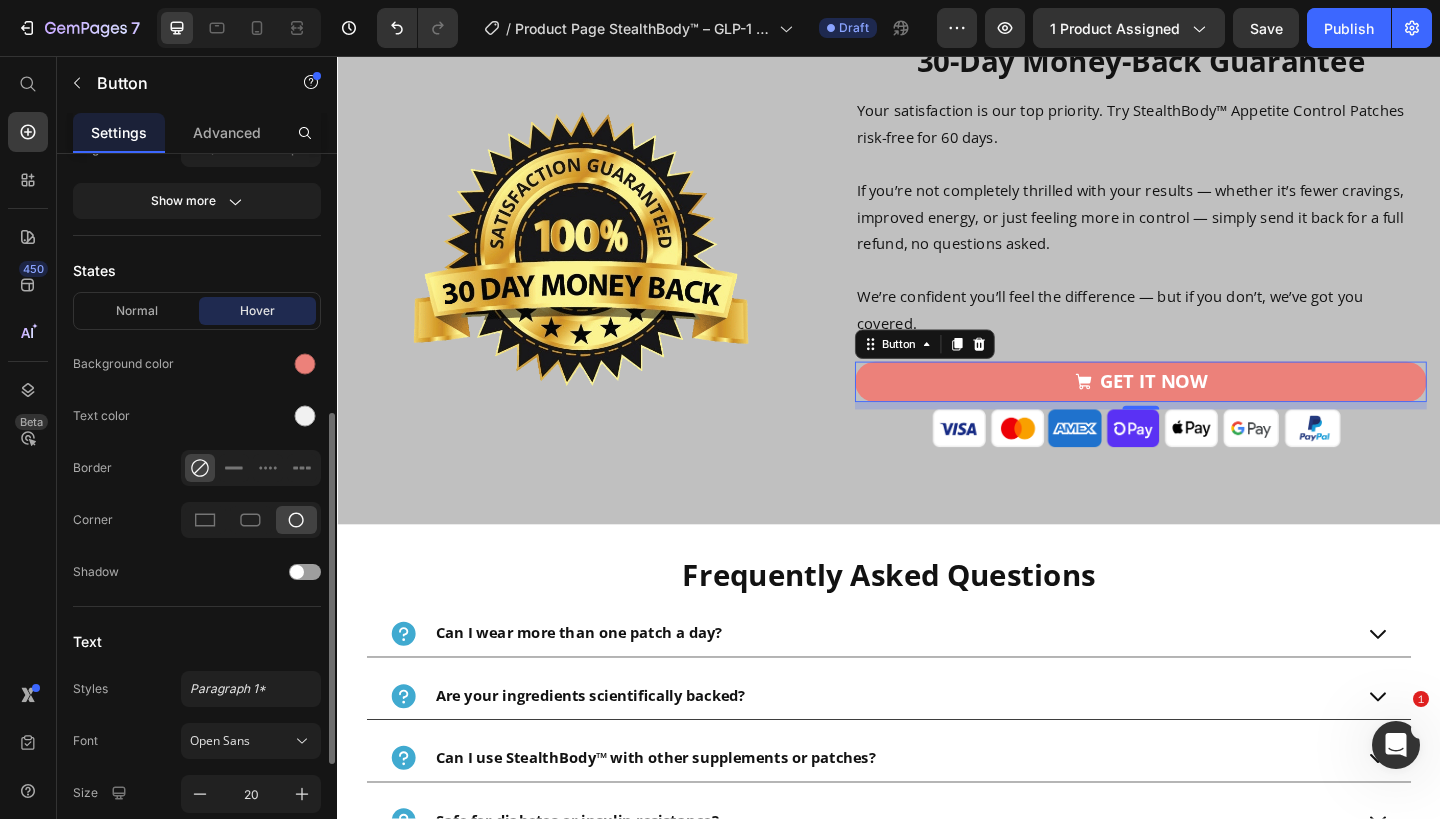 scroll, scrollTop: 561, scrollLeft: 0, axis: vertical 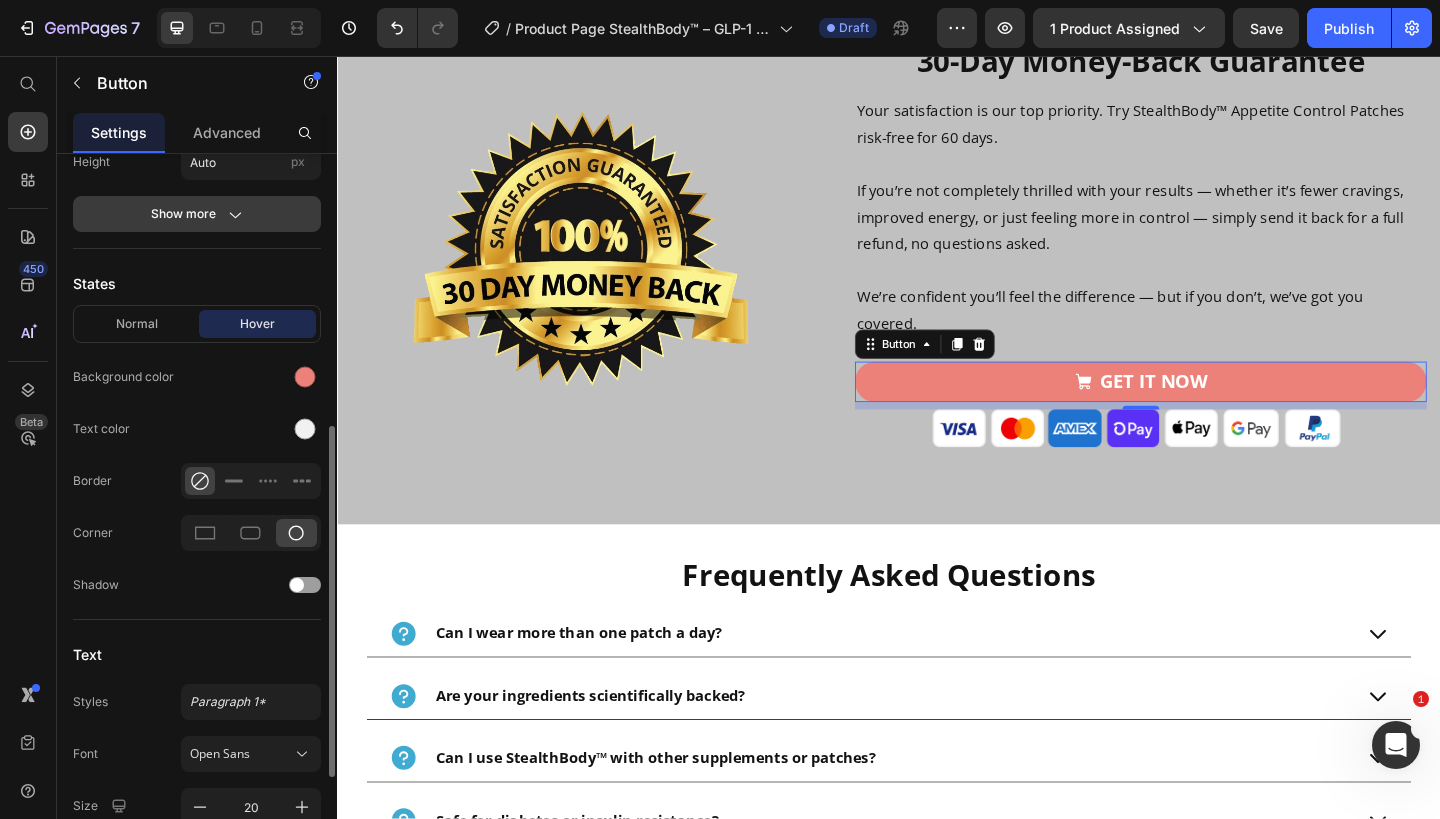click on "Show more" 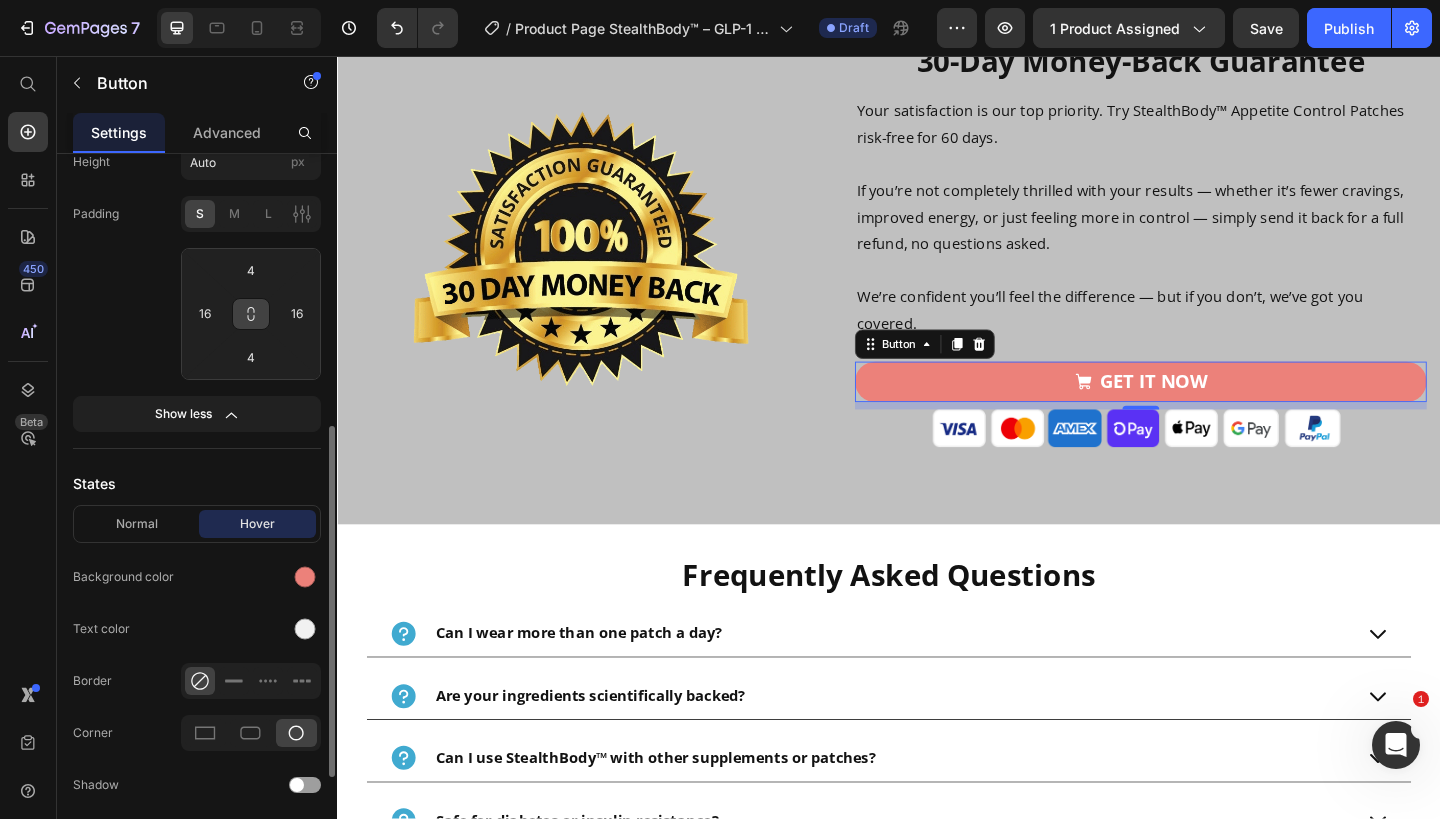click at bounding box center (251, 314) 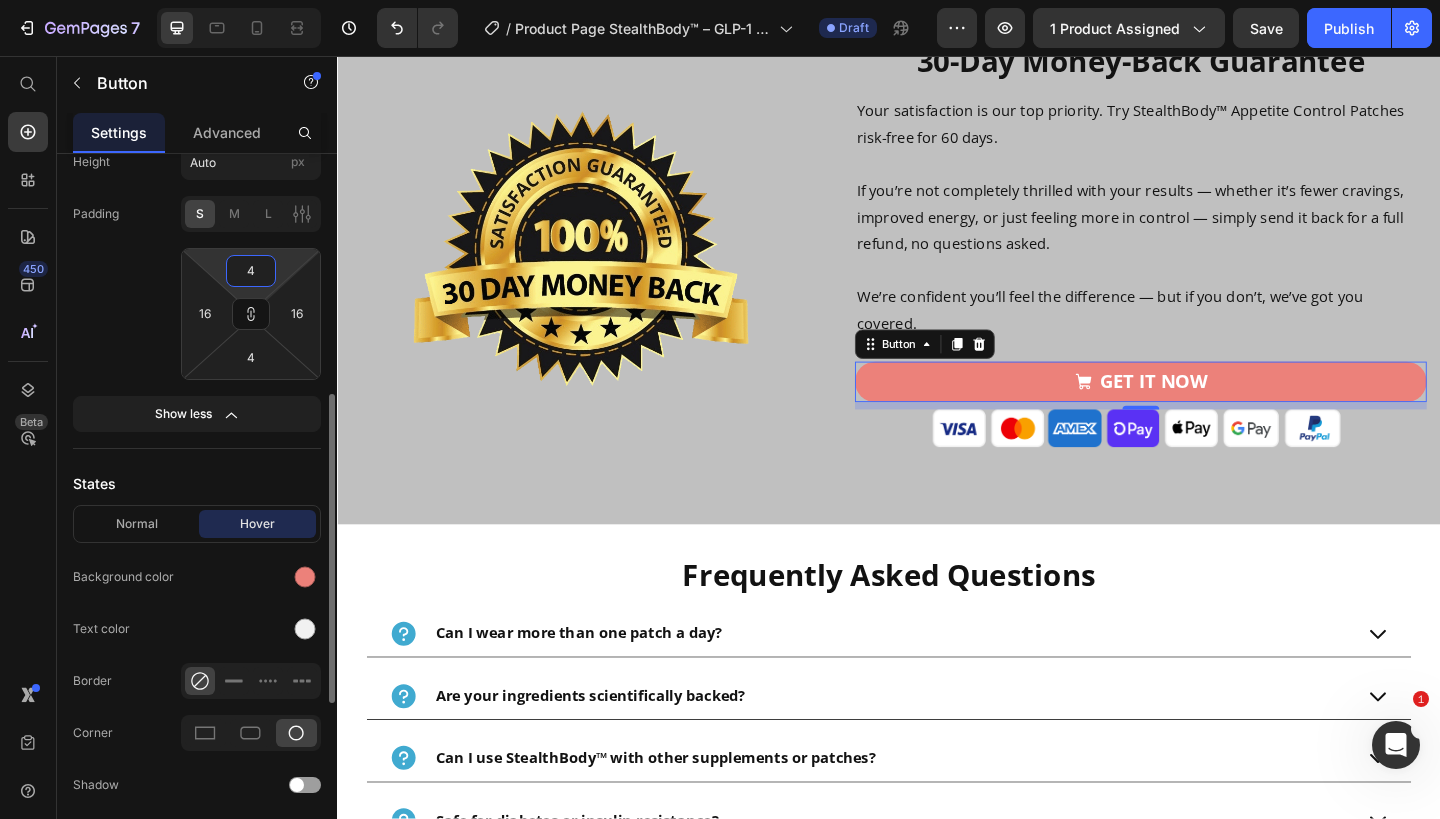click on "4" at bounding box center (251, 271) 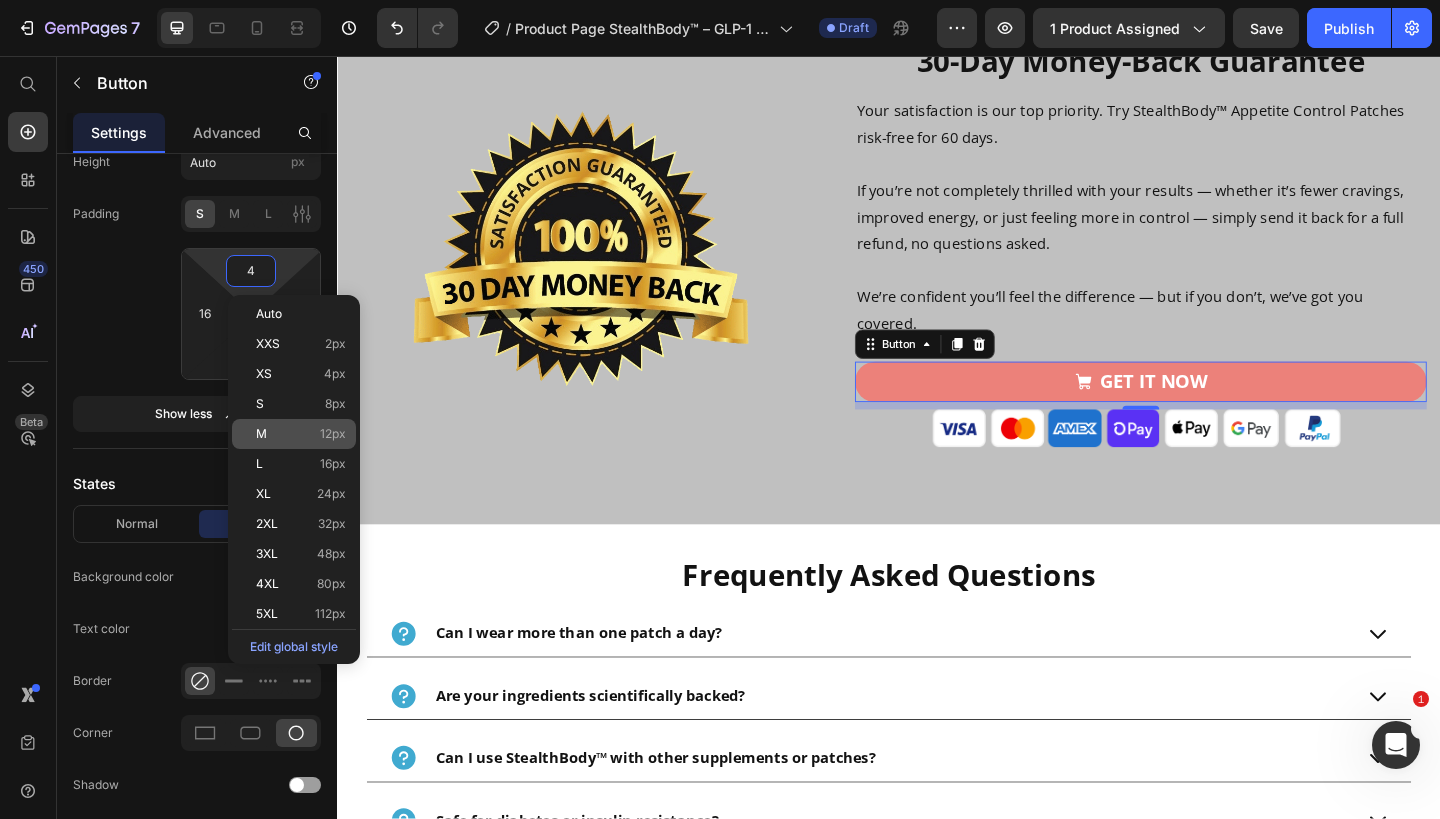 click on "M 12px" at bounding box center [301, 434] 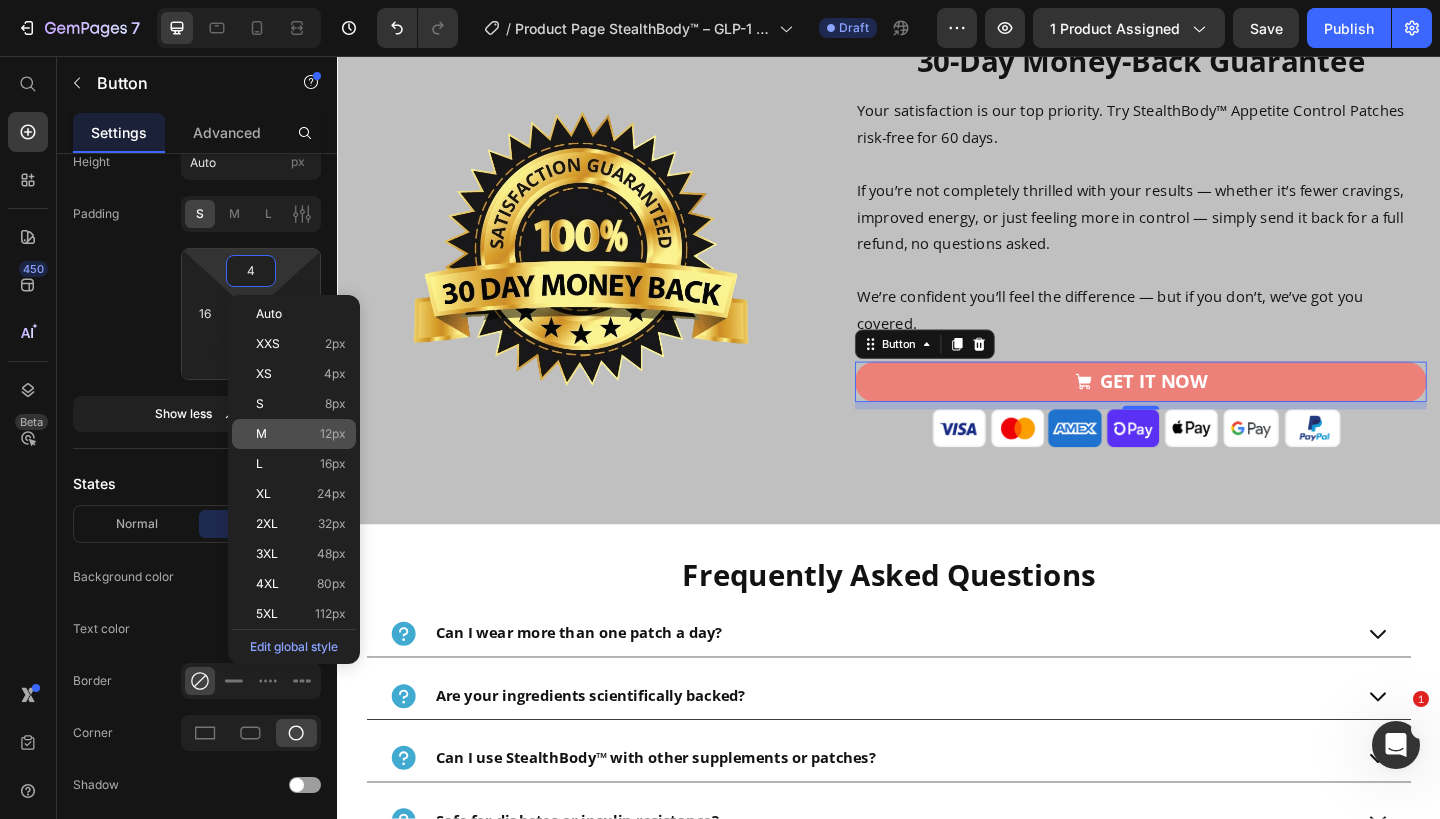 type on "12" 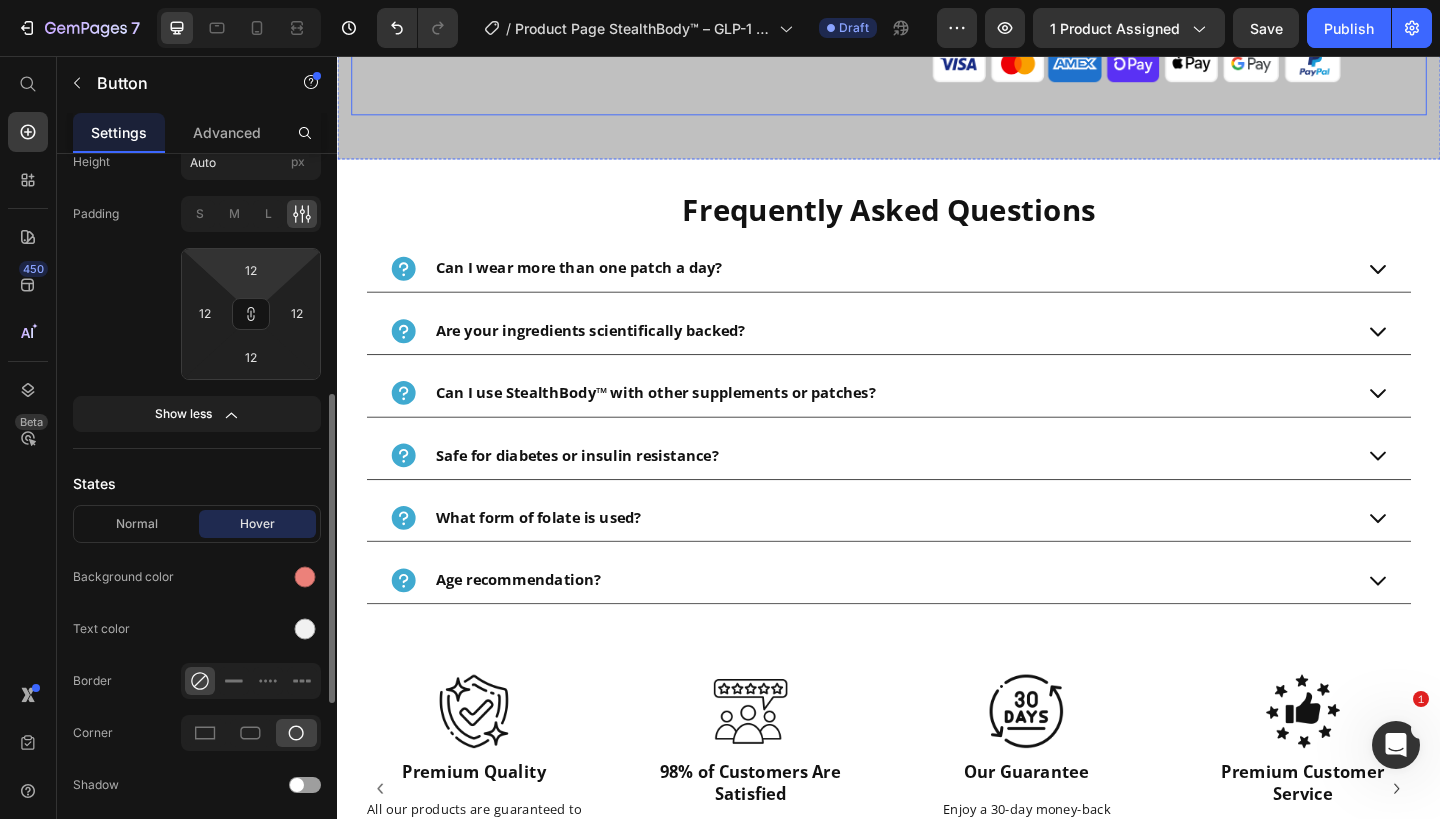 scroll, scrollTop: 5127, scrollLeft: 0, axis: vertical 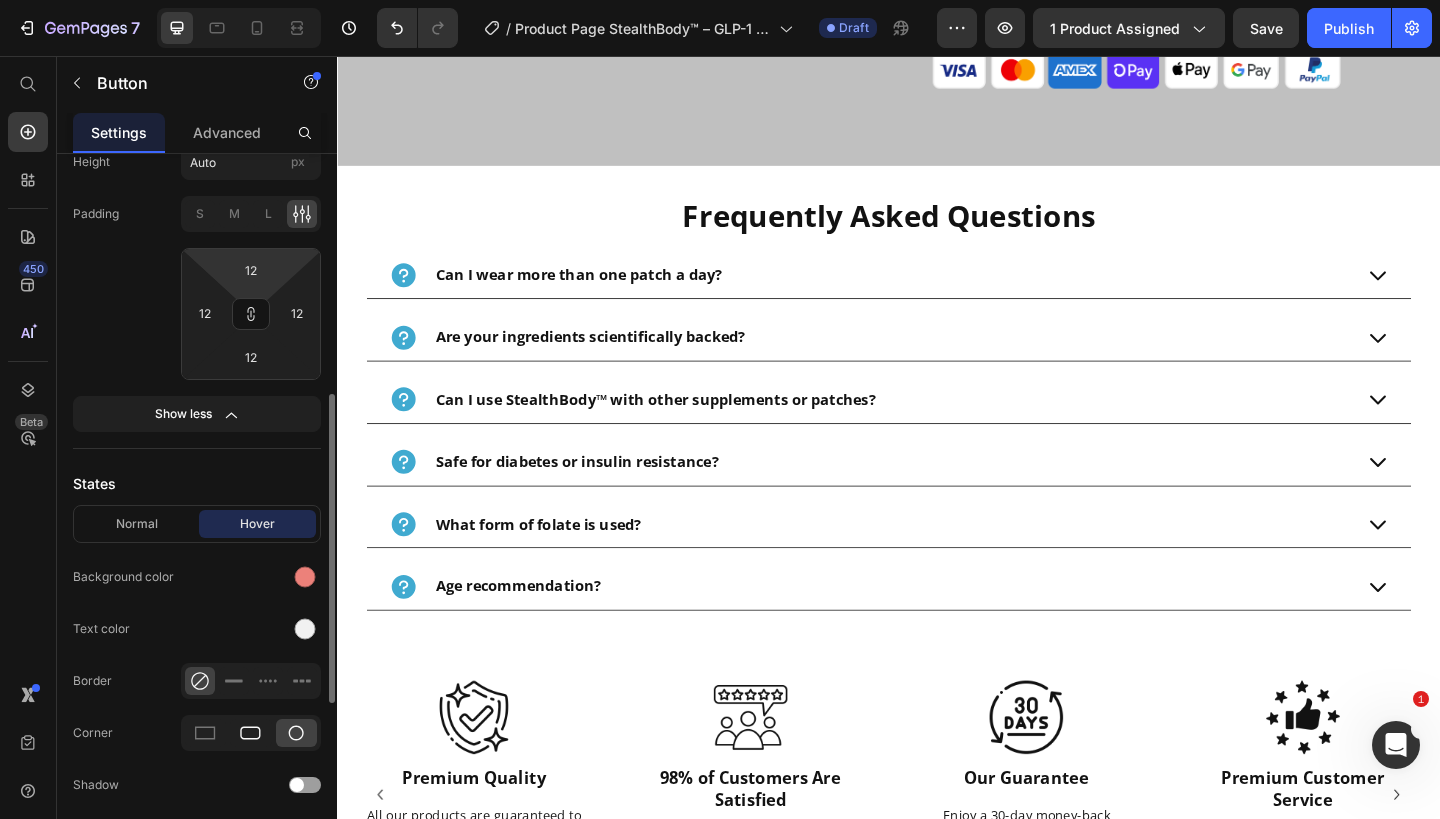 click 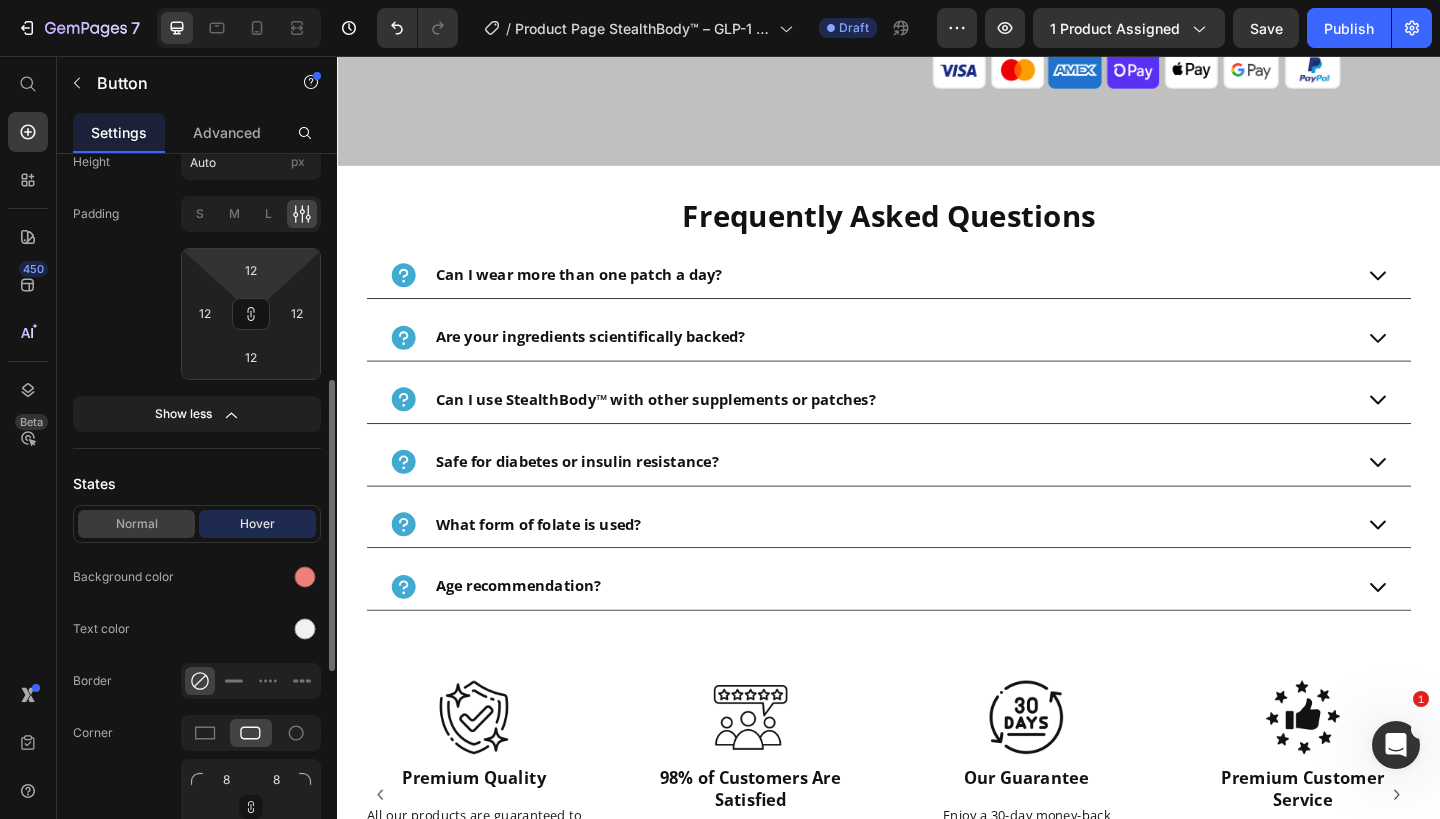 click on "Normal" at bounding box center [136, 524] 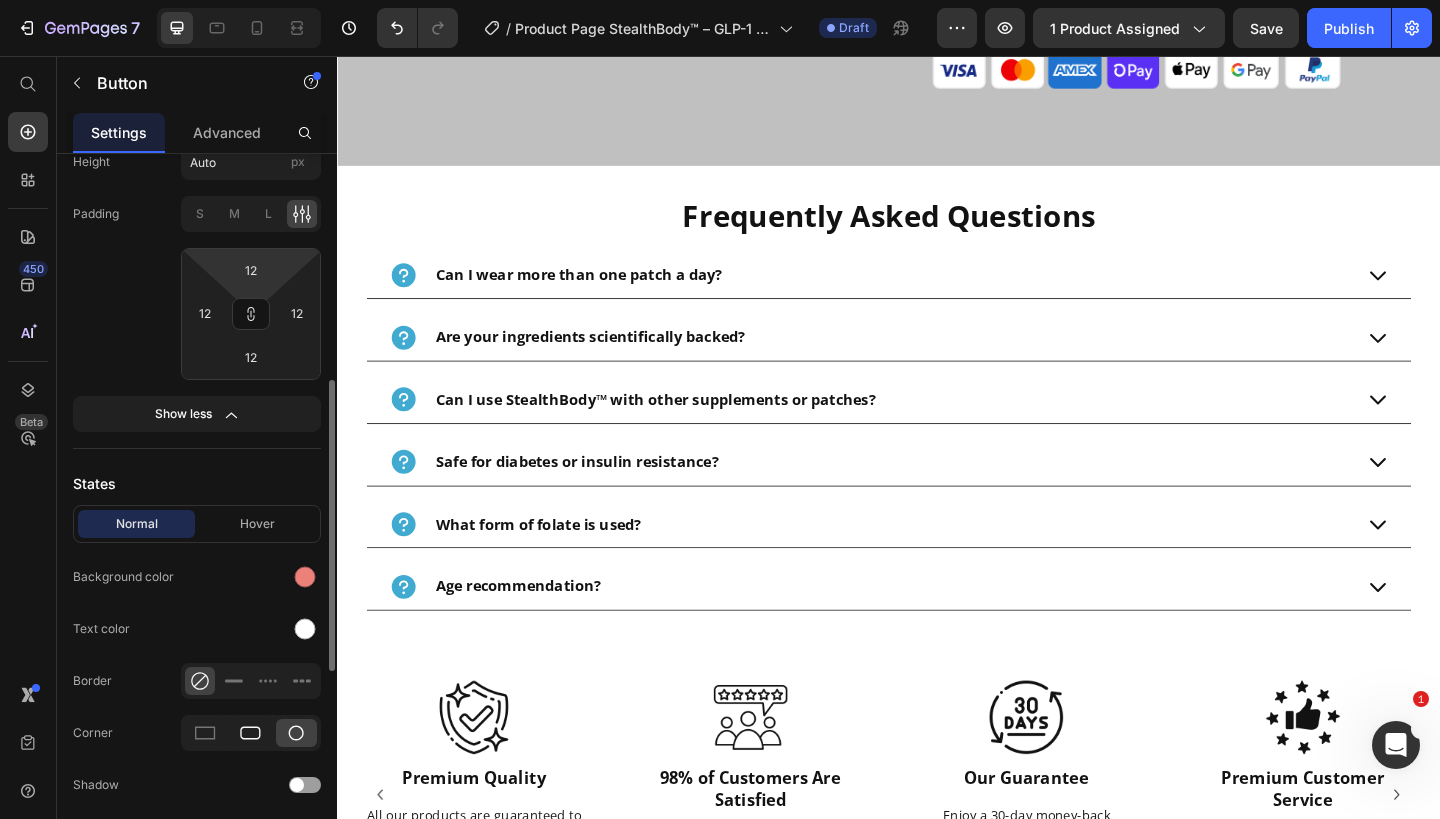 click 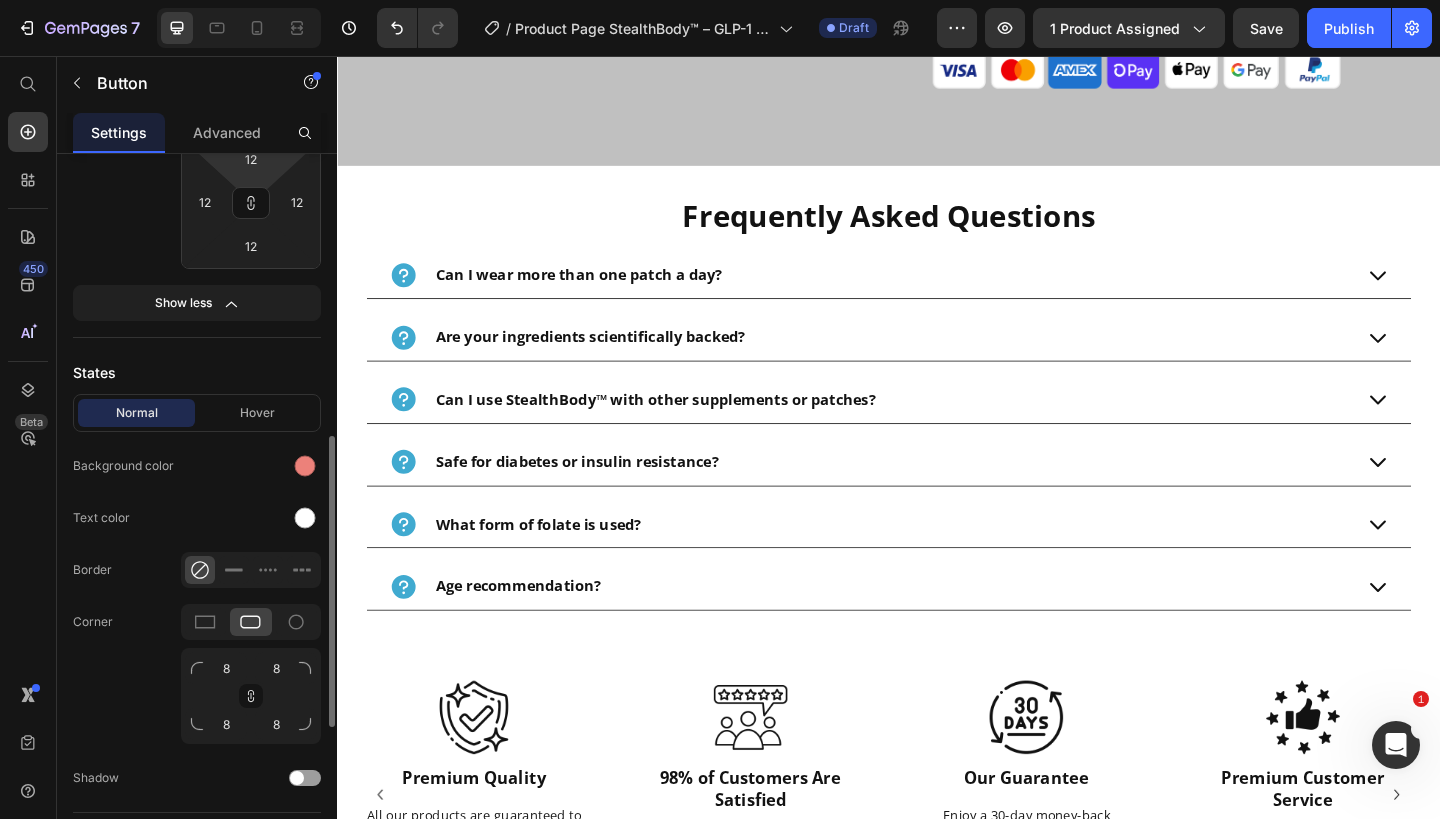 scroll, scrollTop: 680, scrollLeft: 0, axis: vertical 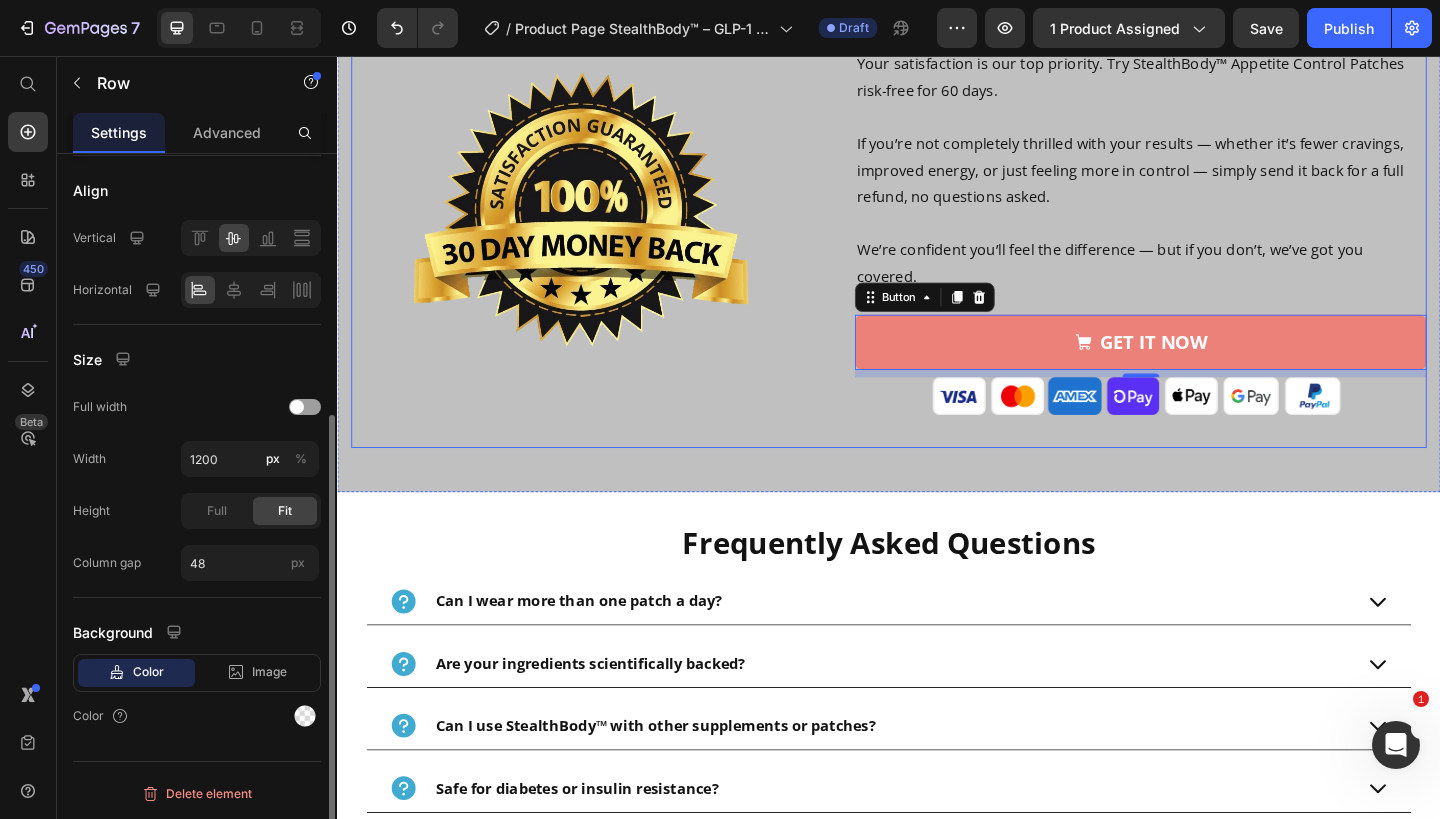 click on "Image" at bounding box center [602, 223] 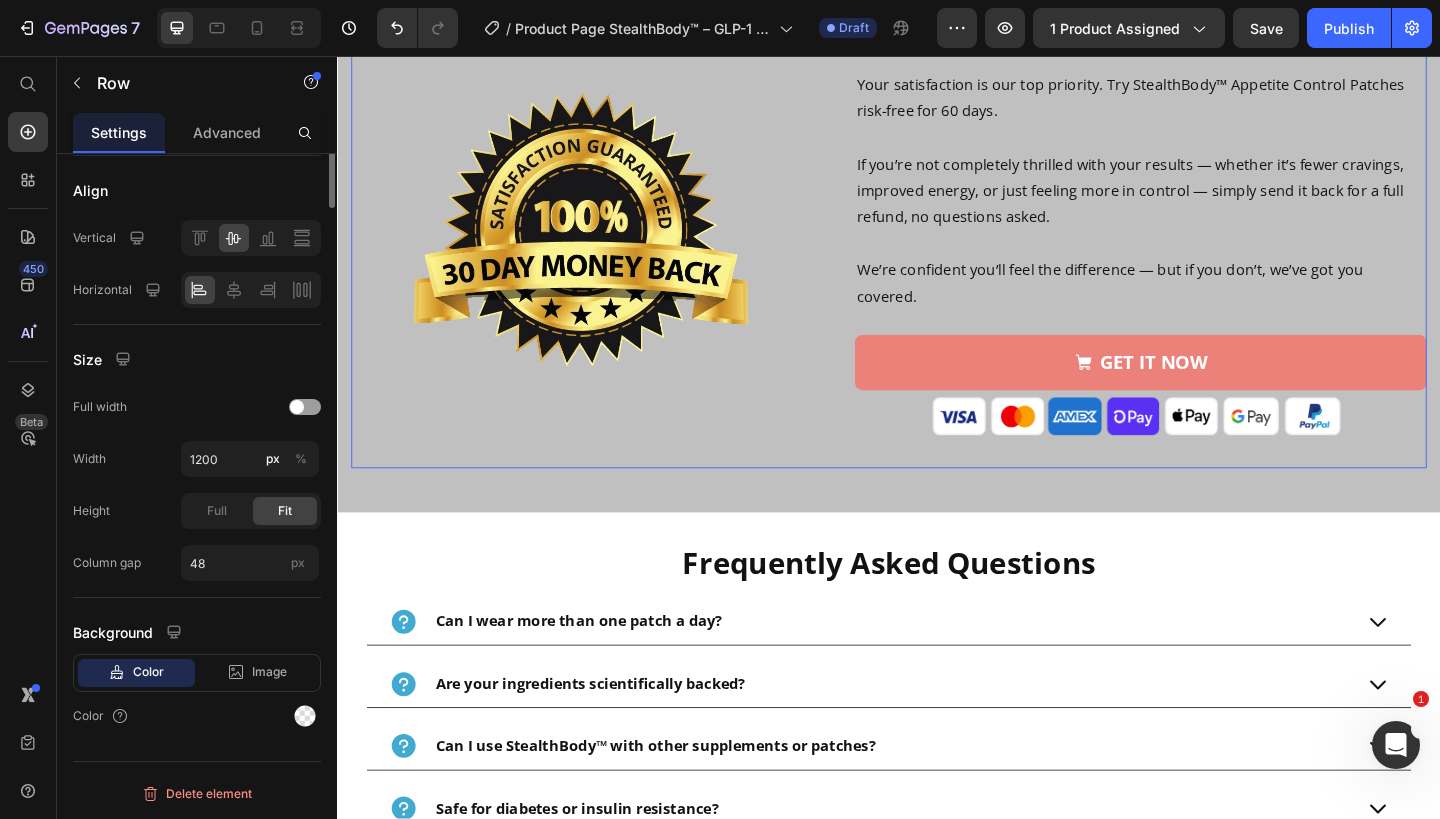 scroll, scrollTop: 0, scrollLeft: 0, axis: both 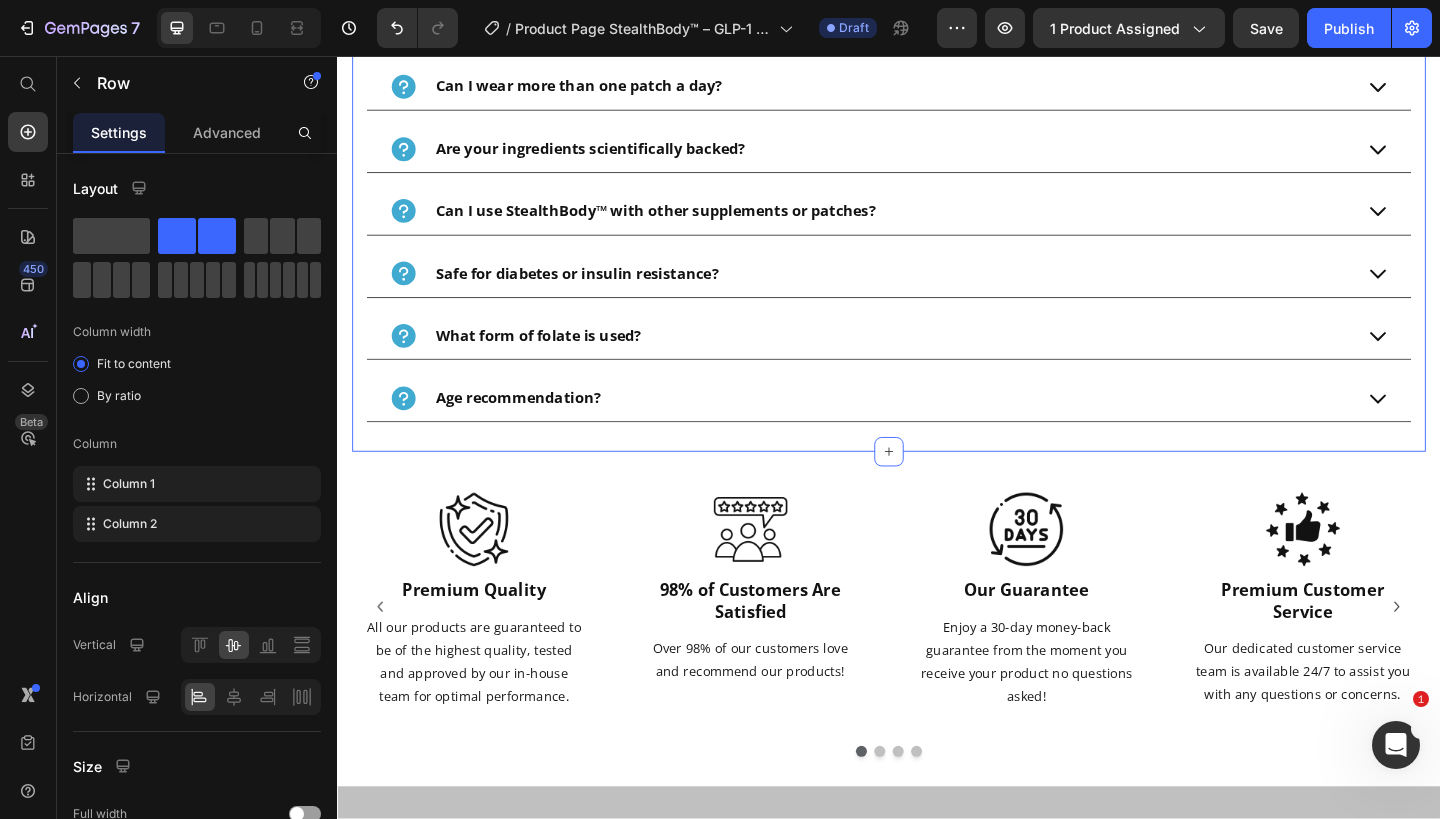 click on "Frequently Asked Questions Heading
Can I wear more than one patch a day?
Are your ingredients scientifically backed?
Can I use StealthBody™ with other supplements or patches?
Safe for diabetes or insulin resistance?
What form of folate is used?
Age recommendation? Accordion Section 10" at bounding box center (937, 229) 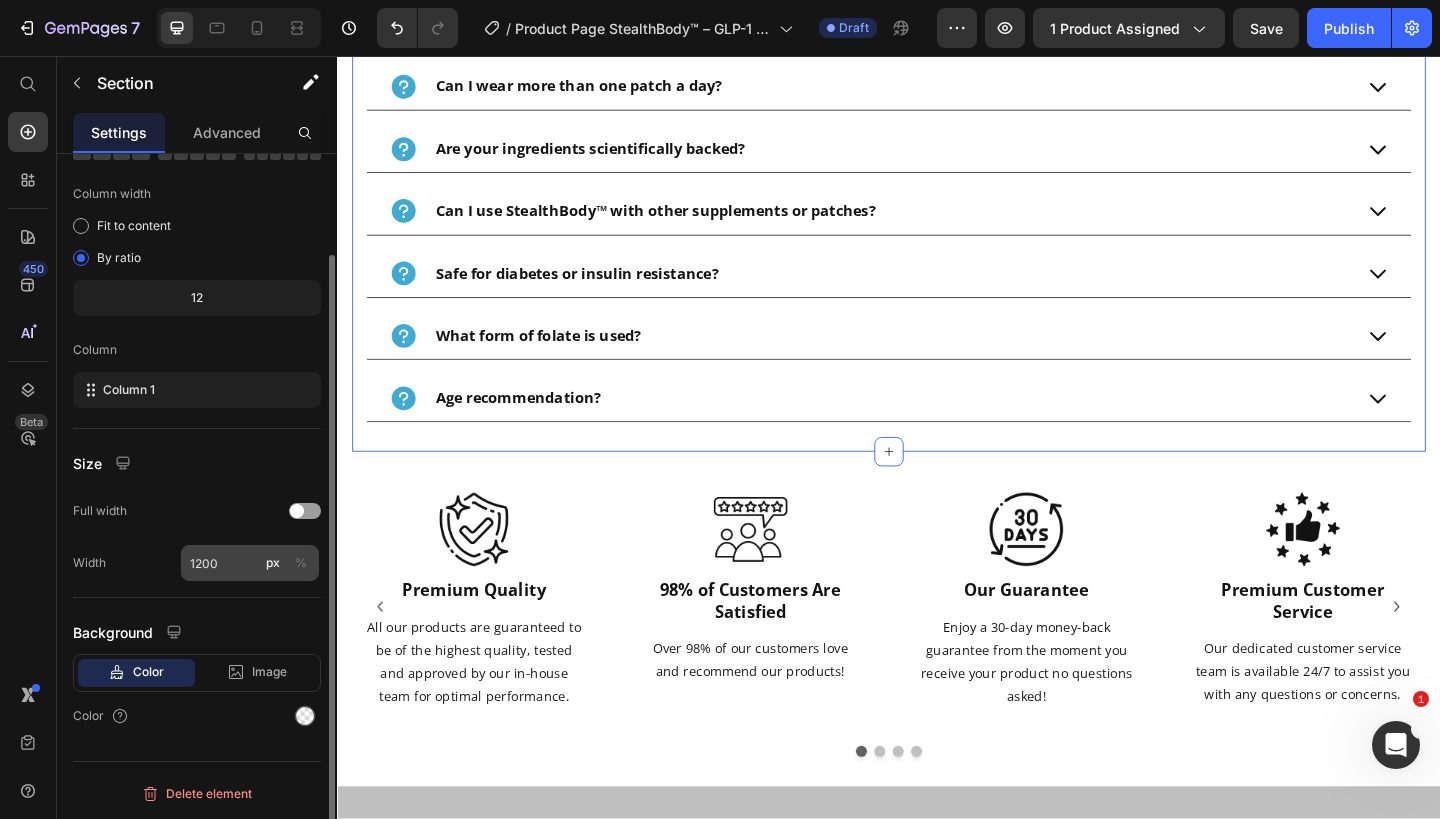 scroll, scrollTop: 0, scrollLeft: 0, axis: both 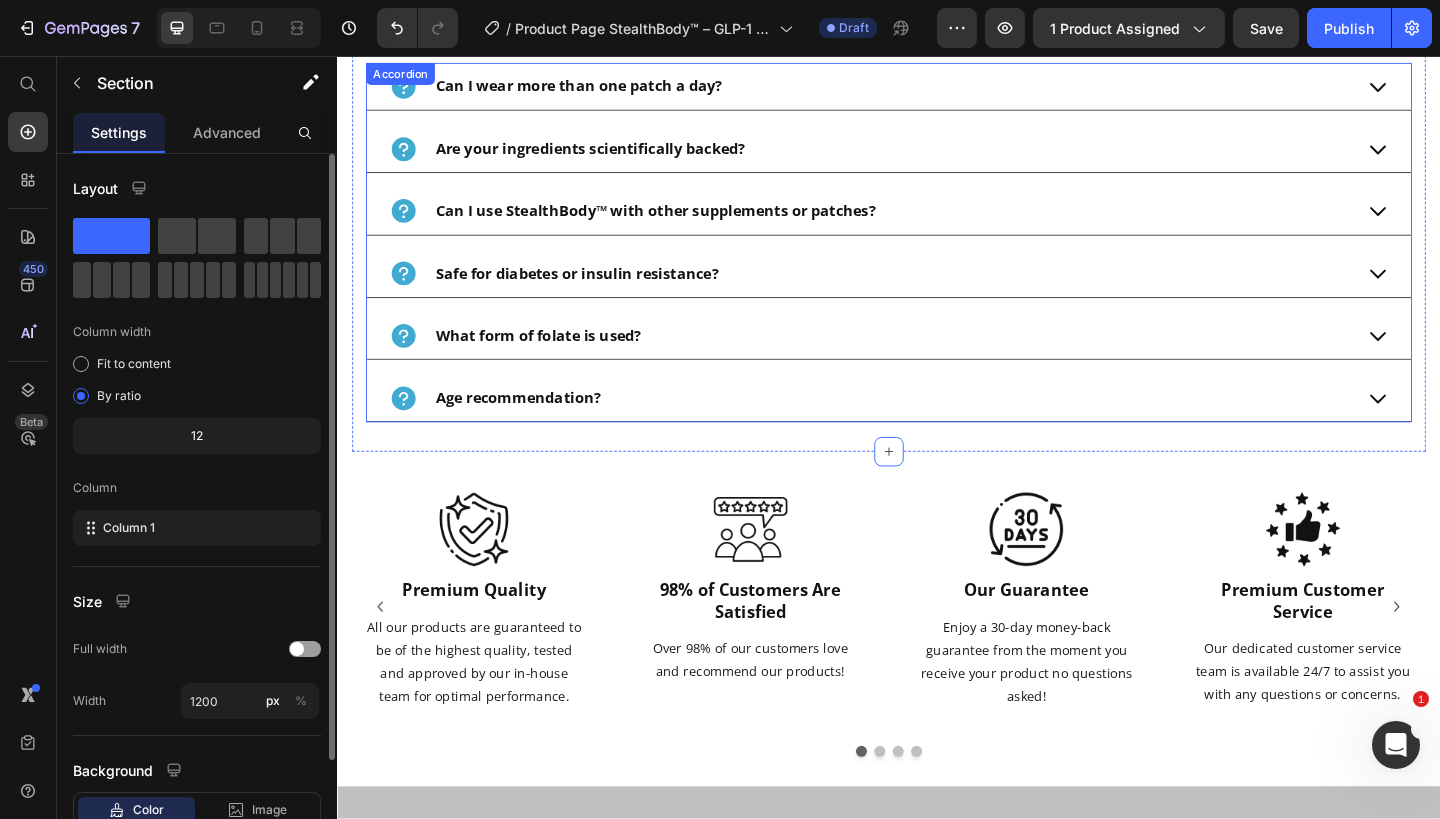 click on "Can I wear more than one patch a day?
Are your ingredients scientifically backed?
Can I use StealthBody™ with other supplements or patches?
Safe for diabetes or insulin resistance?
What form of folate is used?
Age recommendation?" at bounding box center (937, 259) 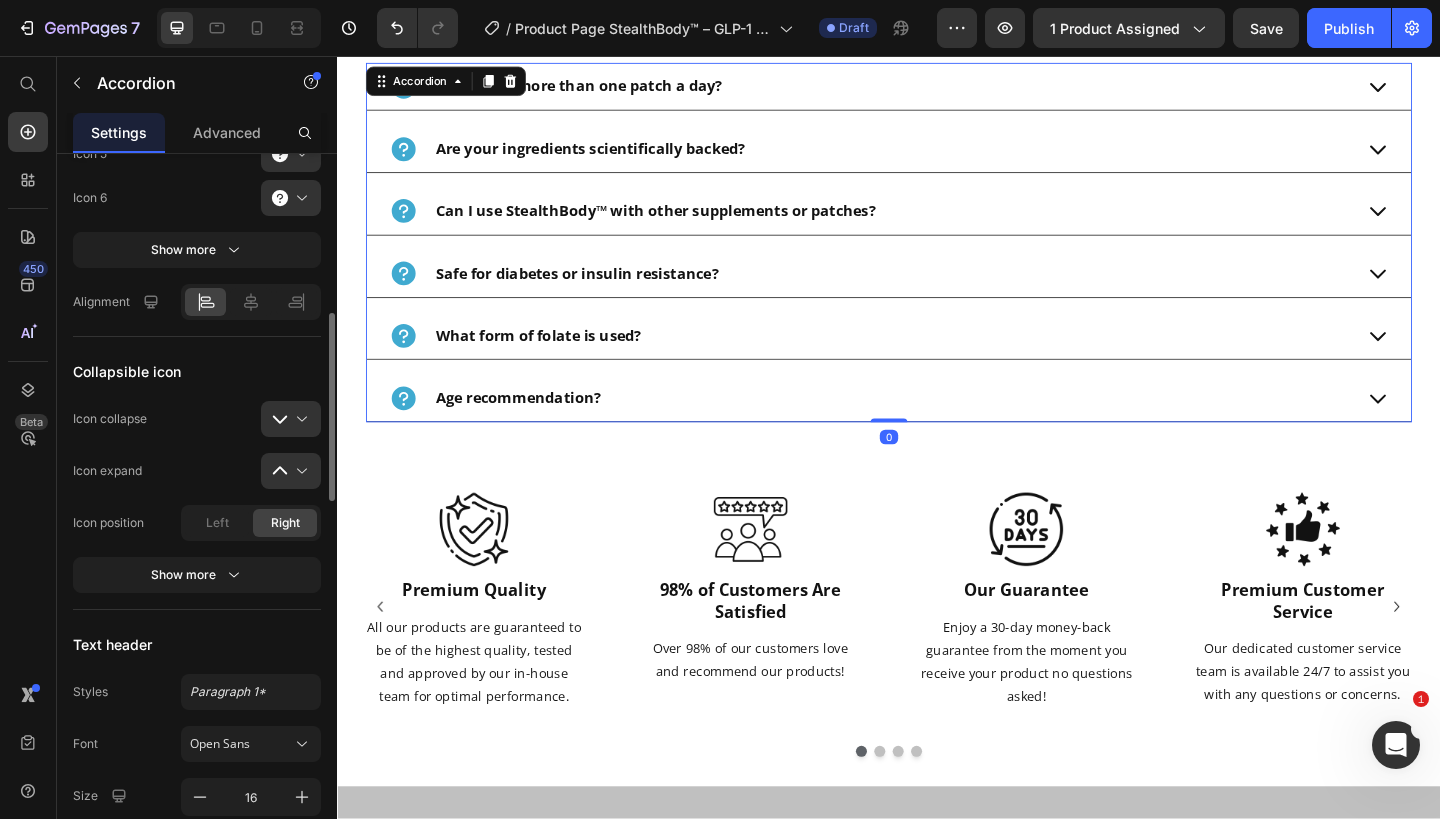 scroll, scrollTop: 958, scrollLeft: 0, axis: vertical 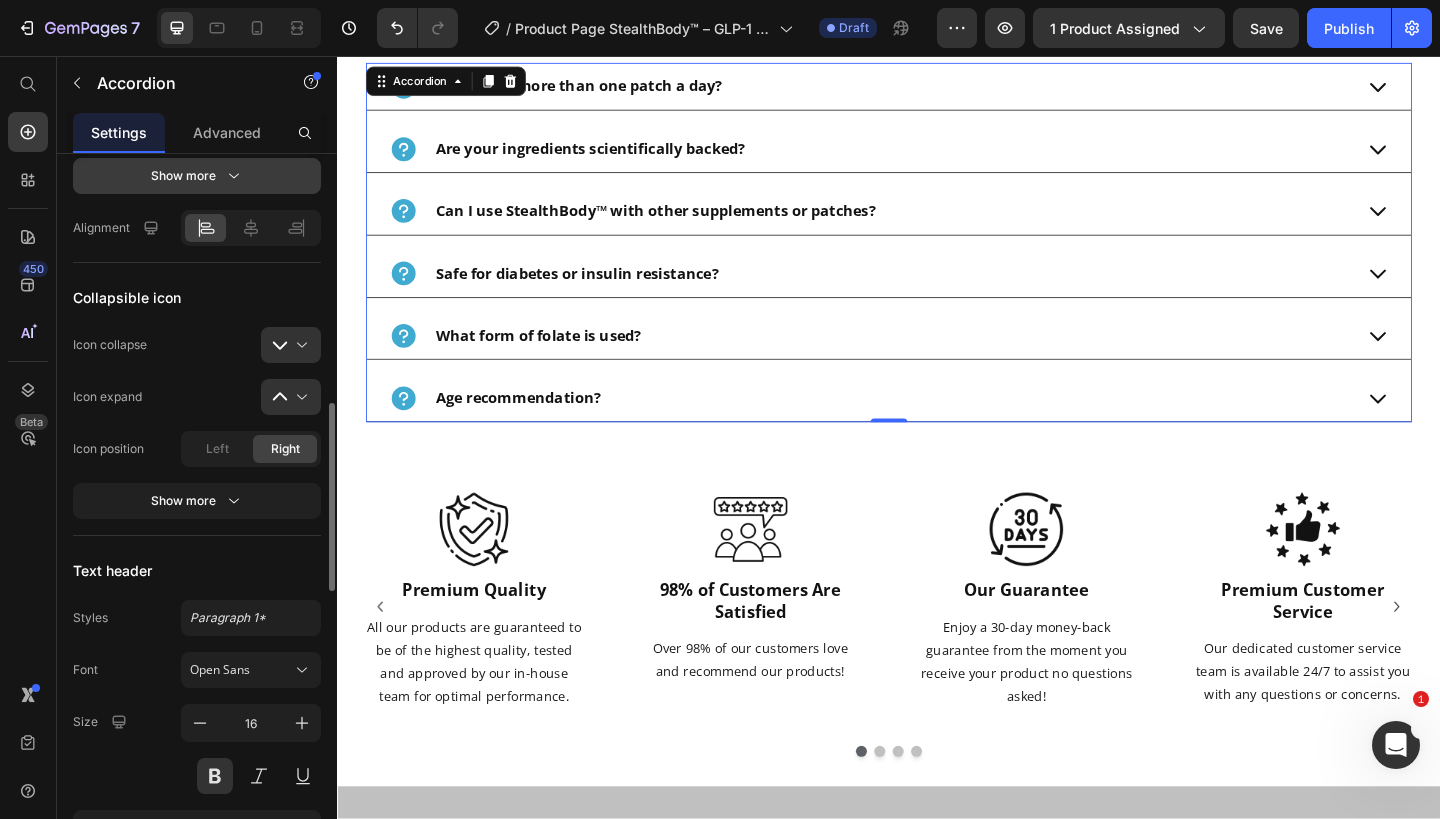 click on "Show more" at bounding box center [197, 176] 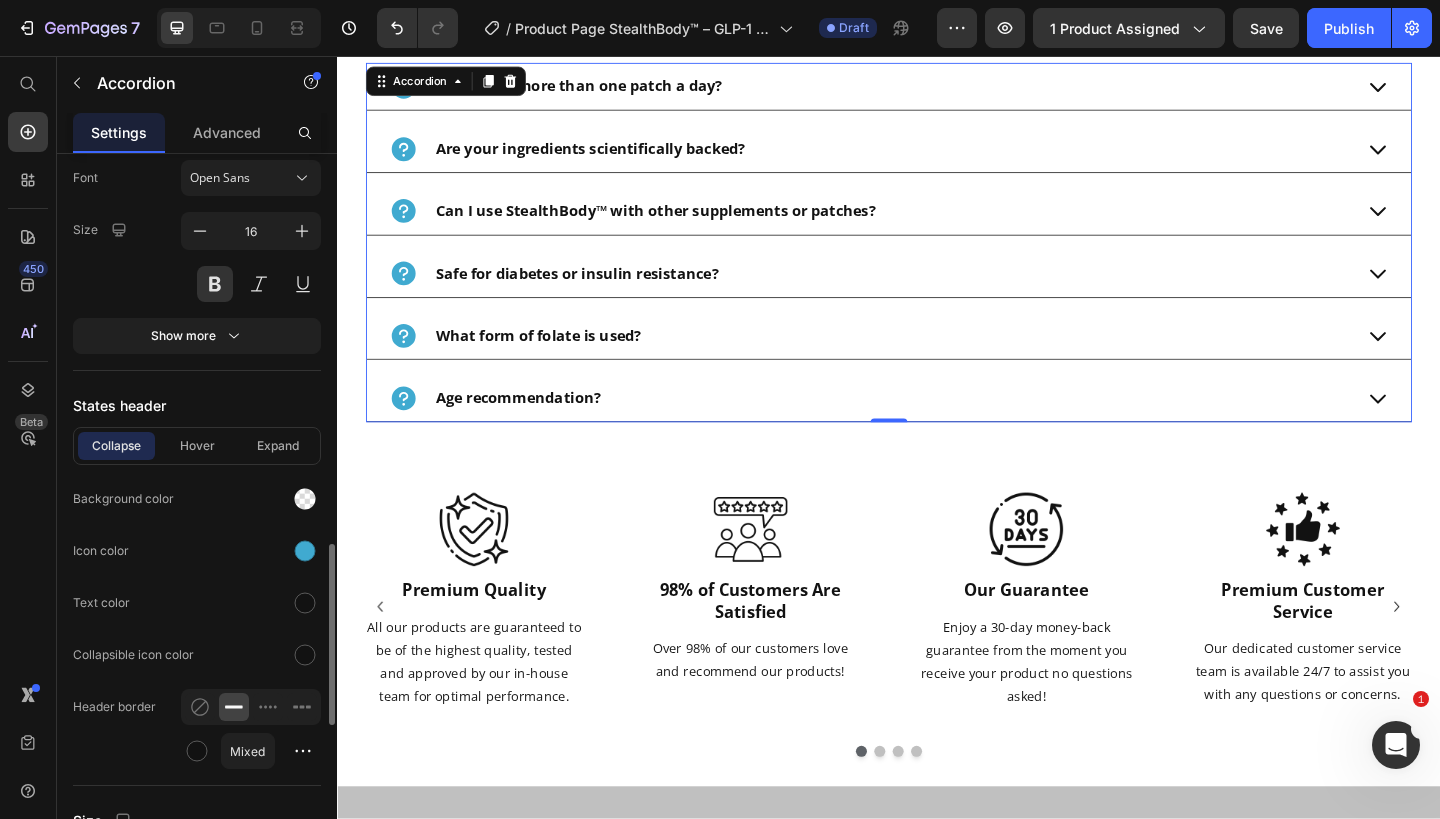scroll, scrollTop: 1578, scrollLeft: 0, axis: vertical 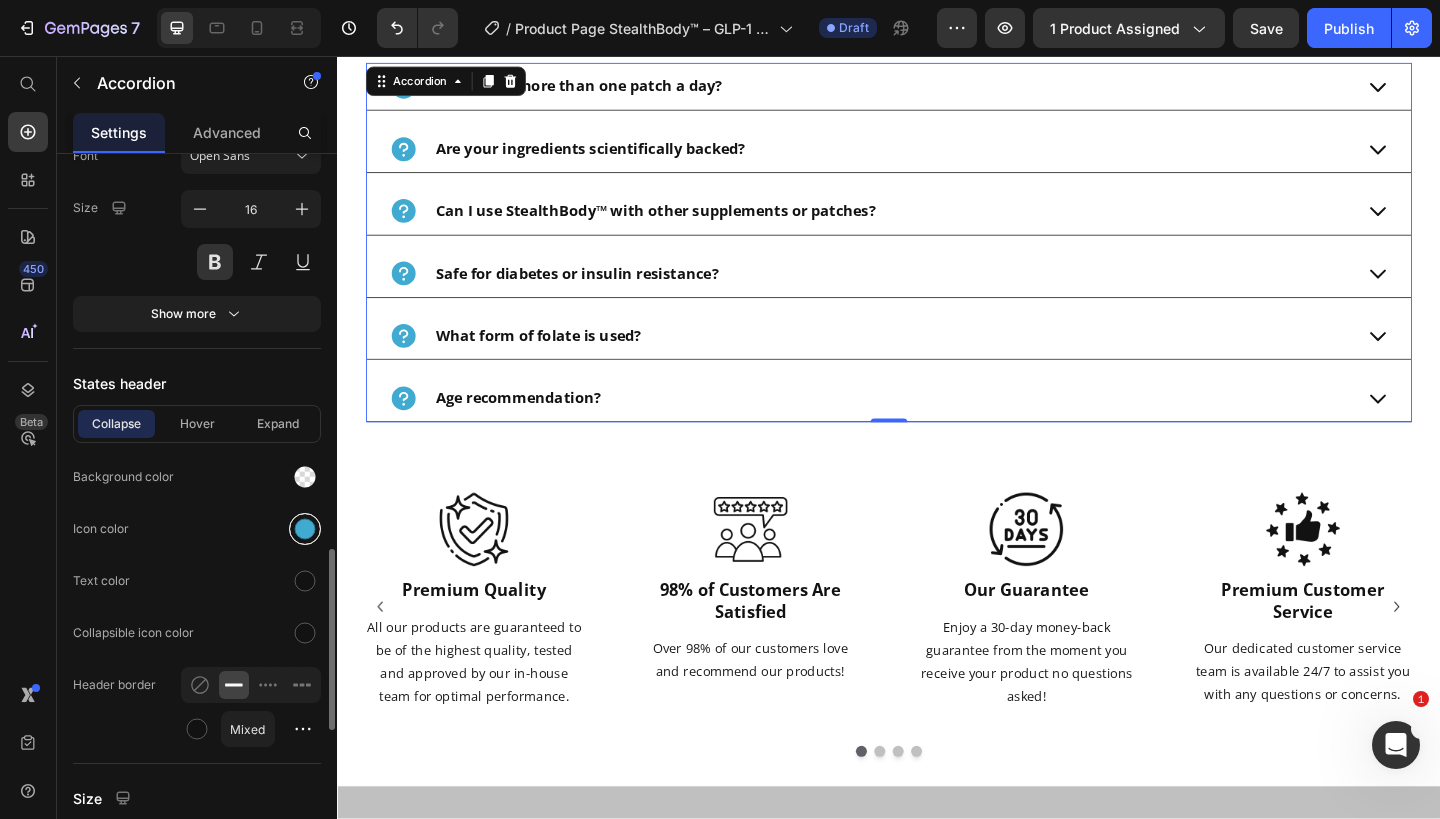 click at bounding box center [305, 529] 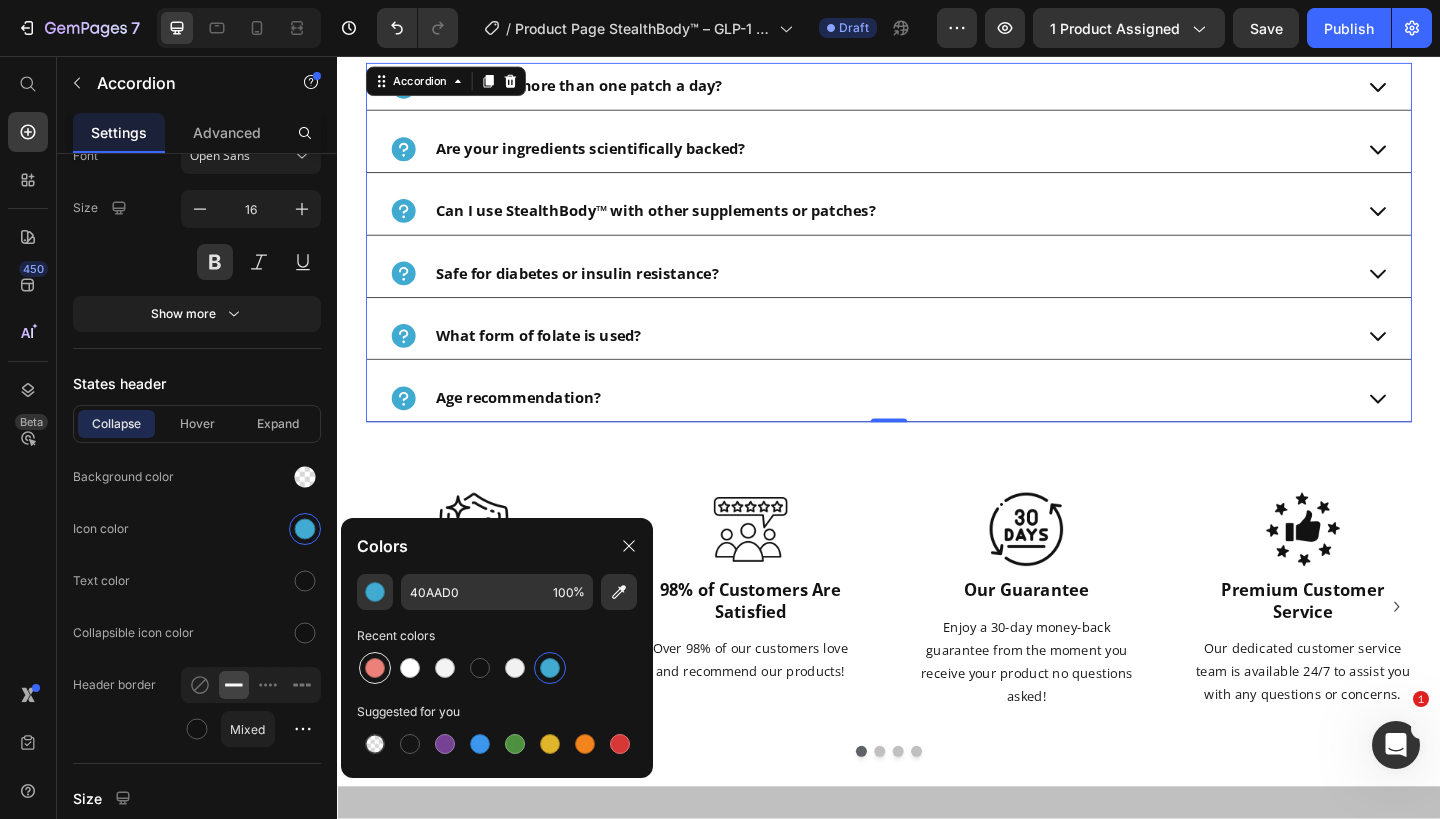 click at bounding box center (375, 668) 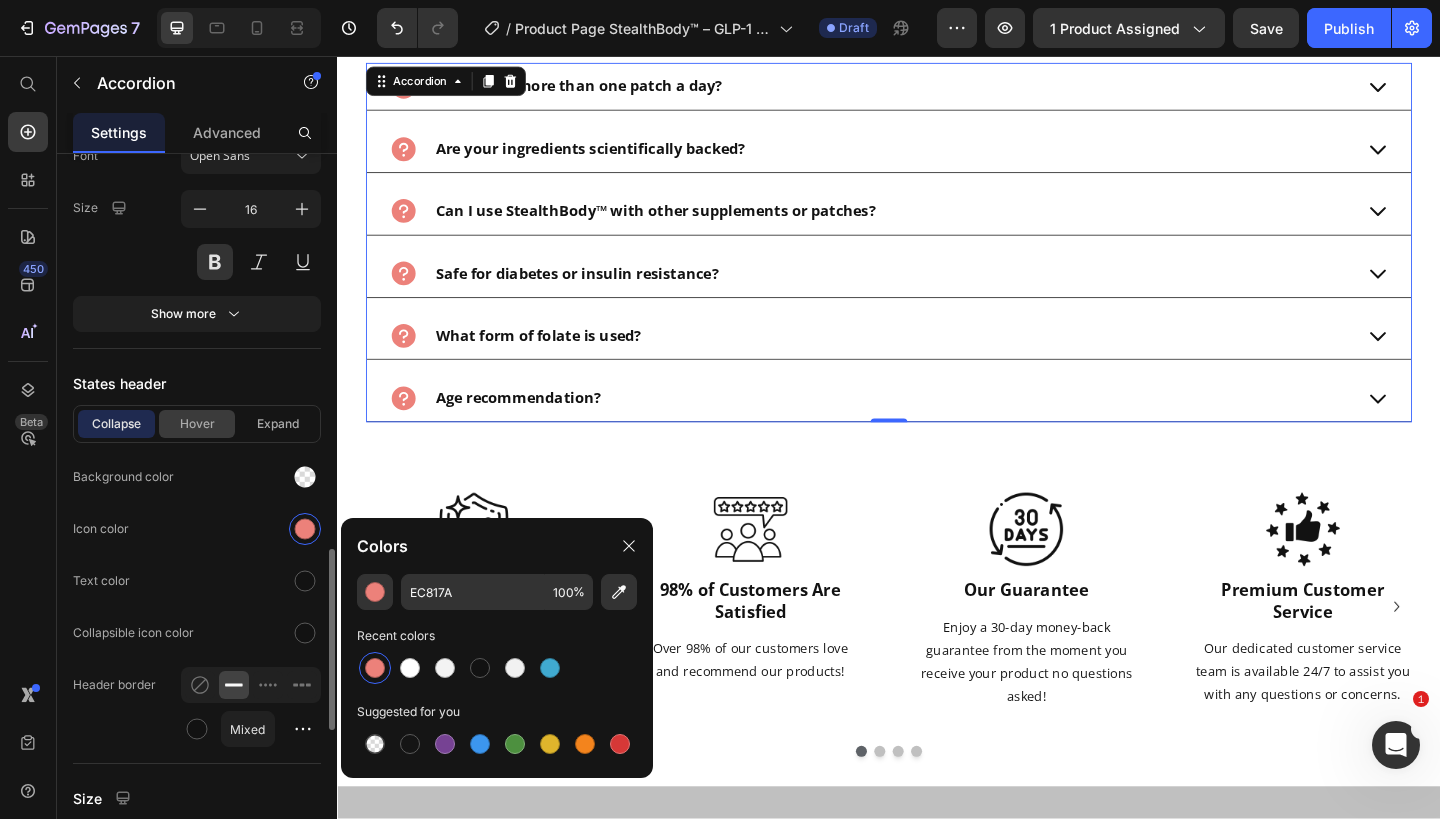 click on "Hover" at bounding box center (197, 424) 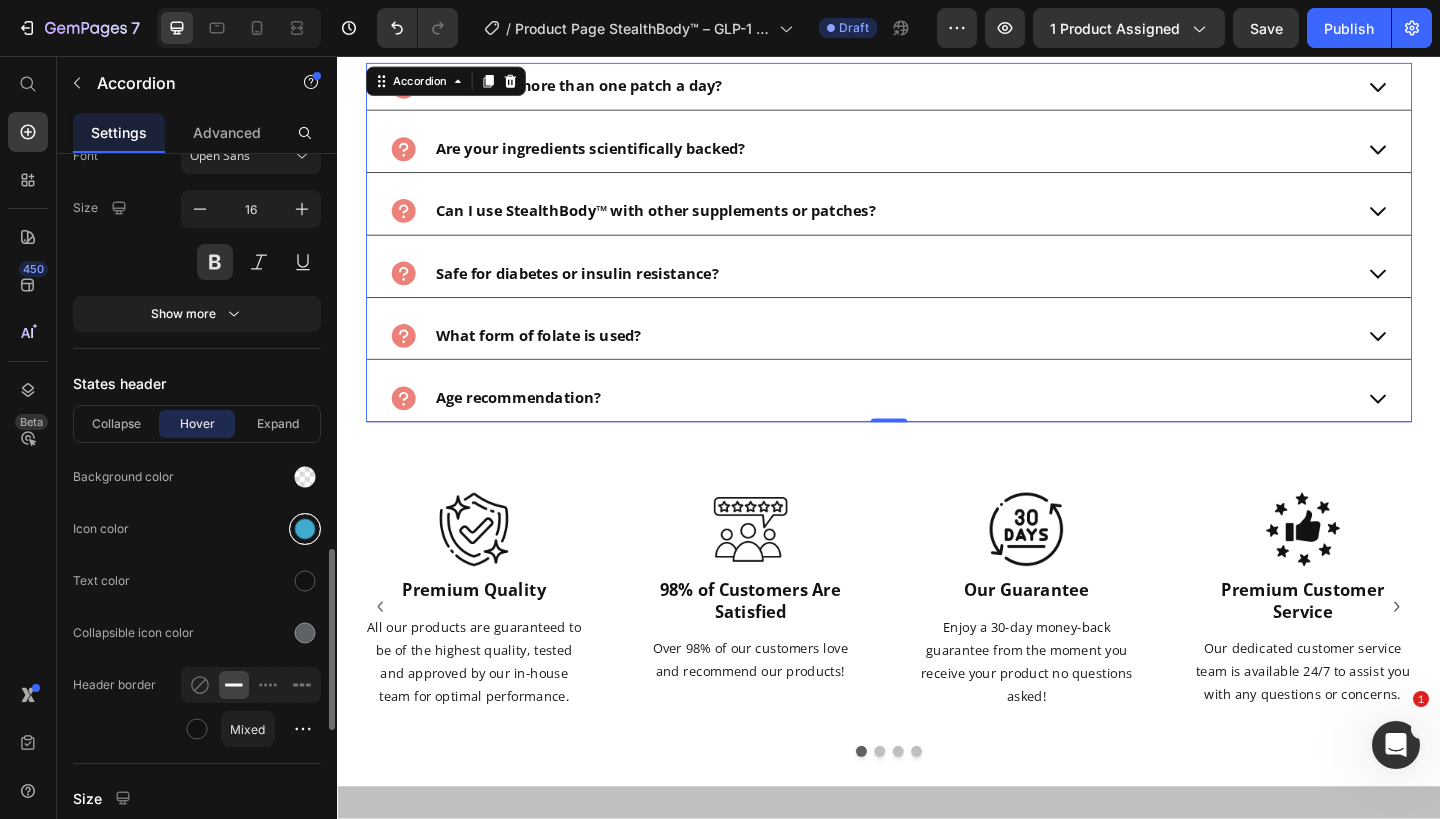 click at bounding box center (305, 529) 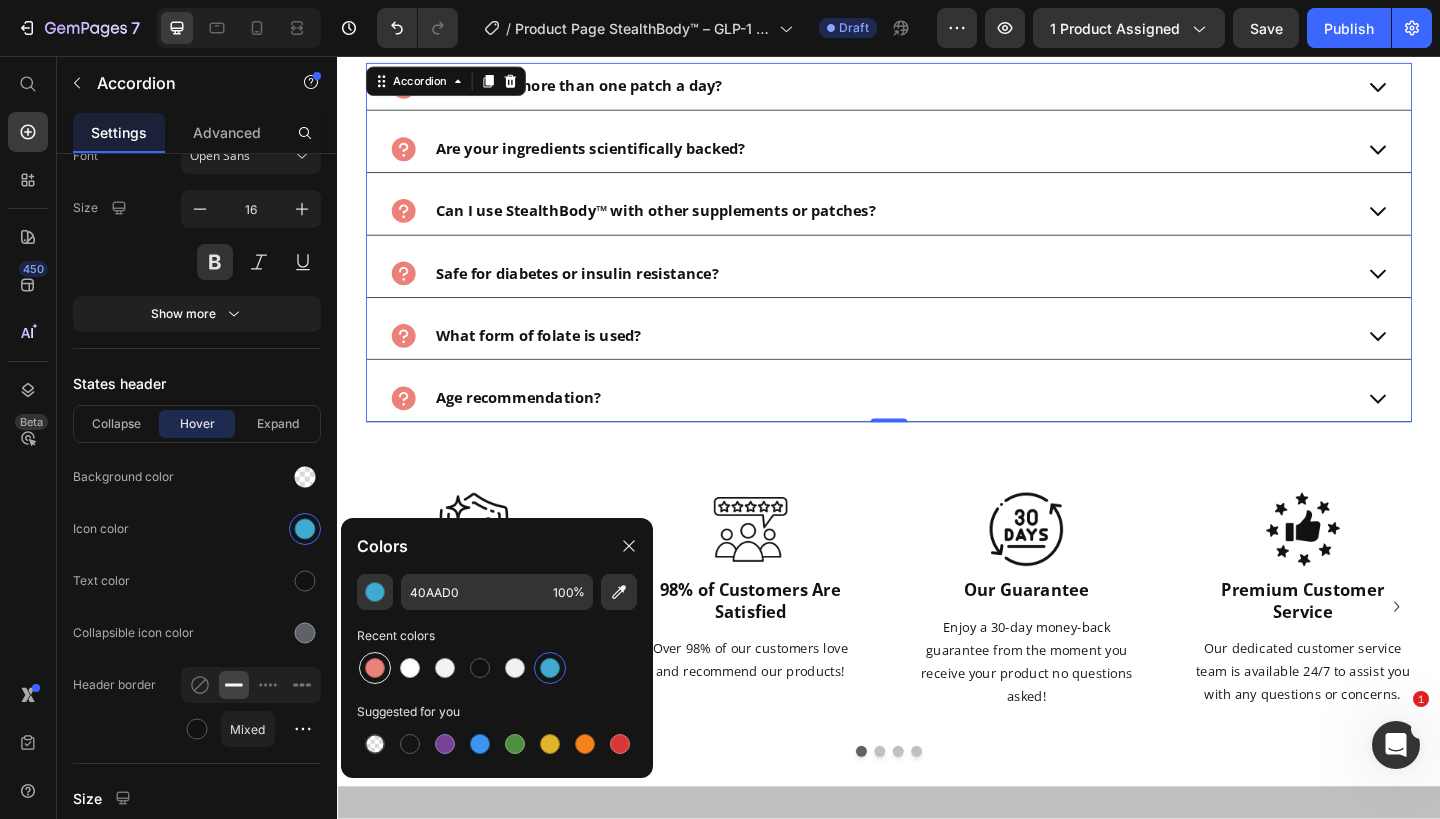 click at bounding box center (375, 668) 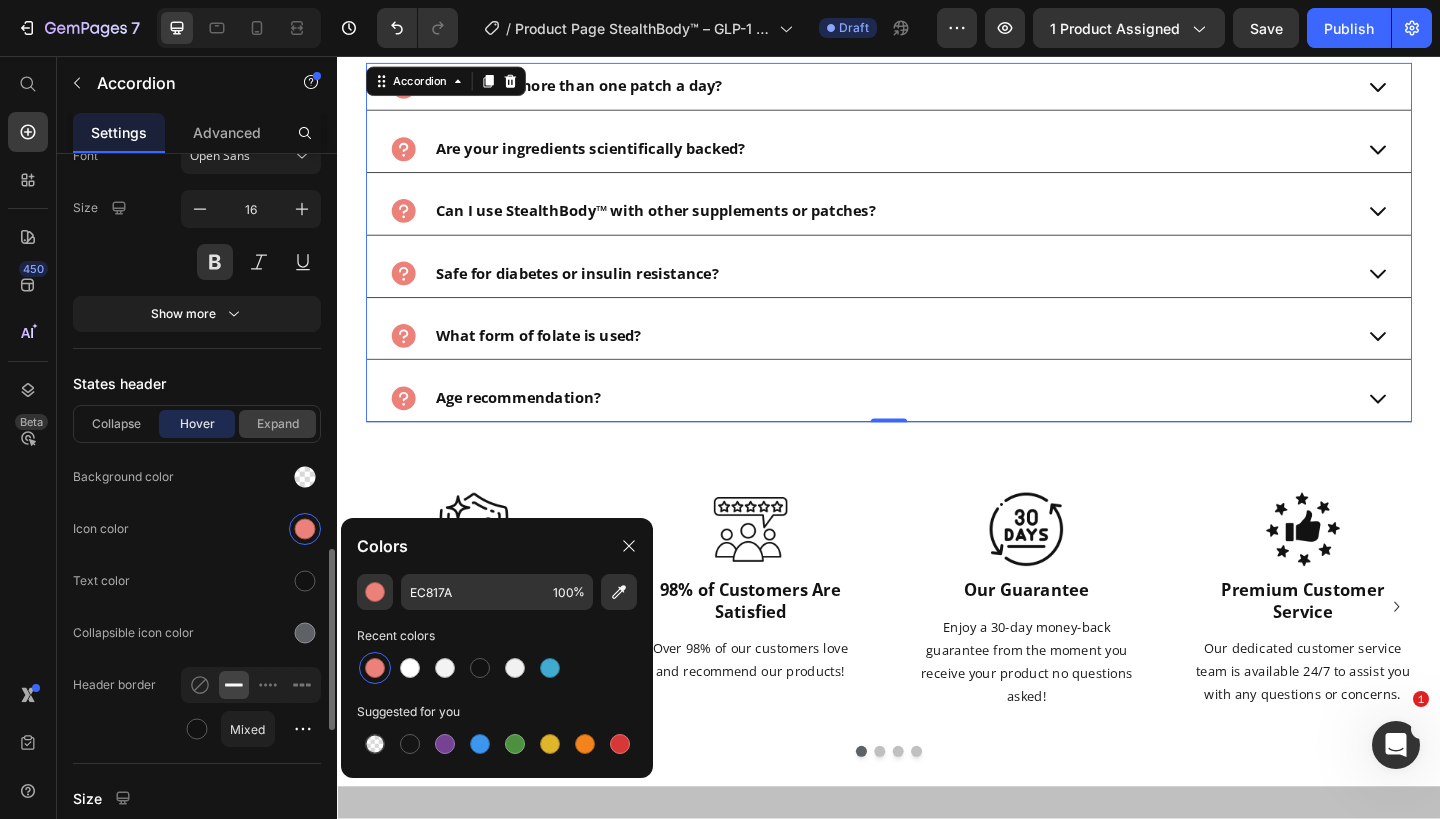 click on "Expand" at bounding box center (277, 424) 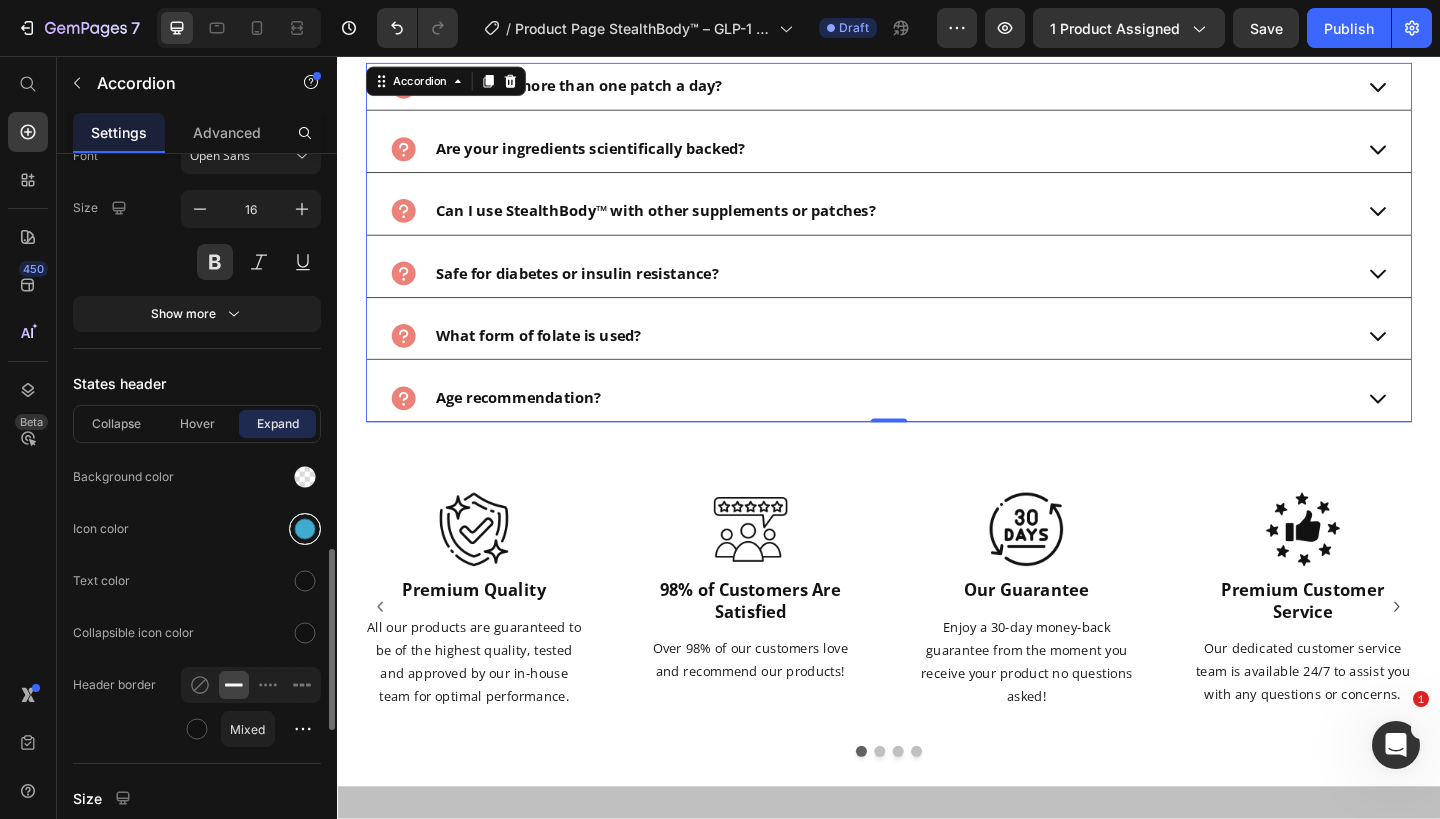 click at bounding box center (305, 529) 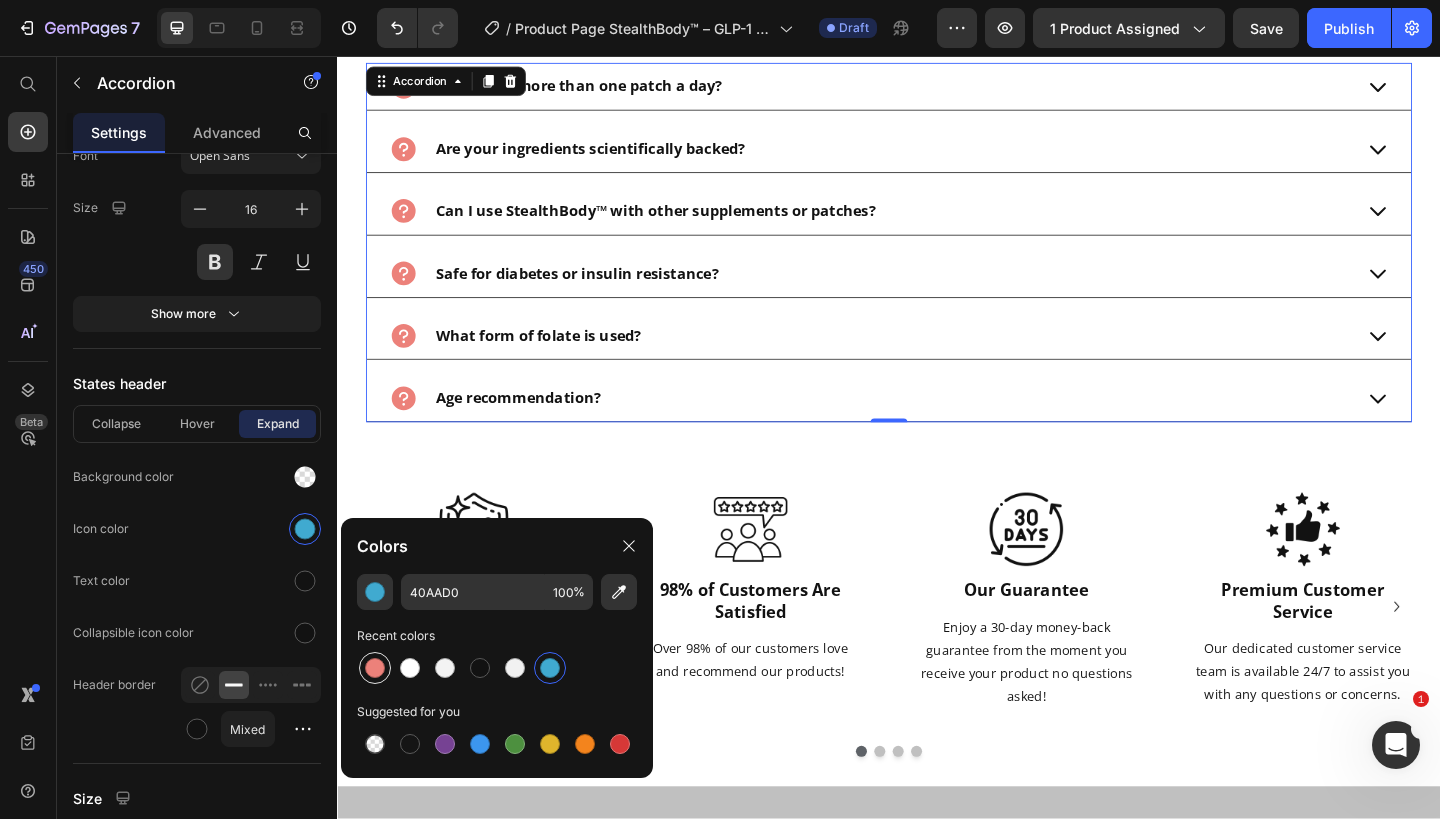 click at bounding box center [375, 668] 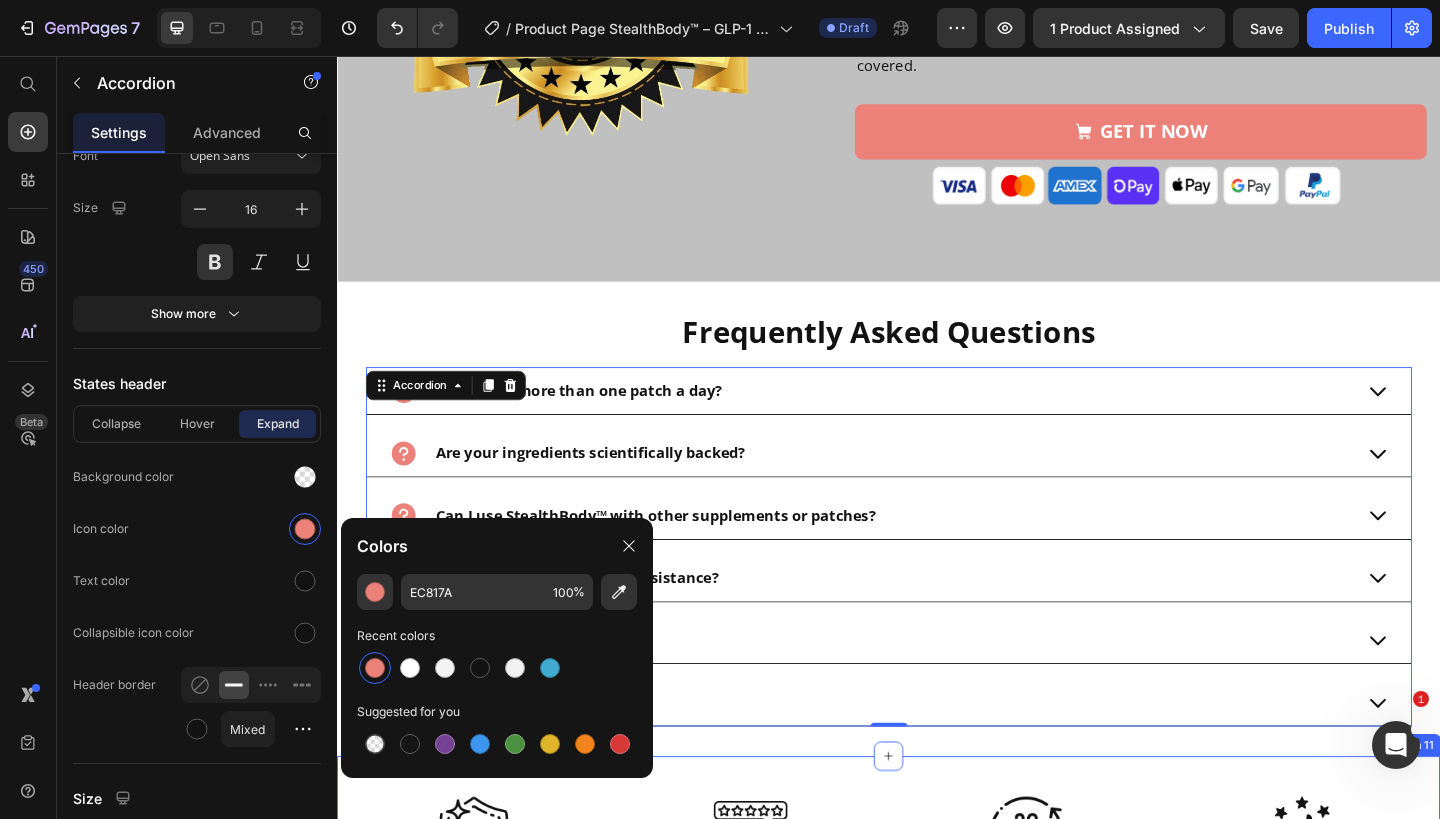 scroll, scrollTop: 4997, scrollLeft: 0, axis: vertical 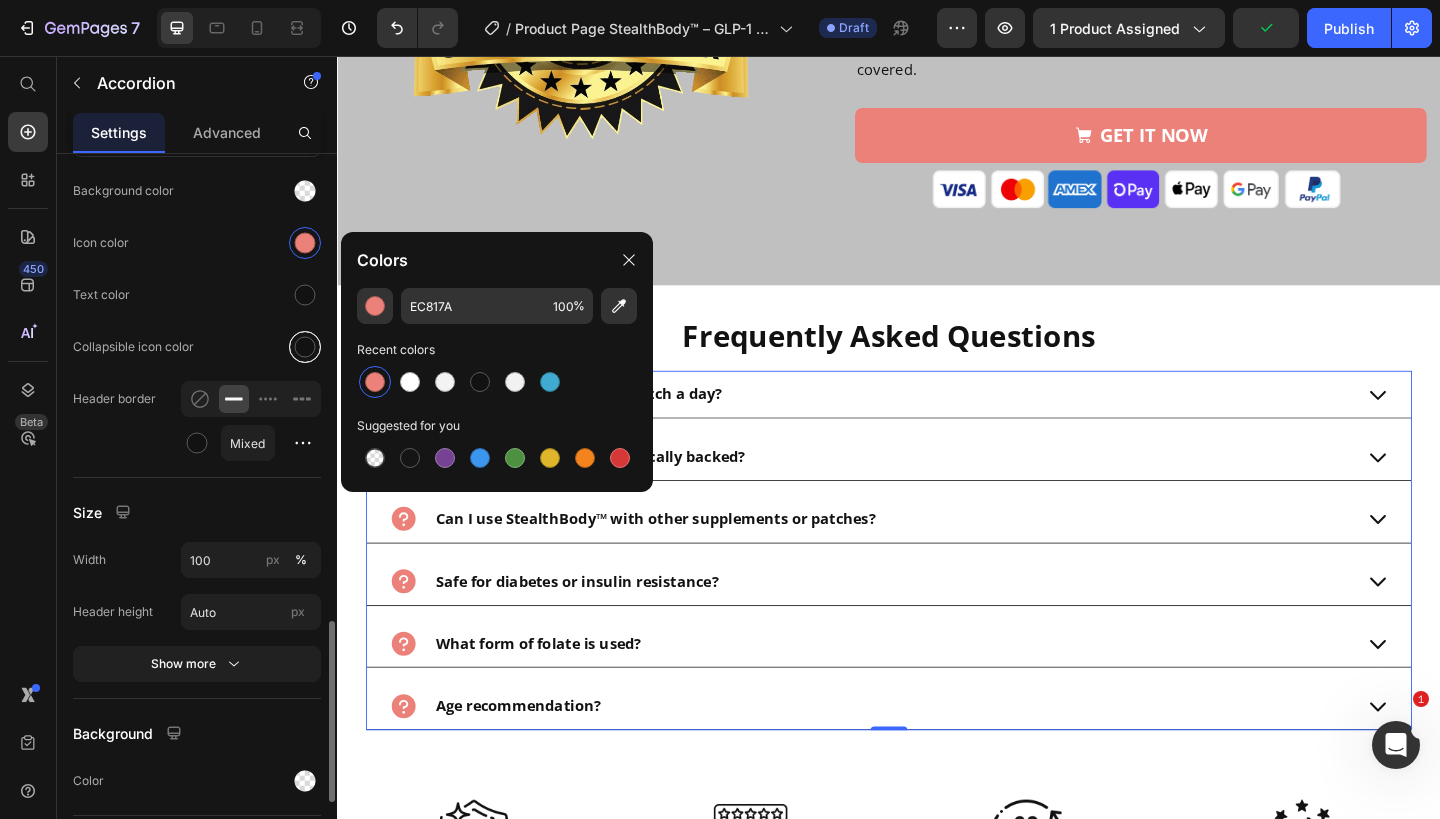 click at bounding box center [305, 347] 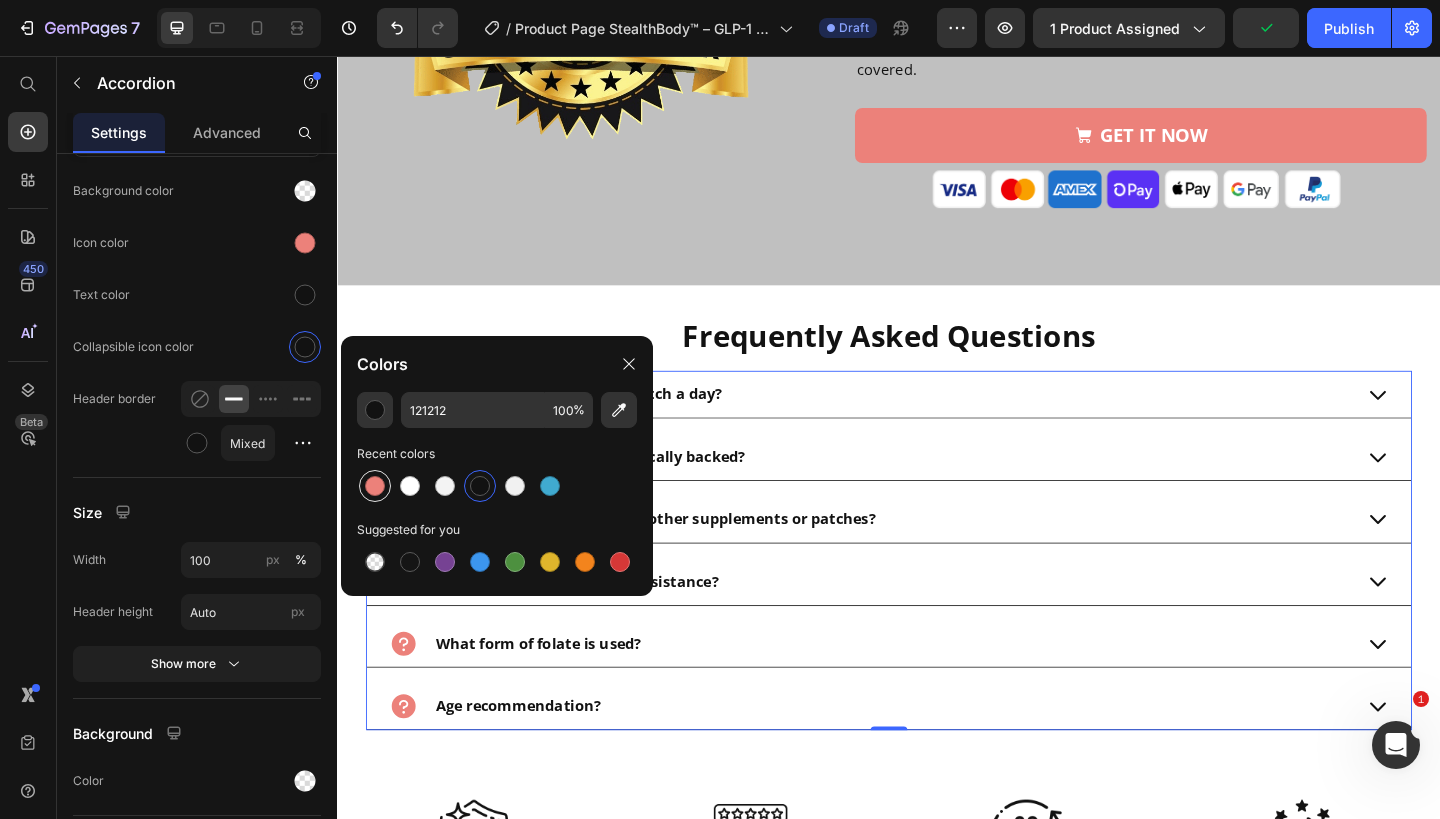 click at bounding box center (375, 486) 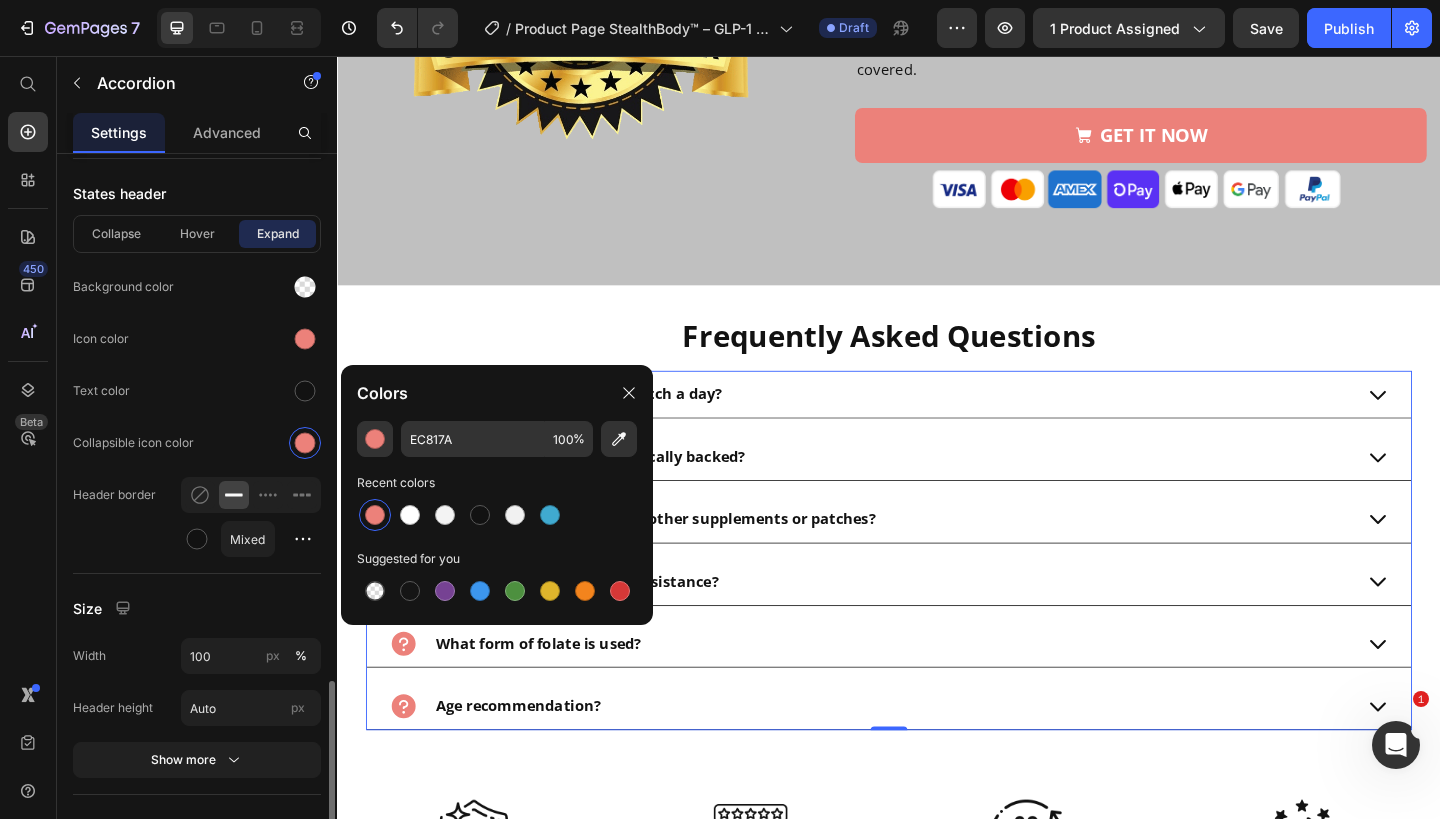 scroll, scrollTop: 1766, scrollLeft: 0, axis: vertical 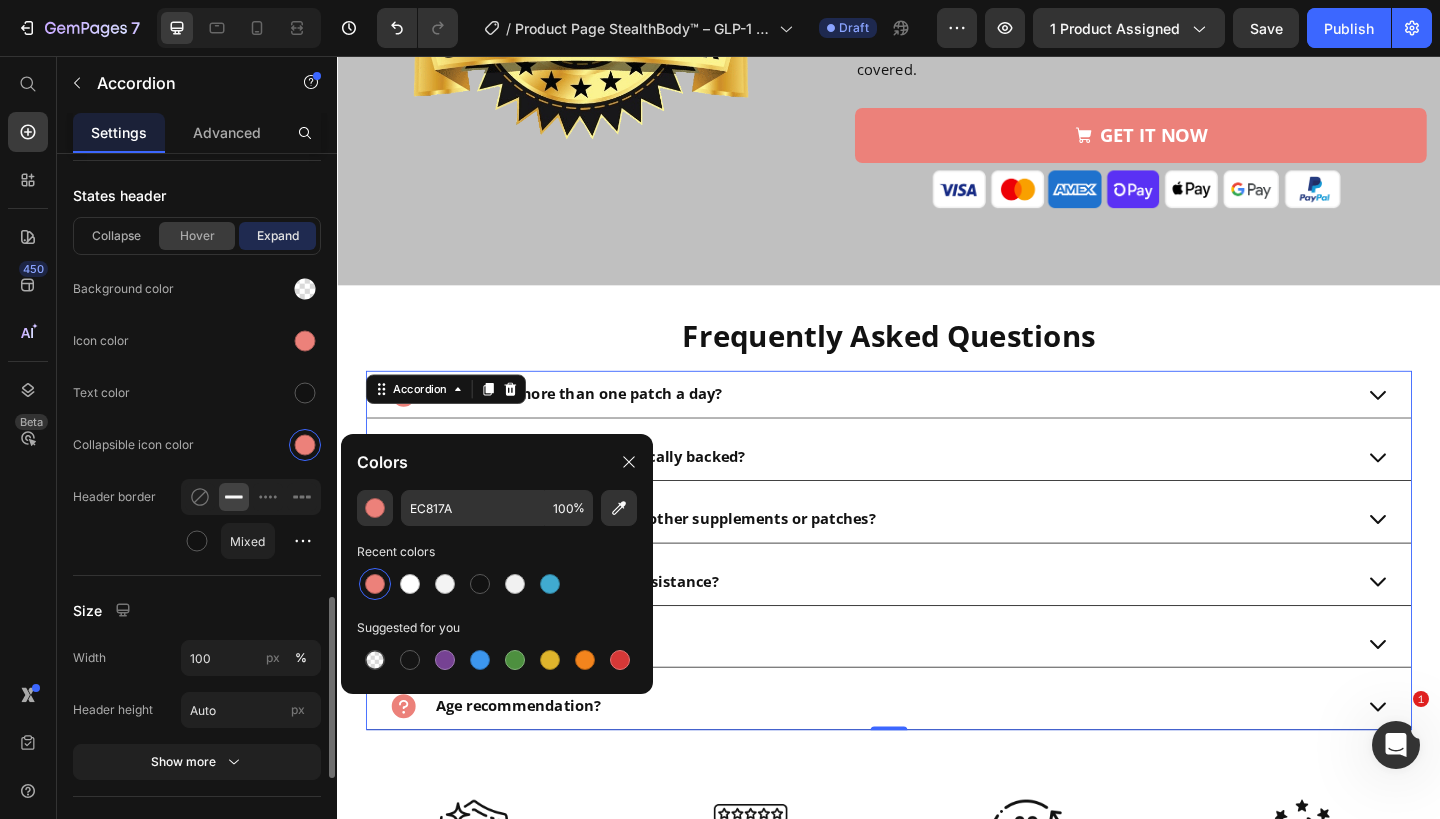 click on "Hover" at bounding box center (197, 236) 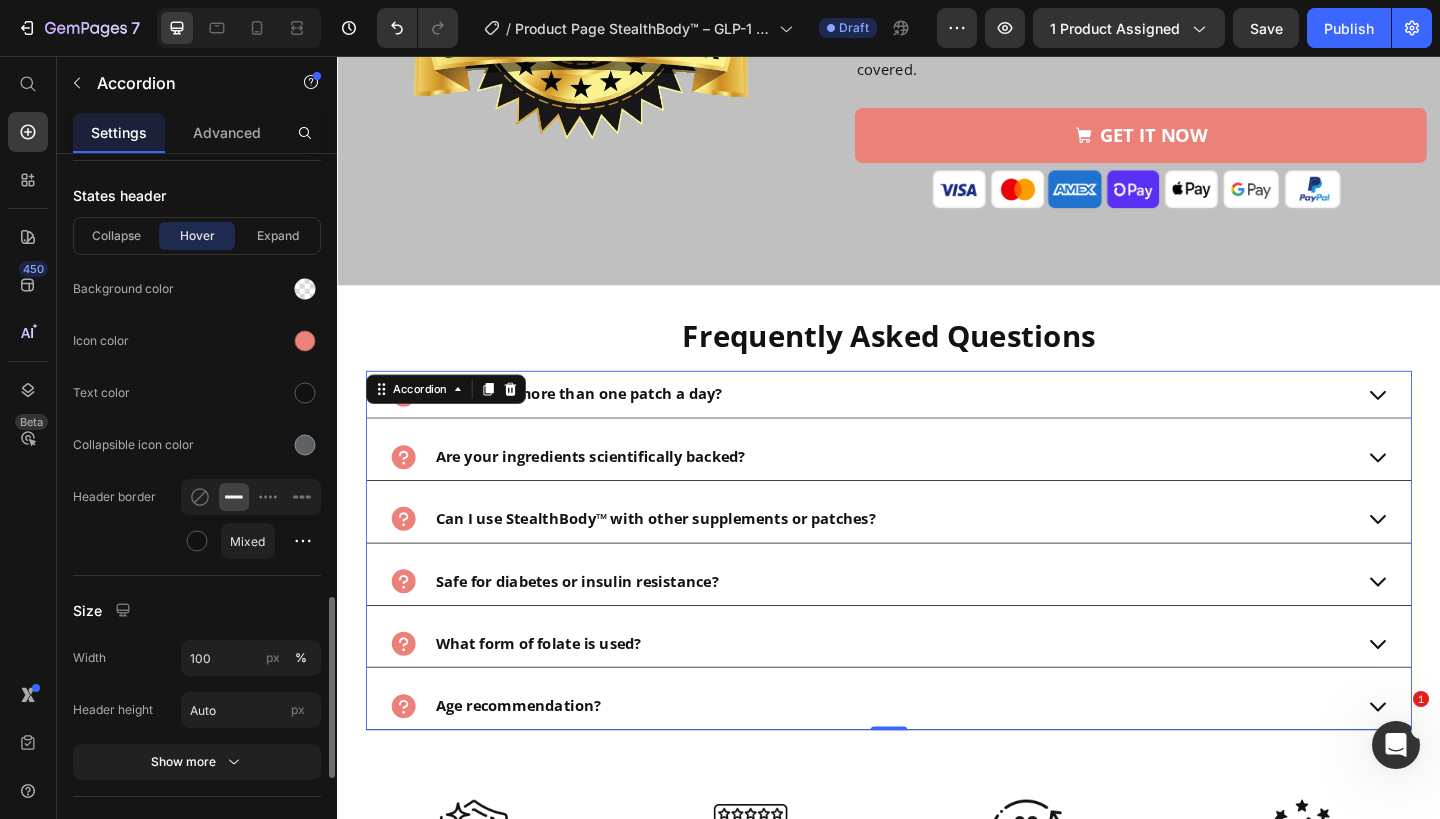 click on "Collapse Hover Expand Background color Icon color Text color Collapsible icon color Header border Mixed" 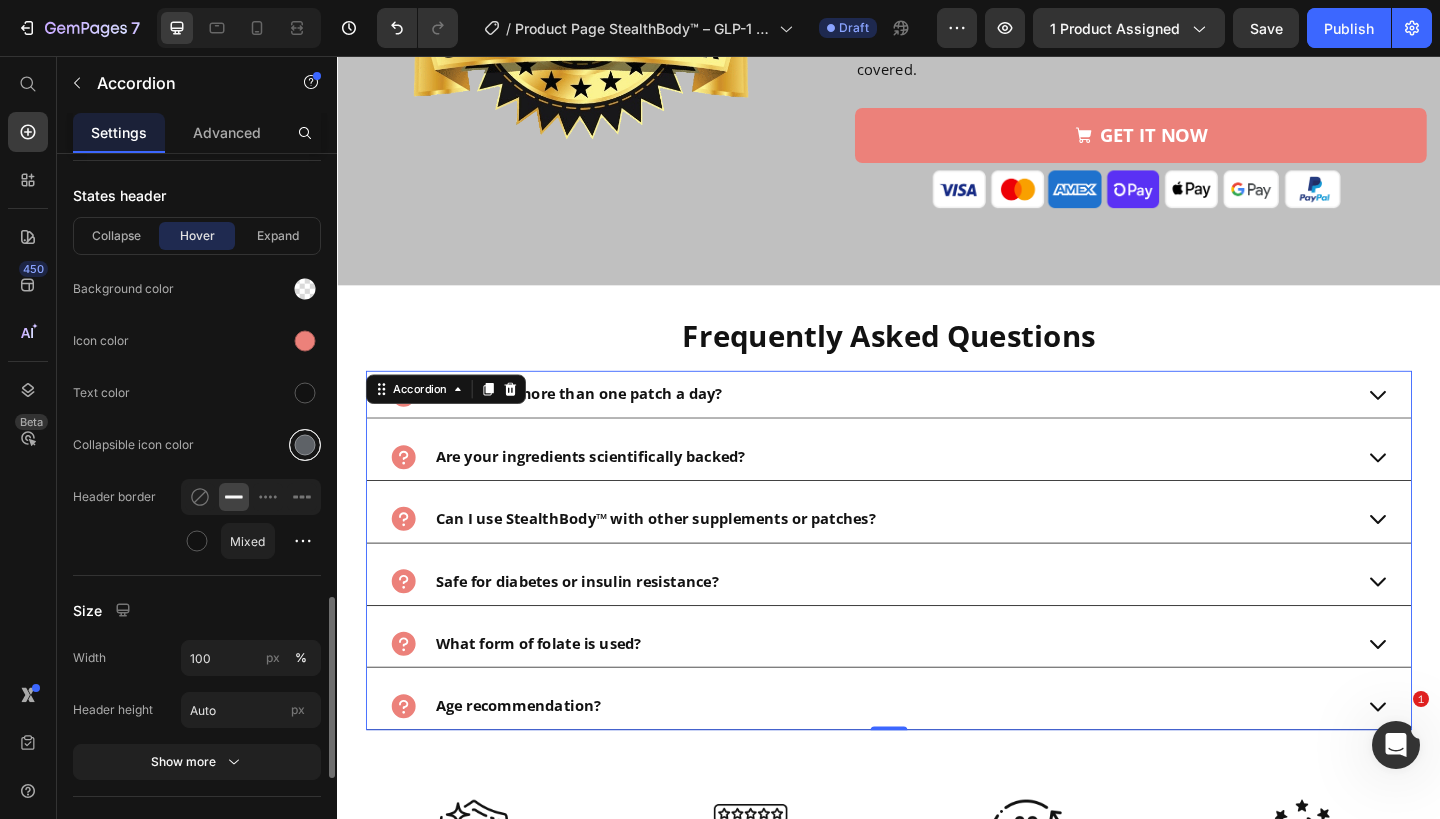 click at bounding box center [305, 445] 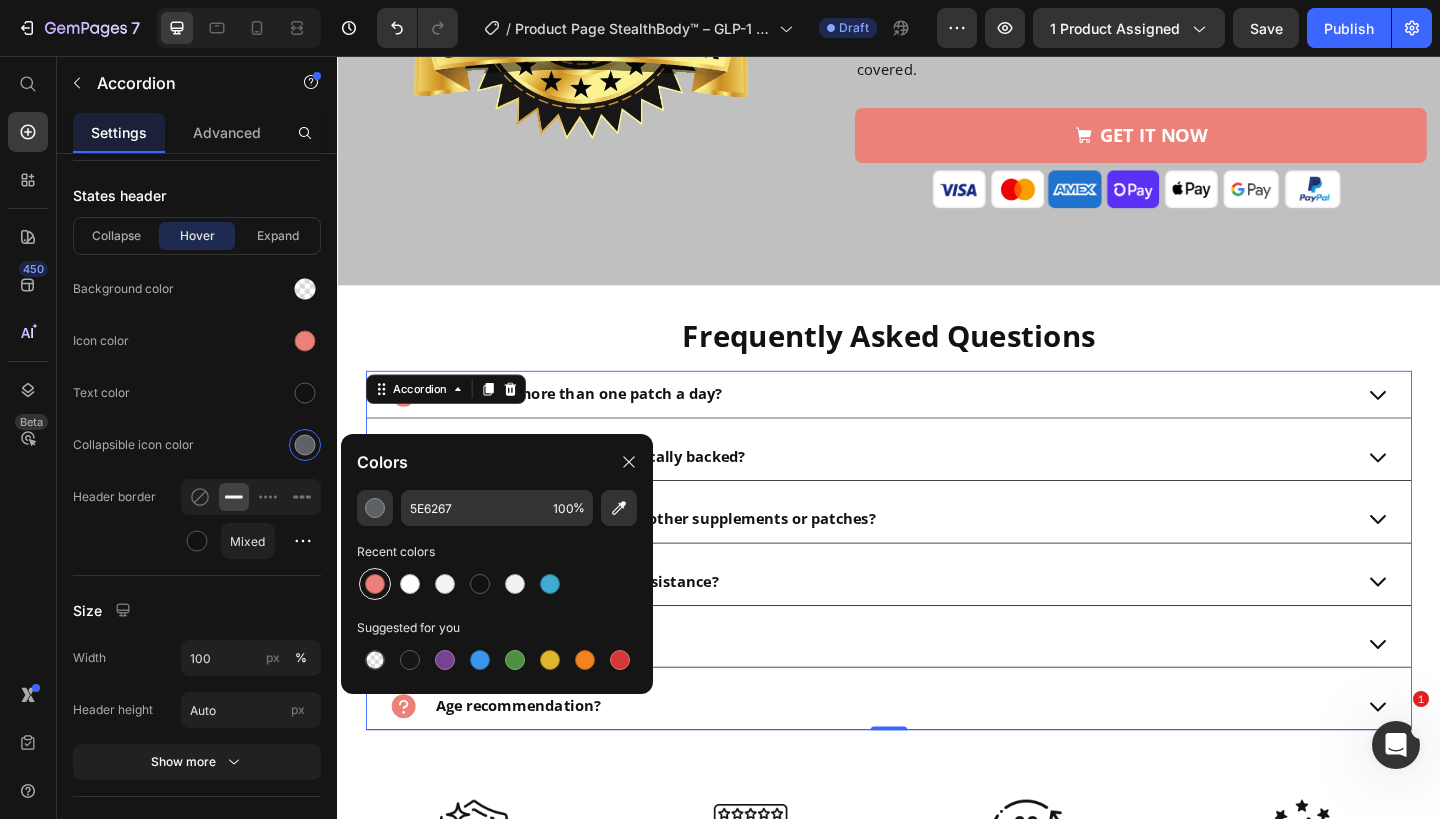 click at bounding box center [375, 584] 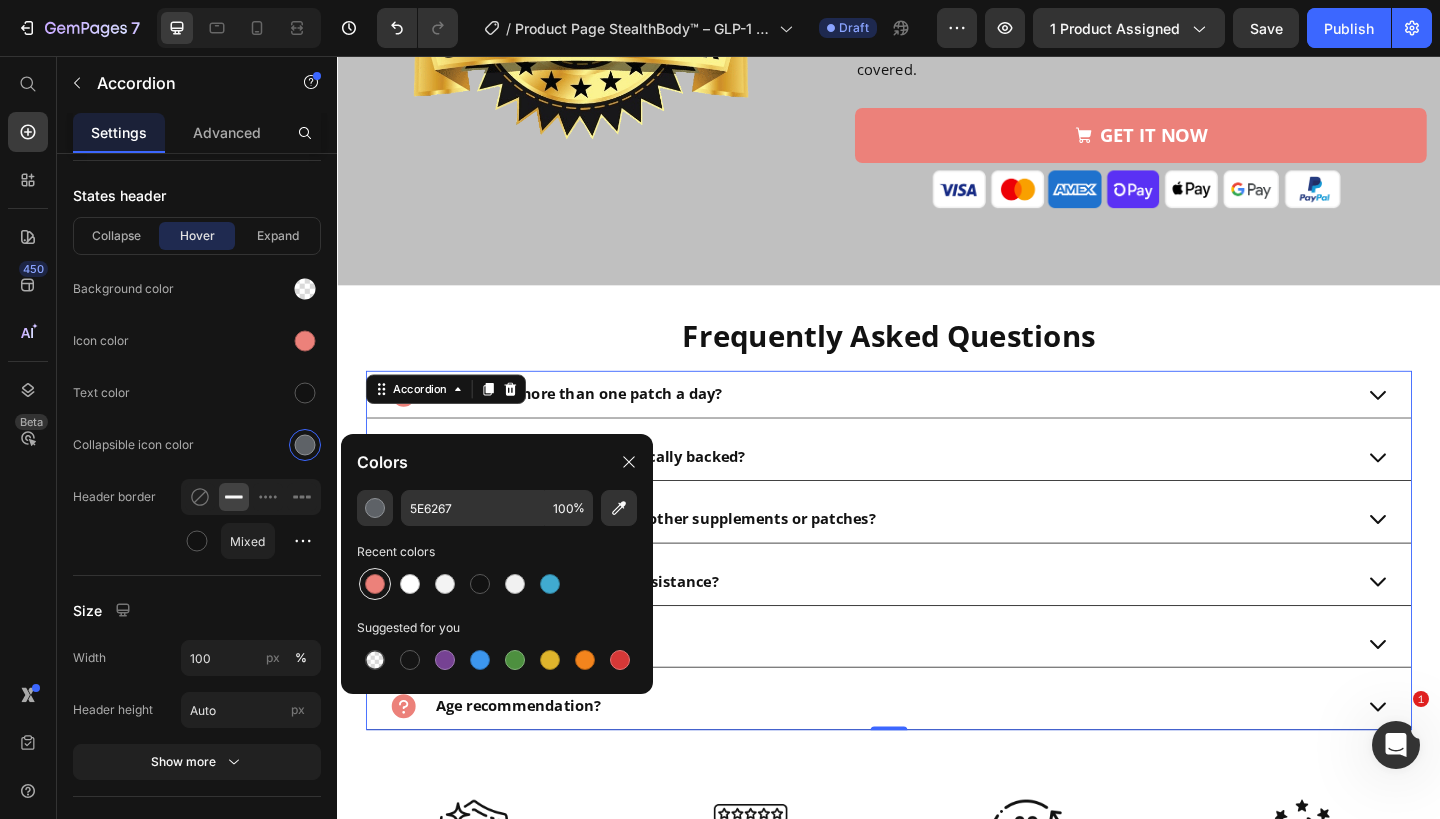 type on "EC817A" 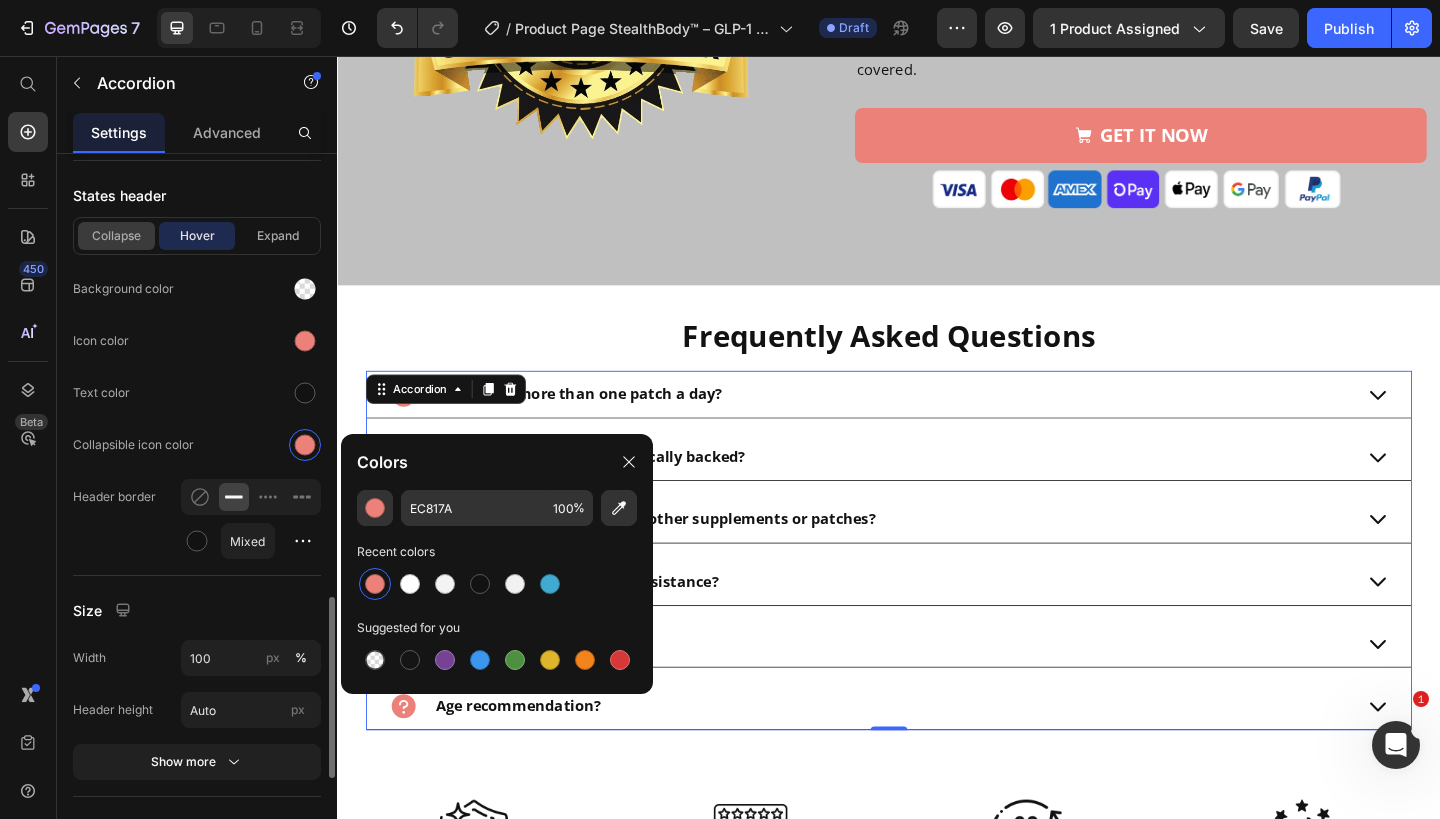 click on "Collapse" at bounding box center (116, 236) 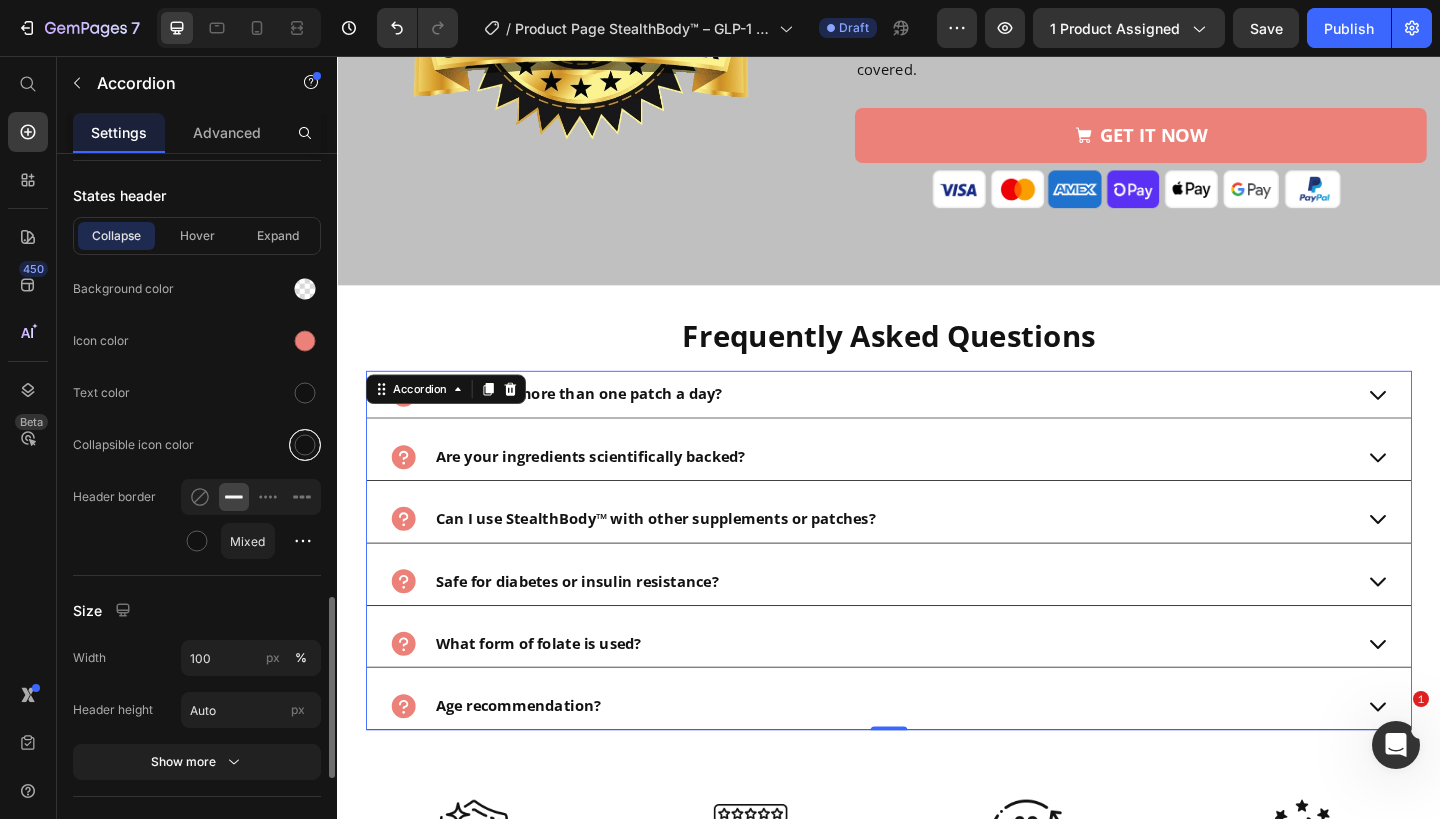 click at bounding box center (305, 445) 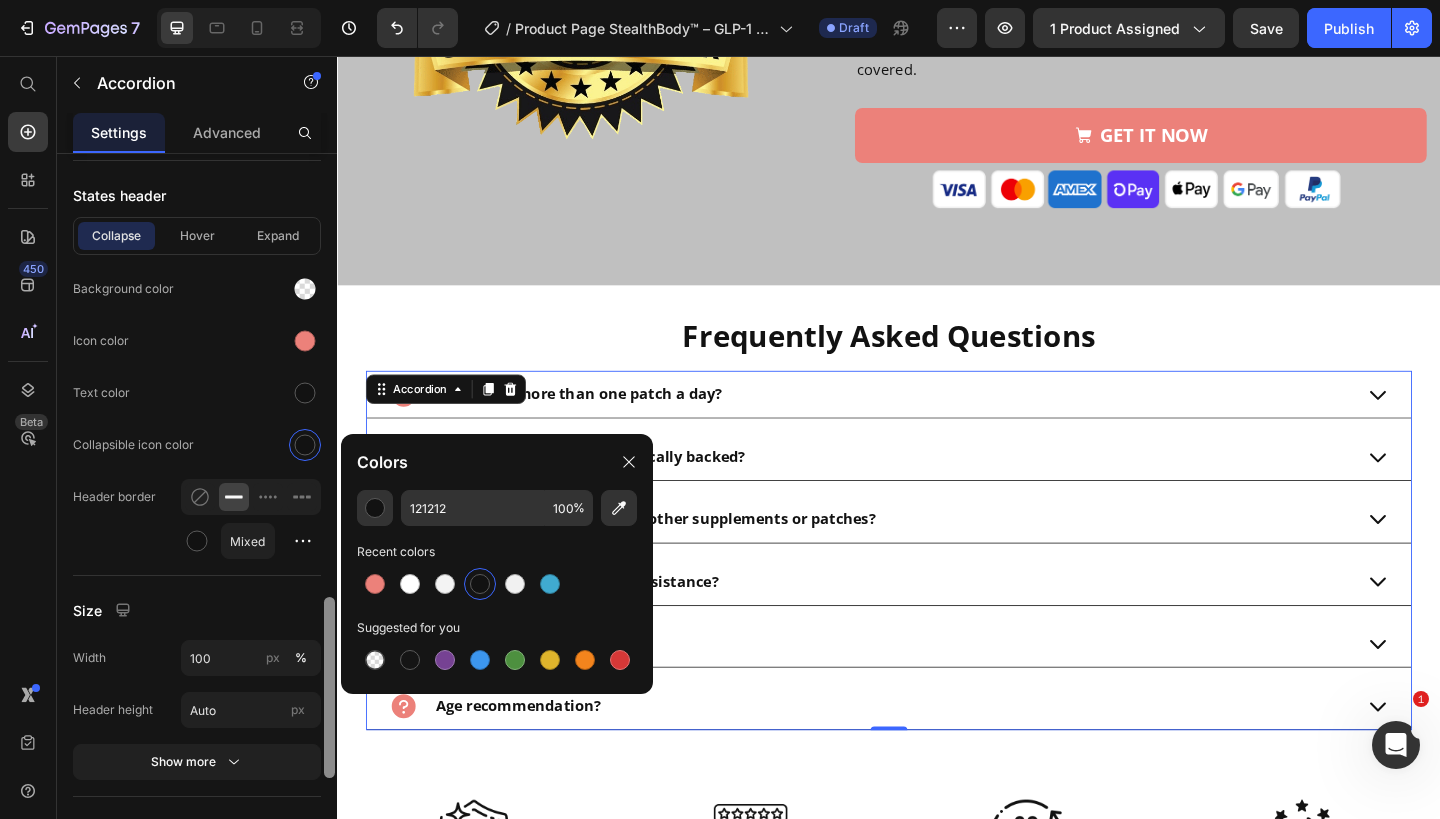 click at bounding box center [375, 584] 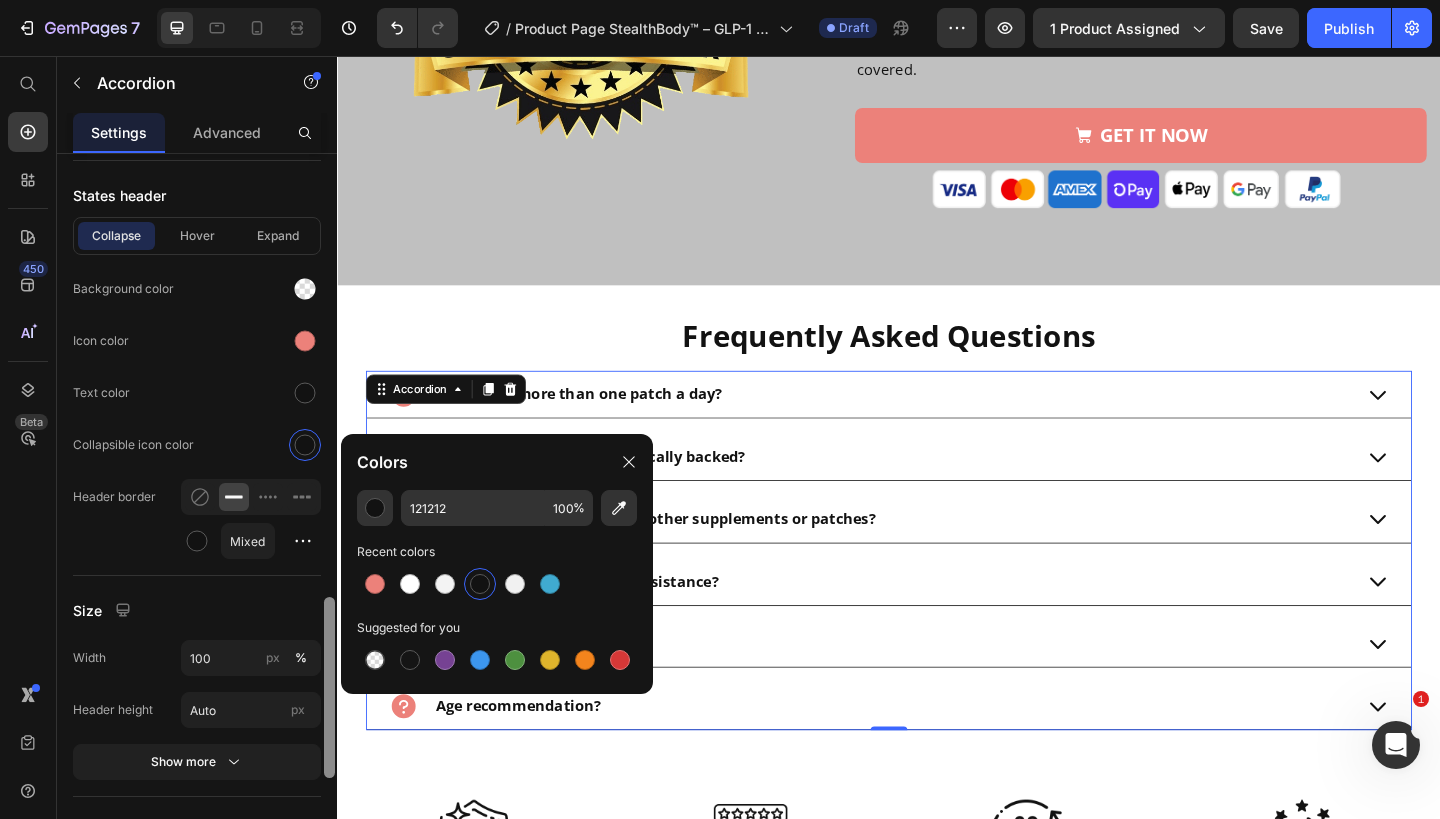 type on "EC817A" 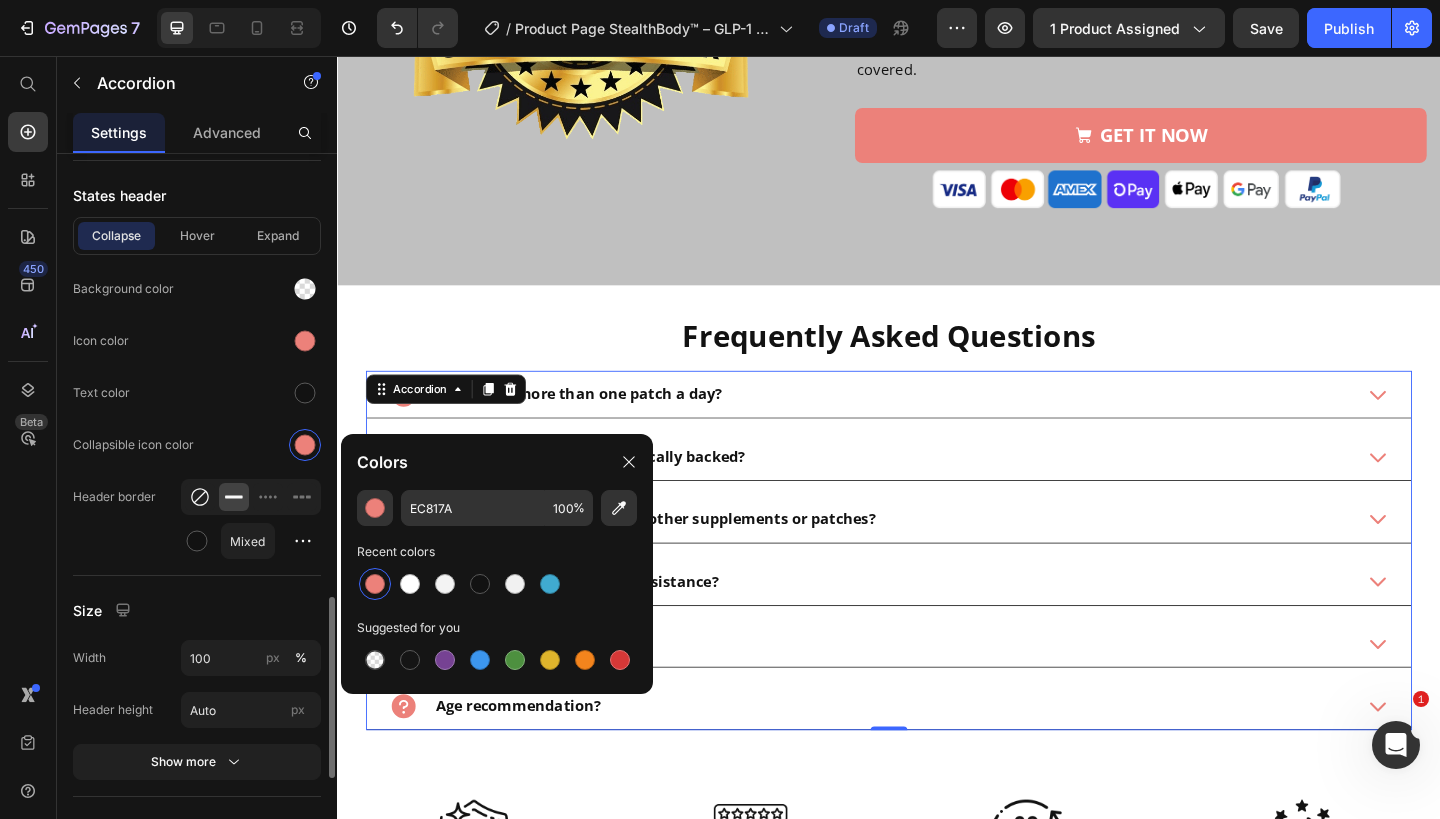 click 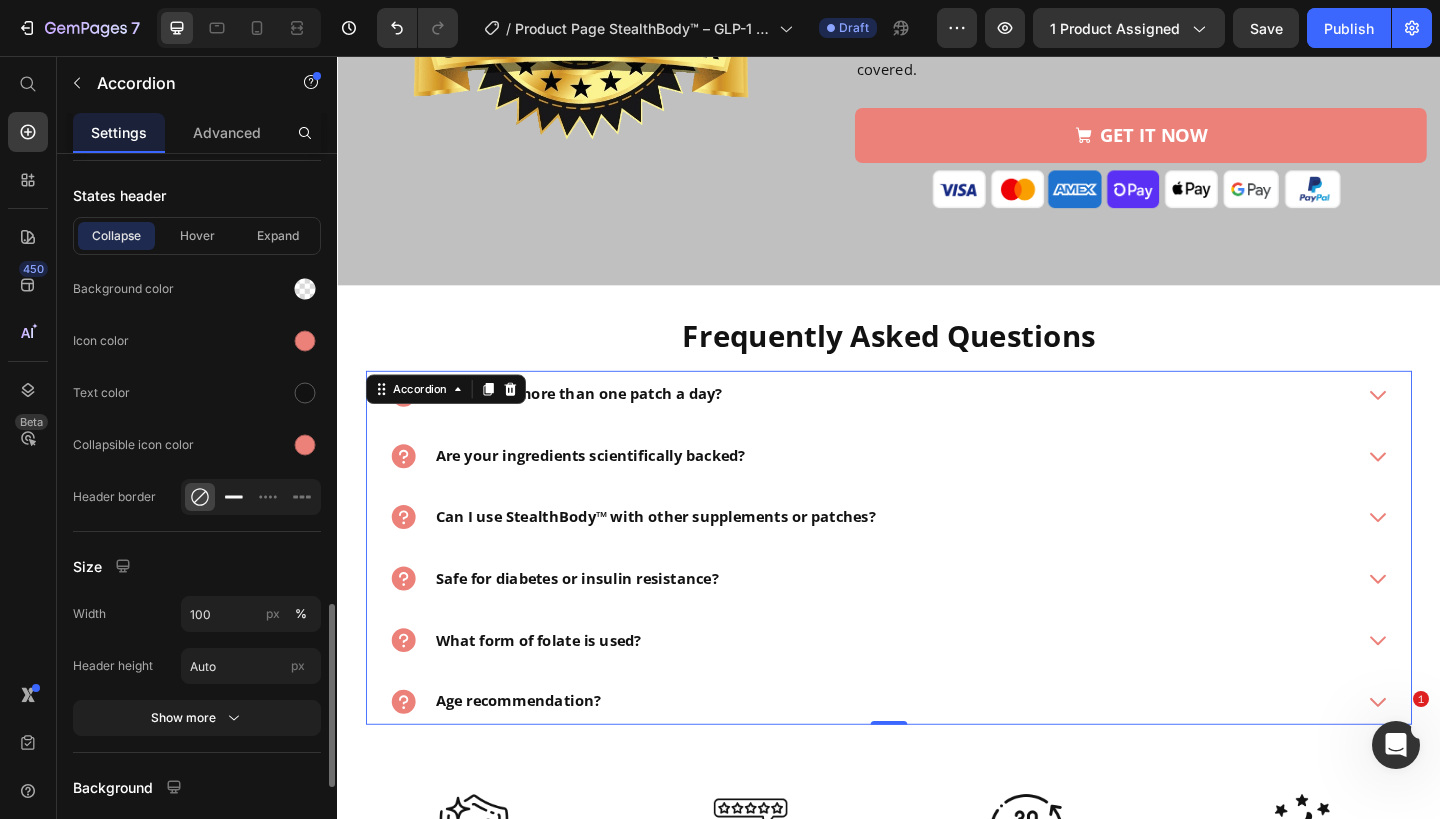 click 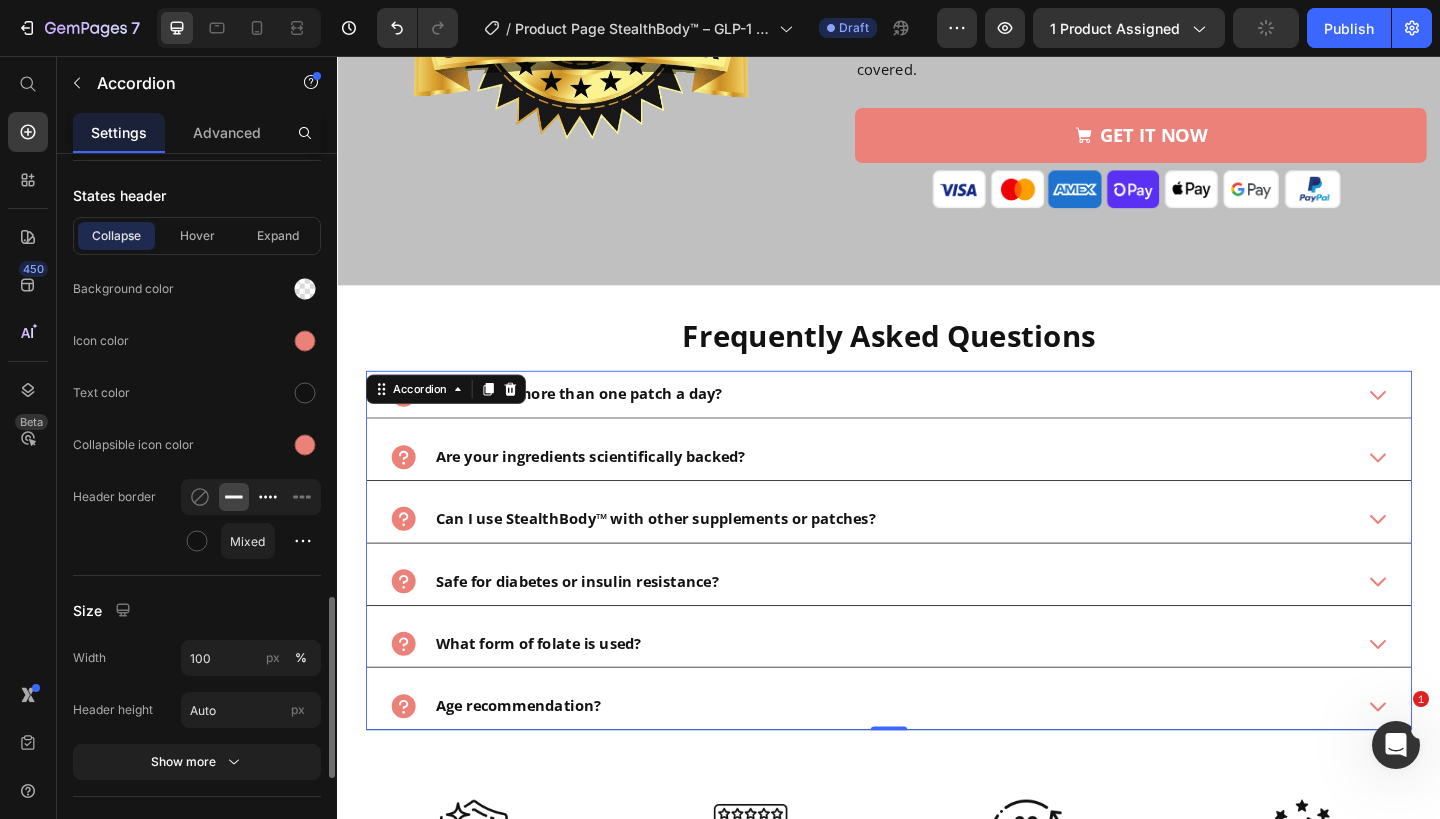 click 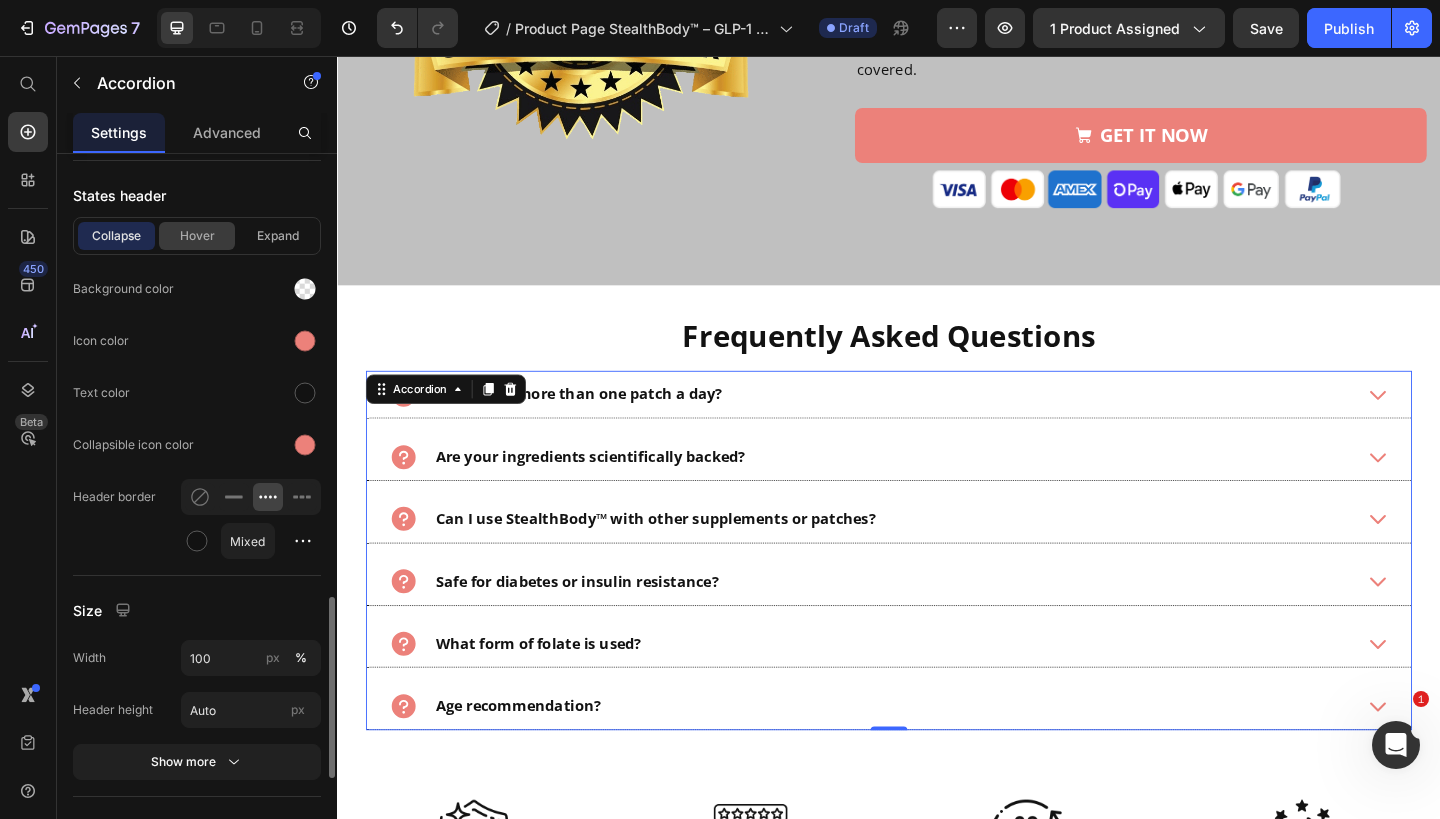 click on "Hover" at bounding box center (197, 236) 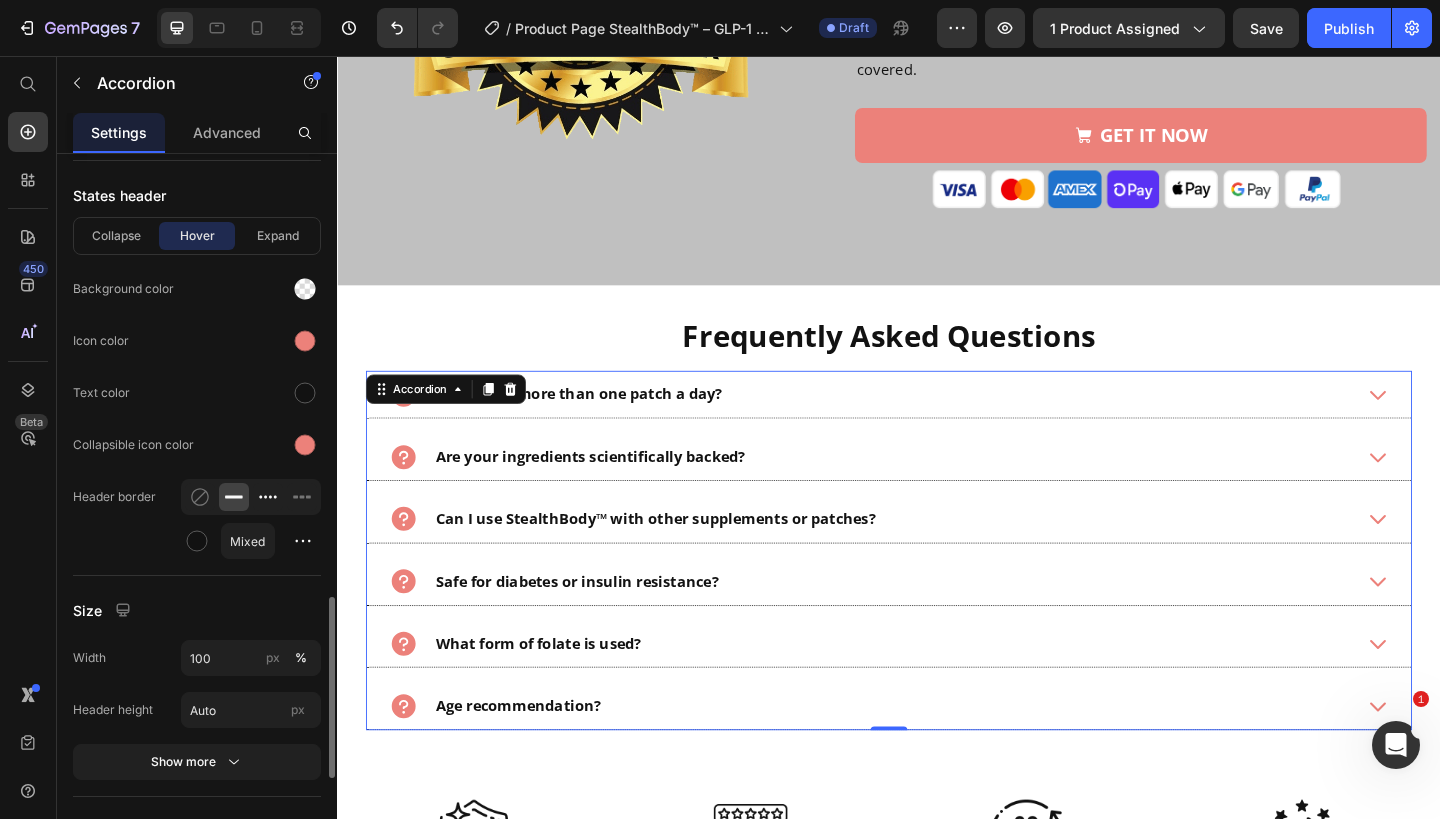 click 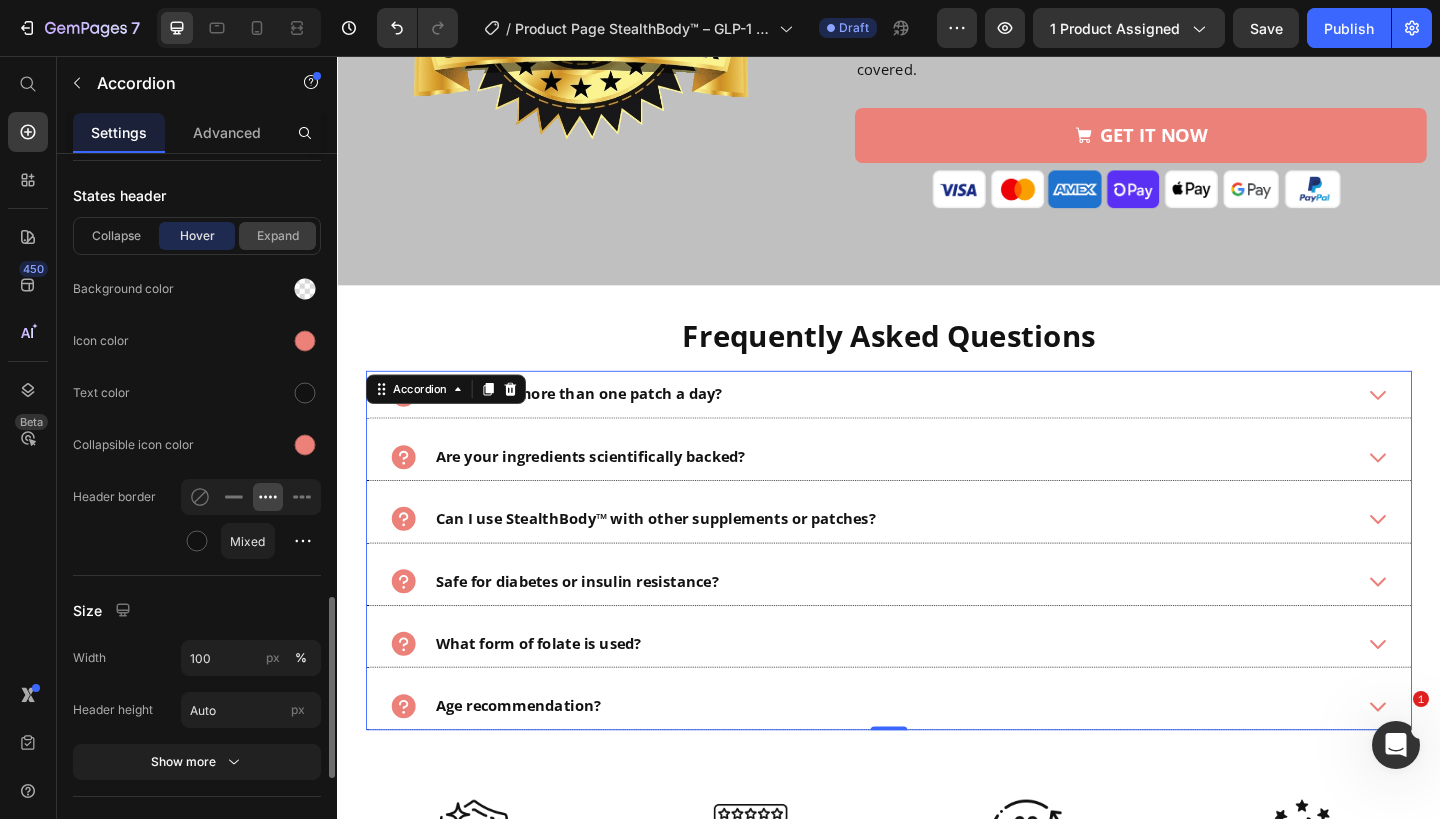 click on "Expand" at bounding box center [277, 236] 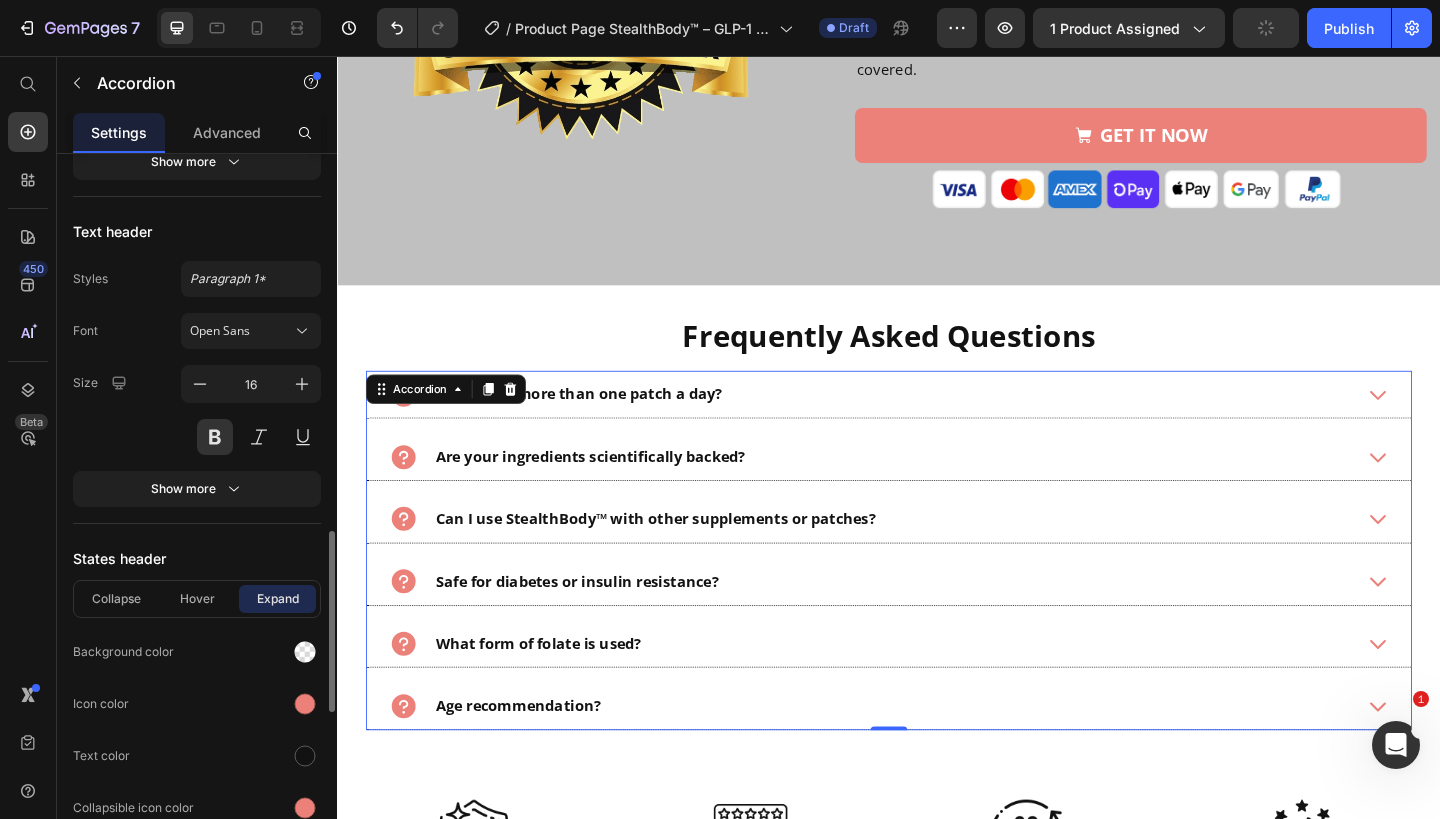 scroll, scrollTop: 1399, scrollLeft: 0, axis: vertical 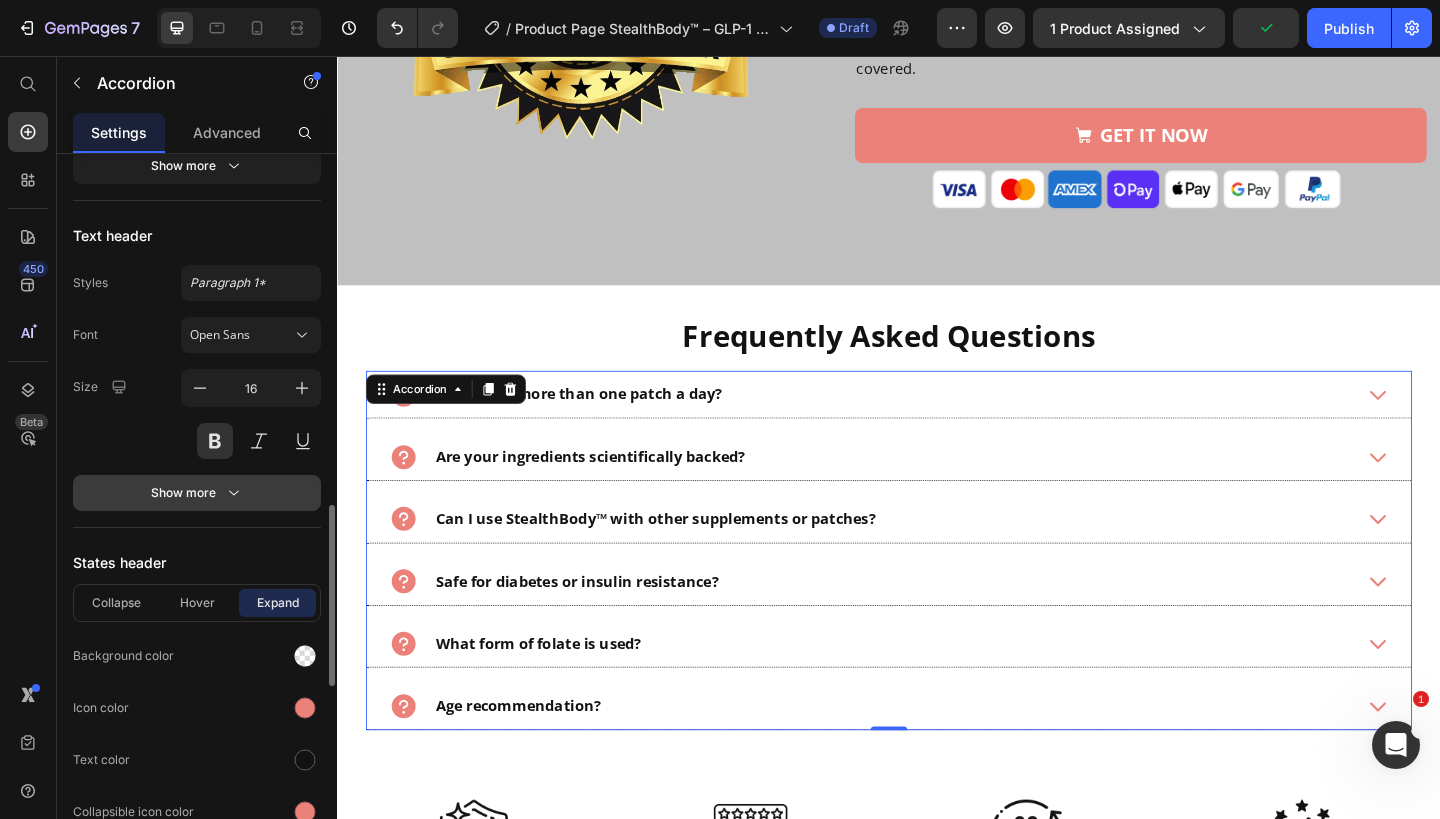 click on "Show more" at bounding box center [197, 493] 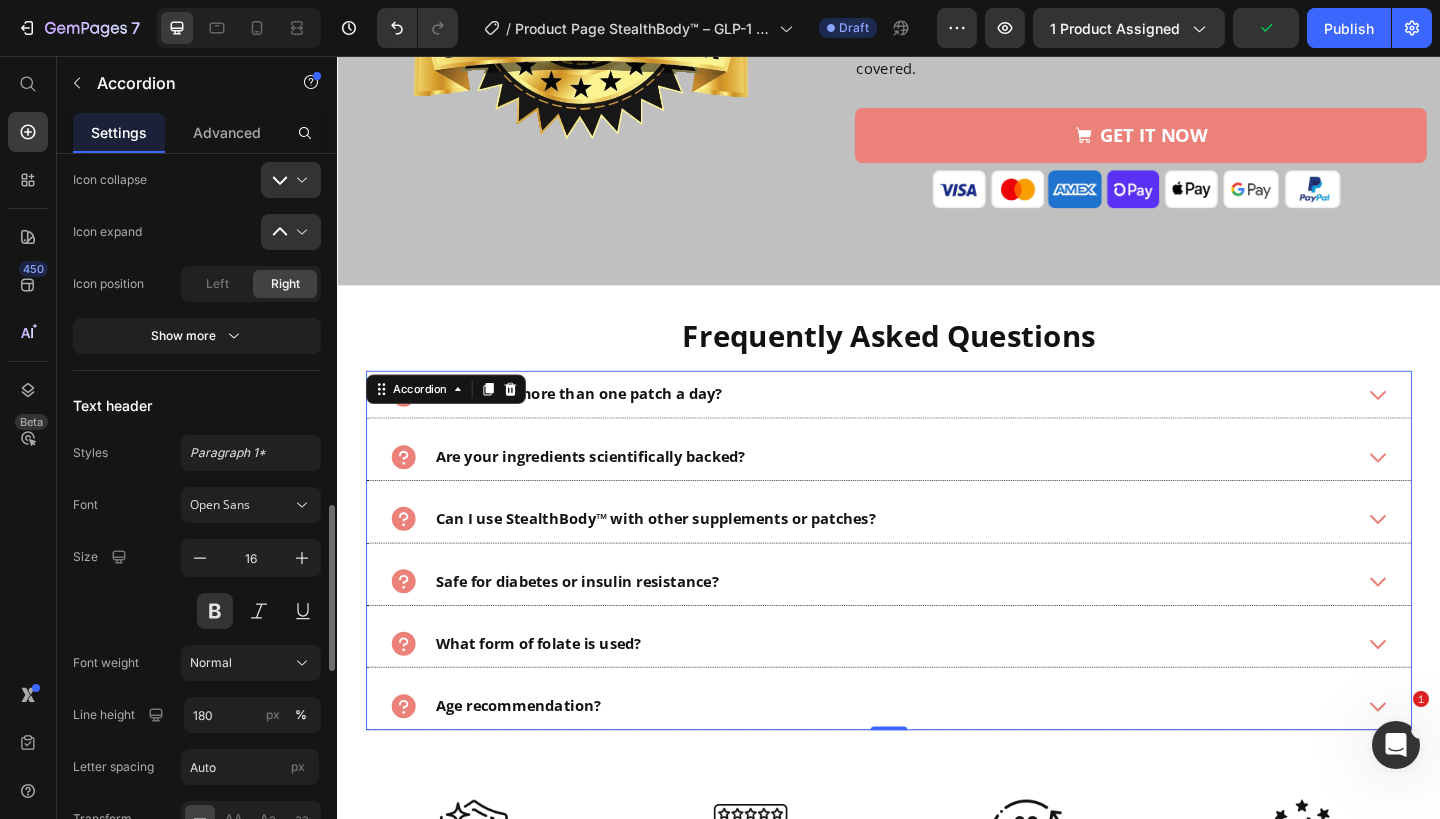 scroll, scrollTop: 1104, scrollLeft: 0, axis: vertical 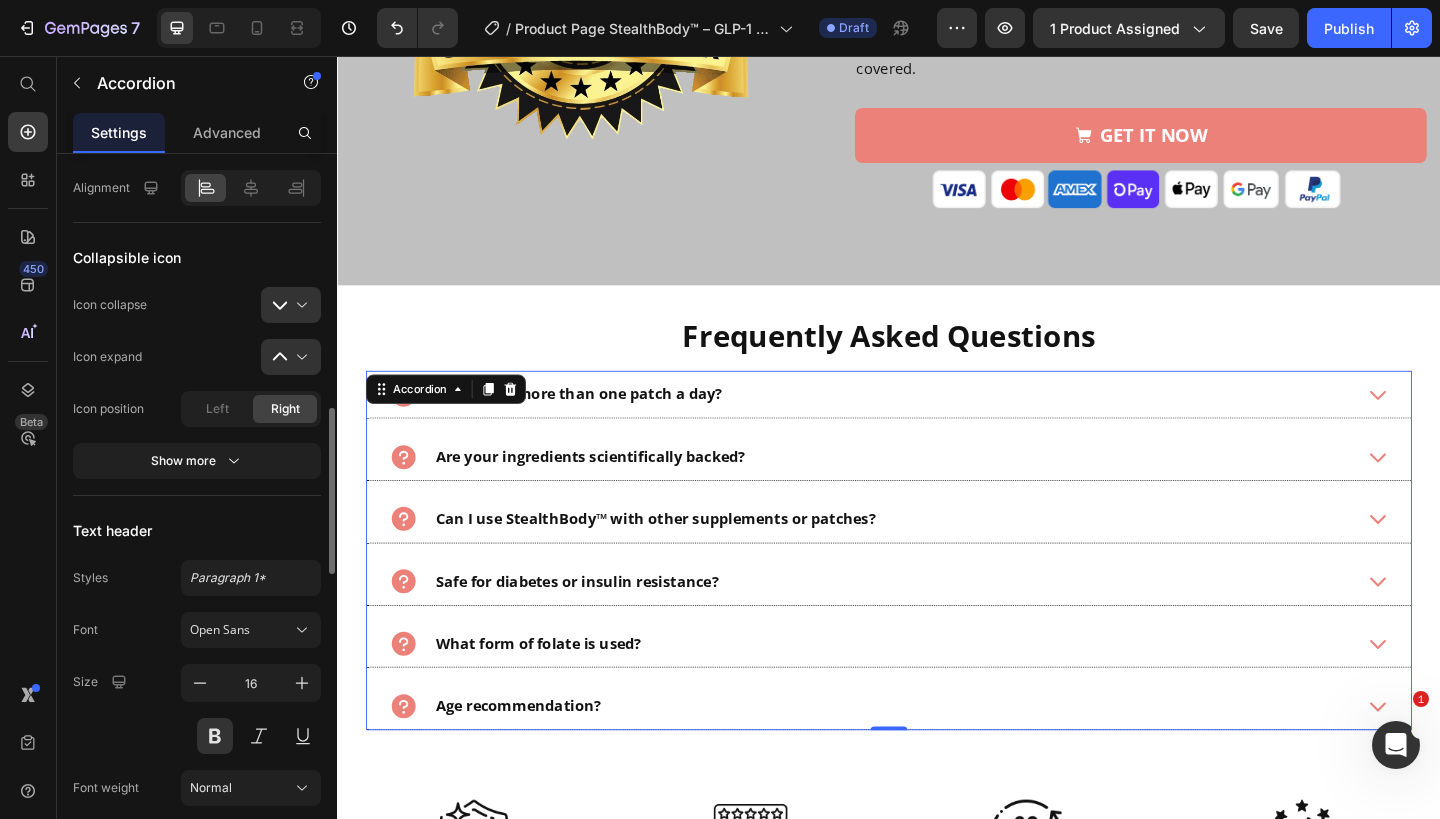 click on "Collapsible icon Icon collapse
Icon expand
Icon position Left Right Show more" 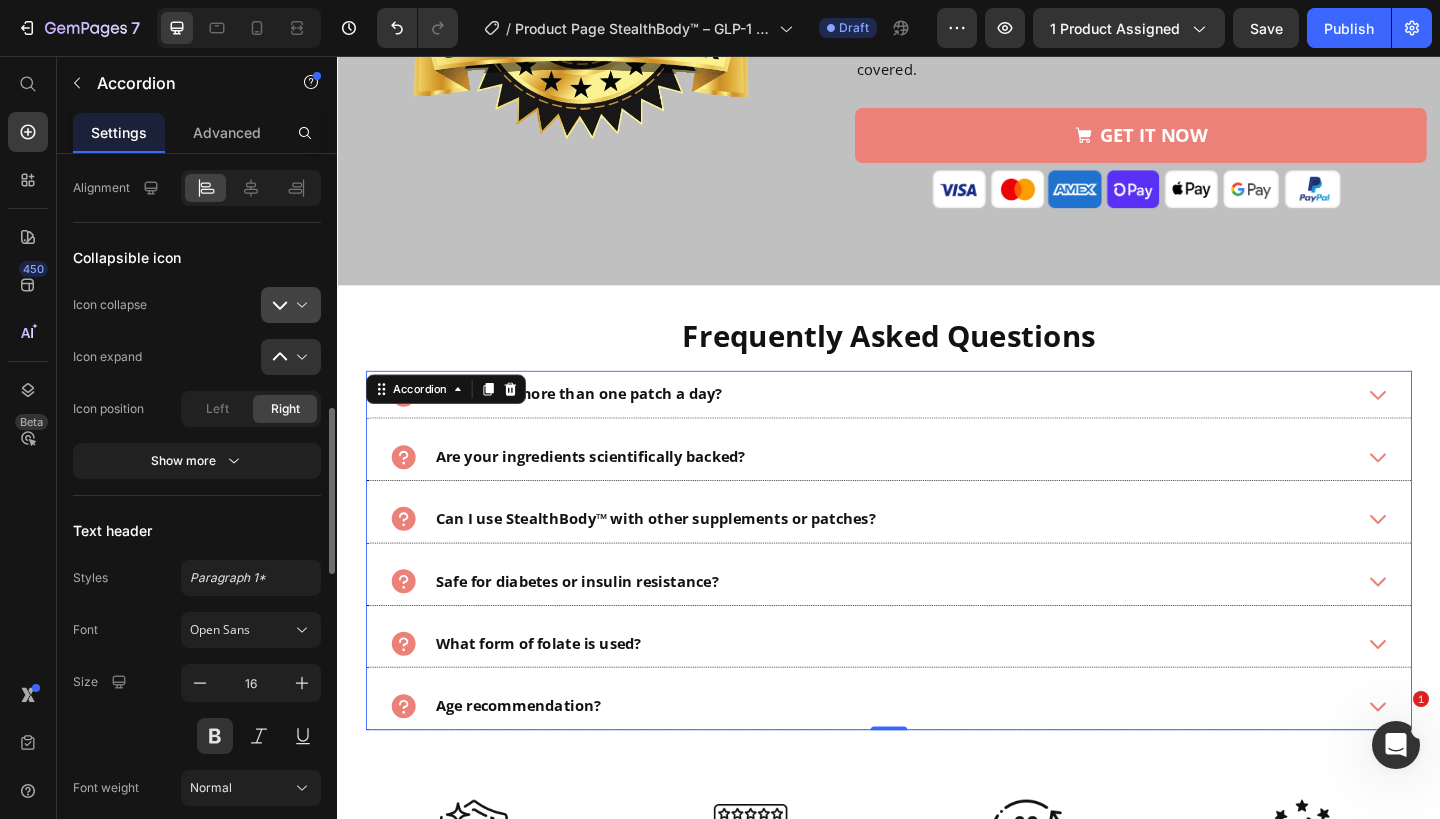 click at bounding box center [299, 305] 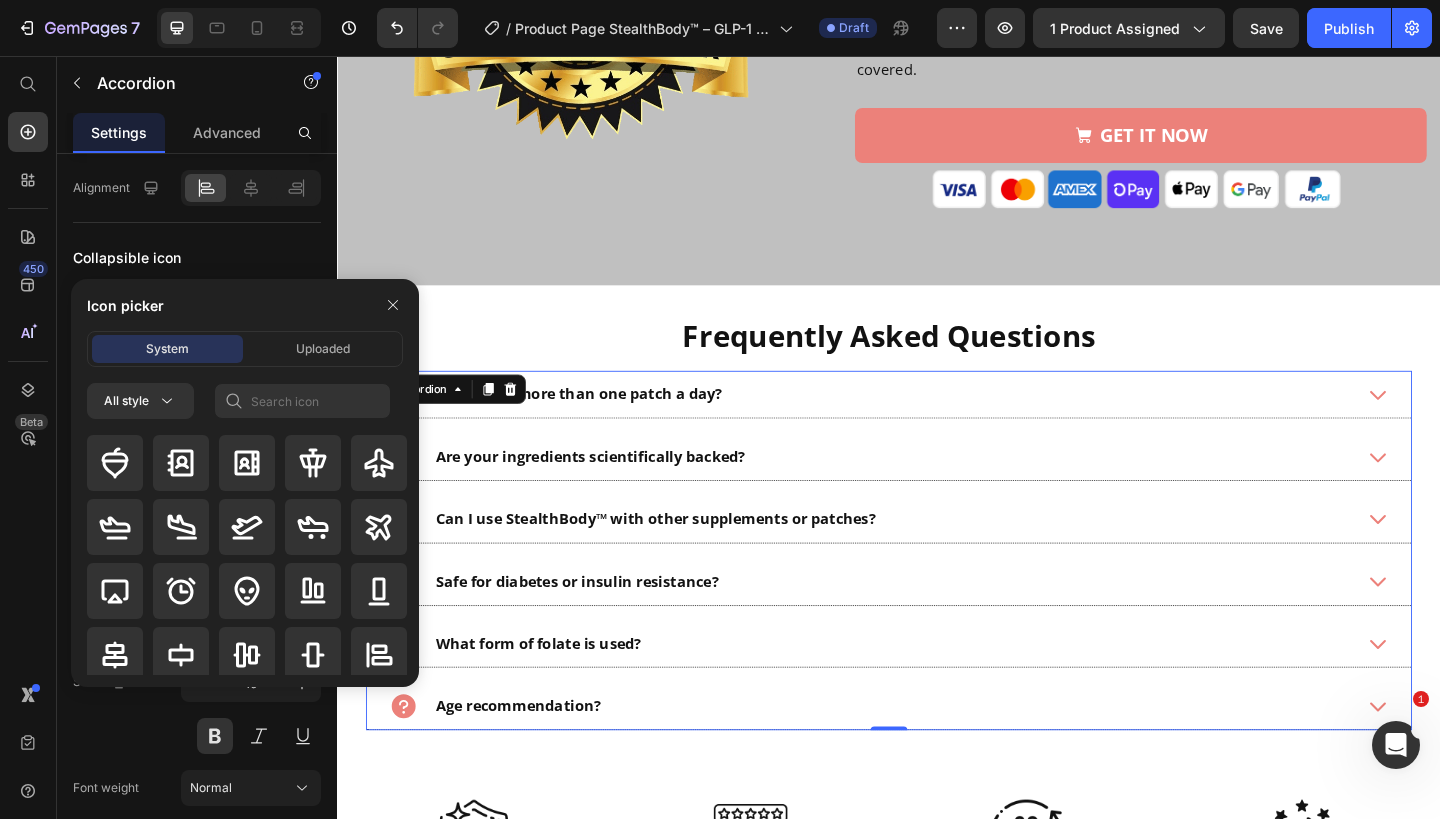 click on "All style" at bounding box center [245, 535] 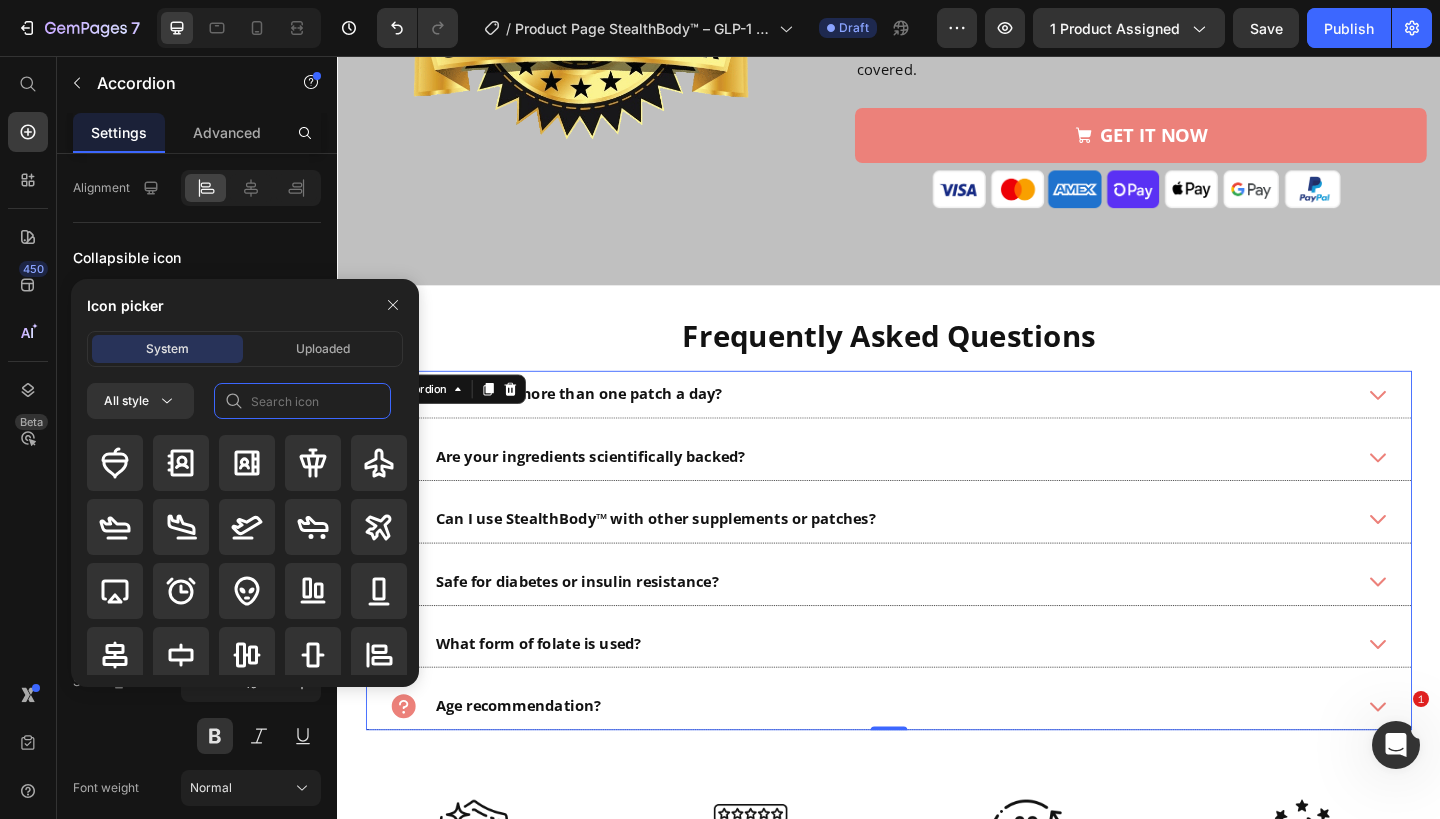click 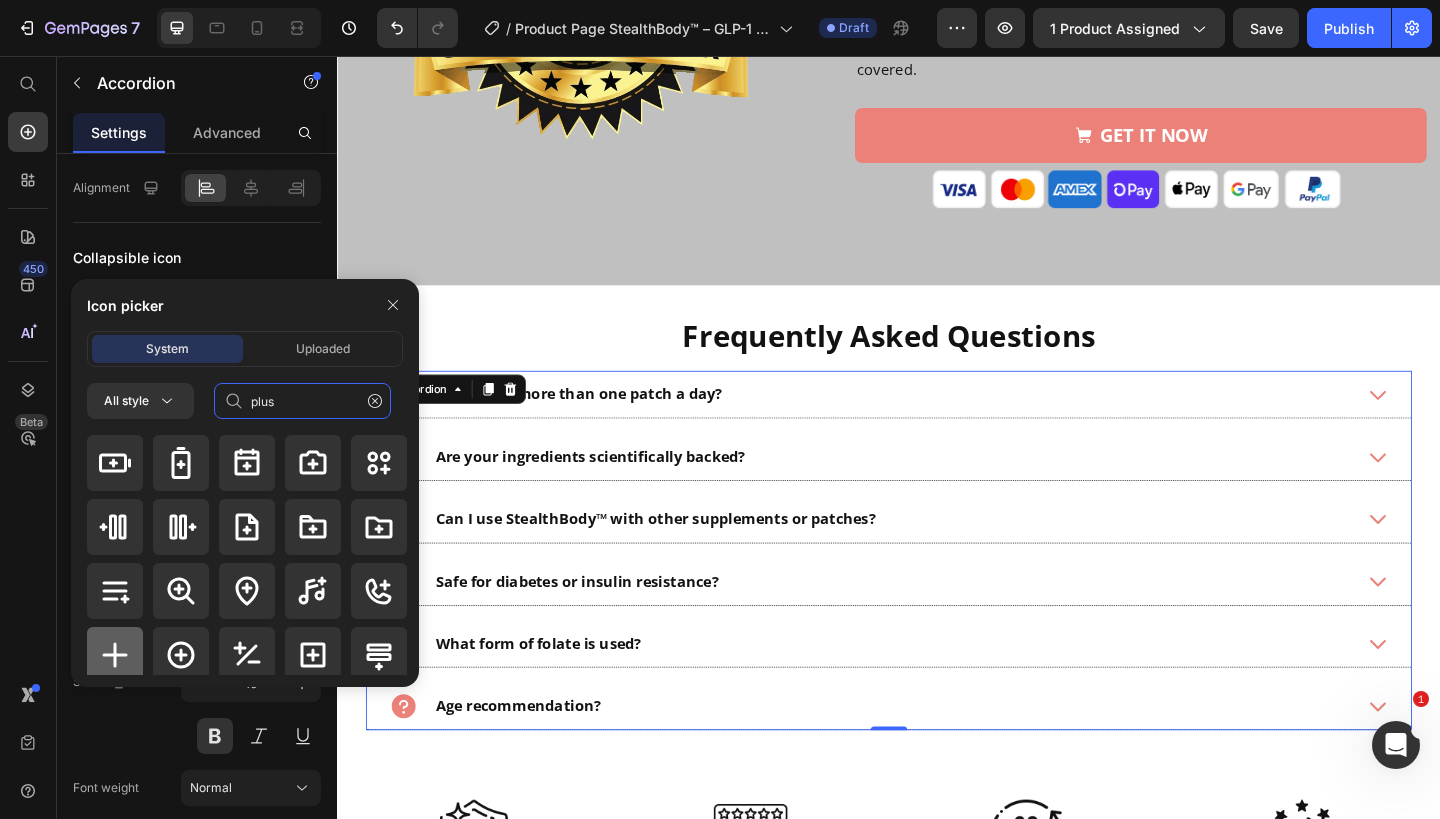 type on "plus" 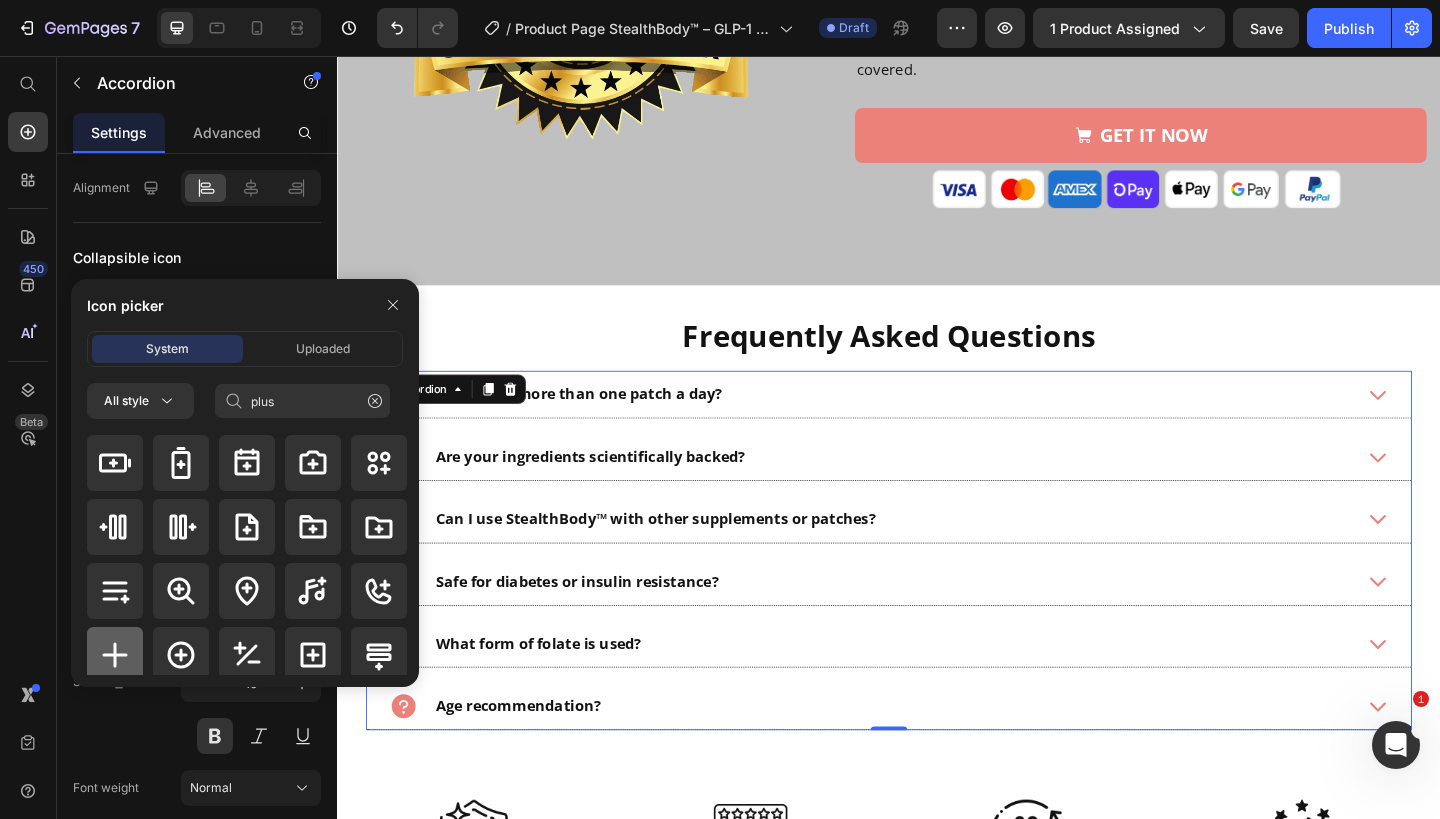 click 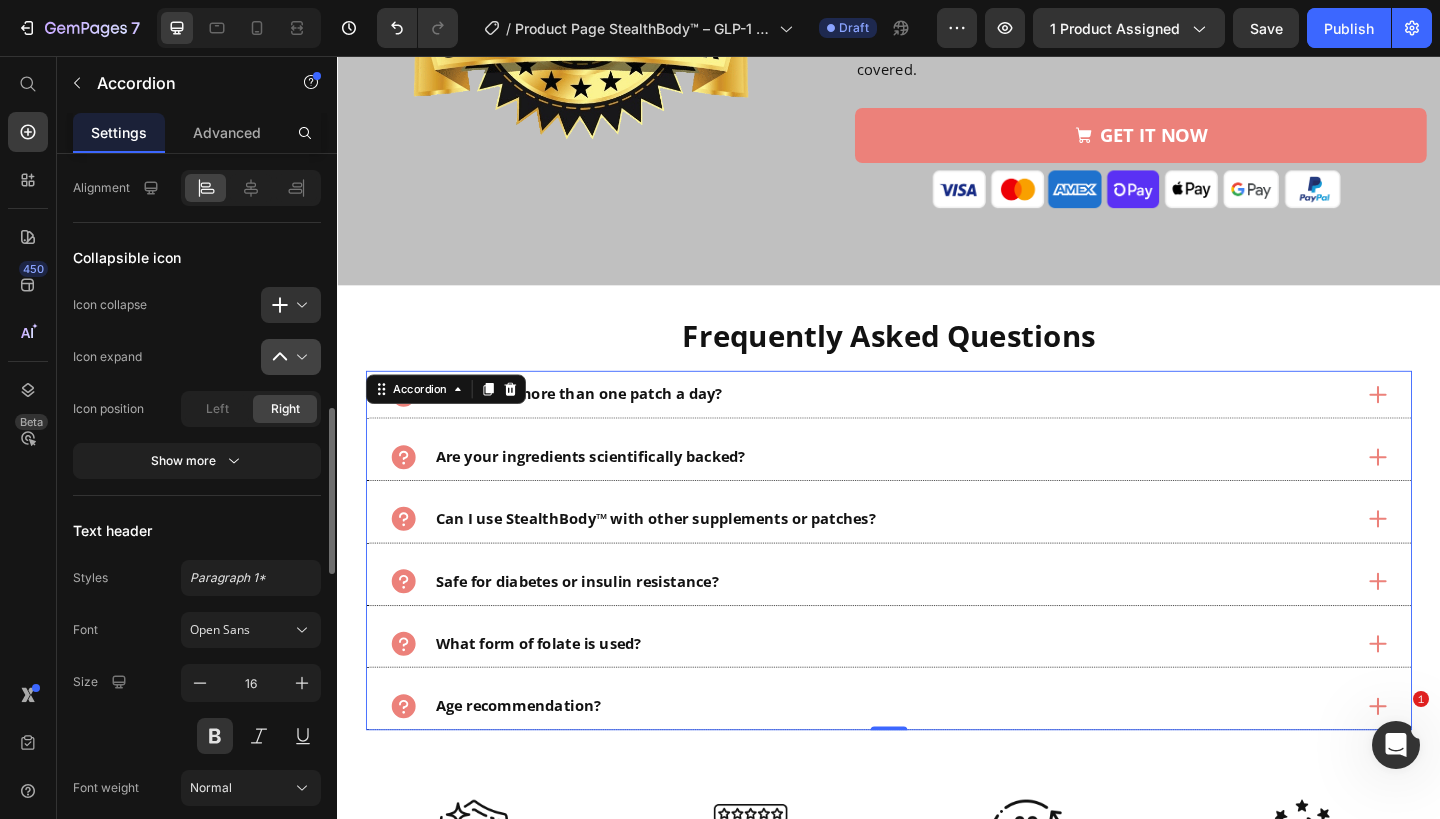 click at bounding box center (299, 357) 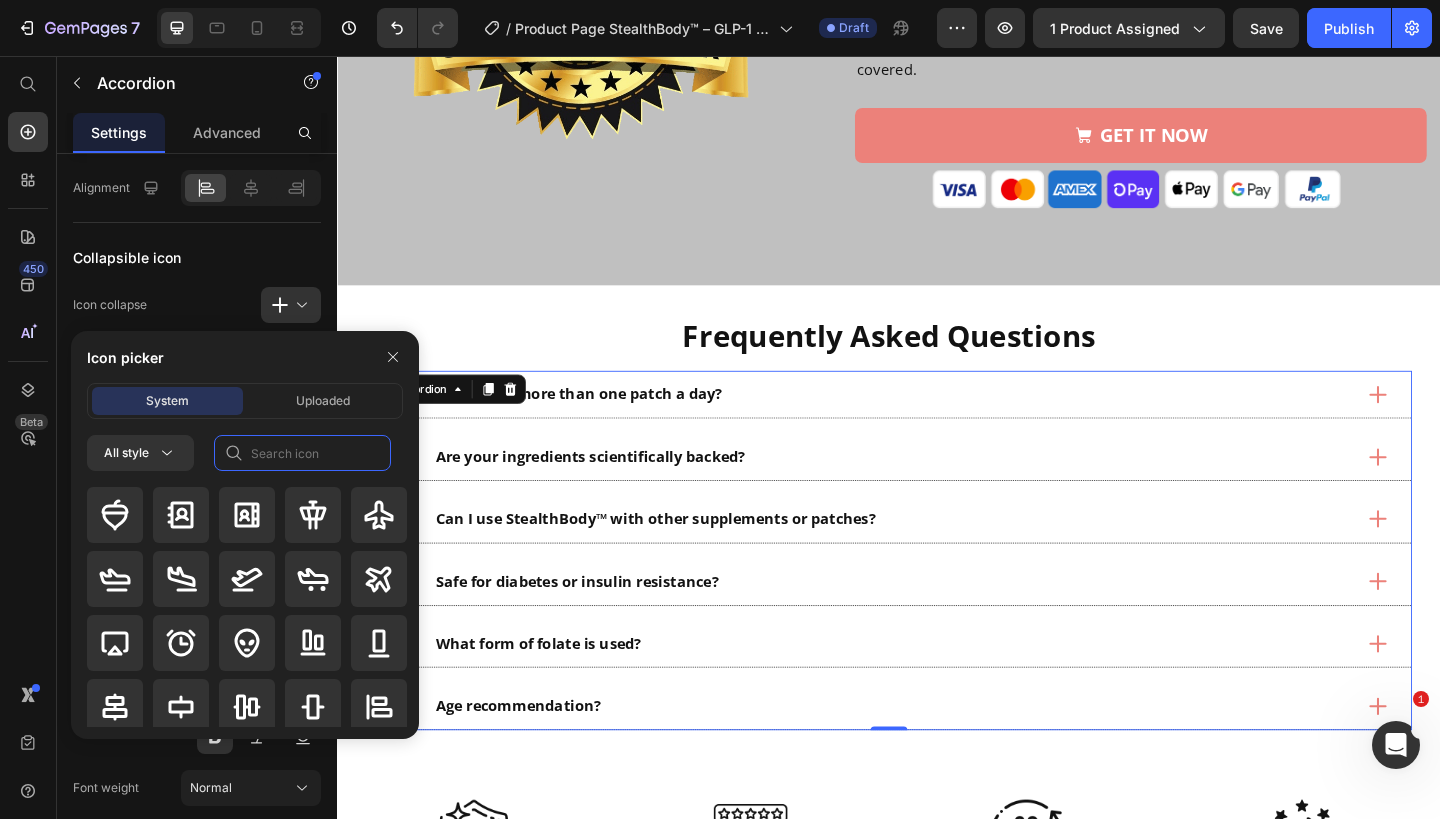 click 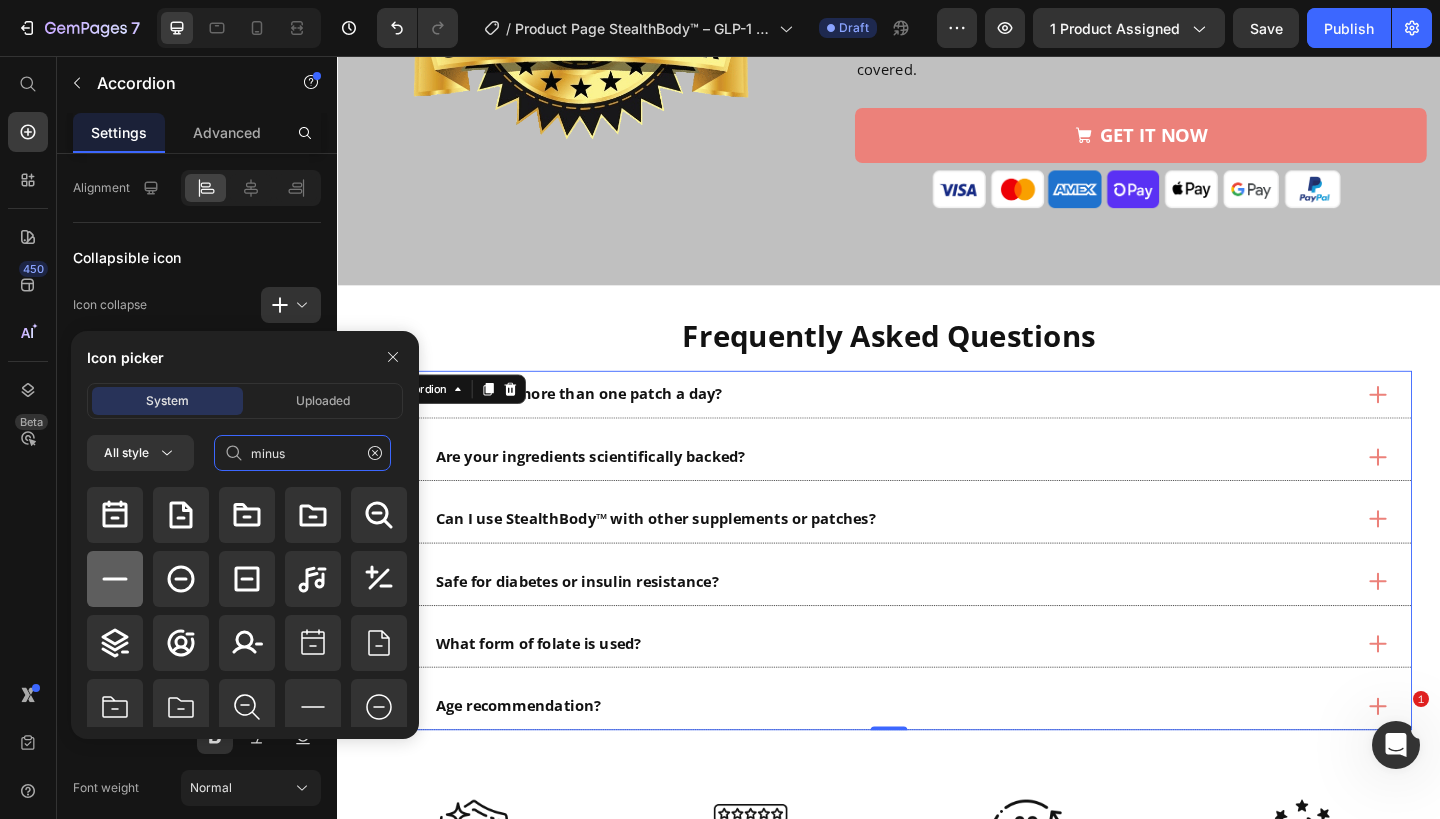 type on "minus" 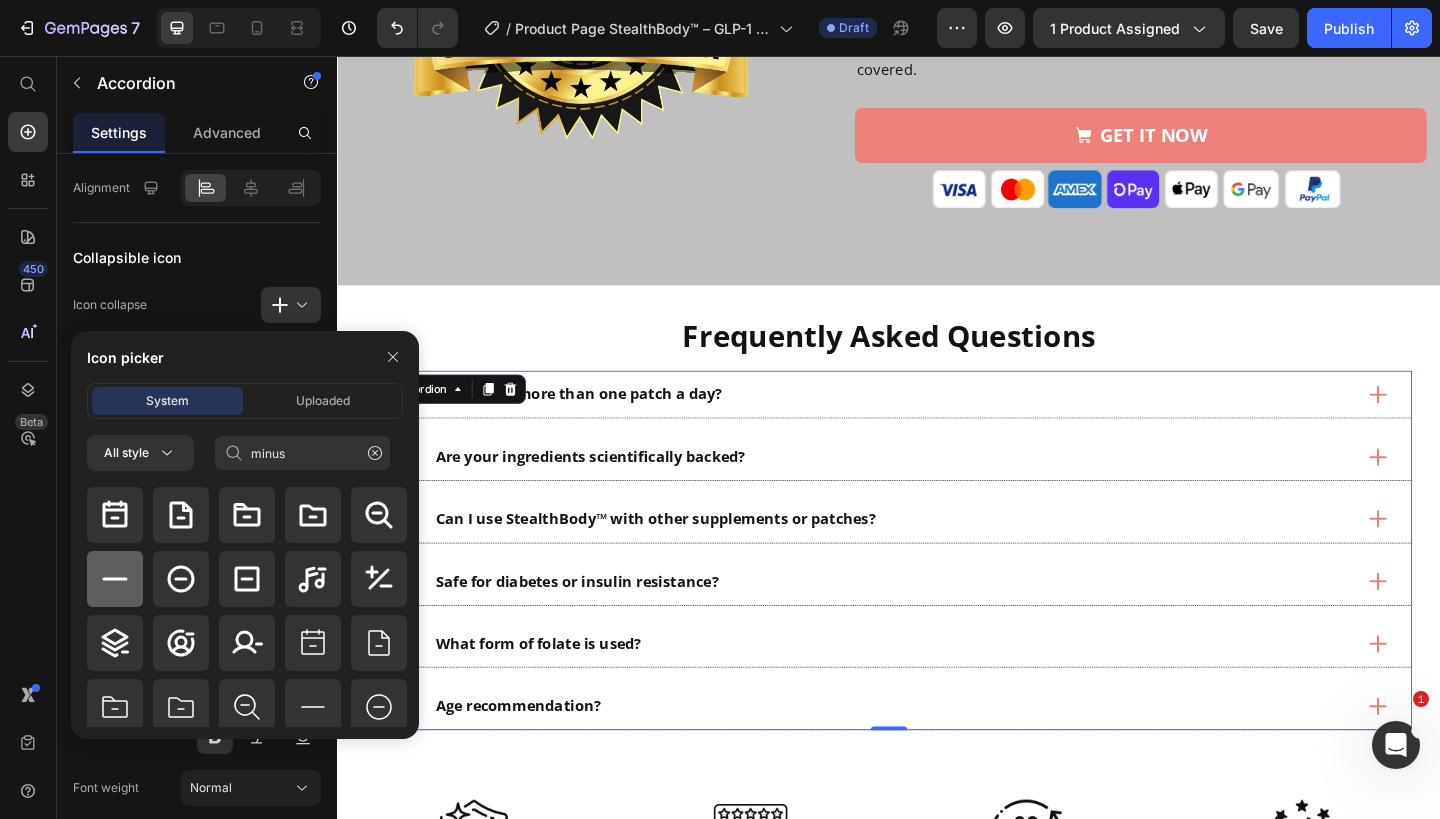 click 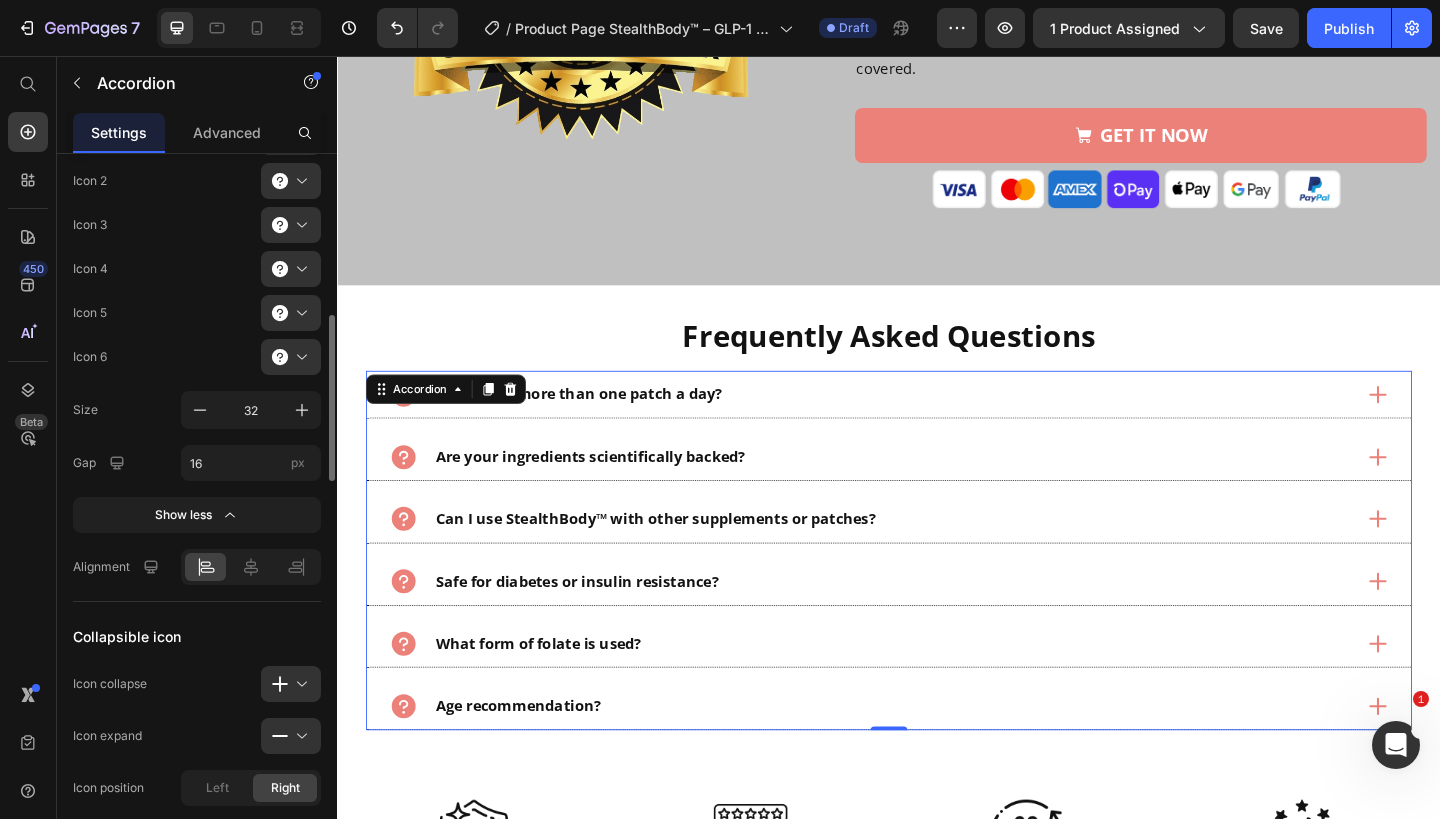 scroll, scrollTop: 684, scrollLeft: 0, axis: vertical 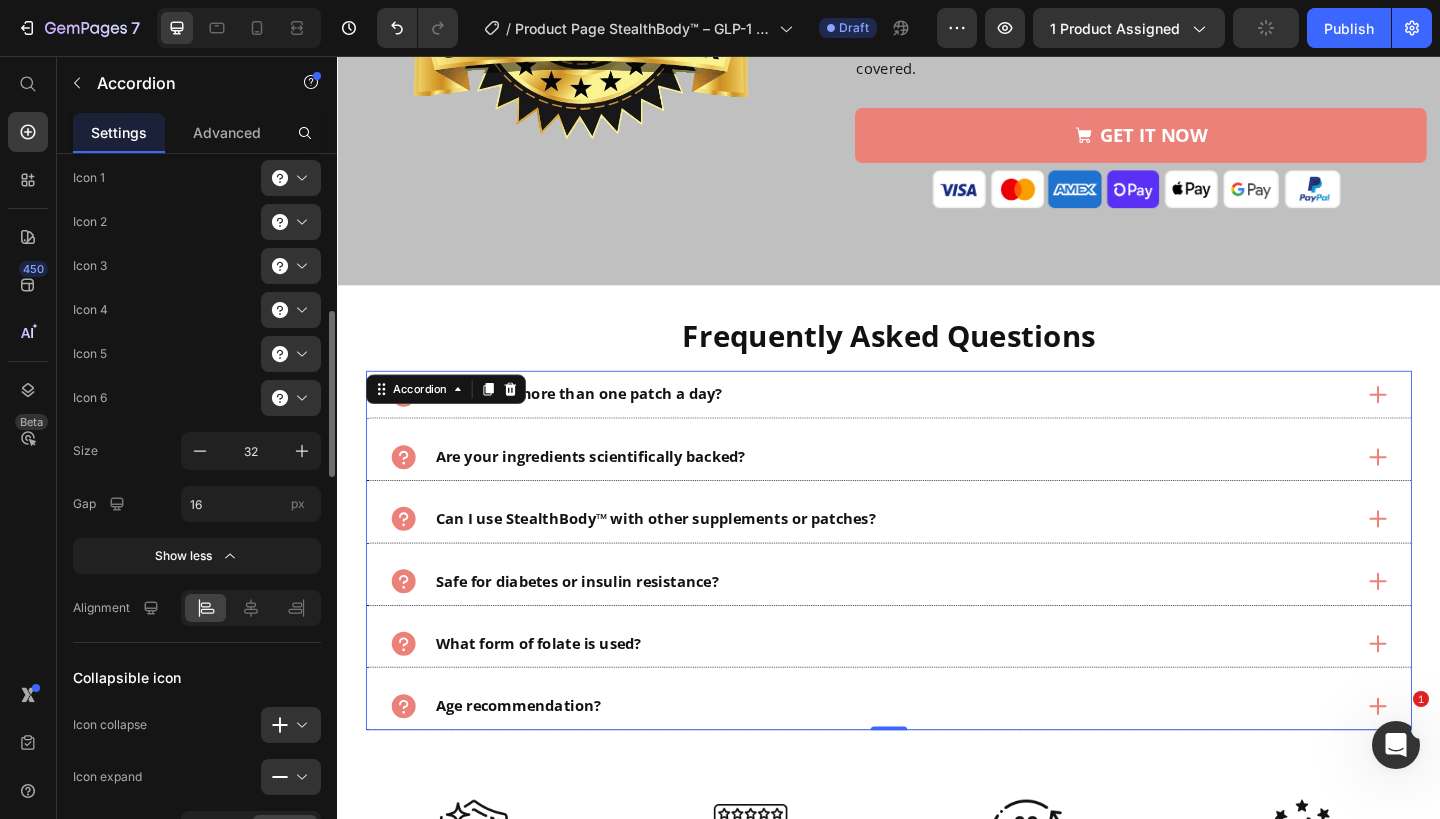 click 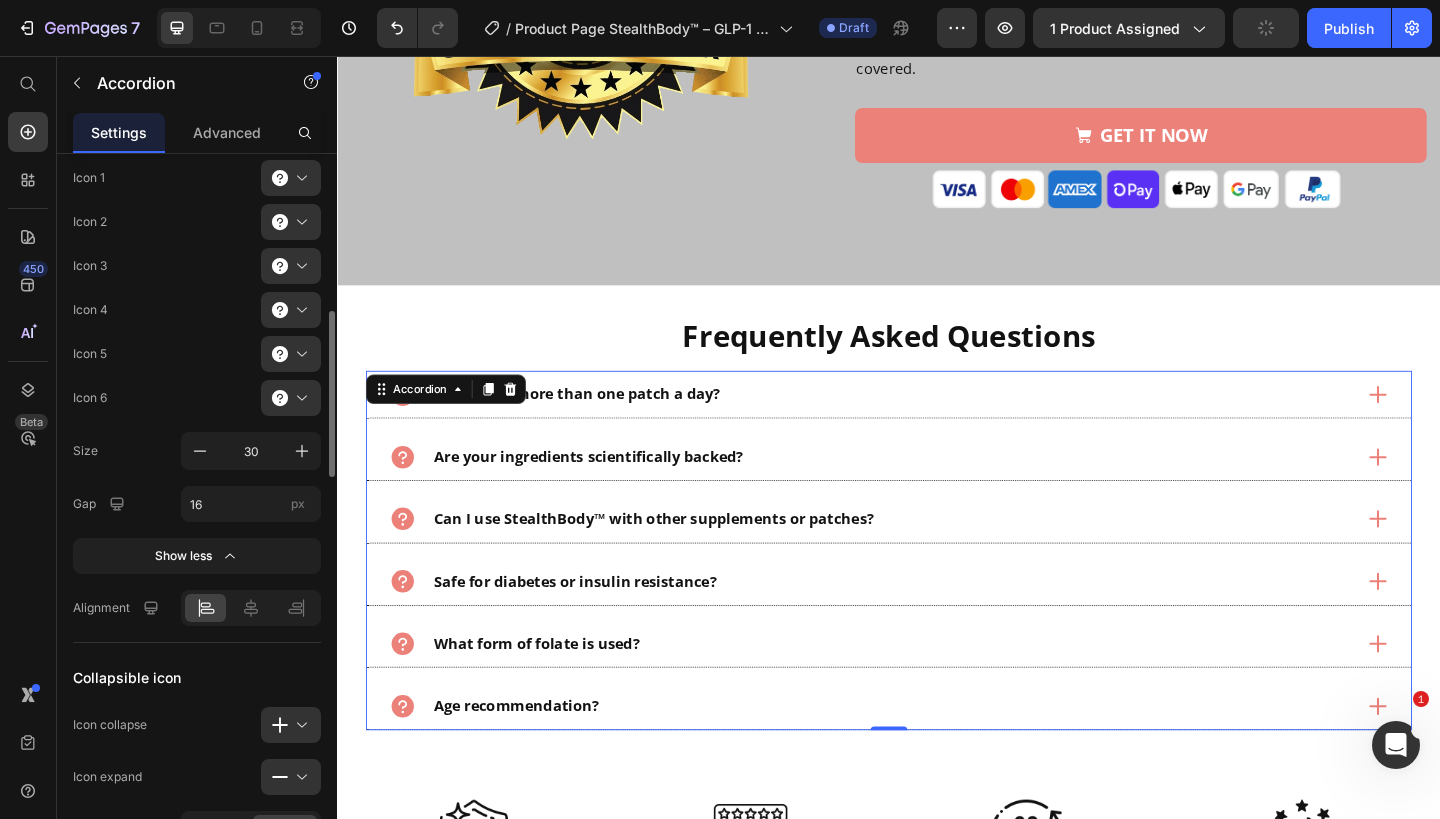 click 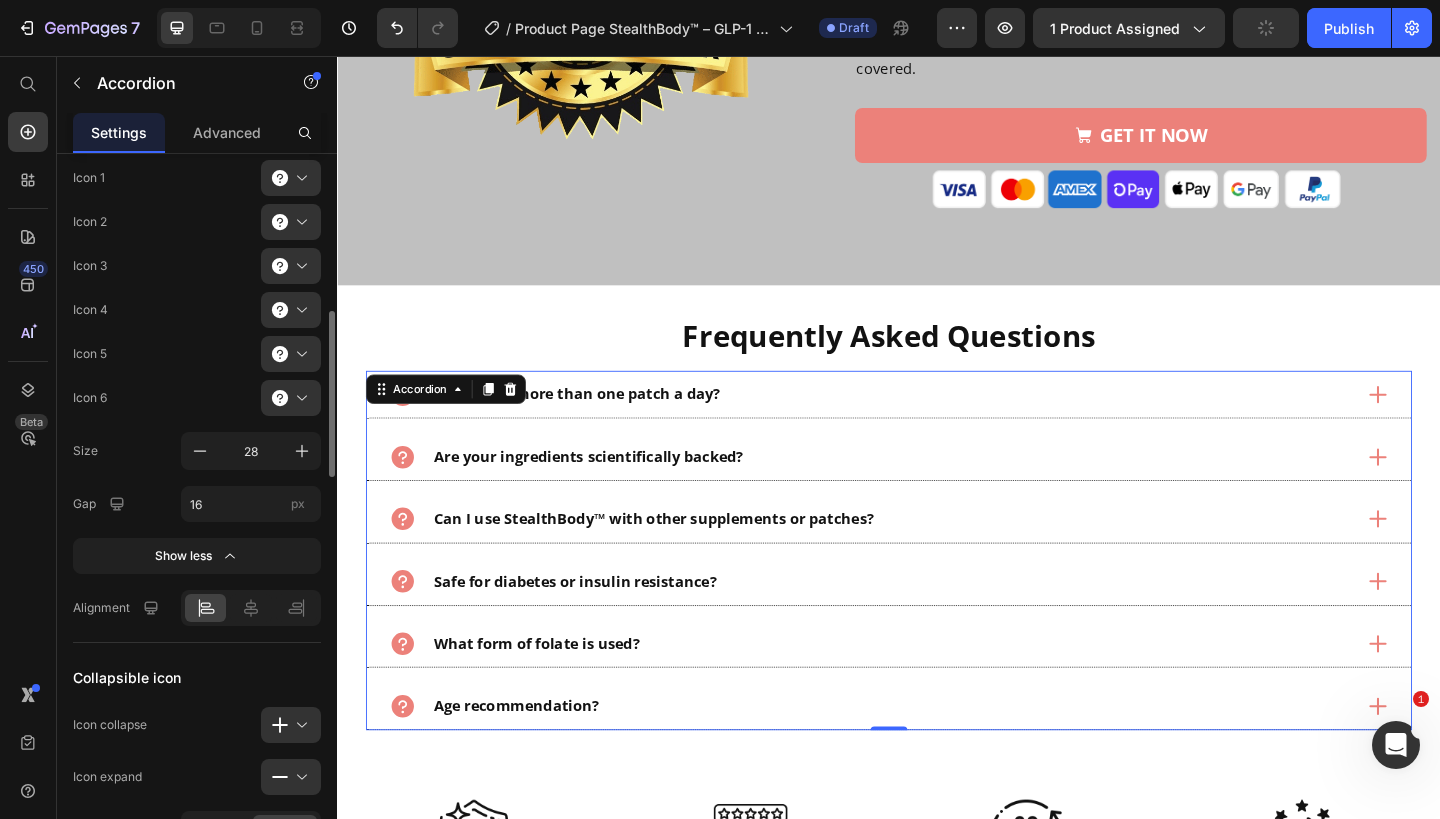 click 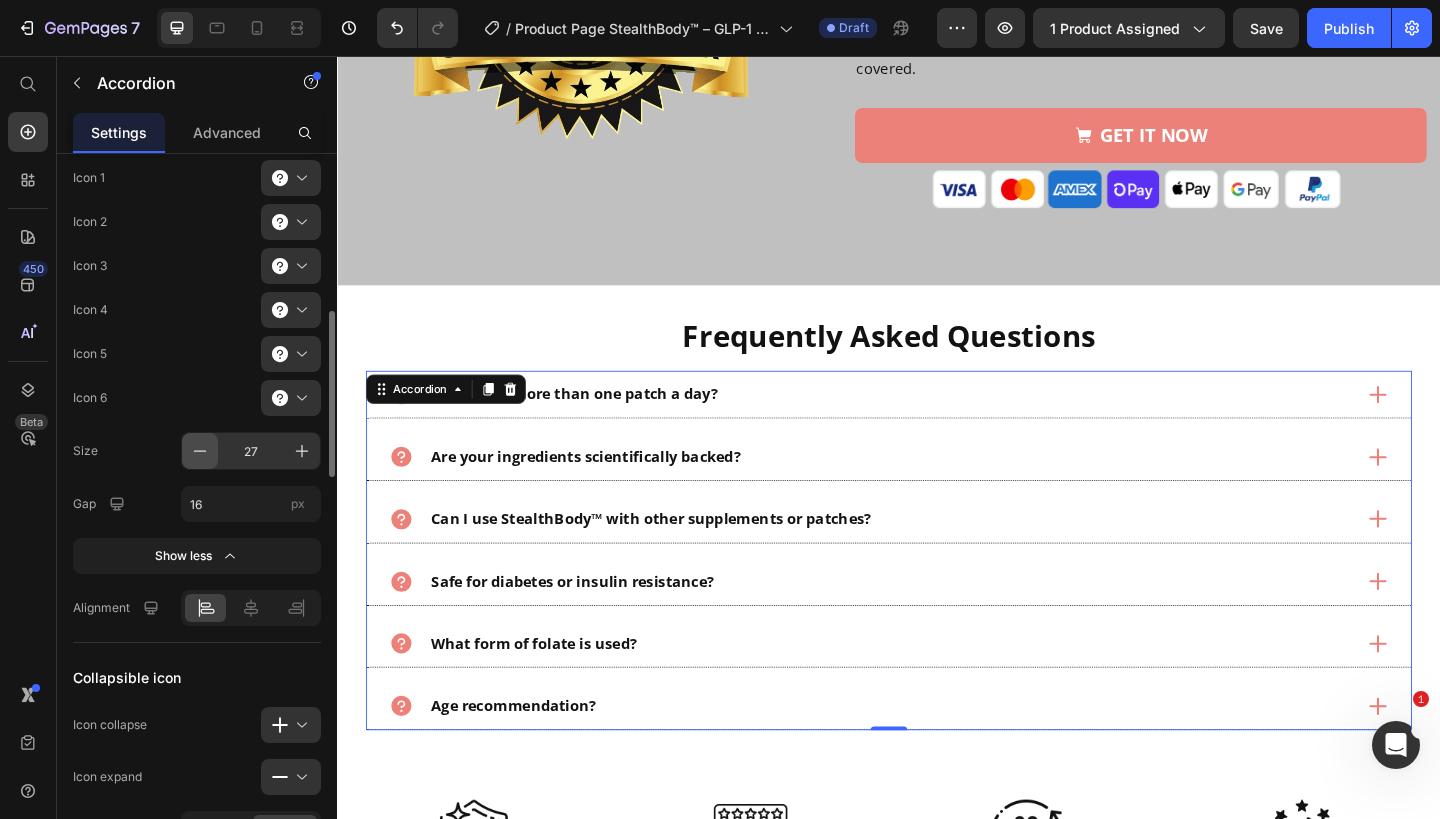 click 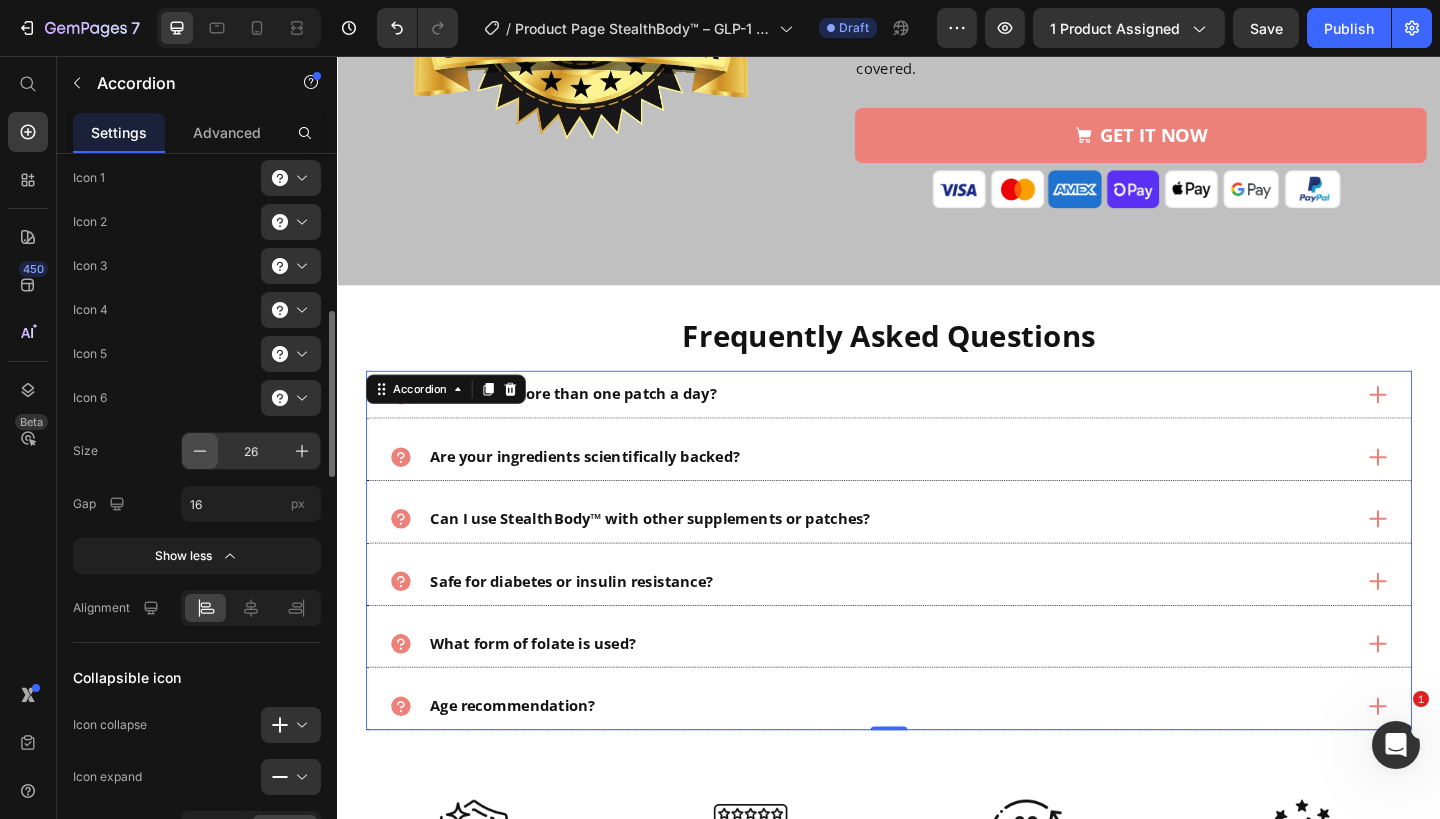 click 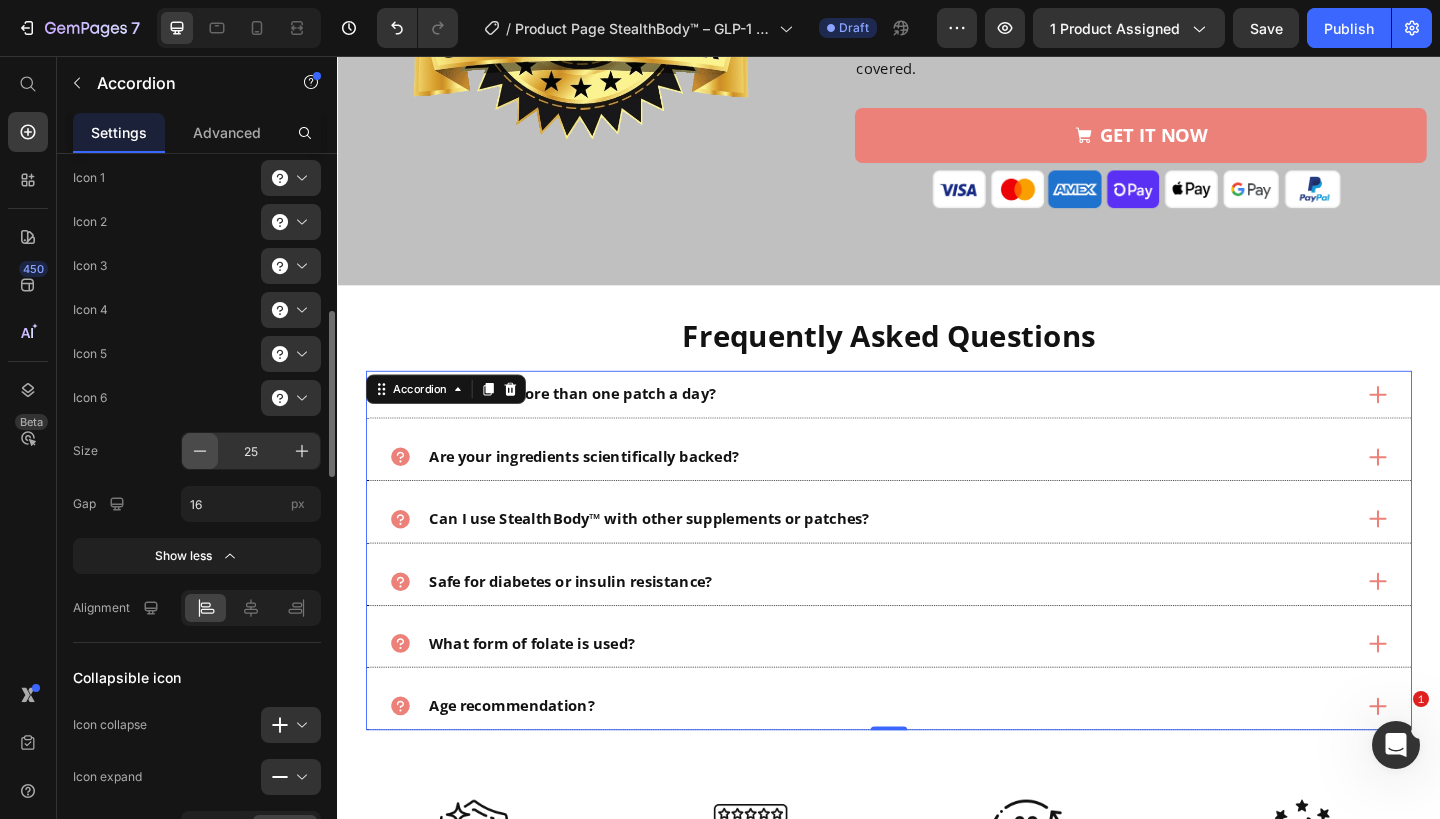 click 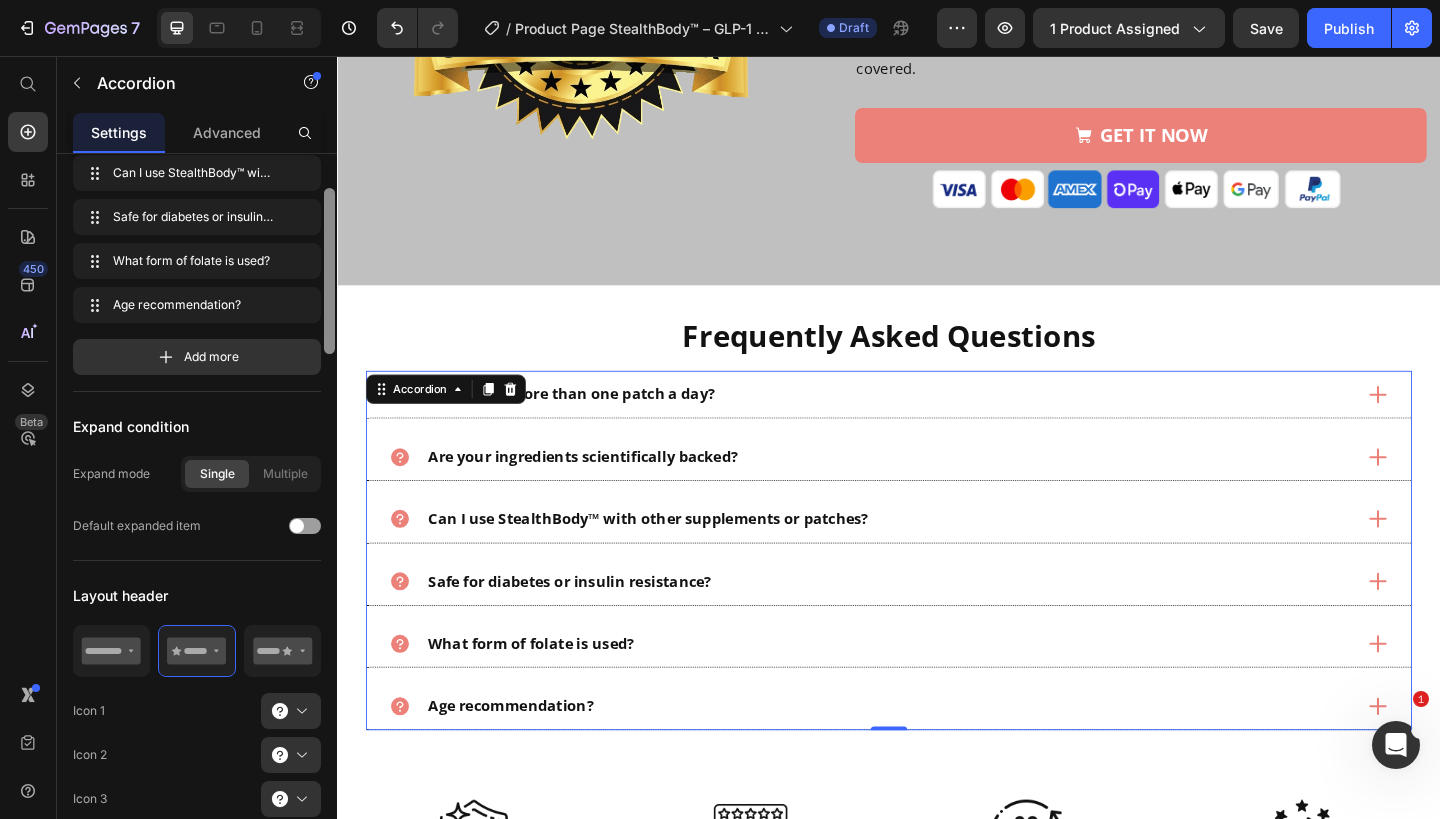 scroll, scrollTop: 149, scrollLeft: 0, axis: vertical 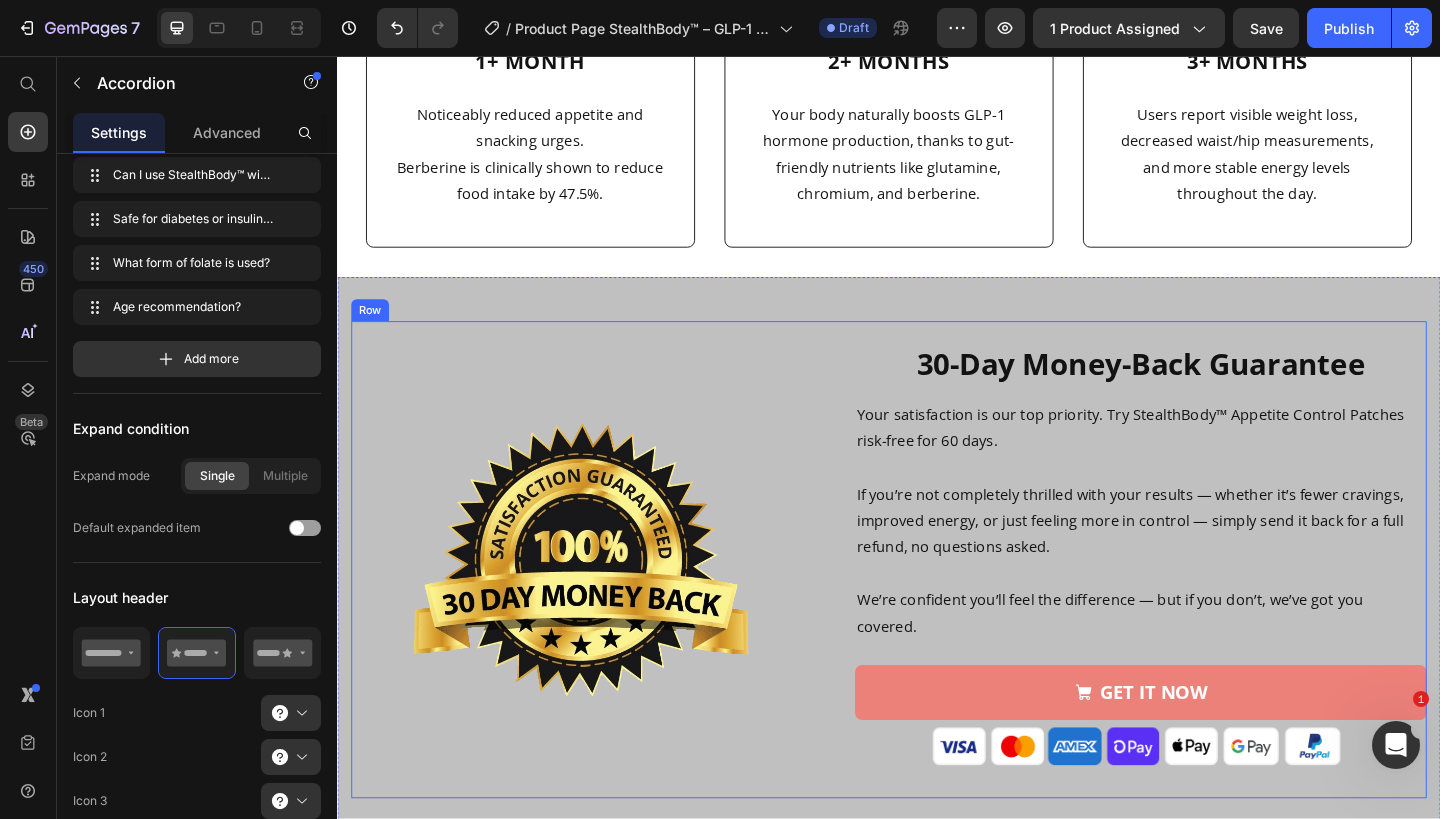 click on "30-Day Money-Back Guarantee" at bounding box center [1211, 391] 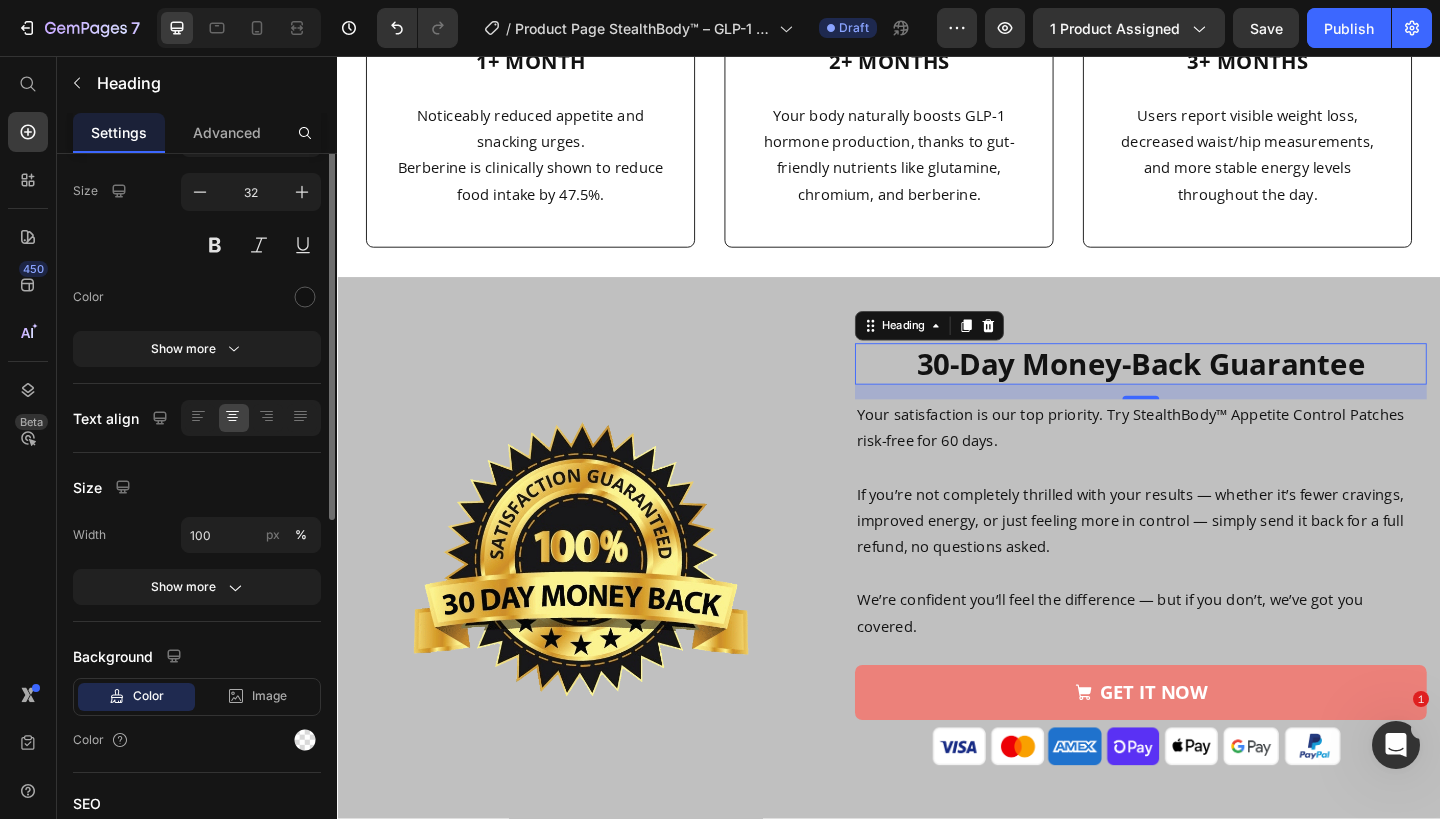 scroll, scrollTop: 0, scrollLeft: 0, axis: both 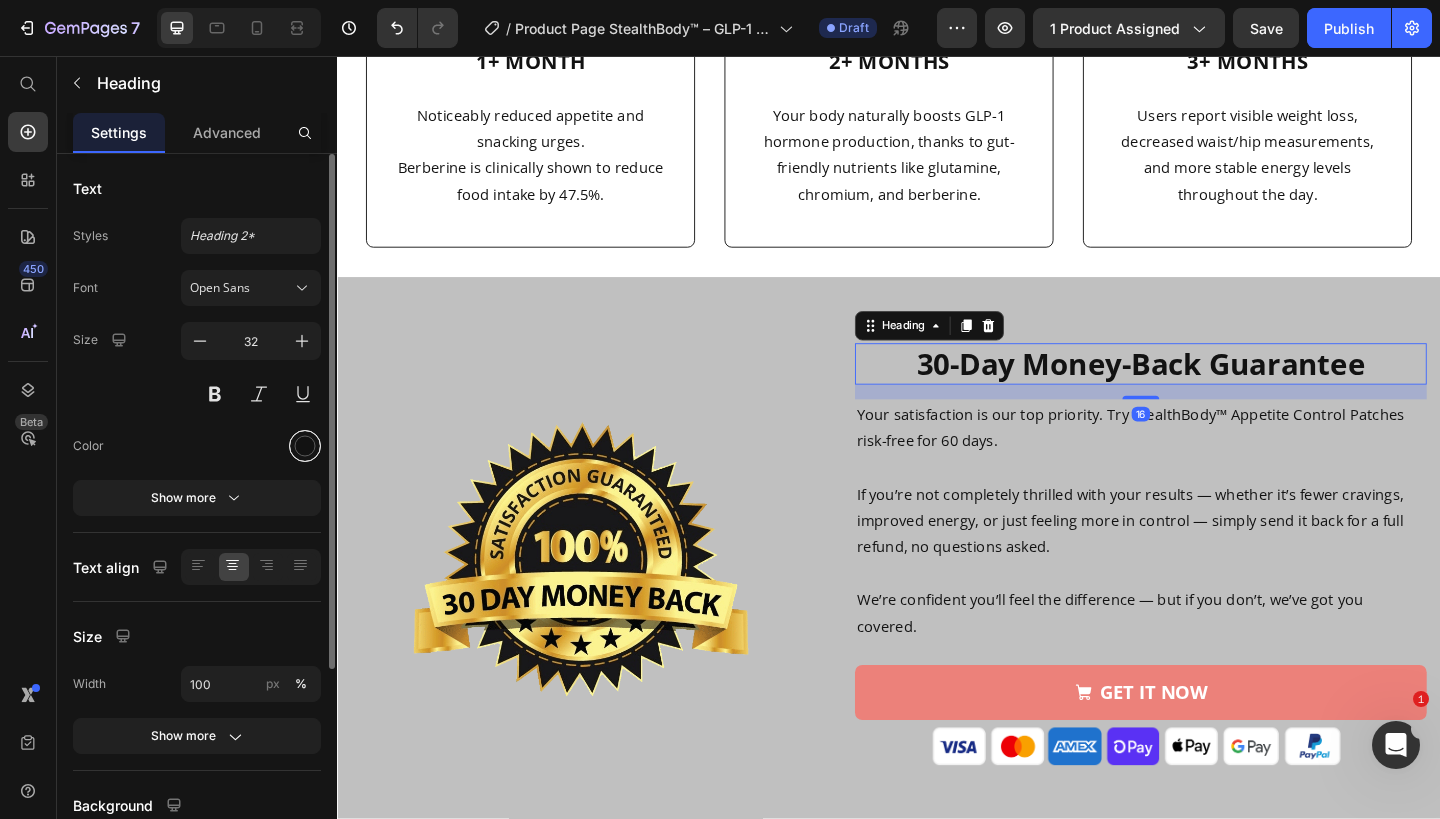 click at bounding box center [305, 446] 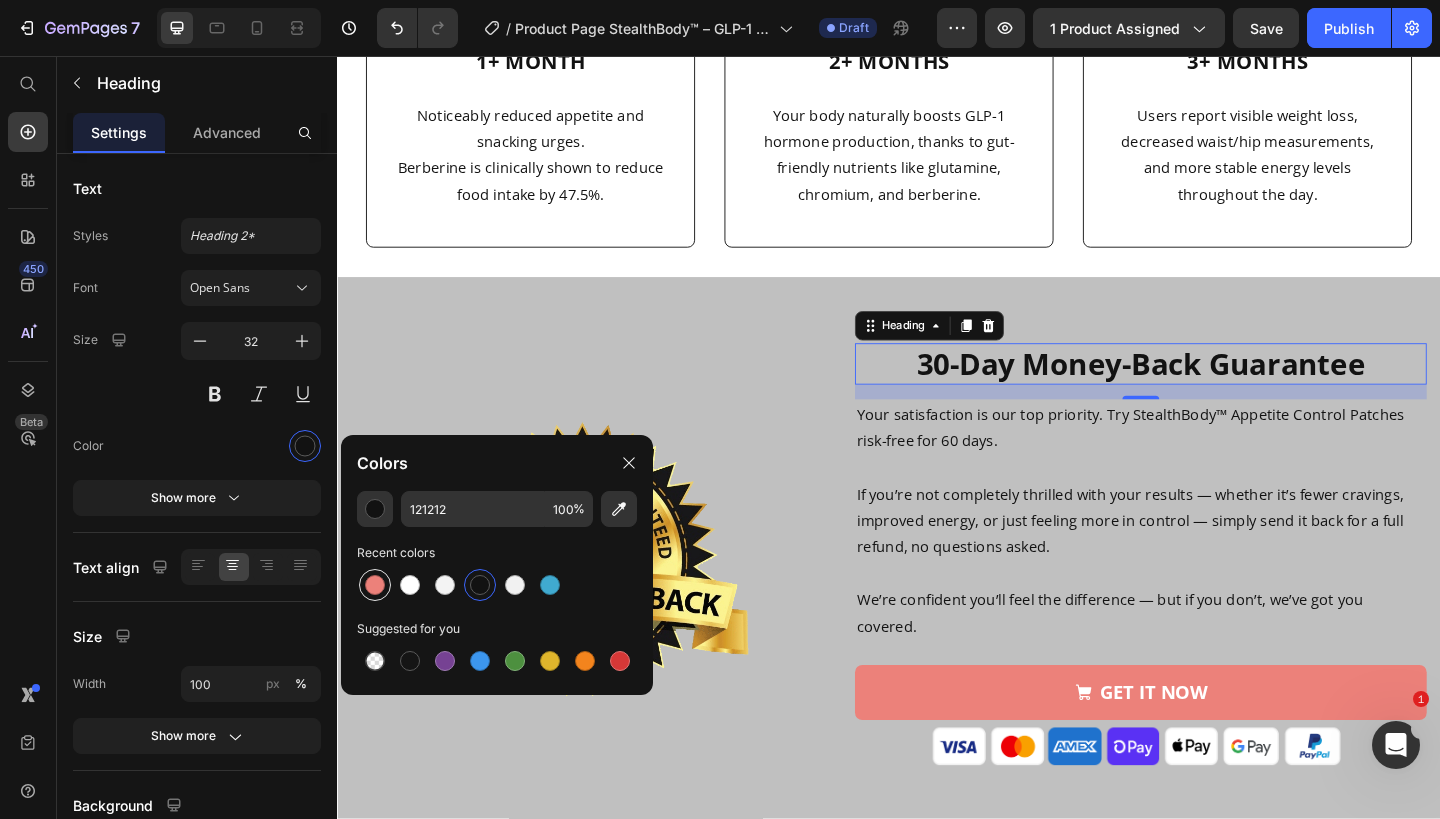 click at bounding box center (375, 585) 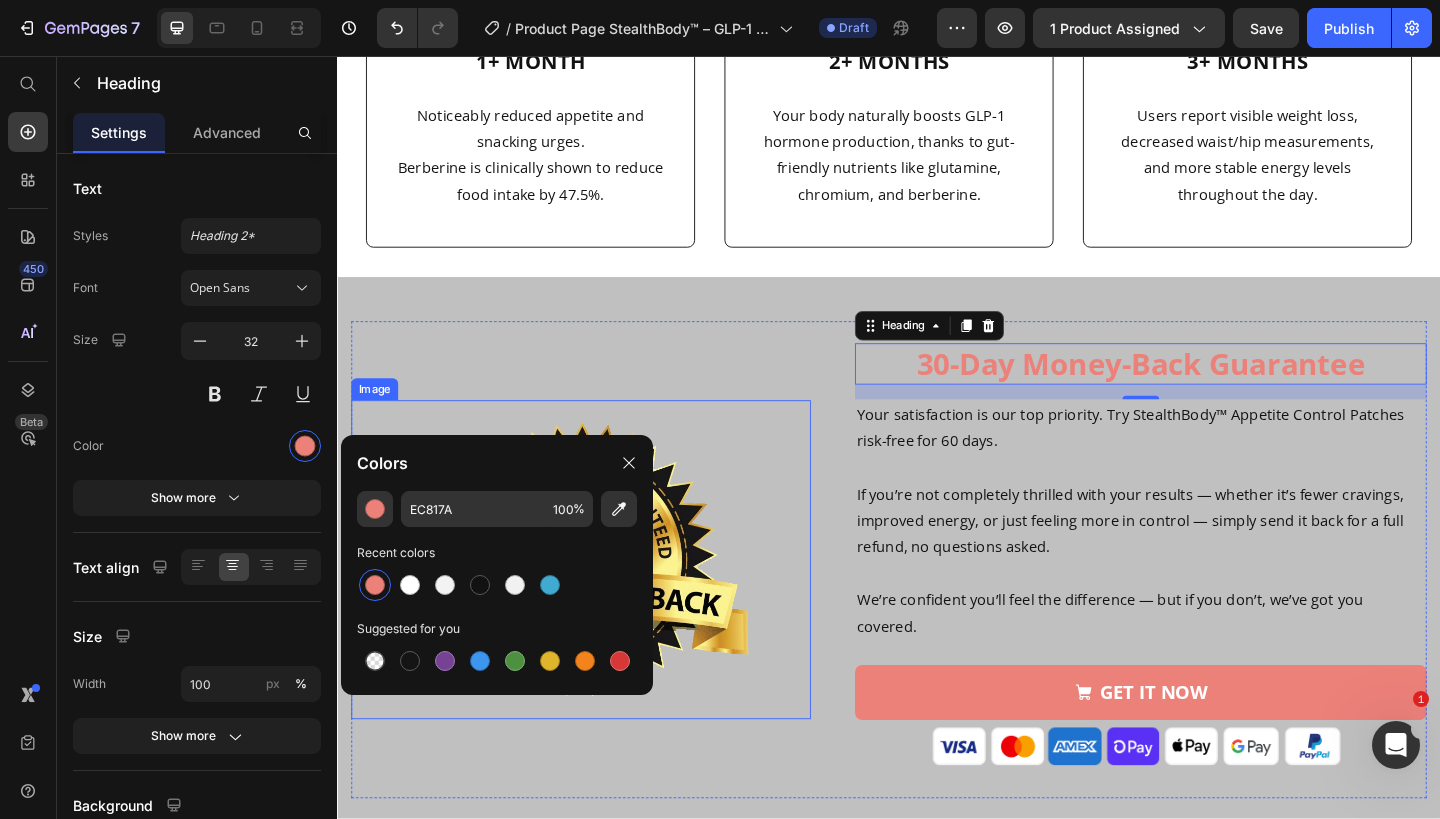 click at bounding box center (602, 604) 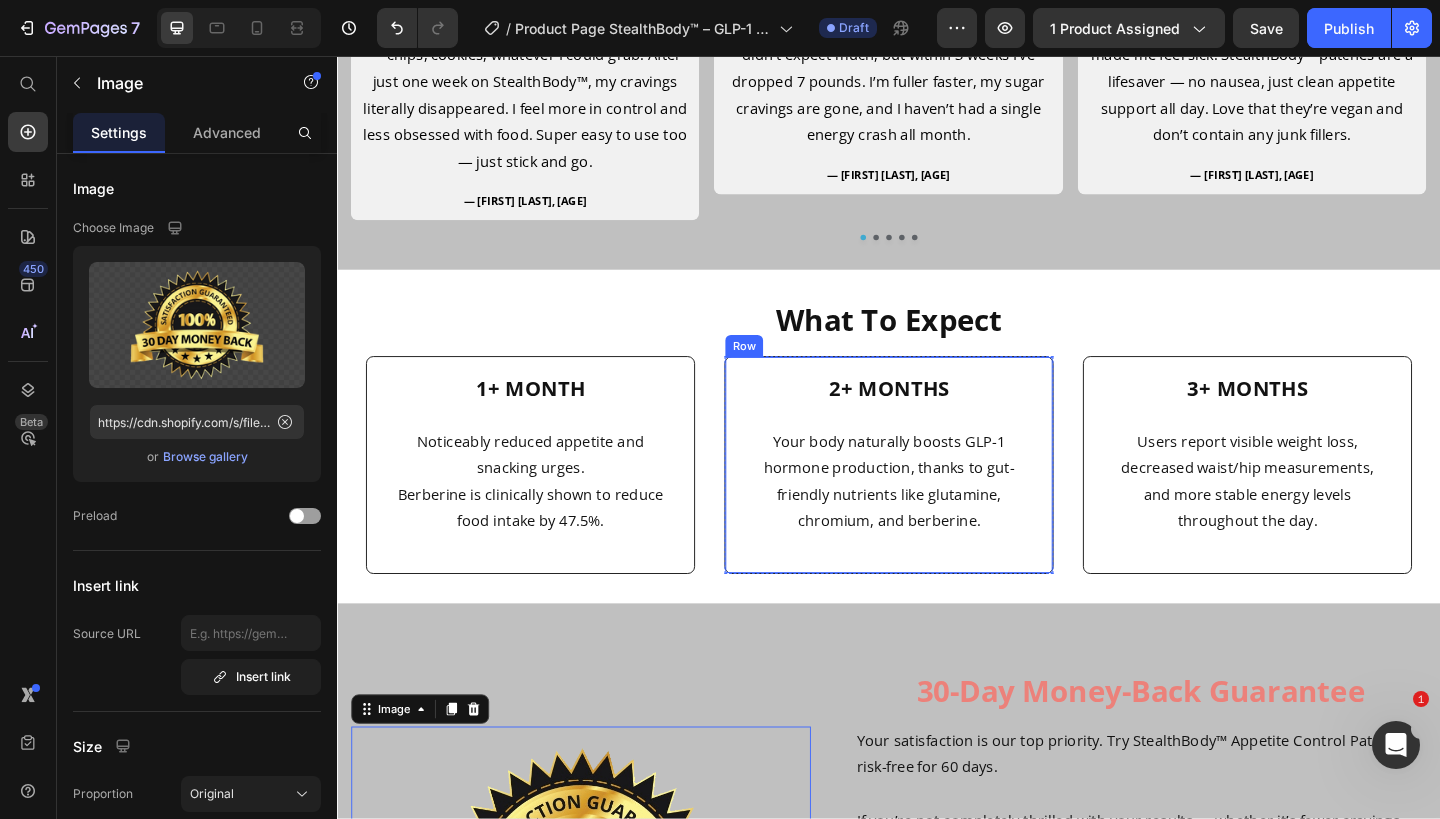 click on "What to Expect" at bounding box center [937, 344] 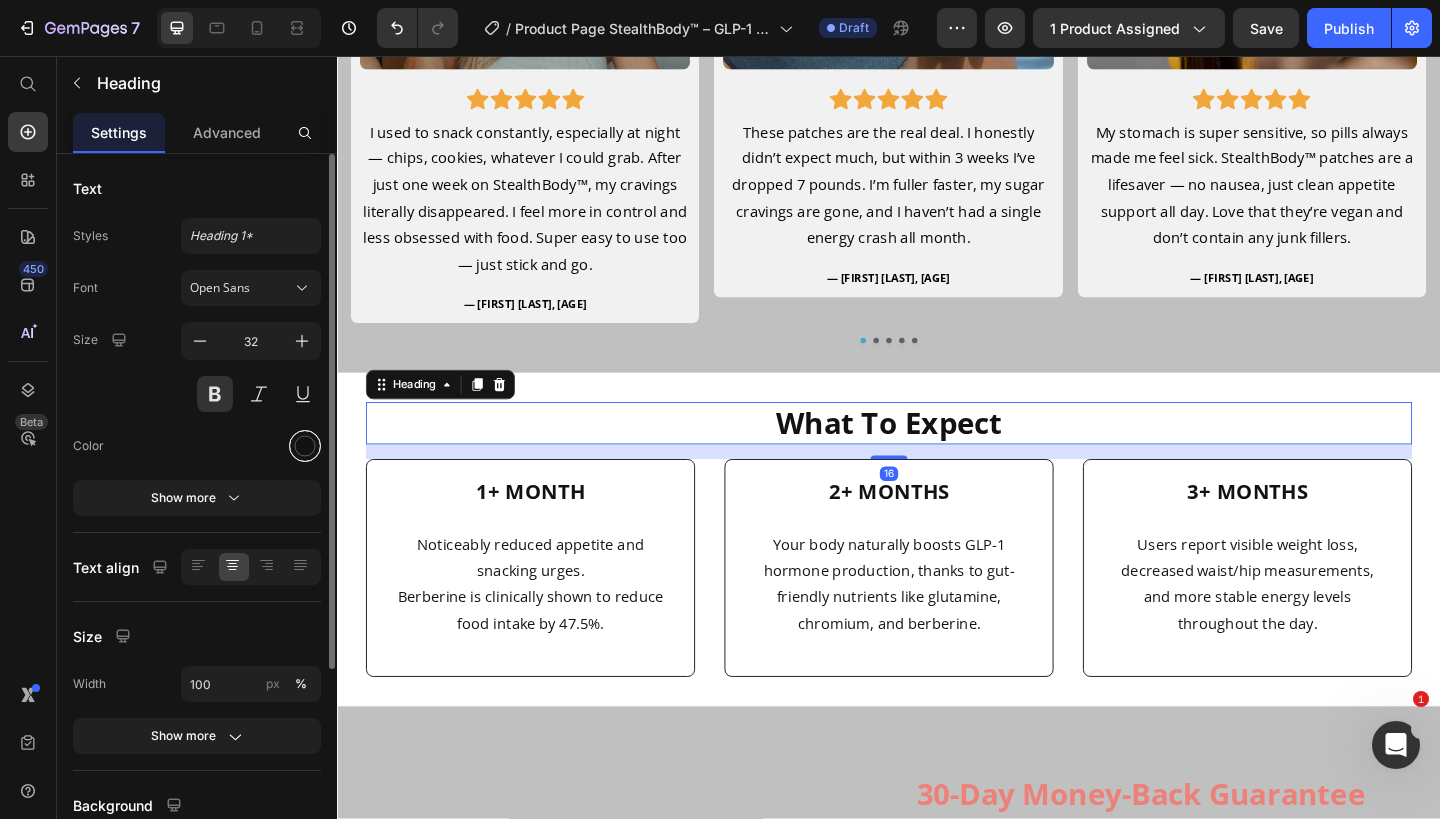 click at bounding box center (305, 446) 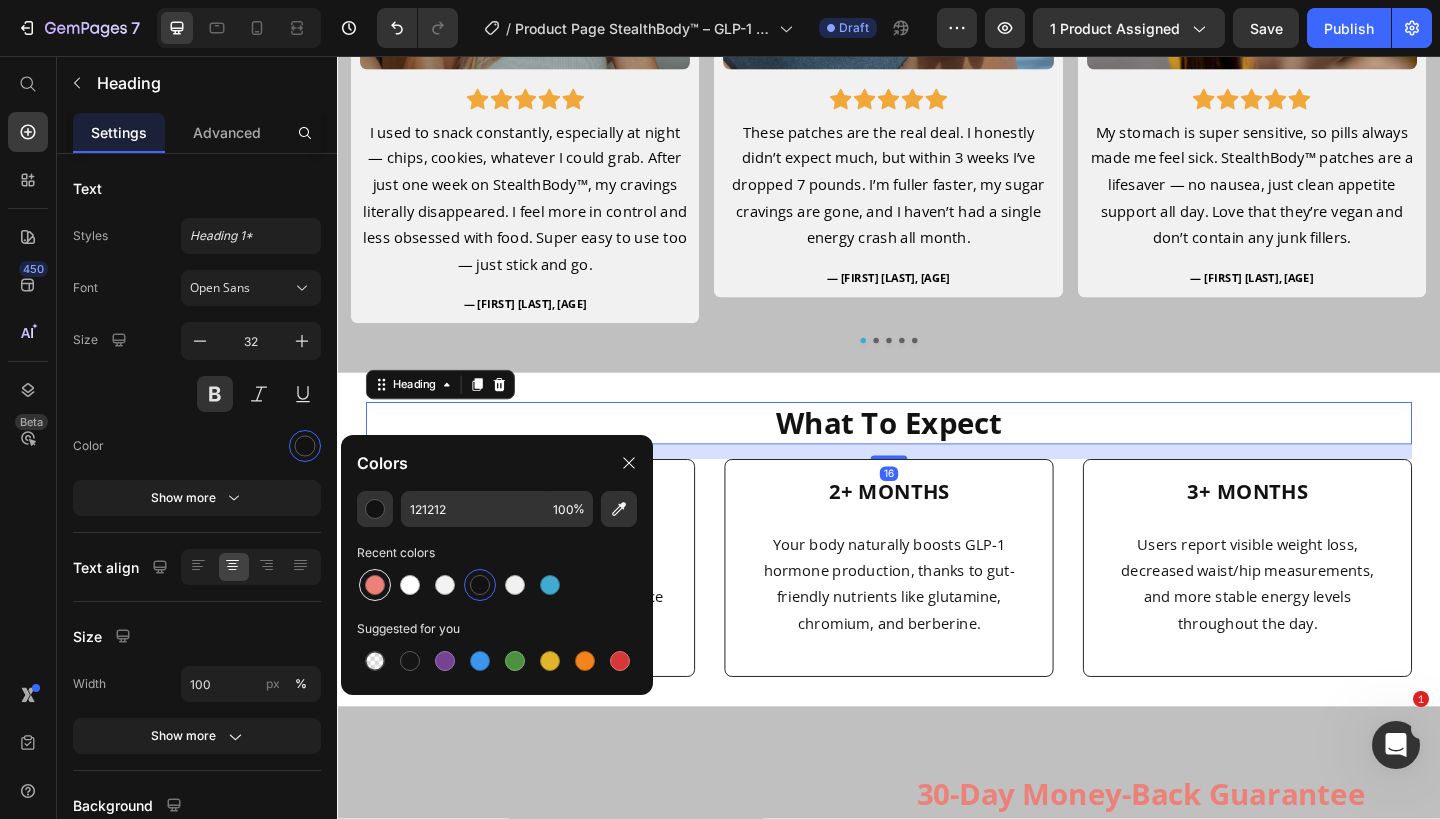 click at bounding box center (375, 585) 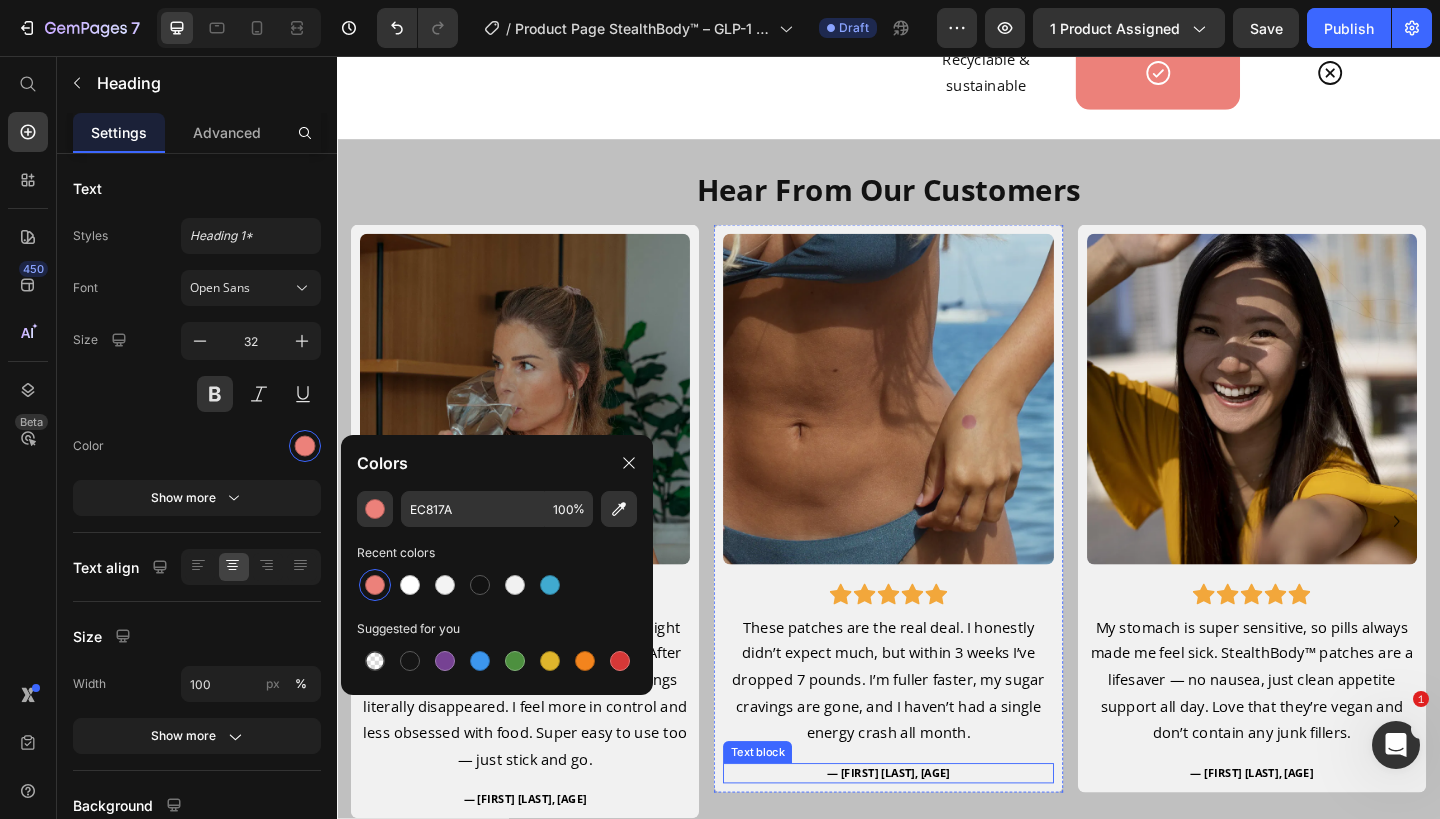 scroll, scrollTop: 3381, scrollLeft: 0, axis: vertical 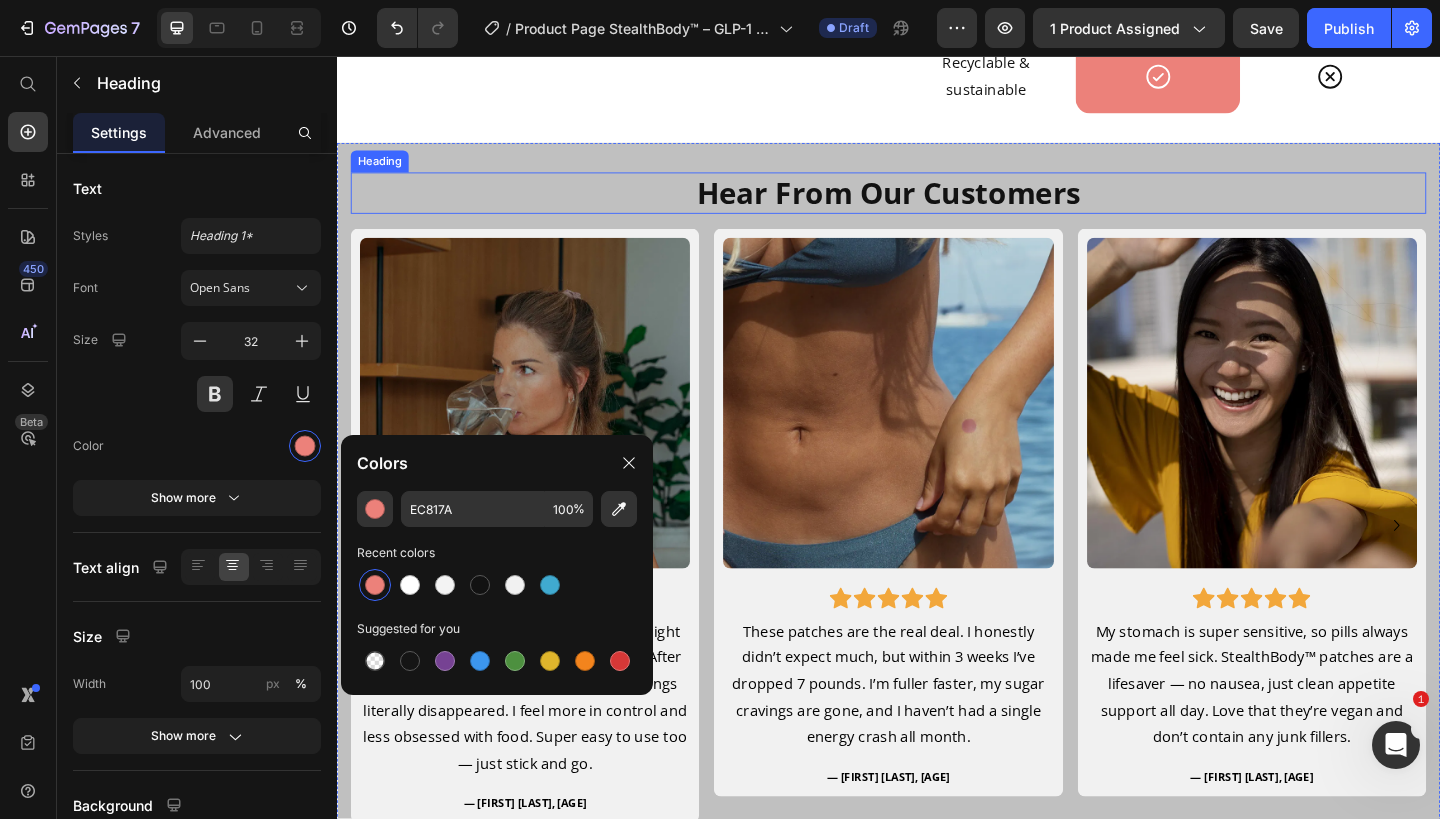 click on "Hear From Our Customers" at bounding box center (937, 206) 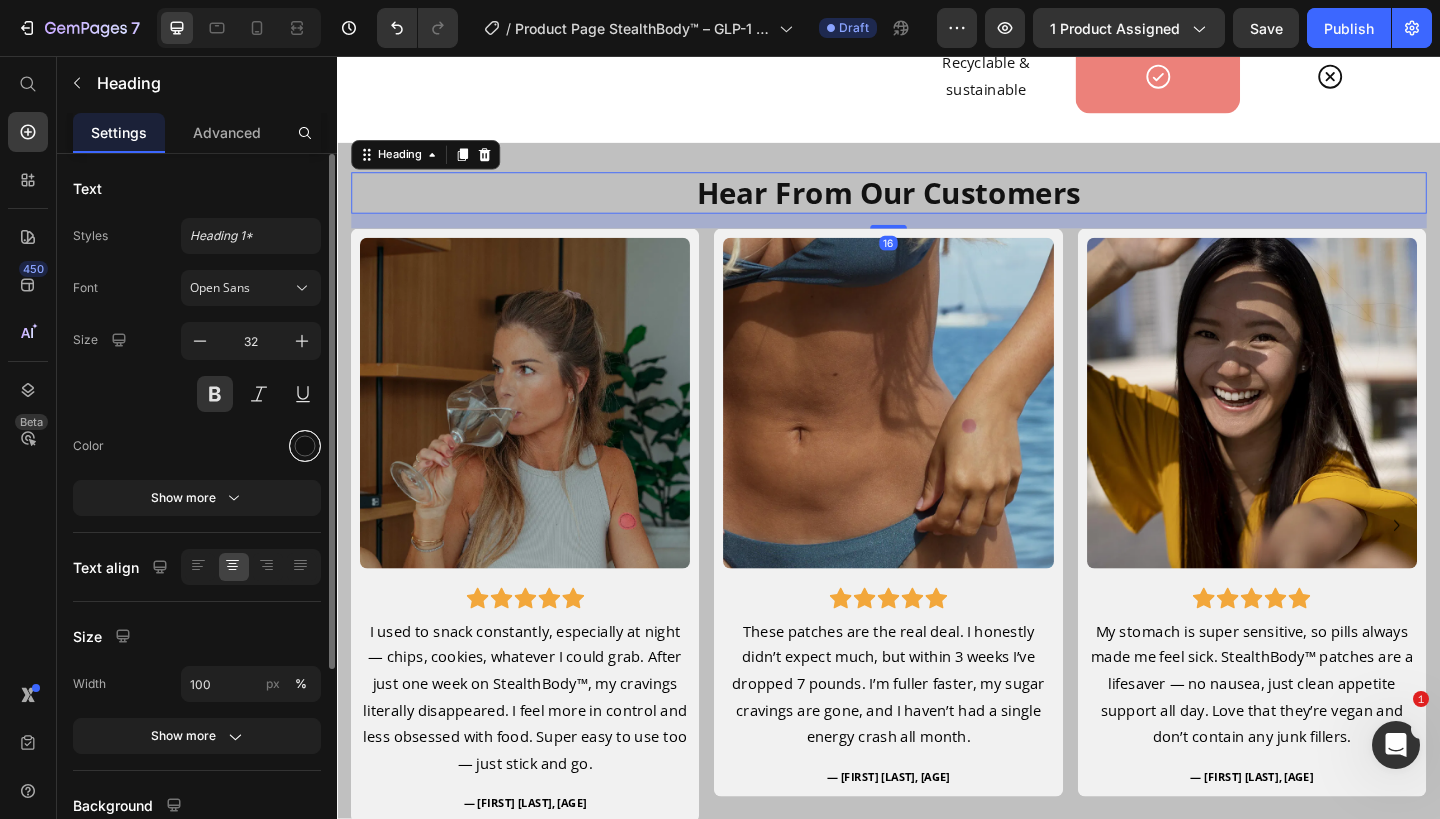 click at bounding box center [305, 446] 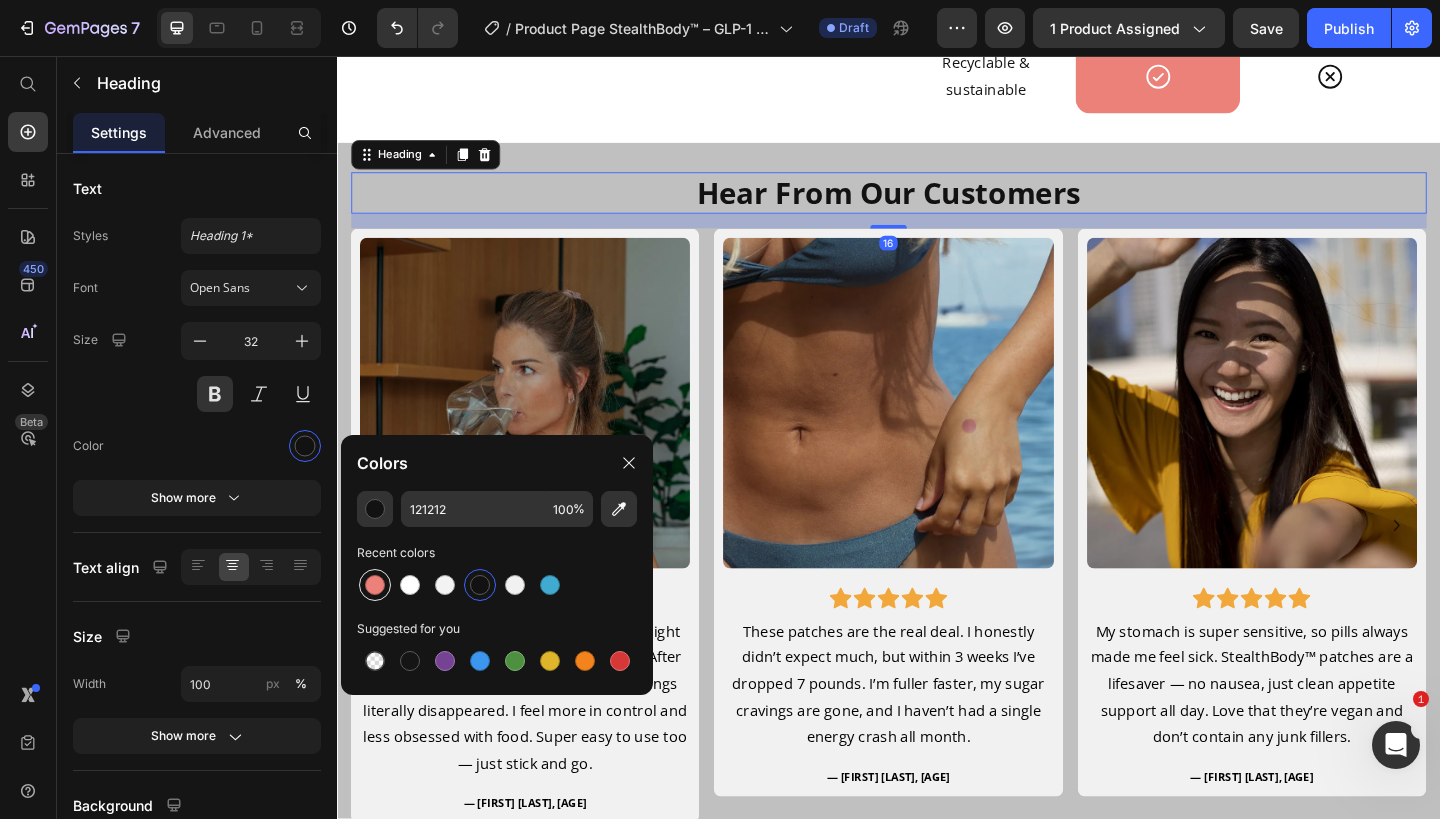click at bounding box center [375, 585] 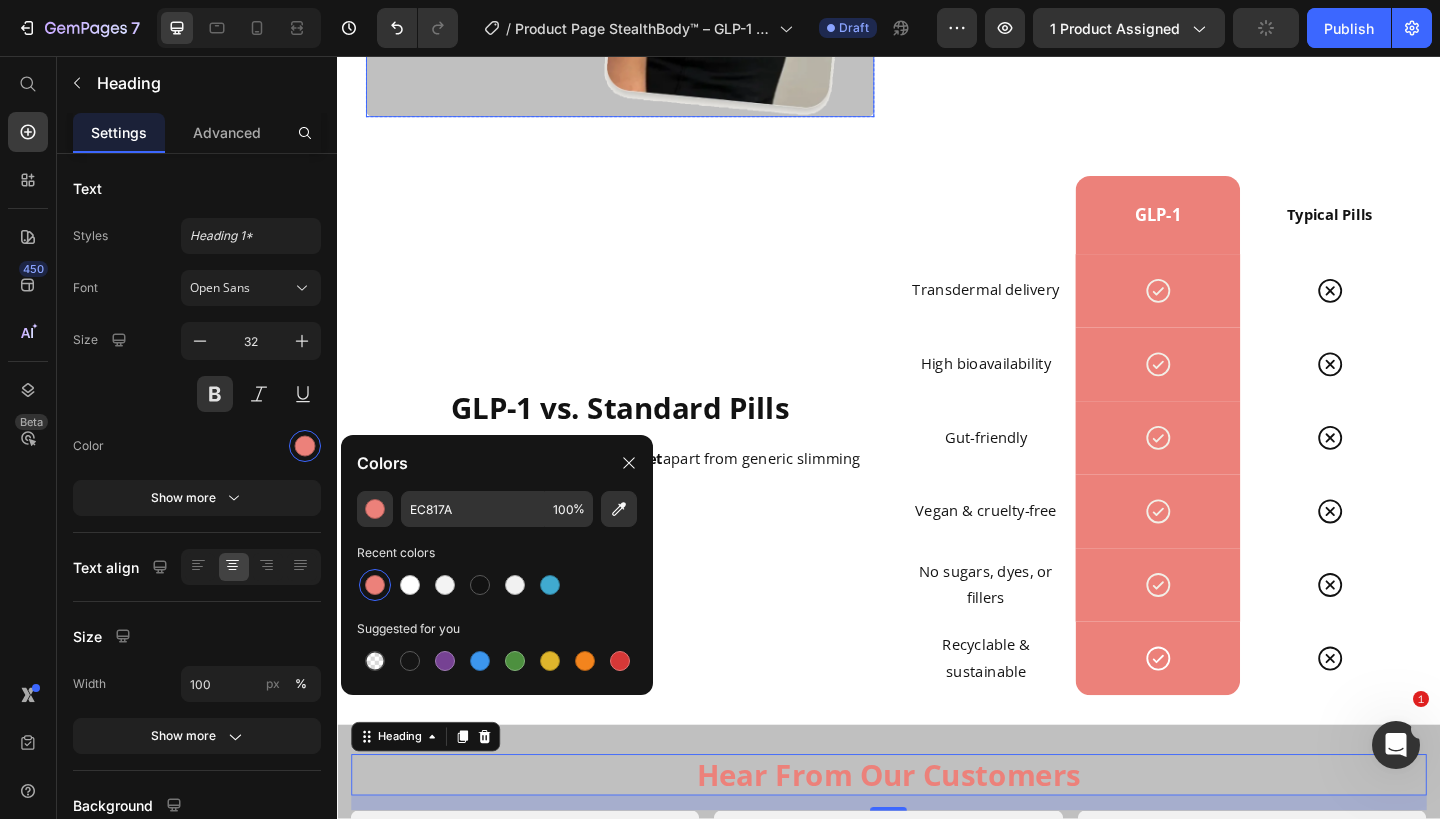 scroll, scrollTop: 2803, scrollLeft: 0, axis: vertical 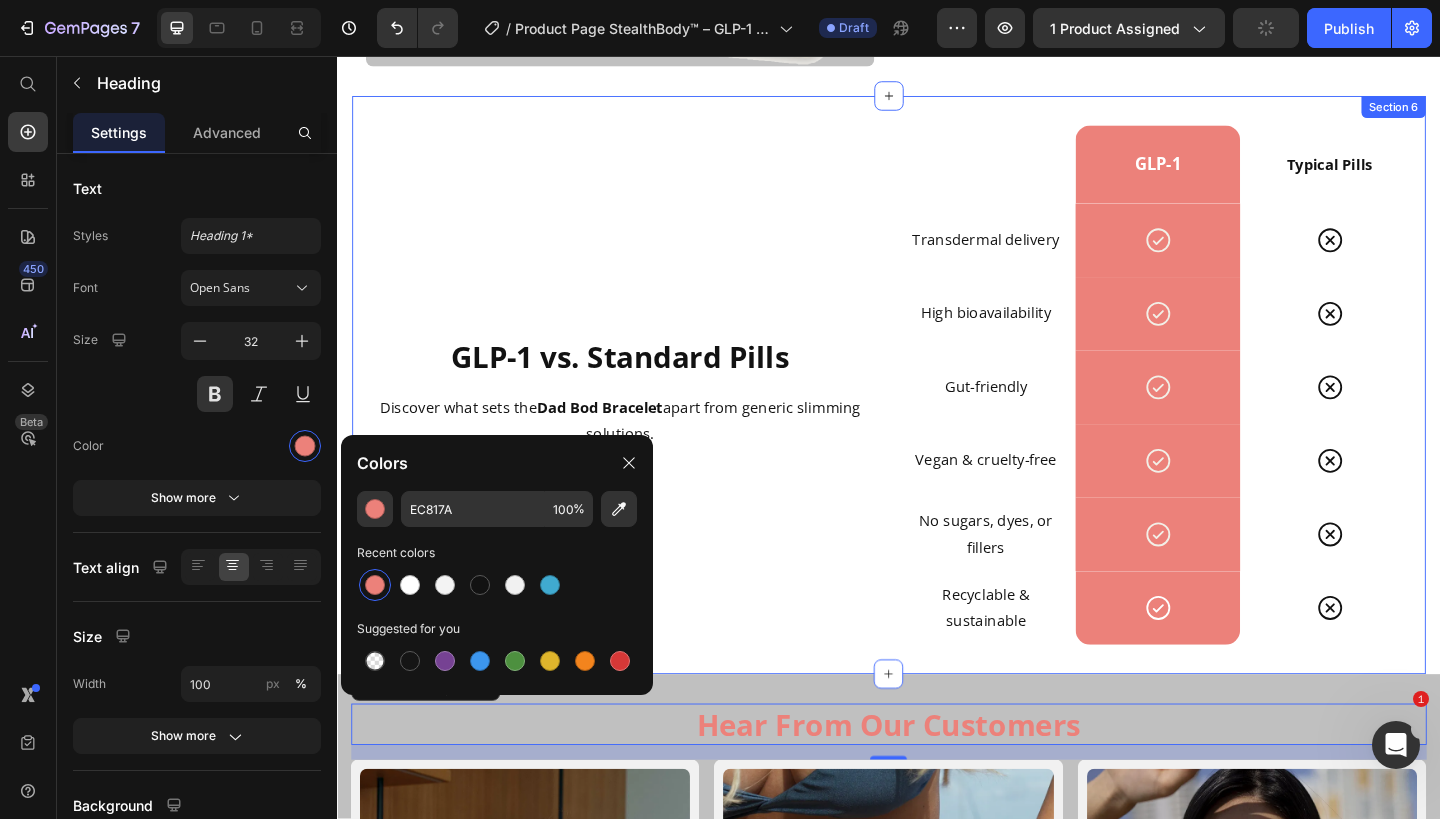click on "GLP-1 vs. Standard Pills" at bounding box center [645, 383] 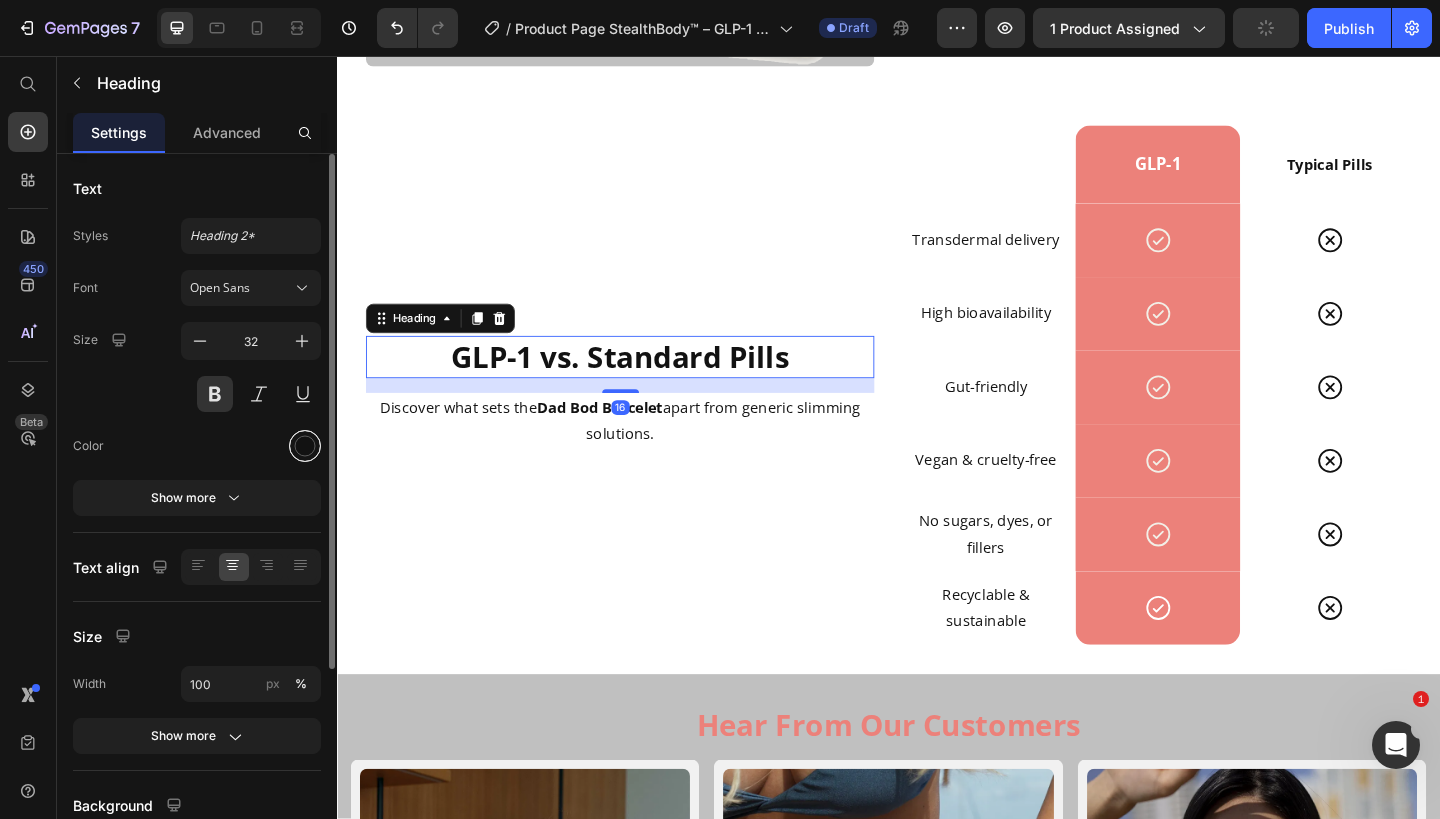 click at bounding box center (305, 446) 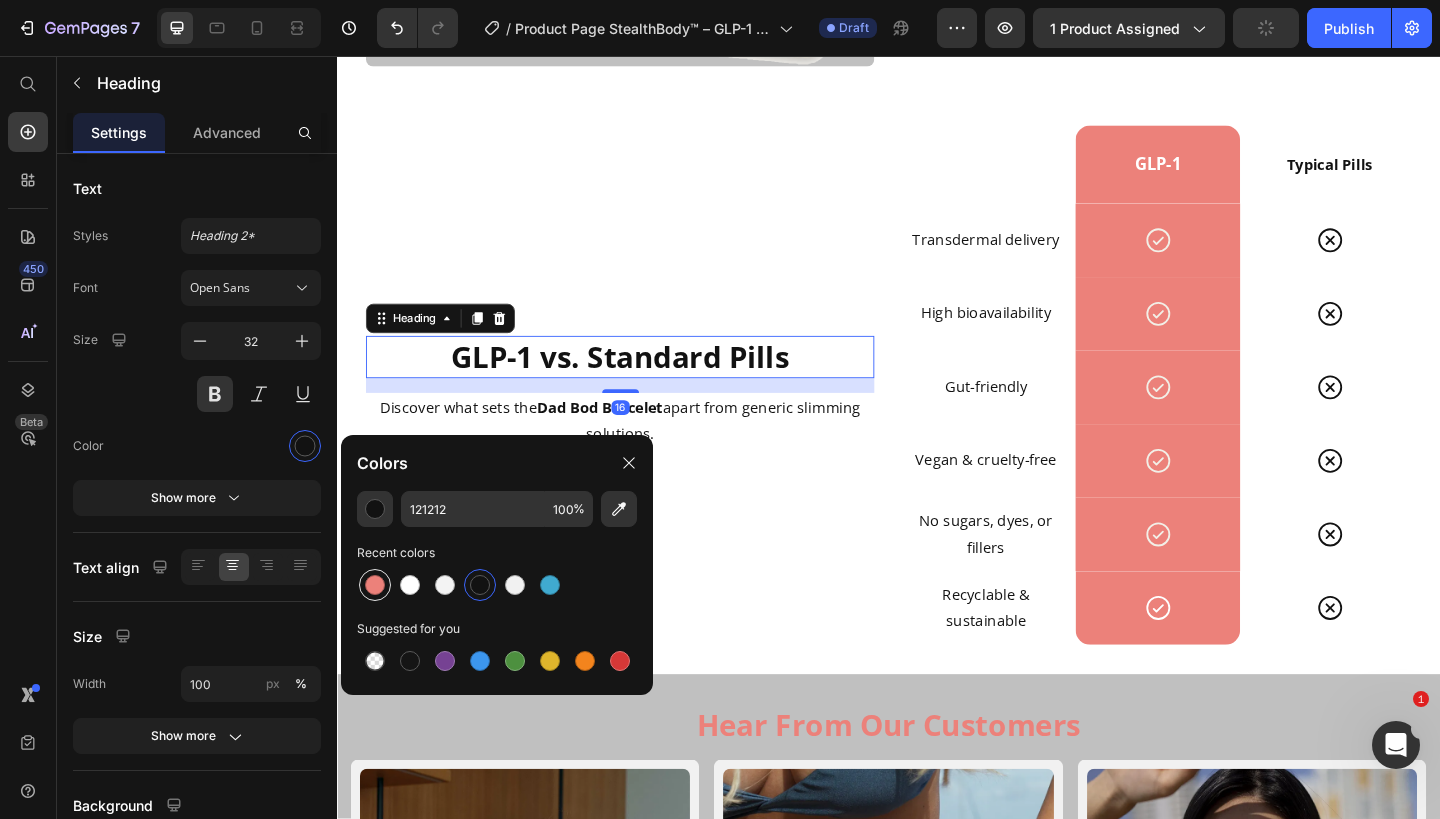 click at bounding box center [375, 585] 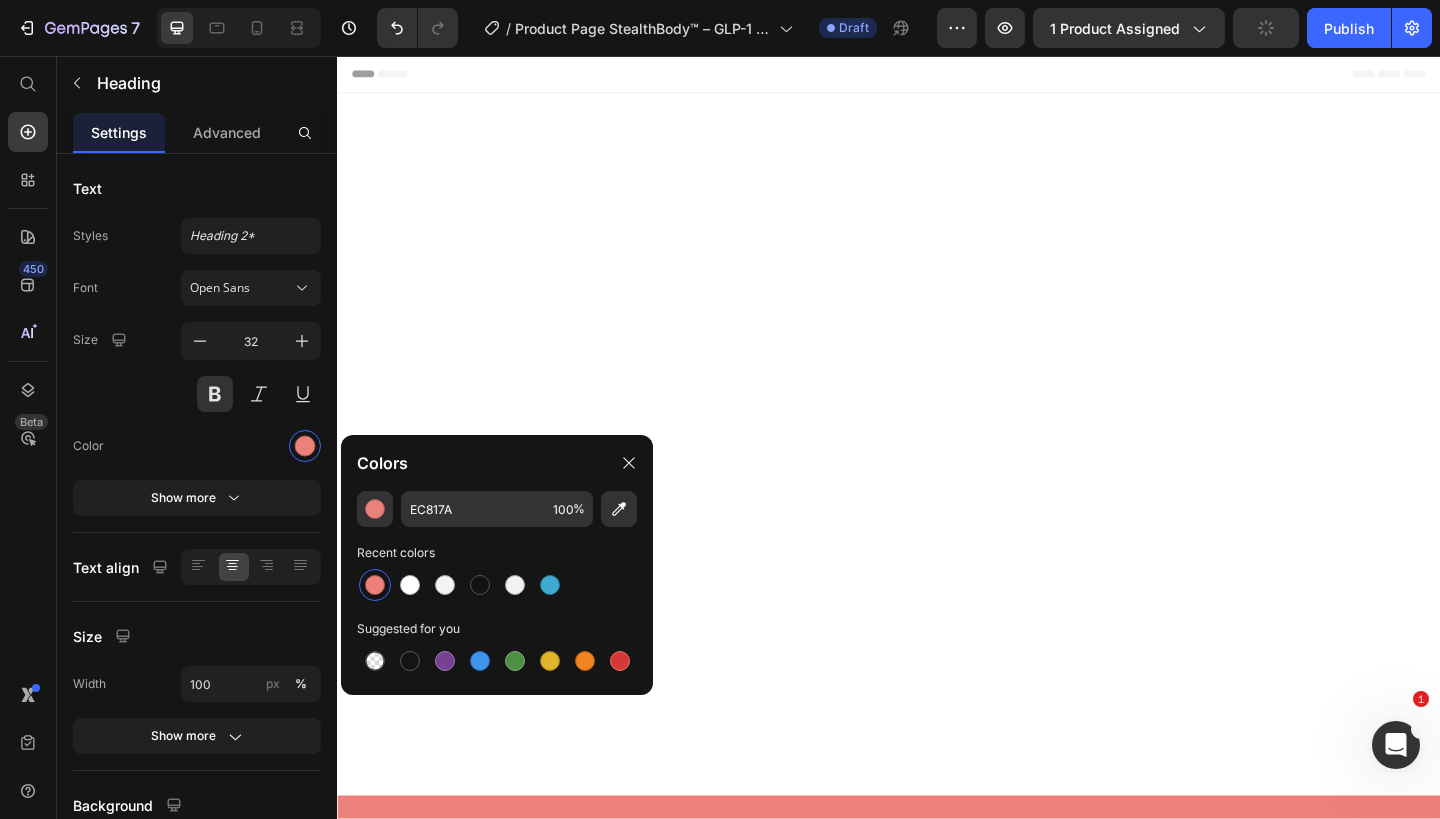 scroll, scrollTop: 0, scrollLeft: 0, axis: both 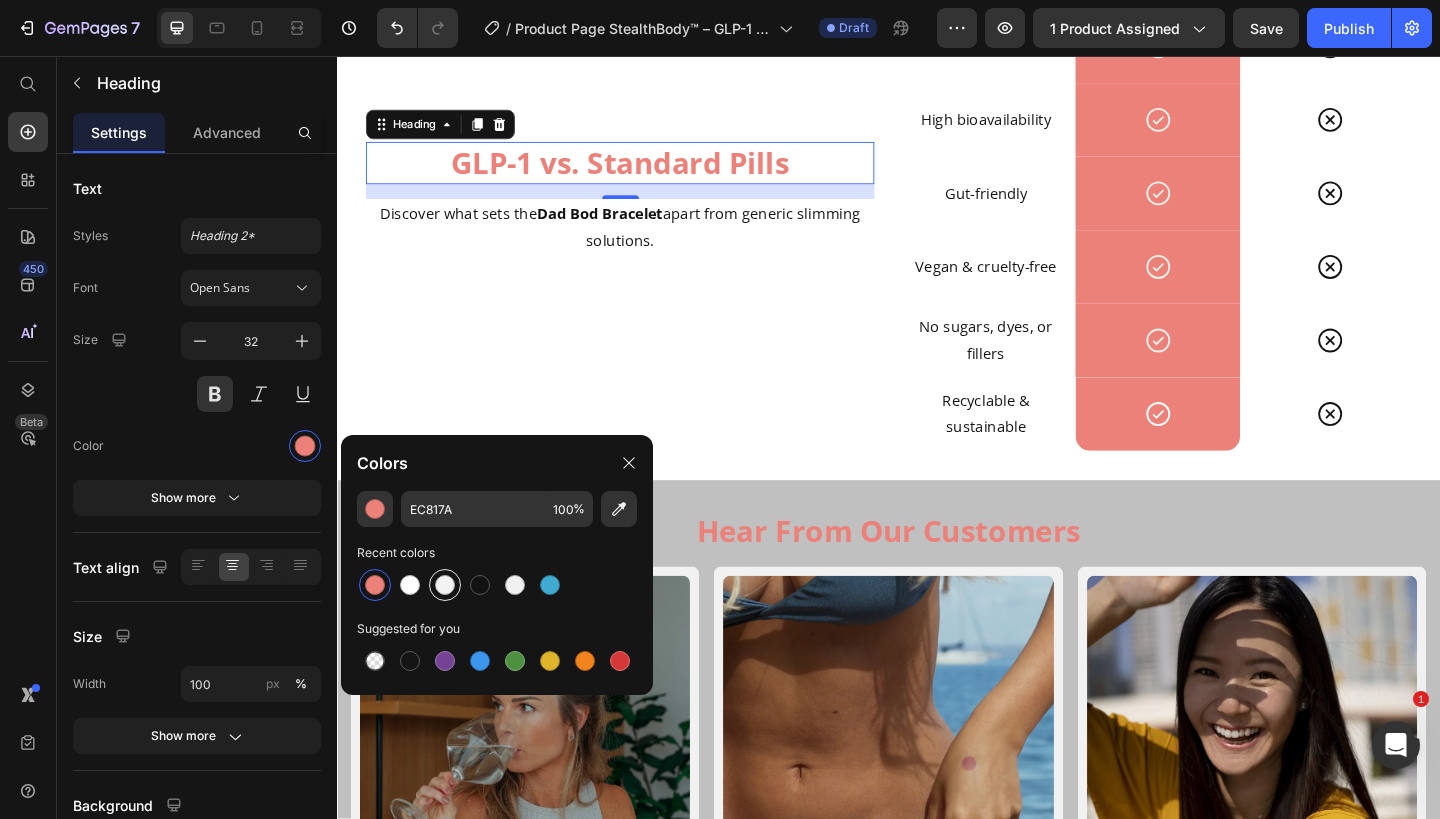 click at bounding box center [445, 585] 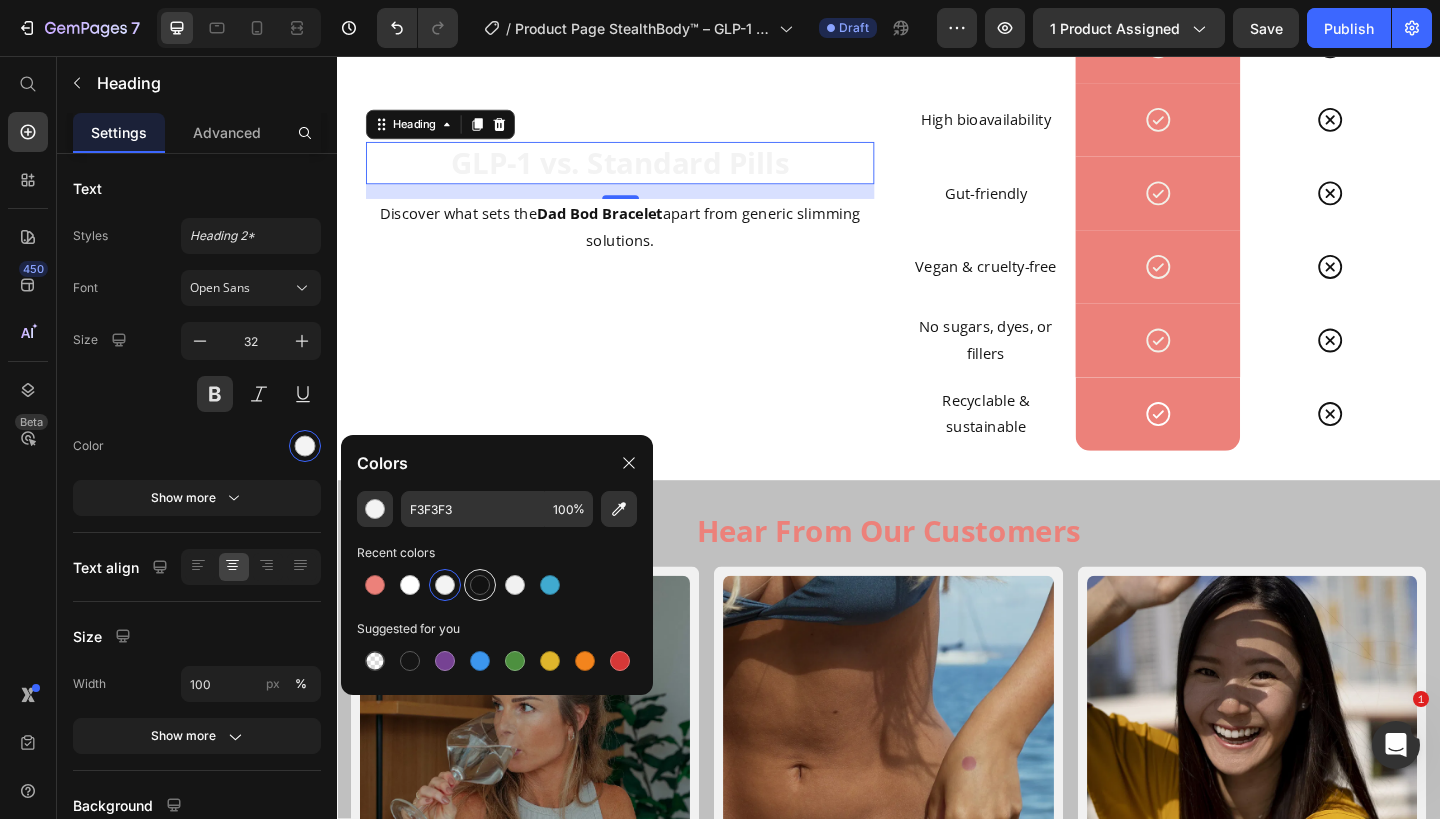 click at bounding box center [480, 585] 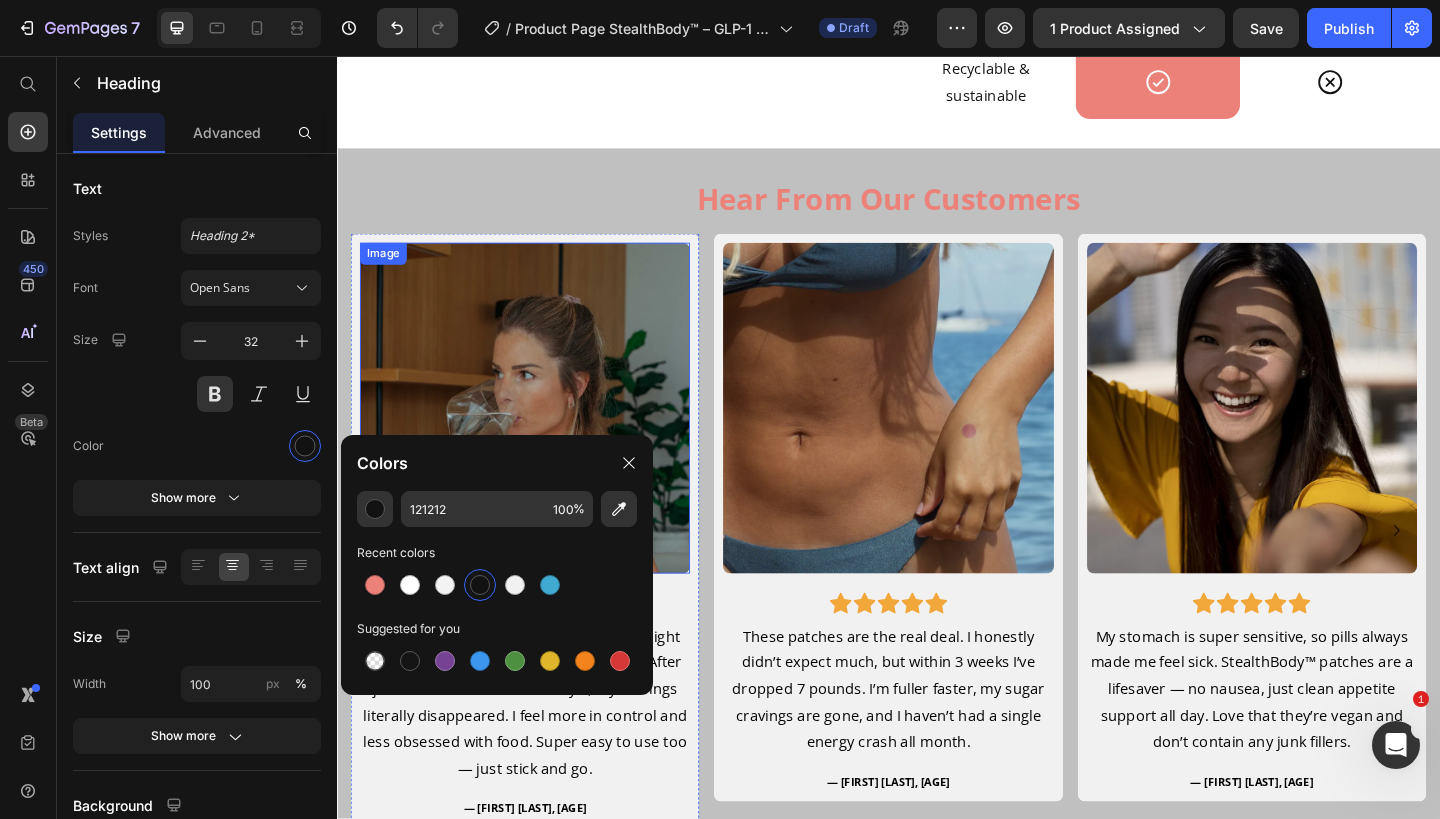 scroll, scrollTop: 3350, scrollLeft: 0, axis: vertical 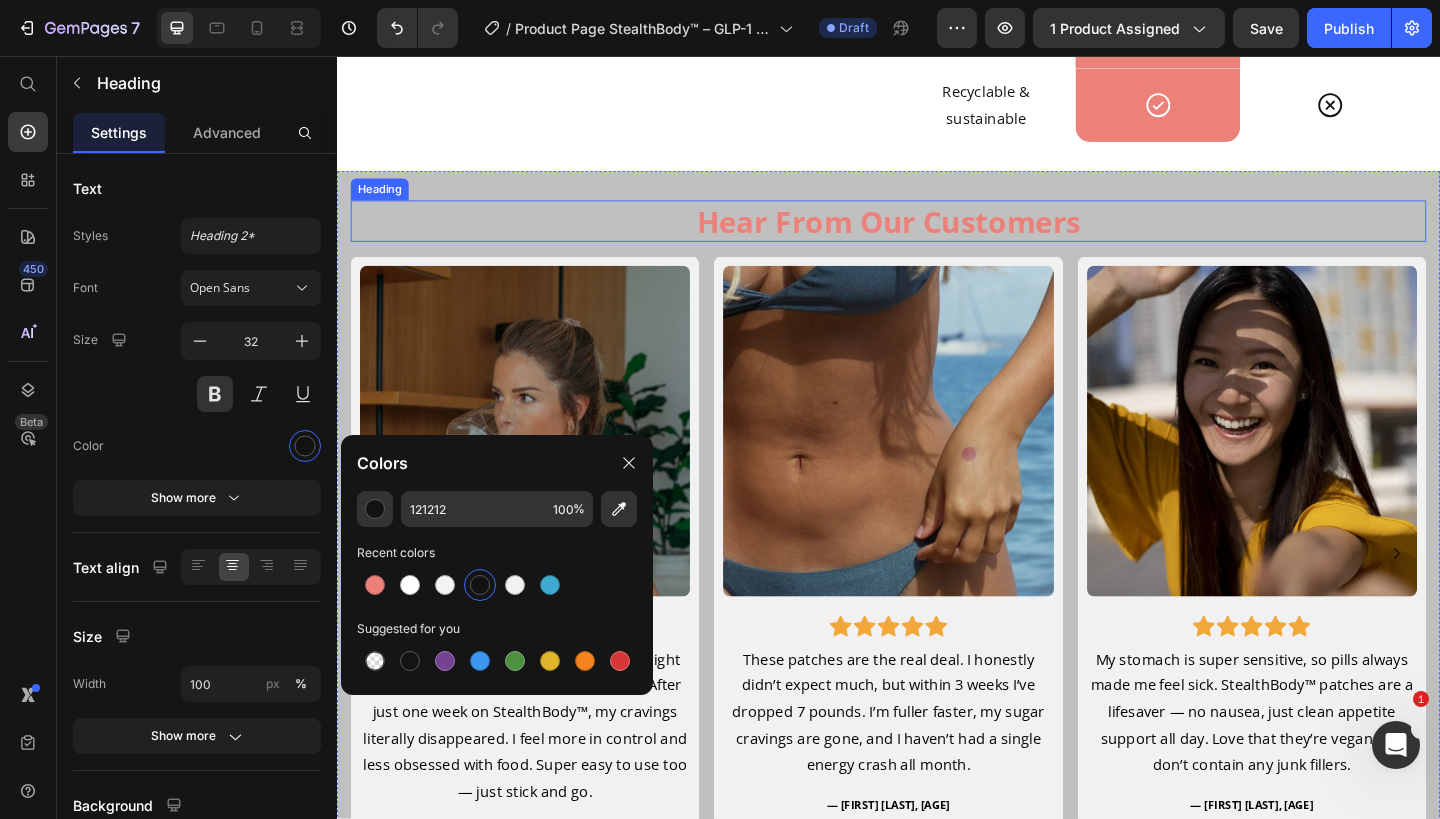 click on "Hear From Our Customers" at bounding box center [937, 237] 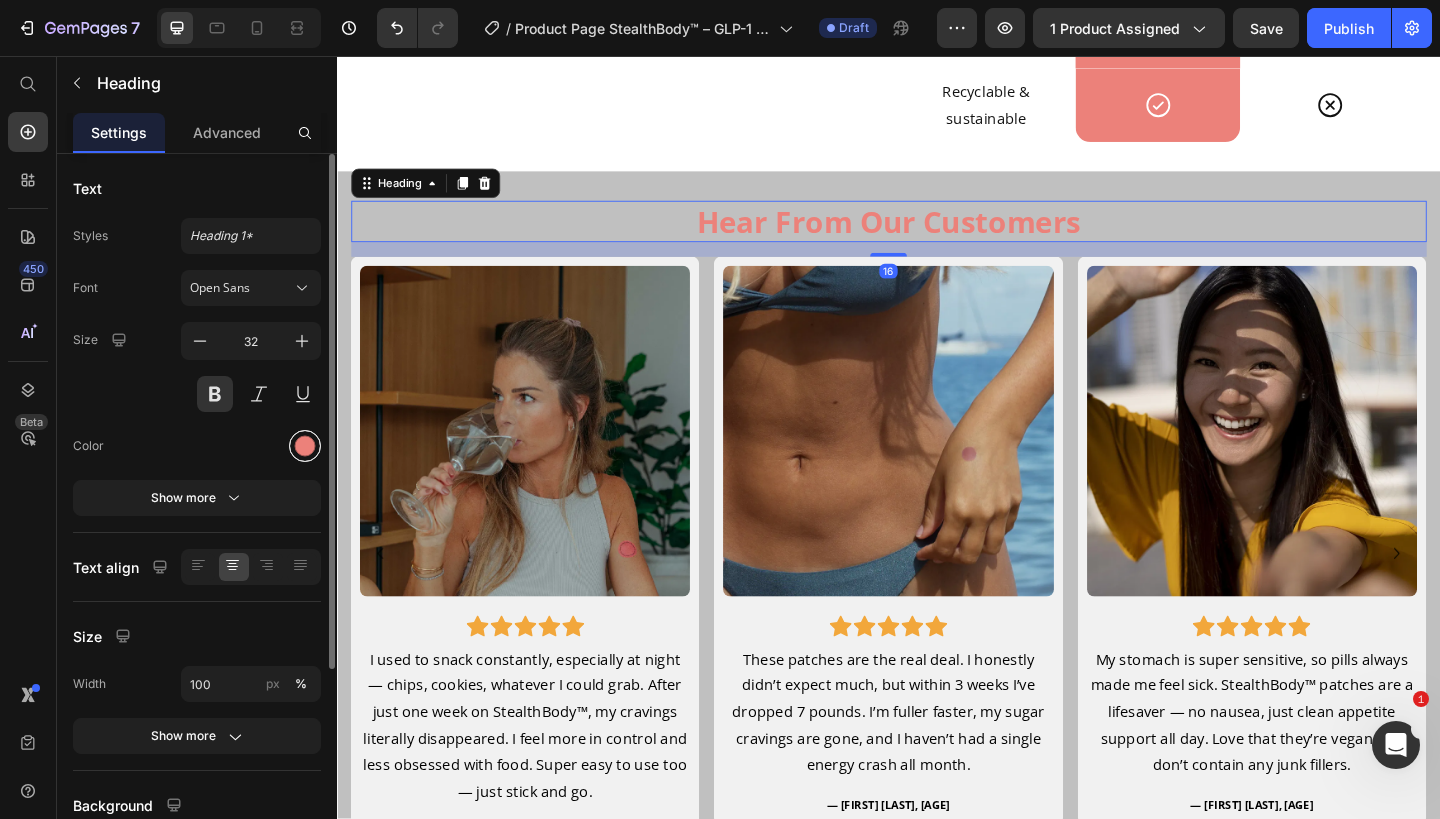 click at bounding box center [305, 446] 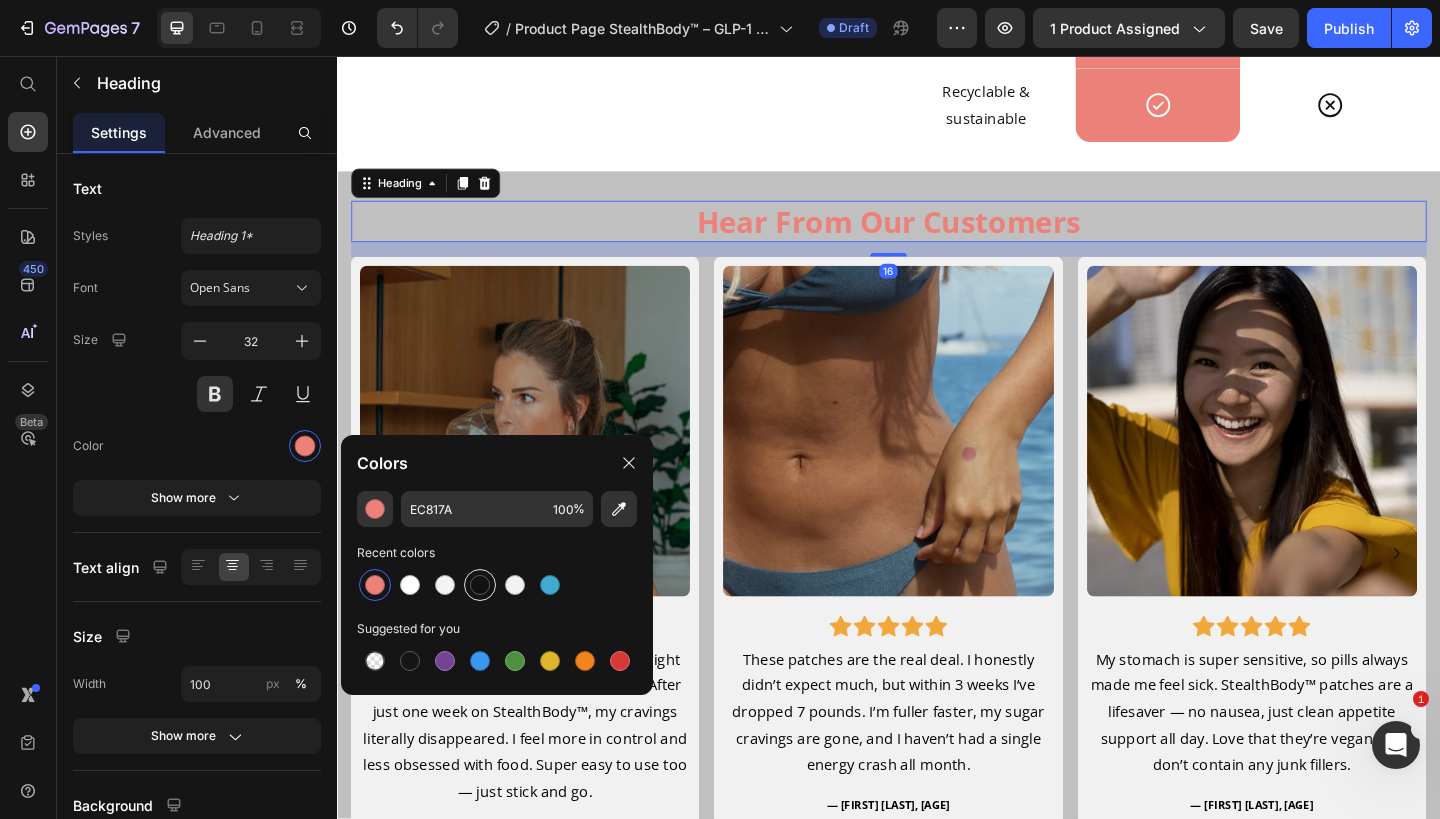 click at bounding box center [480, 585] 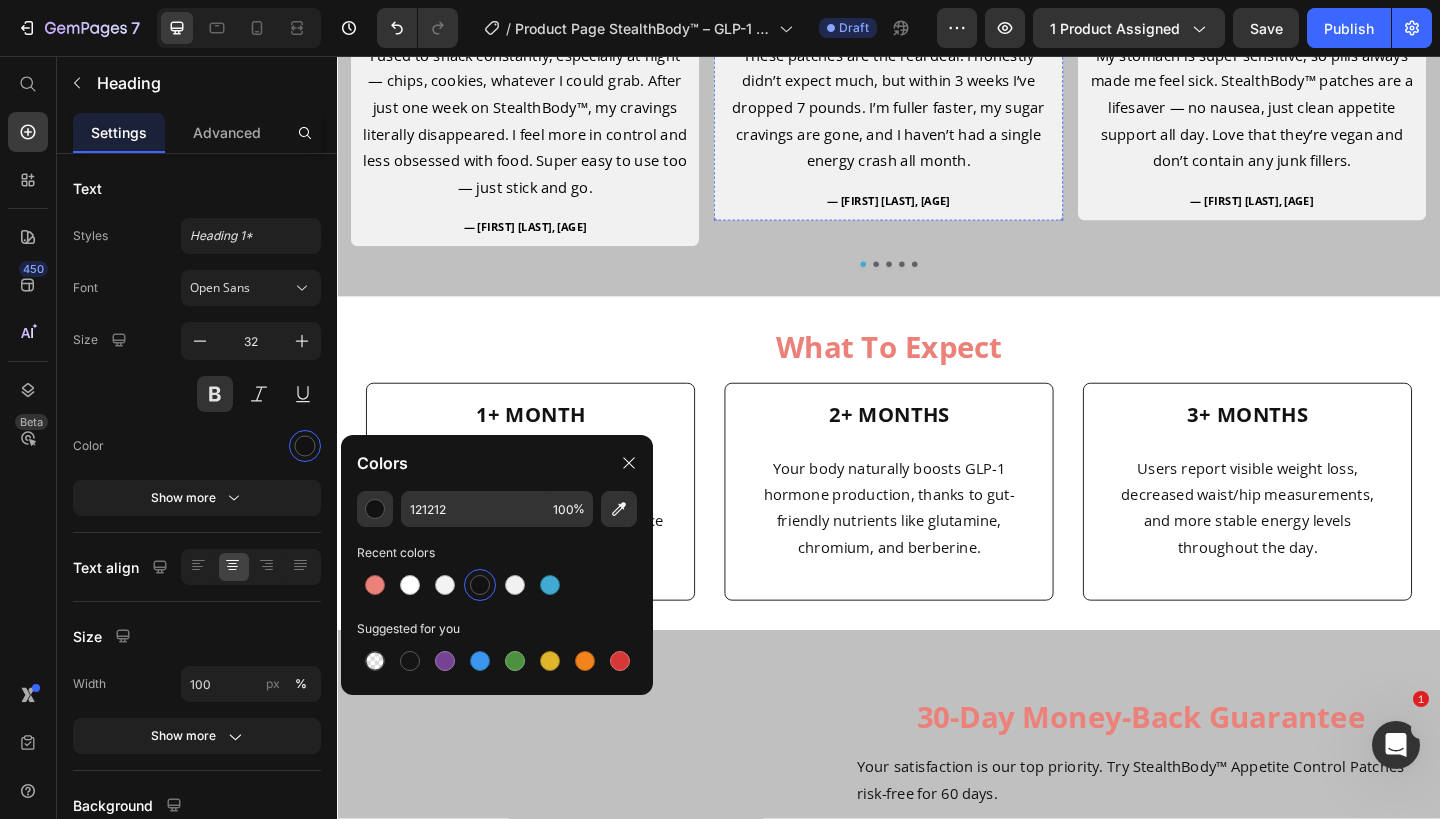 scroll, scrollTop: 4195, scrollLeft: 0, axis: vertical 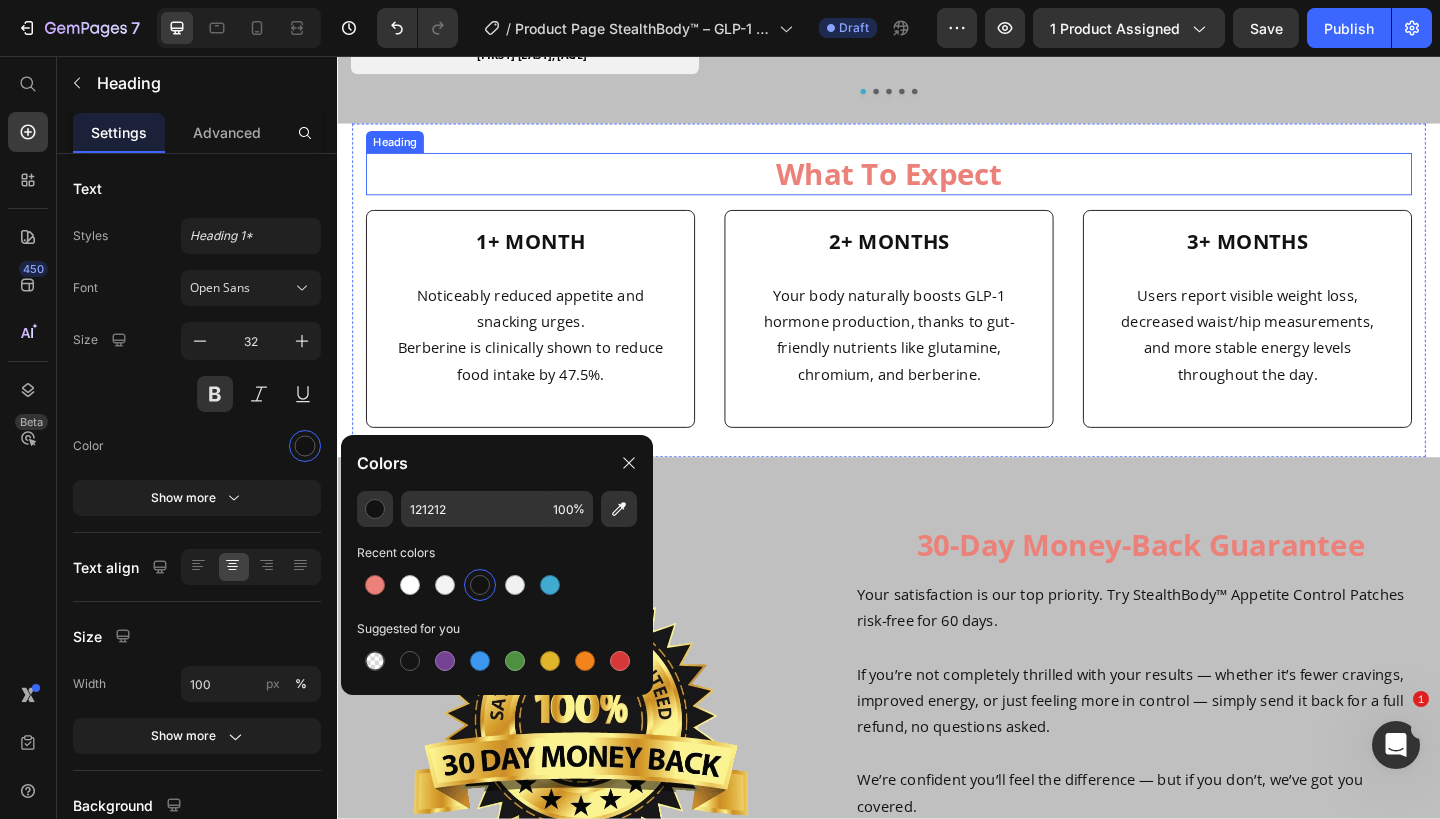 click on "What to Expect" at bounding box center (937, 185) 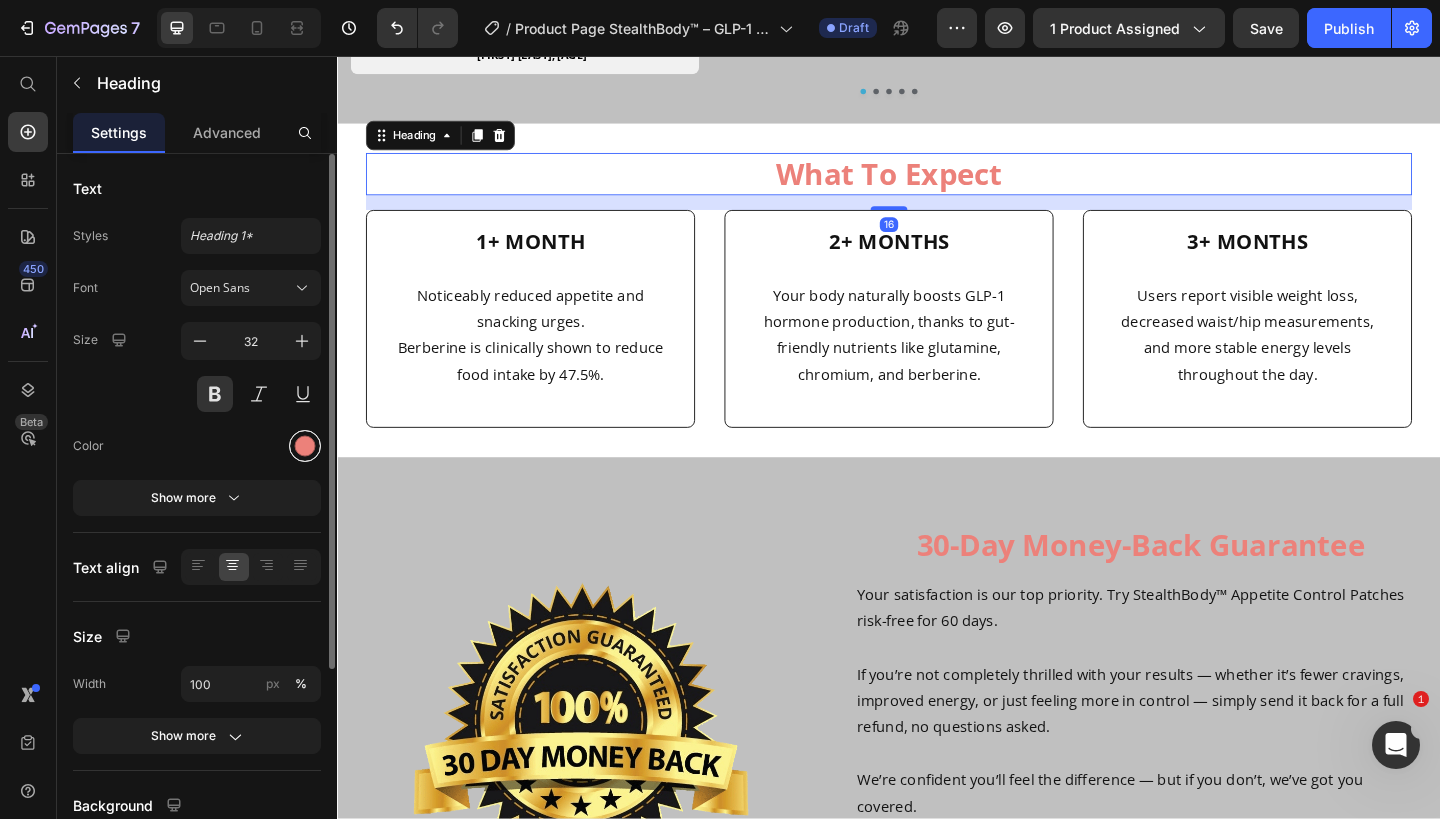 click at bounding box center (305, 446) 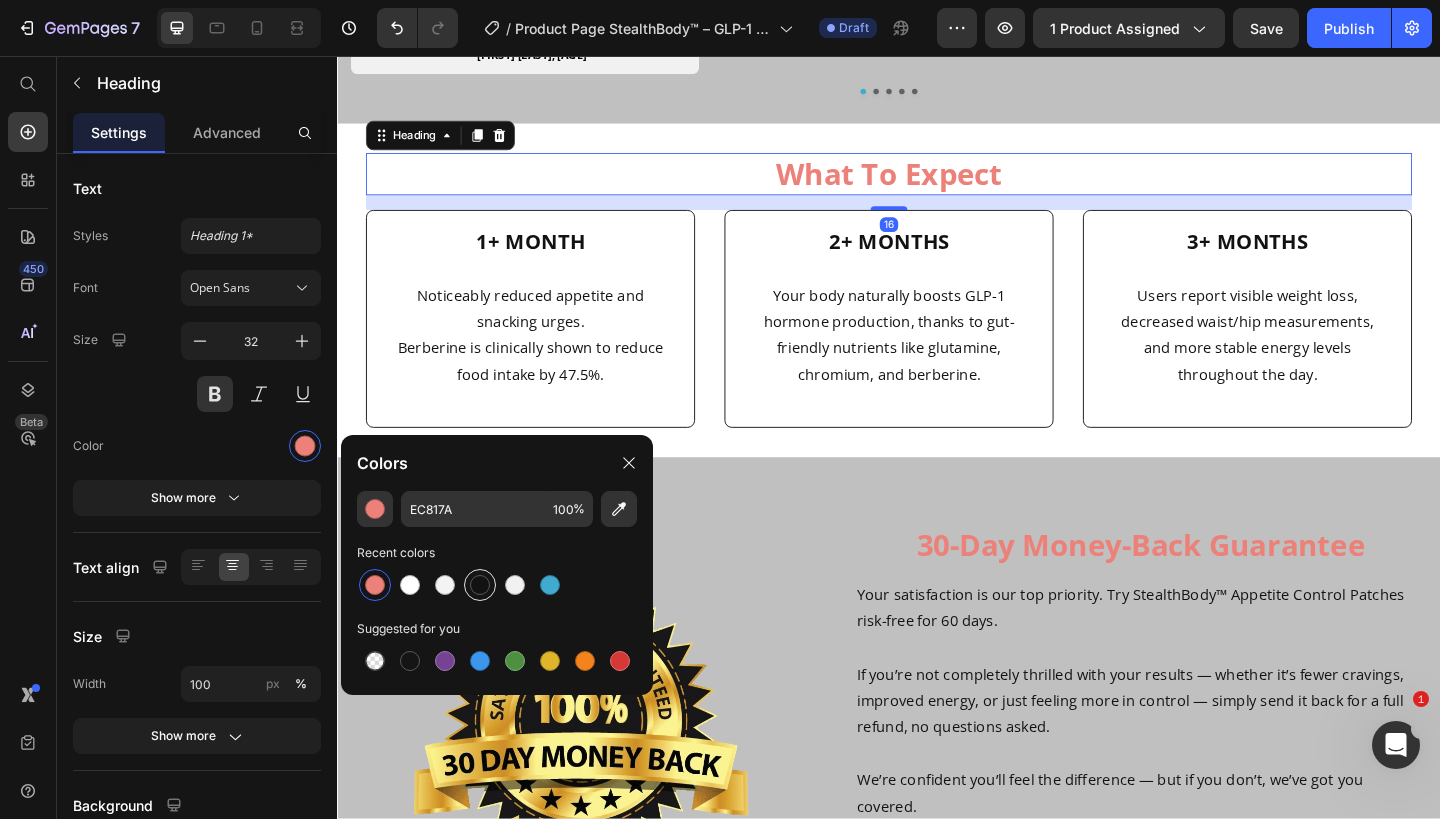 click at bounding box center [480, 585] 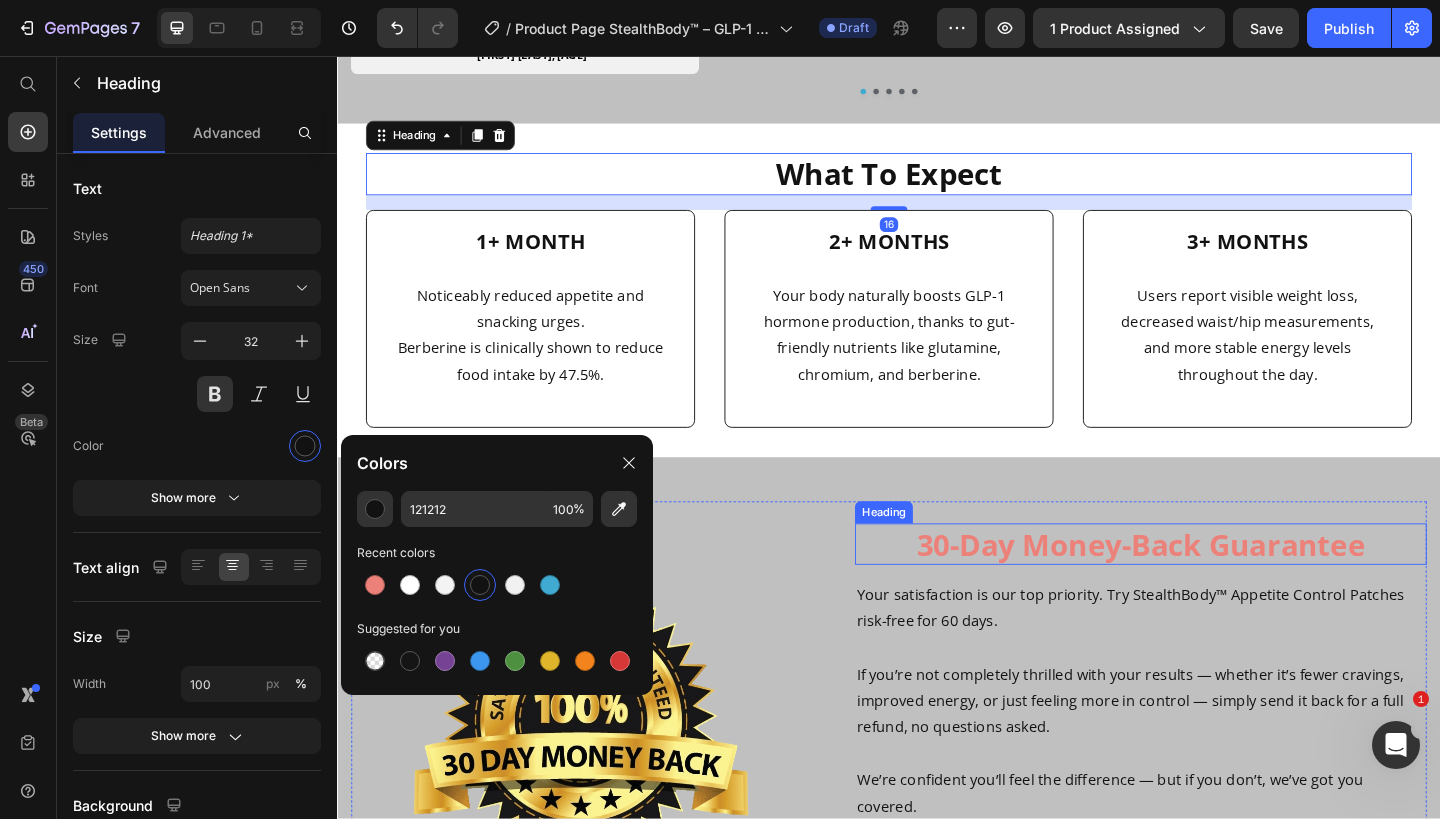 click on "30-Day Money-Back Guarantee" at bounding box center (1211, 587) 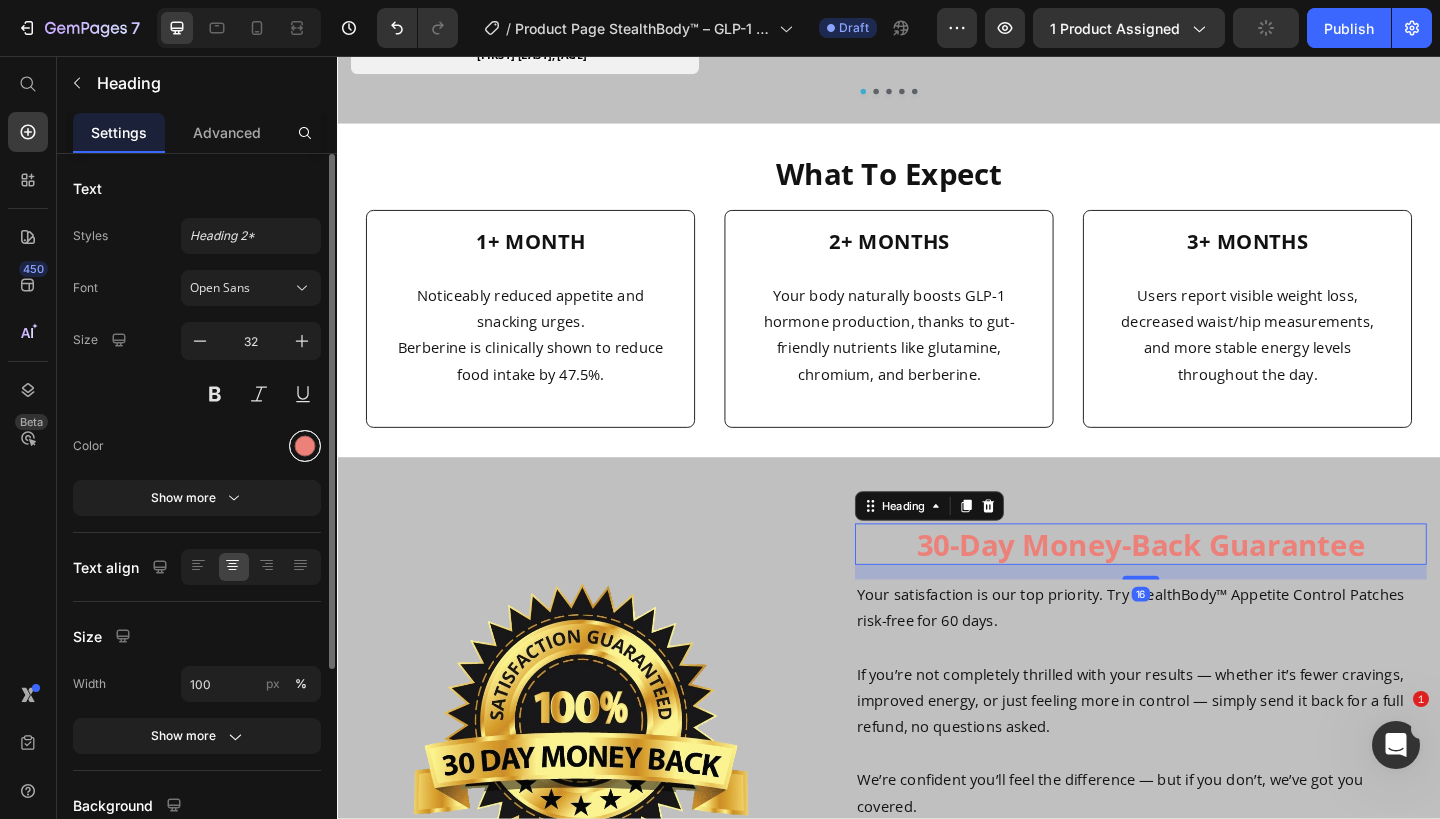 click at bounding box center [305, 446] 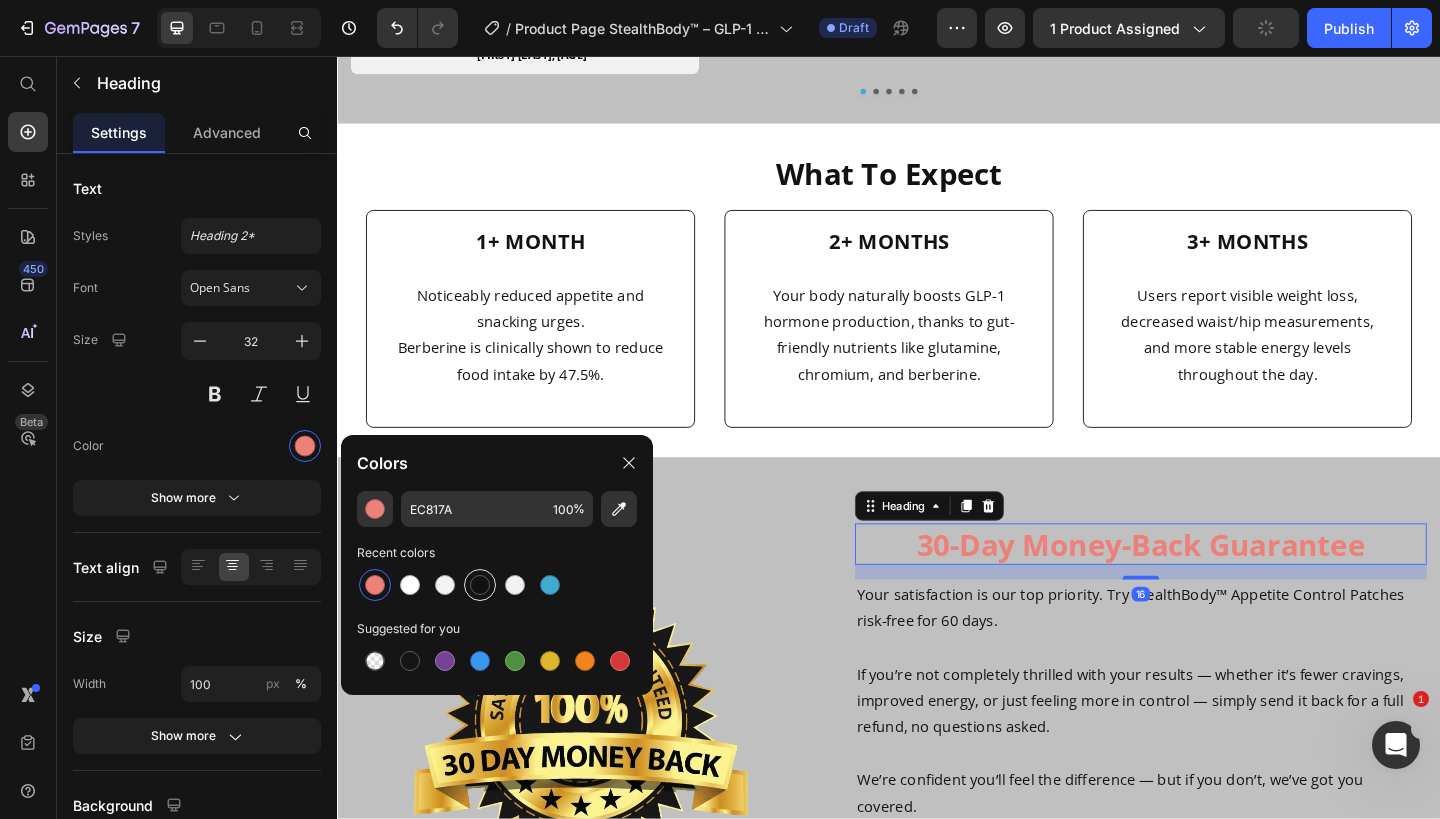 click at bounding box center [480, 585] 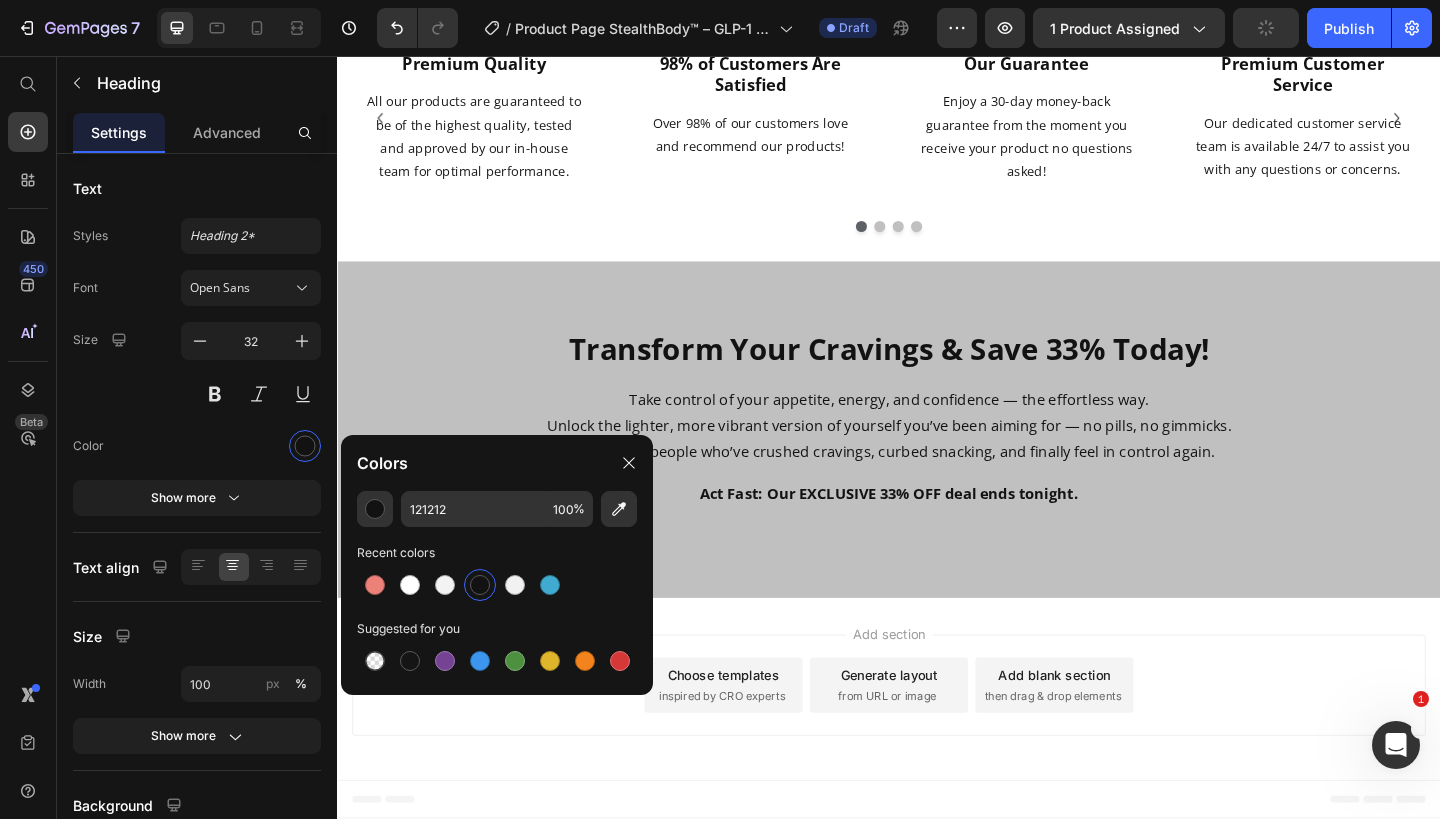 scroll, scrollTop: 5874, scrollLeft: 0, axis: vertical 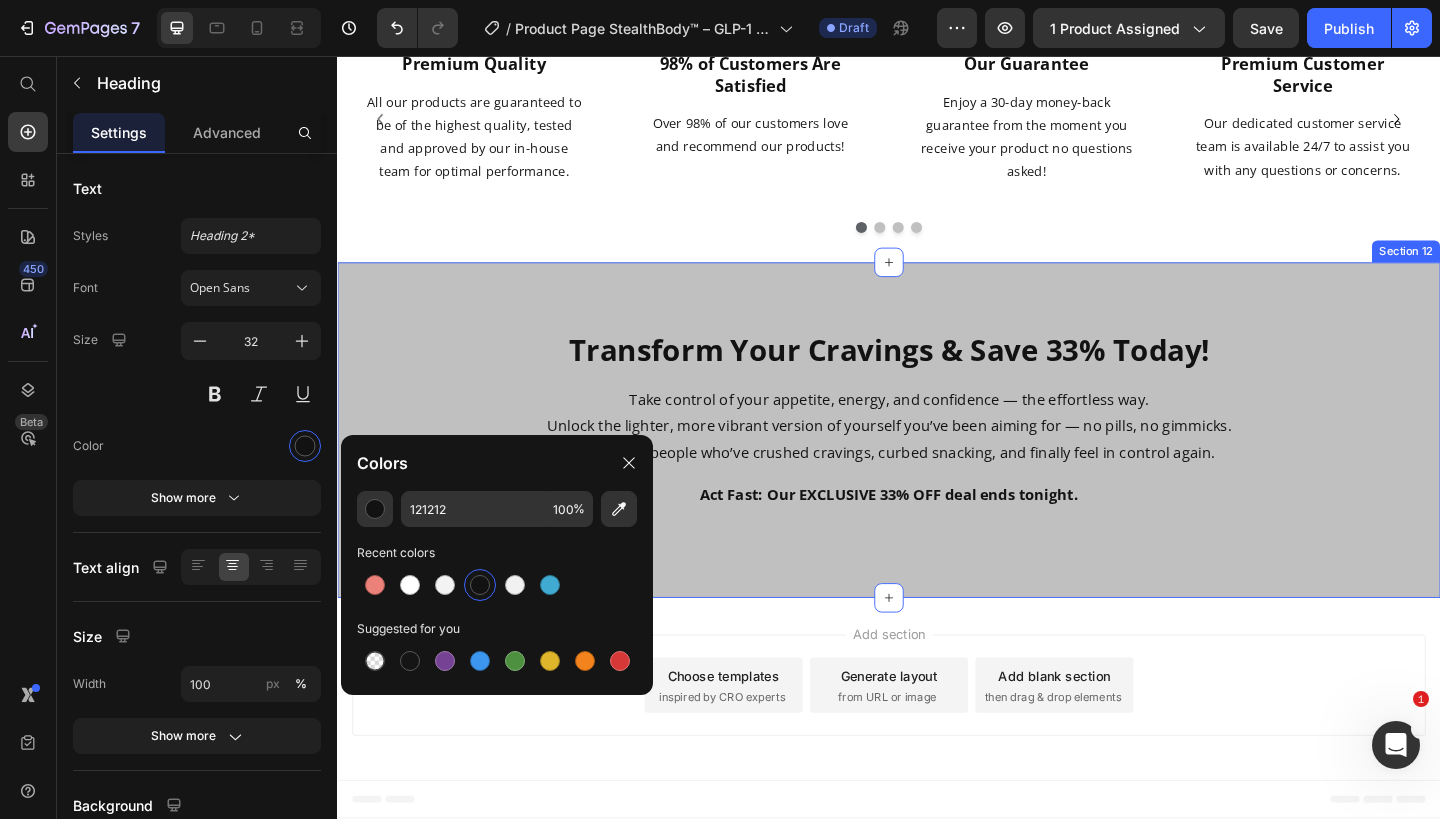 click on "Transform Your Cravings & Save 33% Today! Heading Take control of your appetite, energy, and confidence — the effortless way. Unlock the lighter, more vibrant version of yourself you’ve been aiming for — no pills, no gimmicks. Join 25,000+ people who’ve crushed cravings, curbed snacking, and finally feel in control again. Text block Act Fast: Our EXCLUSIVE 33% OFF deal ends tonight. Text block Row Section 12" at bounding box center (937, 464) 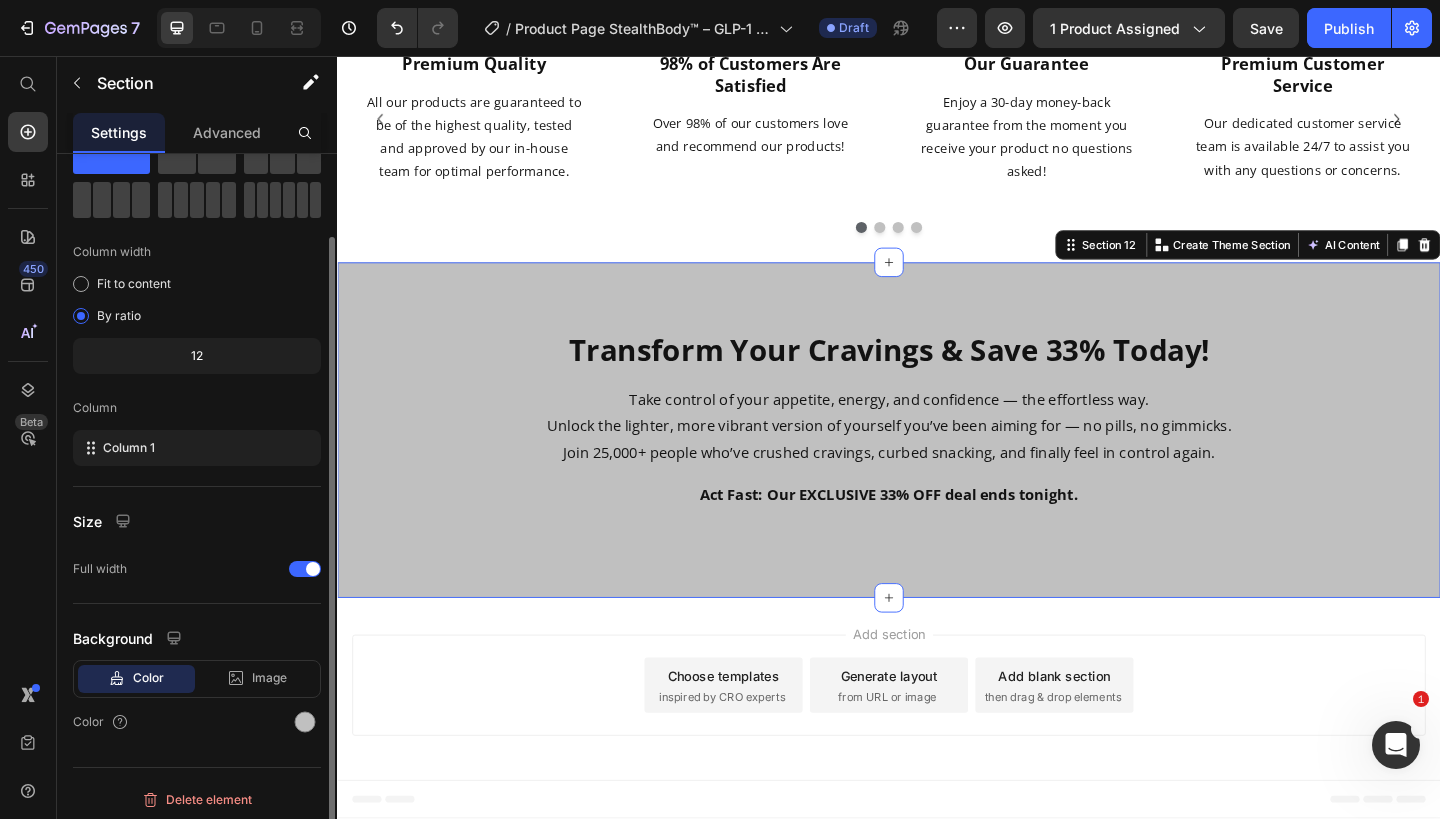 scroll, scrollTop: 86, scrollLeft: 0, axis: vertical 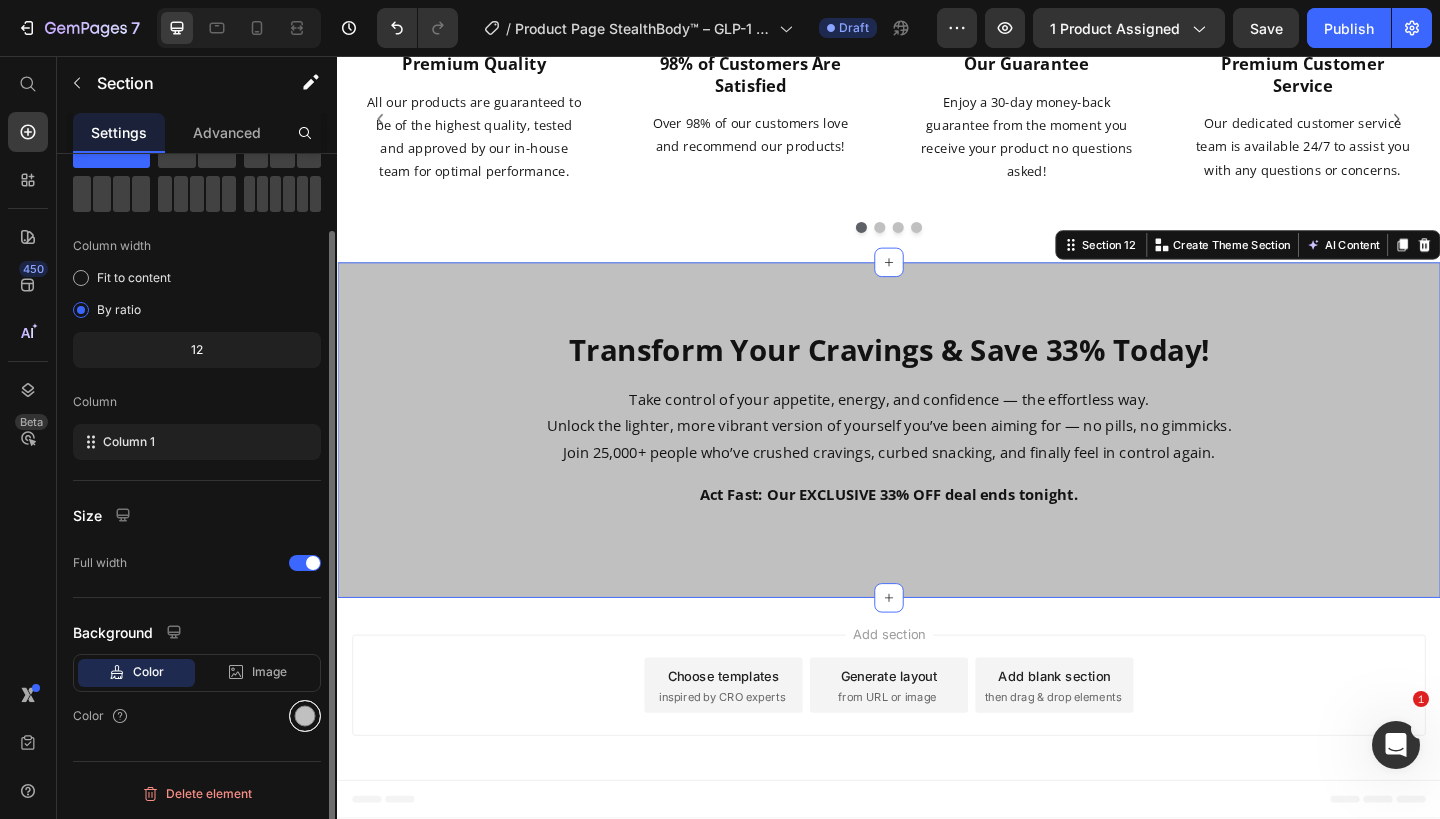 click at bounding box center [305, 716] 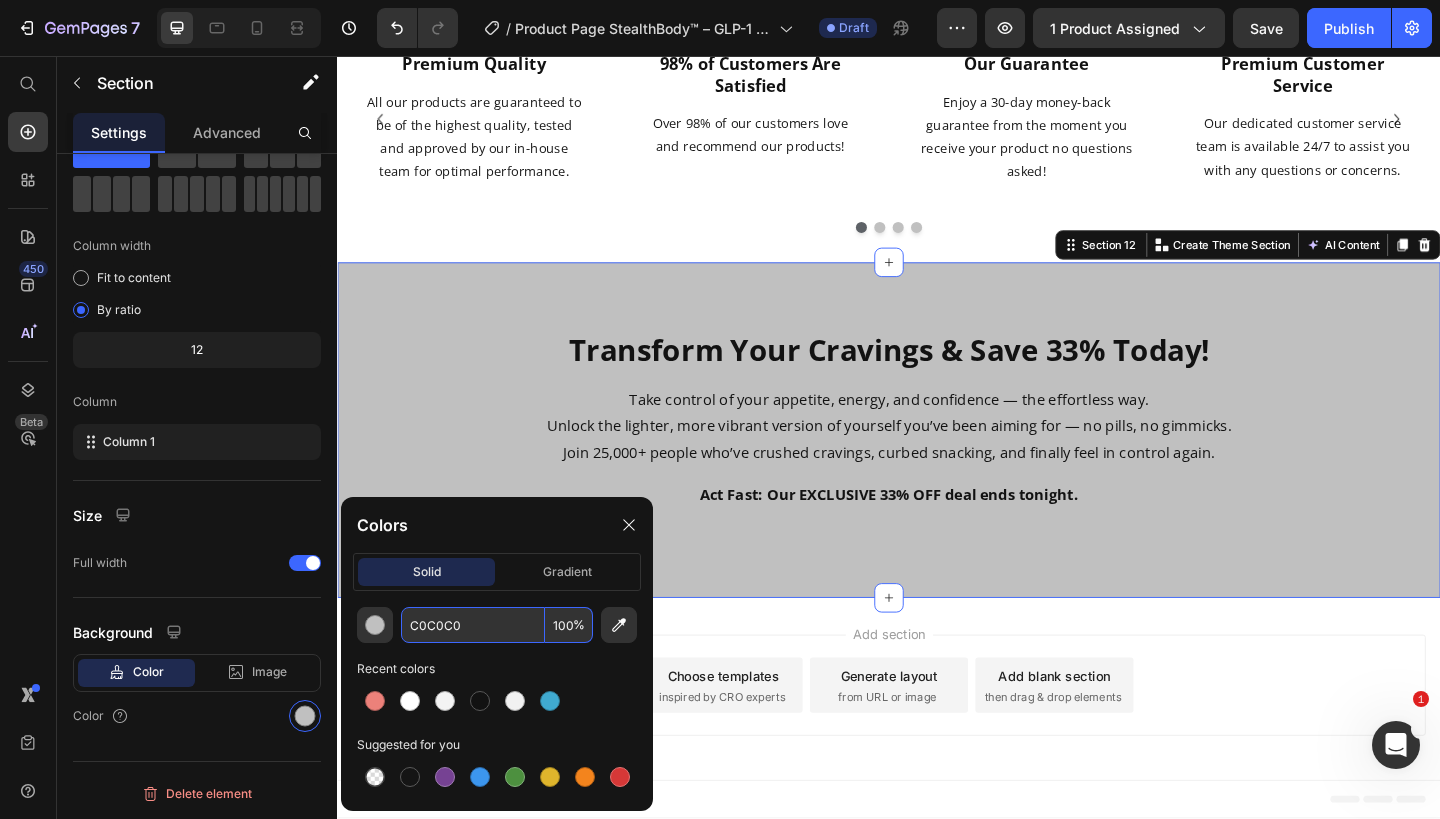 click on "C0C0C0" at bounding box center [473, 625] 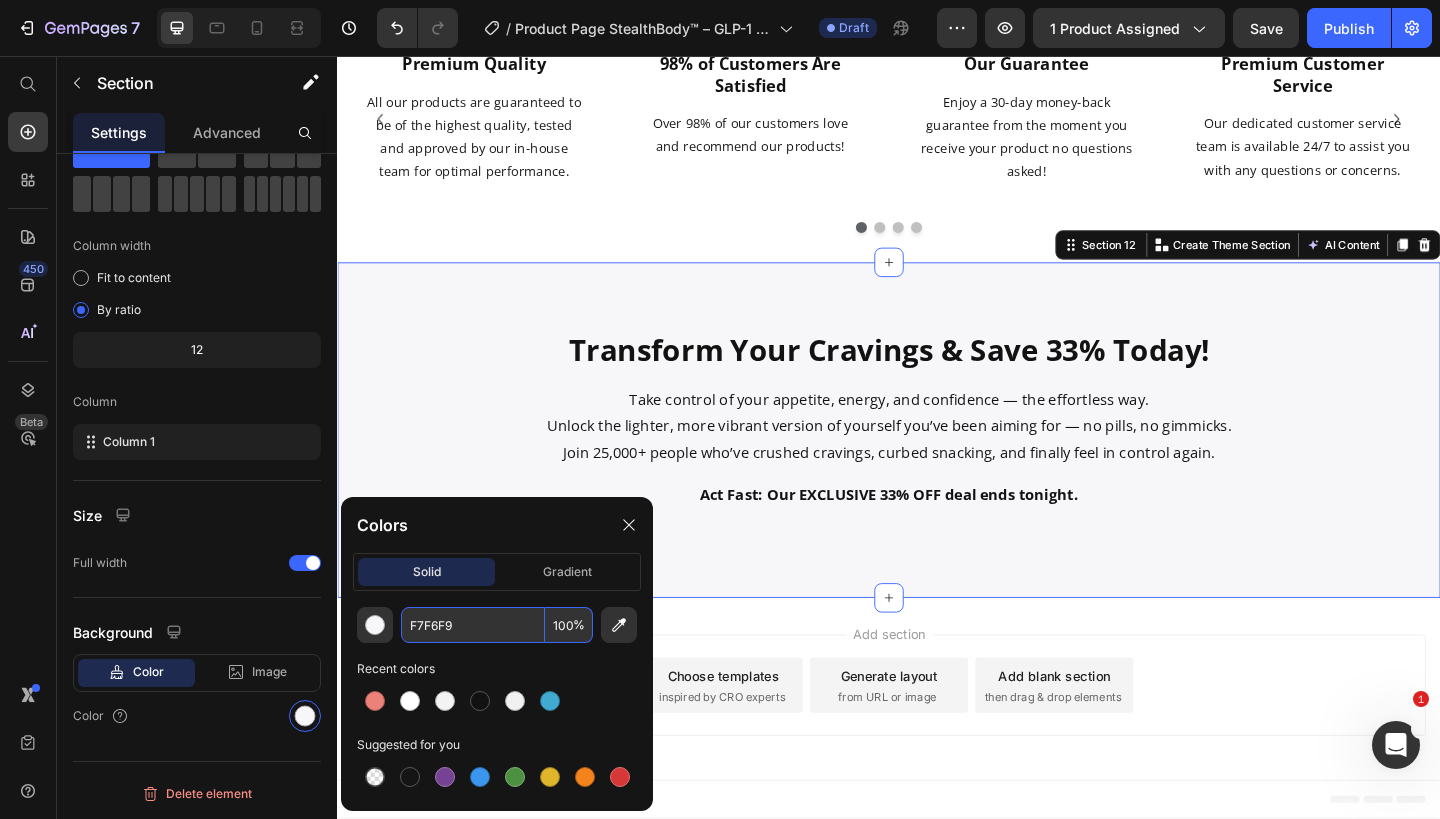 click on "Add section Choose templates inspired by CRO experts Generate layout from URL or image Add blank section then drag & drop elements" at bounding box center [937, 745] 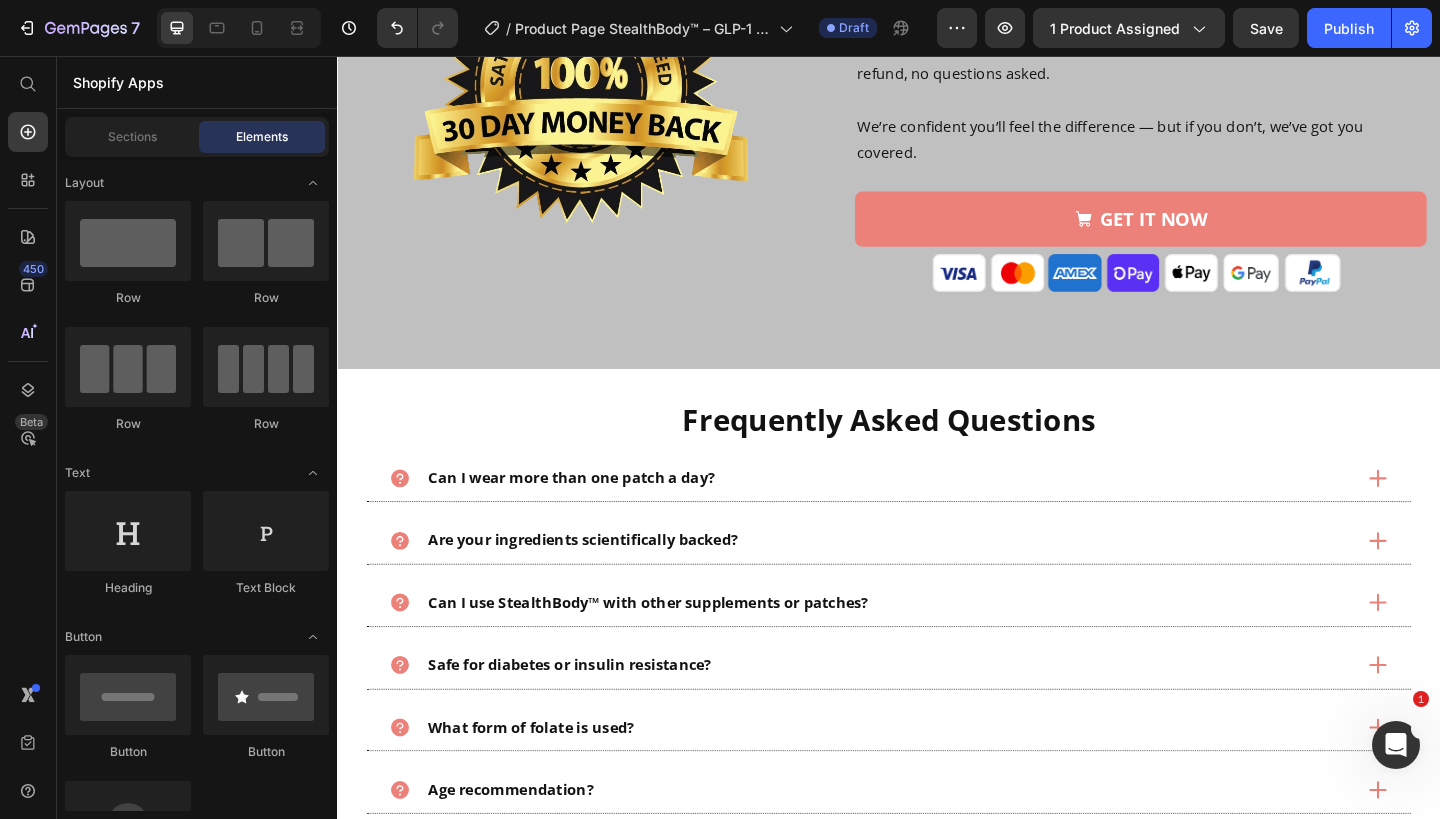 scroll, scrollTop: 4799, scrollLeft: 0, axis: vertical 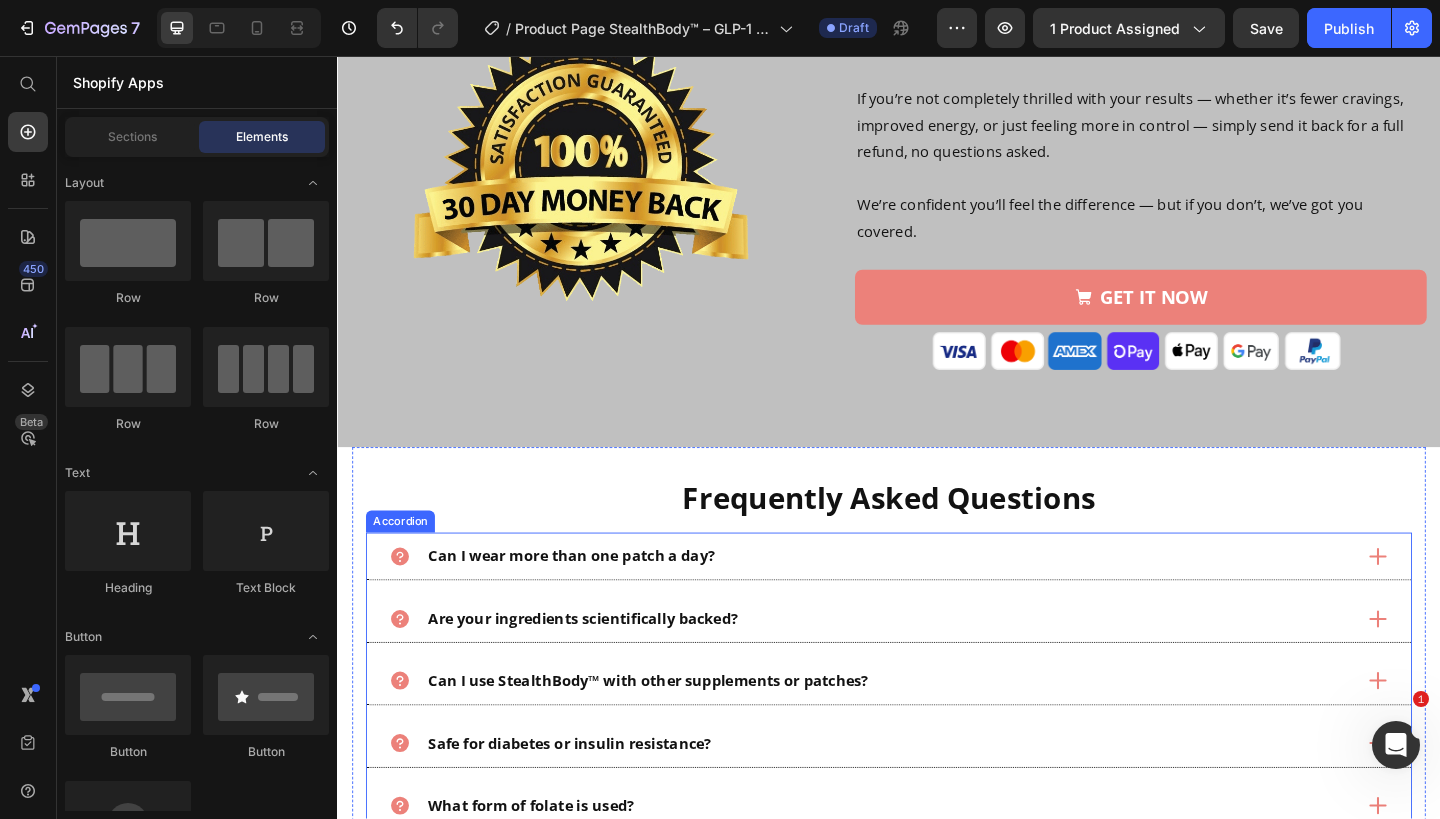click on "Hear From Our Customers Heading
Image
Icon
Icon
Icon
Icon
Icon Row I used to snack constantly, especially at night — chips, cookies, whatever I could grab. After just one week on StealthBody™, my cravings literally disappeared. I feel more in control and less obsessed with food. Super easy to use too — just stick and go. Text block — Tasha M., 34 Text block Row Image
Icon
Icon
Icon
Icon
Icon Row These patches are the real deal. I honestly didn’t expect much, but within 3 weeks I’ve dropped 7 pounds. I’m fuller faster, my sugar cravings are gone, and I haven’t had a single energy crash all month. Text block — Julia R., 41 Text block Row Image
Icon
Icon
Icon
Icon
Icon Row Text block — Elaine W., 29 Text block" at bounding box center (937, -1527) 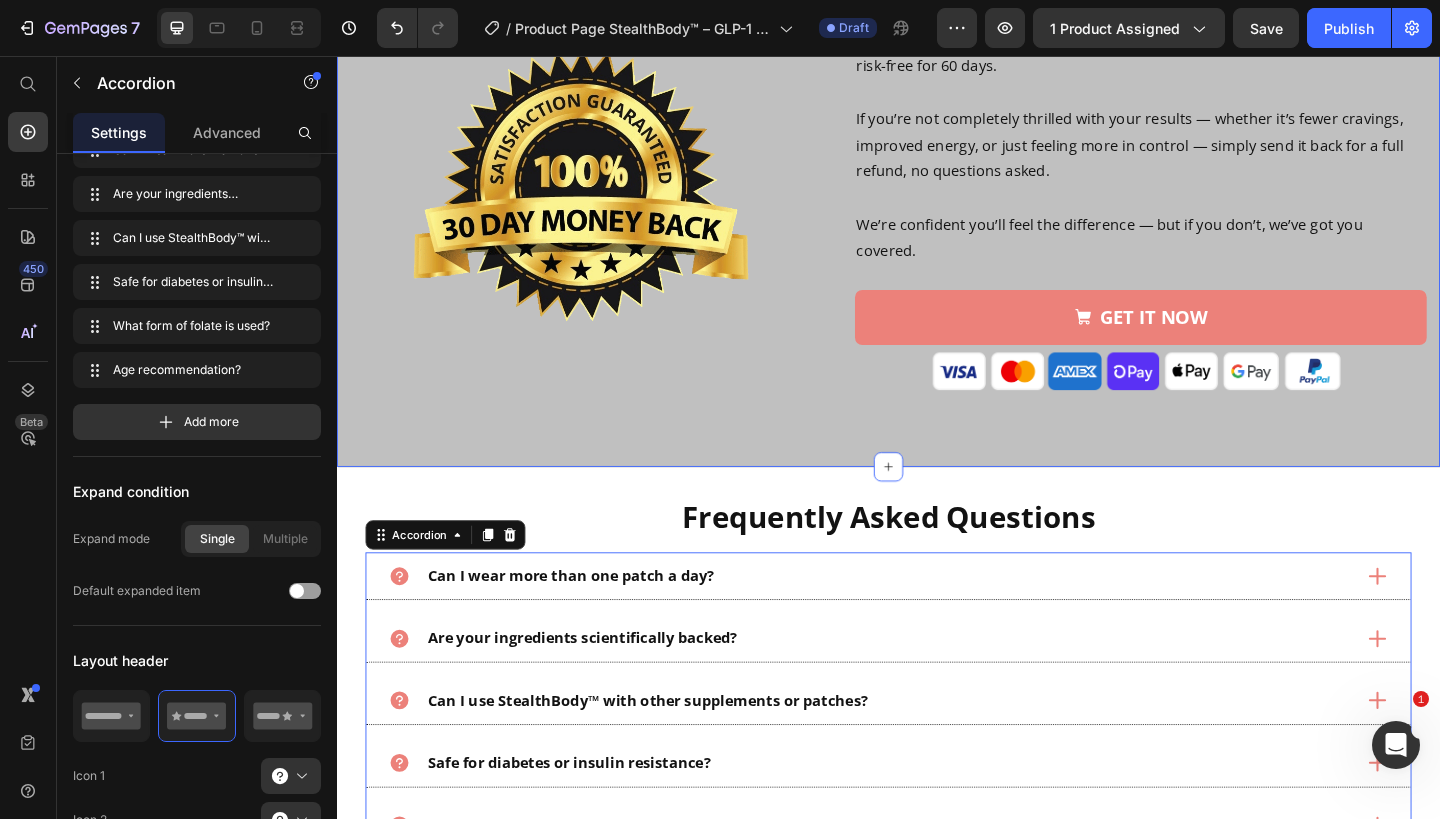 scroll, scrollTop: 4533, scrollLeft: 0, axis: vertical 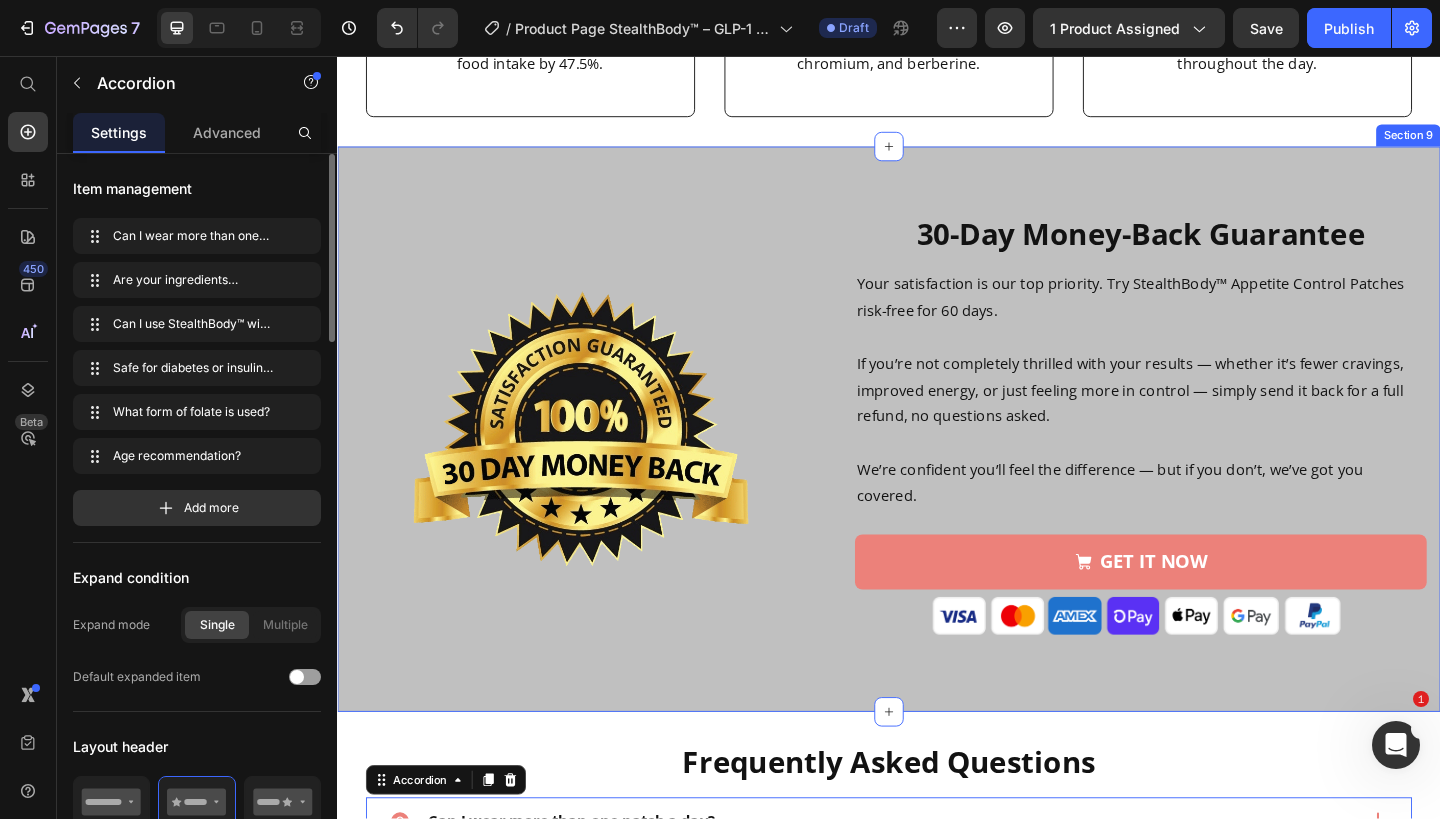 click on "Image 30-Day Money-Back Guarantee Heading Your satisfaction is our top priority. Try StealthBody™ Appetite Control Patches risk-free for 60 days.   If you’re not completely thrilled with your results — whether it’s fewer cravings, improved energy, or just feeling more in control — simply send it back for a full refund, no questions asked.   We’re confident you’ll feel the difference — but if you don’t, we’ve got you covered. Text block
GET IT NOW Button Image Row Section 9" at bounding box center (937, 462) 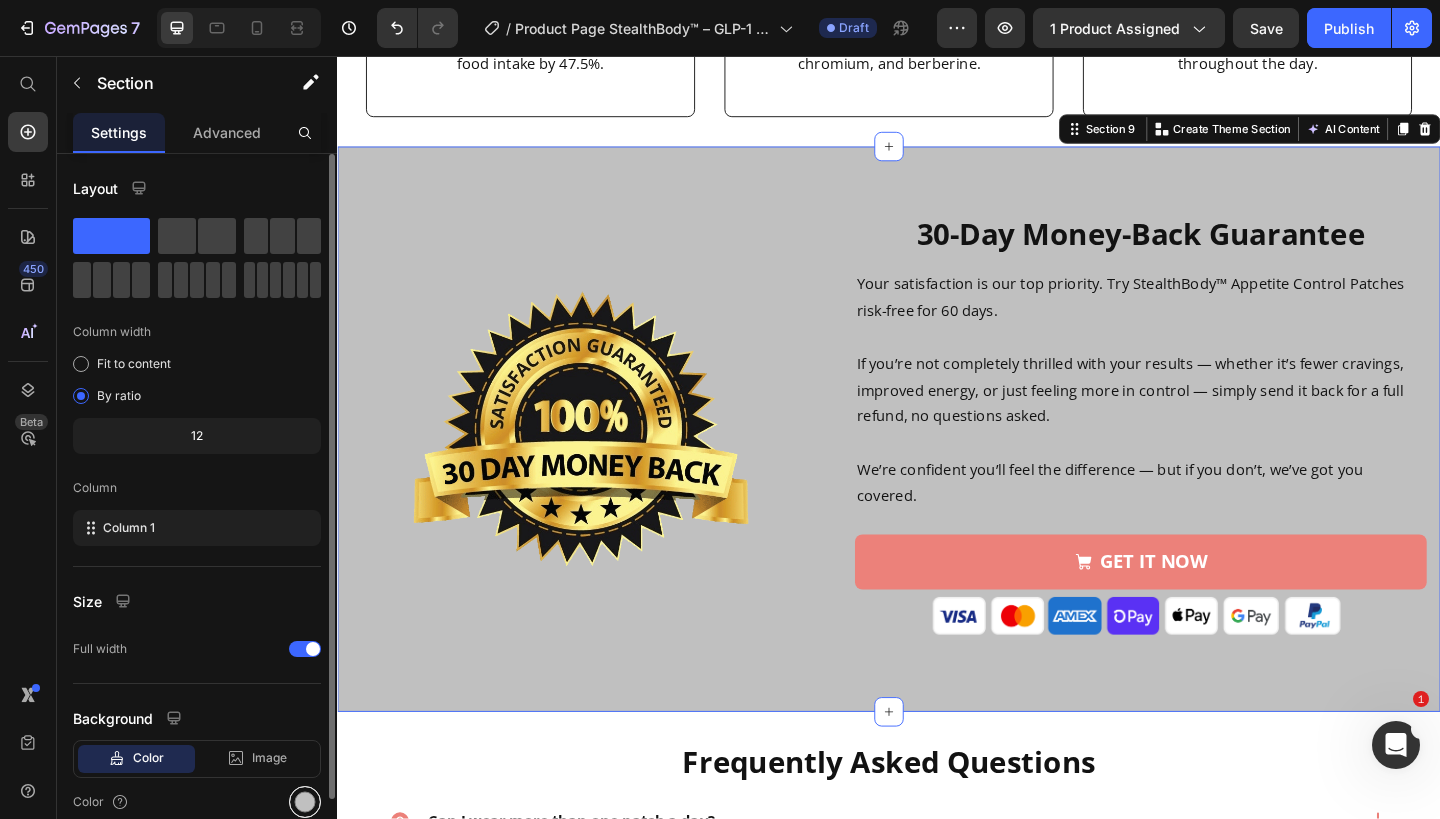 click at bounding box center (305, 802) 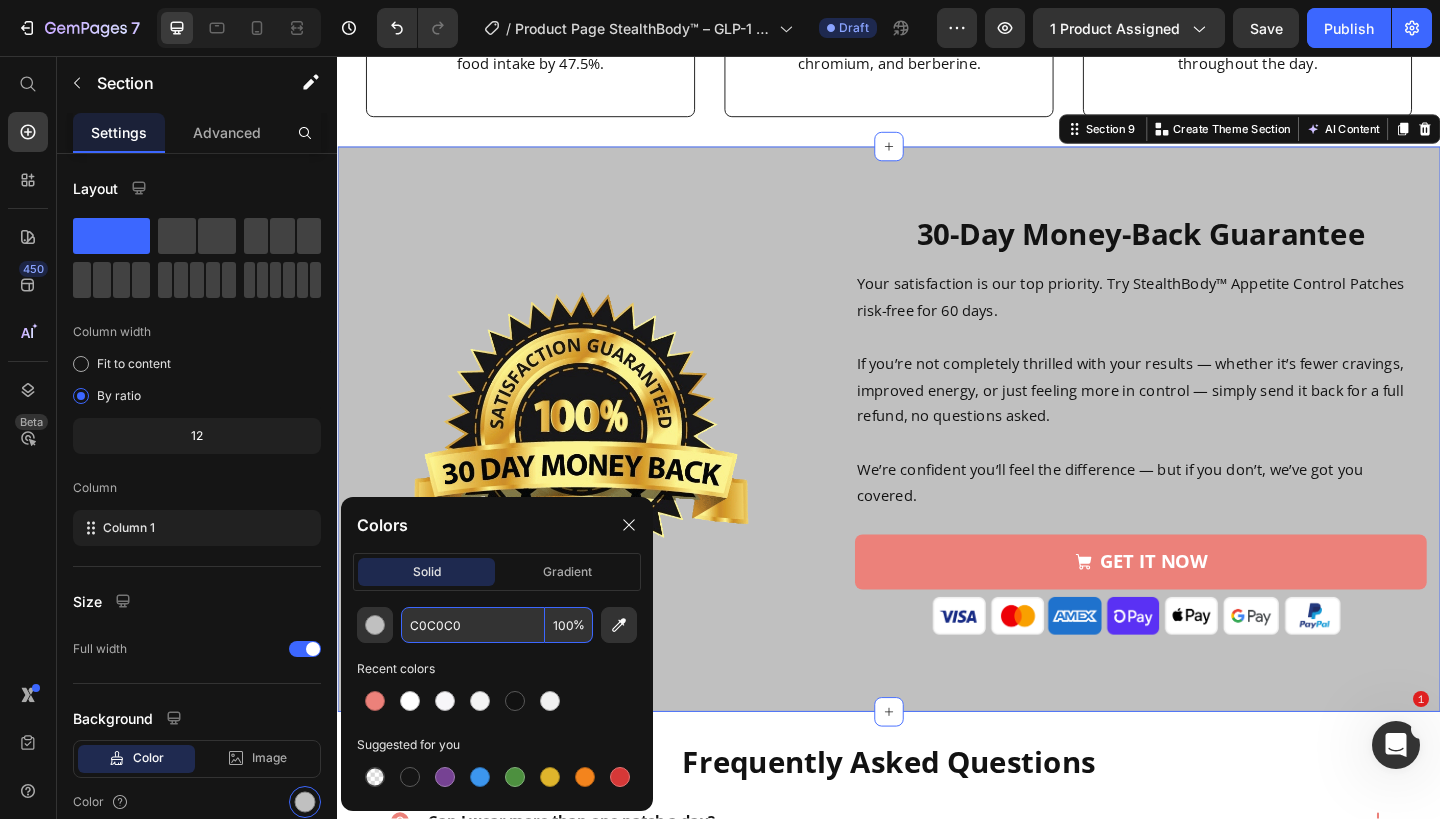 click on "C0C0C0" at bounding box center (473, 625) 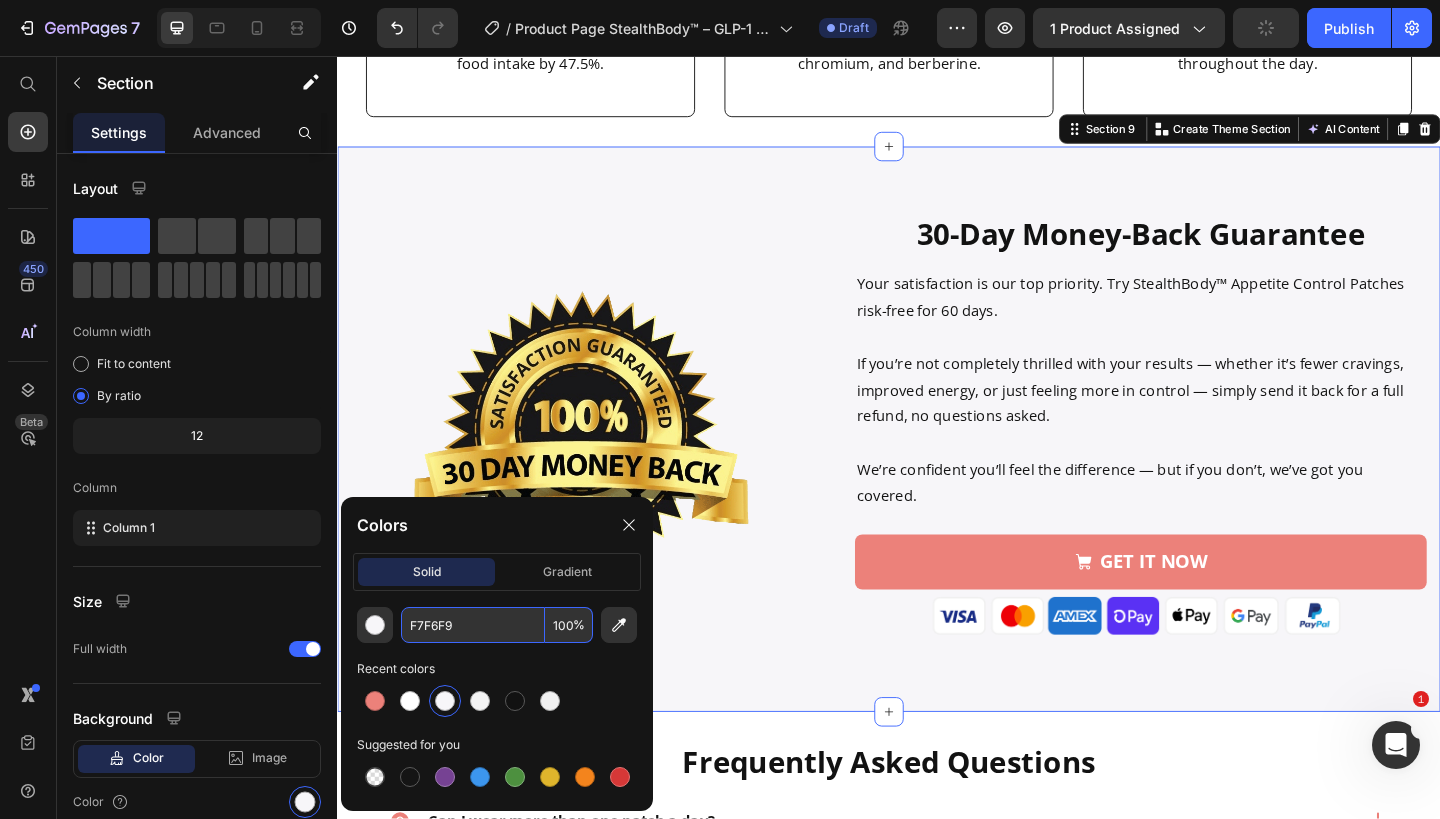 click on "F7F6F9" at bounding box center (473, 625) 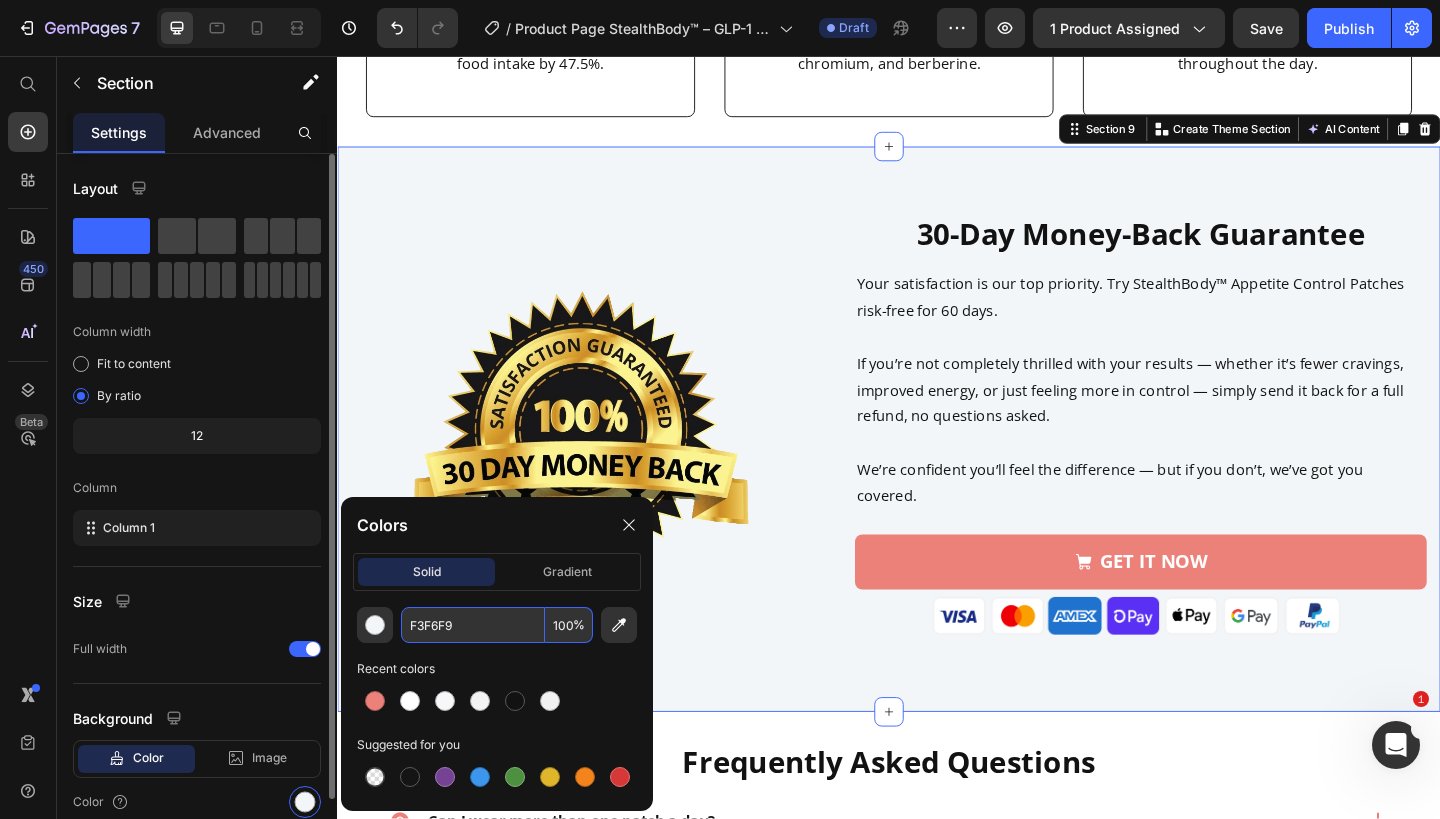 type on "F3F6F9" 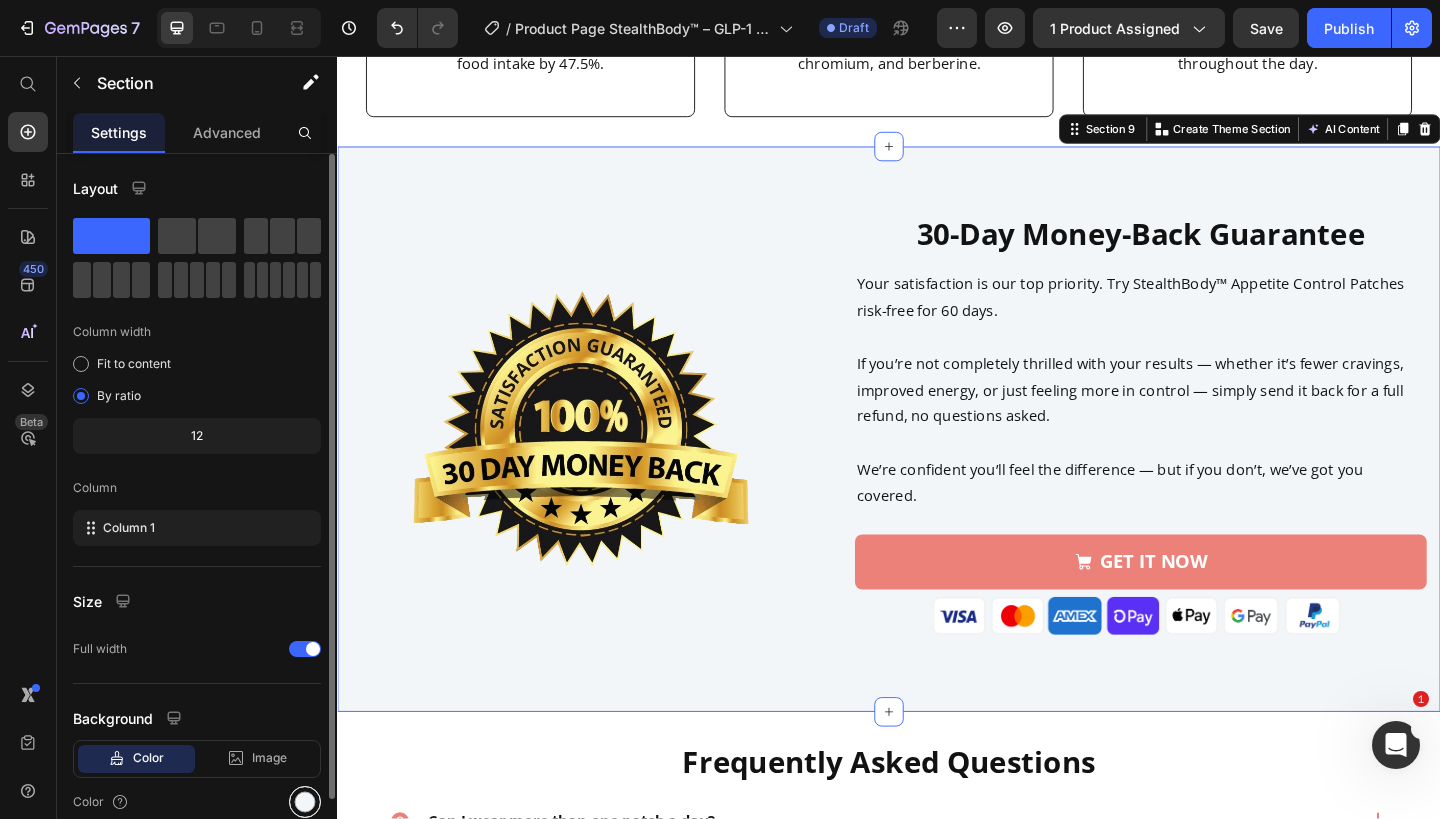 click at bounding box center (305, 802) 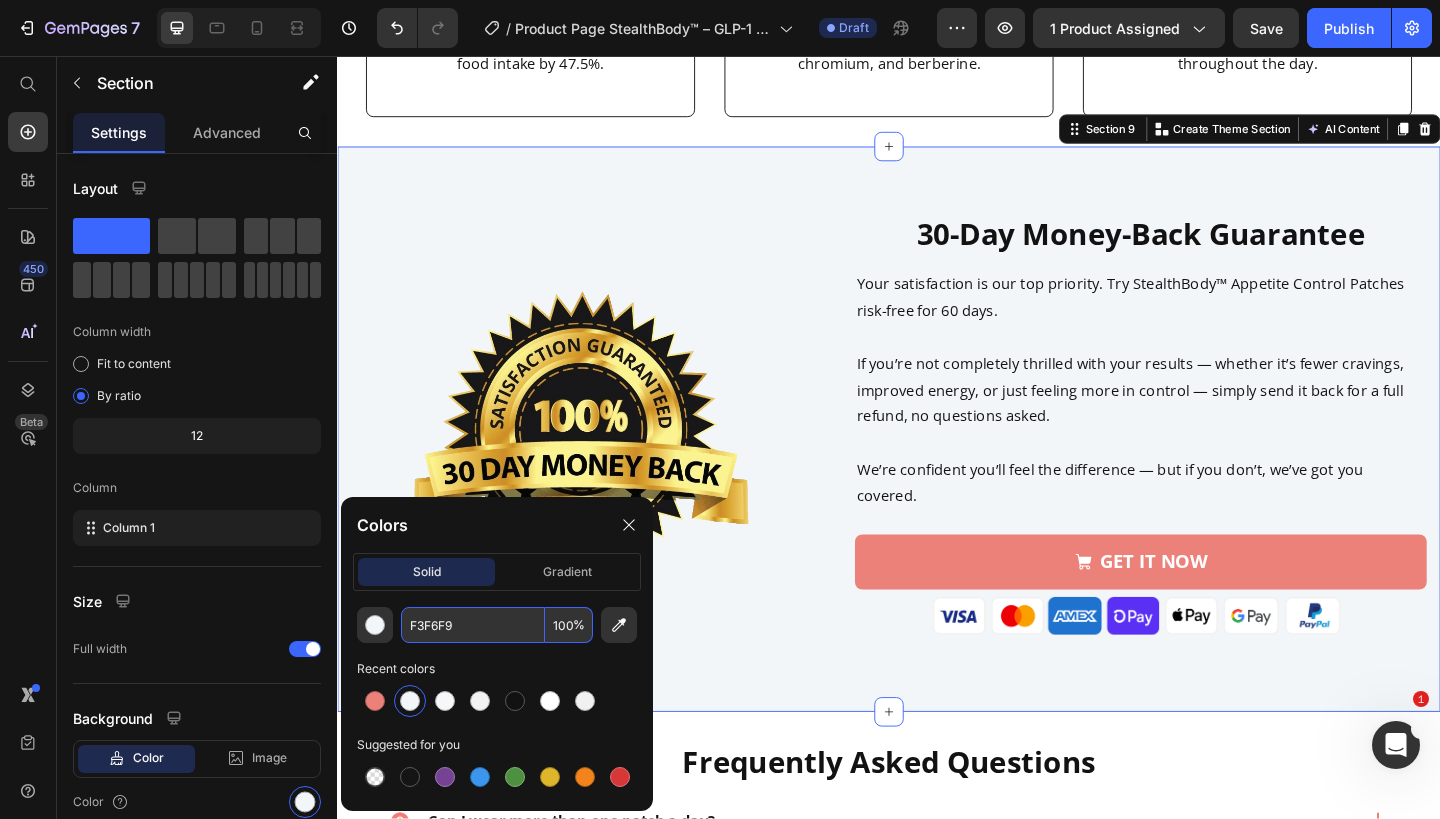 click on "F3F6F9" at bounding box center (473, 625) 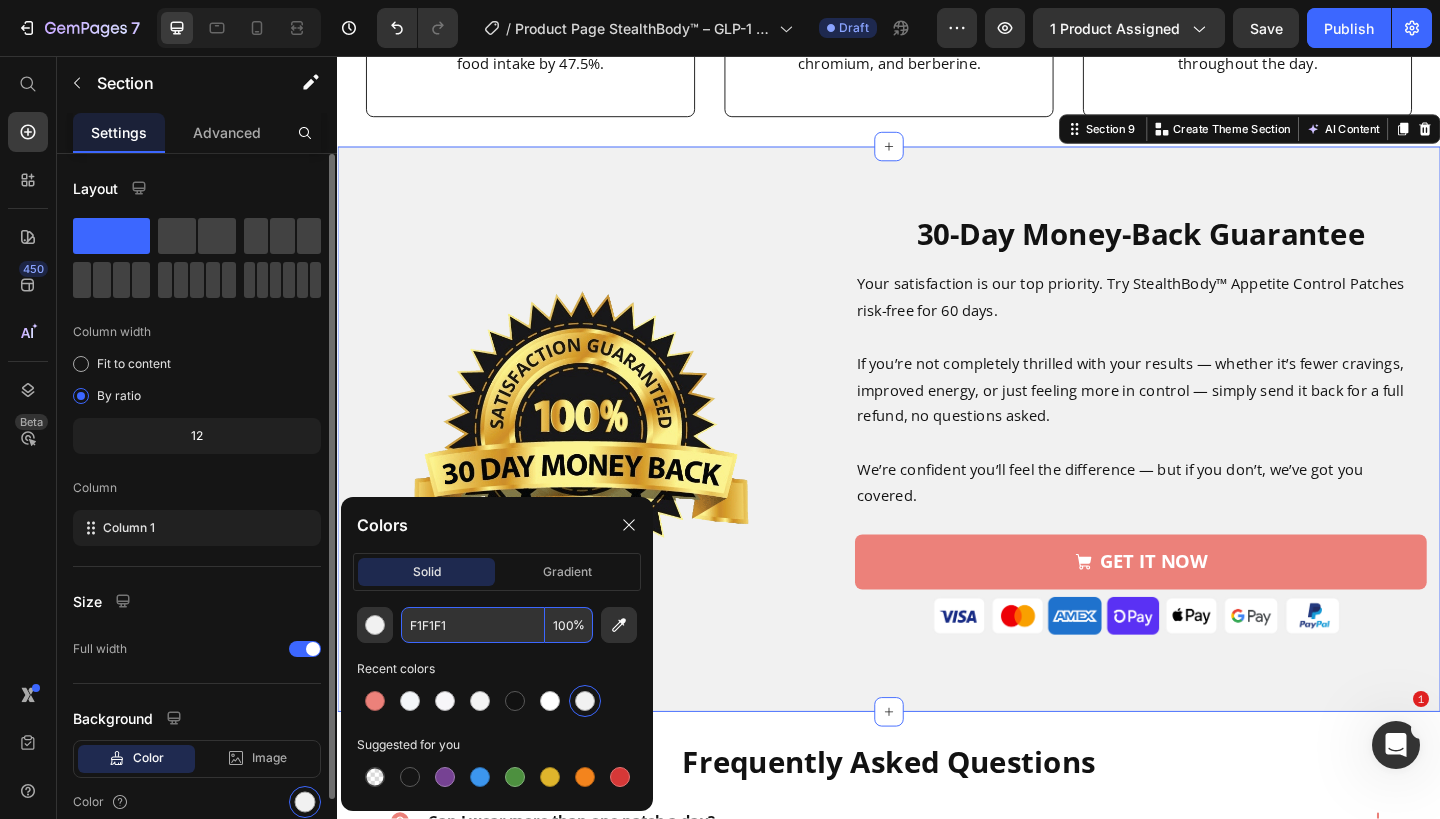 type on "F1F1F1" 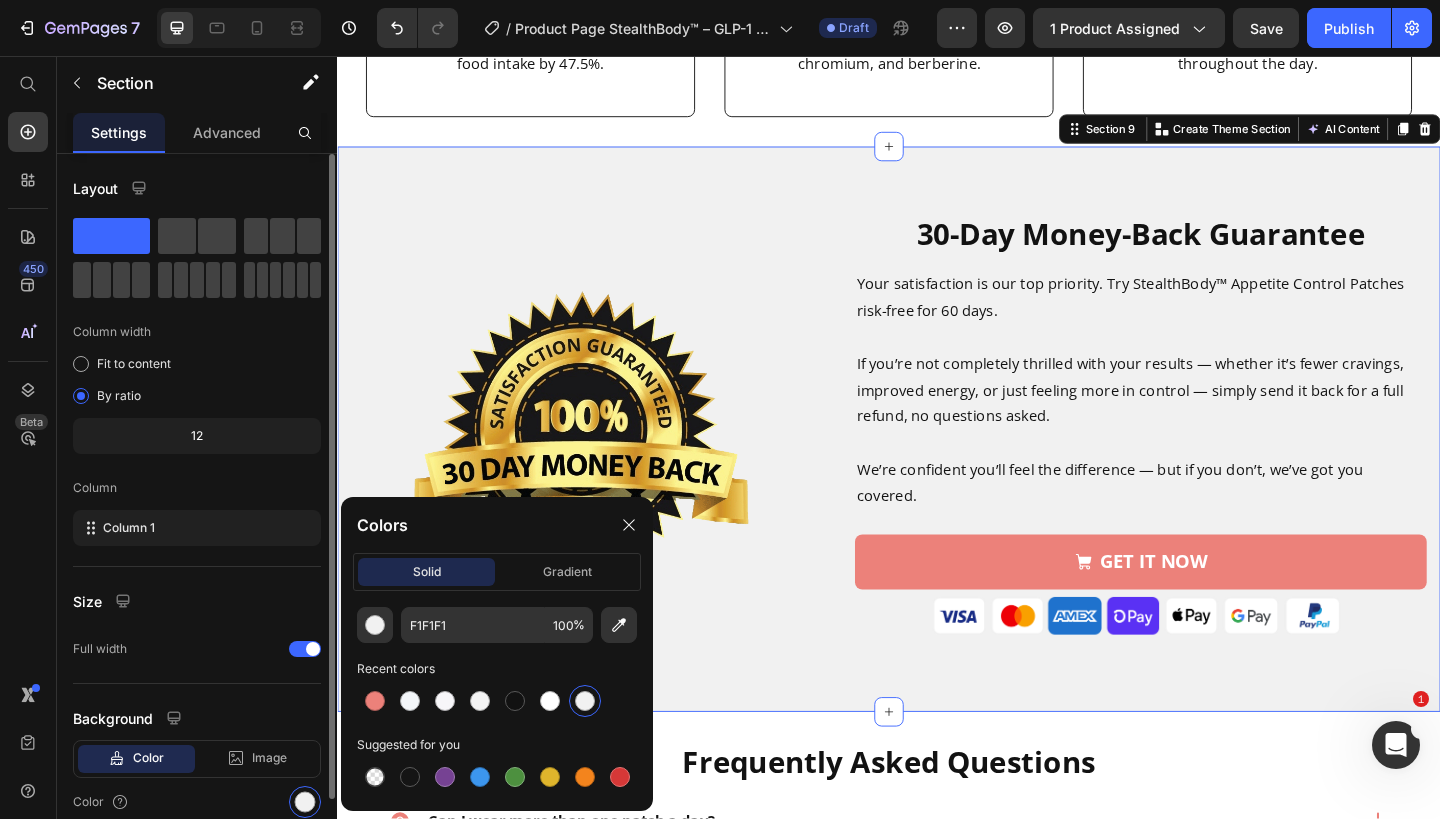 click on "Size" at bounding box center (197, 601) 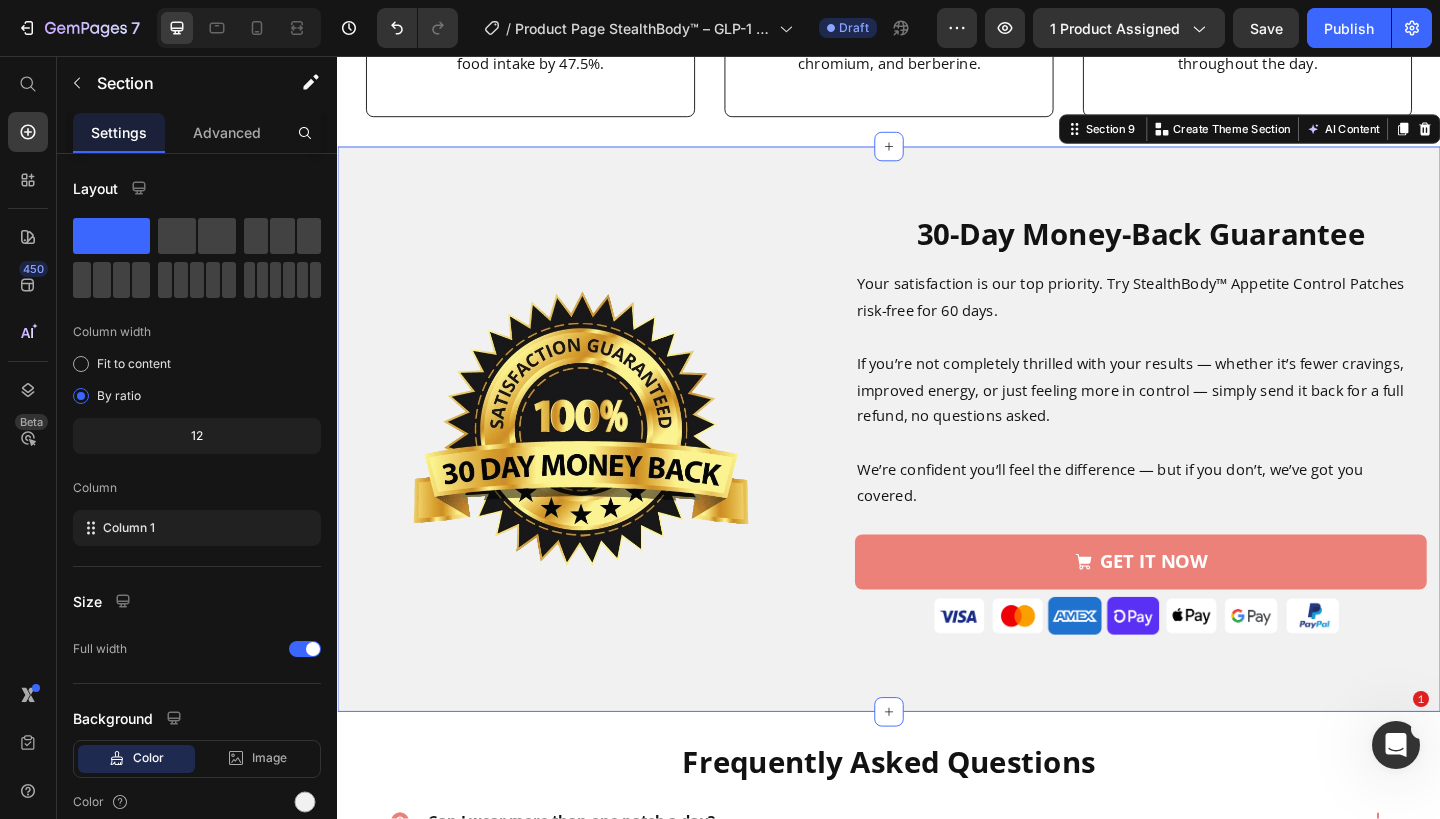 click on "Image" at bounding box center [602, 462] 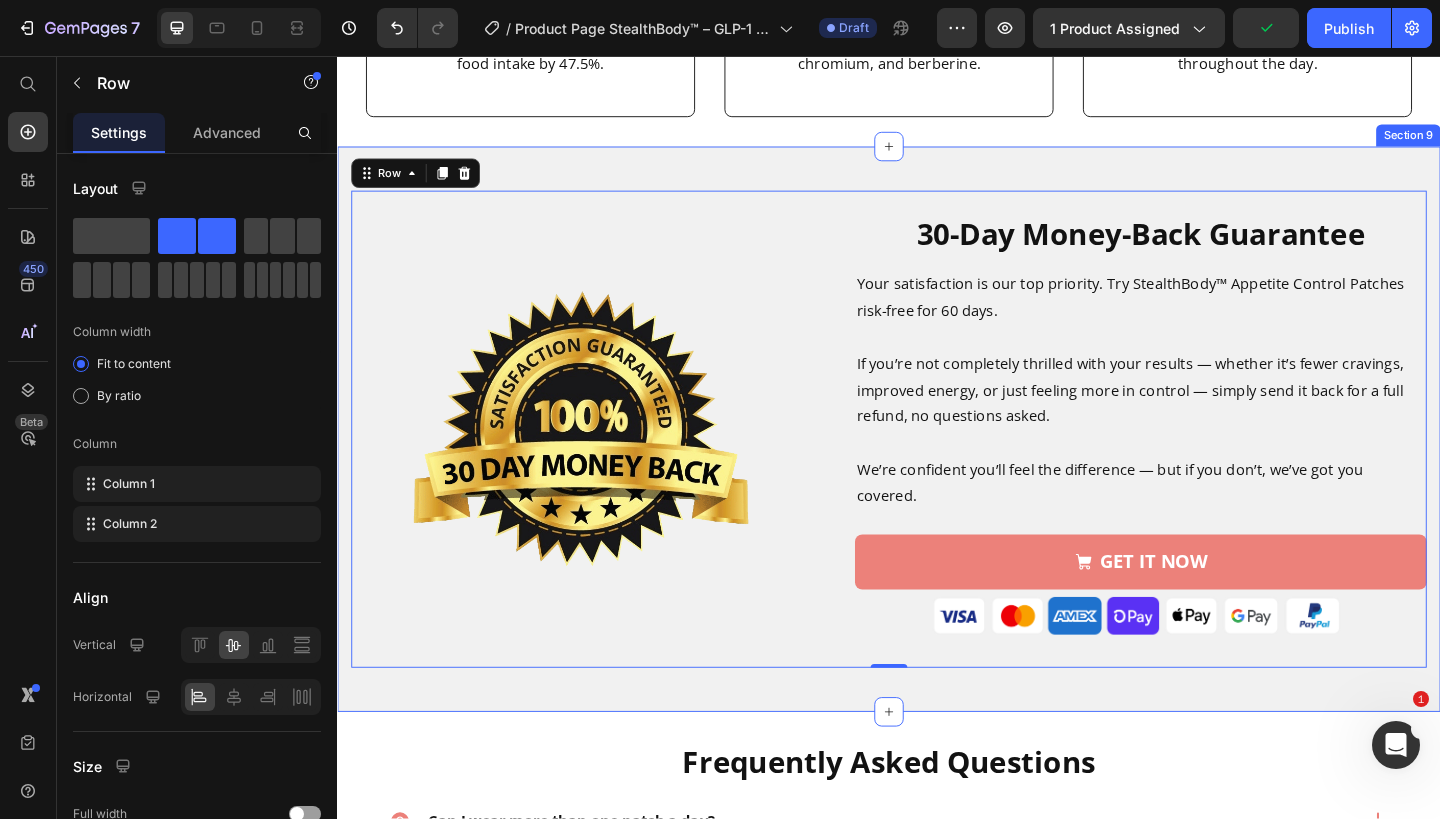 click on "Image 30-Day Money-Back Guarantee Heading Your satisfaction is our top priority. Try StealthBody™ Appetite Control Patches risk-free for 60 days.   If you’re not completely thrilled with your results — whether it’s fewer cravings, improved energy, or just feeling more in control — simply send it back for a full refund, no questions asked.   We’re confident you’ll feel the difference — but if you don’t, we’ve got you covered. Text block
GET IT NOW Button Image Row   0 Section 9" at bounding box center (937, 462) 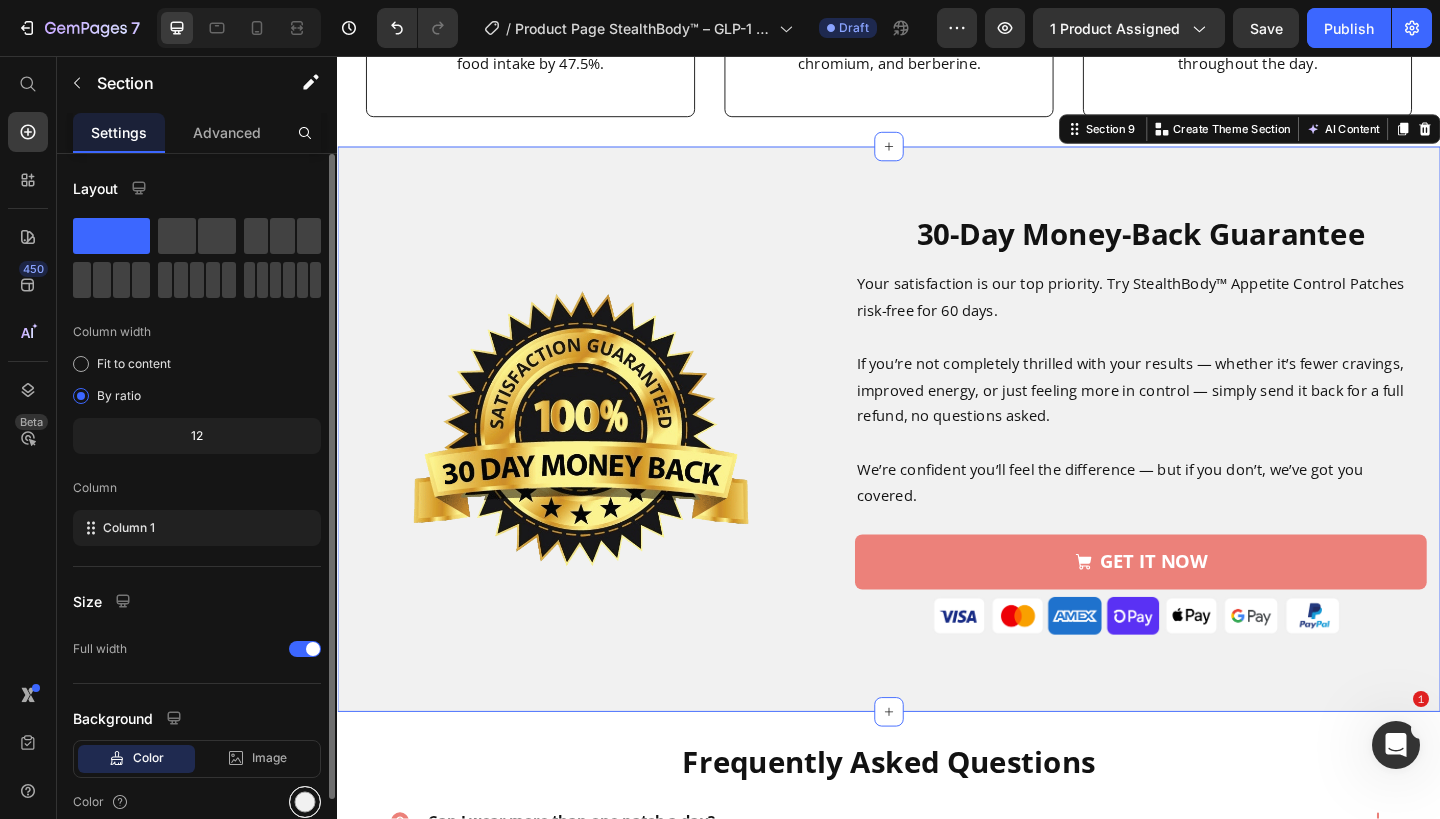 click at bounding box center [305, 802] 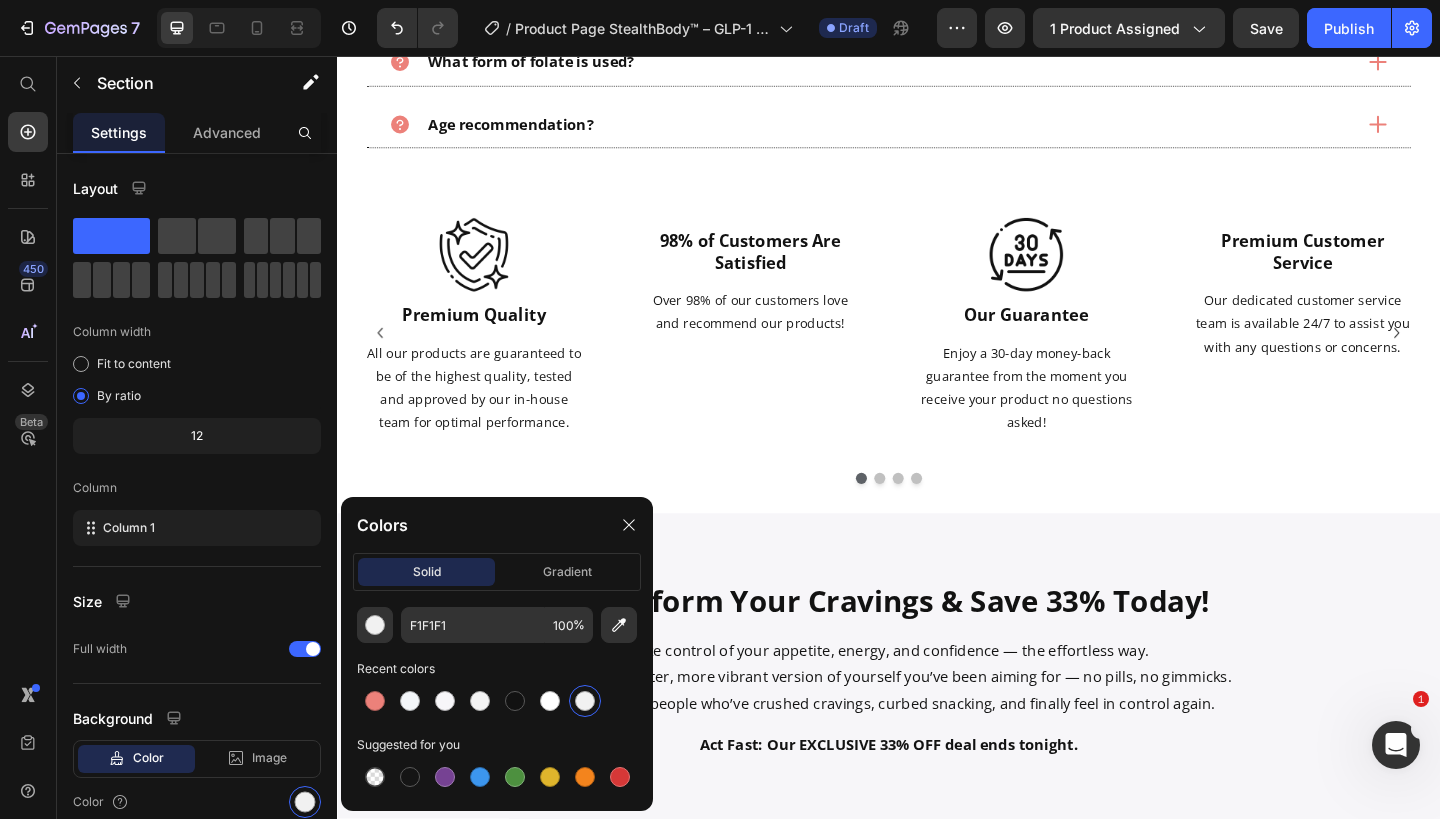 scroll, scrollTop: 5874, scrollLeft: 0, axis: vertical 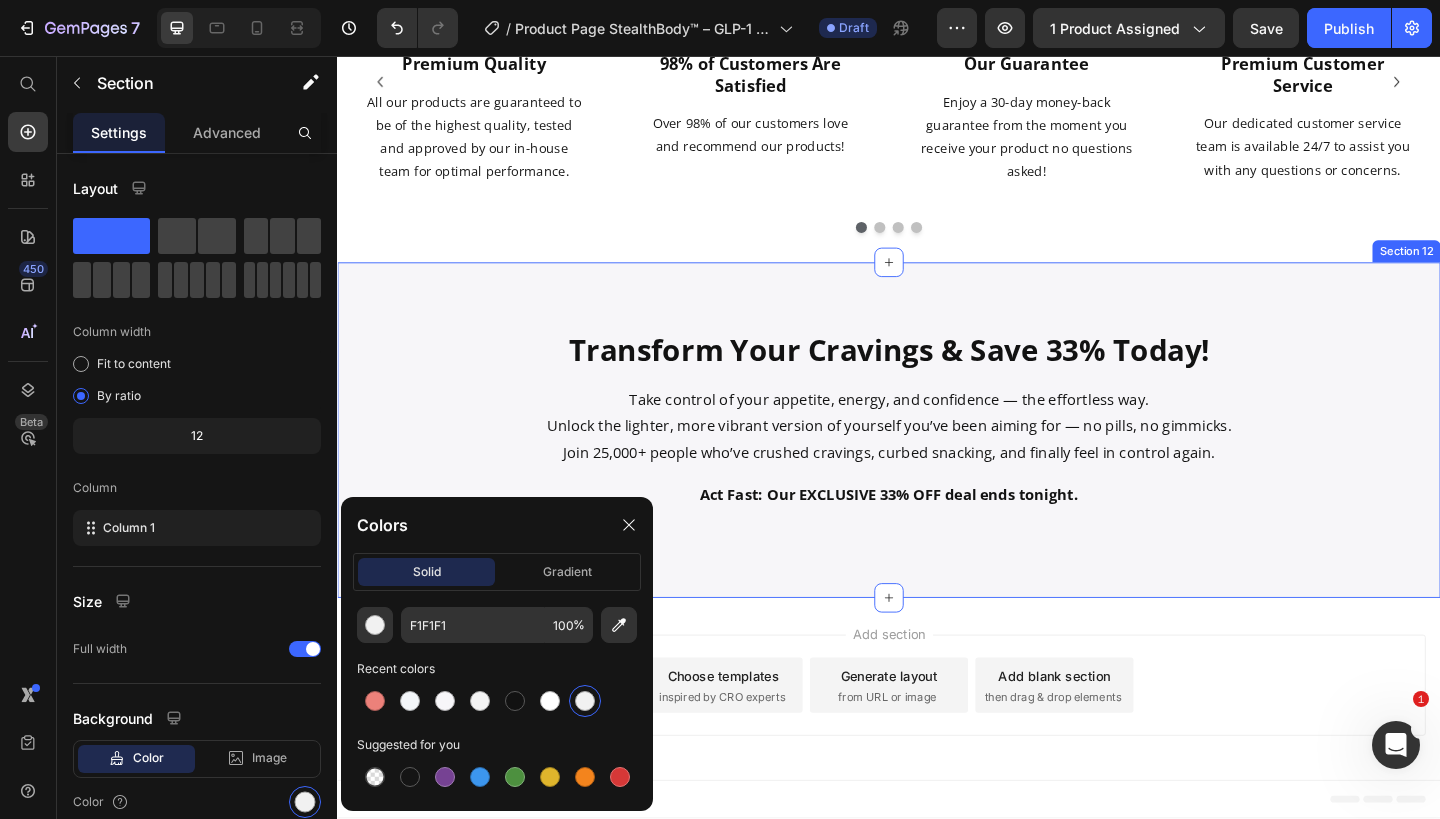 click on "Transform Your Cravings & Save 33% Today! Heading Take control of your appetite, energy, and confidence — the effortless way. Unlock the lighter, more vibrant version of yourself you’ve been aiming for — no pills, no gimmicks. Join 25,000+ people who’ve crushed cravings, curbed snacking, and finally feel in control again. Text block Act Fast: Our EXCLUSIVE 33% OFF deal ends tonight. Text block Row Section 12" at bounding box center (937, 464) 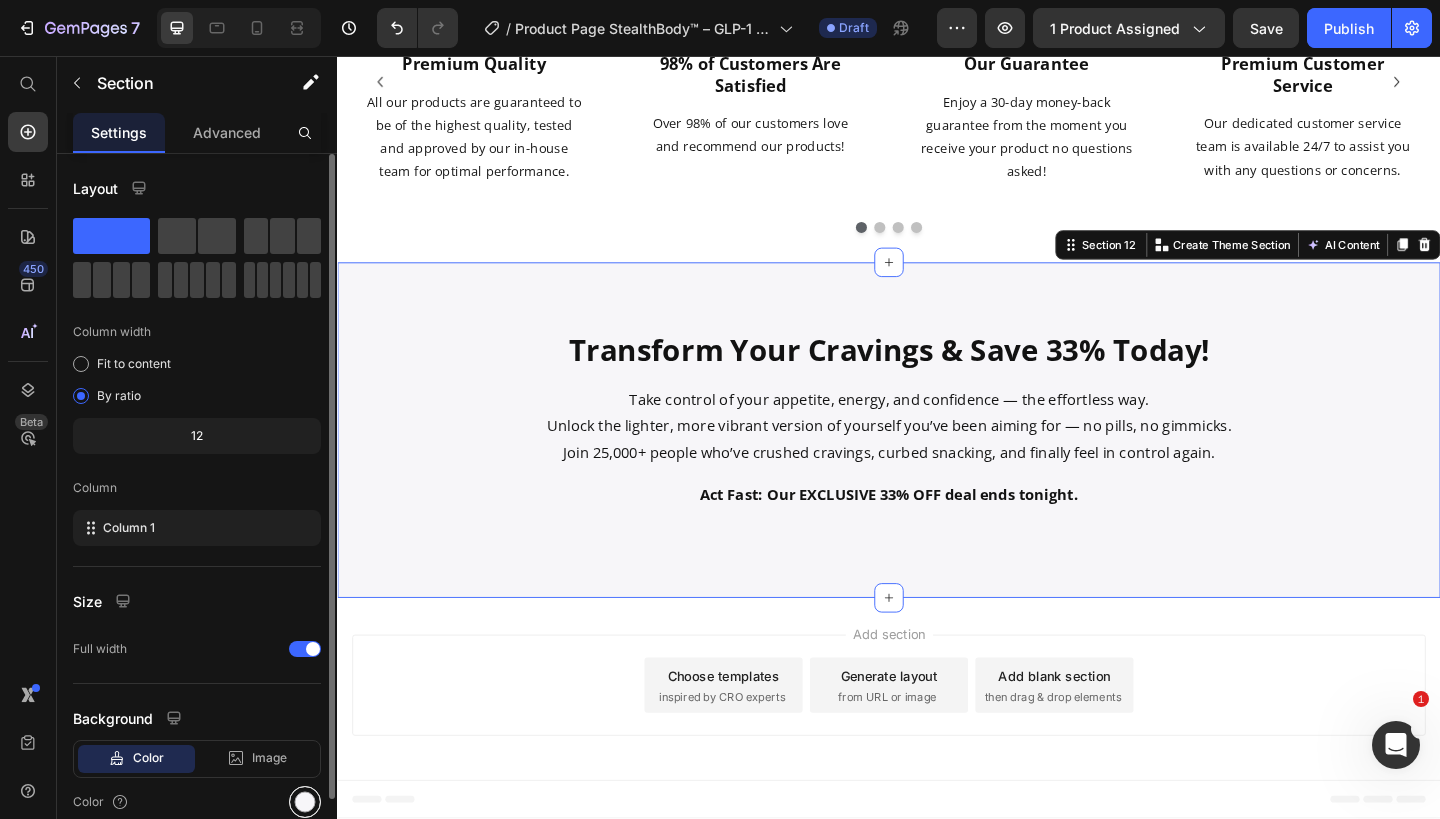 click at bounding box center (305, 802) 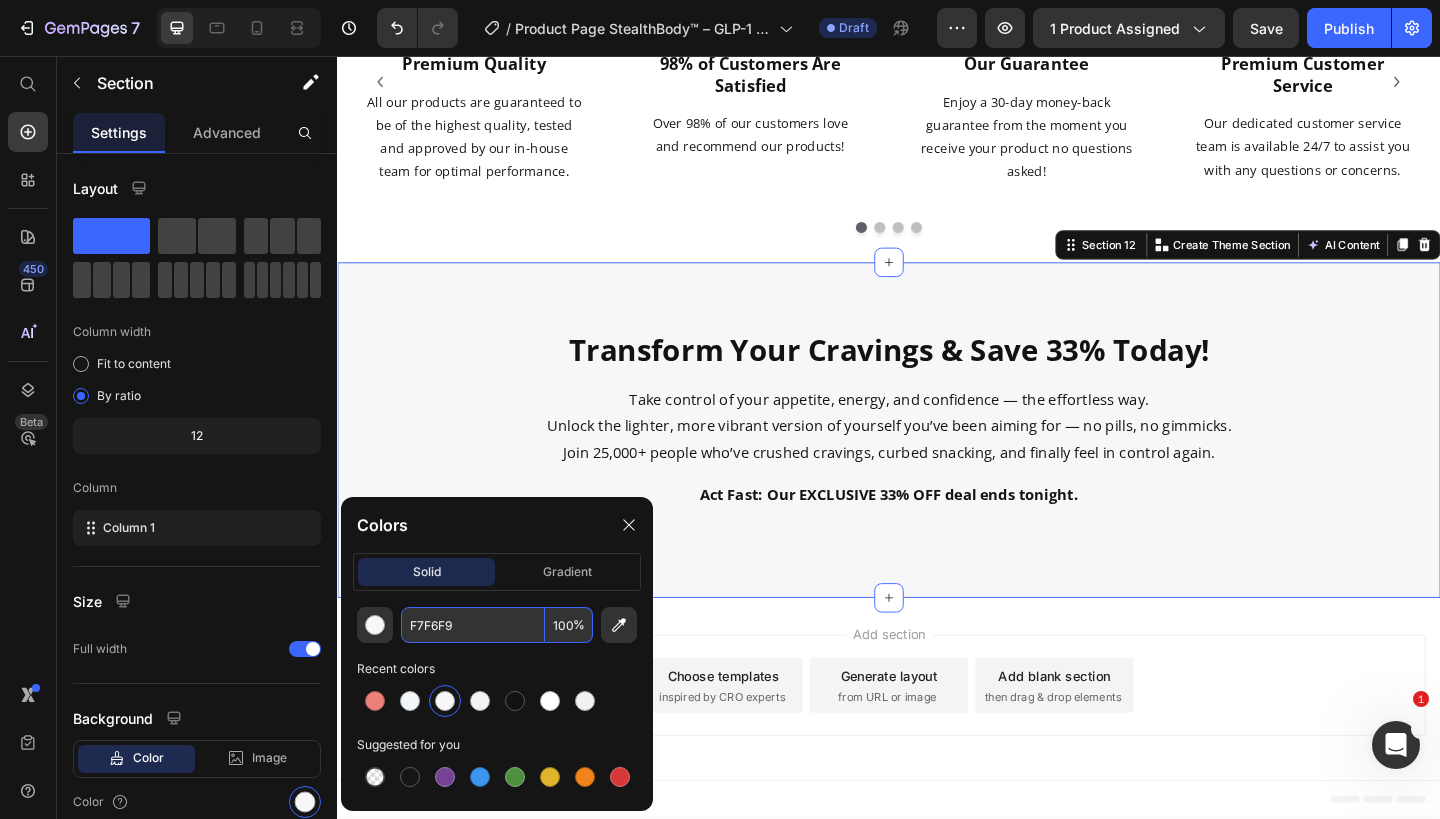 click on "F7F6F9" at bounding box center (473, 625) 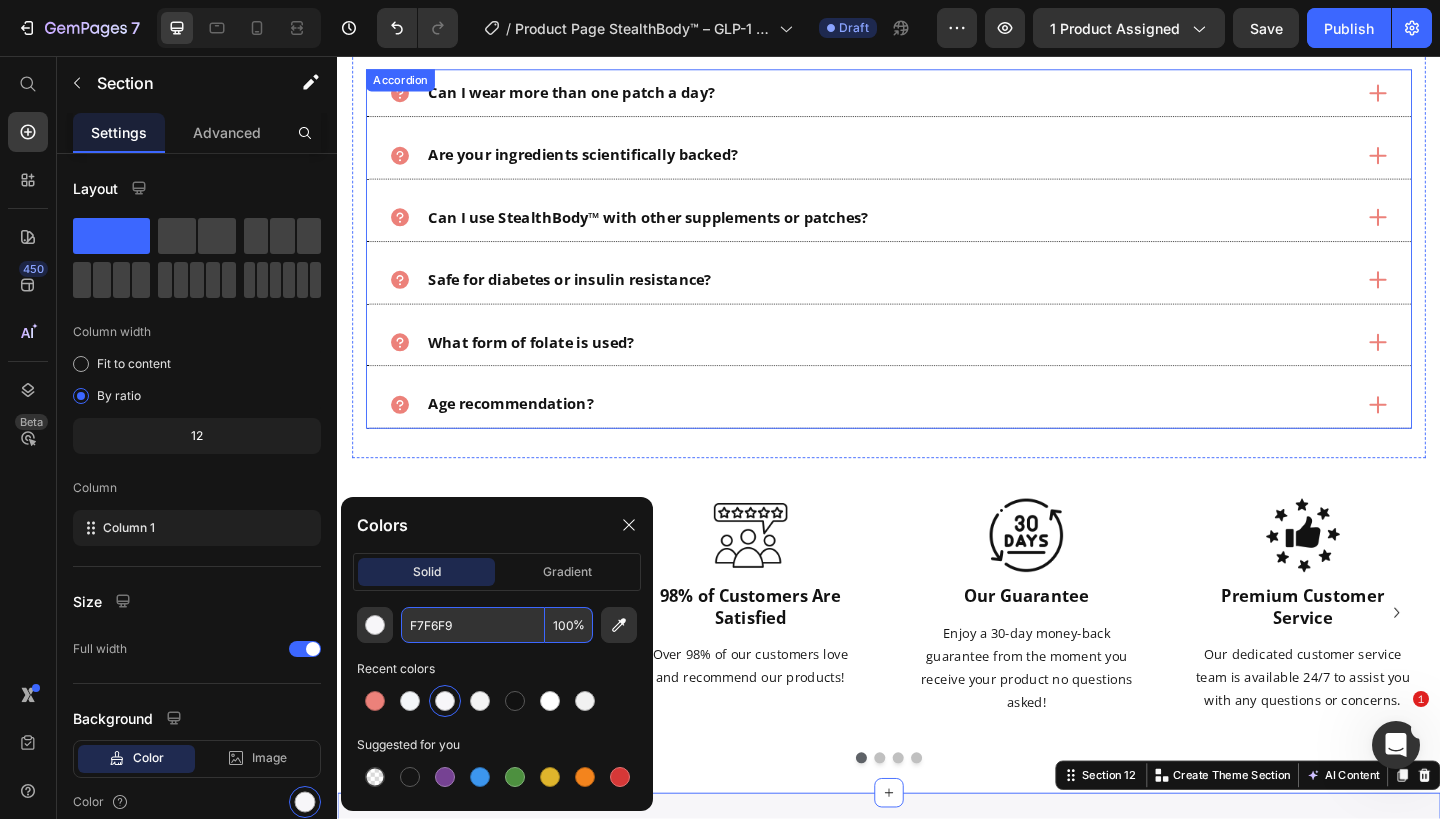 scroll, scrollTop: 5234, scrollLeft: 0, axis: vertical 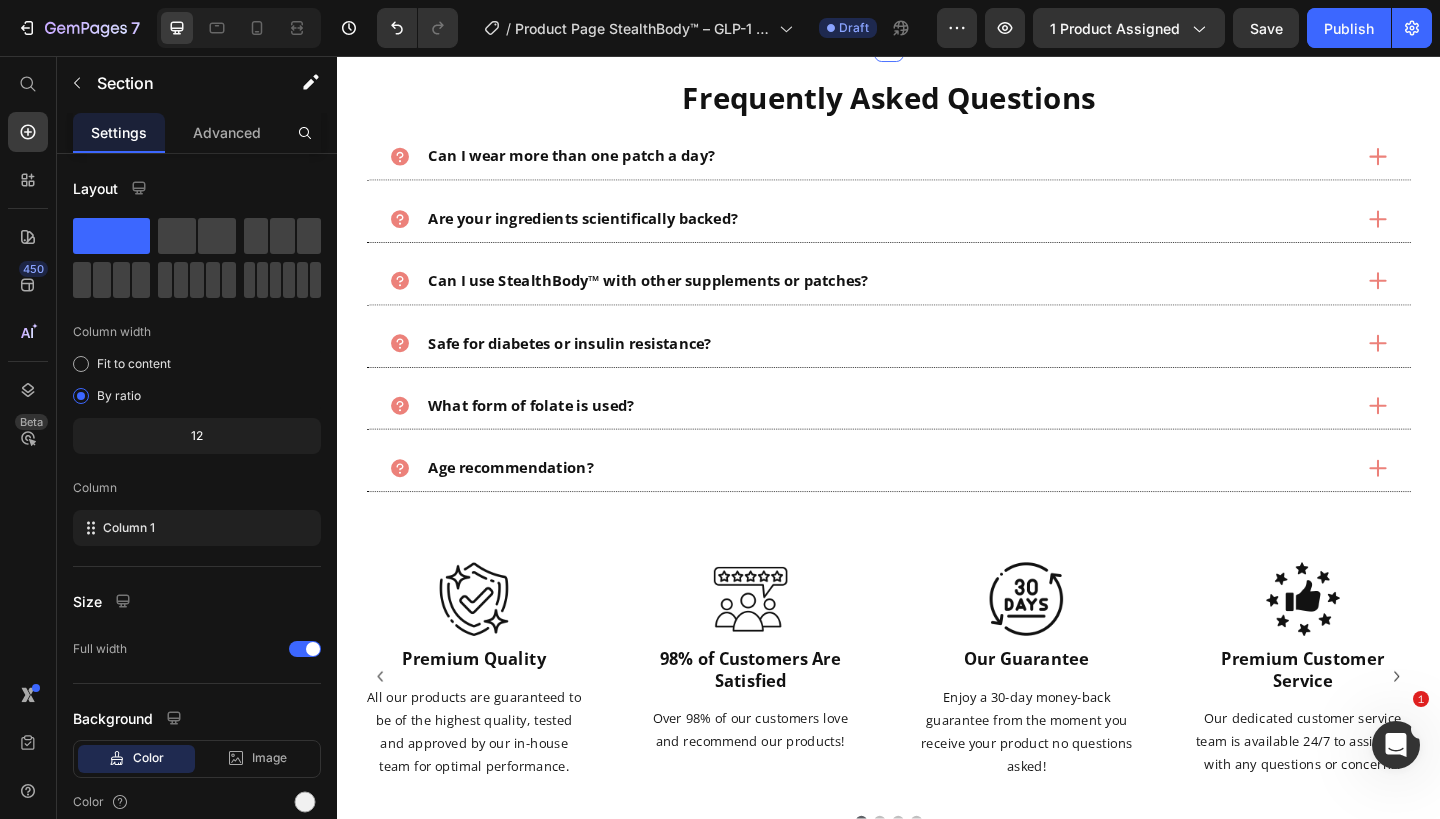 click on "Image 30-Day Money-Back Guarantee Heading Your satisfaction is our top priority. Try StealthBody™ Appetite Control Patches risk-free for 60 days.   If you’re not completely thrilled with your results — whether it’s fewer cravings, improved energy, or just feeling more in control — simply send it back for a full refund, no questions asked.   We’re confident you’ll feel the difference — but if you don’t, we’ve got you covered. Text block
GET IT NOW Button Image Row Section 9" at bounding box center (937, -261) 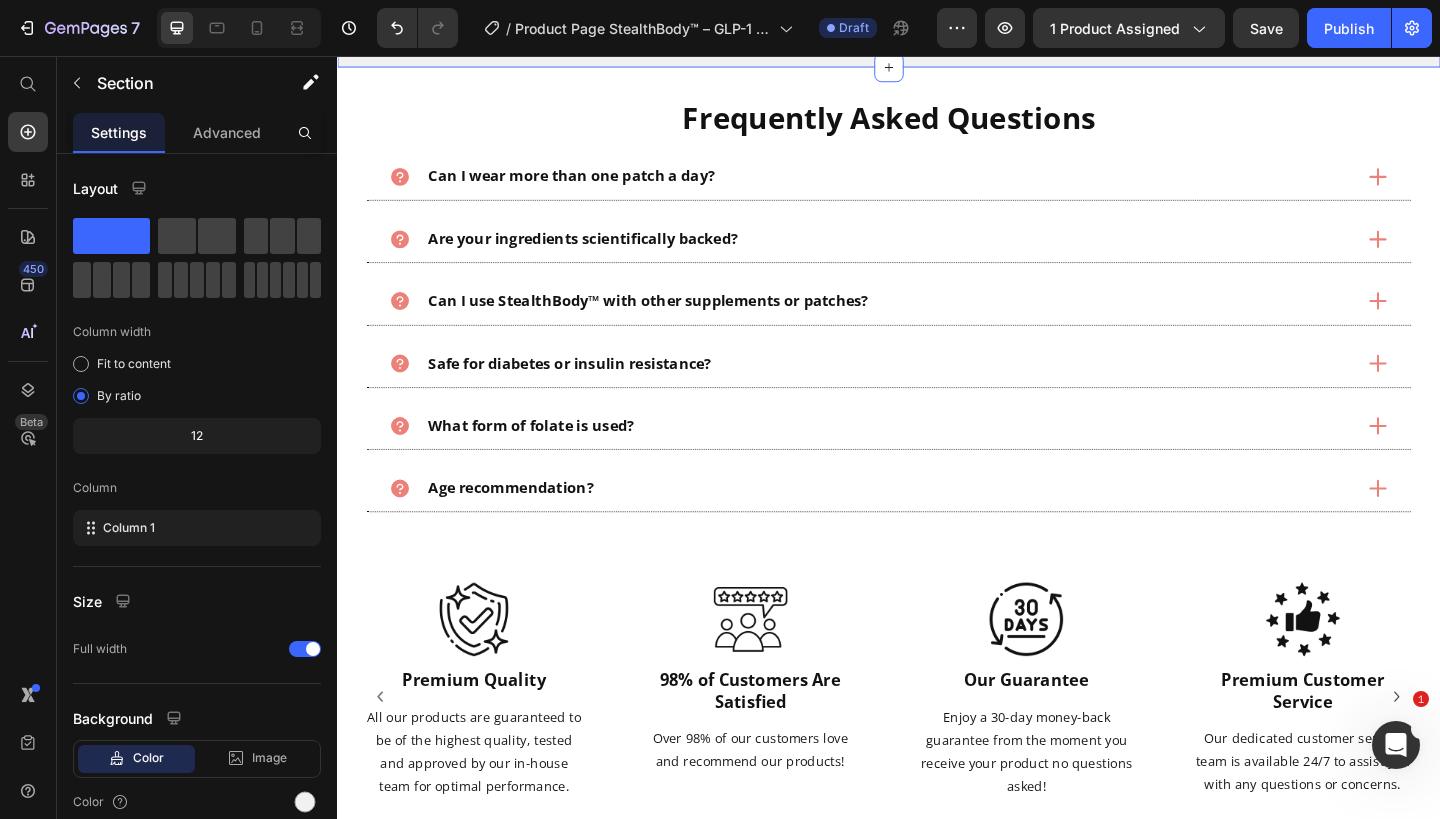 scroll, scrollTop: 4744, scrollLeft: 0, axis: vertical 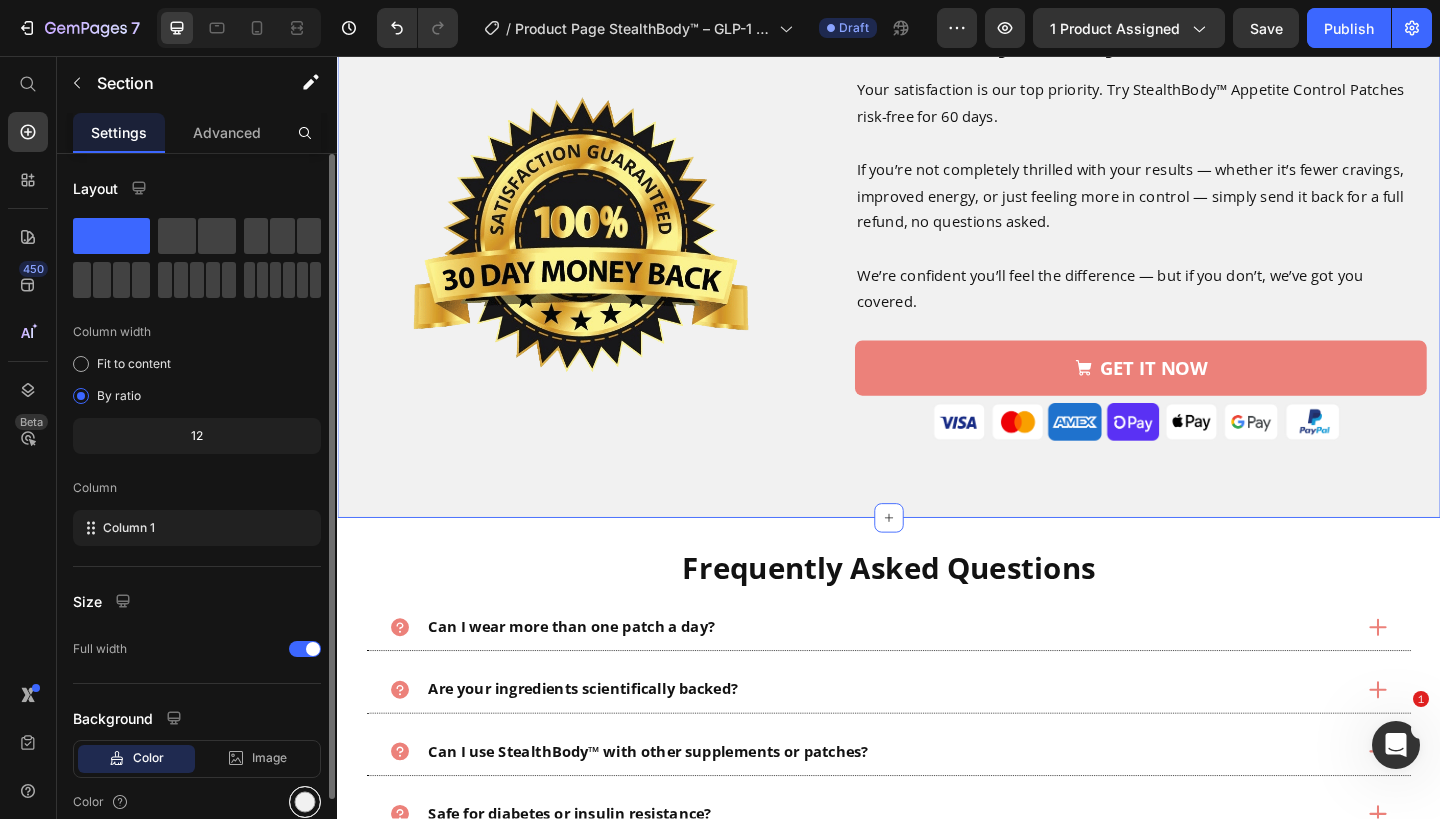 click at bounding box center (305, 802) 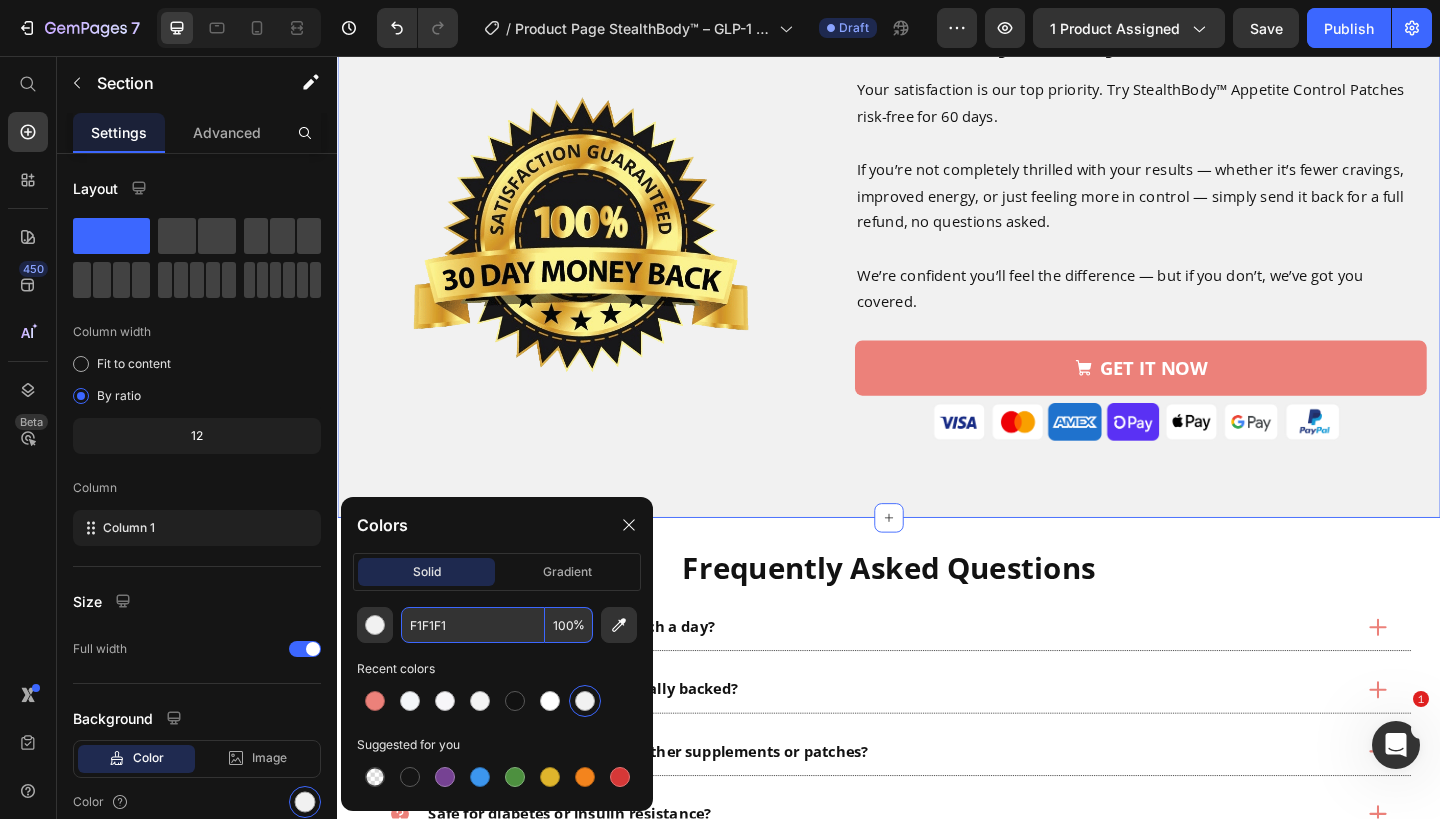 click on "F1F1F1" at bounding box center [473, 625] 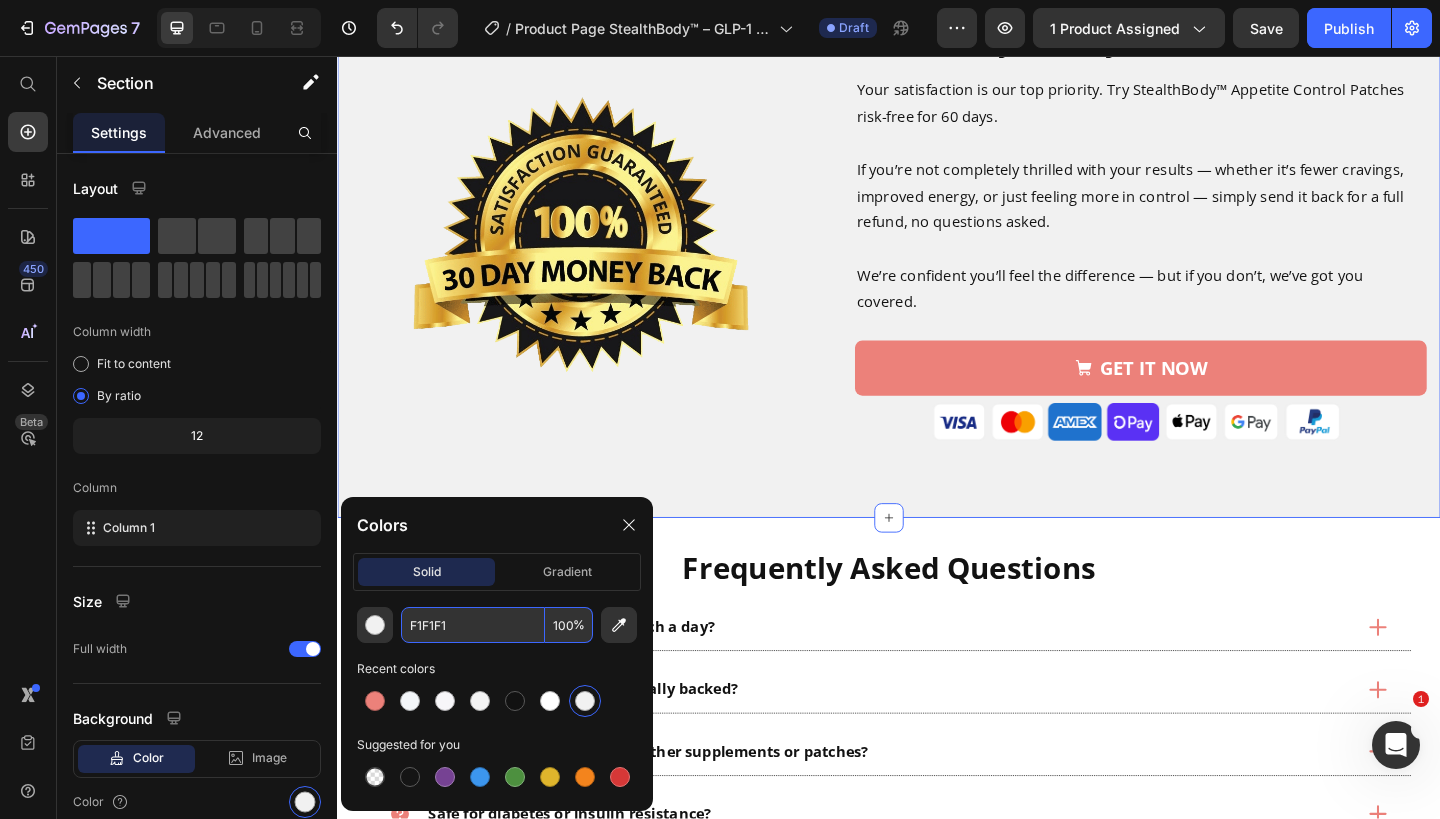 paste on "7F6F9" 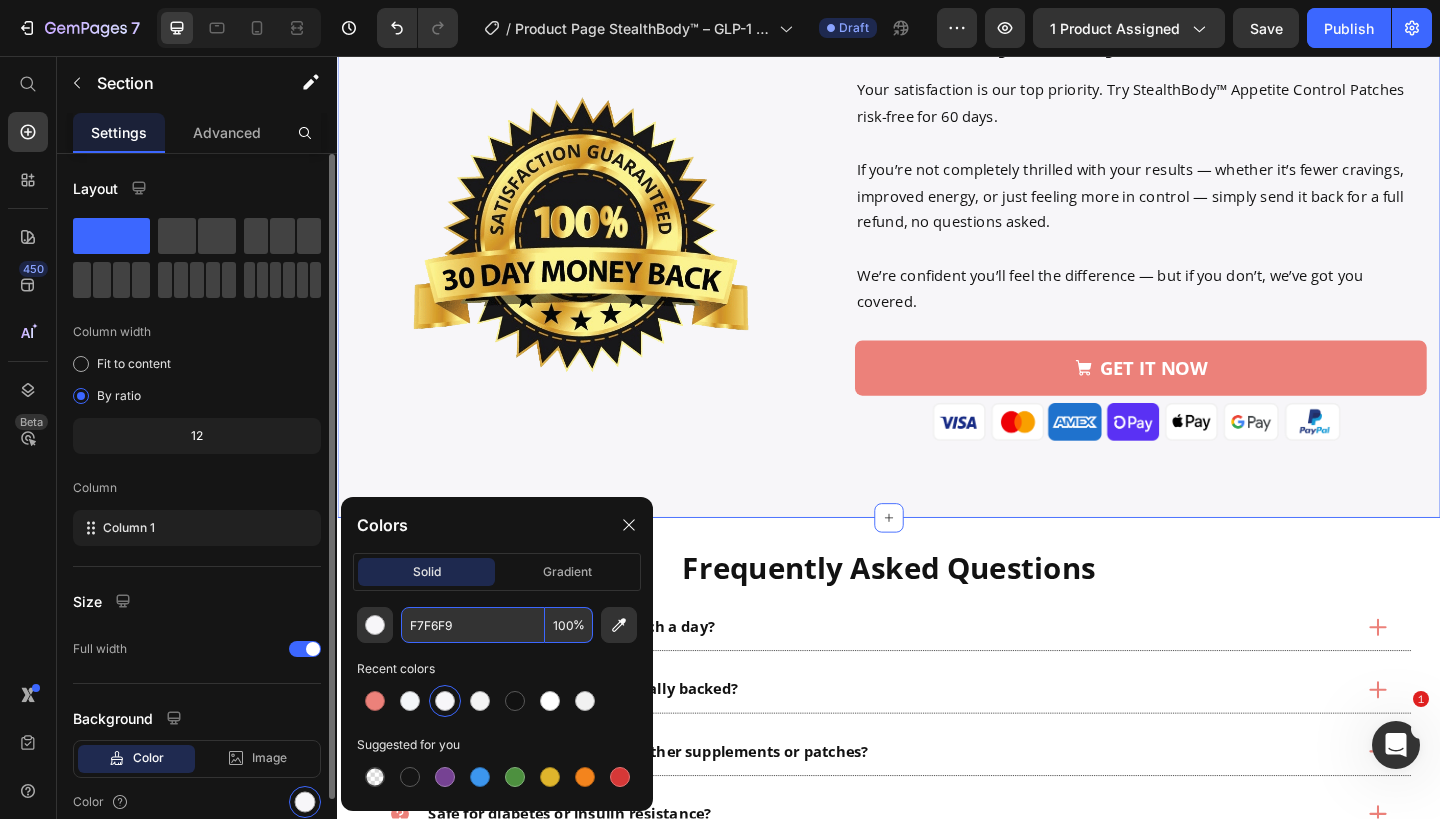 type on "F7F6F9" 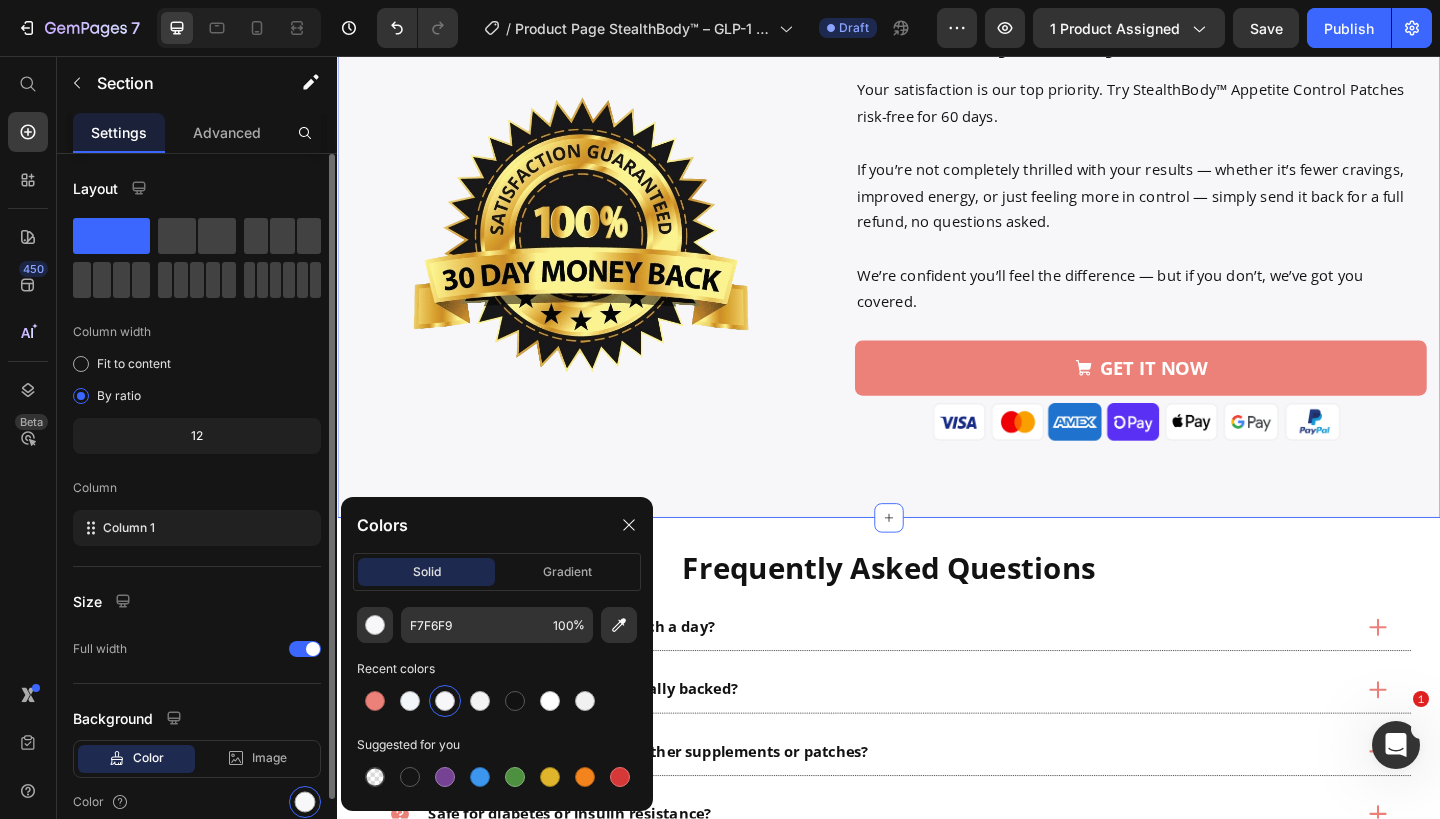 click on "Size" at bounding box center [197, 601] 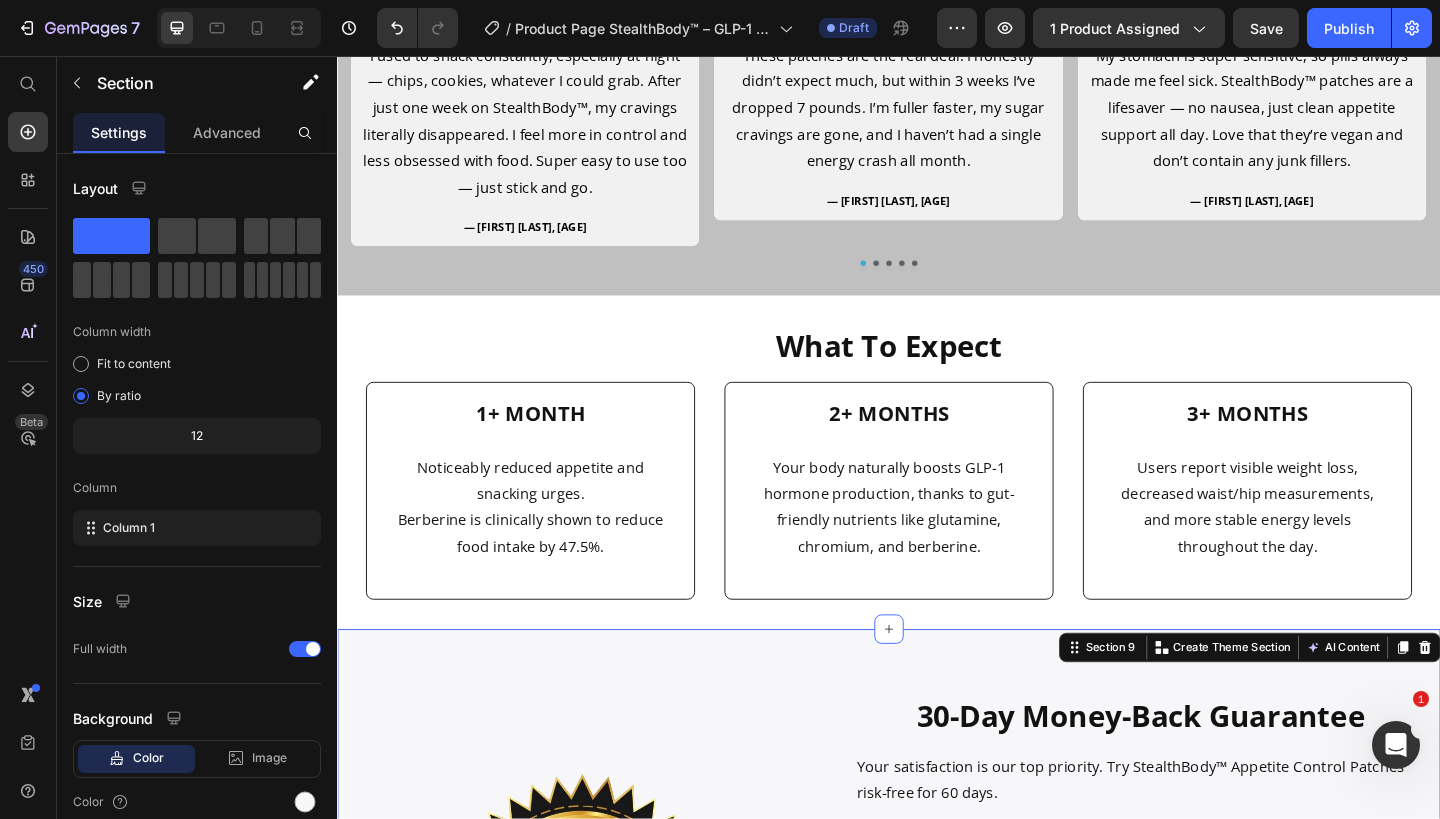 scroll, scrollTop: 3769, scrollLeft: 0, axis: vertical 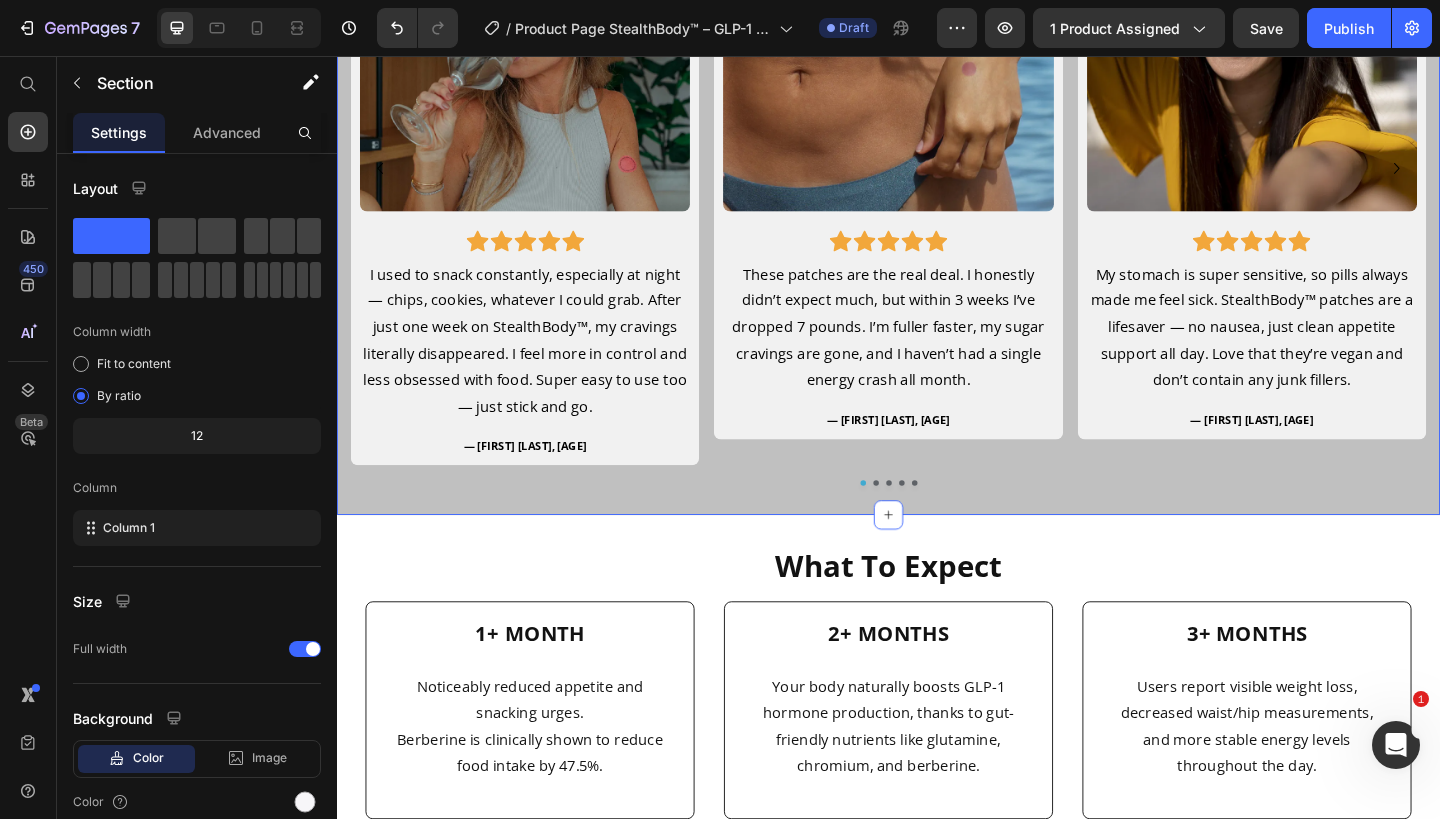 click on "Hear From Our Customers Heading
Image
Icon
Icon
Icon
Icon
Icon Row I used to snack constantly, especially at night — chips, cookies, whatever I could grab. After just one week on StealthBody™, my cravings literally disappeared. I feel more in control and less obsessed with food. Super easy to use too — just stick and go. Text block — Tasha M., 34 Text block Row Image
Icon
Icon
Icon
Icon
Icon Row These patches are the real deal. I honestly didn’t expect much, but within 3 weeks I’ve dropped 7 pounds. I’m fuller faster, my sugar cravings are gone, and I haven’t had a single energy crash all month. Text block — Julia R., 41 Text block Row Image
Icon
Icon
Icon
Icon
Icon Row Text block — Elaine W., 29 Text block" at bounding box center (937, 160) 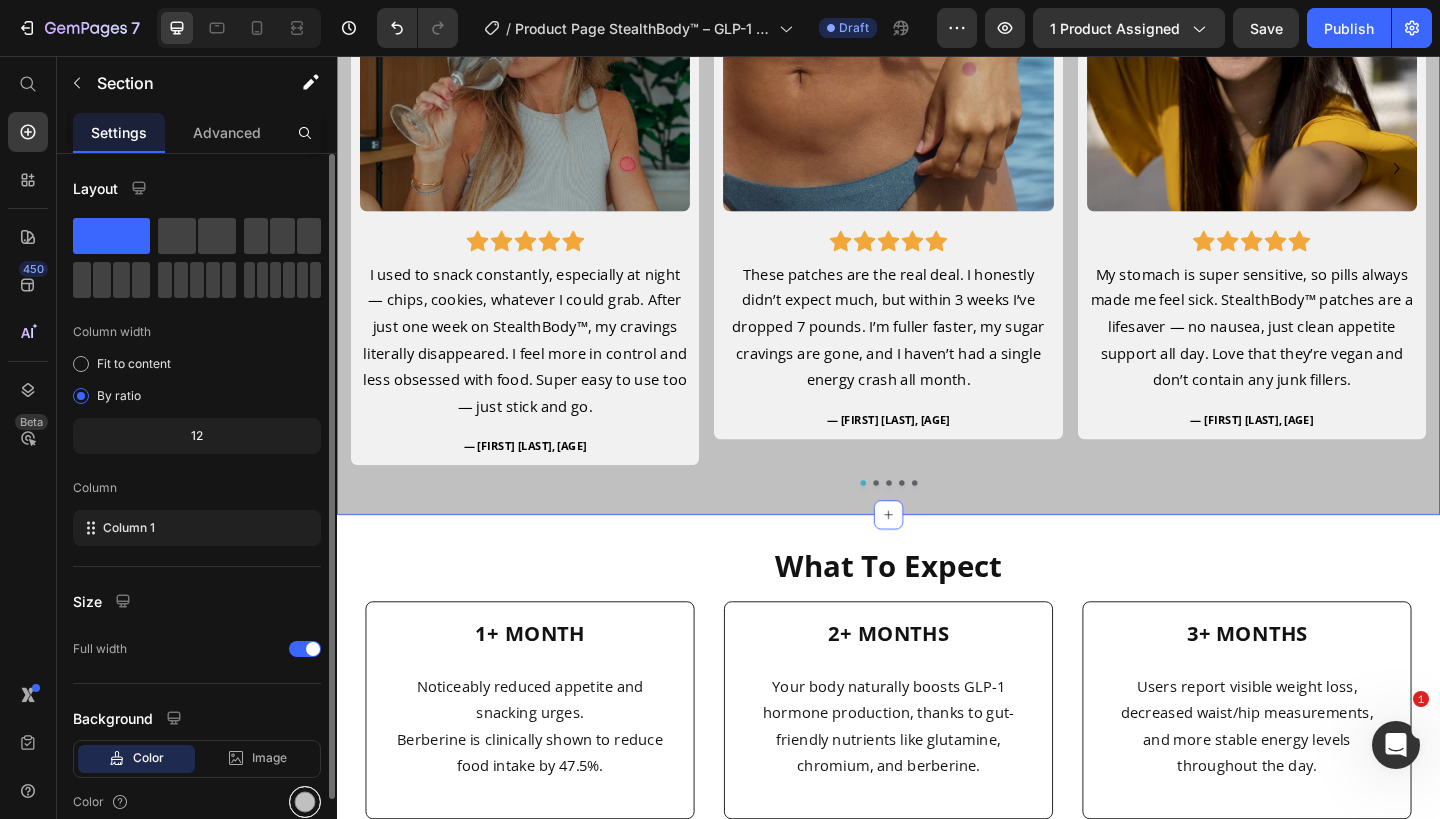 click at bounding box center (305, 802) 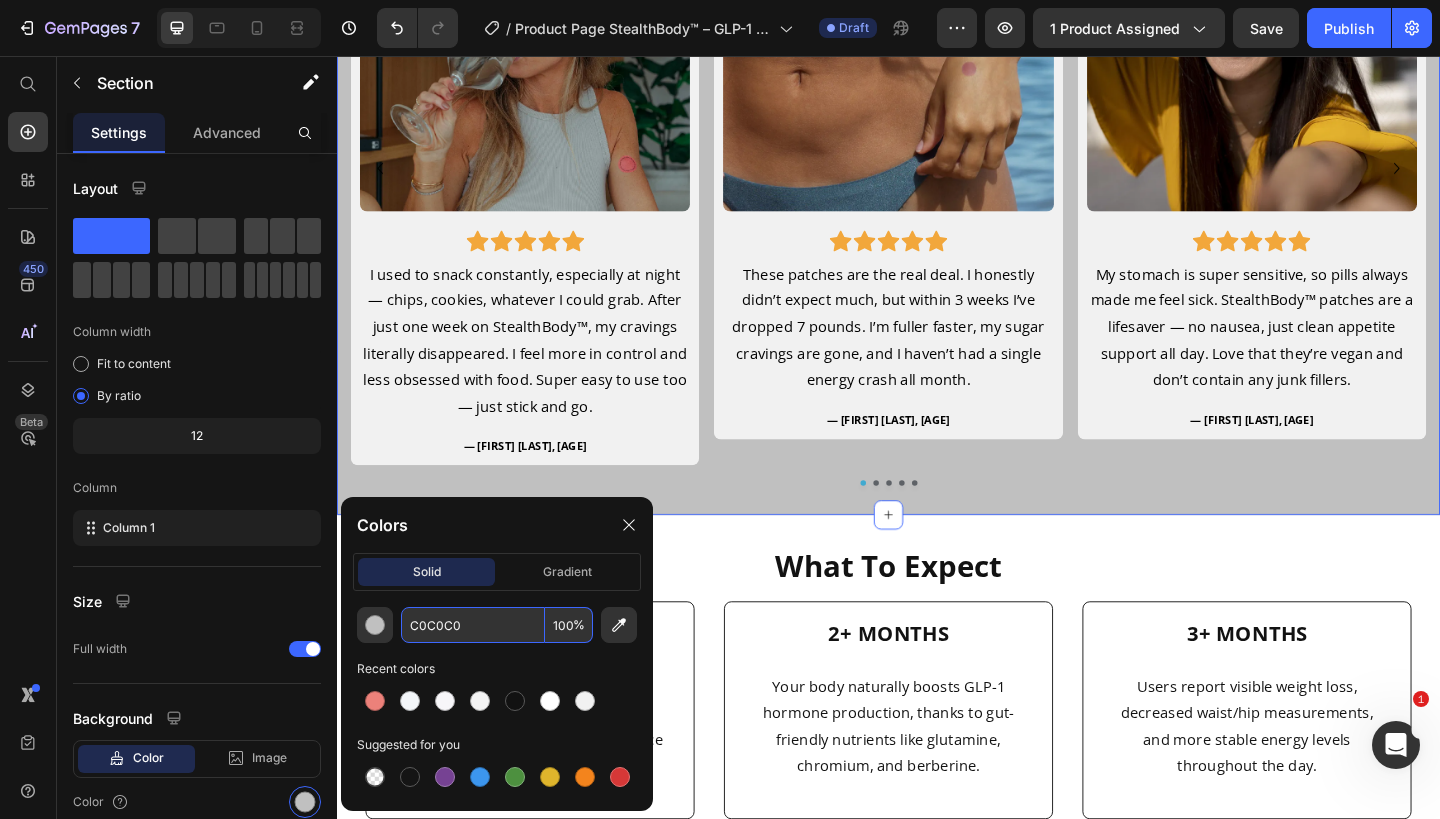 click on "C0C0C0" at bounding box center [473, 625] 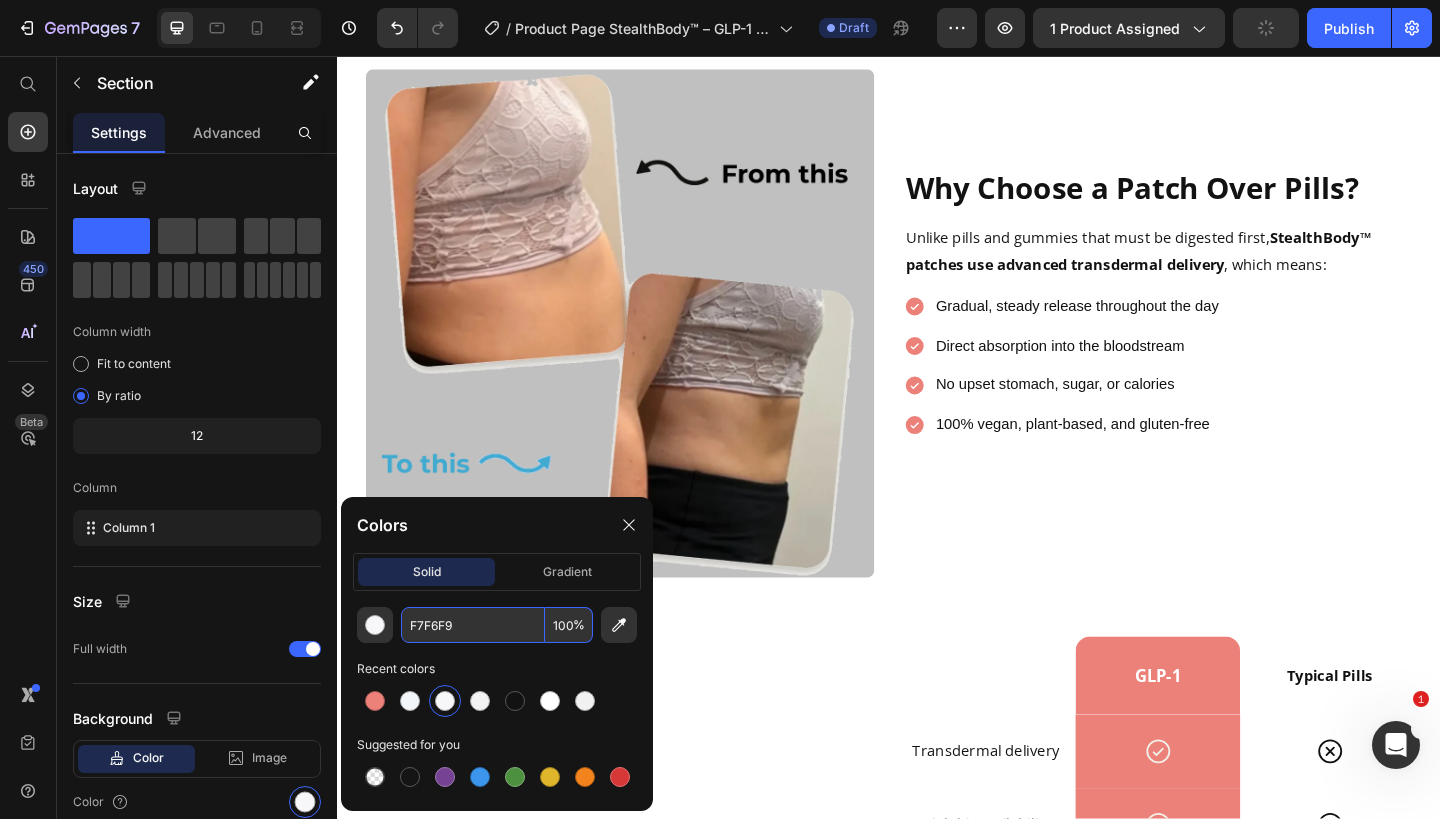 scroll, scrollTop: 2300, scrollLeft: 0, axis: vertical 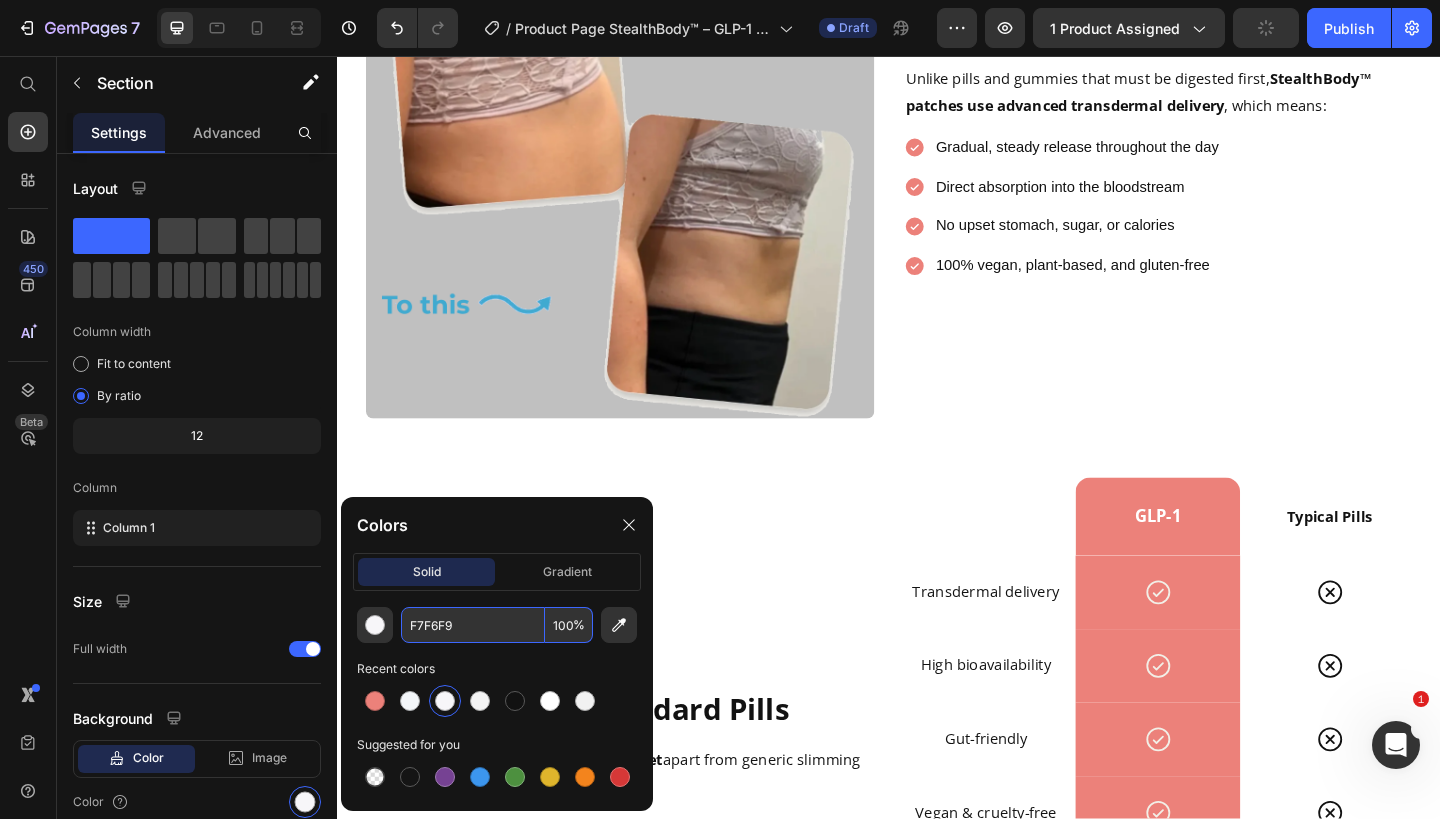 type on "F7F6F9" 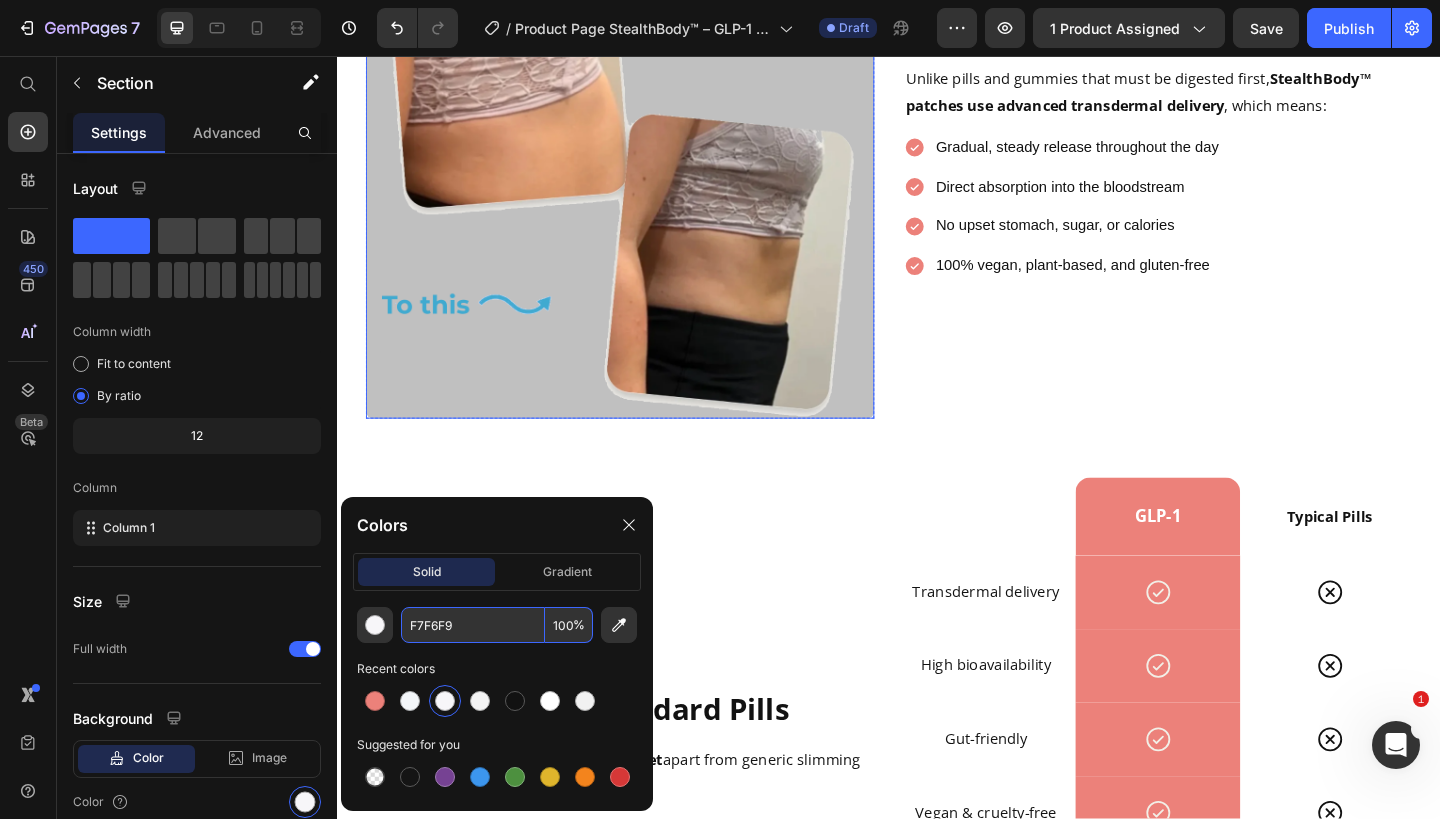 click at bounding box center [644, 174] 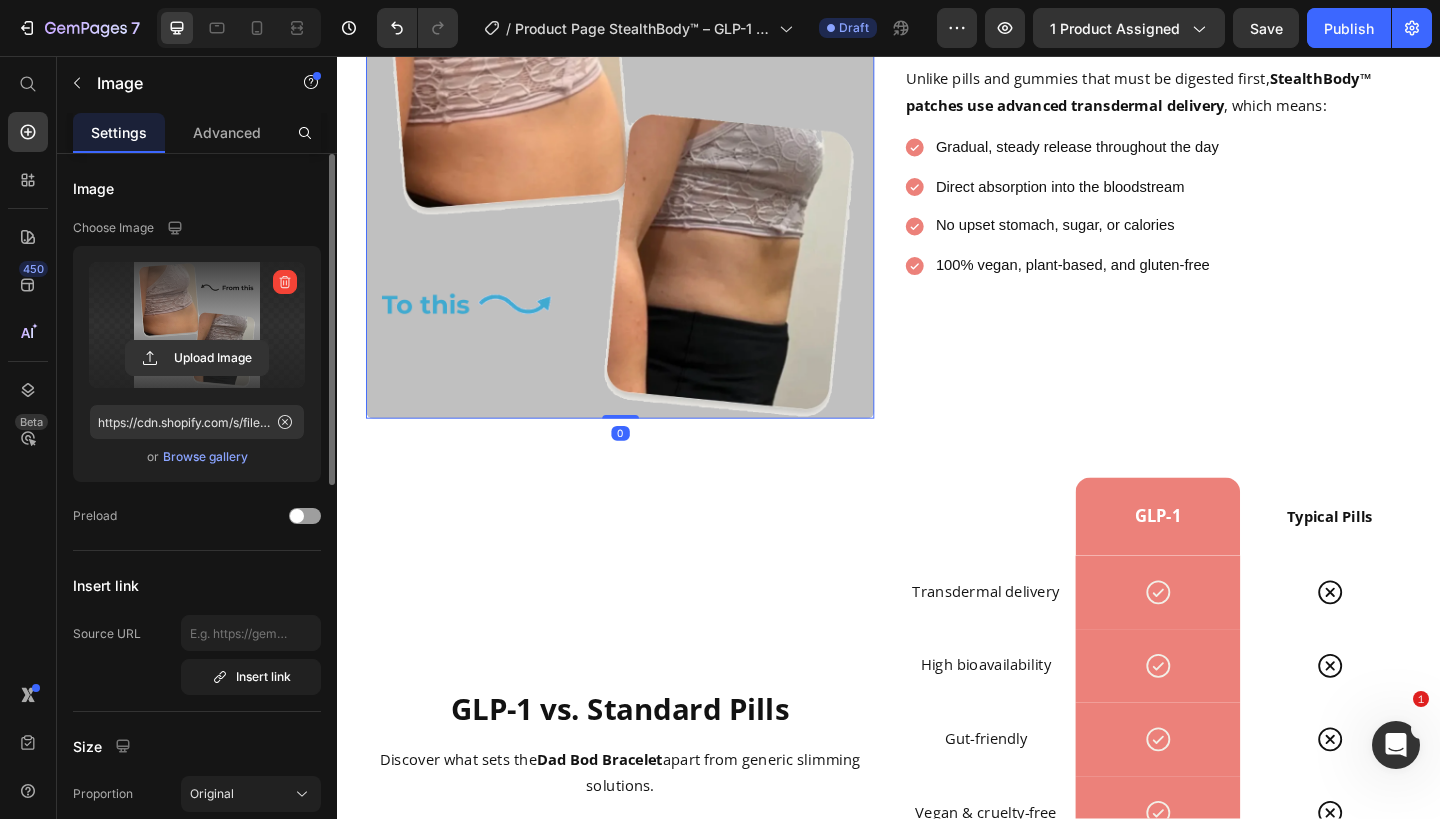 click at bounding box center [197, 325] 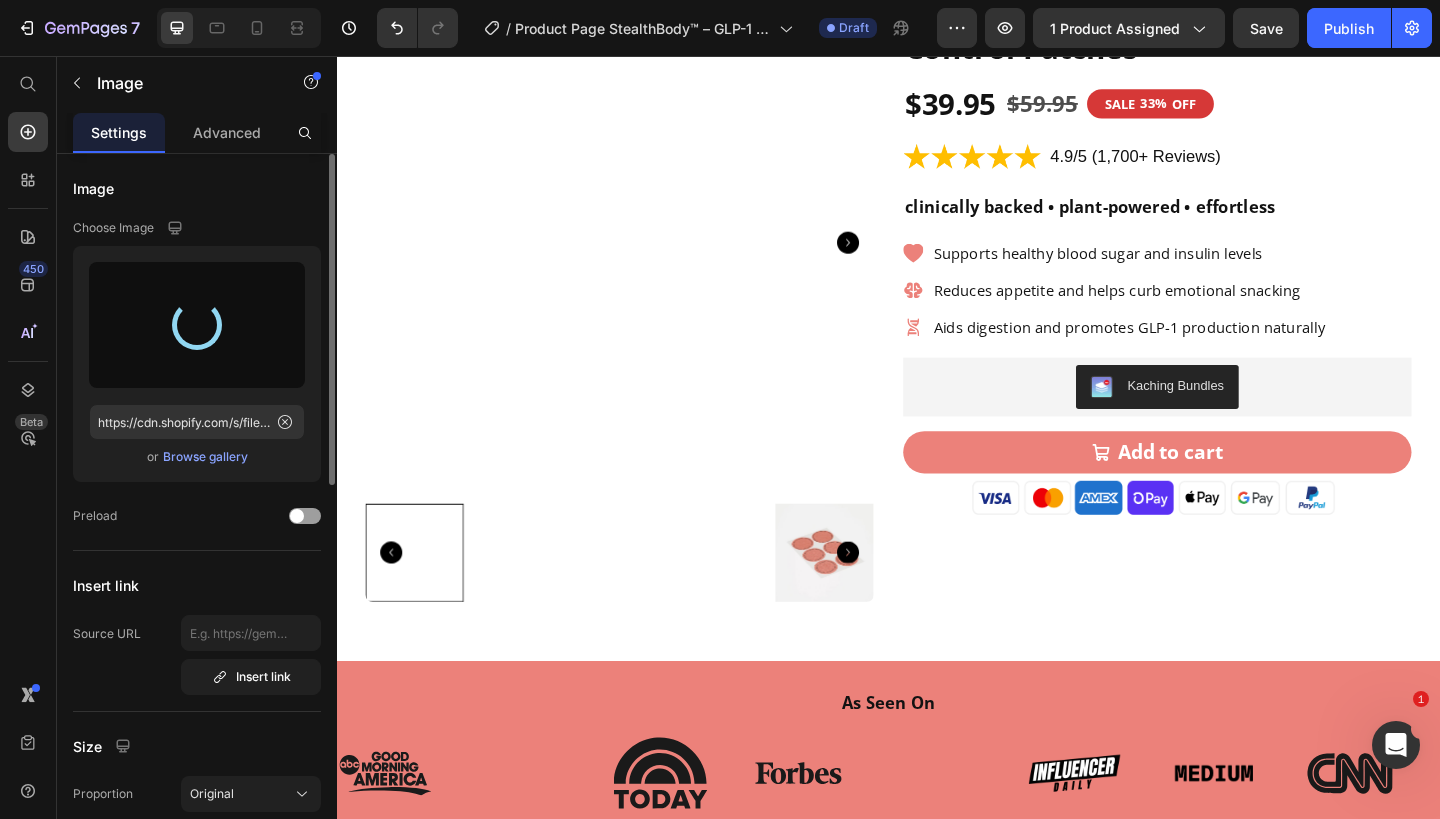 scroll, scrollTop: 2161, scrollLeft: 0, axis: vertical 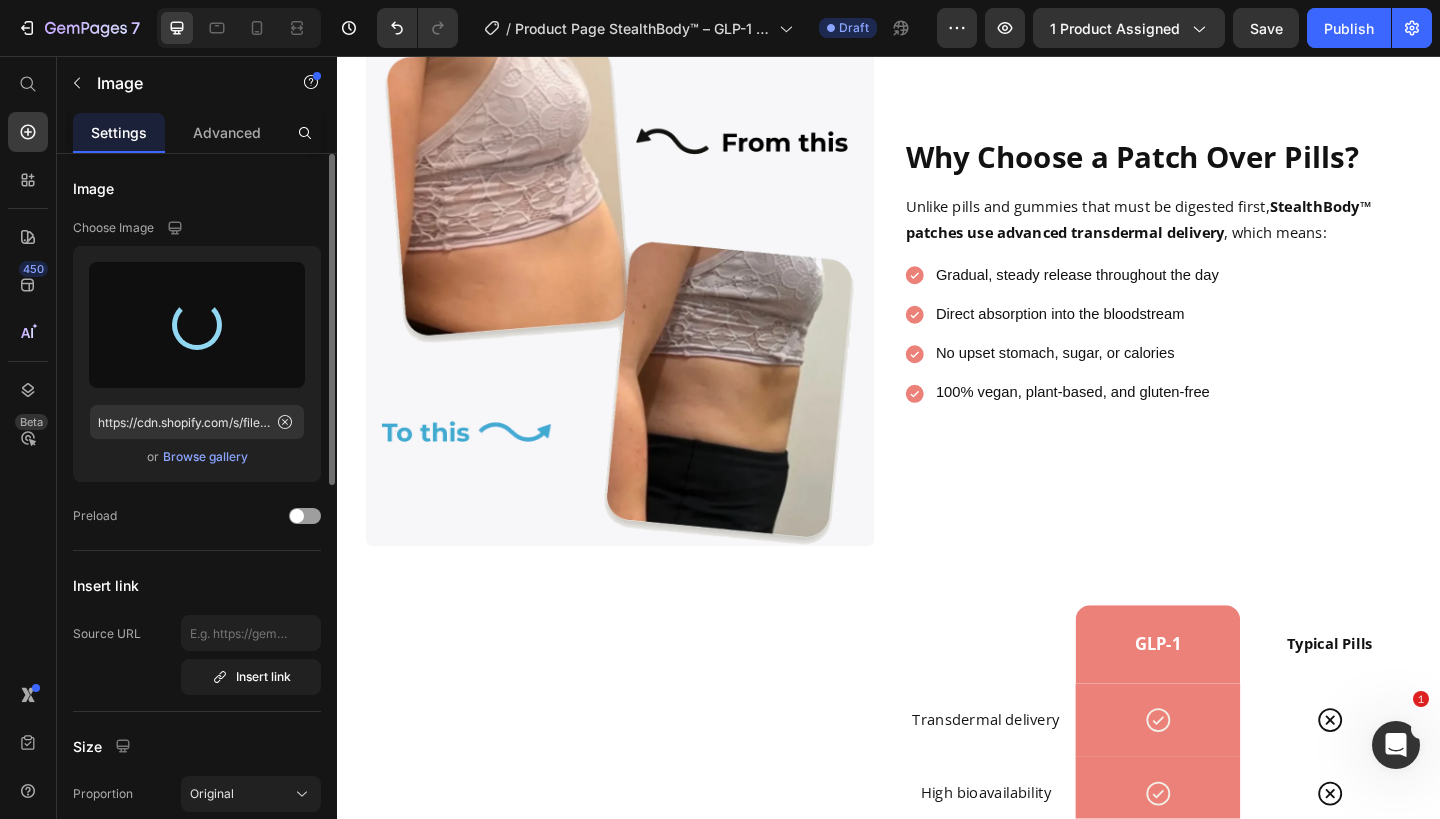 type on "https://cdn.shopify.com/s/files/1/0890/3298/2810/files/gempages_523751704932386036-7180a6cf-b46c-48b4-916e-0abec3c1a59e.png" 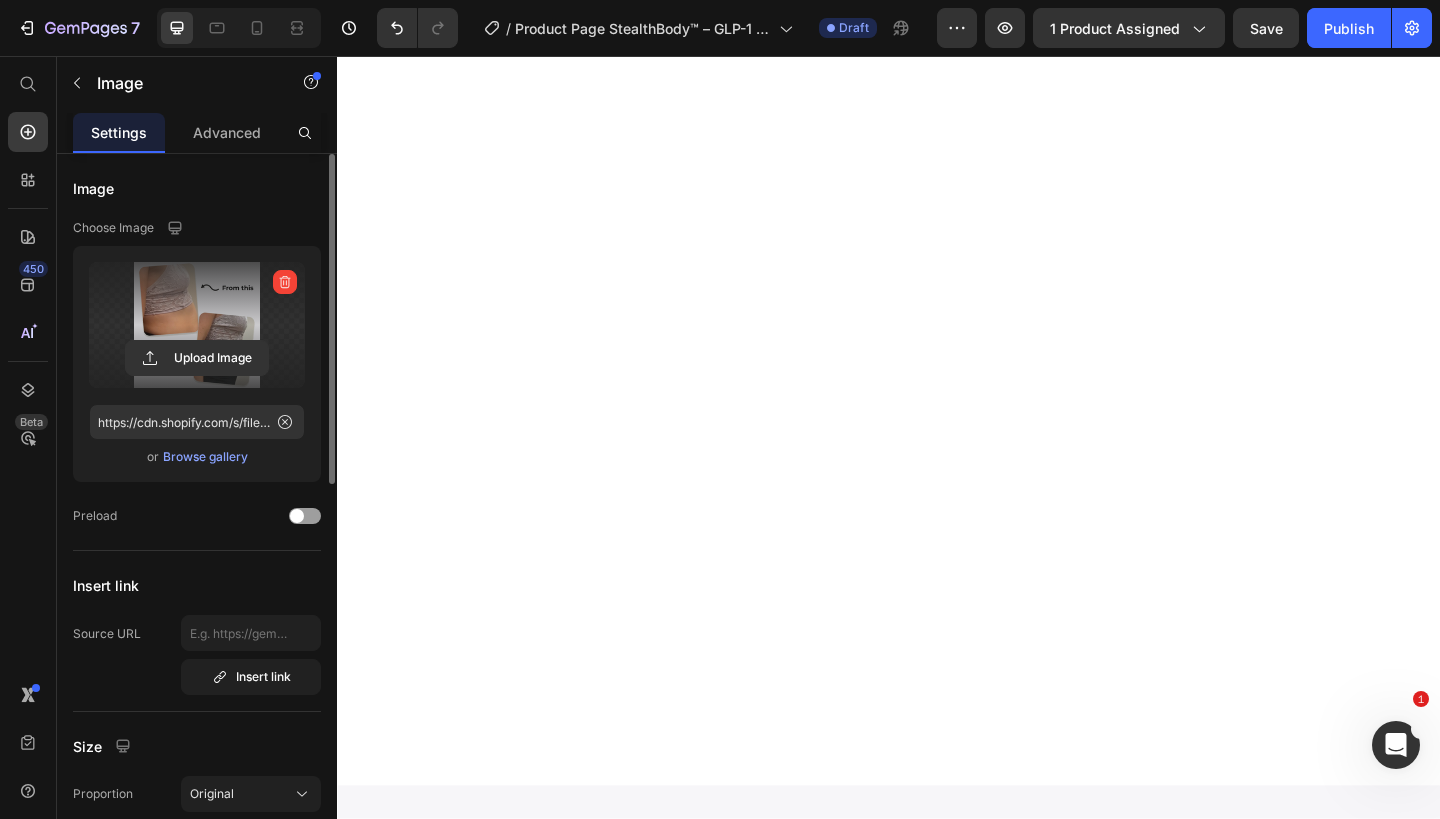 scroll, scrollTop: 4108, scrollLeft: 0, axis: vertical 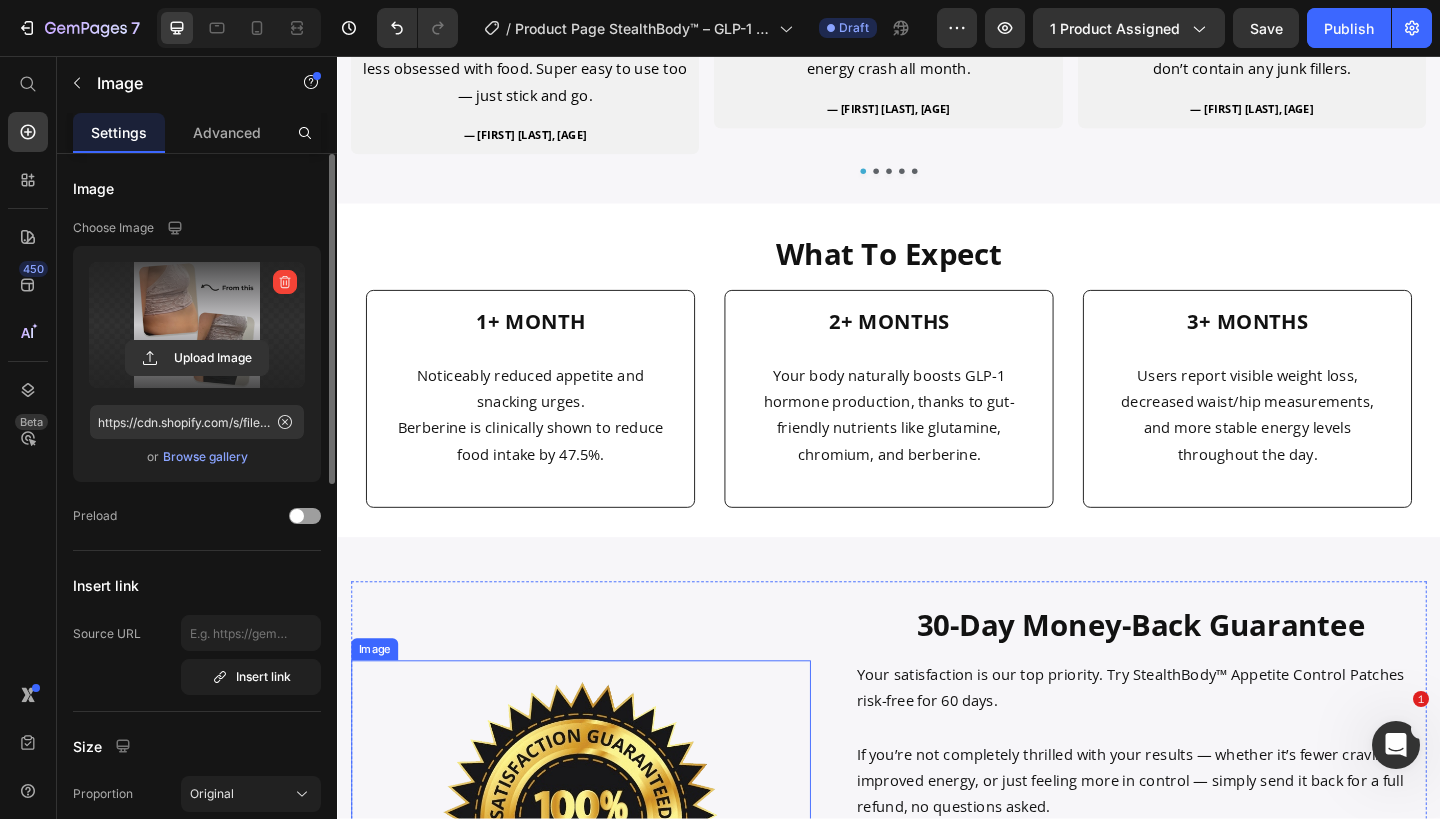 click at bounding box center [602, 887] 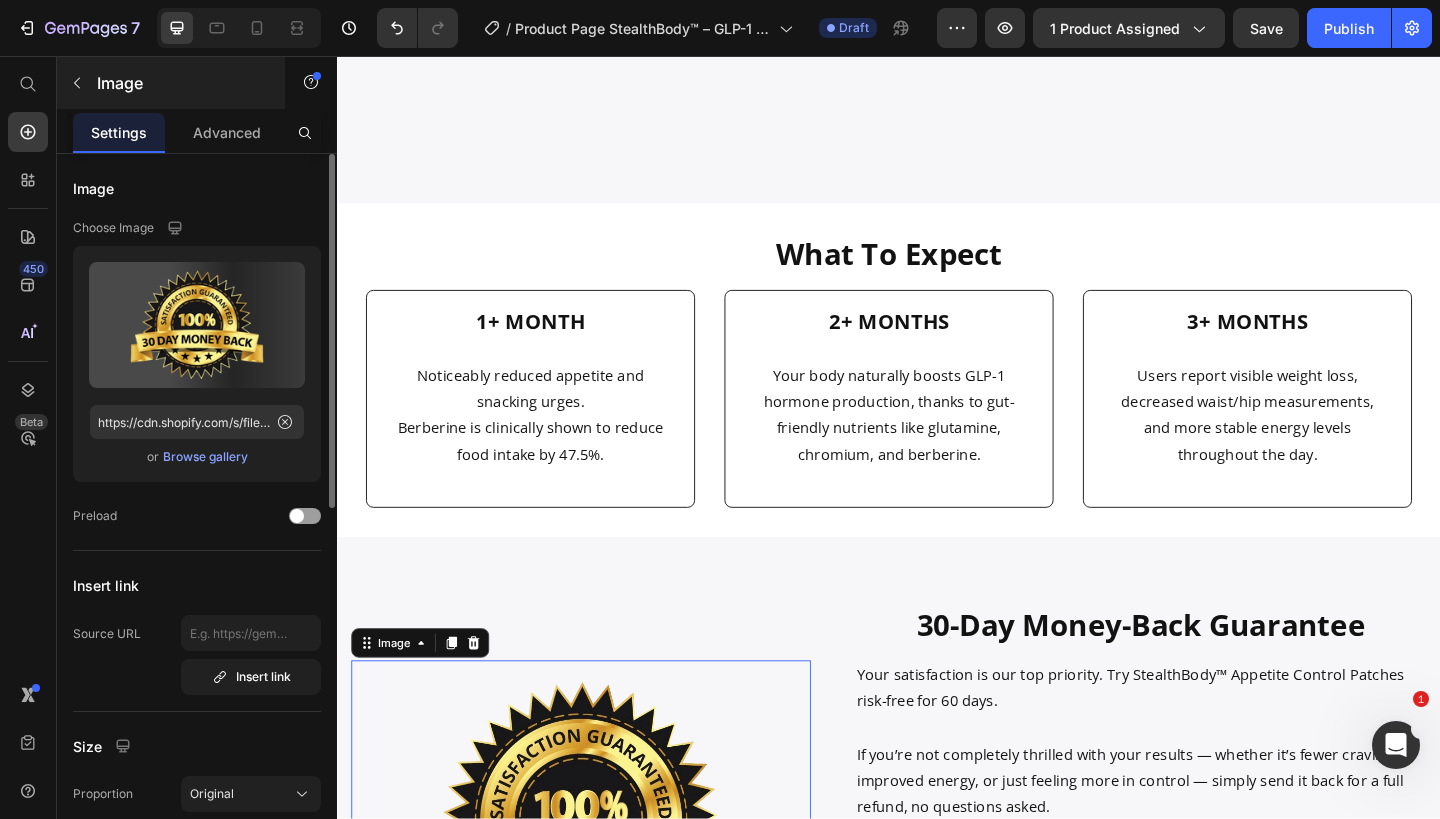 scroll, scrollTop: 4775, scrollLeft: 0, axis: vertical 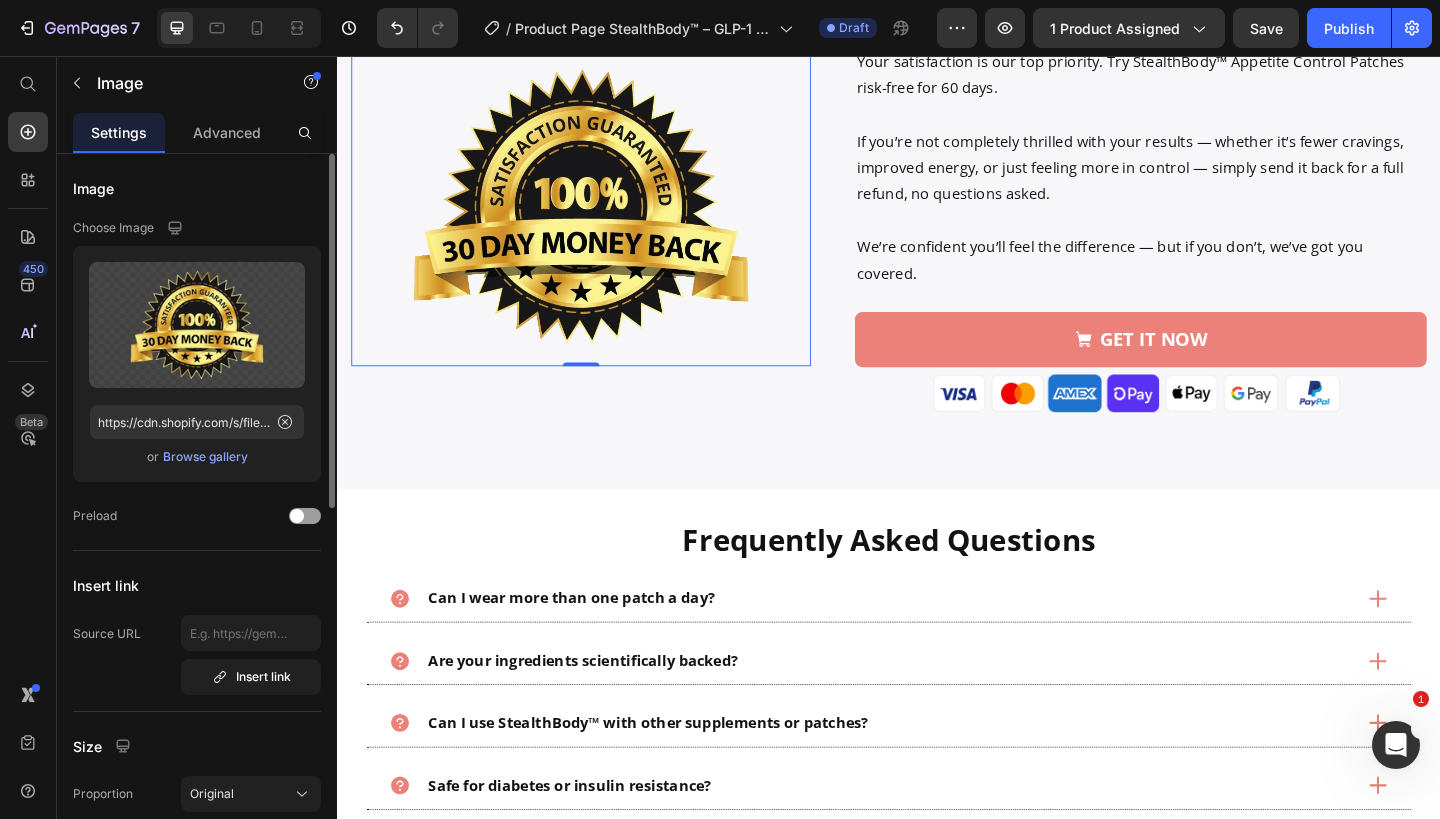 click on "Image   0 30-Day Money-Back Guarantee Heading Your satisfaction is our top priority. Try StealthBody™ Appetite Control Patches risk-free for 60 days.   If you’re not completely thrilled with your results — whether it’s fewer cravings, improved energy, or just feeling more in control — simply send it back for a full refund, no questions asked.   We’re confident you’ll feel the difference — but if you don’t, we’ve got you covered. Text block
GET IT NOW Button Image Row Section 9" at bounding box center [937, 220] 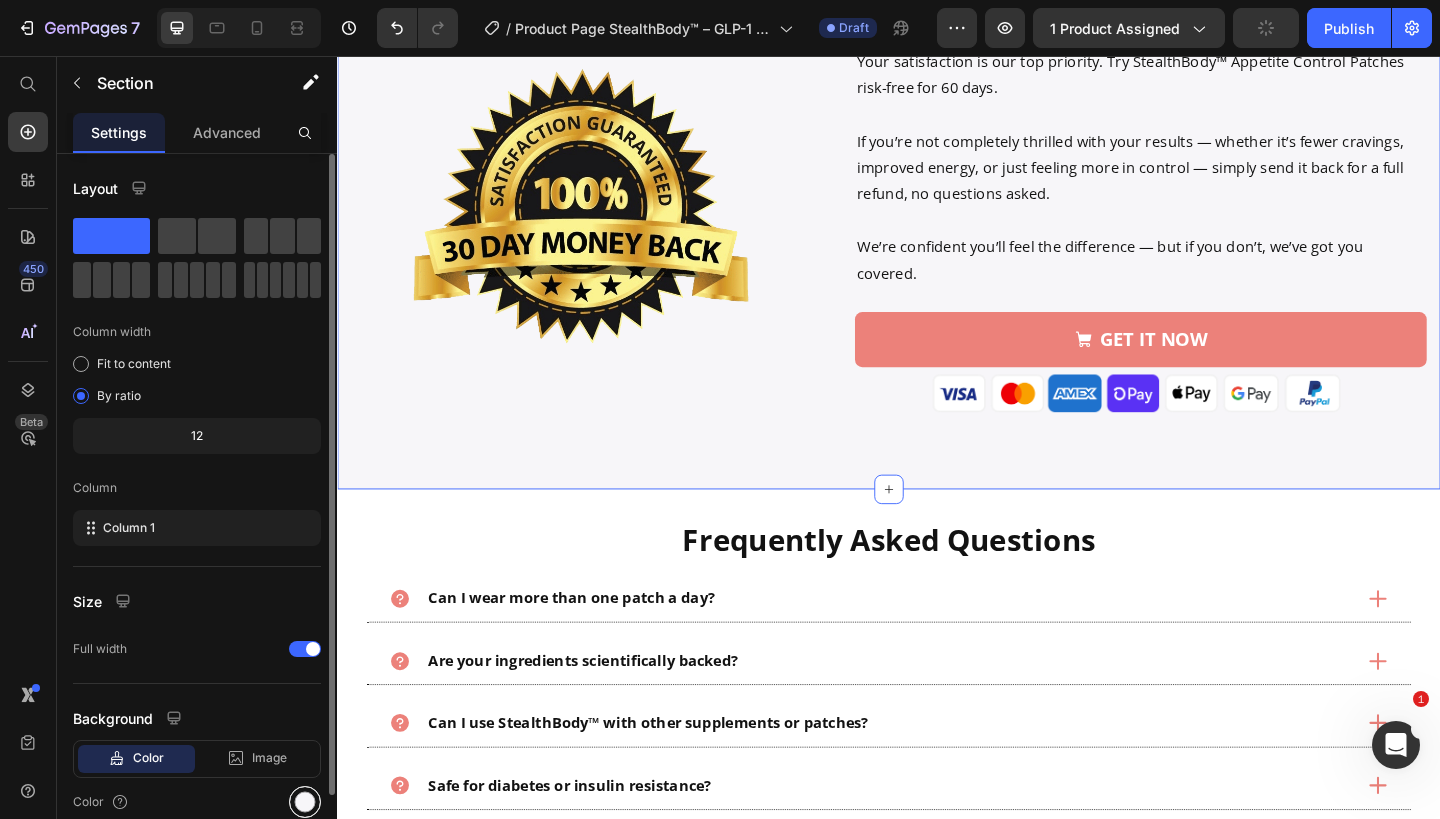 click at bounding box center [305, 802] 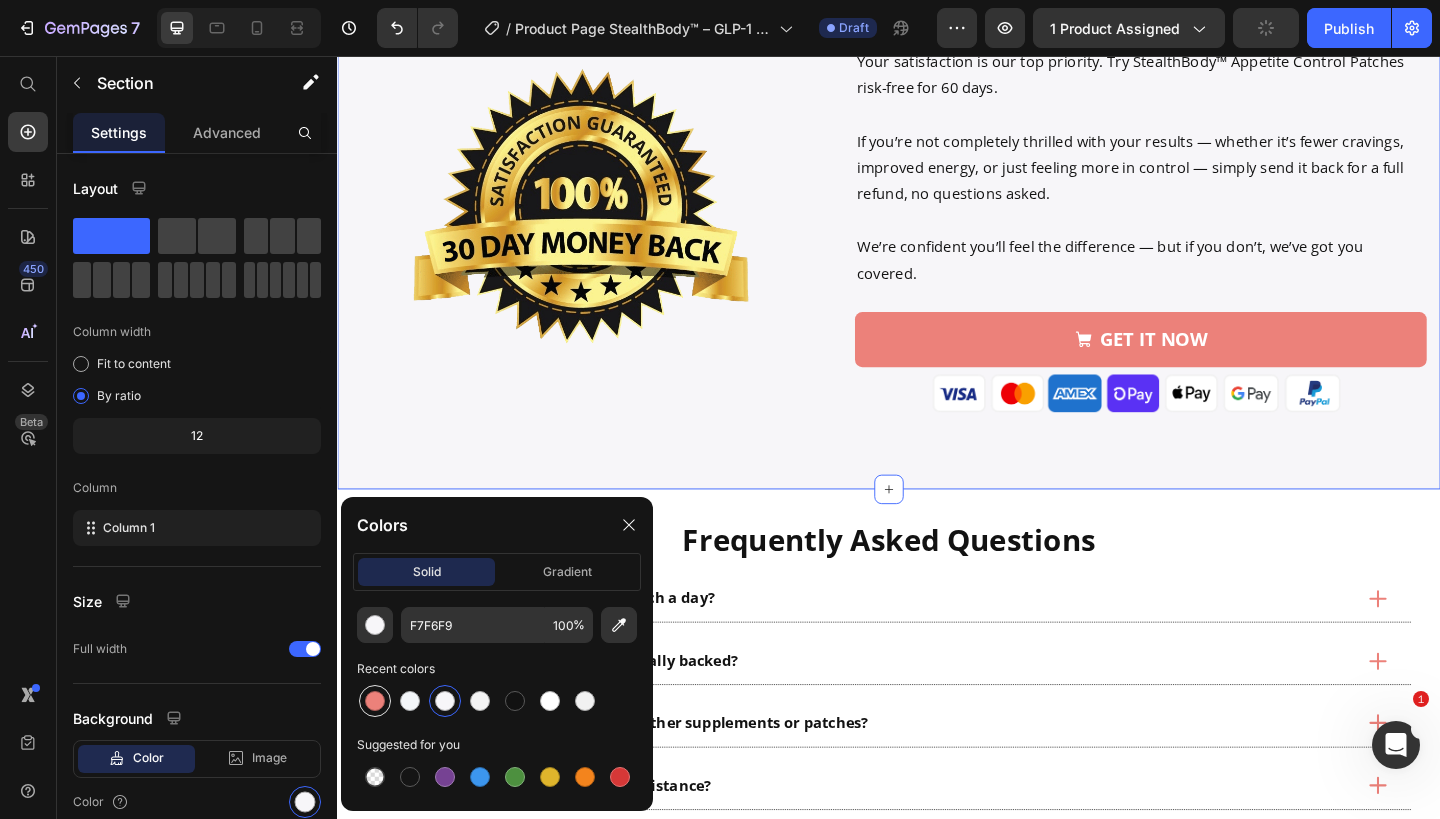 click at bounding box center [375, 701] 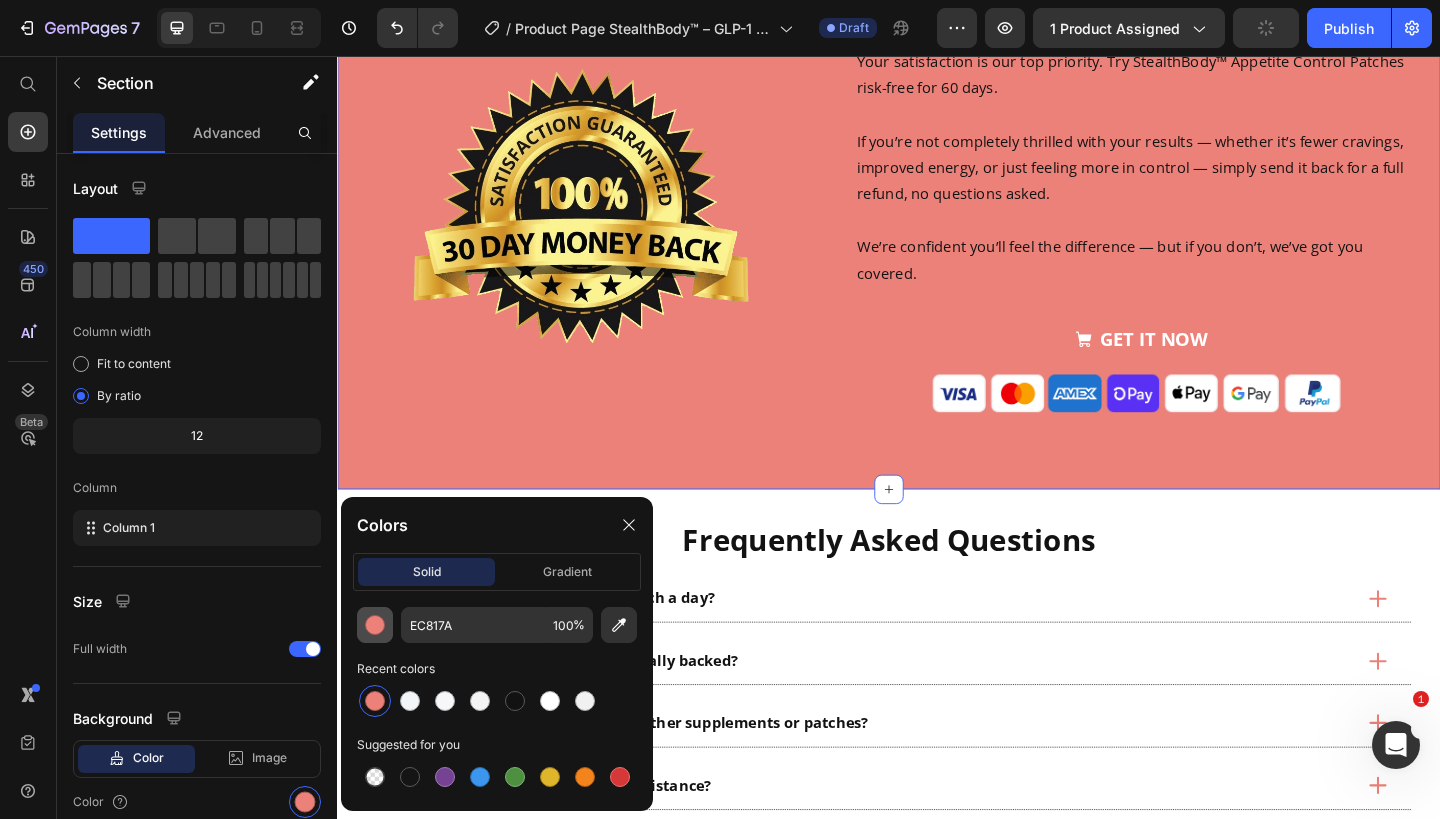 click at bounding box center (375, 625) 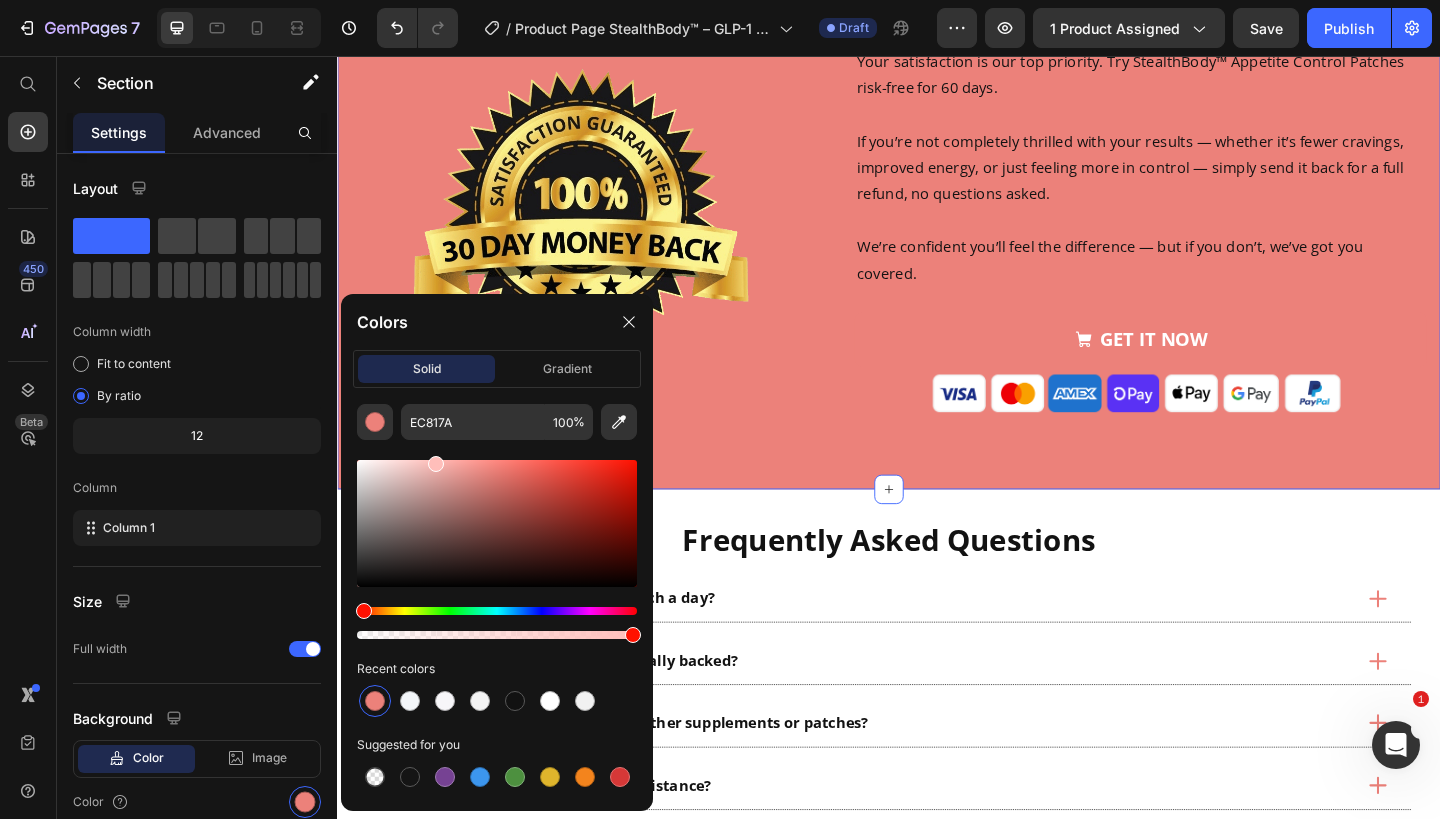 drag, startPoint x: 493, startPoint y: 472, endPoint x: 434, endPoint y: 459, distance: 60.41523 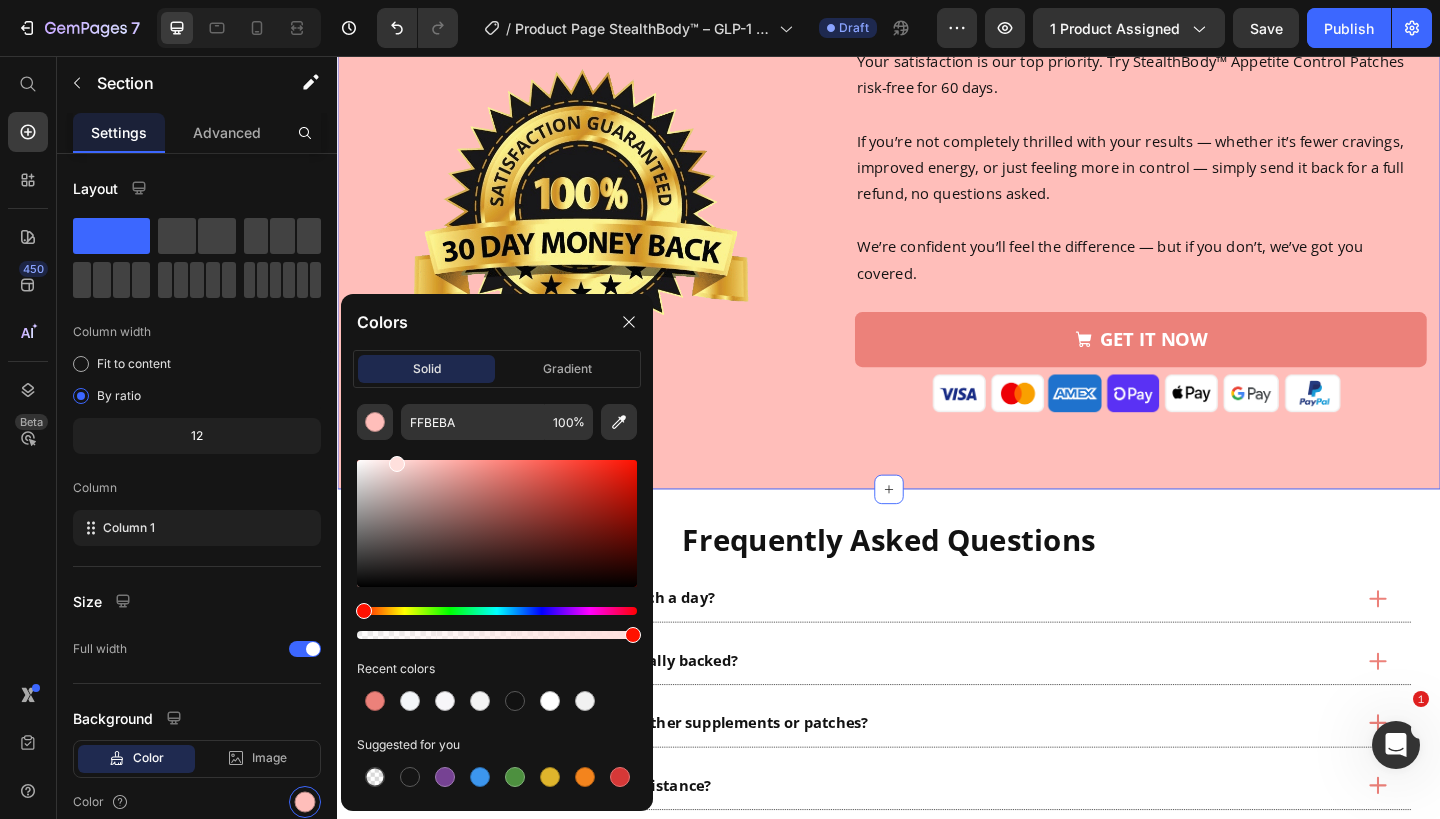 drag, startPoint x: 434, startPoint y: 459, endPoint x: 396, endPoint y: 456, distance: 38.118237 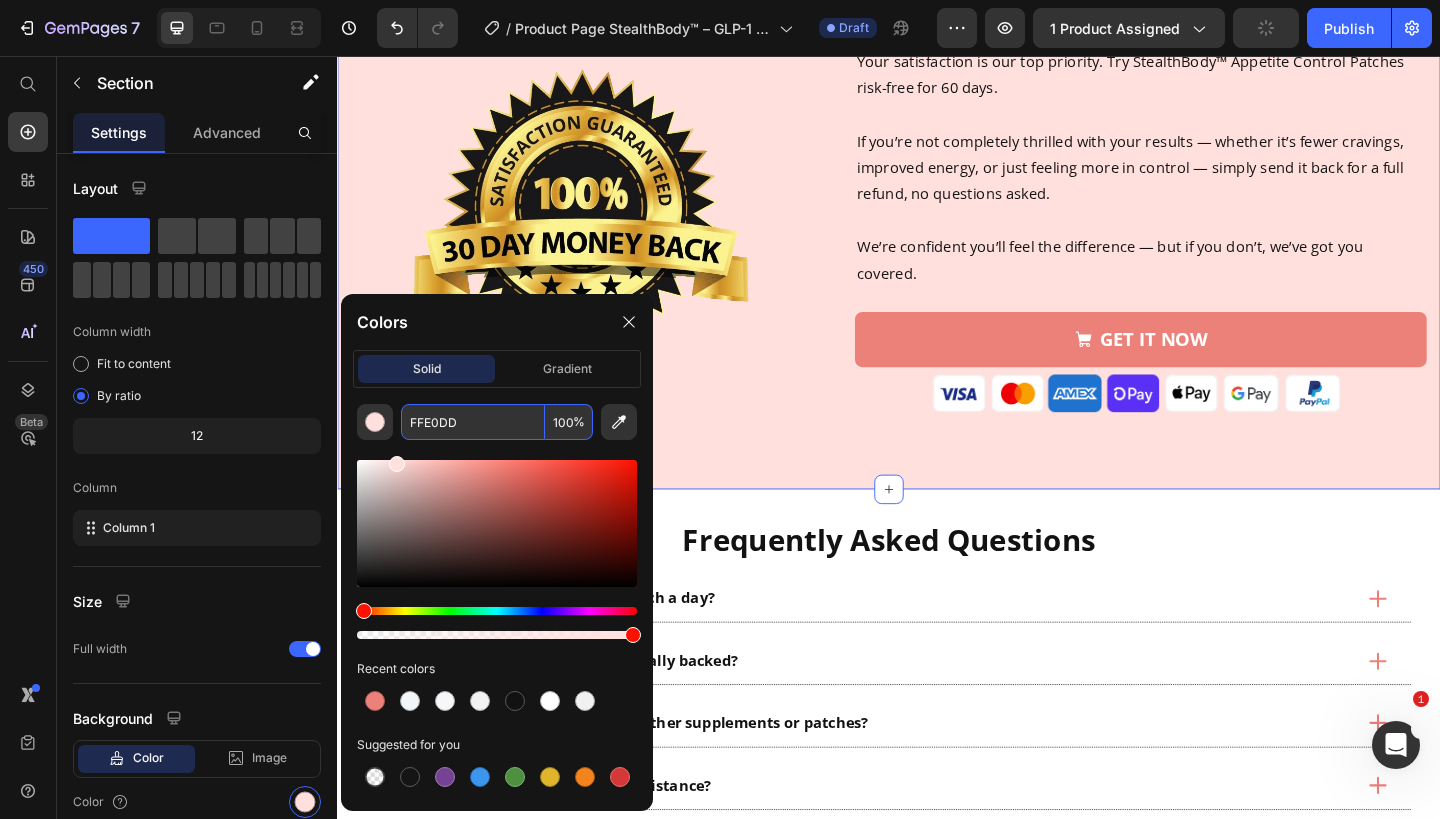 click on "FFE0DD" at bounding box center (473, 422) 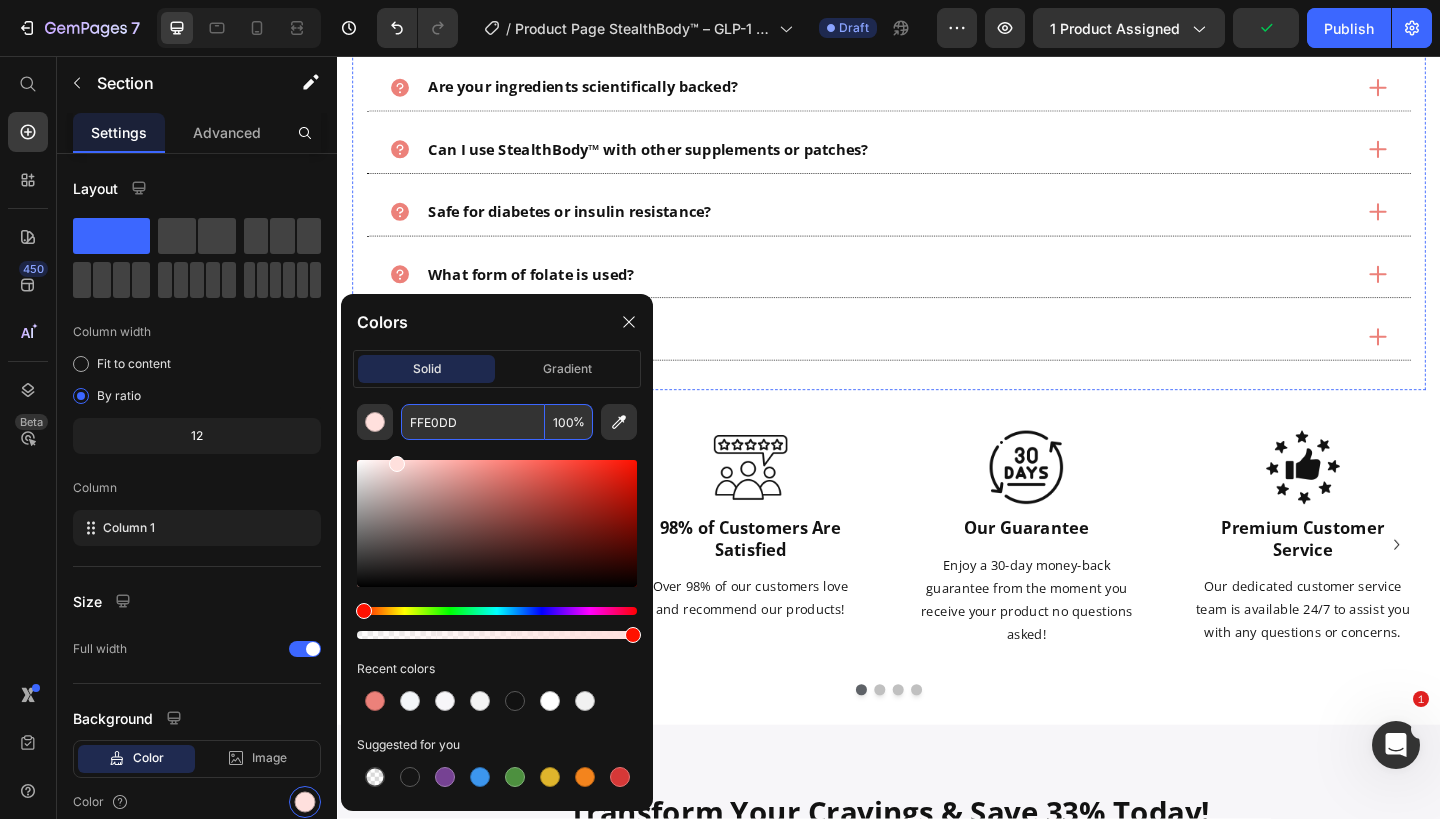 scroll, scrollTop: 5874, scrollLeft: 0, axis: vertical 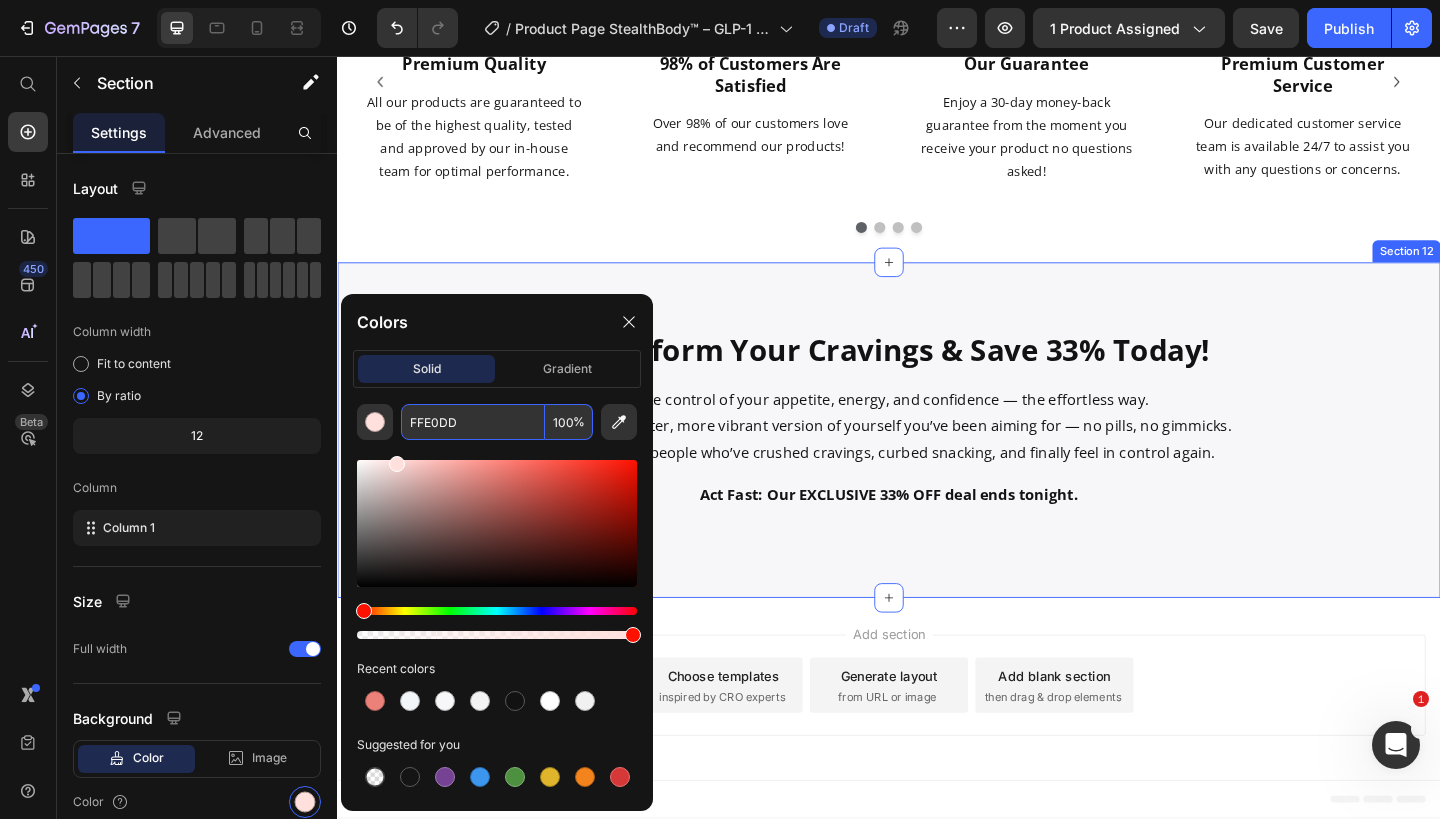 click on "Transform Your Cravings & Save 33% Today! Heading Take control of your appetite, energy, and confidence — the effortless way. Unlock the lighter, more vibrant version of yourself you’ve been aiming for — no pills, no gimmicks. Join 25,000+ people who’ve crushed cravings, curbed snacking, and finally feel in control again. Text block Act Fast: Our EXCLUSIVE 33% OFF deal ends tonight. Text block Row Section 12" at bounding box center (937, 464) 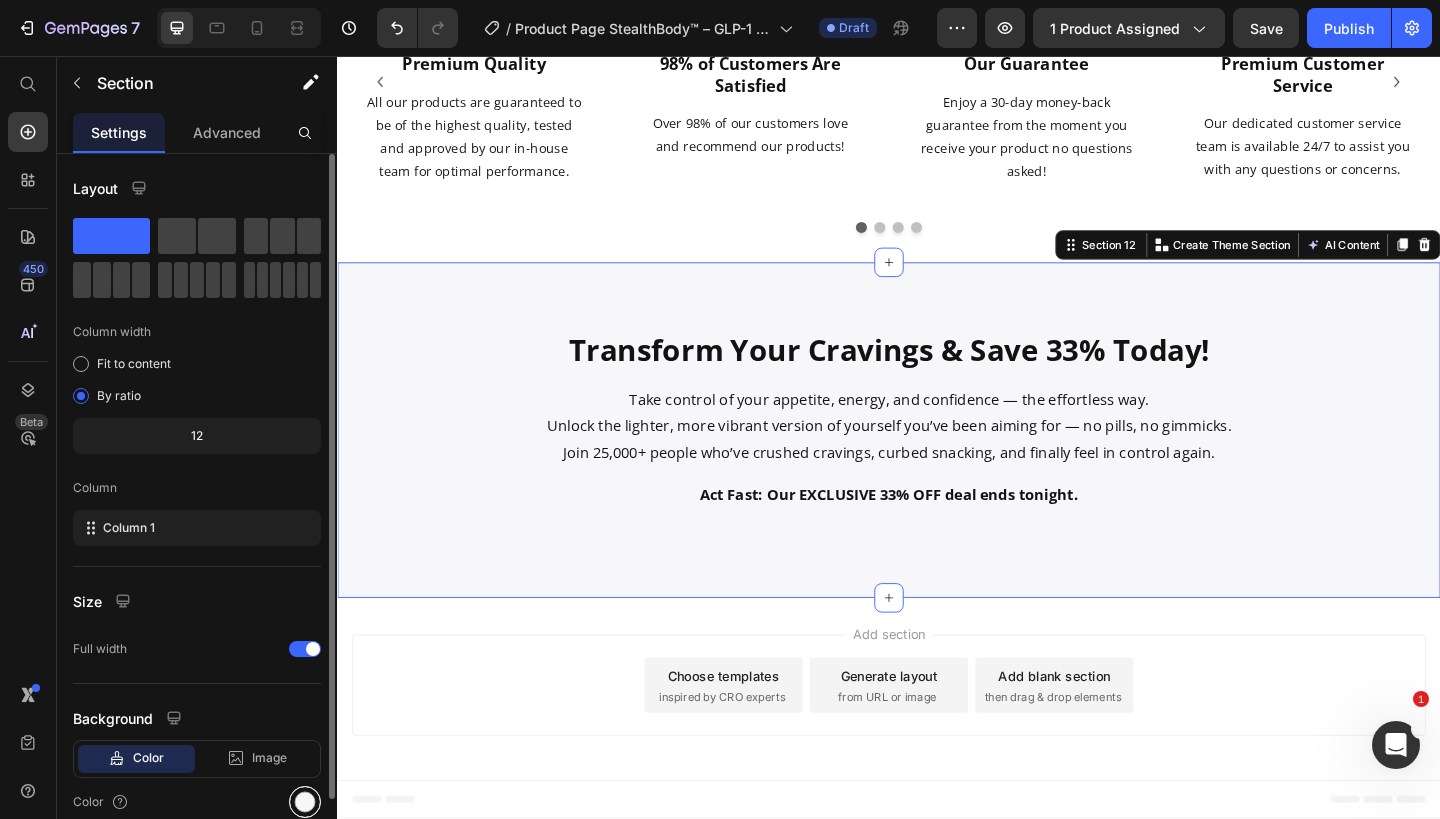 click at bounding box center [305, 802] 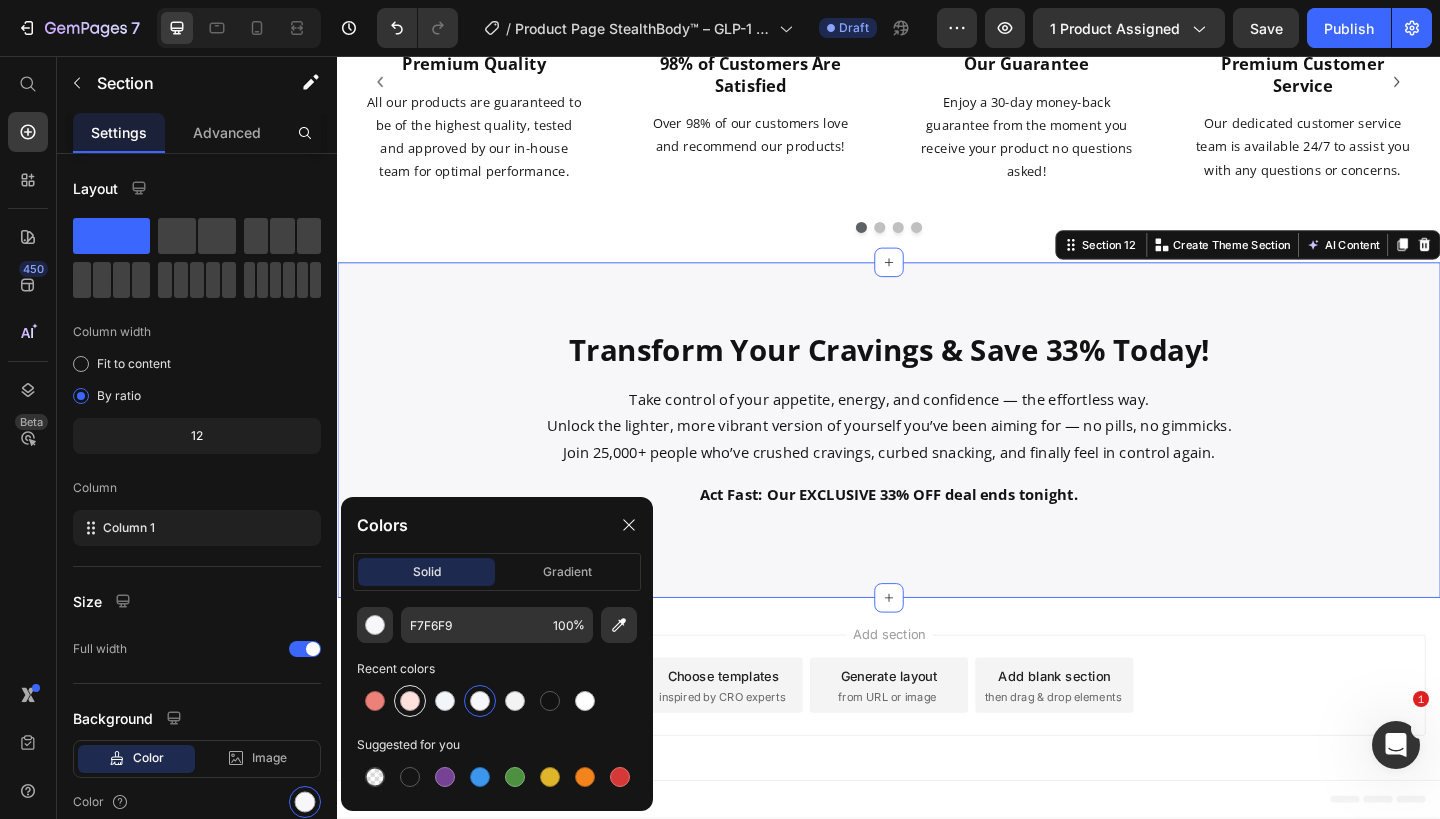 click at bounding box center [410, 701] 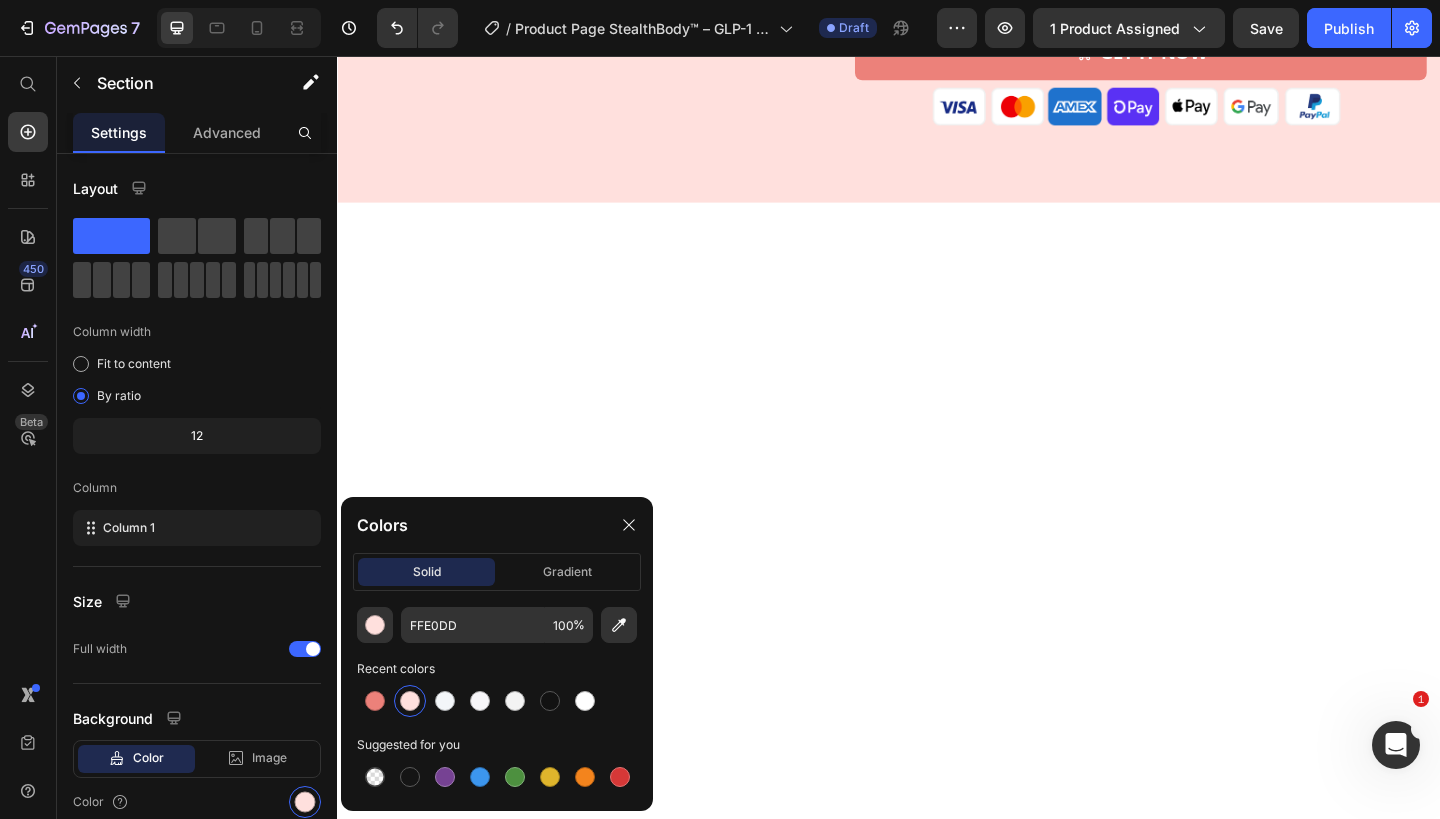 scroll, scrollTop: 3850, scrollLeft: 0, axis: vertical 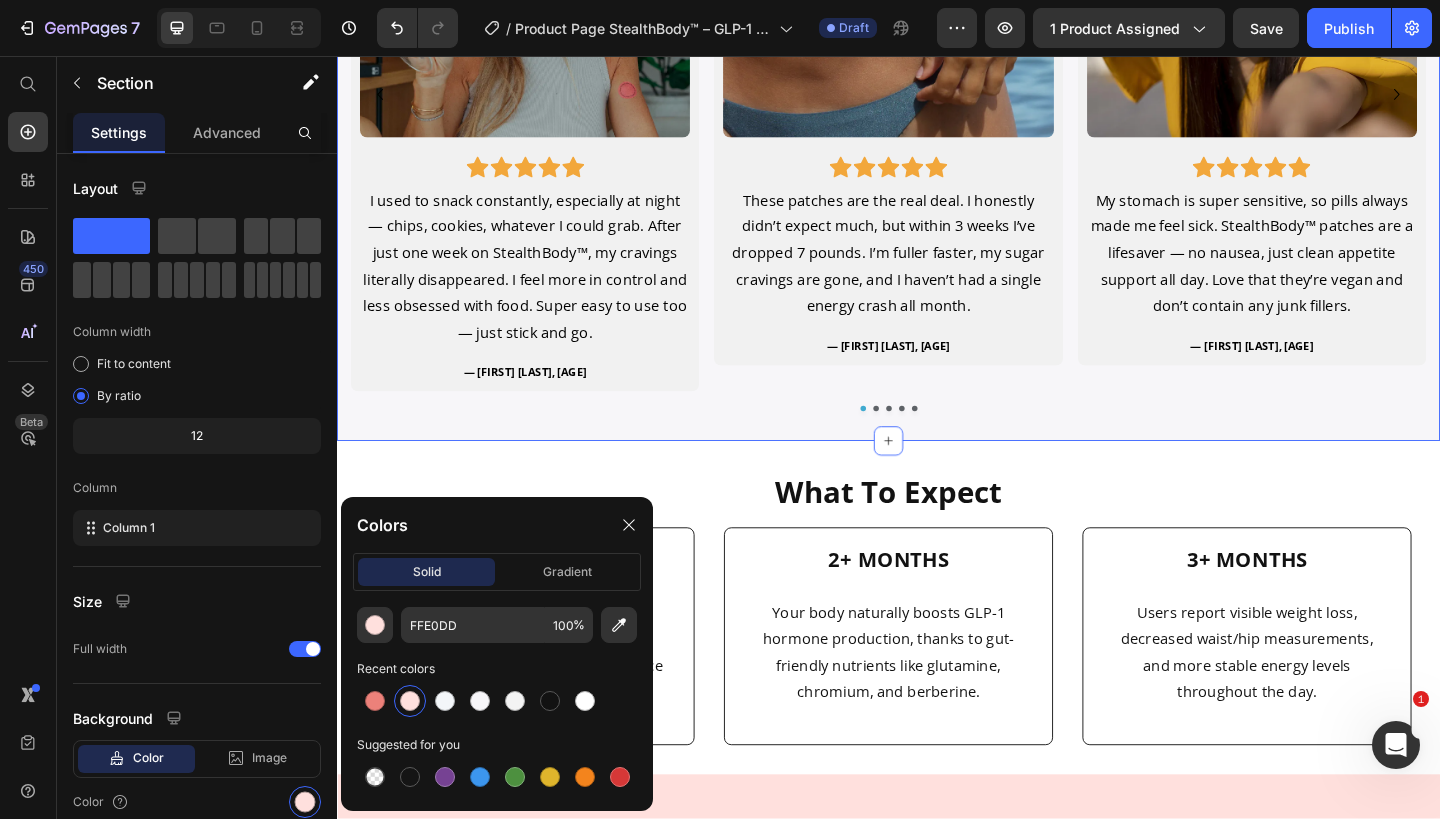 click on "Hear From Our Customers Heading
Image
Icon
Icon
Icon
Icon
Icon Row I used to snack constantly, especially at night — chips, cookies, whatever I could grab. After just one week on StealthBody™, my cravings literally disappeared. I feel more in control and less obsessed with food. Super easy to use too — just stick and go. Text block — Tasha M., 34 Text block Row Image
Icon
Icon
Icon
Icon
Icon Row These patches are the real deal. I honestly didn’t expect much, but within 3 weeks I’ve dropped 7 pounds. I’m fuller faster, my sugar cravings are gone, and I haven’t had a single energy crash all month. Text block — Julia R., 41 Text block Row Image
Icon
Icon
Icon
Icon
Icon Row Text block — Elaine W., 29 Text block" at bounding box center (937, 79) 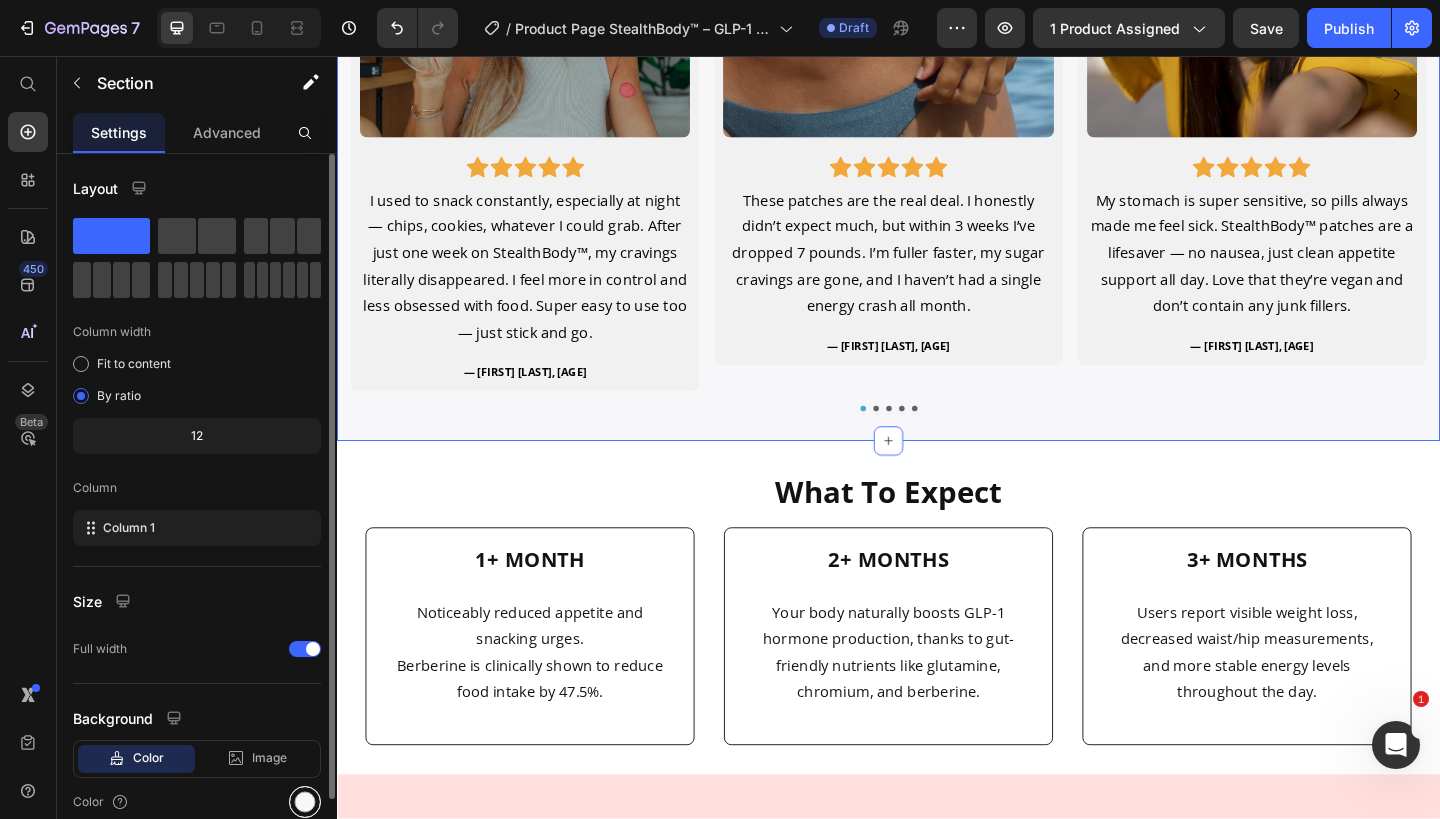 click at bounding box center (305, 802) 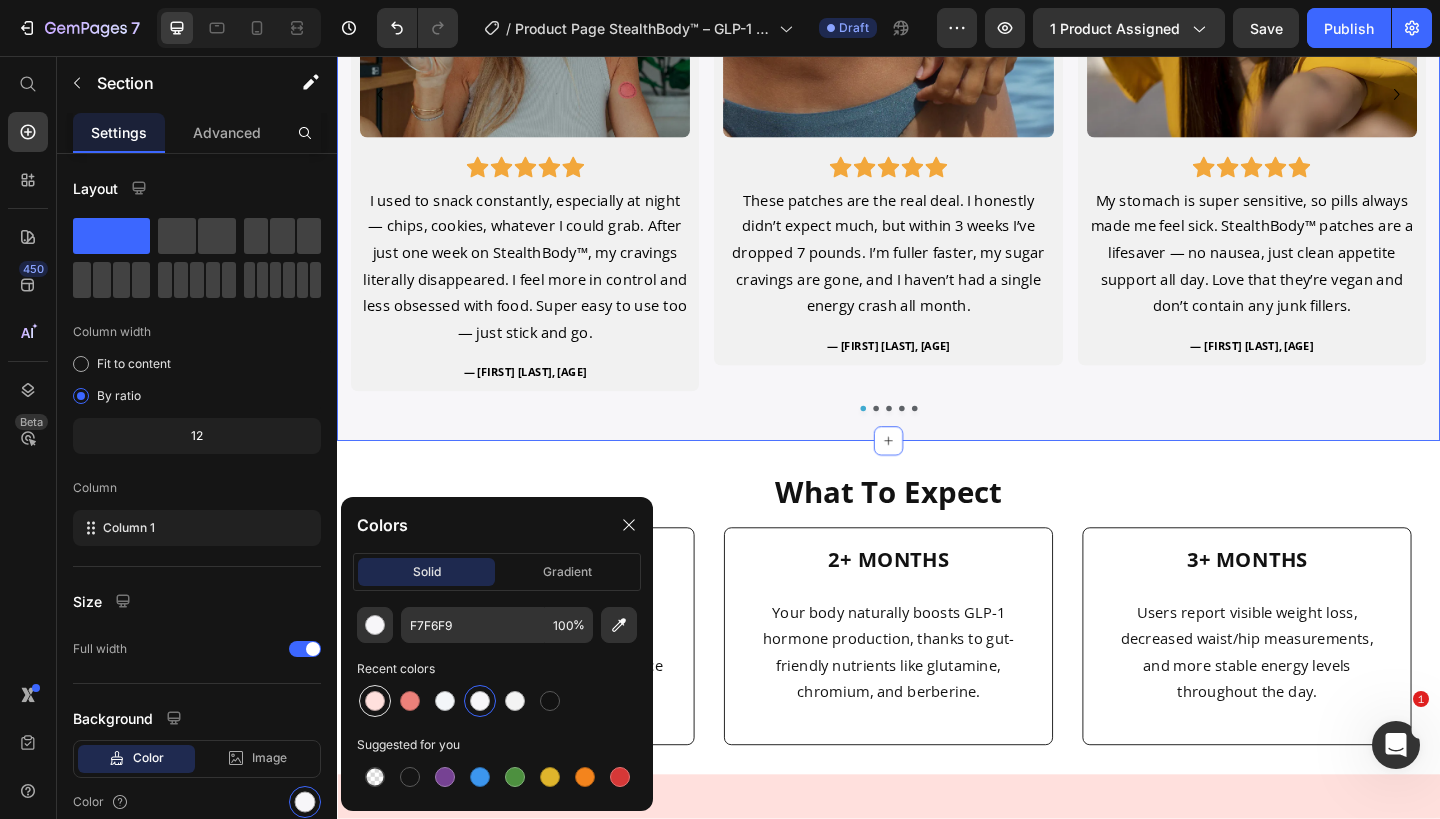 click at bounding box center (375, 701) 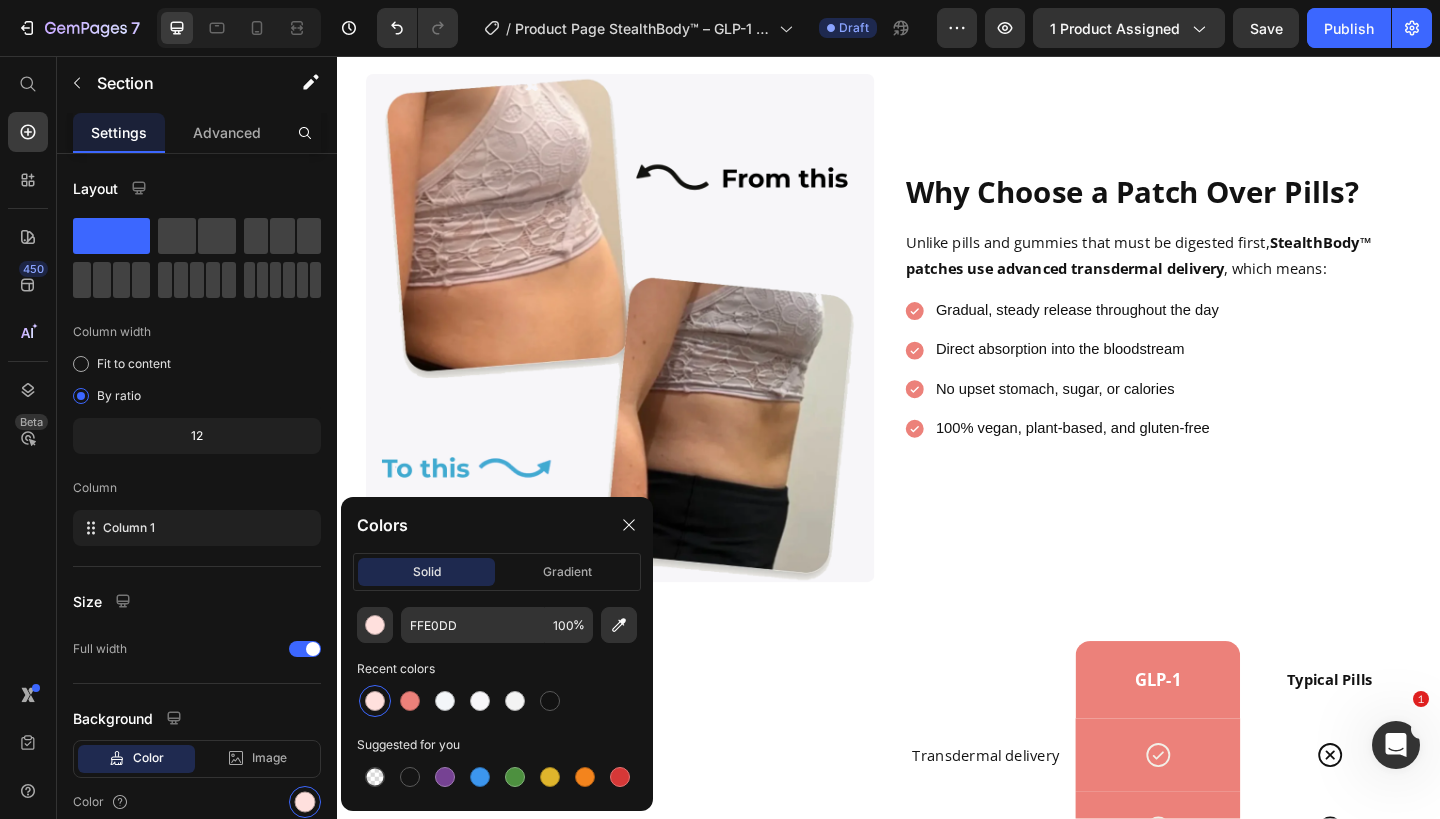 scroll, scrollTop: 2123, scrollLeft: 0, axis: vertical 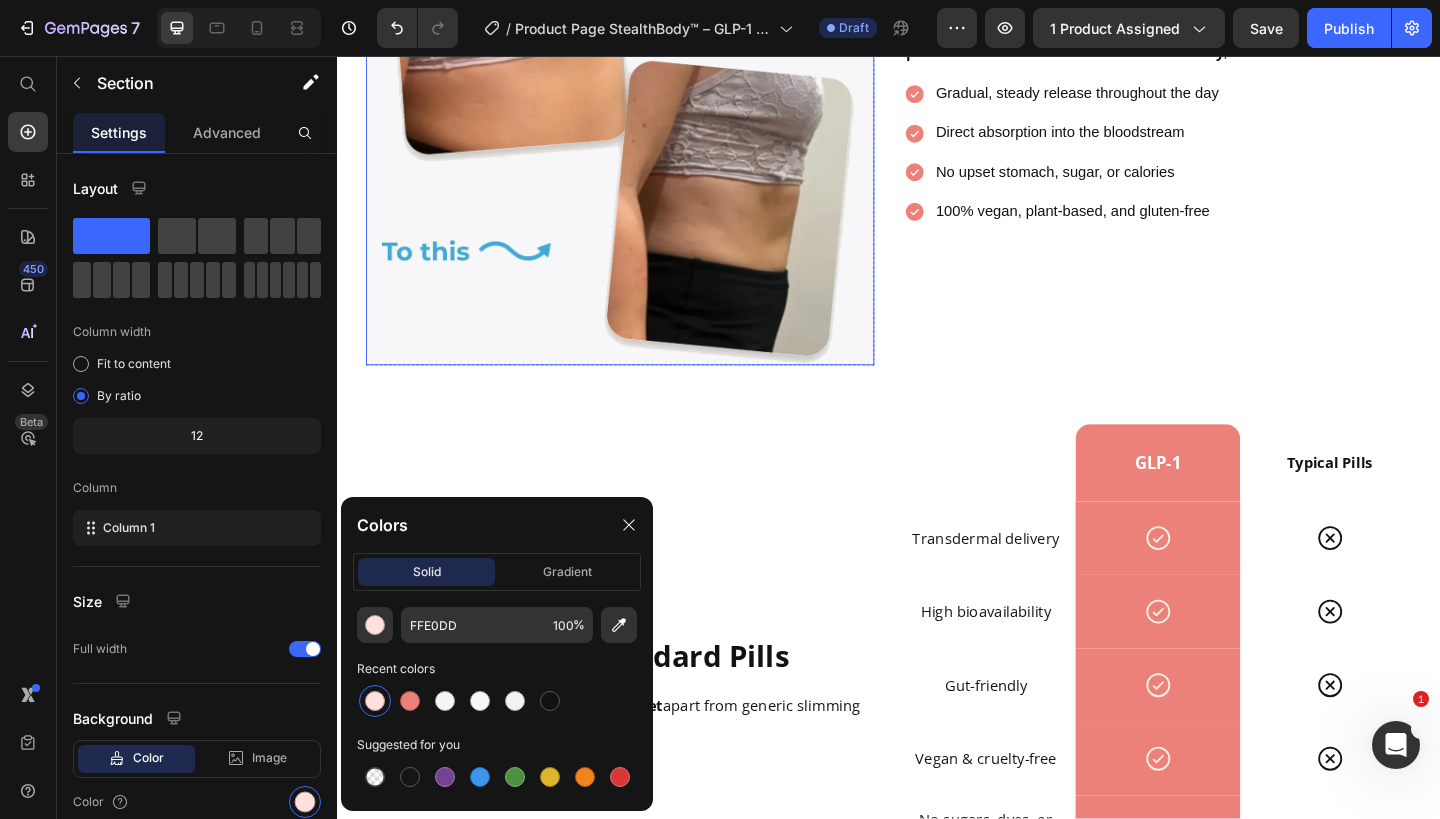 click at bounding box center [644, 116] 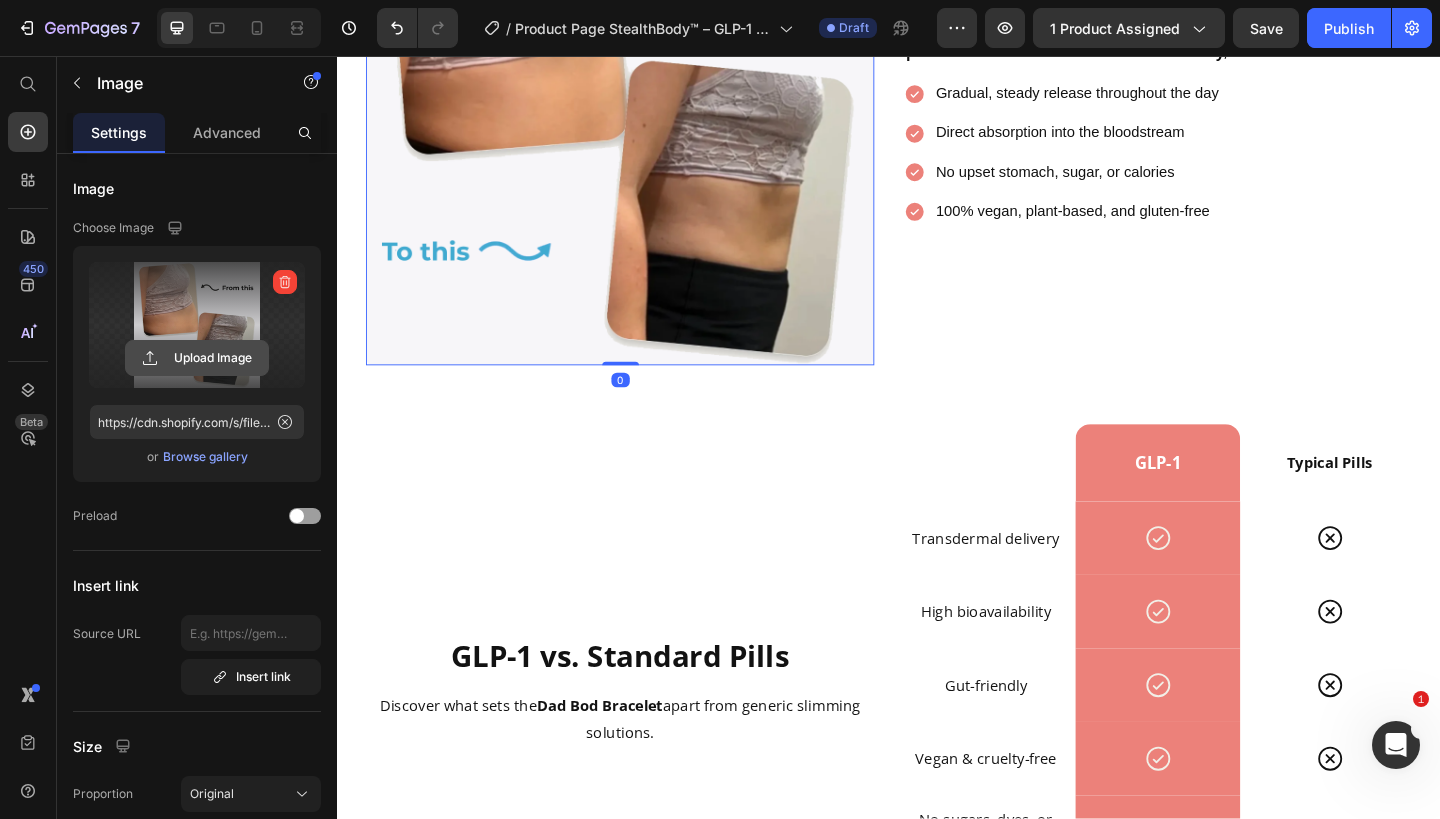 click 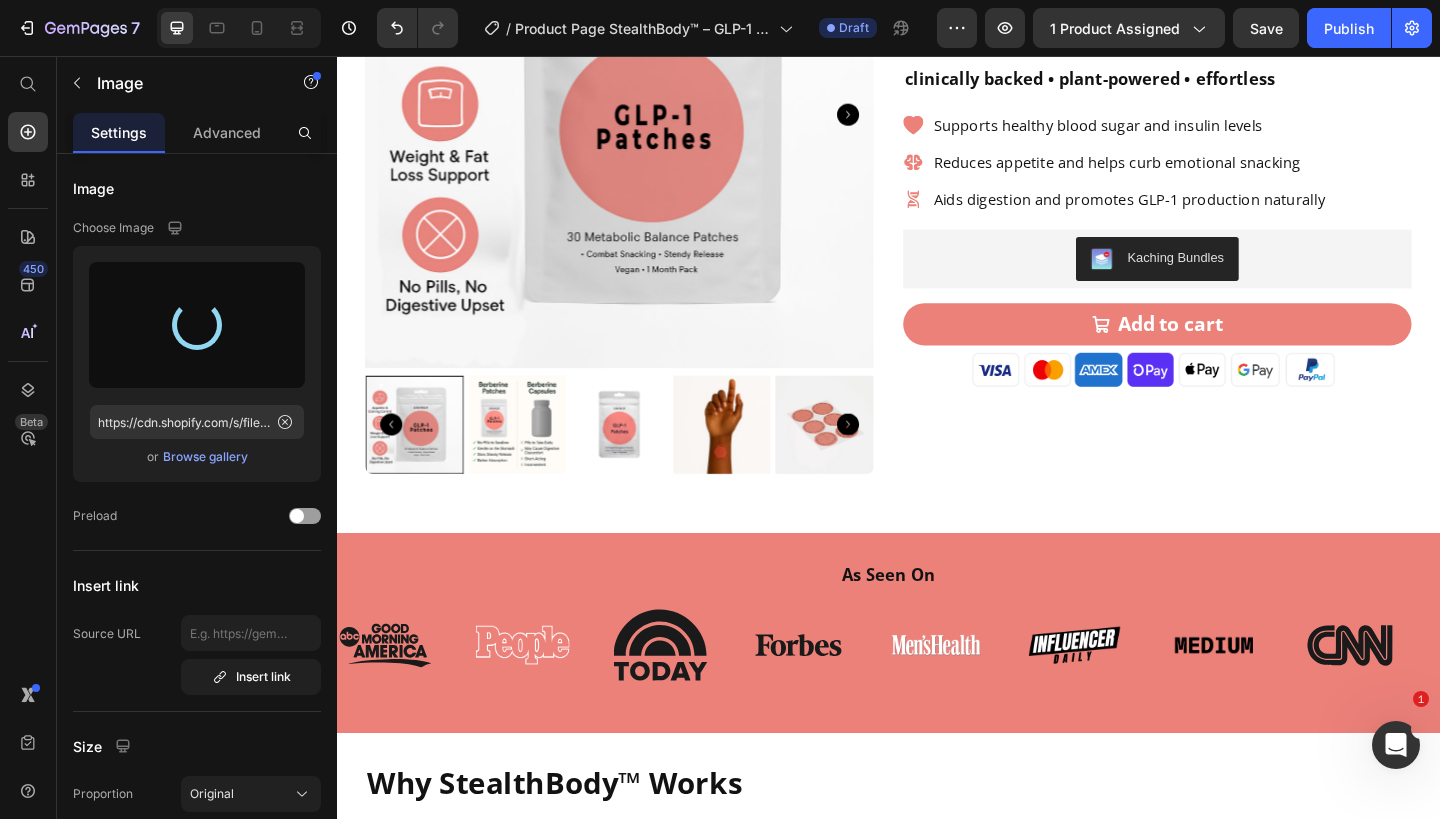 scroll, scrollTop: 523, scrollLeft: 0, axis: vertical 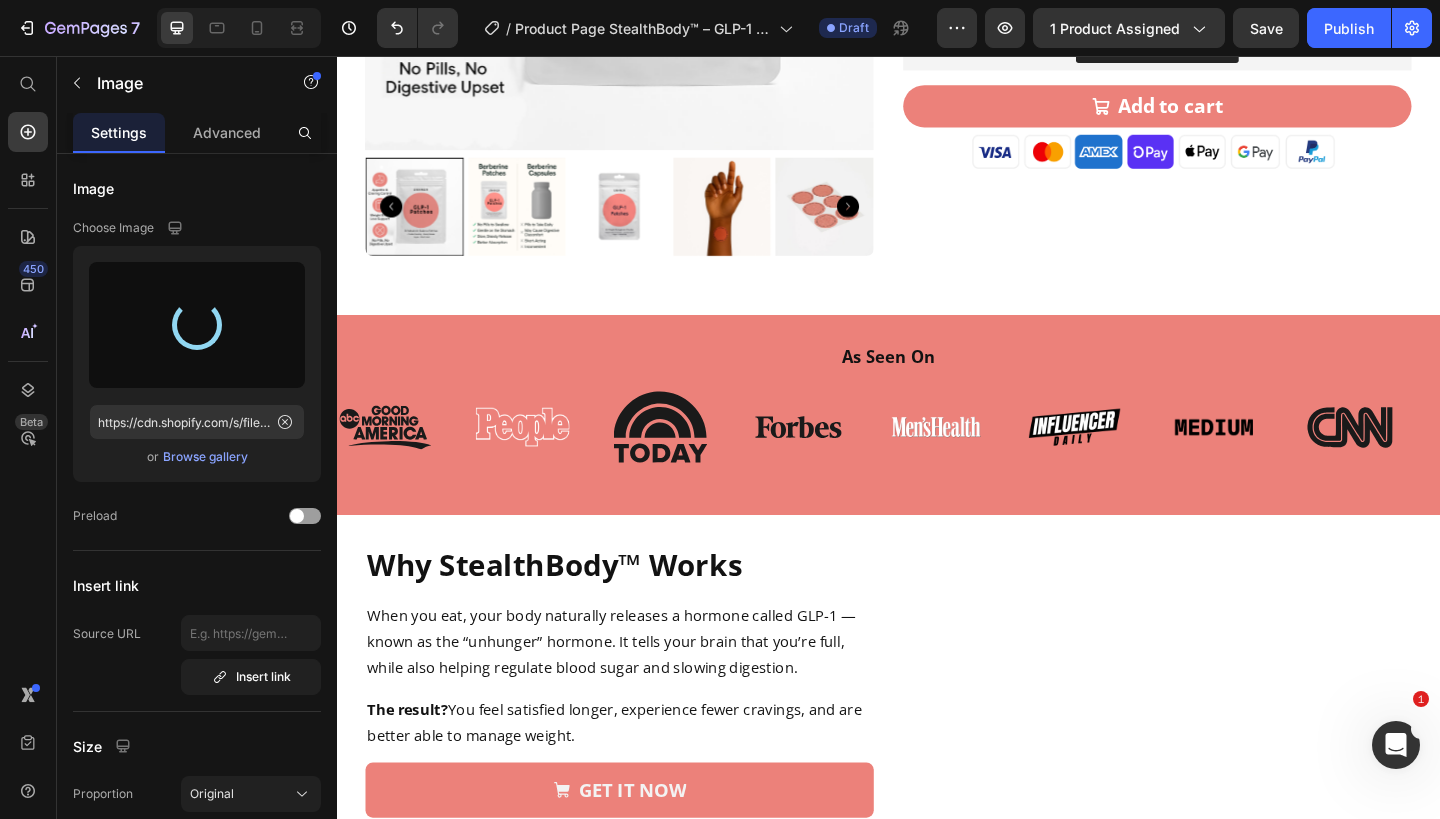type on "https://cdn.shopify.com/s/files/1/0890/3298/2810/files/gempages_523751704932386036-62685360-04a7-426a-b424-49576597cf83.png" 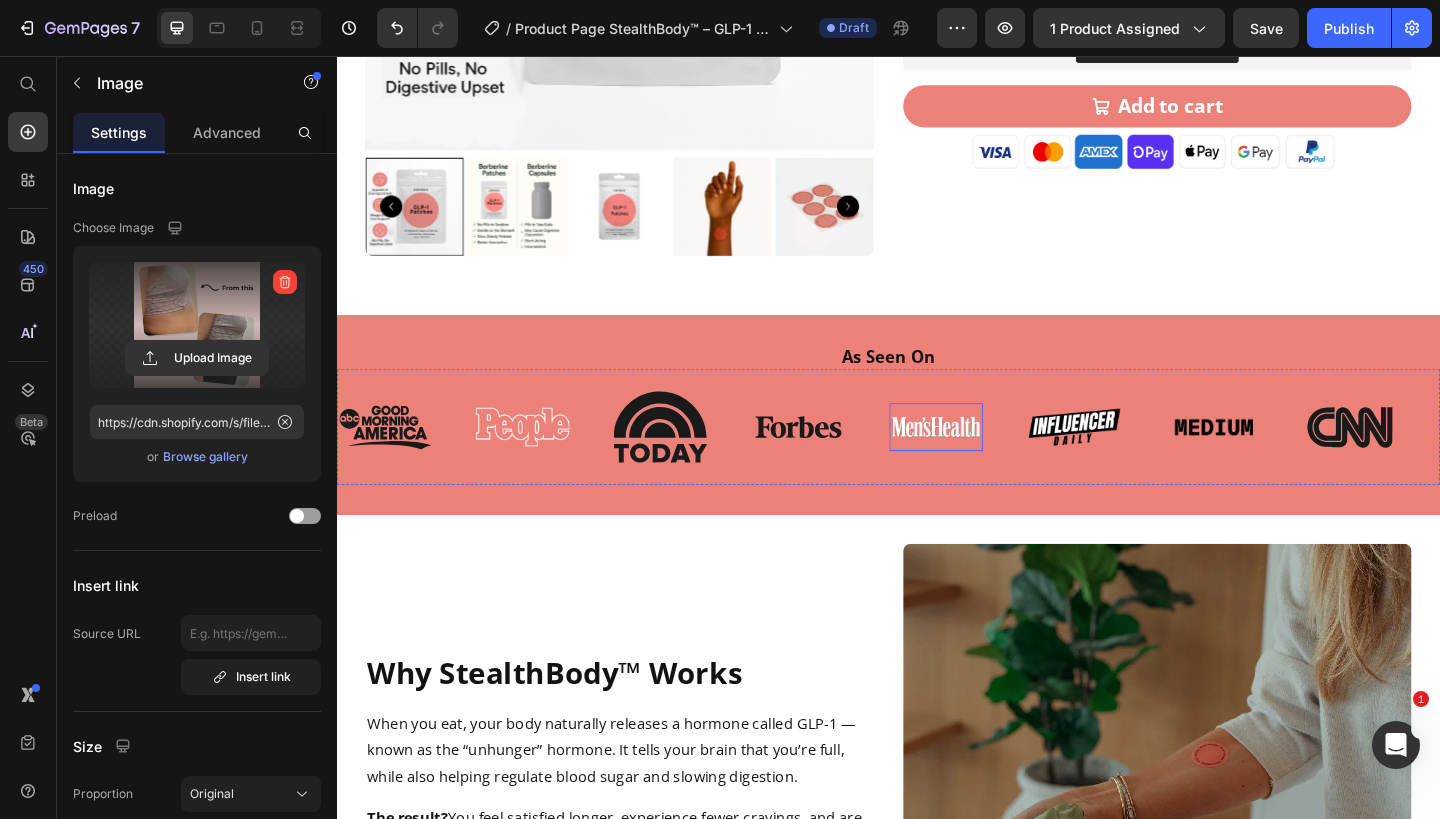 click at bounding box center (989, 459) 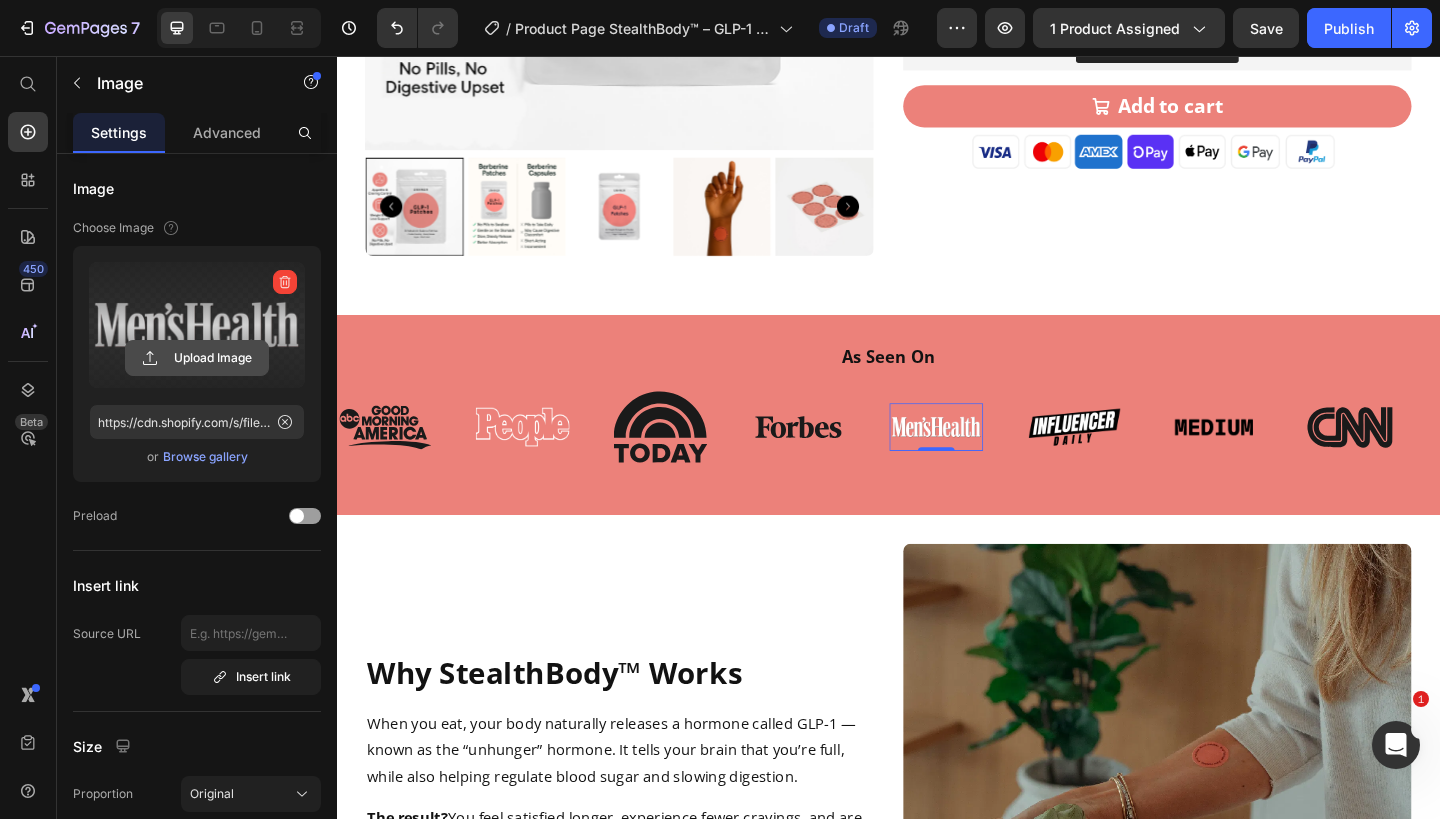 click 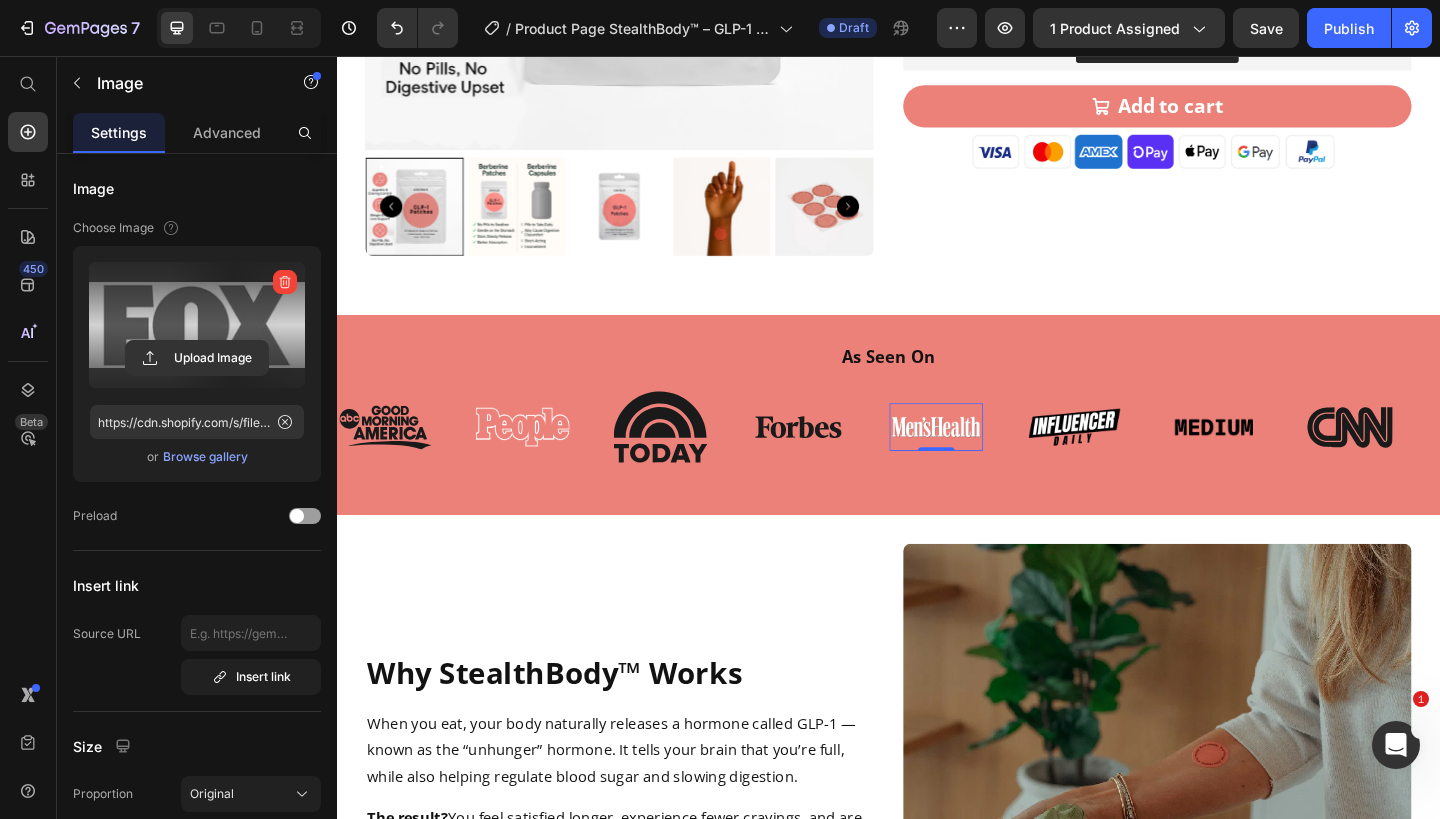 type on "https://cdn.shopify.com/s/files/1/0890/3298/2810/files/gempages_523751704932386036-46b56ab2-33fb-485a-867c-c5a068b567cd.webp" 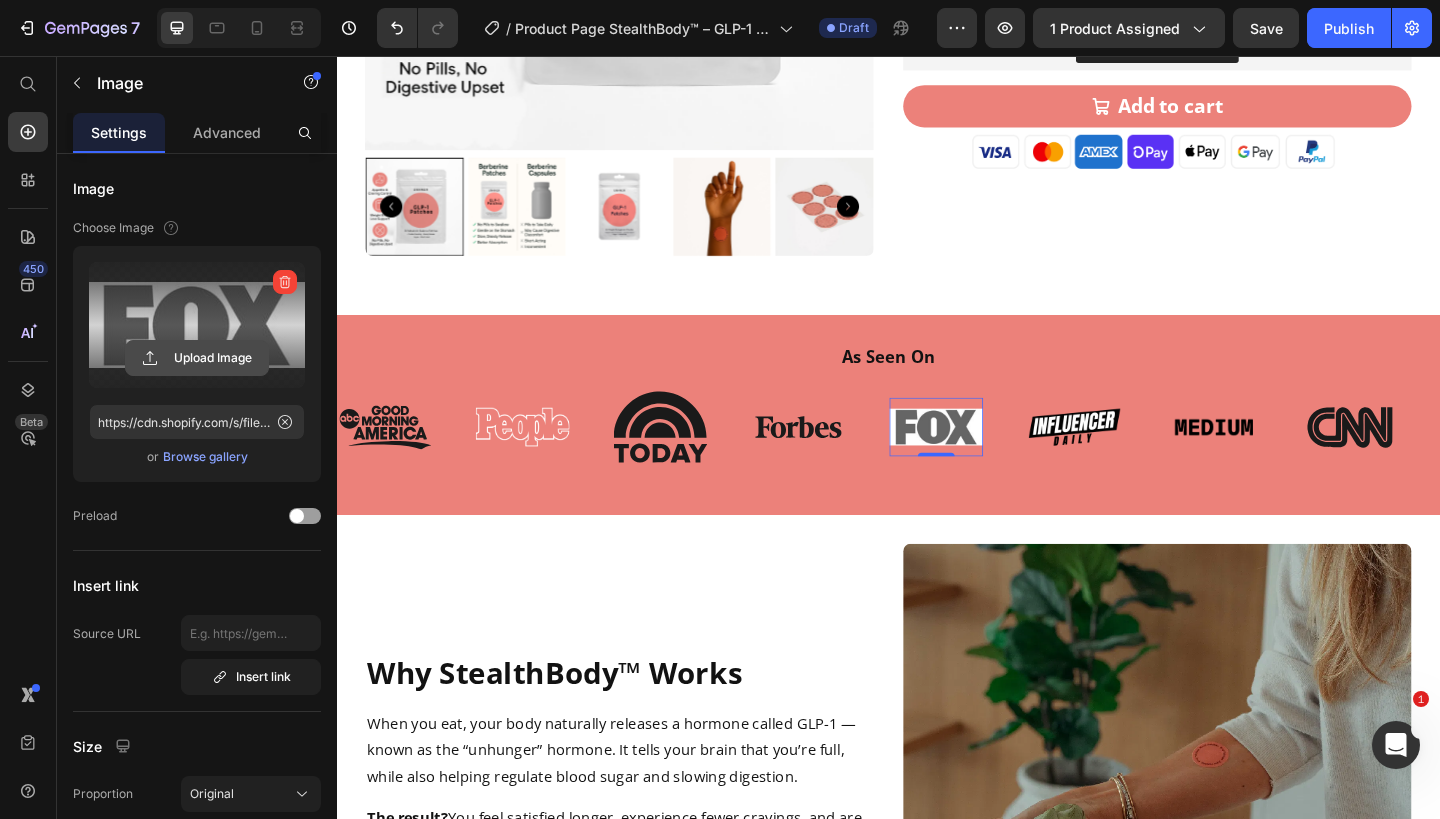 click 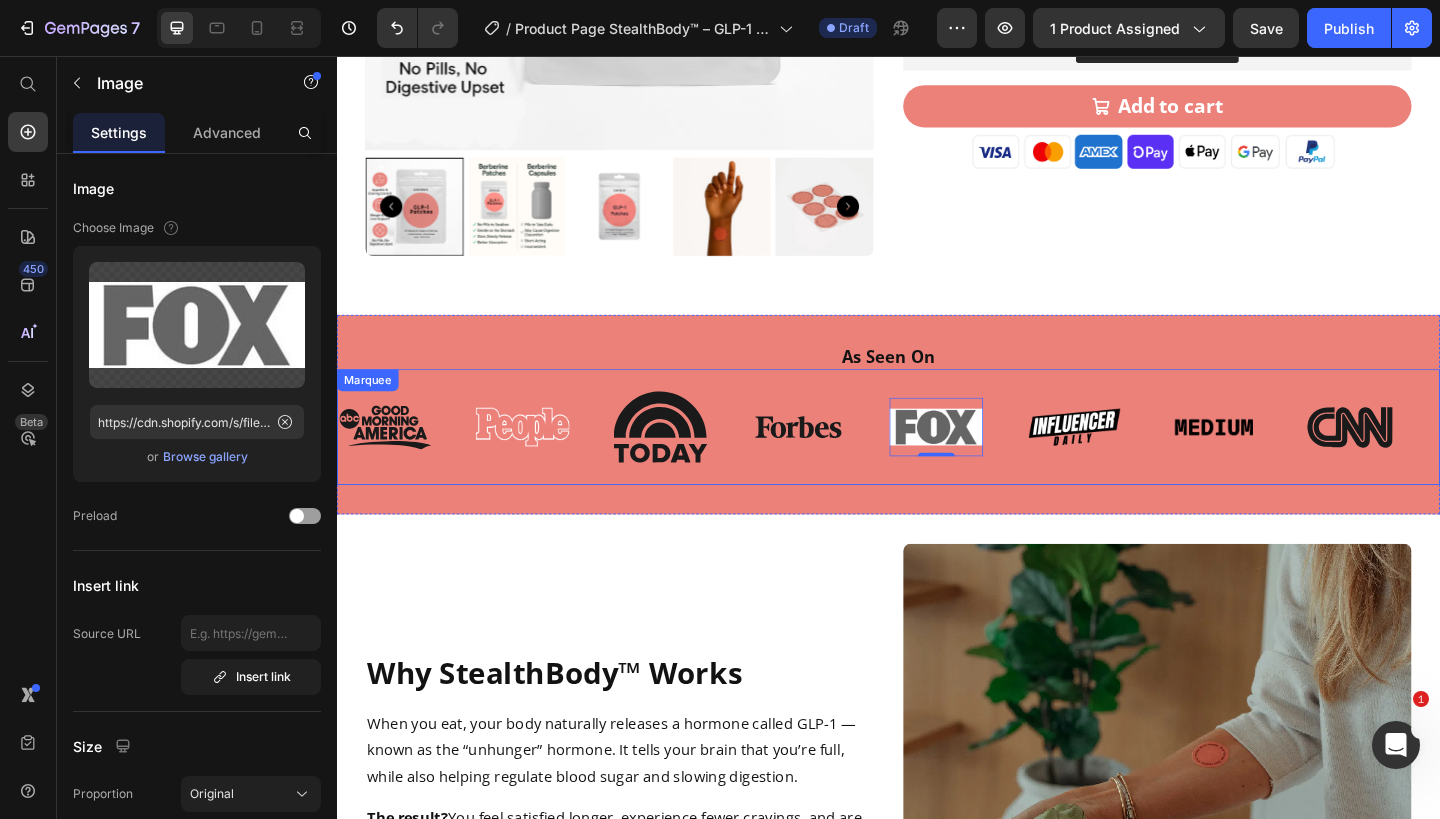 click on "Image Image Image Image Image   0 Image Image Image" at bounding box center [938, 460] 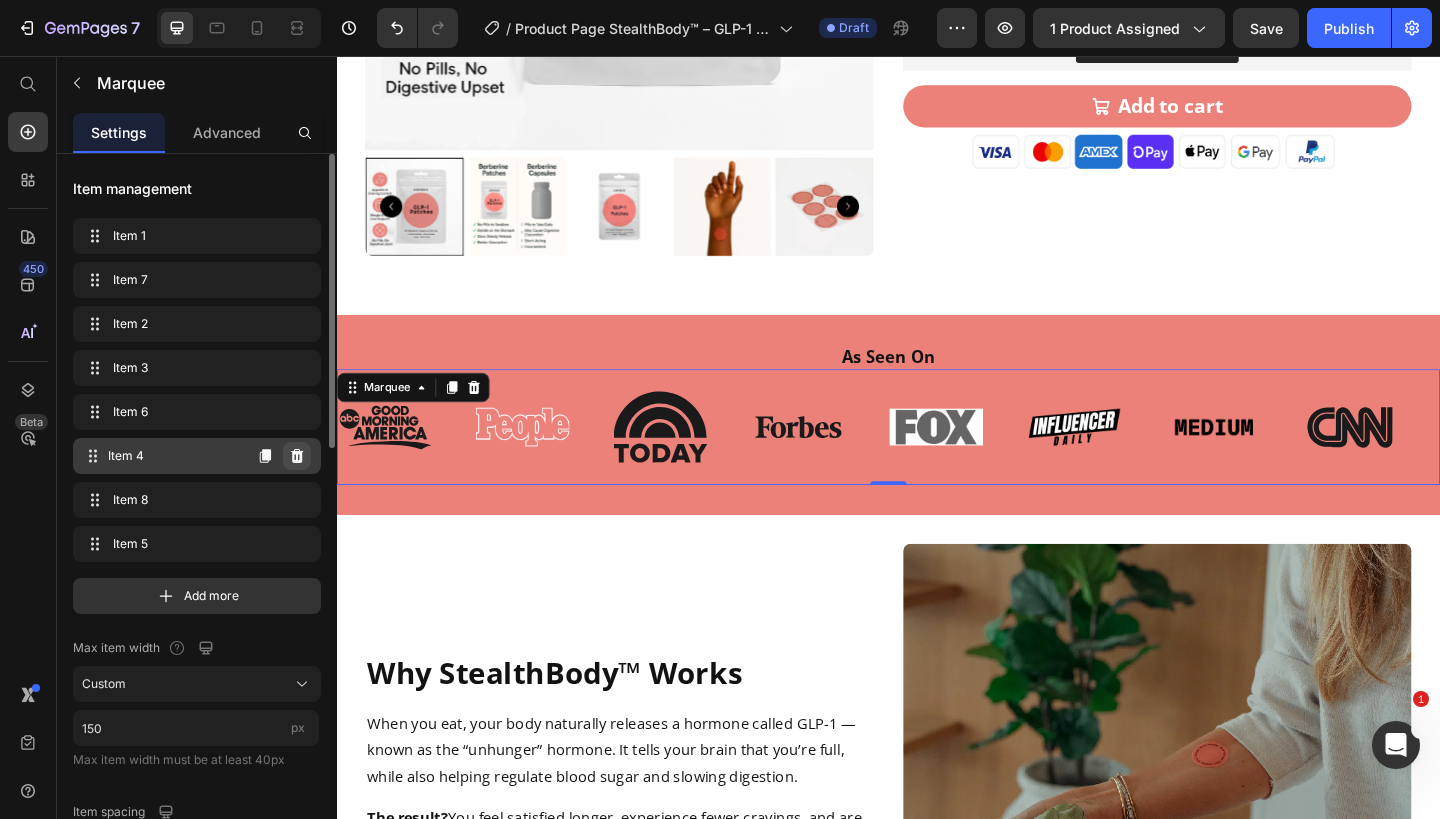 click 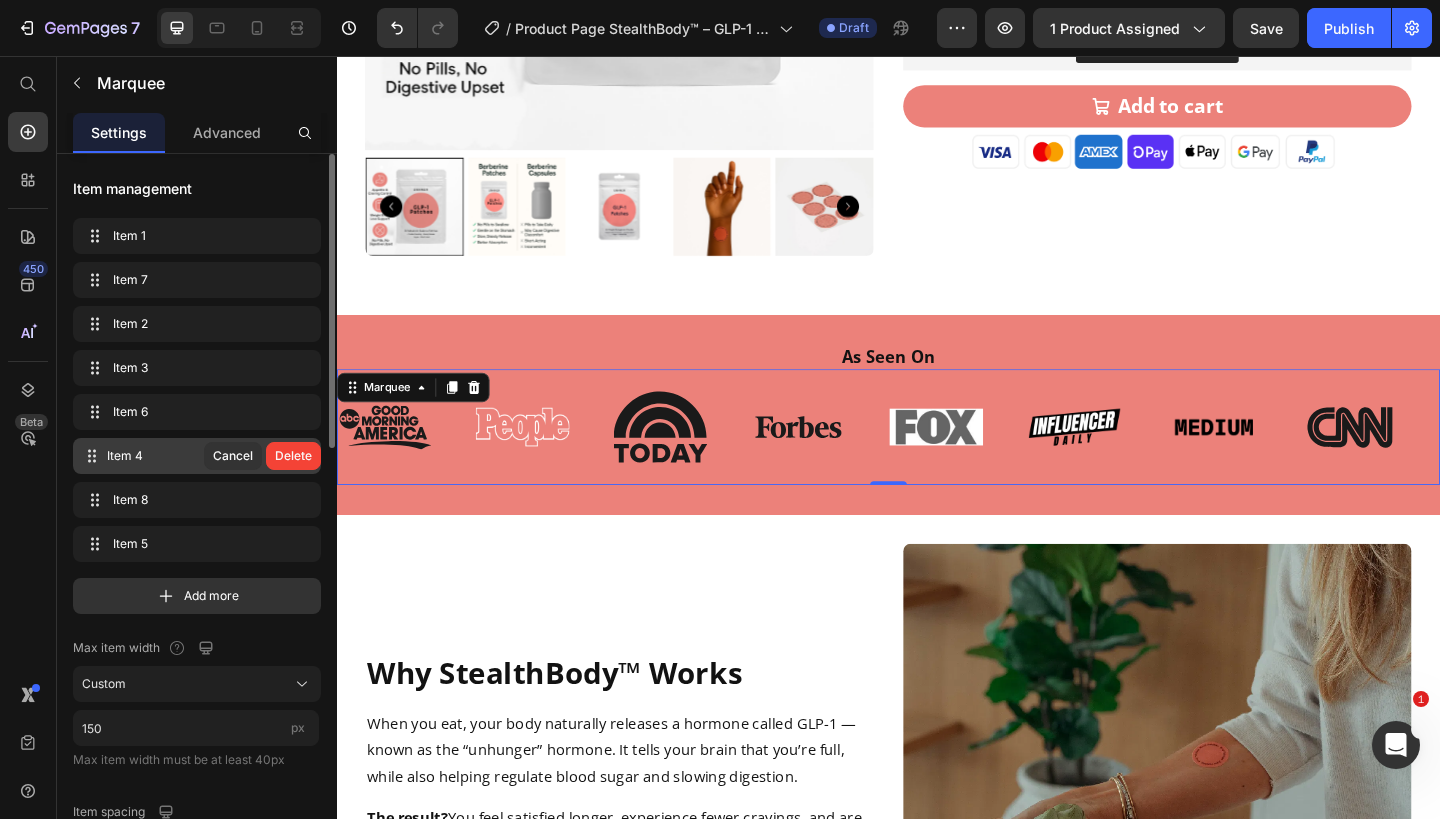 click on "Delete" at bounding box center (293, 456) 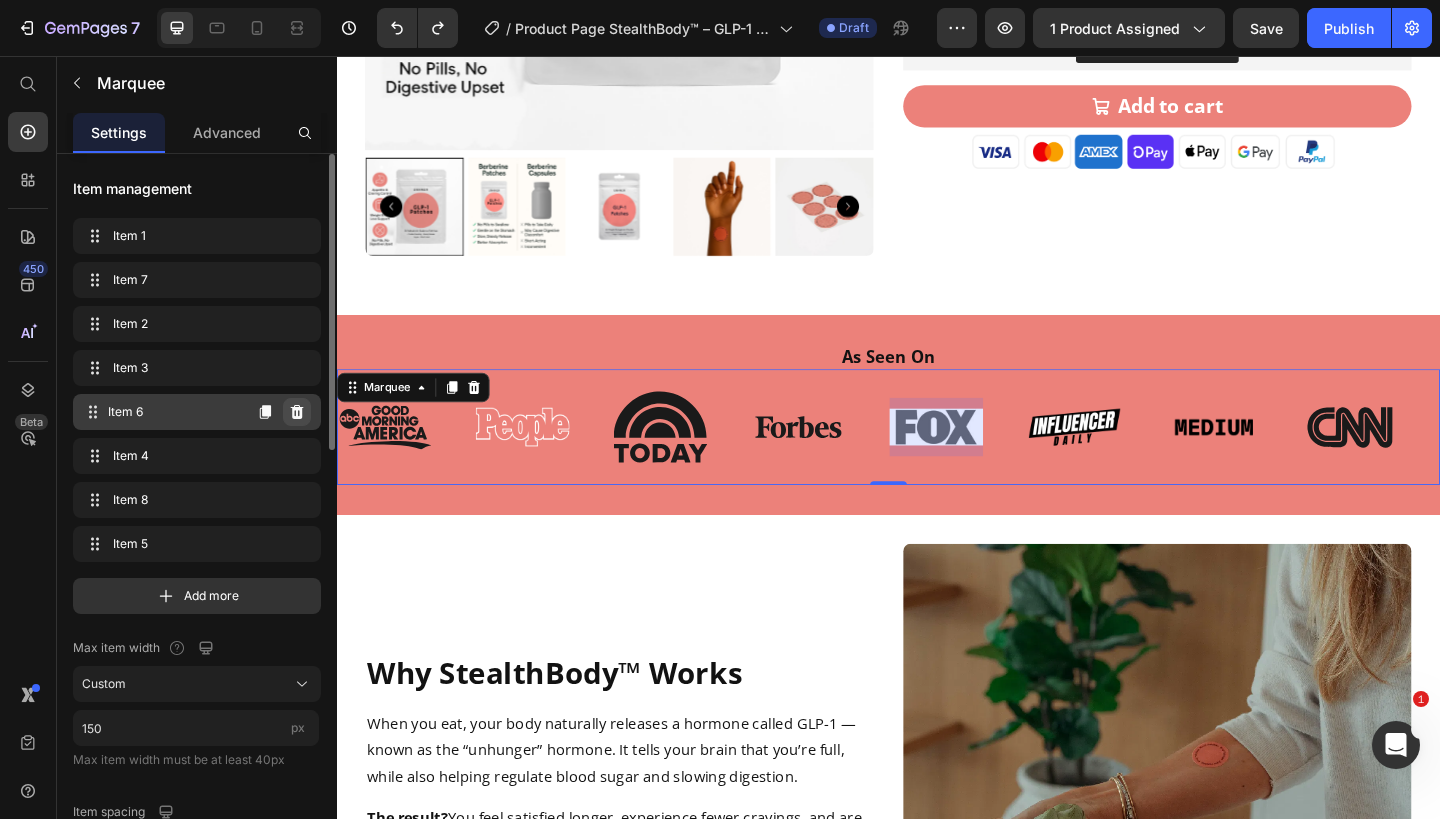 click 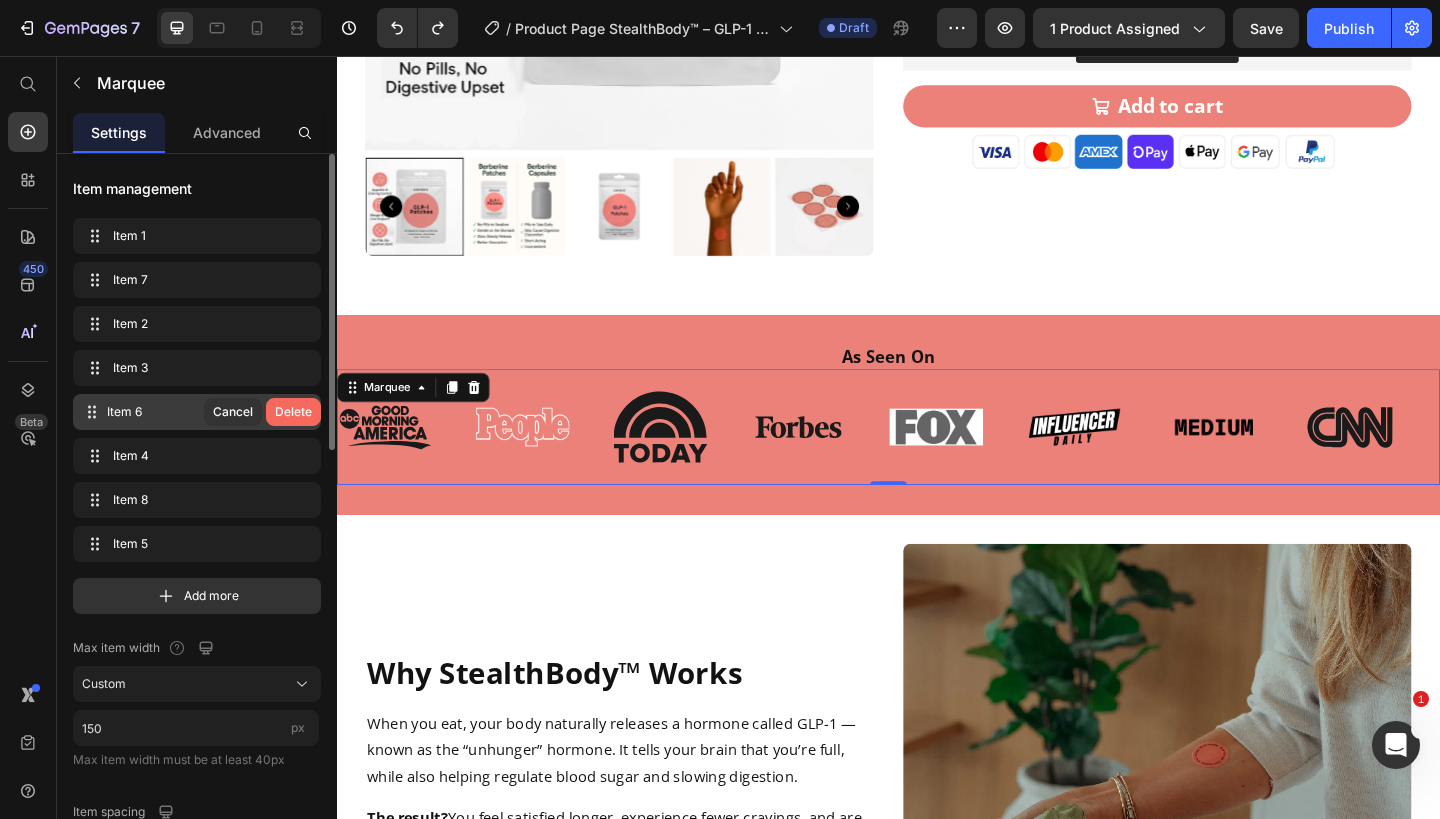click on "Delete" at bounding box center [293, 412] 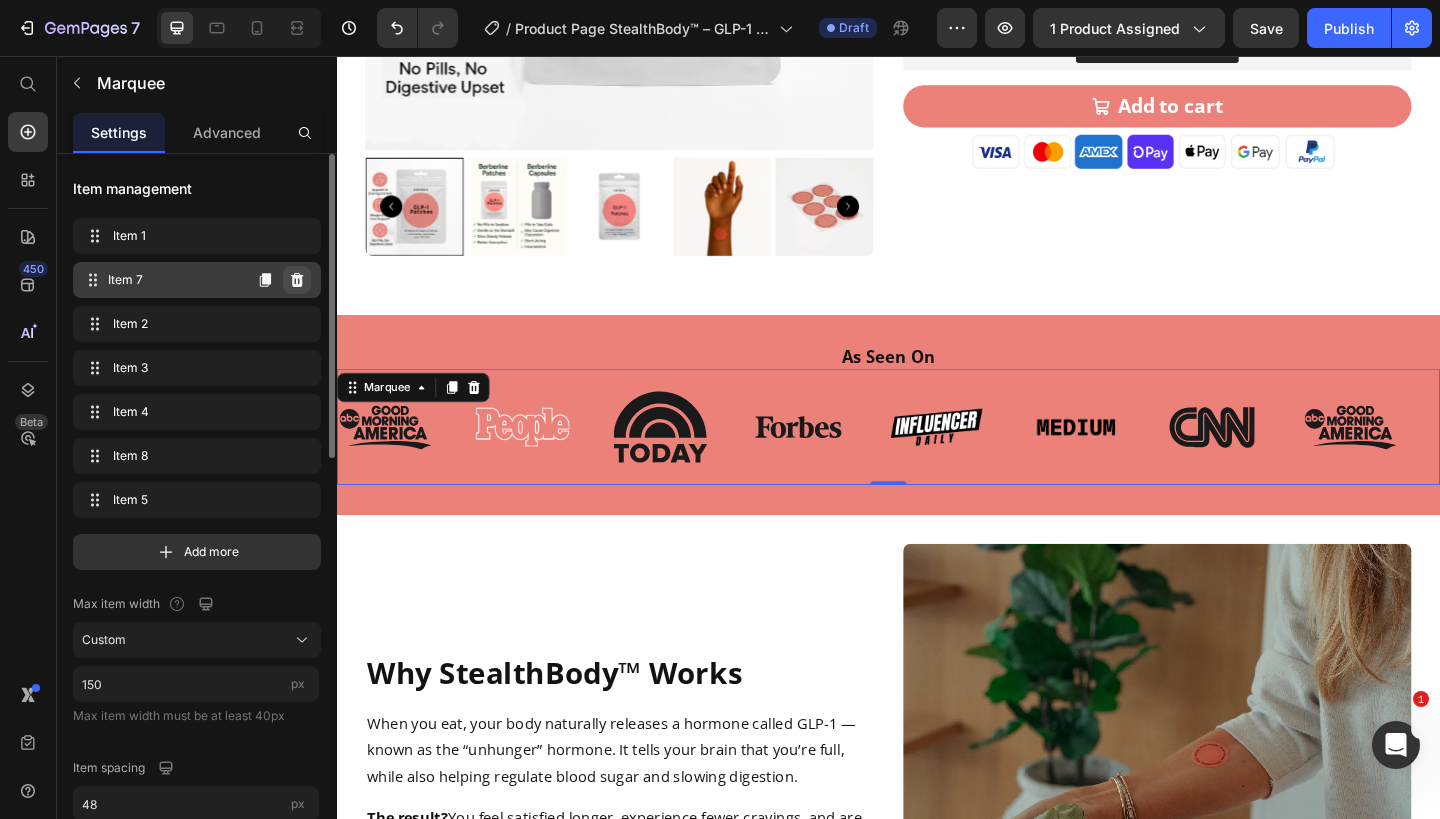 click 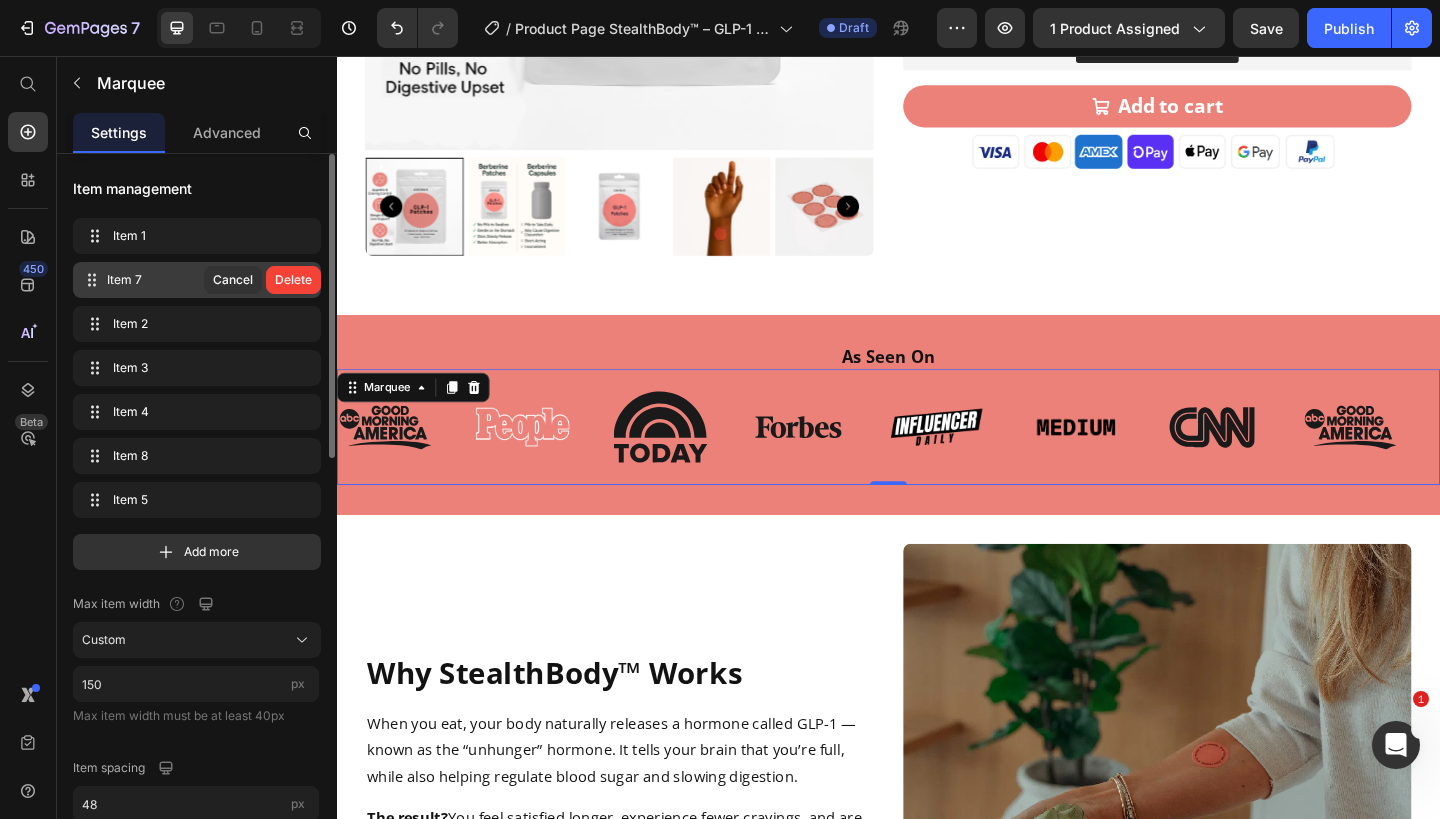 click on "Delete" at bounding box center (293, 280) 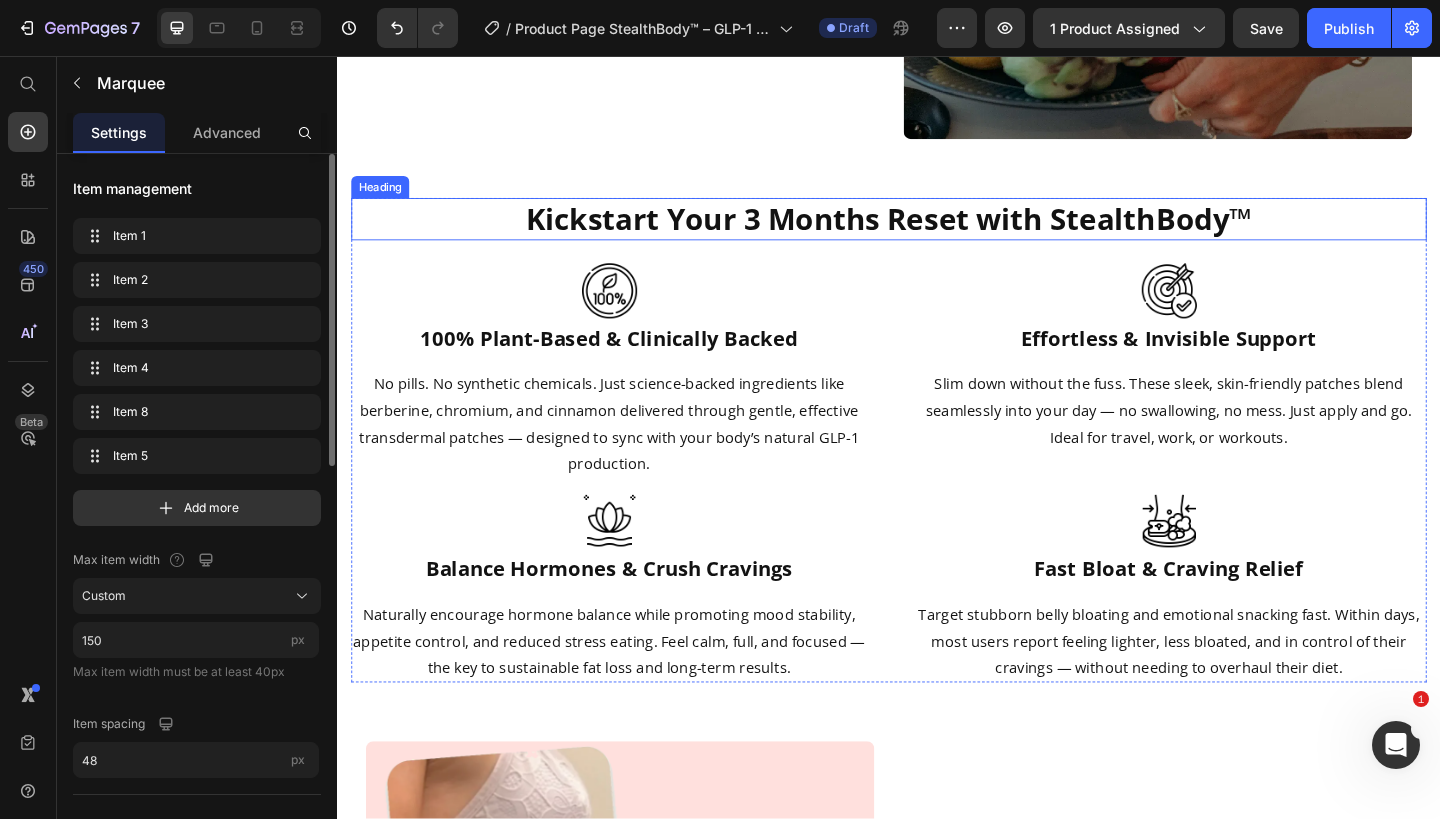 scroll, scrollTop: 1318, scrollLeft: 0, axis: vertical 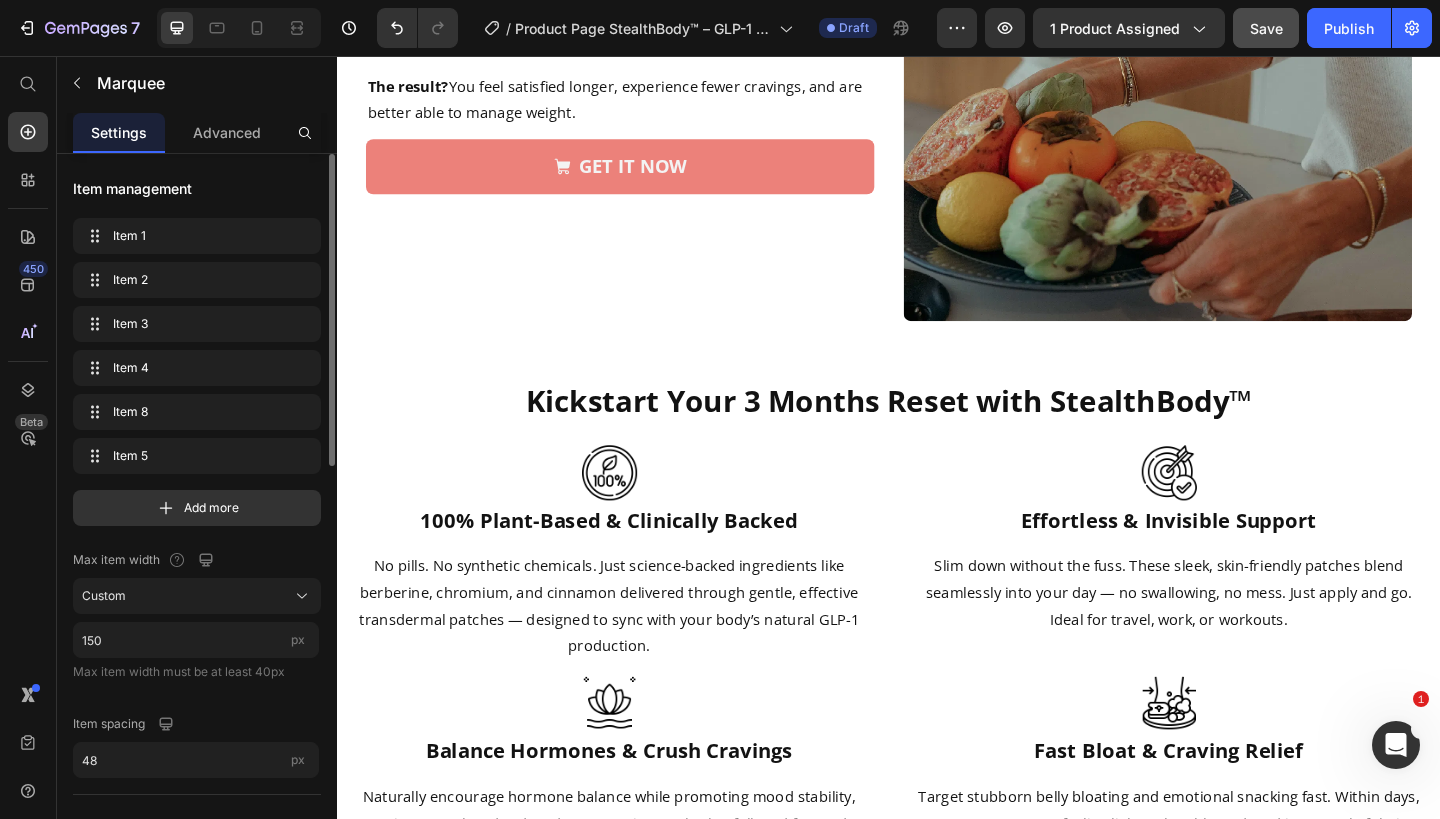 click on "Save" at bounding box center (1266, 28) 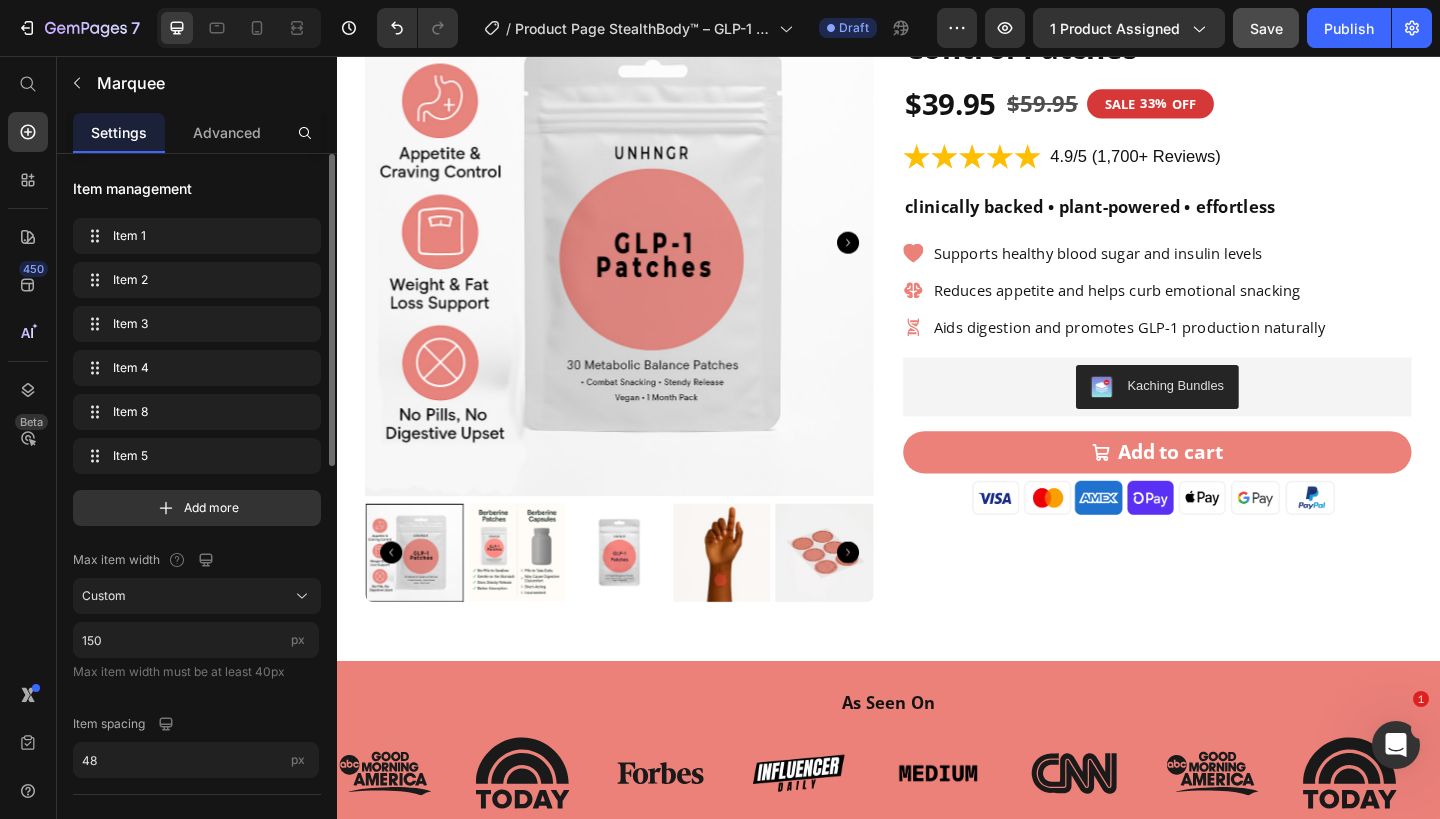 scroll, scrollTop: 148, scrollLeft: 0, axis: vertical 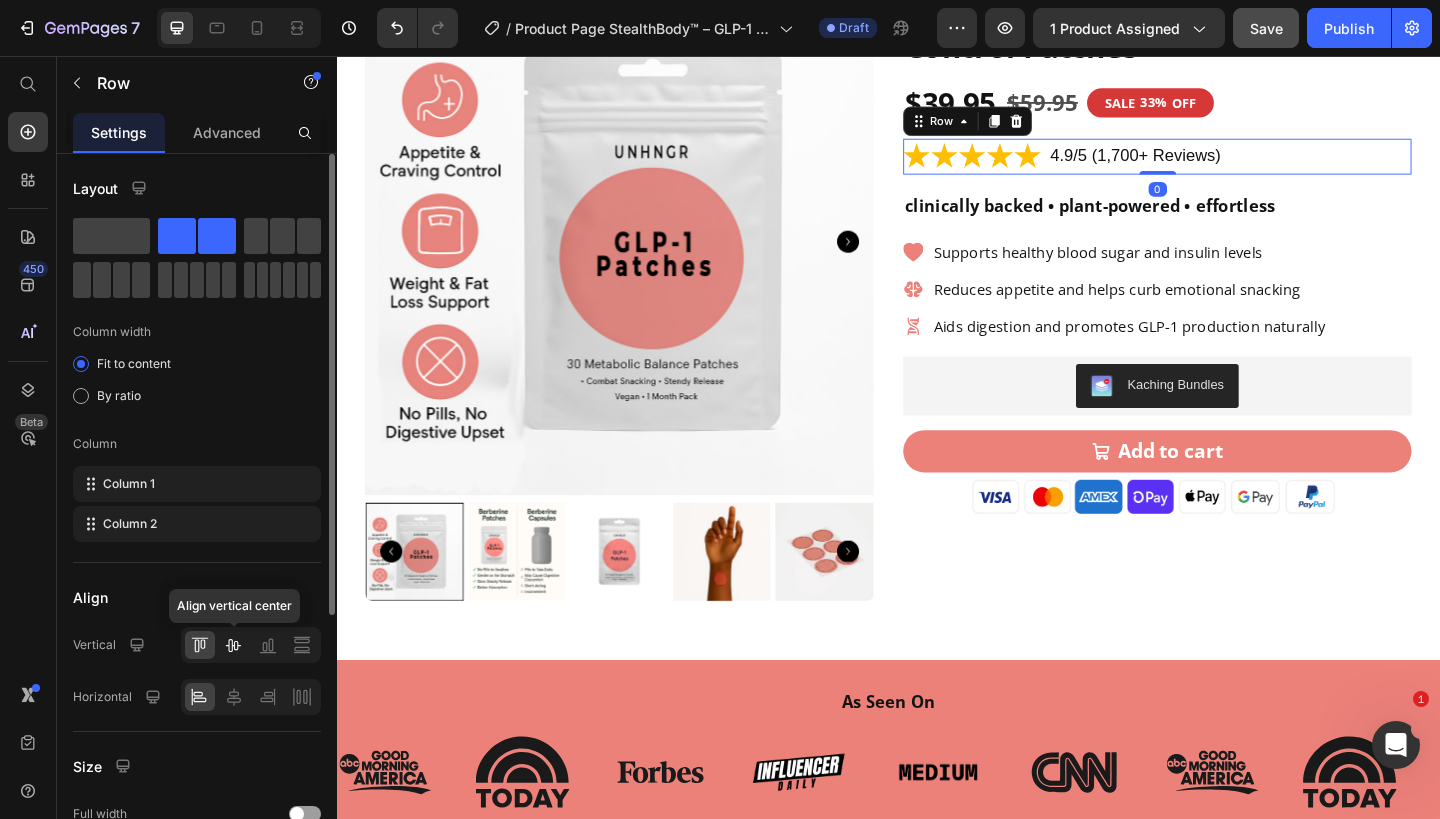click 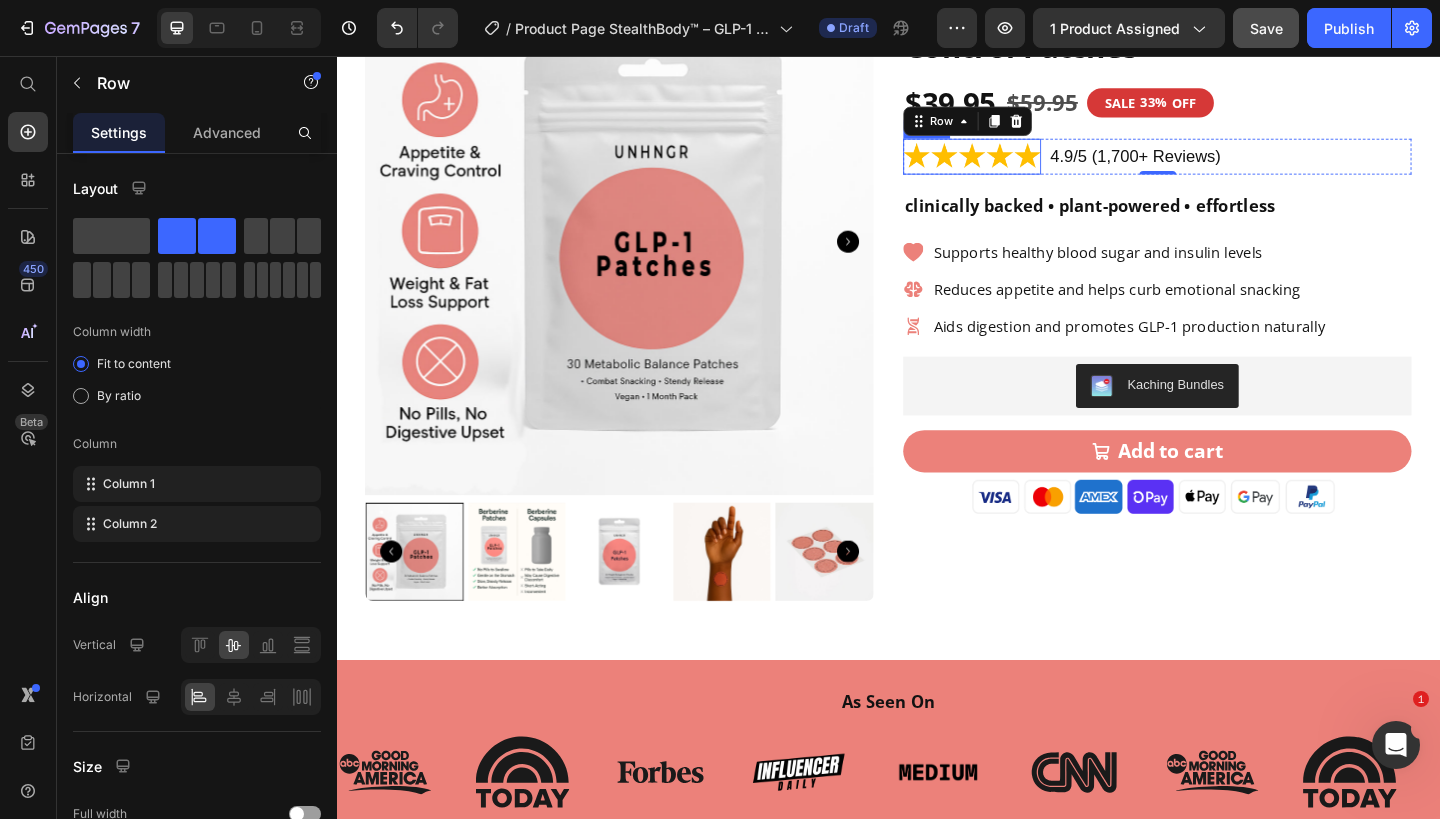 click at bounding box center [1028, 165] 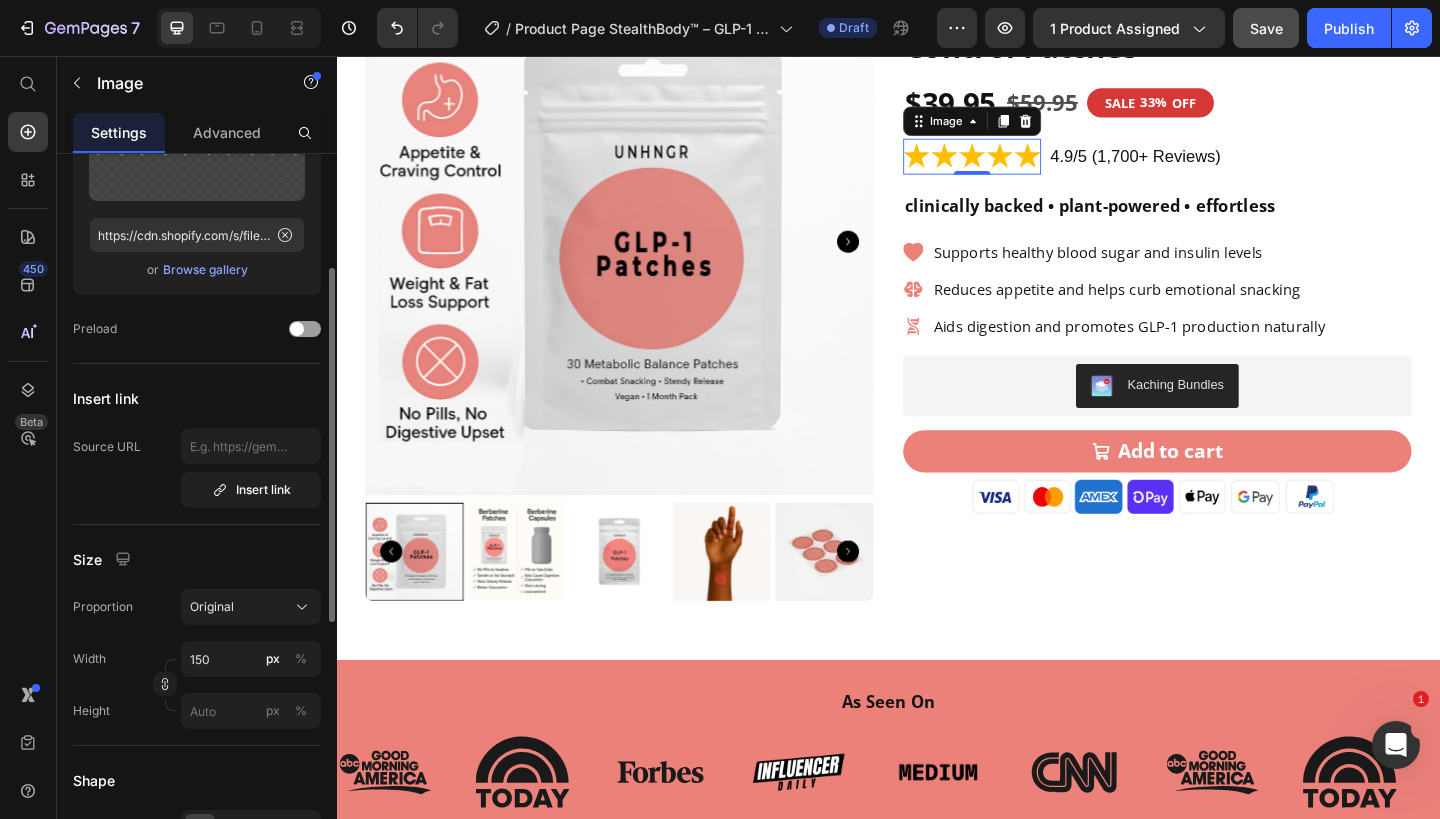 scroll, scrollTop: 202, scrollLeft: 0, axis: vertical 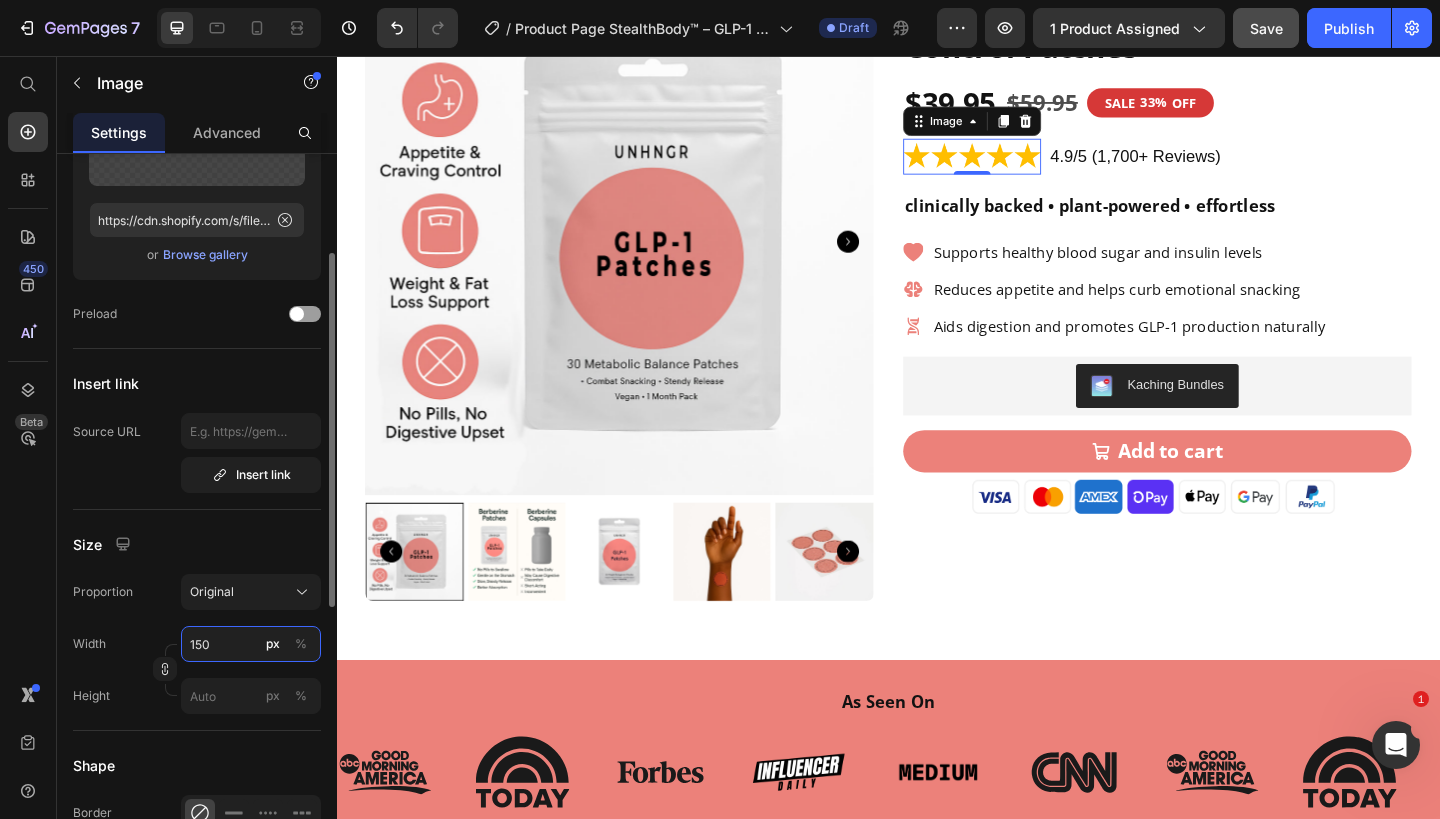 click on "150" at bounding box center (251, 644) 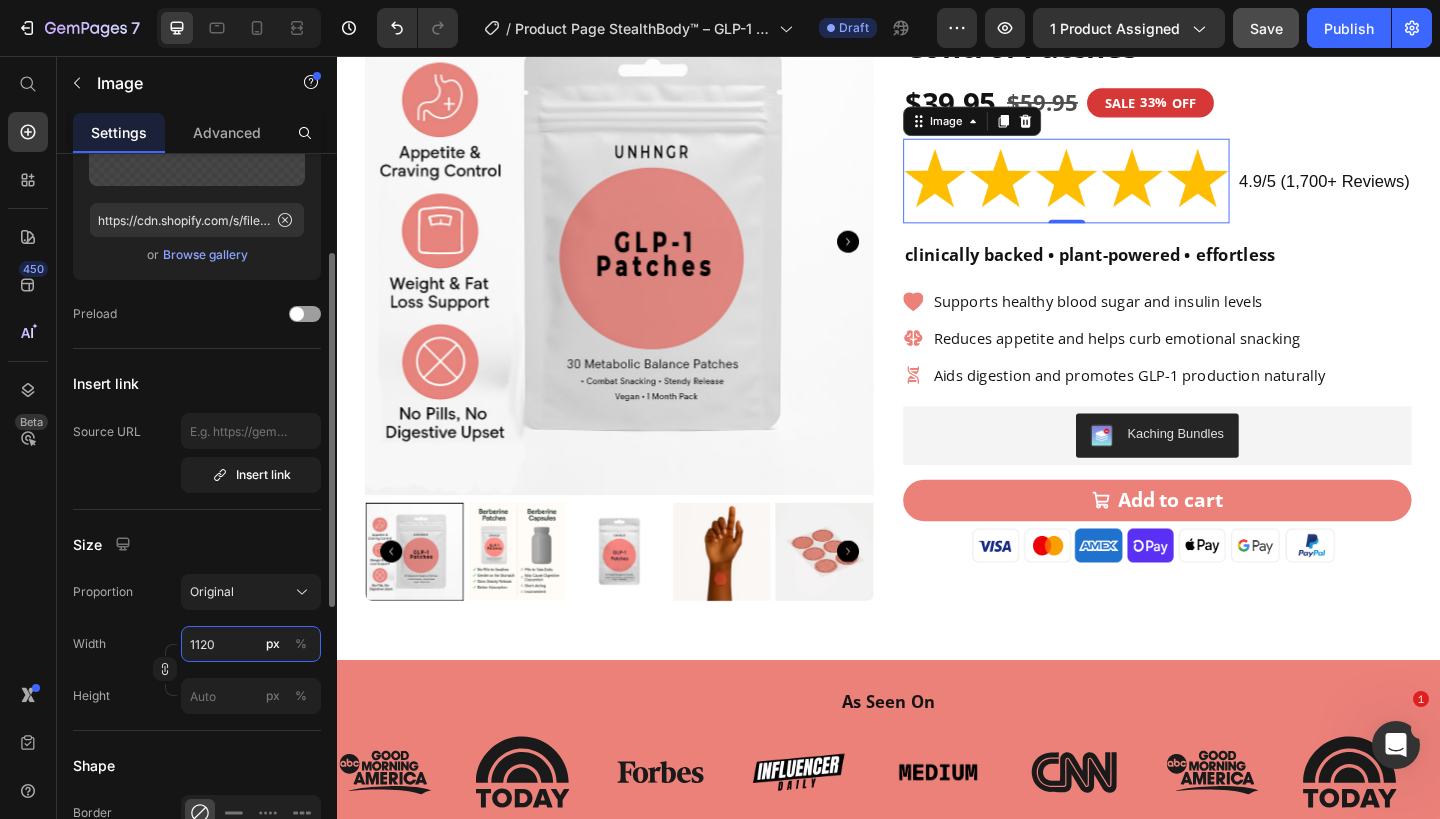 type on "120" 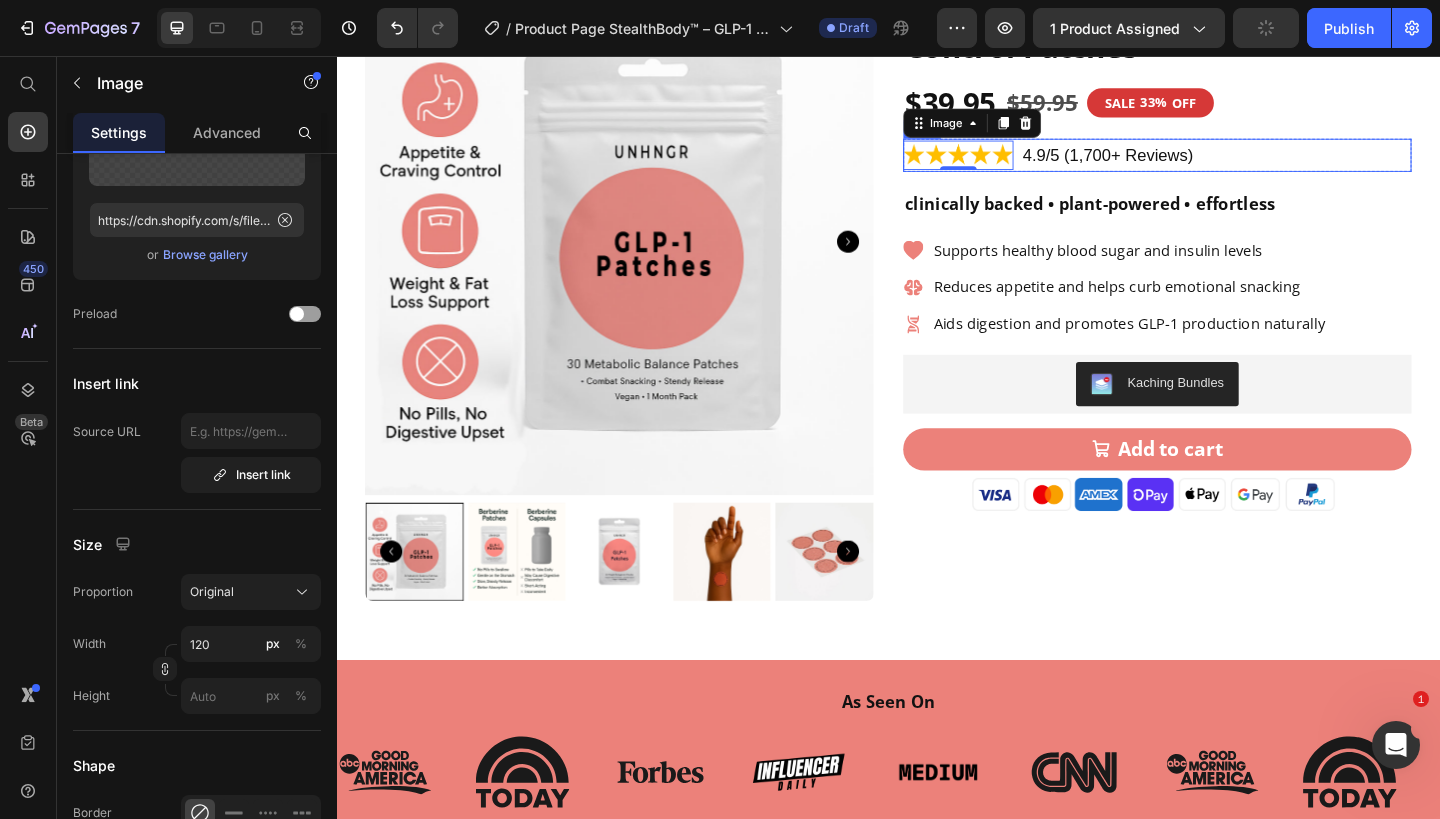 click on "Image   0 4.9/5 (1,700+ Reviews) Text Block Row" at bounding box center (1229, 164) 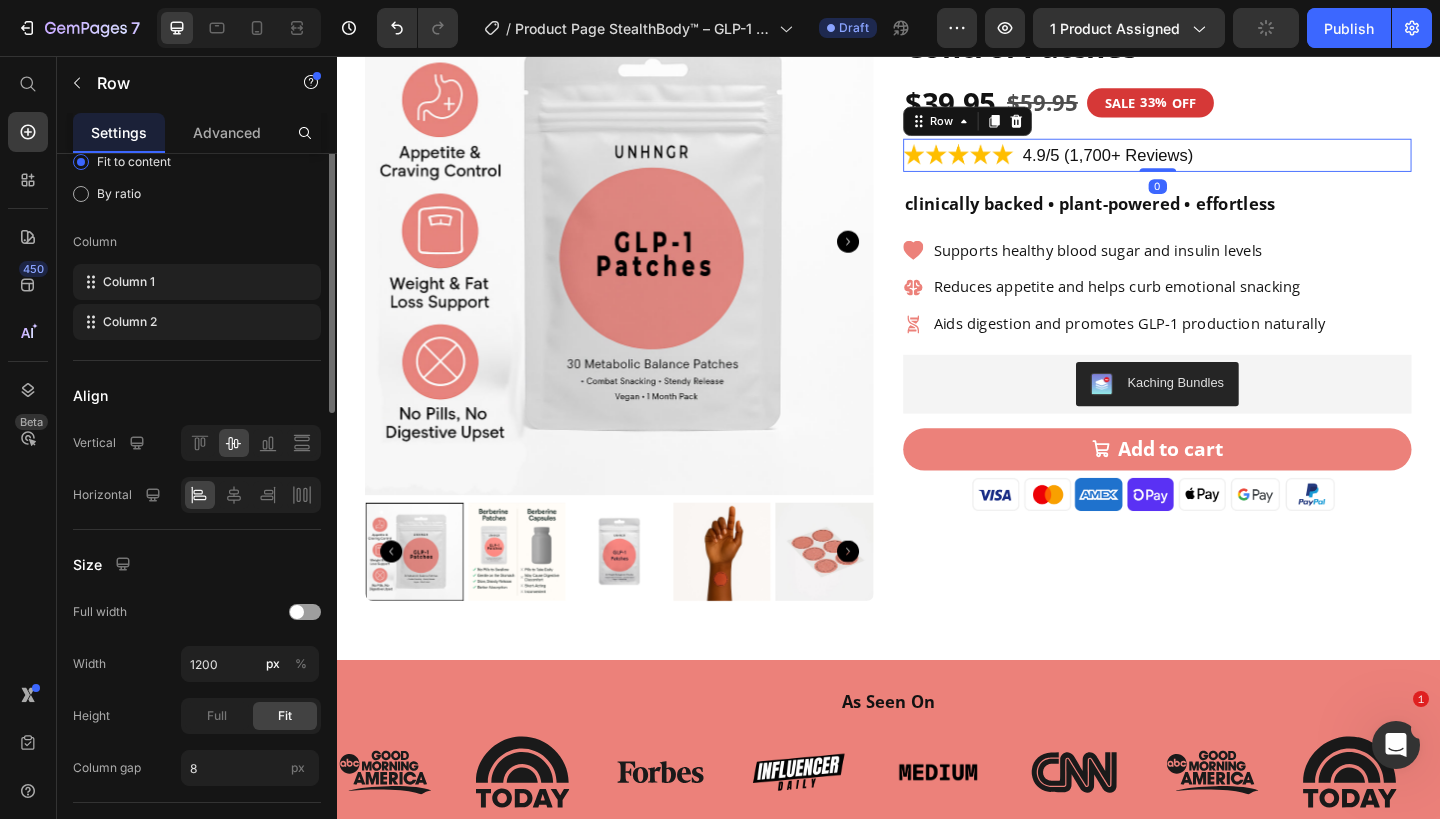 scroll, scrollTop: 0, scrollLeft: 0, axis: both 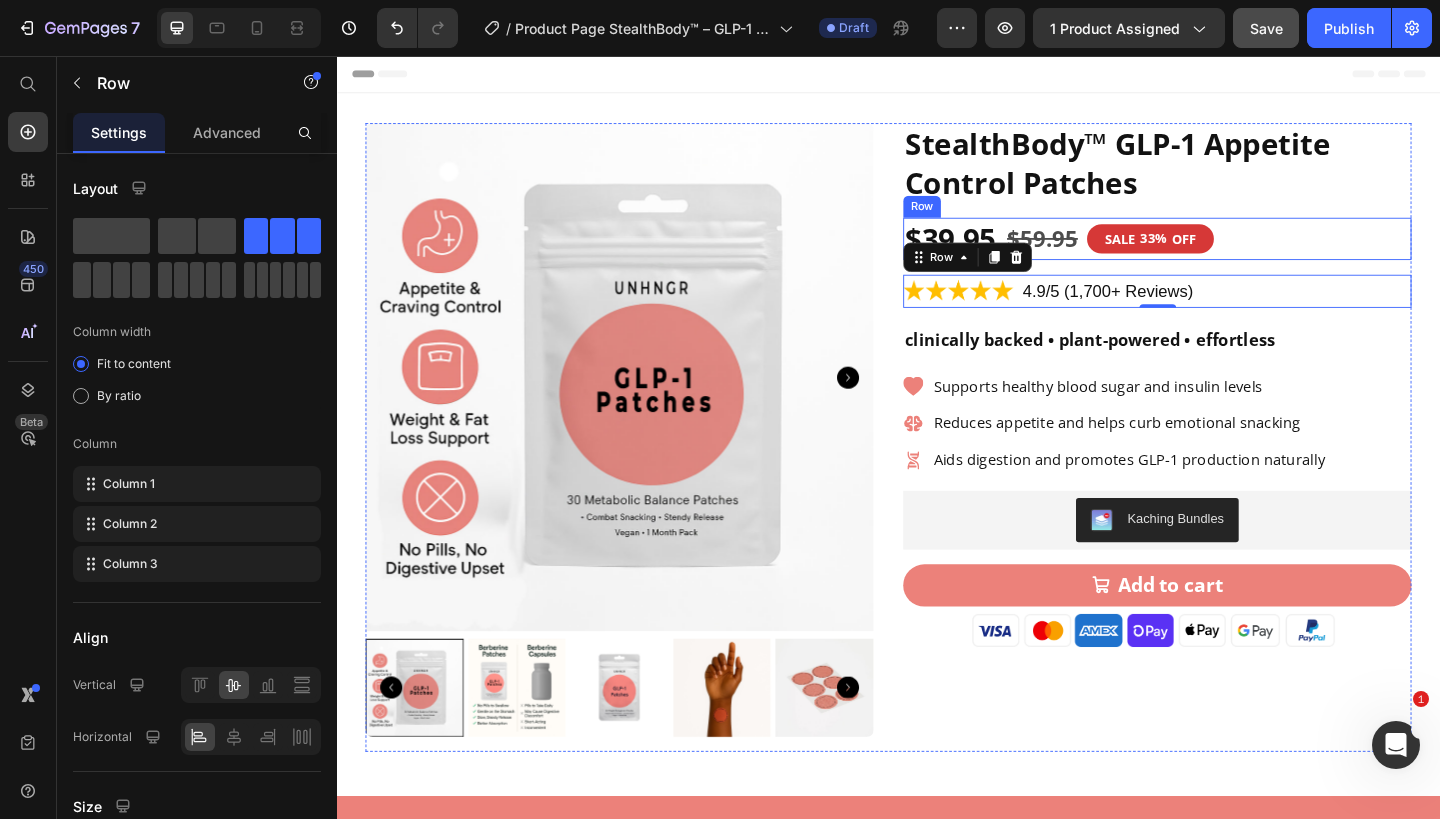 click on "$39.95 Product Price $59.95 Product Price SALE 33% OFF Discount Tag Row" at bounding box center (1229, 255) 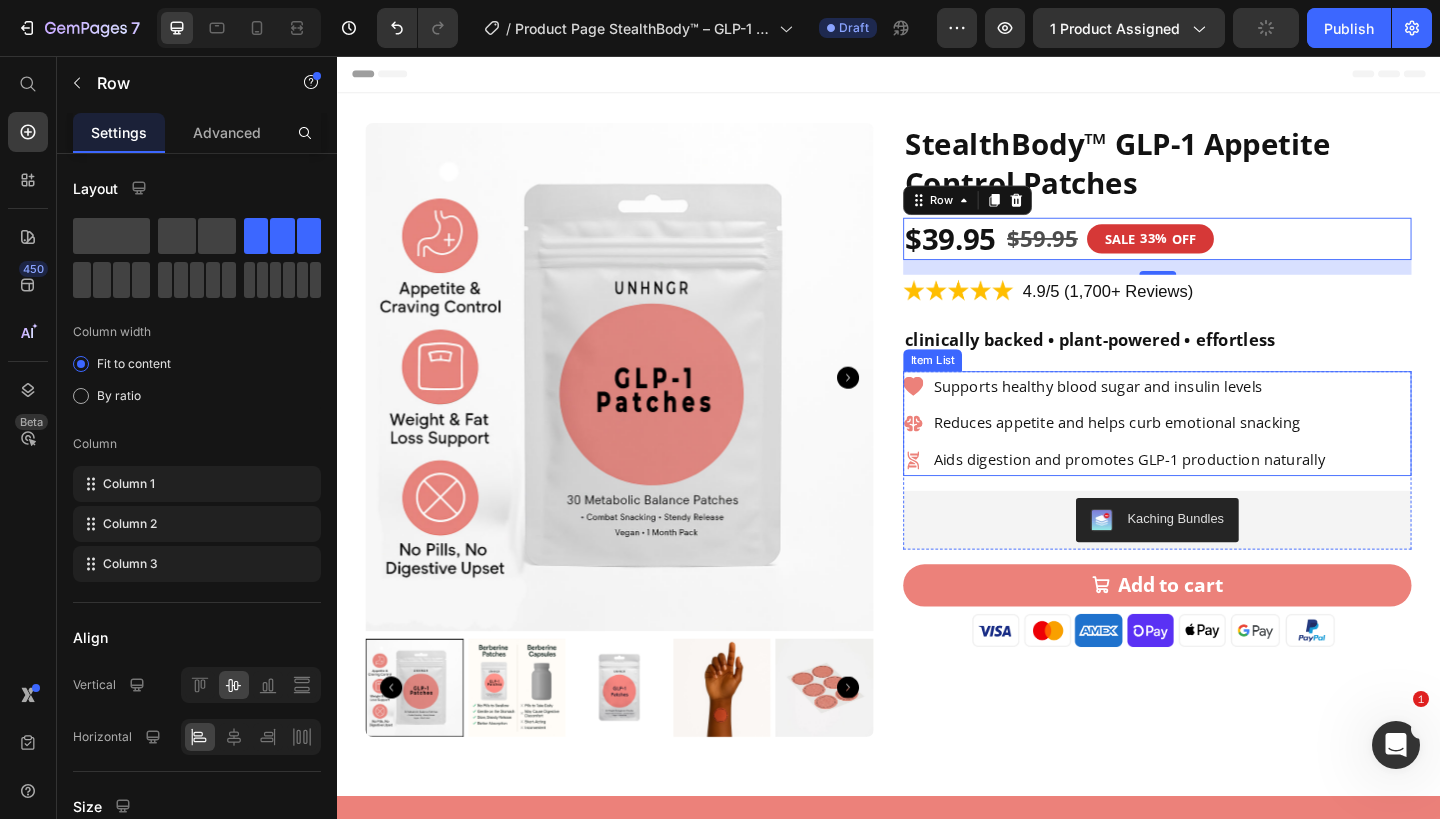 click on "Supports healthy blood sugar and insulin levels
Reduces appetite and helps curb emotional snacking
Aids digestion and promotes GLP-1 production naturally" at bounding box center [1229, 456] 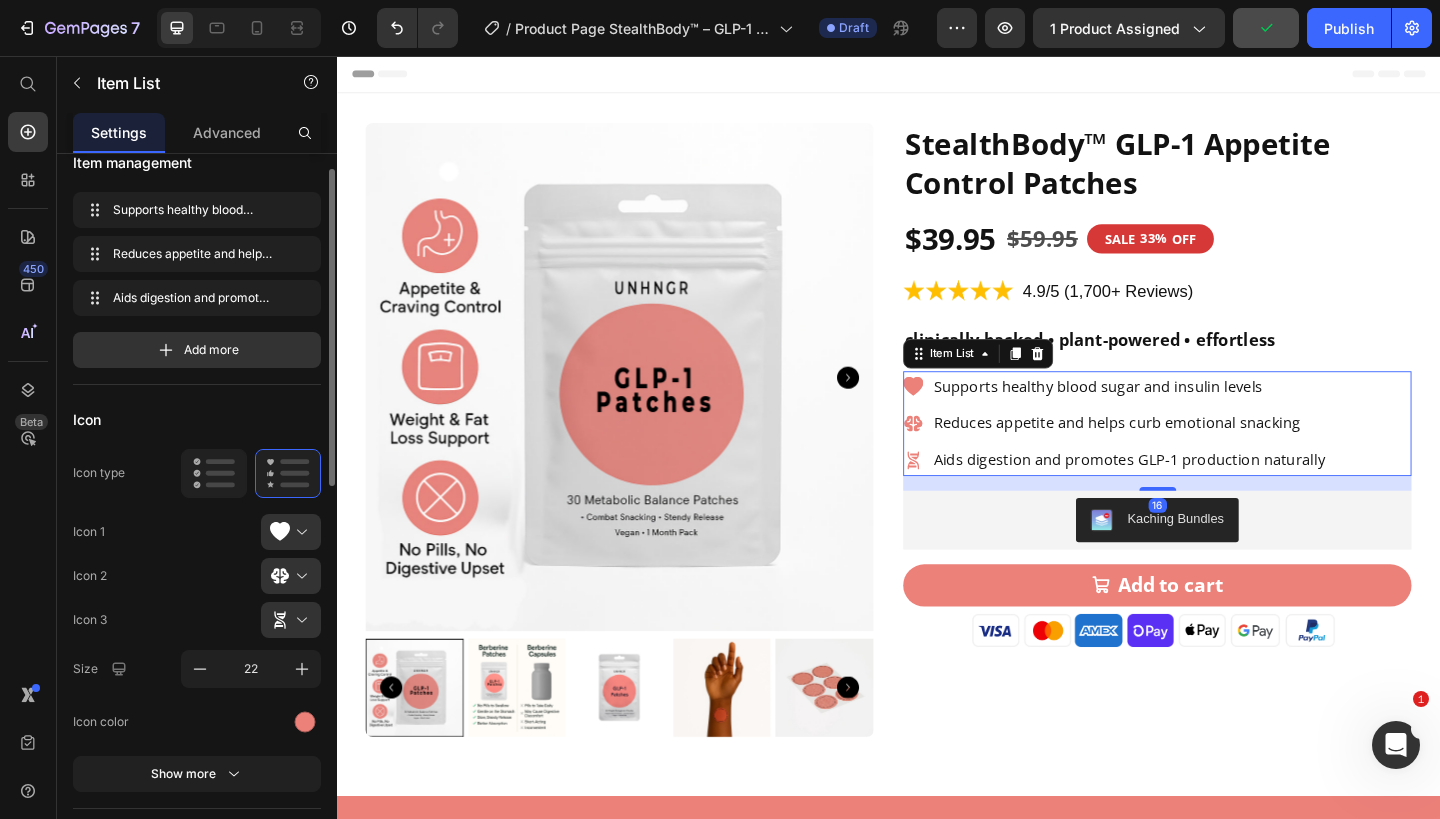 scroll, scrollTop: 31, scrollLeft: 0, axis: vertical 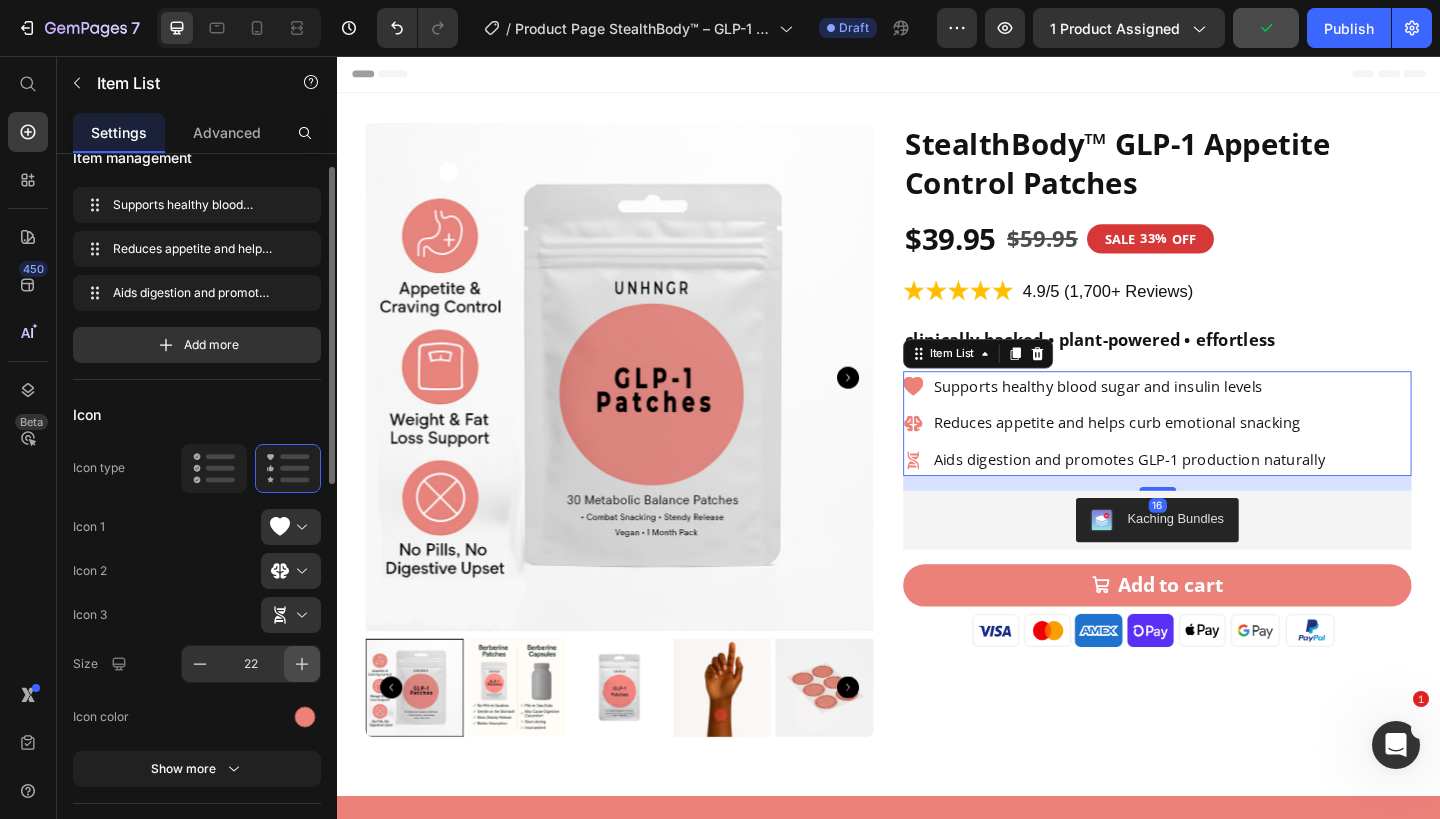 click 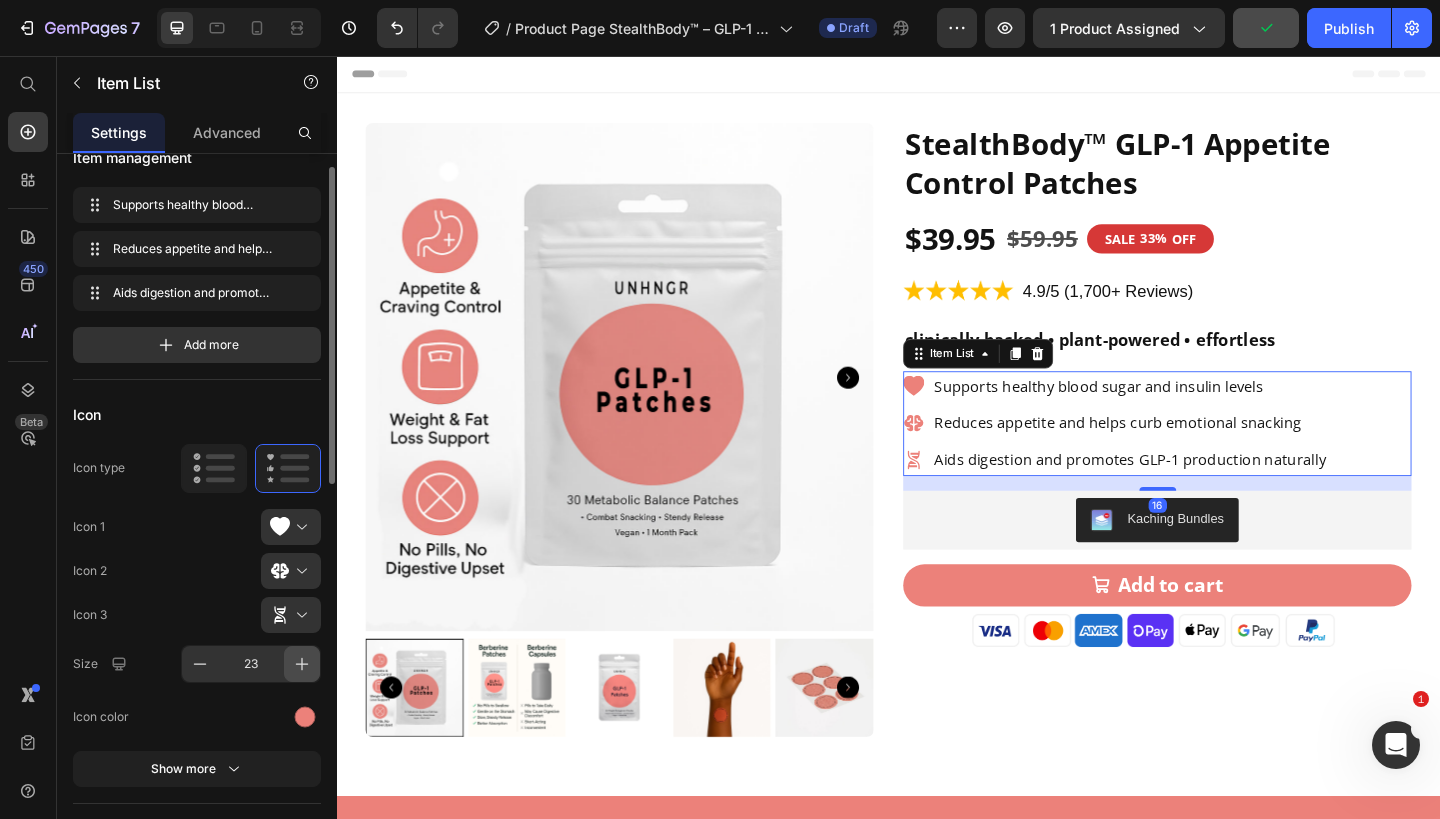 click 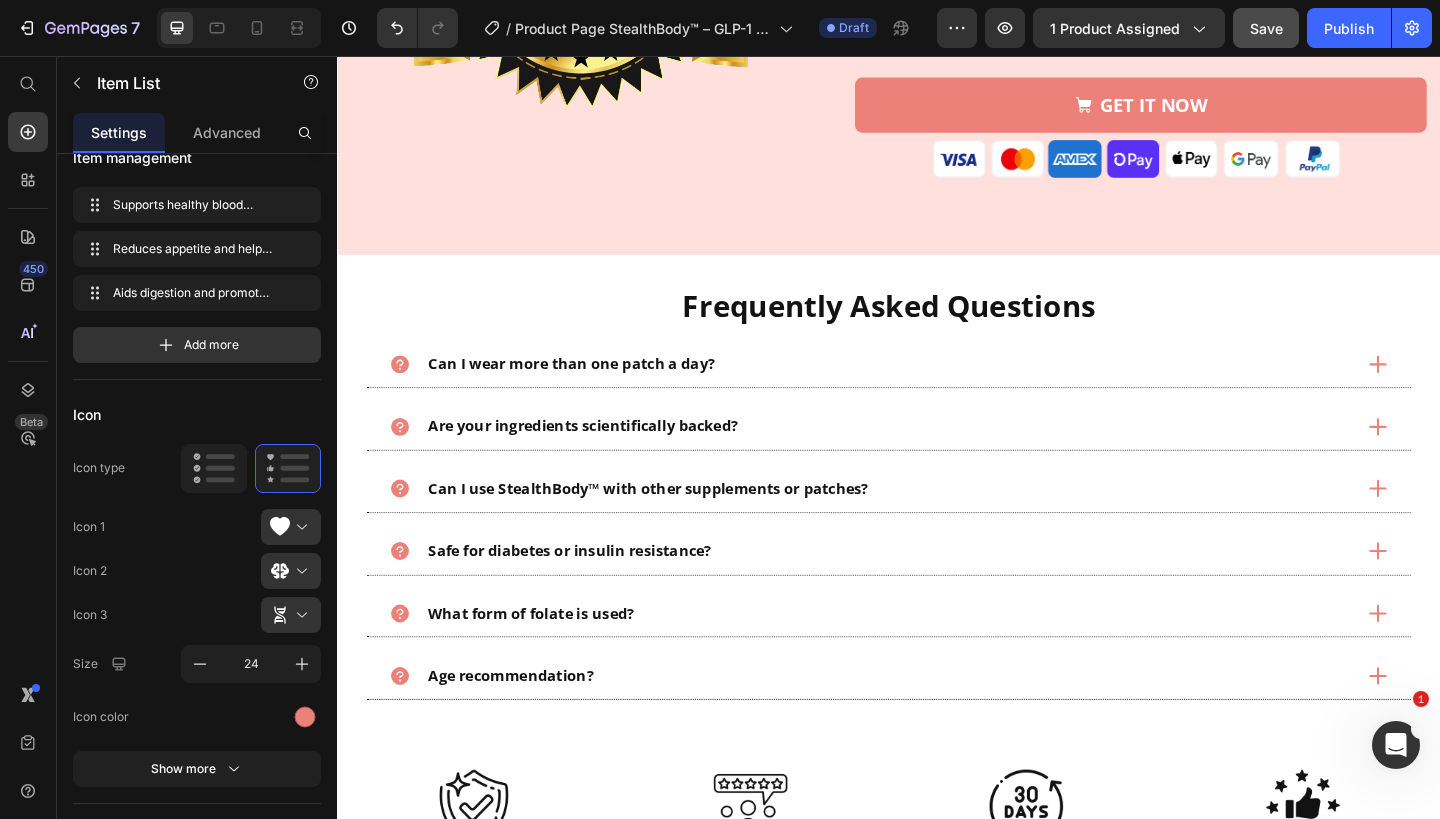scroll, scrollTop: 4984, scrollLeft: 0, axis: vertical 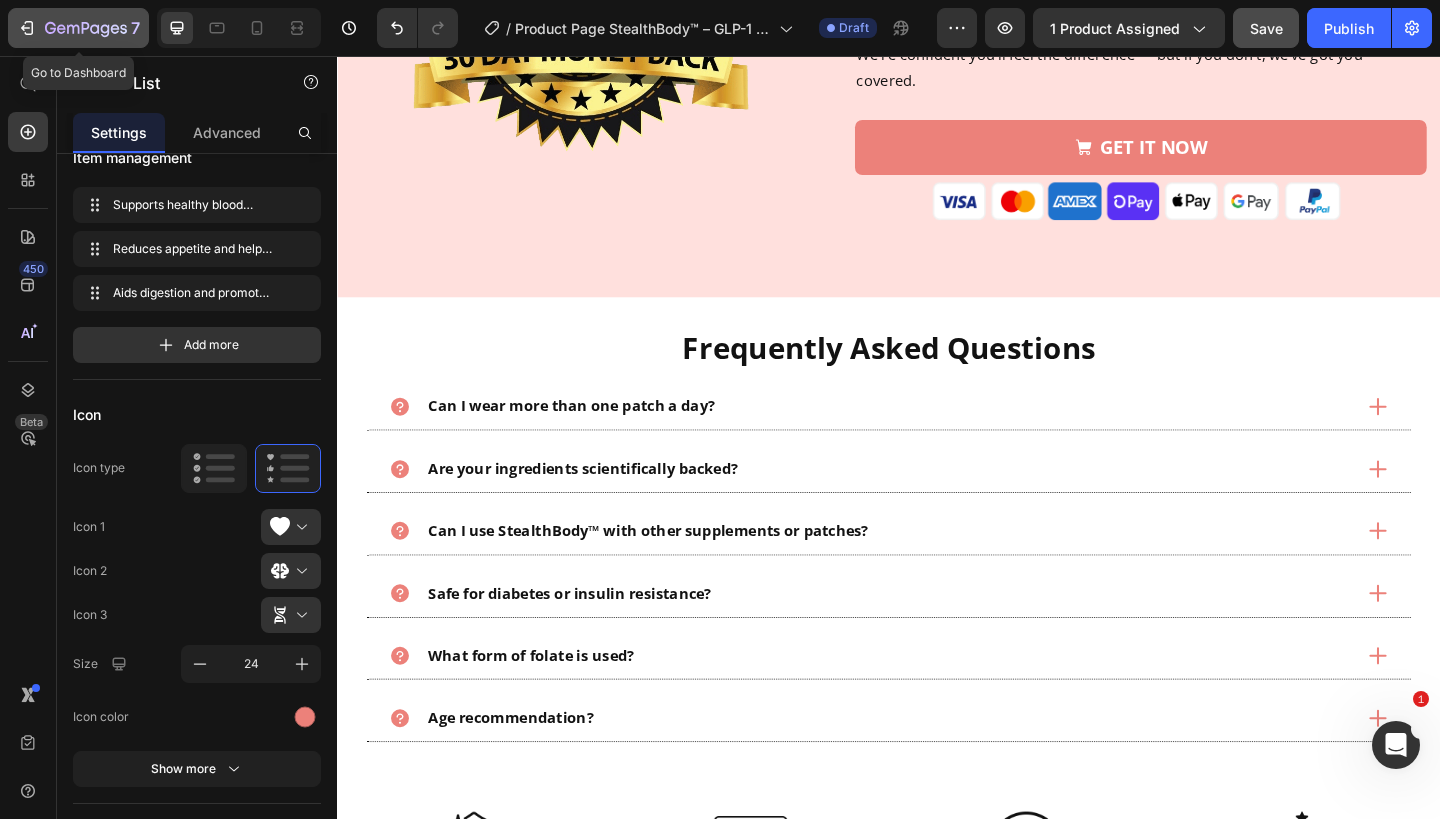 click 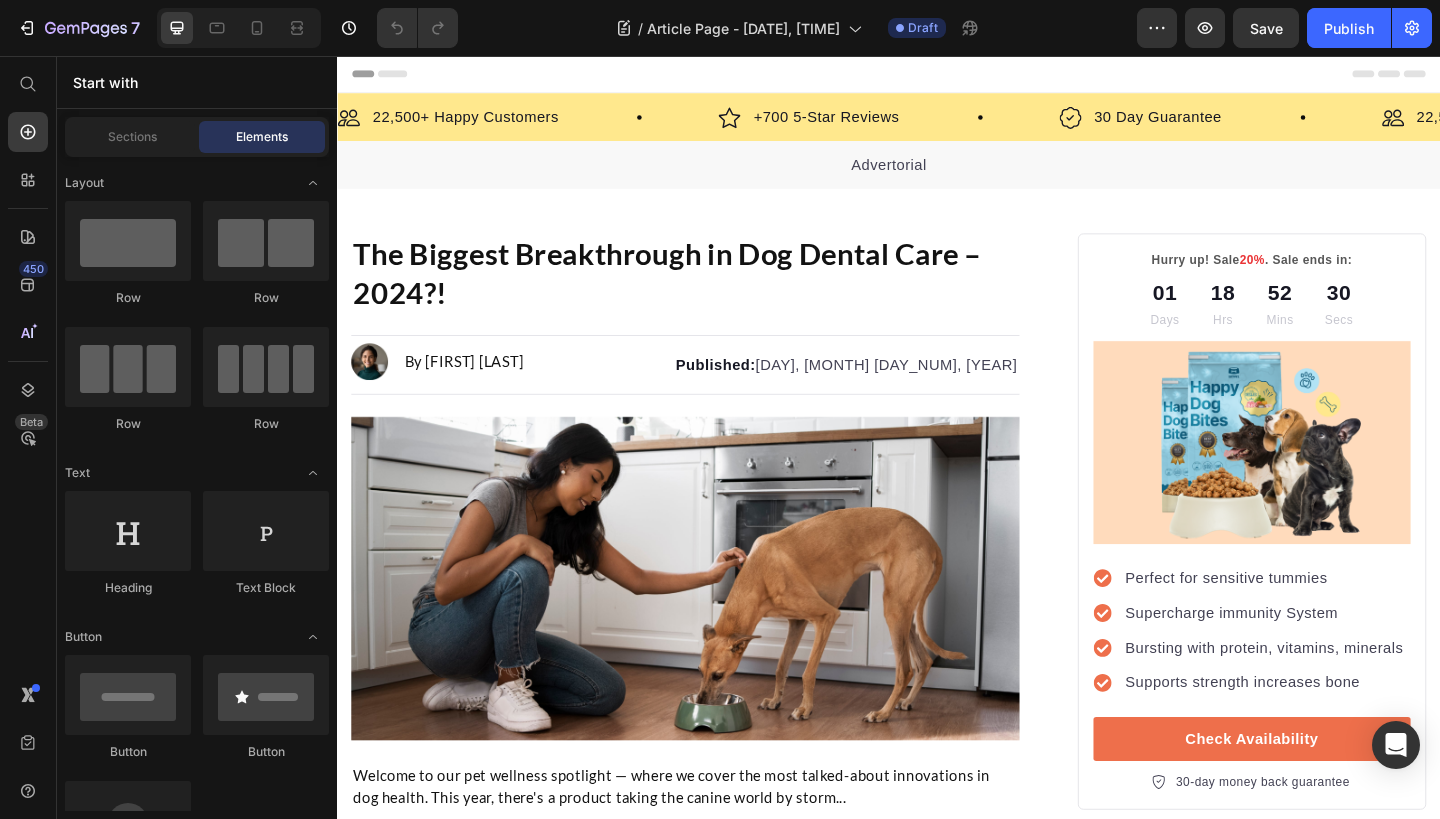 scroll, scrollTop: 0, scrollLeft: 0, axis: both 